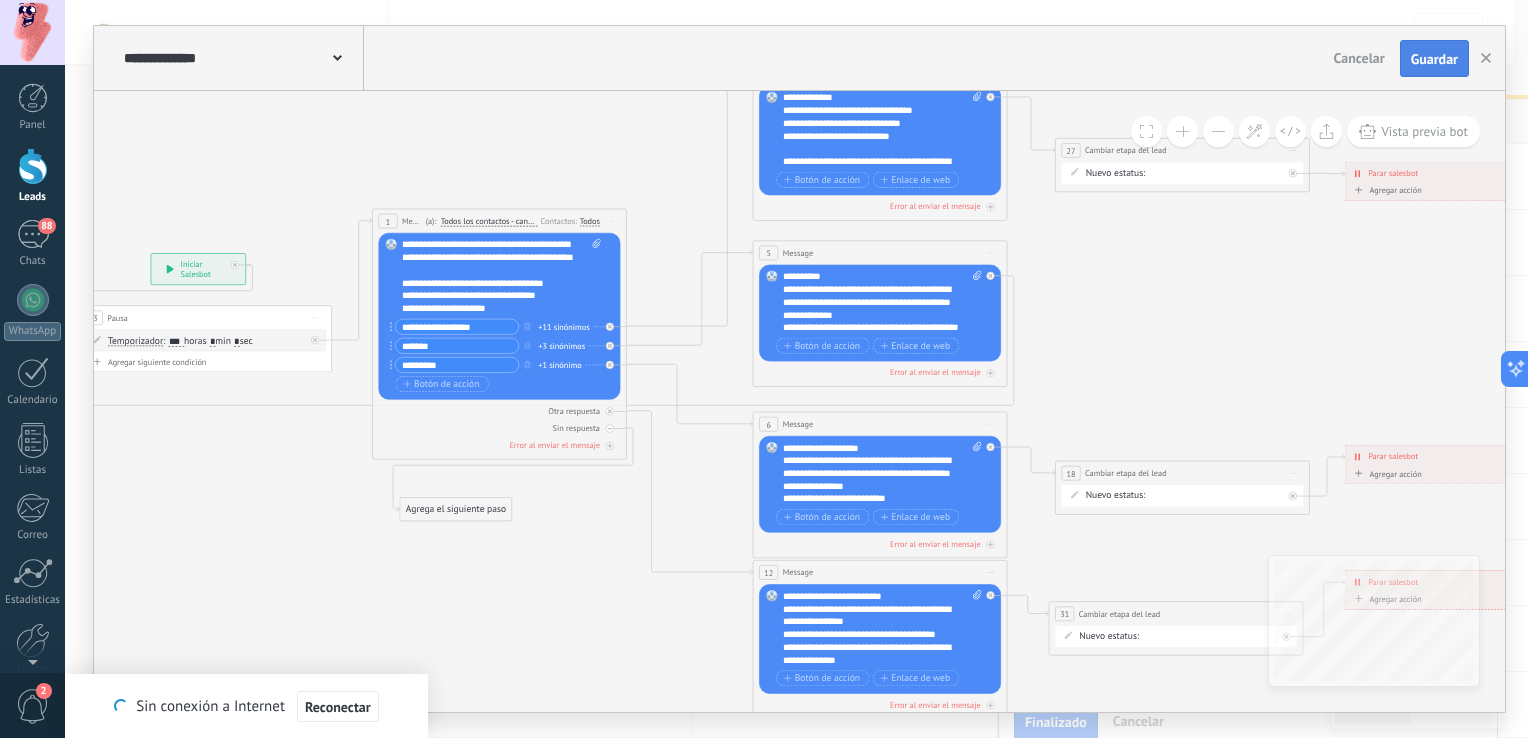 click on "Guardar" at bounding box center [1434, 59] 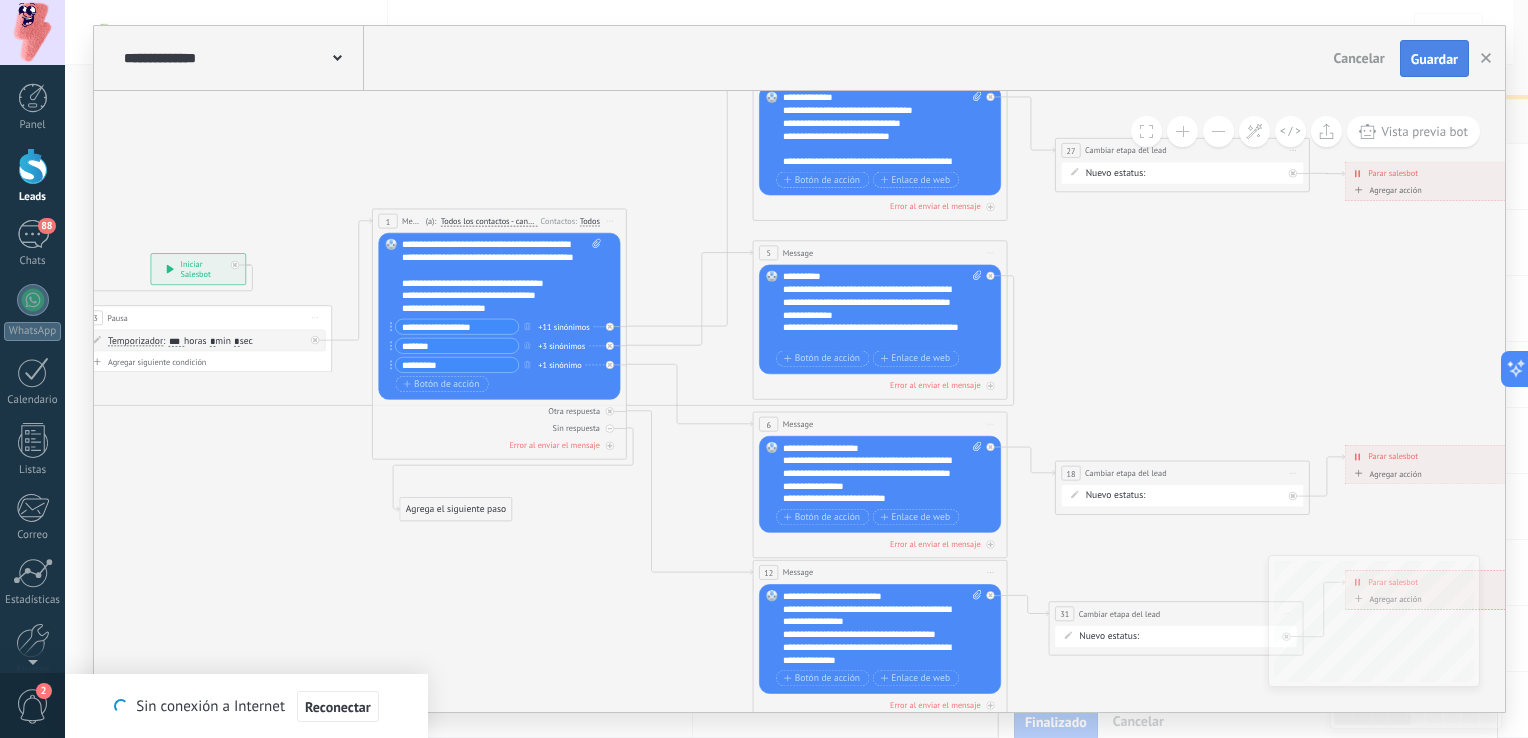 scroll, scrollTop: 0, scrollLeft: 0, axis: both 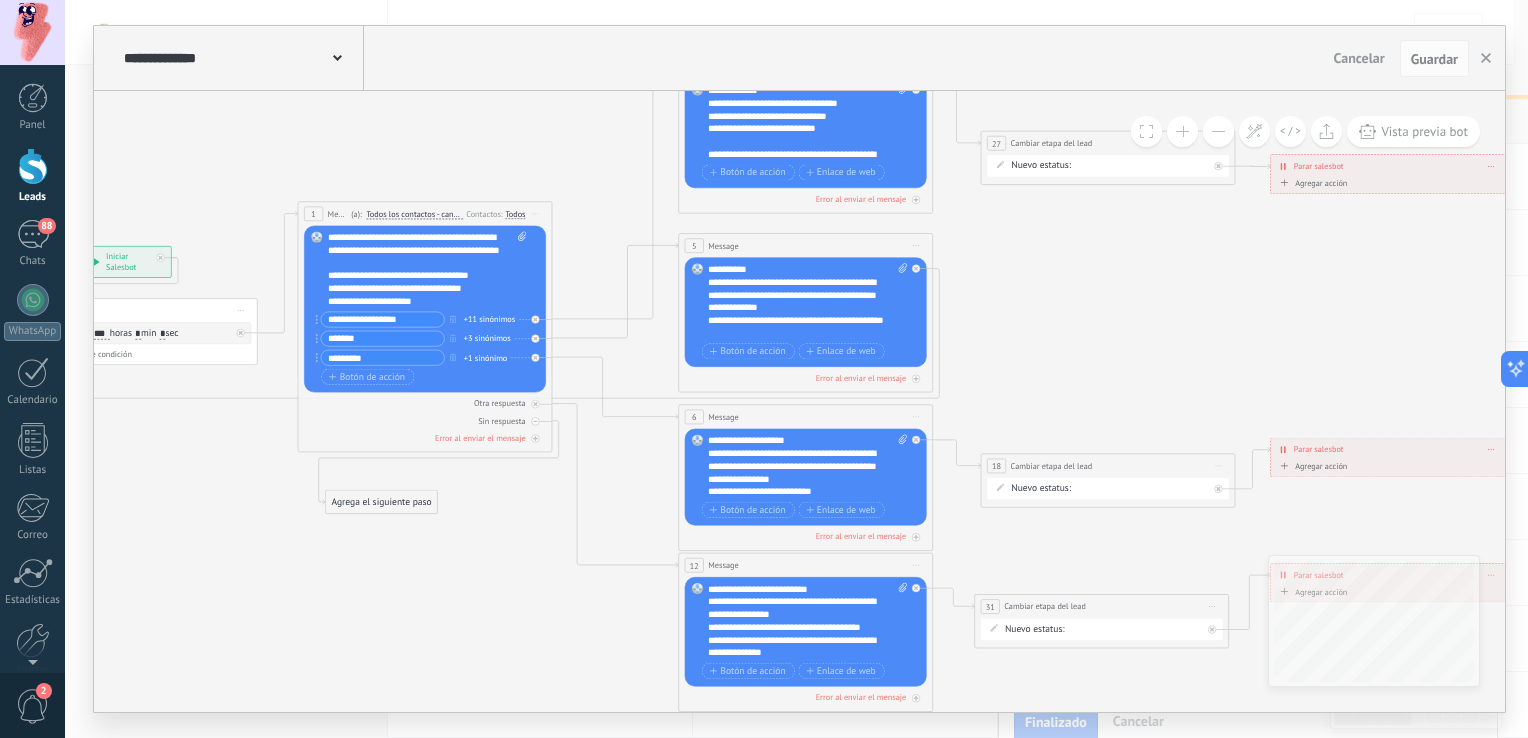 drag, startPoint x: 1253, startPoint y: 346, endPoint x: 1161, endPoint y: 337, distance: 92.43917 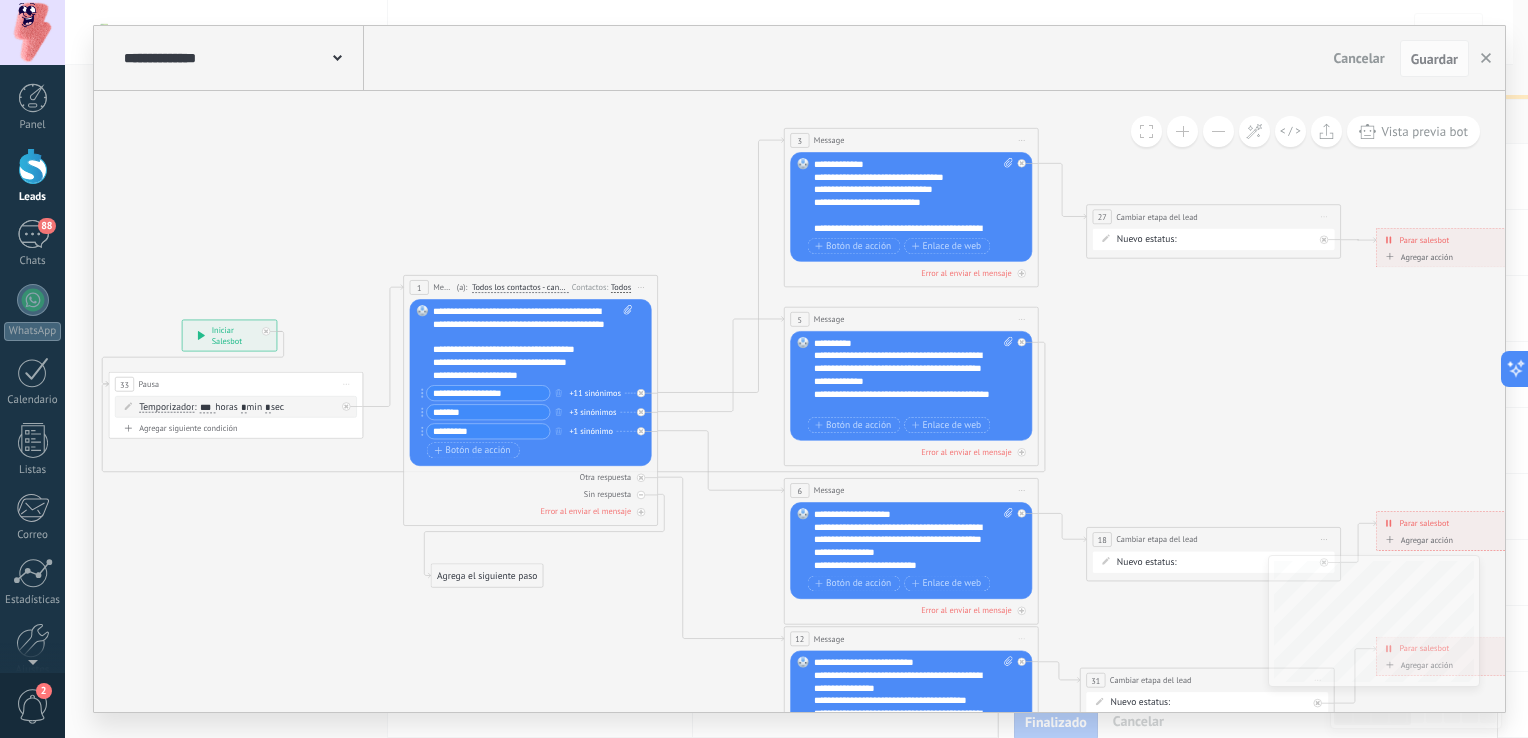 drag, startPoint x: 1165, startPoint y: 287, endPoint x: 1296, endPoint y: 362, distance: 150.95032 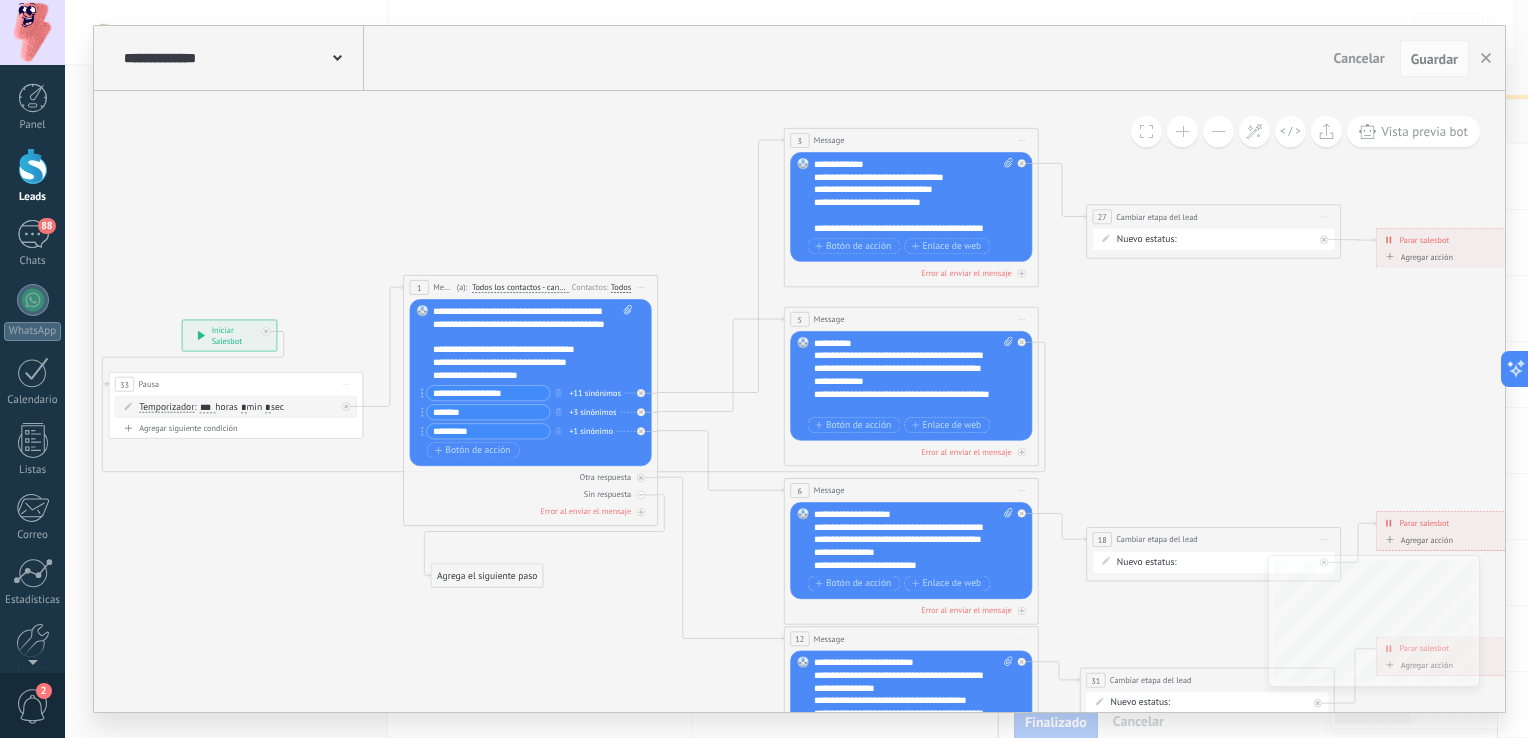 click 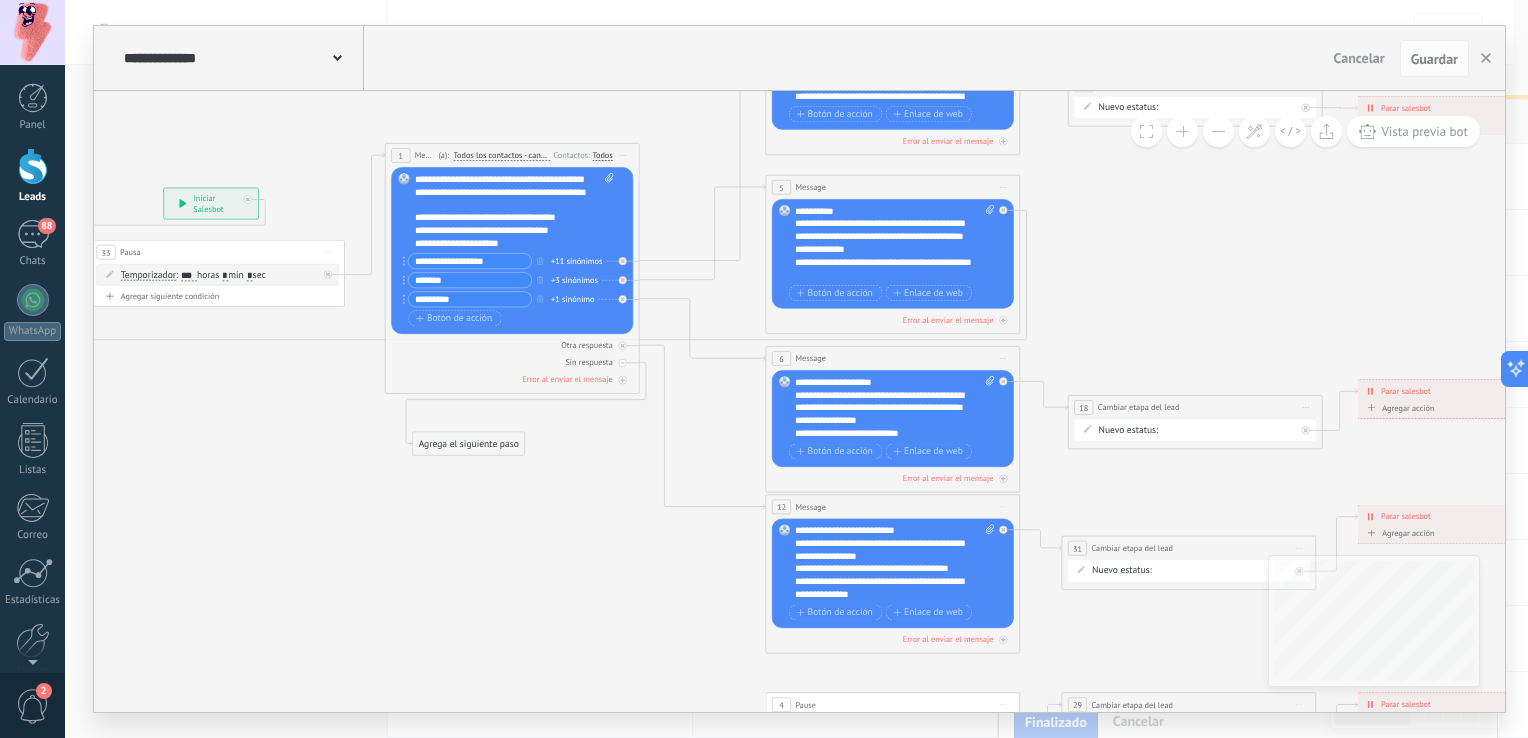 drag, startPoint x: 1296, startPoint y: 362, endPoint x: 1049, endPoint y: 184, distance: 304.45526 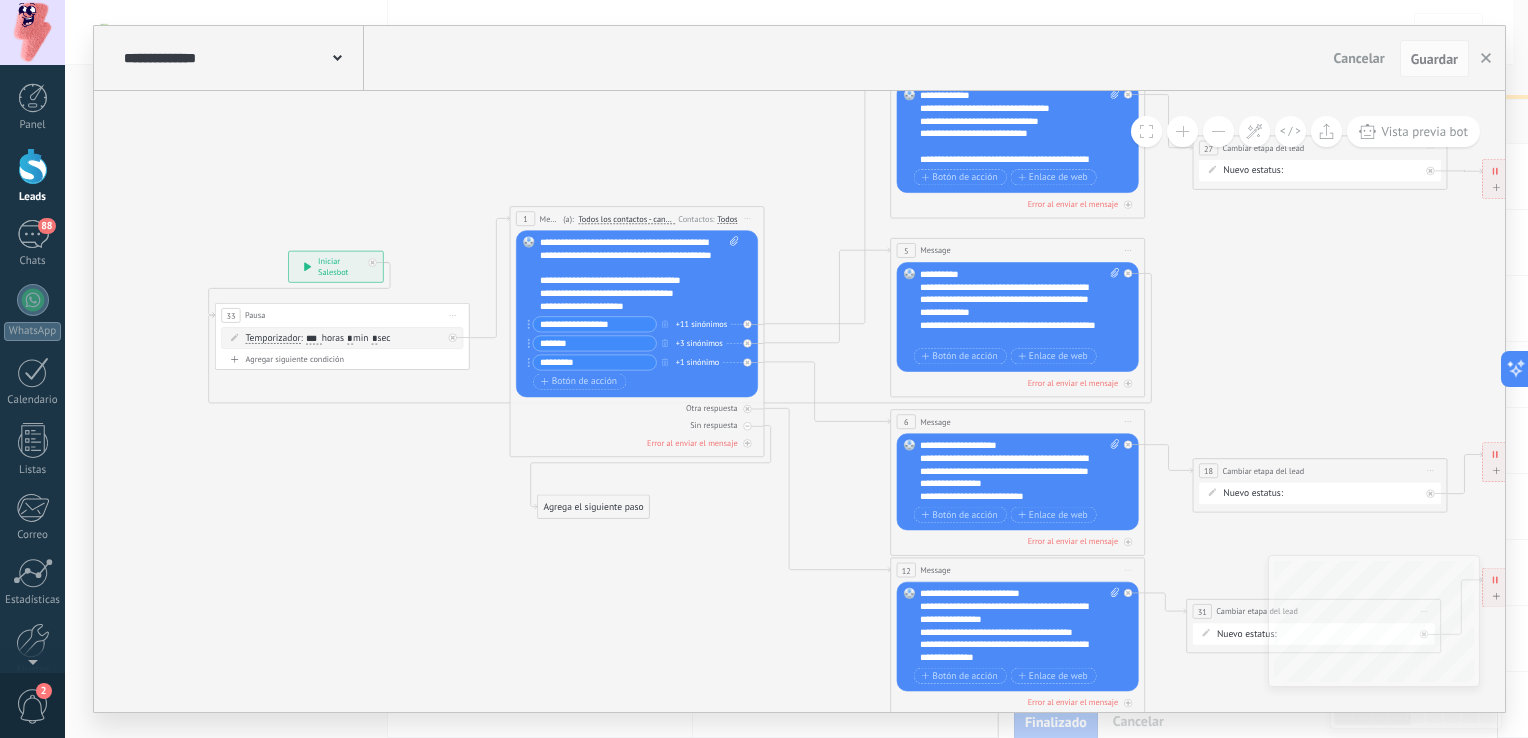 drag, startPoint x: 1356, startPoint y: 234, endPoint x: 1497, endPoint y: 329, distance: 170.01764 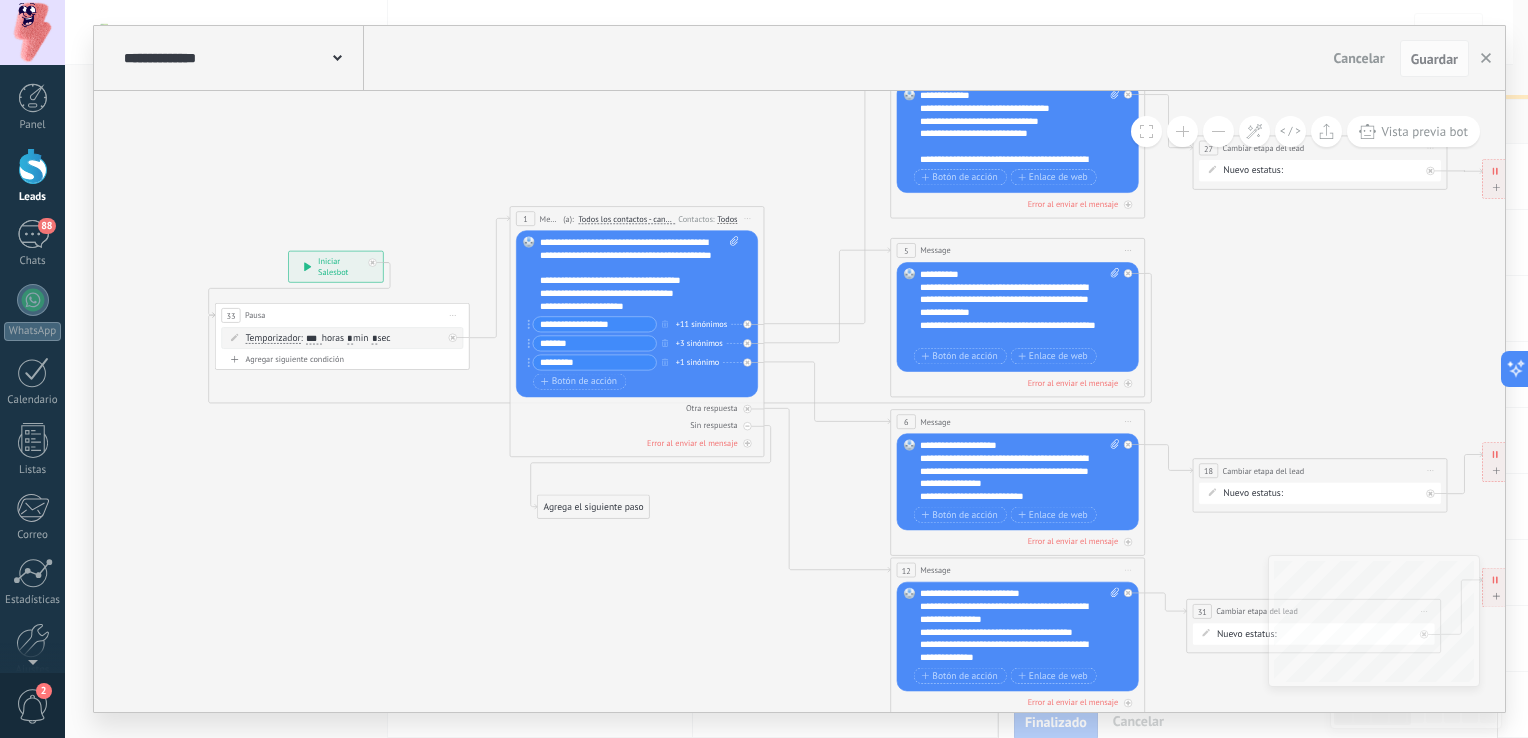 click 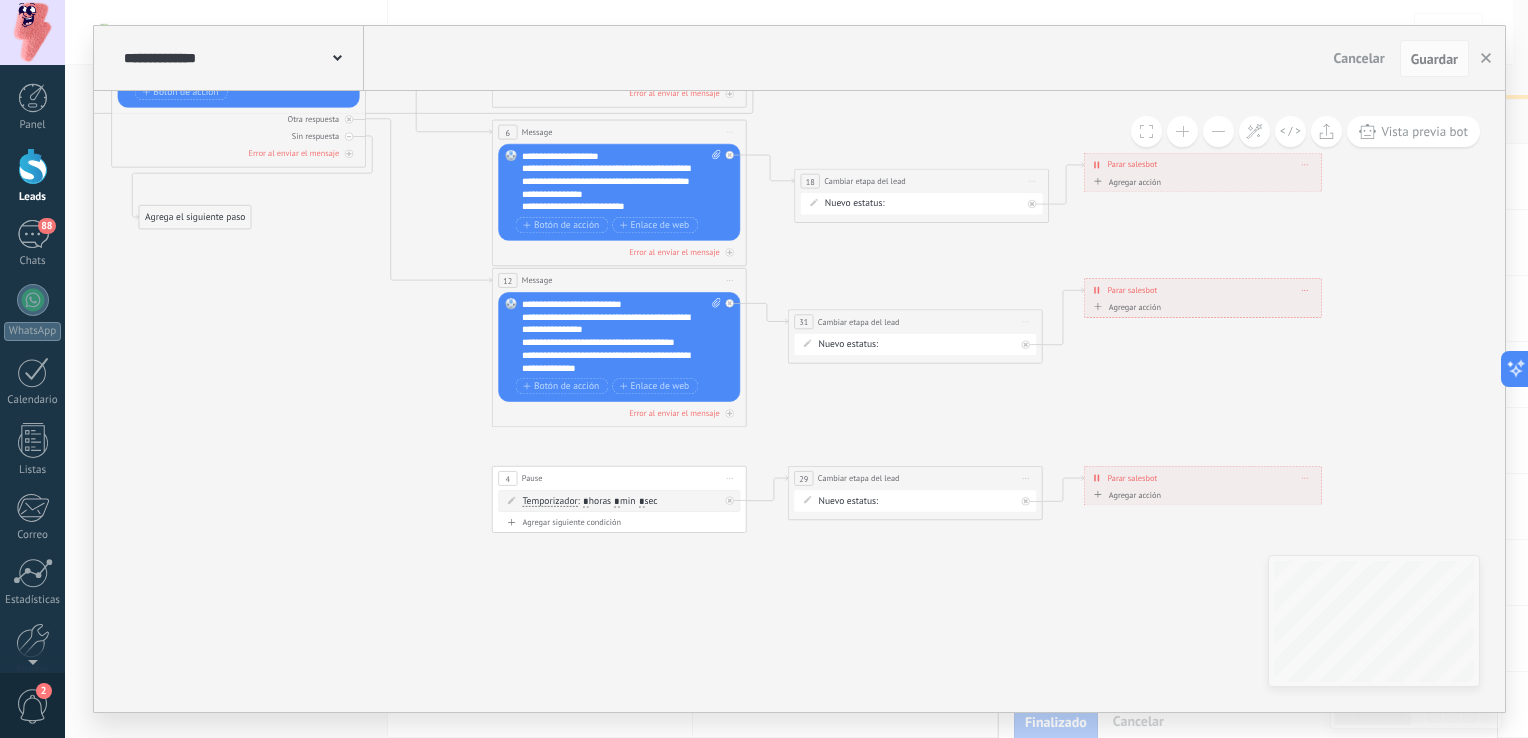 drag, startPoint x: 1340, startPoint y: 351, endPoint x: 919, endPoint y: 31, distance: 528.8109 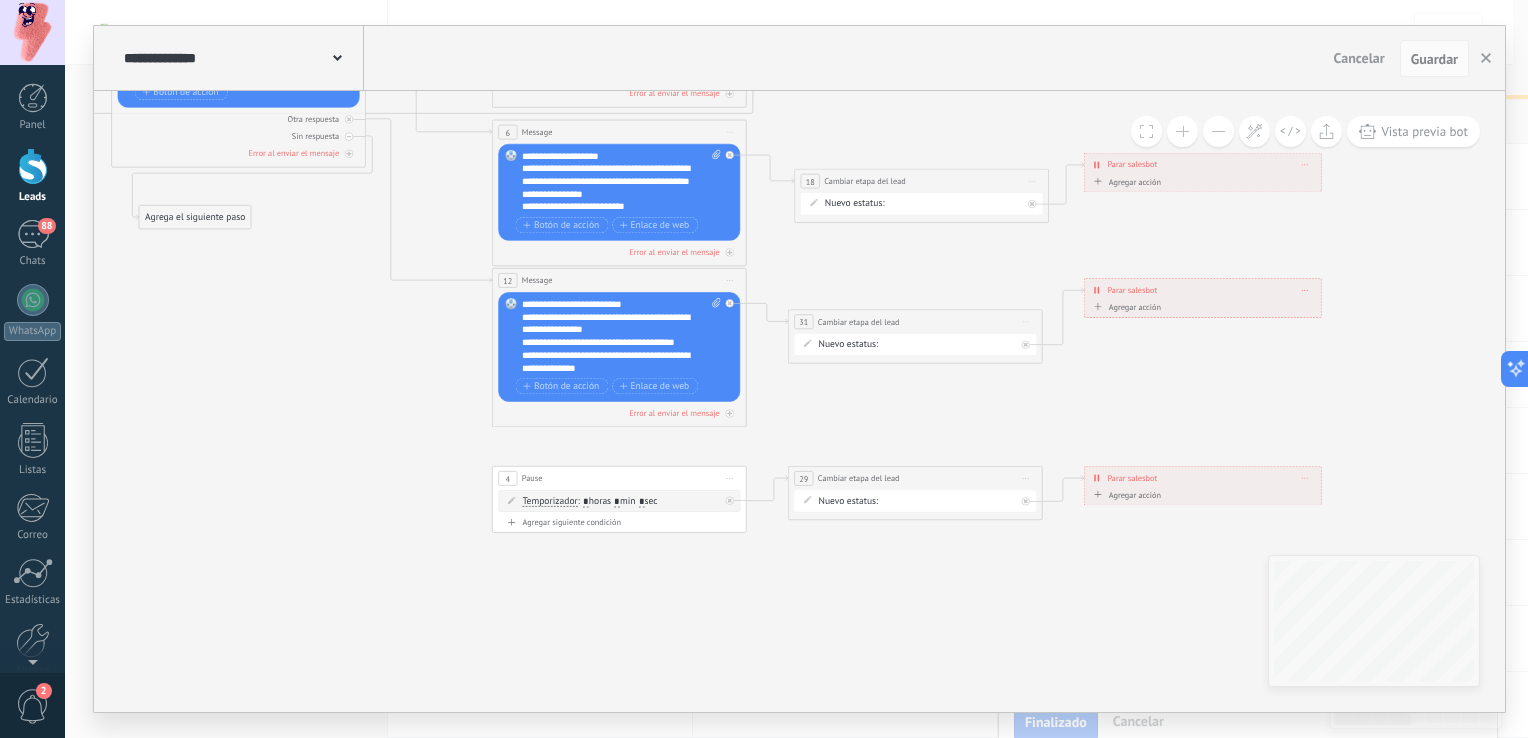 click on "**********" at bounding box center (799, 369) 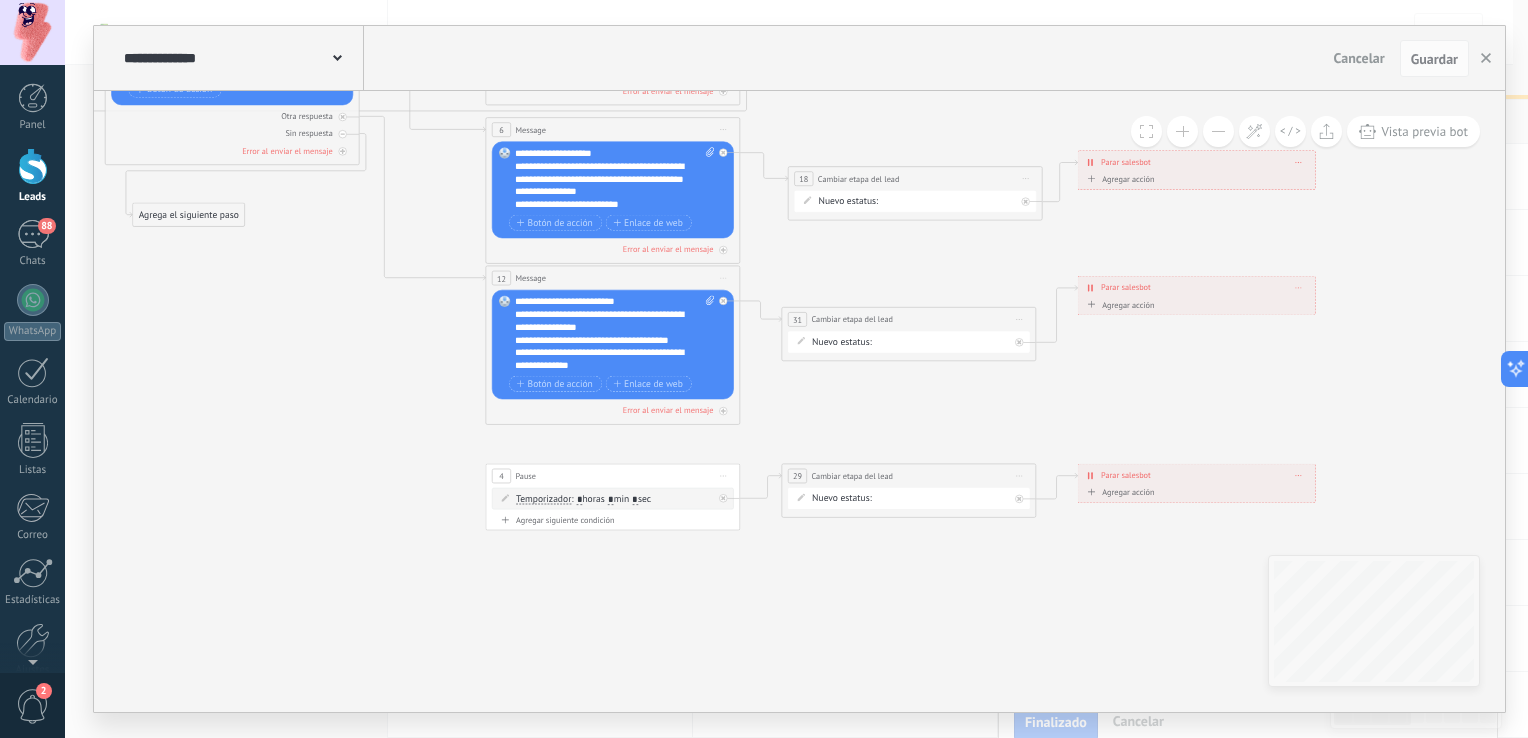 click on "*" at bounding box center [580, 500] 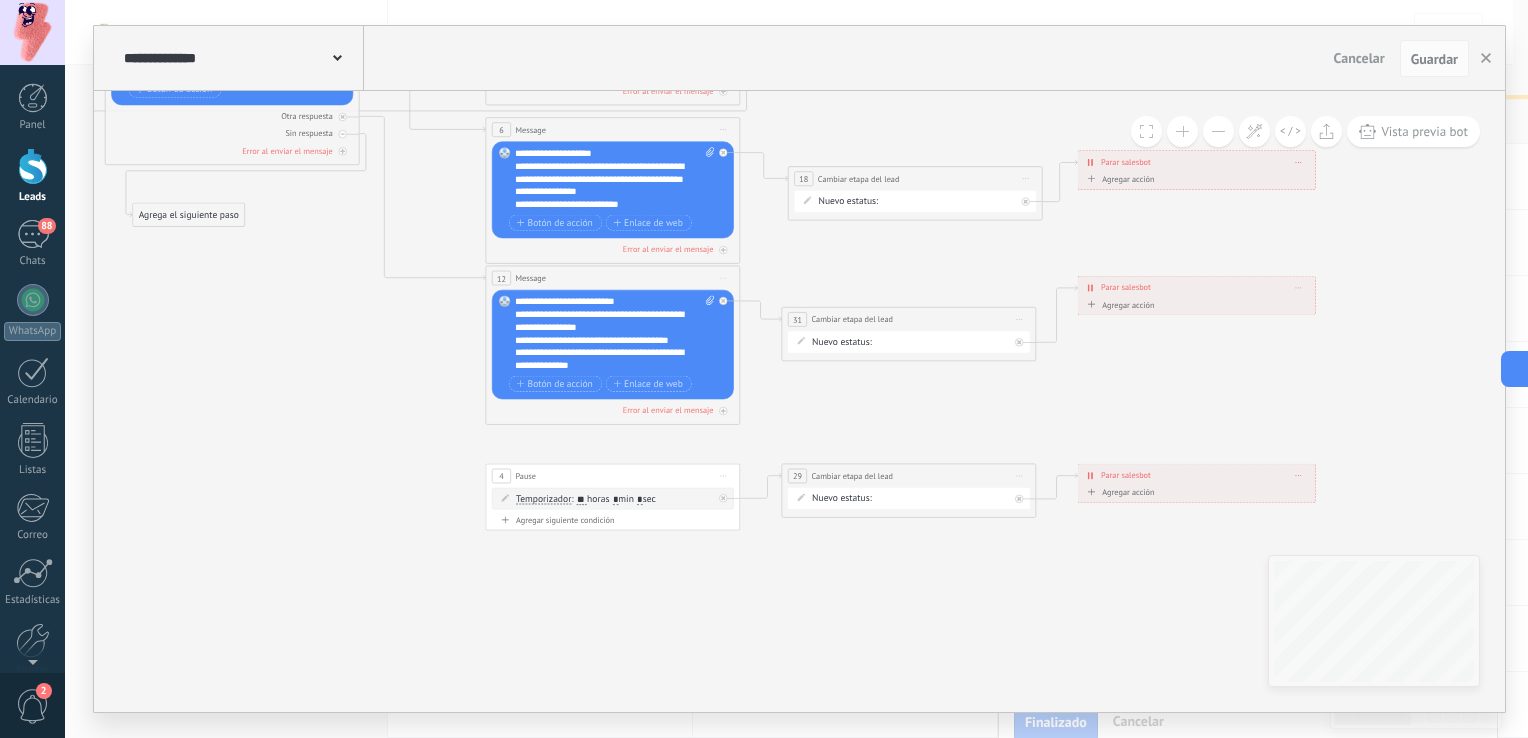type on "**" 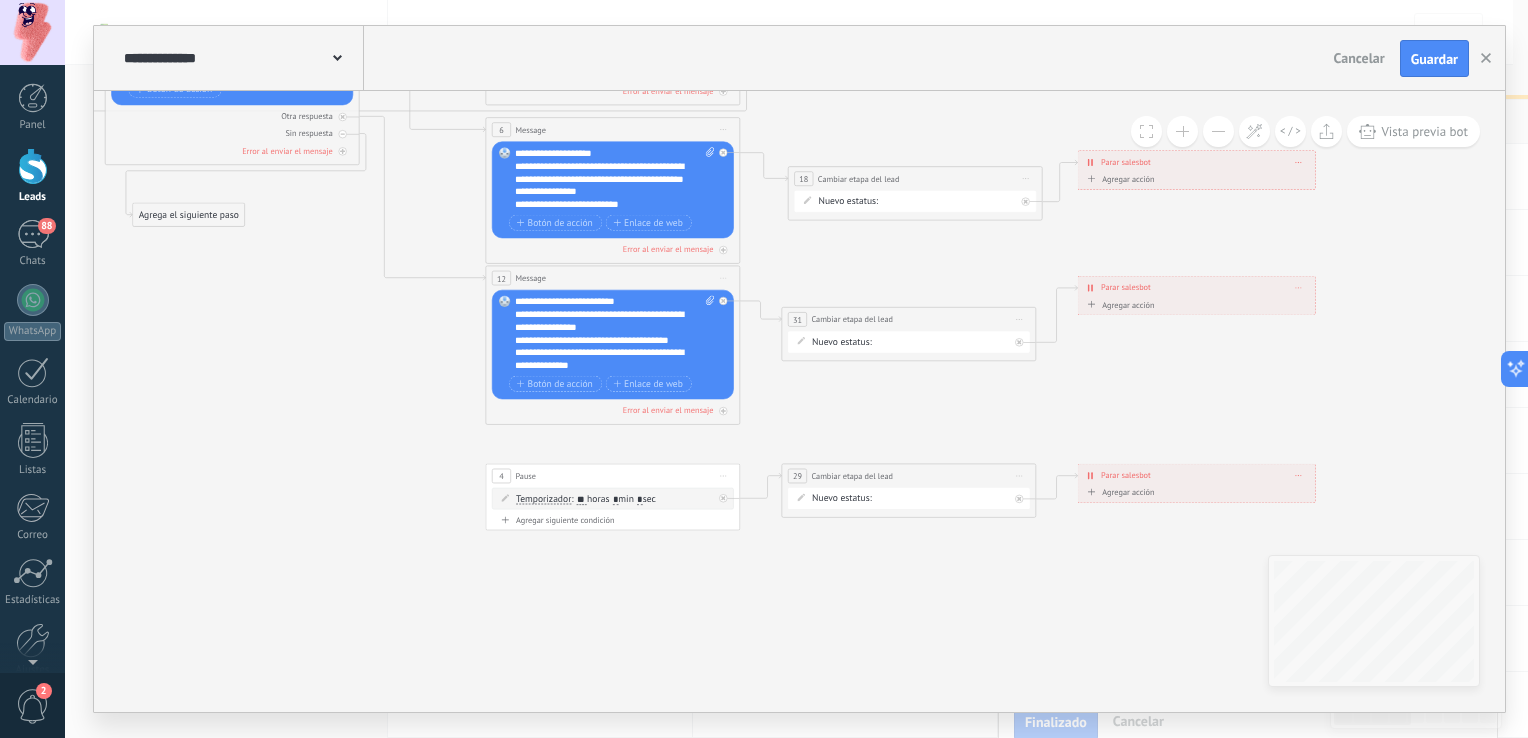 click 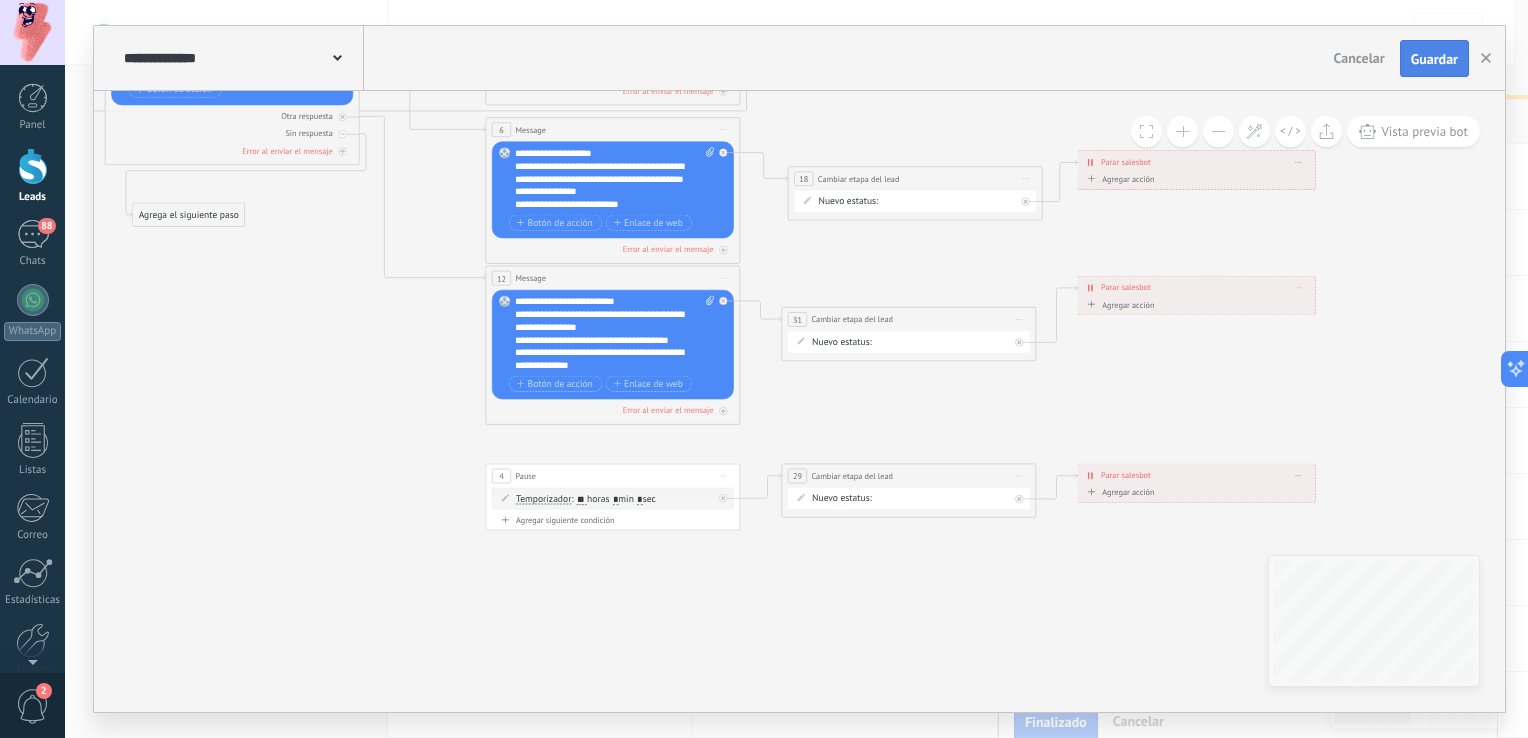 click on "Guardar" at bounding box center [1434, 59] 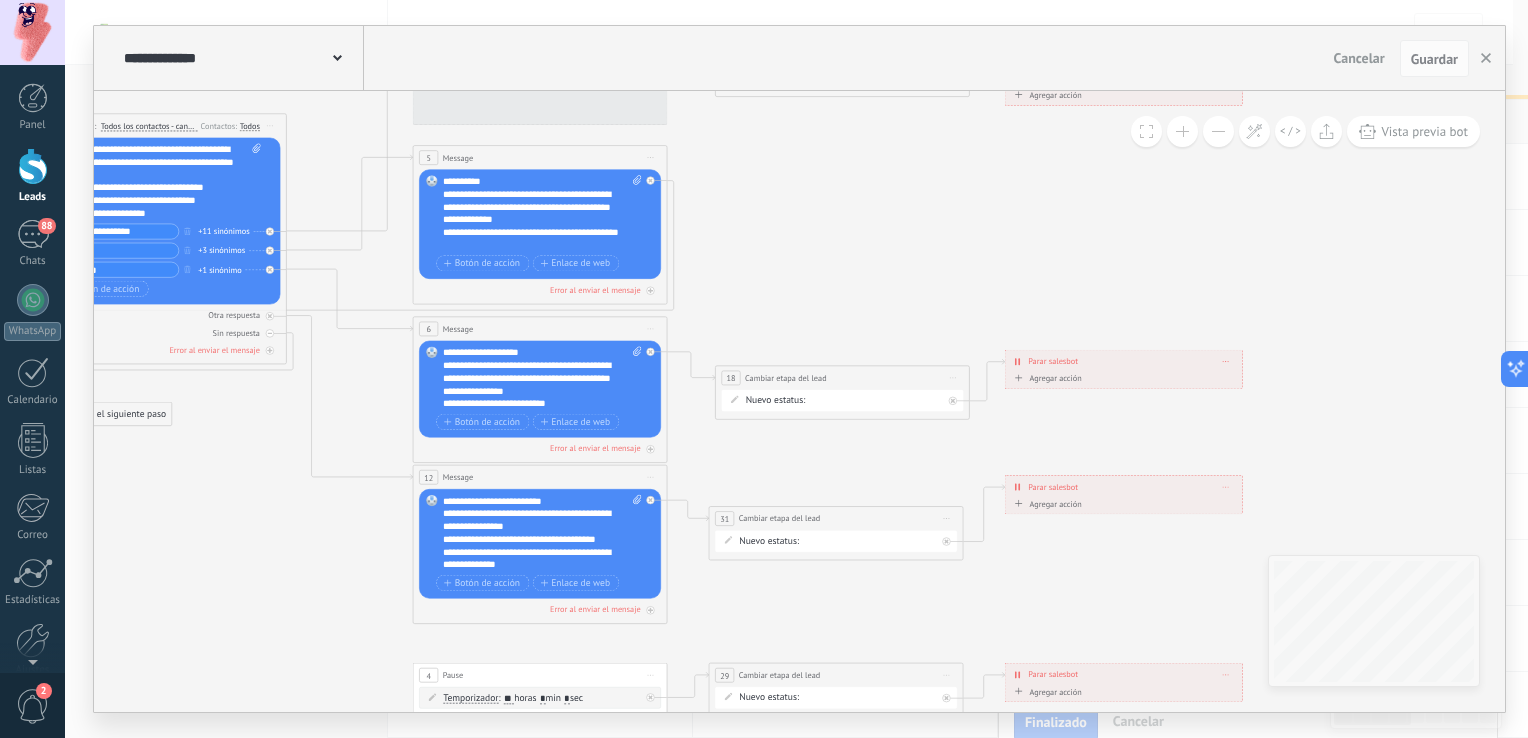 drag, startPoint x: 1244, startPoint y: 405, endPoint x: 1170, endPoint y: 606, distance: 214.18916 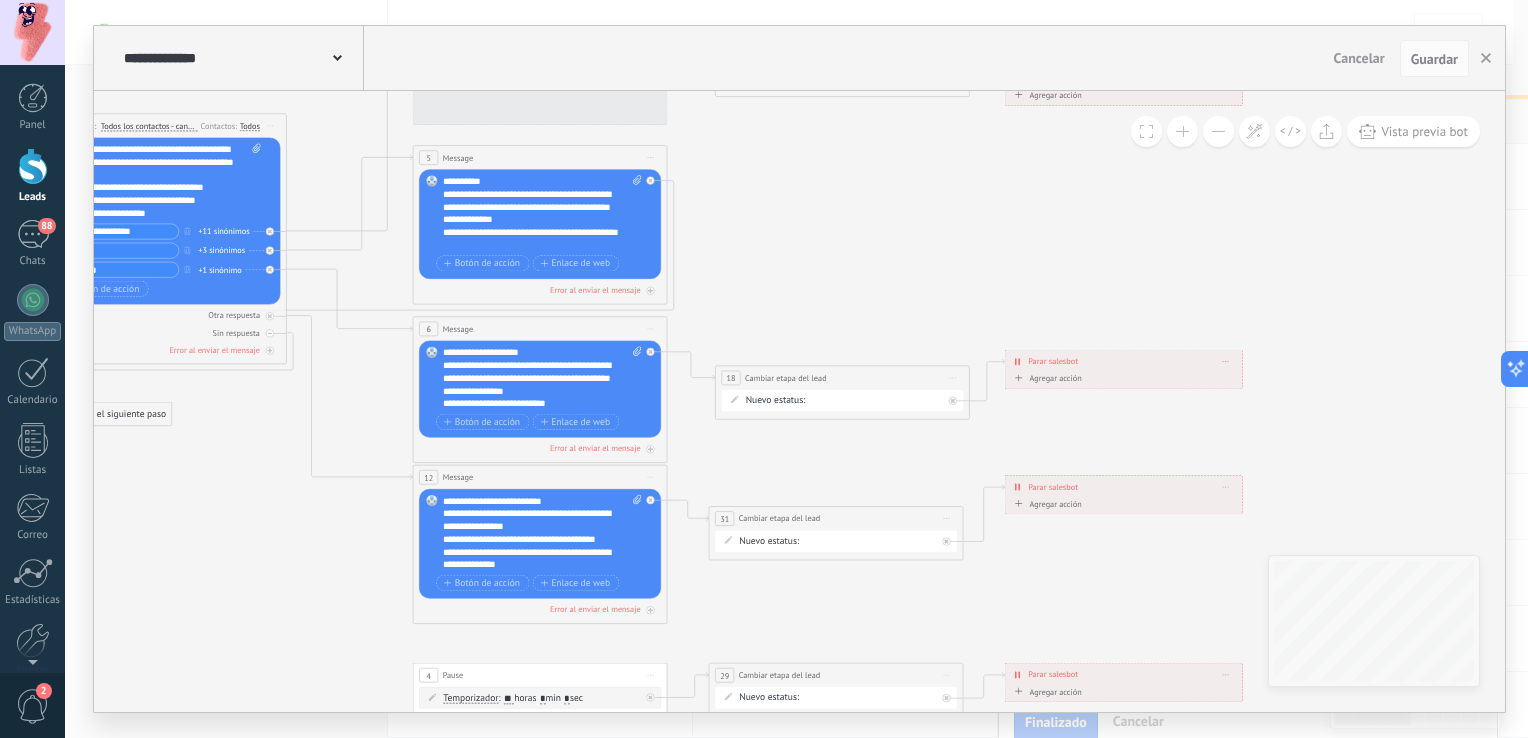click 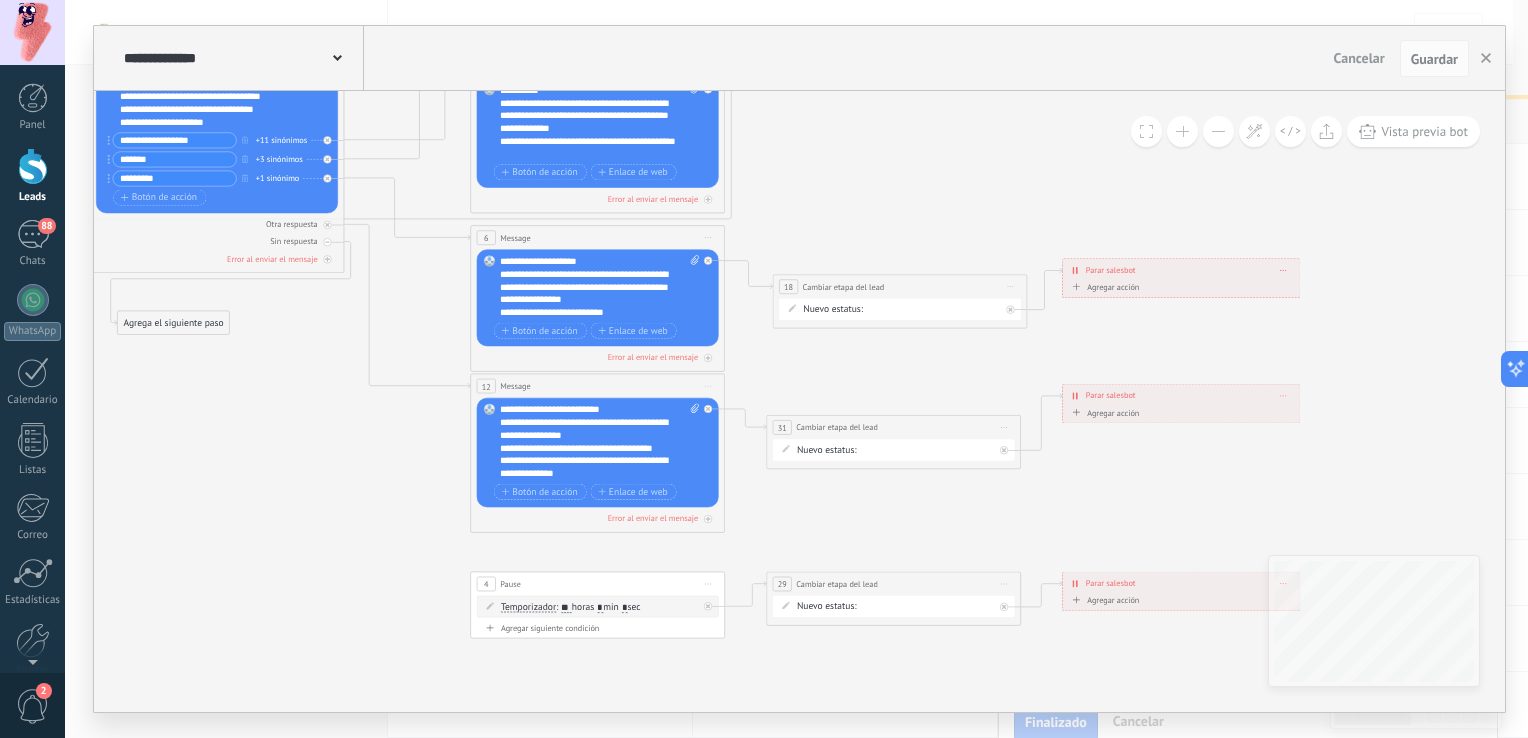 drag, startPoint x: 1089, startPoint y: 457, endPoint x: 1149, endPoint y: 366, distance: 109 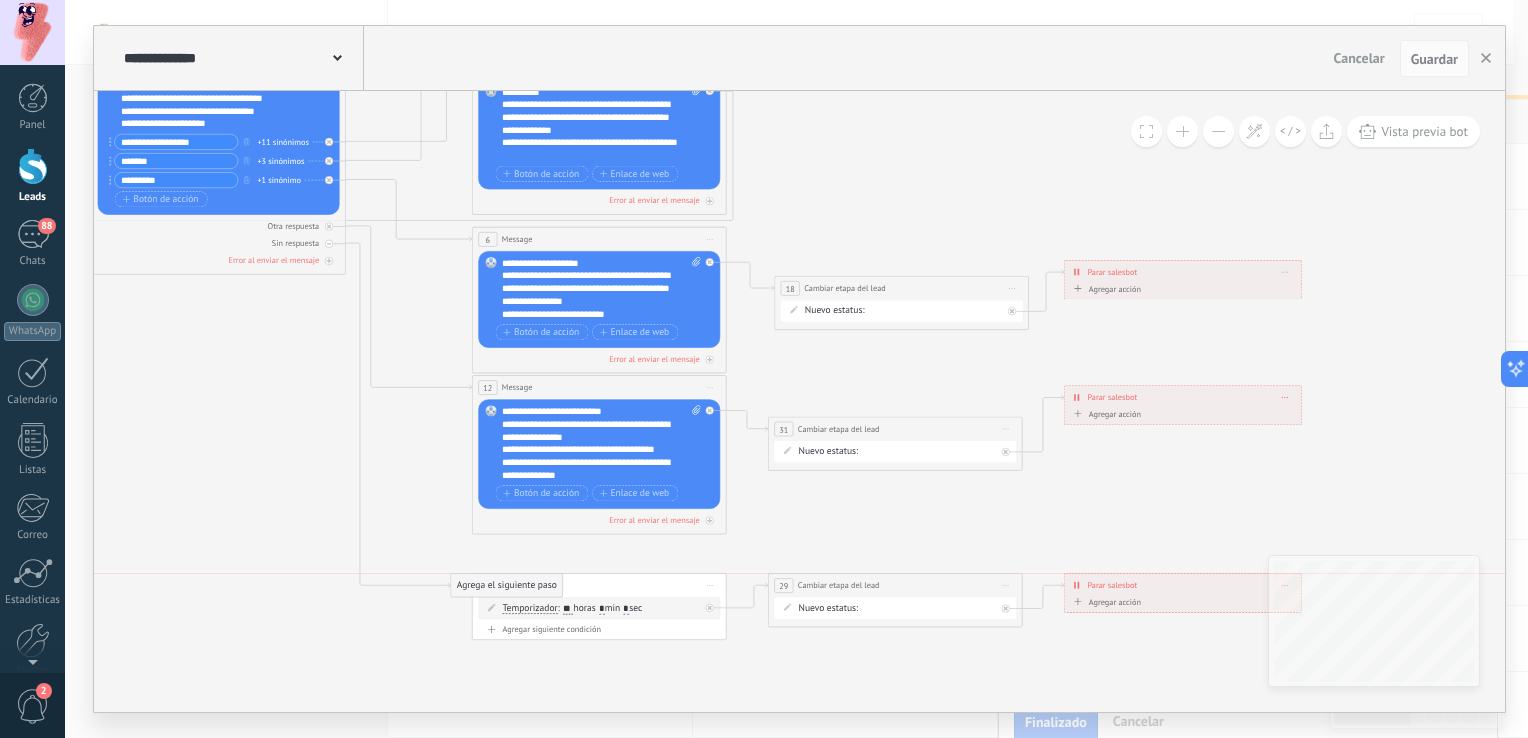 drag, startPoint x: 192, startPoint y: 321, endPoint x: 524, endPoint y: 582, distance: 422.30914 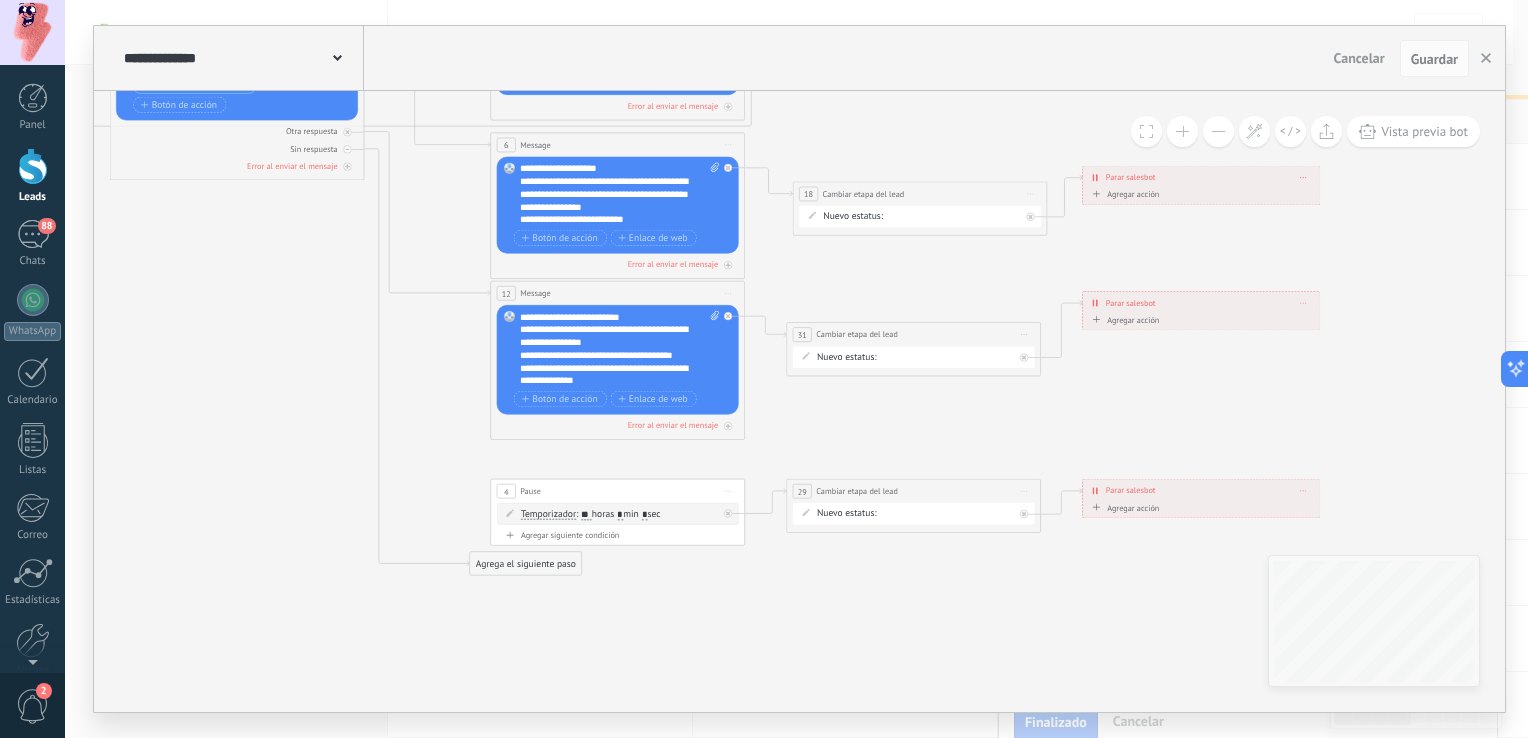drag, startPoint x: 502, startPoint y: 674, endPoint x: 520, endPoint y: 582, distance: 93.74433 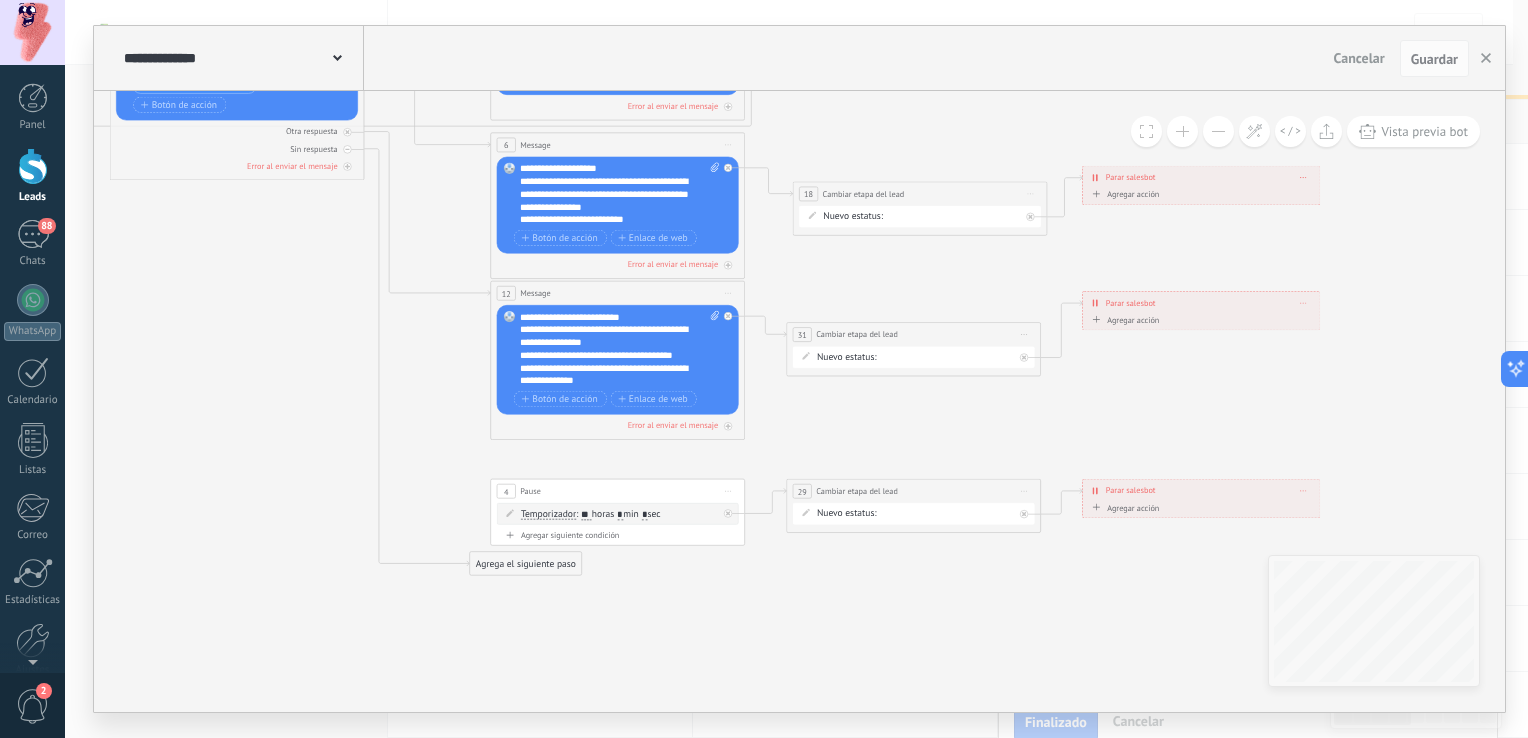 click 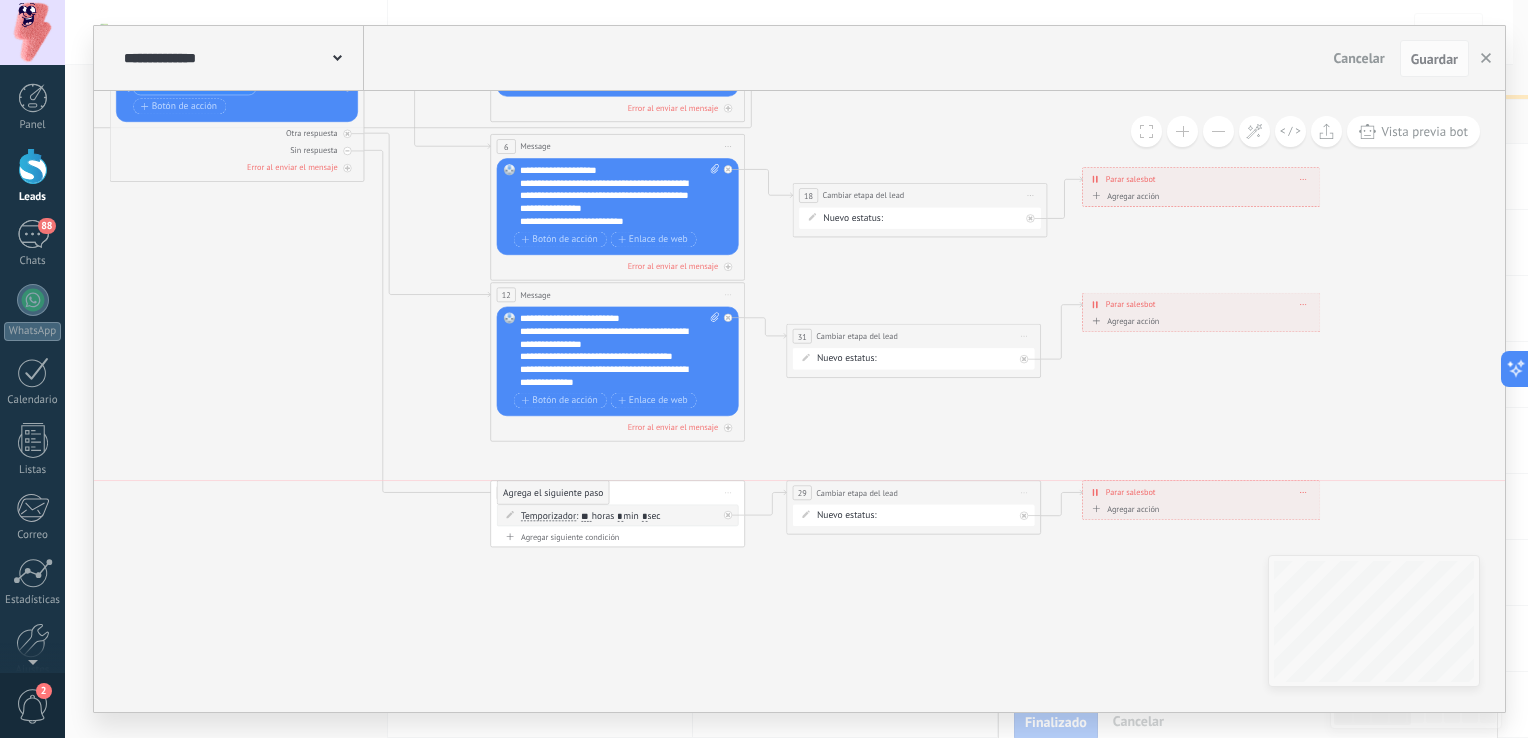 drag, startPoint x: 520, startPoint y: 561, endPoint x: 548, endPoint y: 493, distance: 73.53911 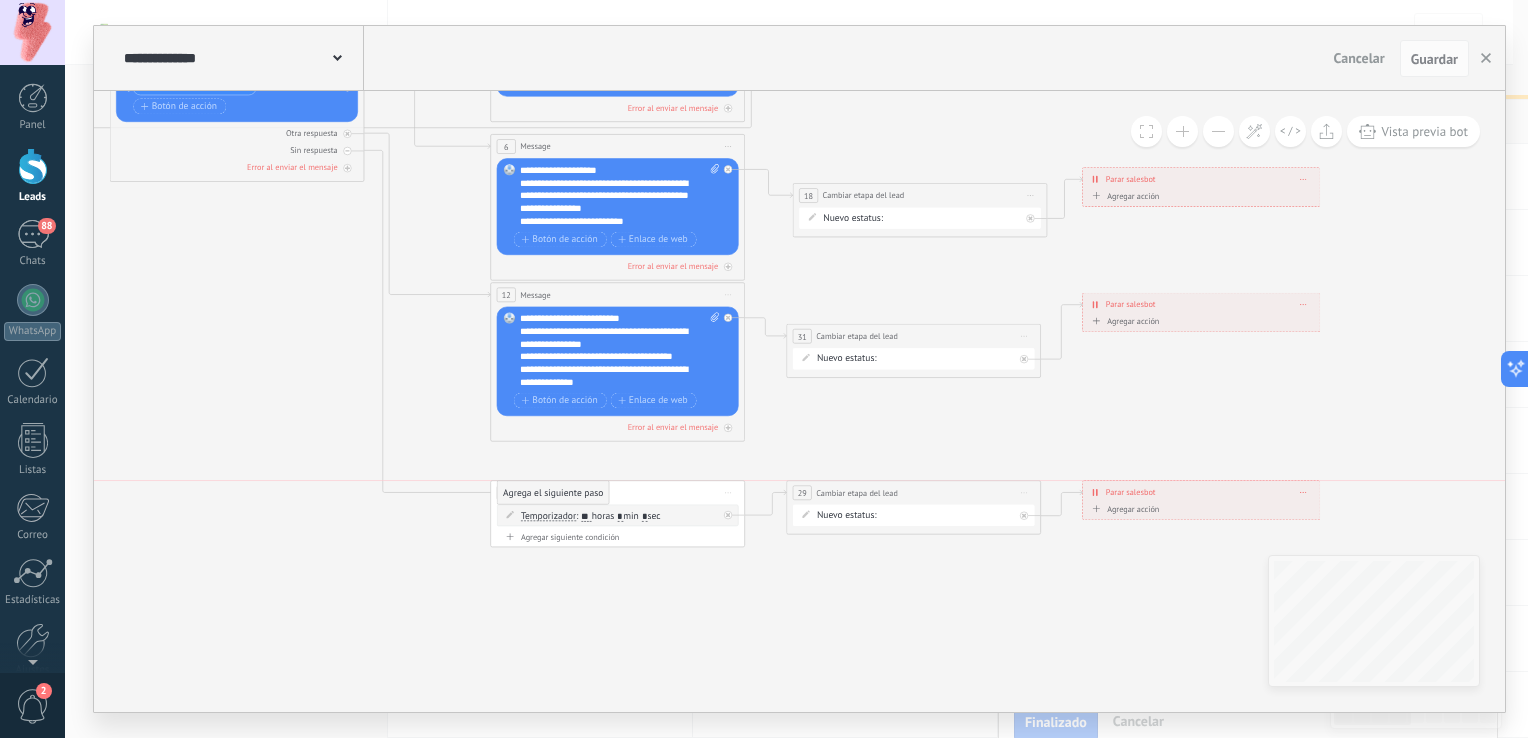 click on "Agrega el siguiente paso" at bounding box center (553, 493) 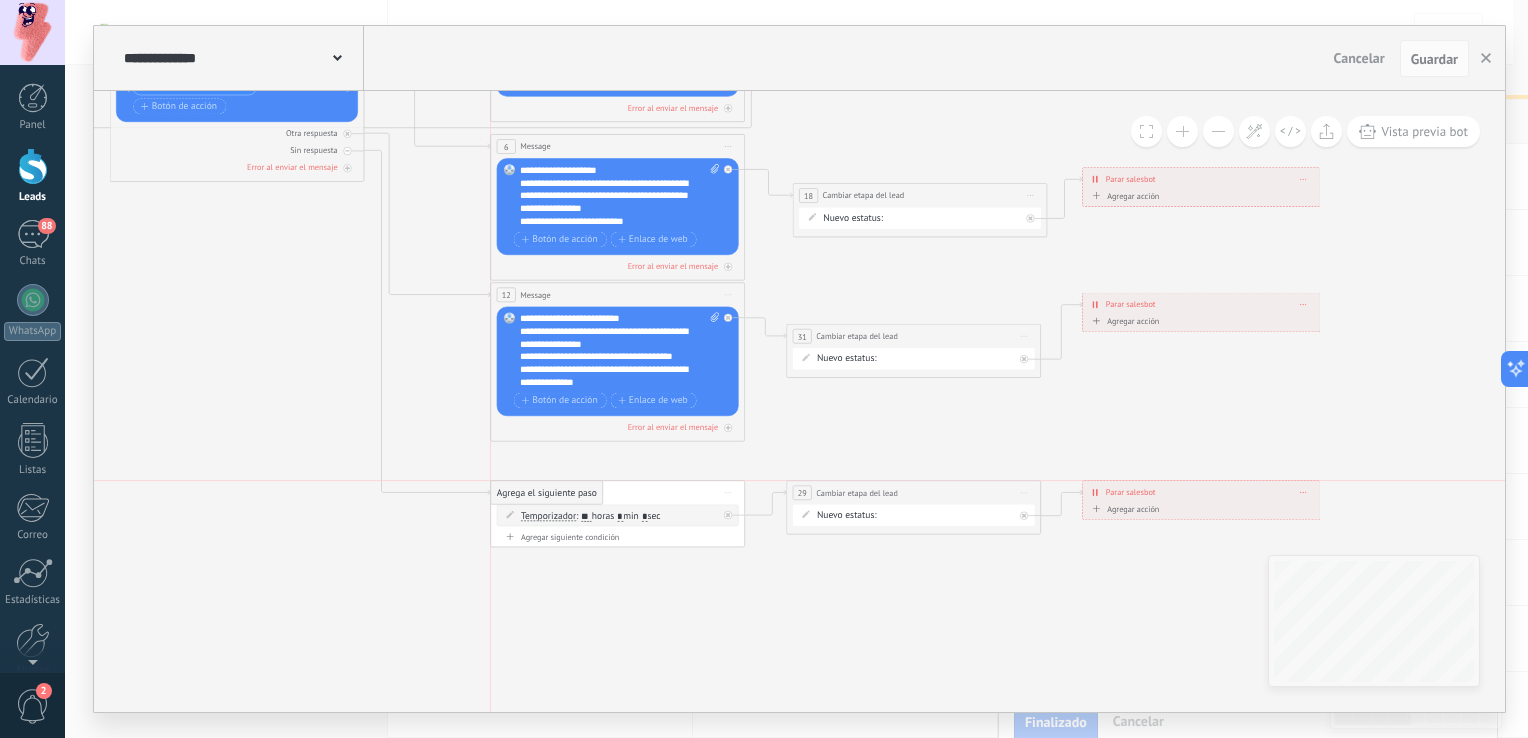drag, startPoint x: 521, startPoint y: 572, endPoint x: 511, endPoint y: 502, distance: 70.71068 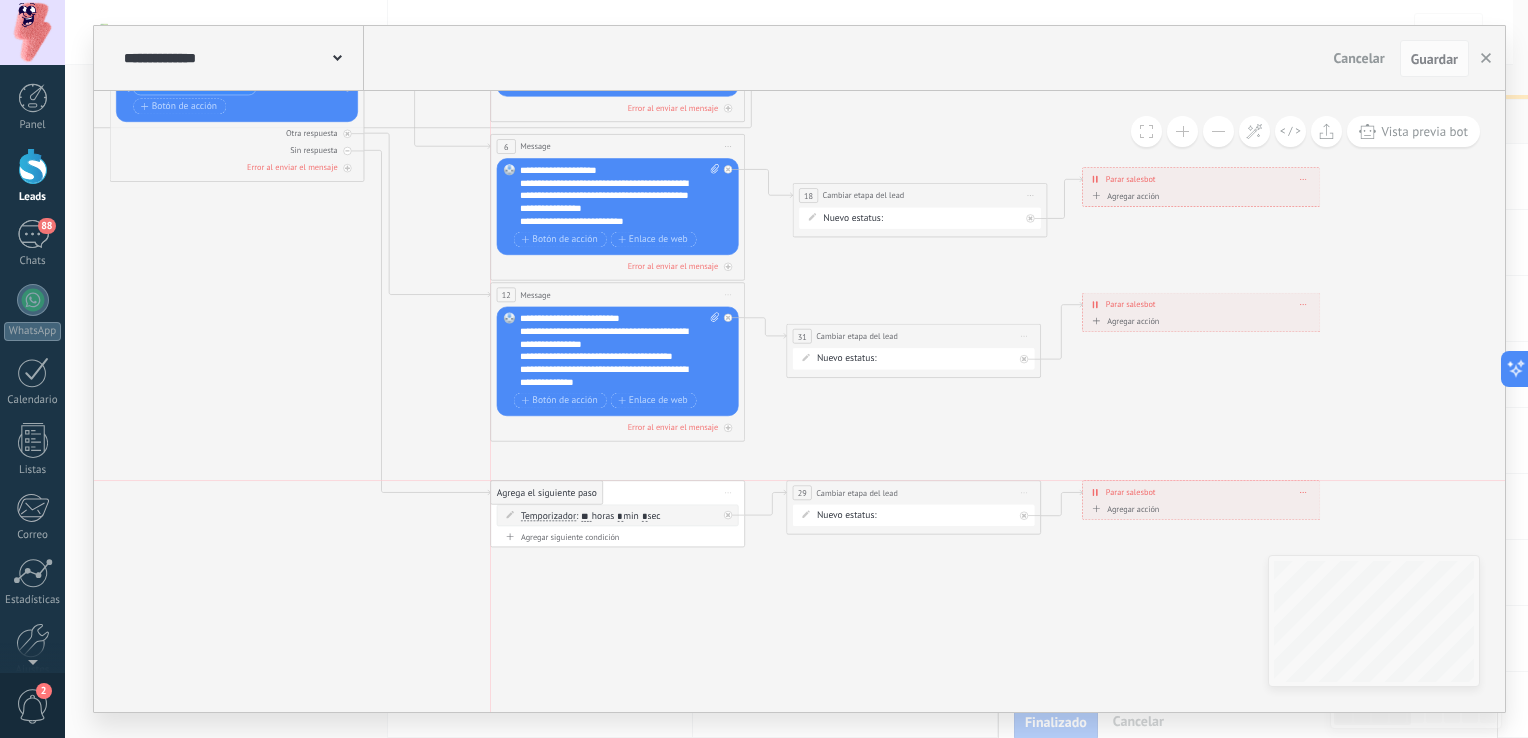 click on "Agrega el siguiente paso" at bounding box center [547, 493] 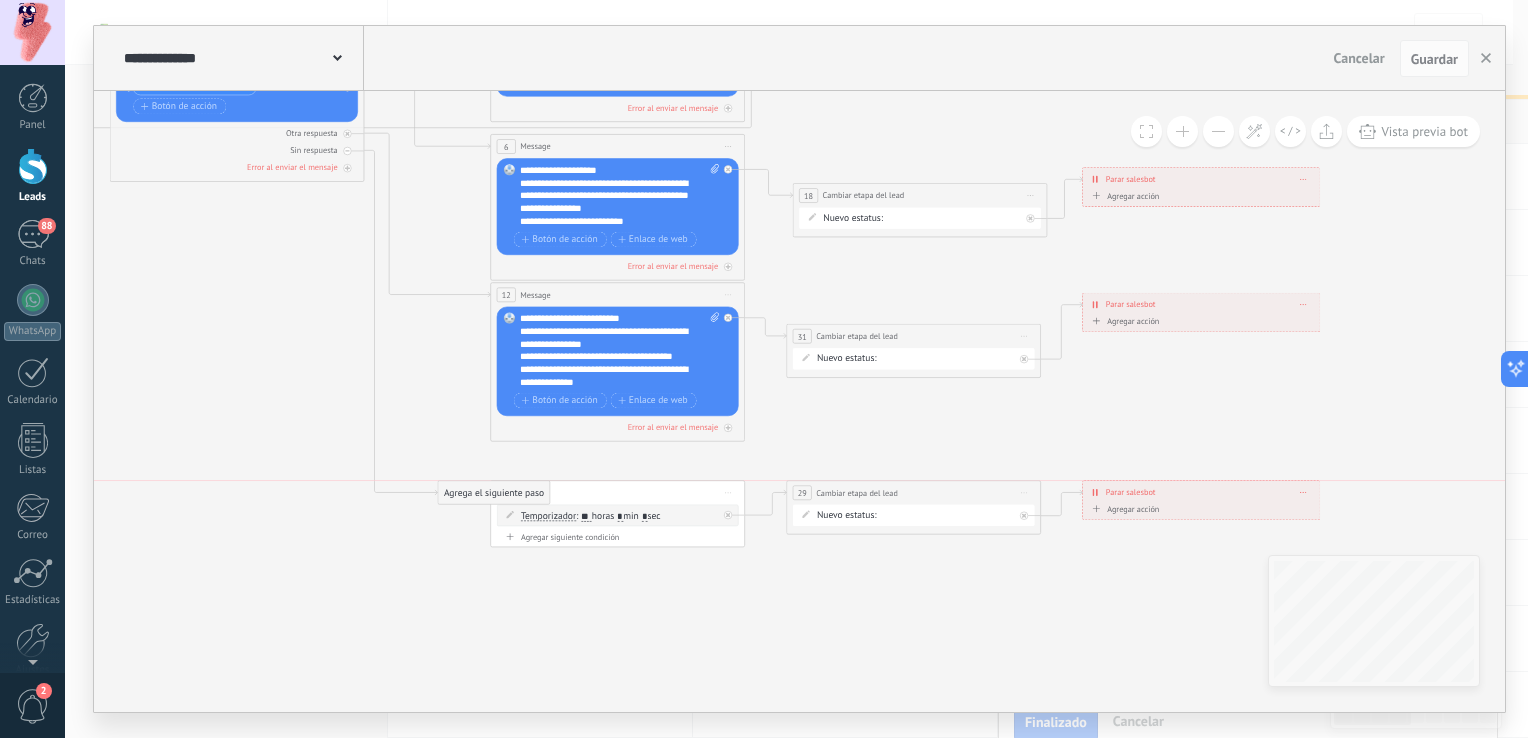 drag, startPoint x: 523, startPoint y: 573, endPoint x: 470, endPoint y: 499, distance: 91.02197 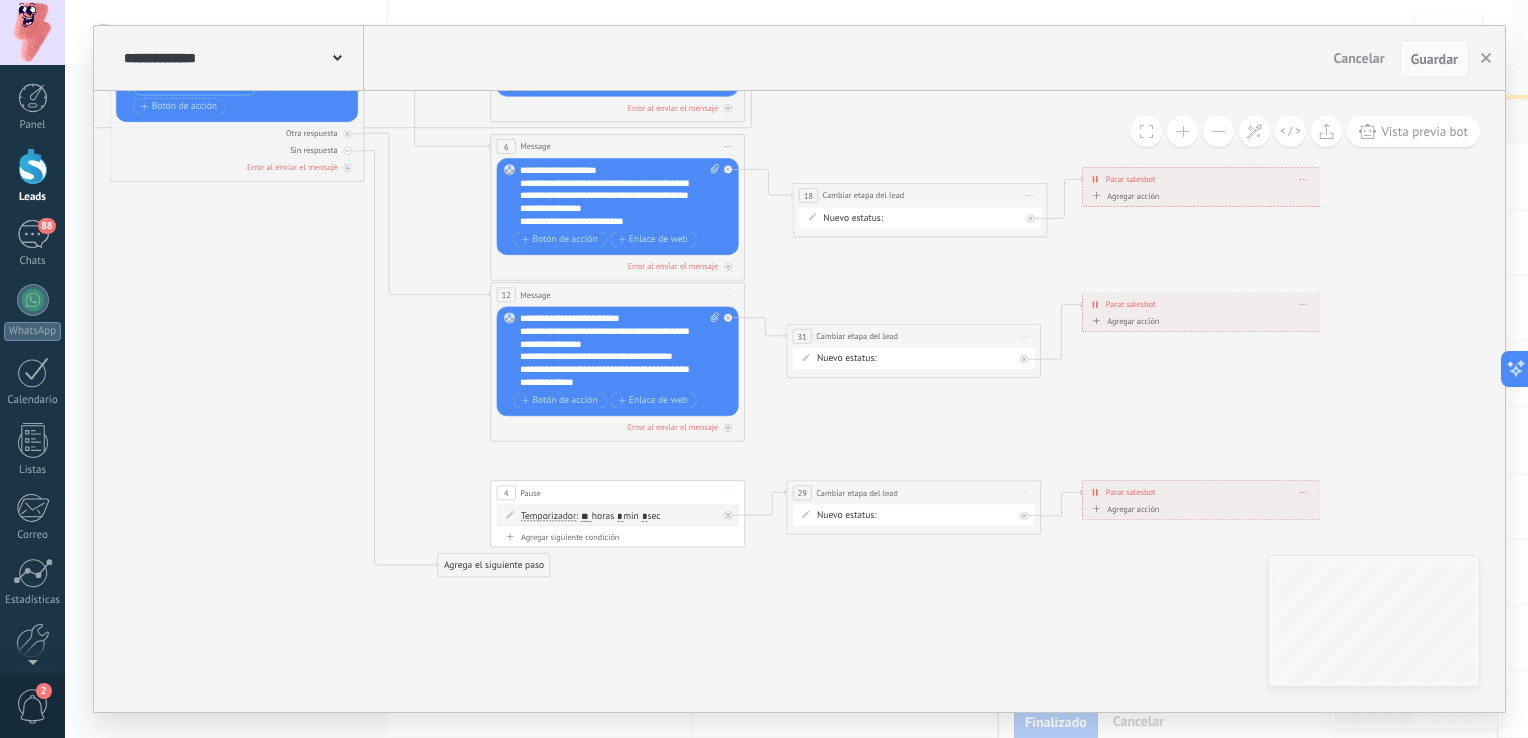 click on "Agrega el siguiente paso" at bounding box center (494, 565) 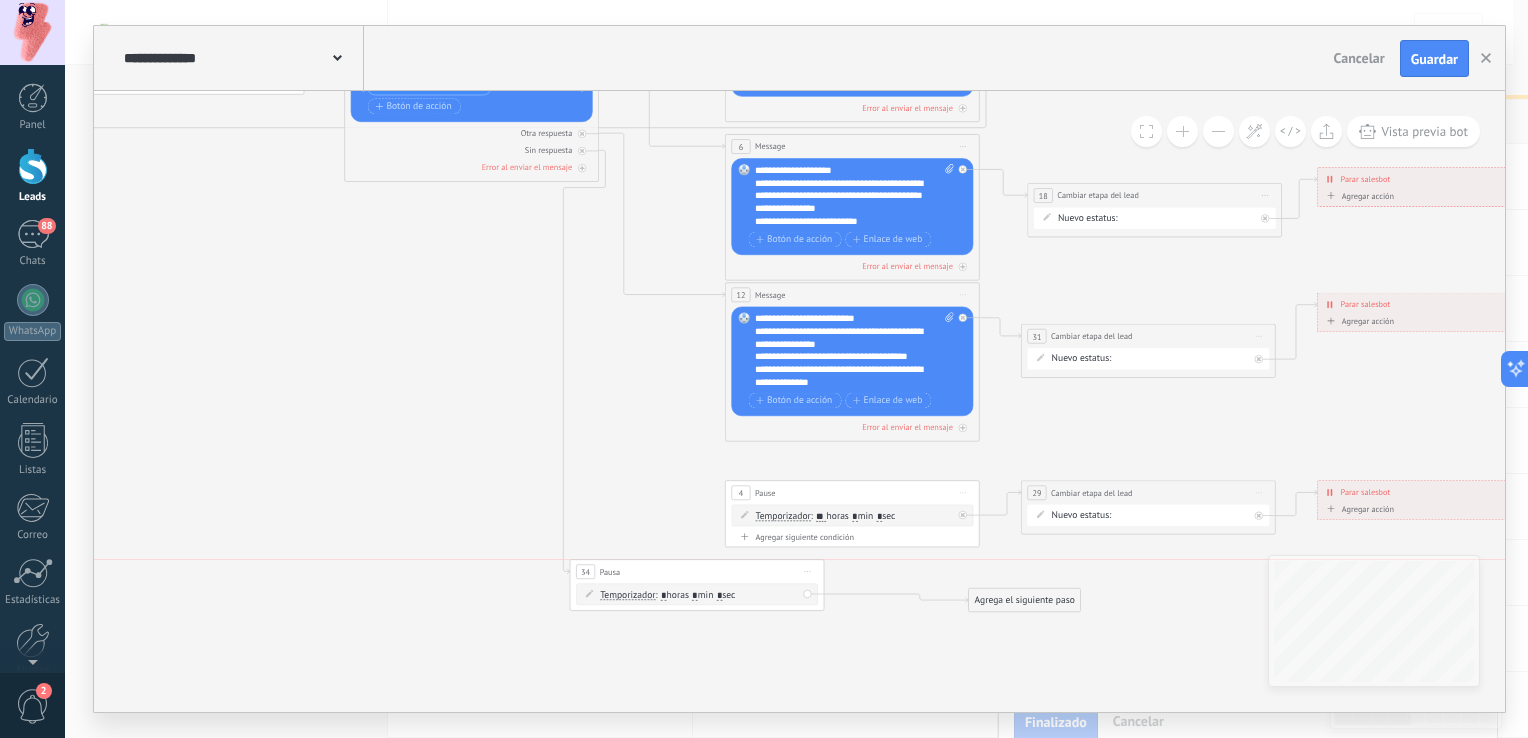 drag, startPoint x: 794, startPoint y: 571, endPoint x: 692, endPoint y: 578, distance: 102.239914 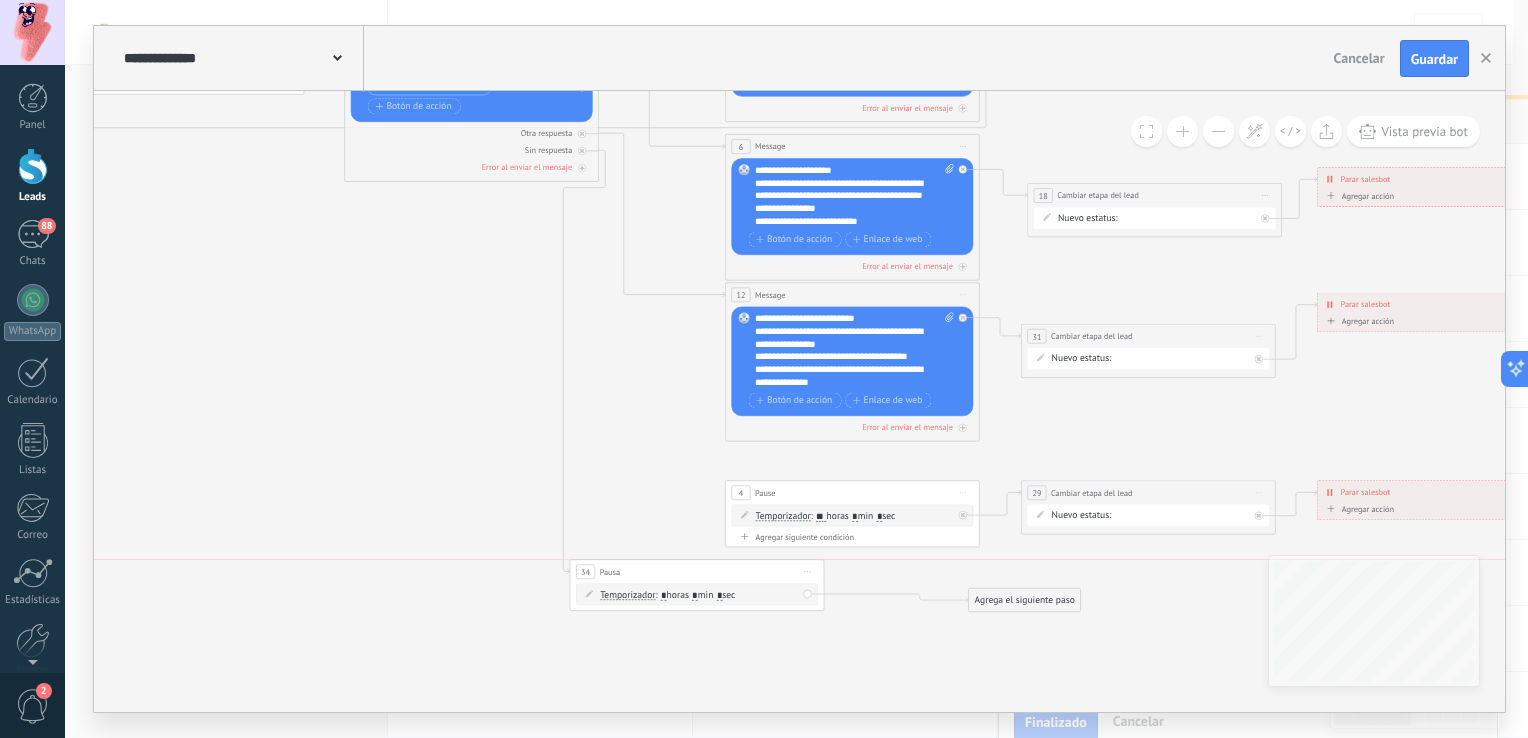 click on "34
Pausa
*****
Iniciar vista previa aquí
Cambiar nombre
Duplicar
Borrar" at bounding box center [696, 572] 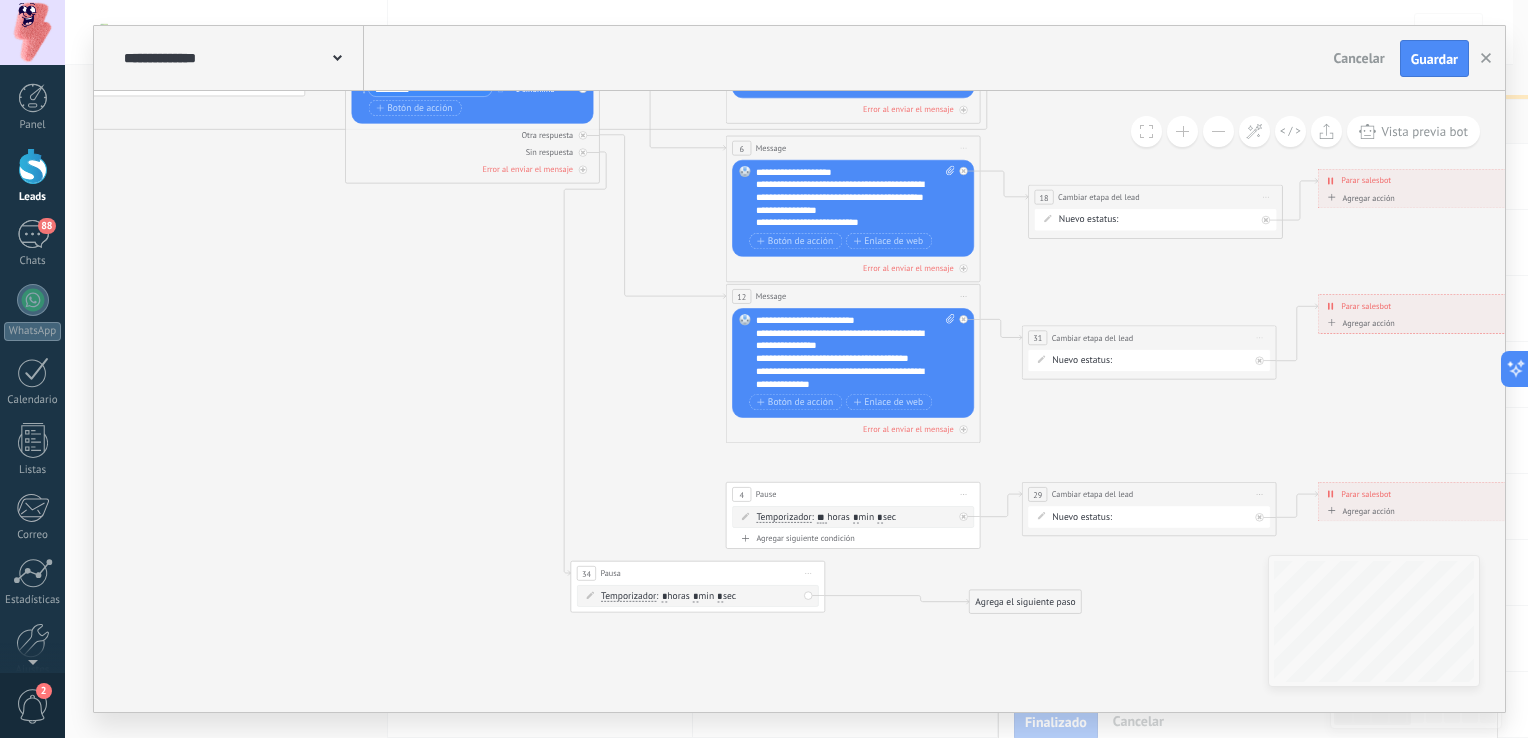 drag, startPoint x: 692, startPoint y: 578, endPoint x: 801, endPoint y: 609, distance: 113.32255 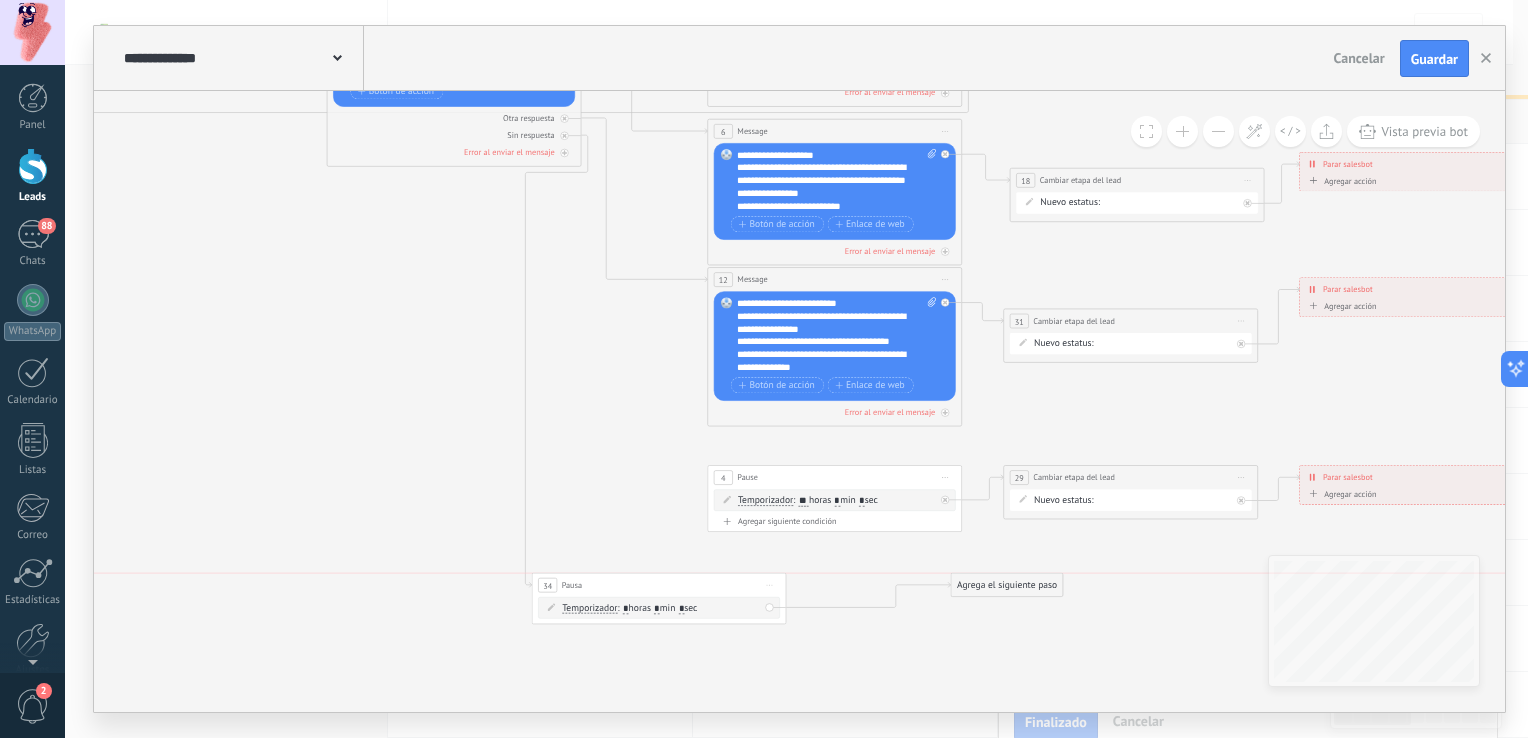 drag, startPoint x: 755, startPoint y: 562, endPoint x: 744, endPoint y: 587, distance: 27.313 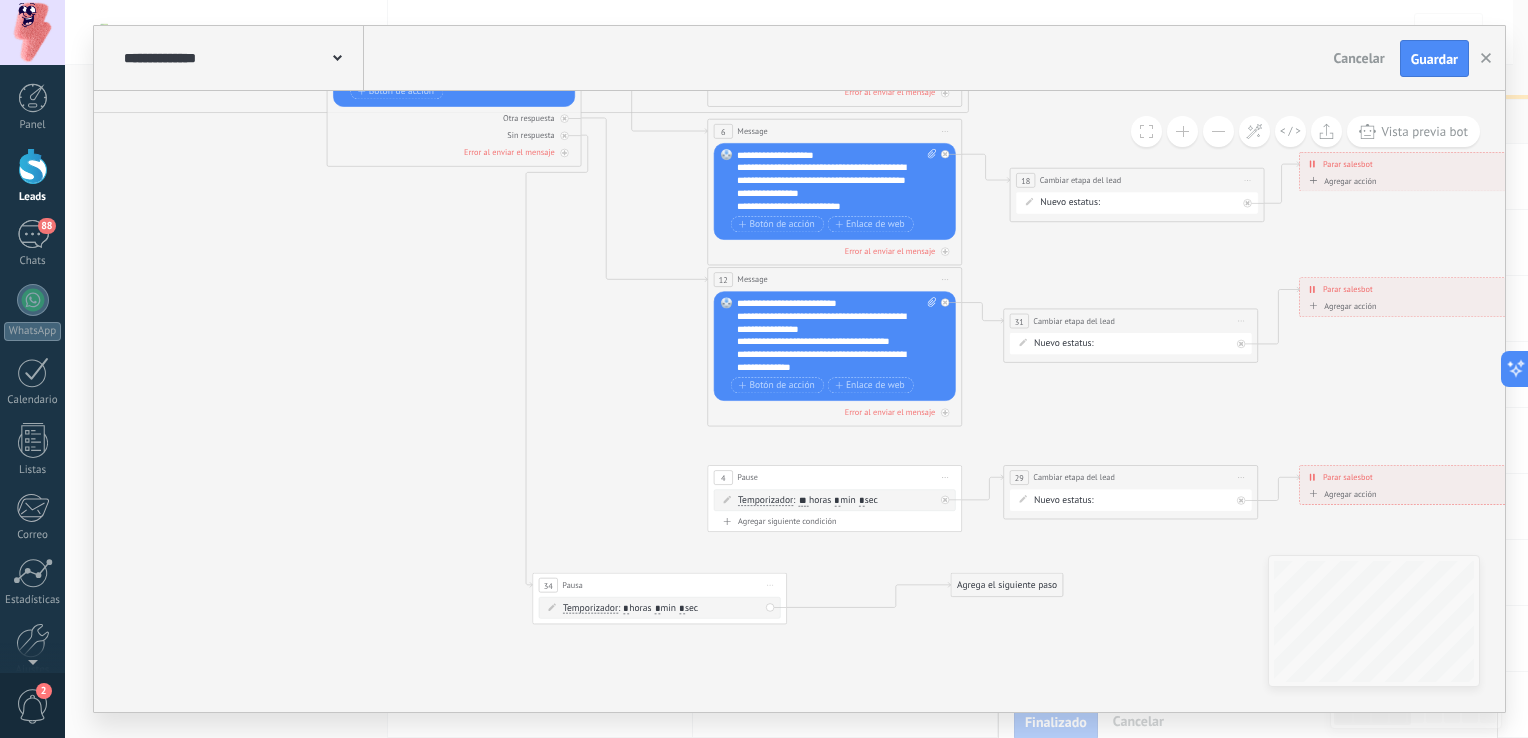click on "Iniciar vista previa aquí
Cambiar nombre
Duplicar
Borrar" at bounding box center [770, 585] 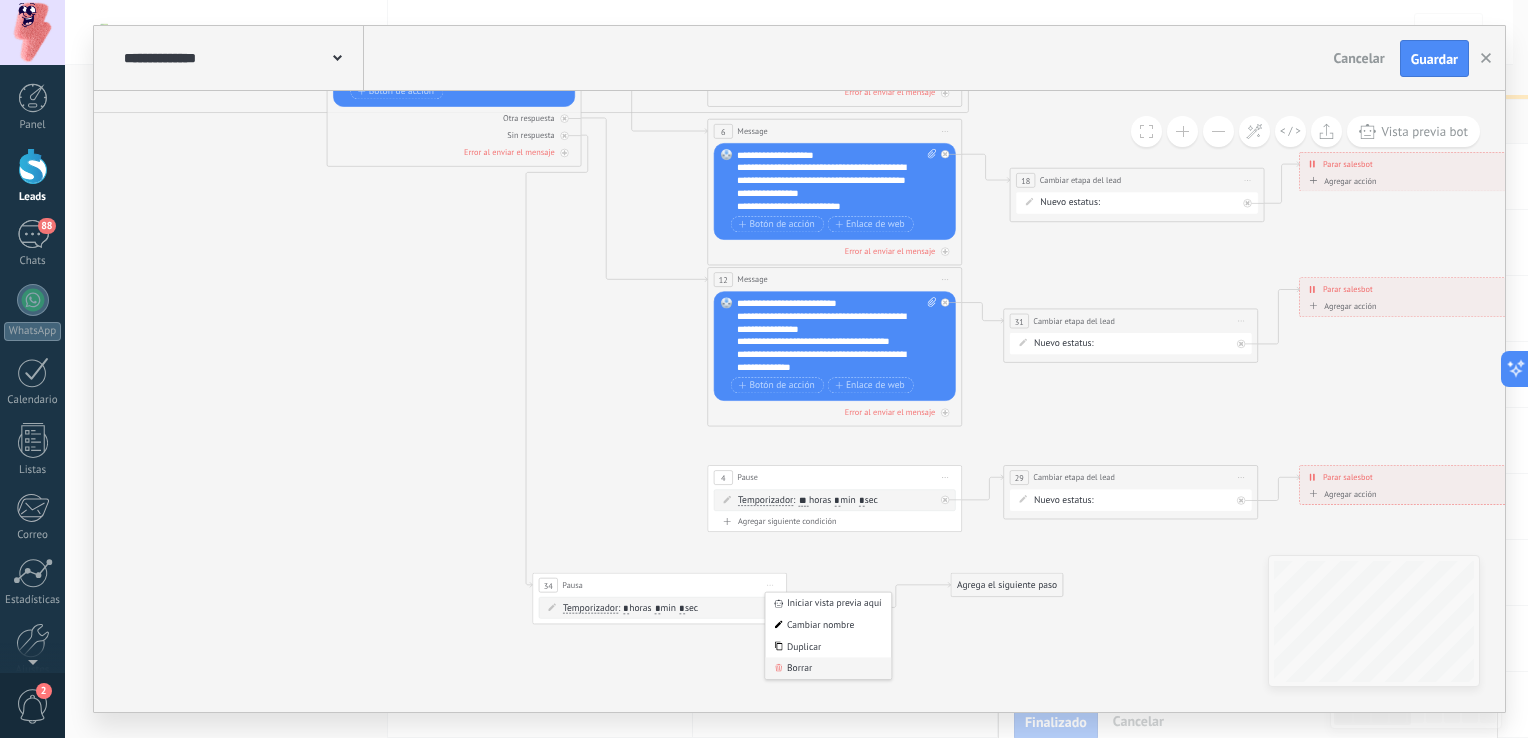 click on "Borrar" at bounding box center [828, 669] 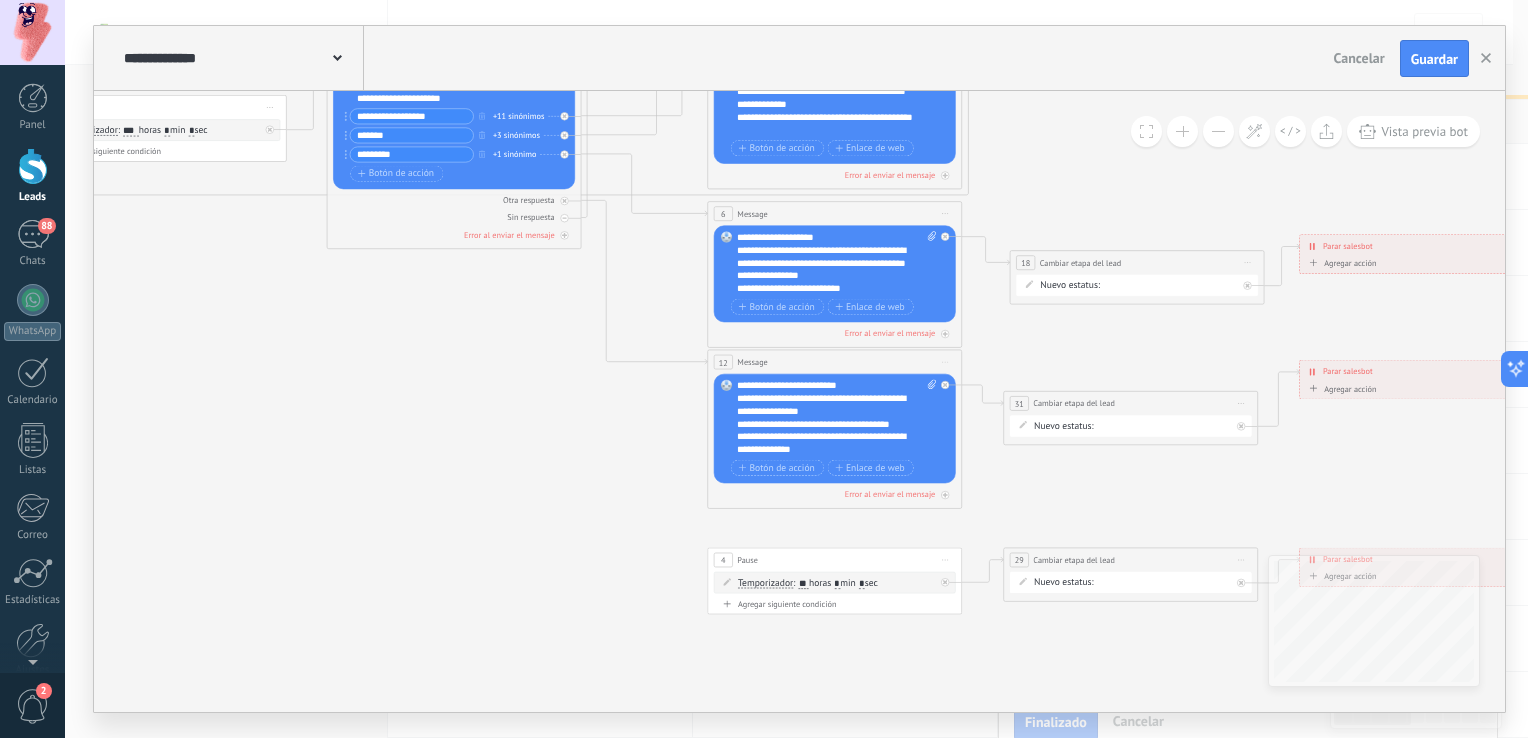 drag, startPoint x: 544, startPoint y: 263, endPoint x: 555, endPoint y: 296, distance: 34.785053 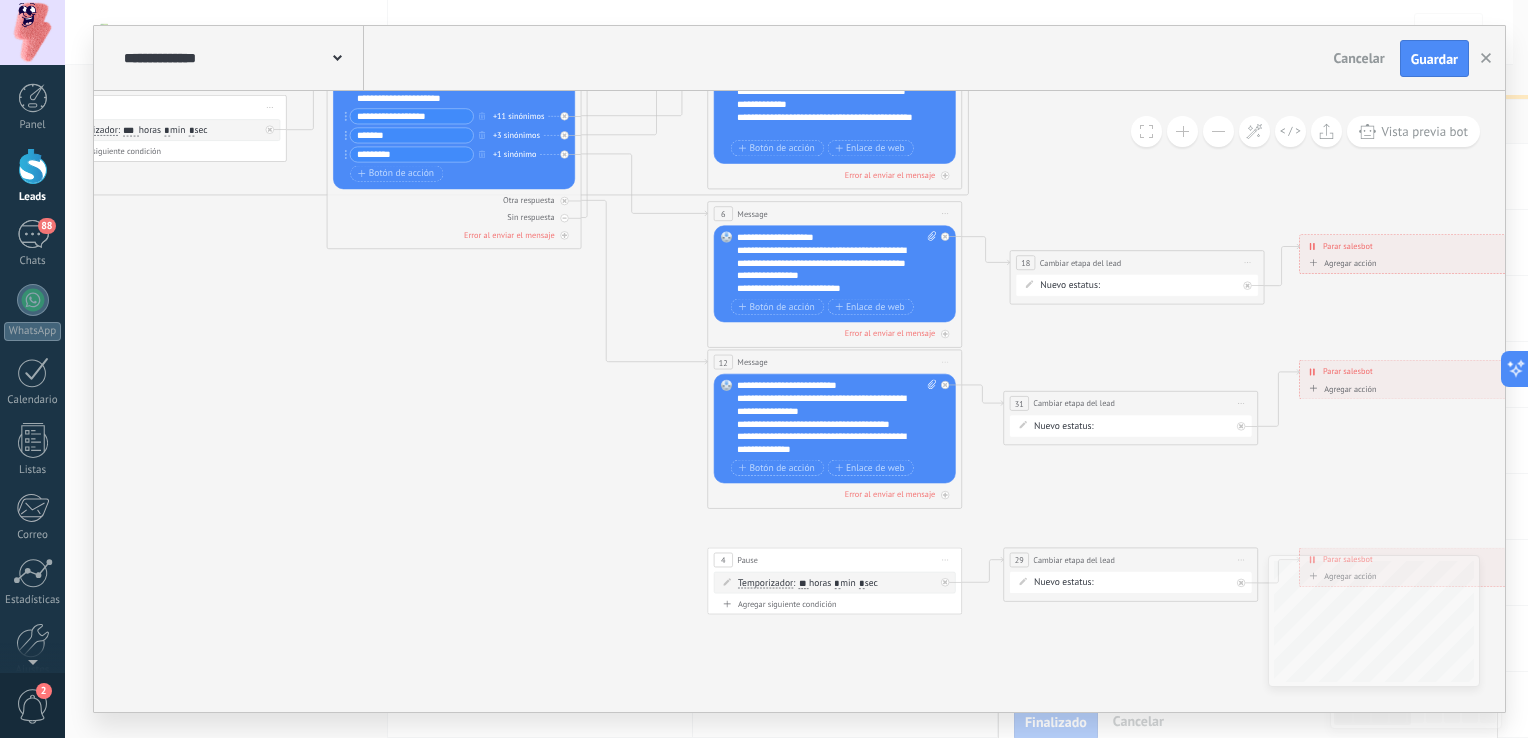 click 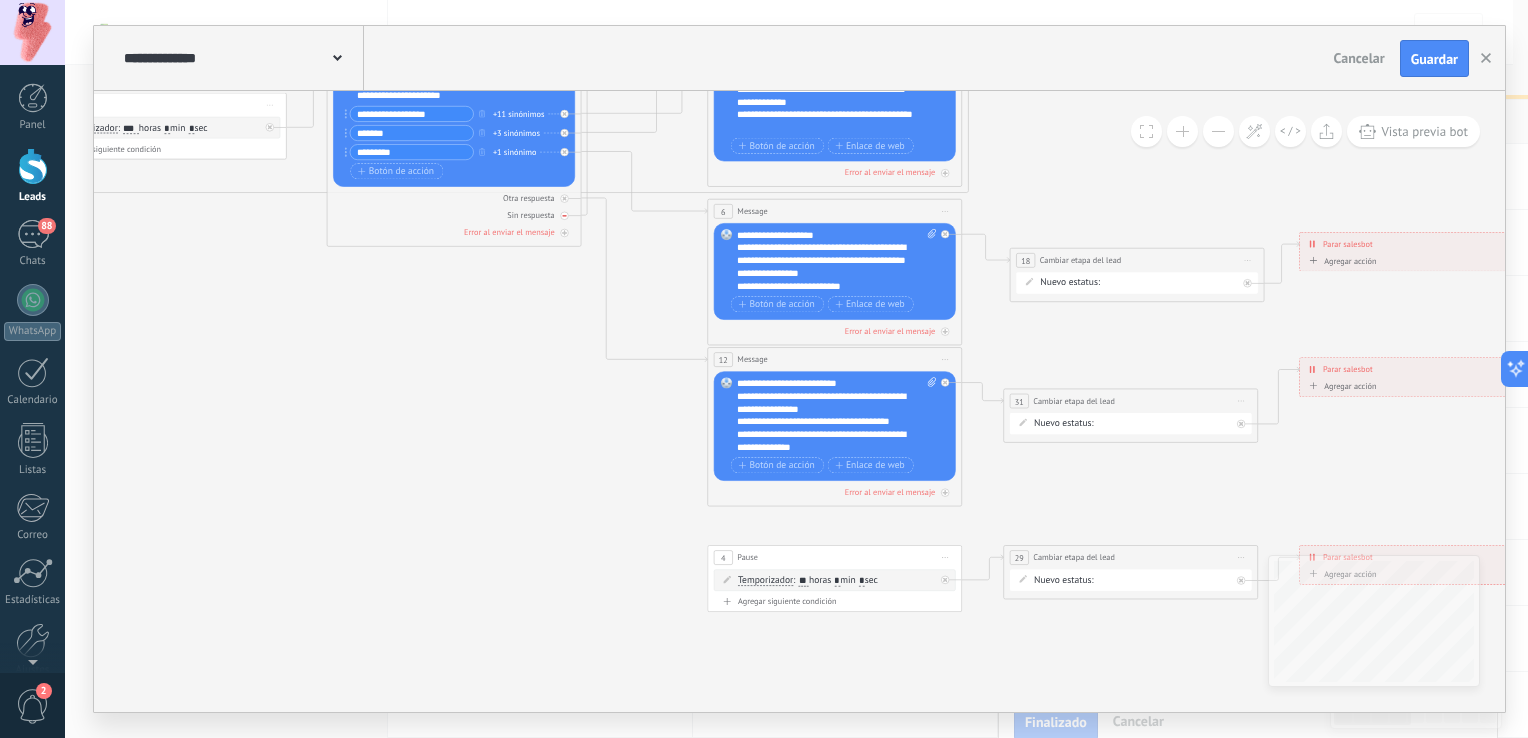 click 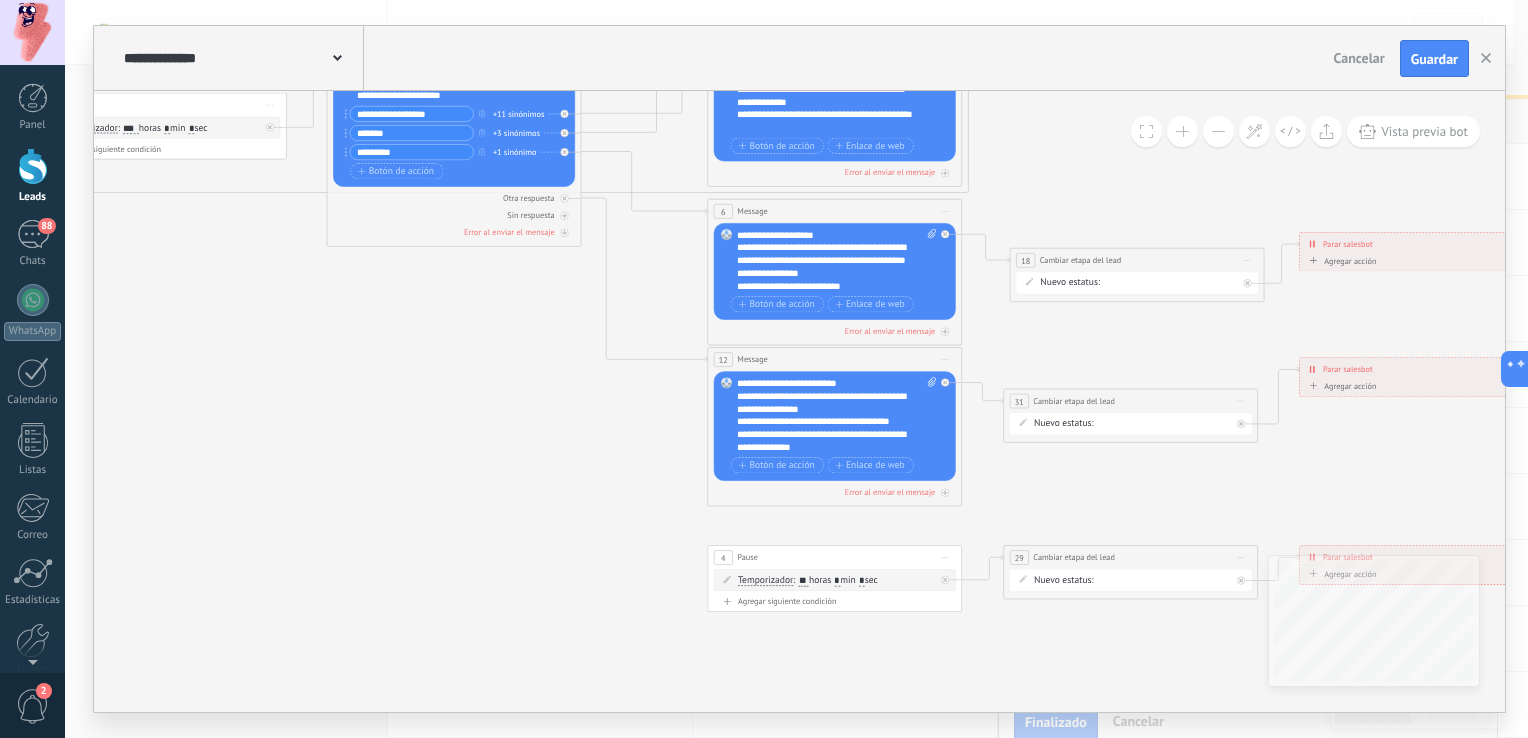 click 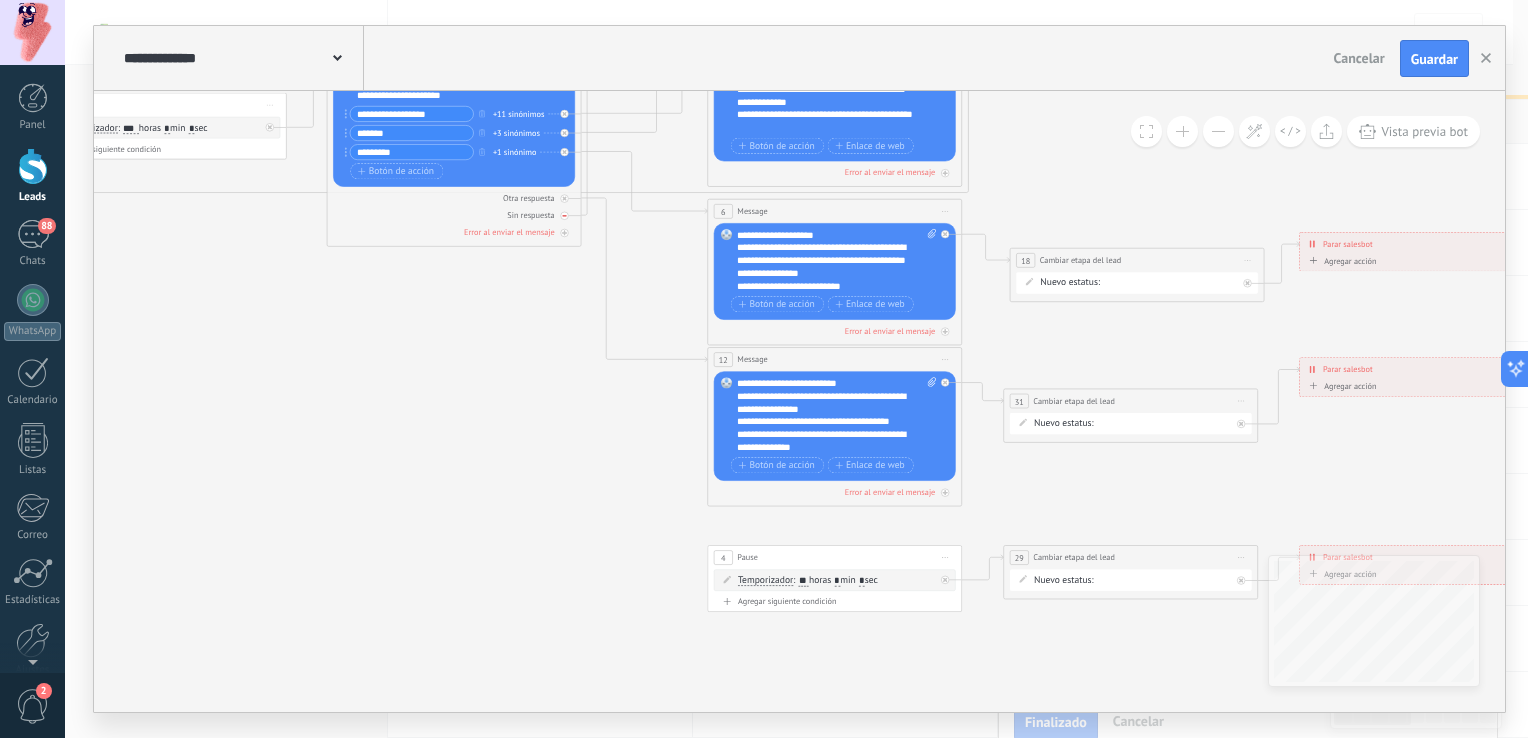 click 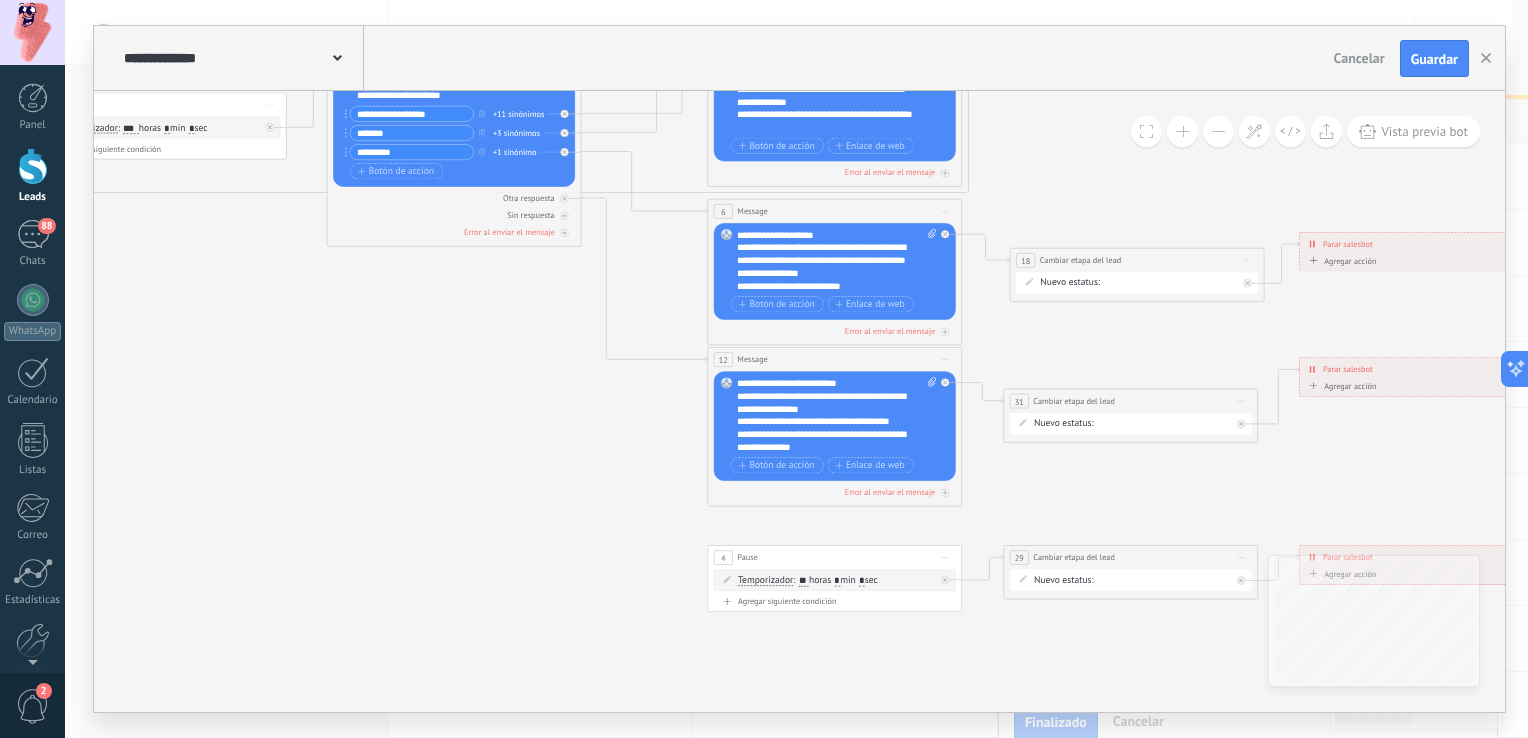 drag, startPoint x: 564, startPoint y: 217, endPoint x: 720, endPoint y: 564, distance: 380.45367 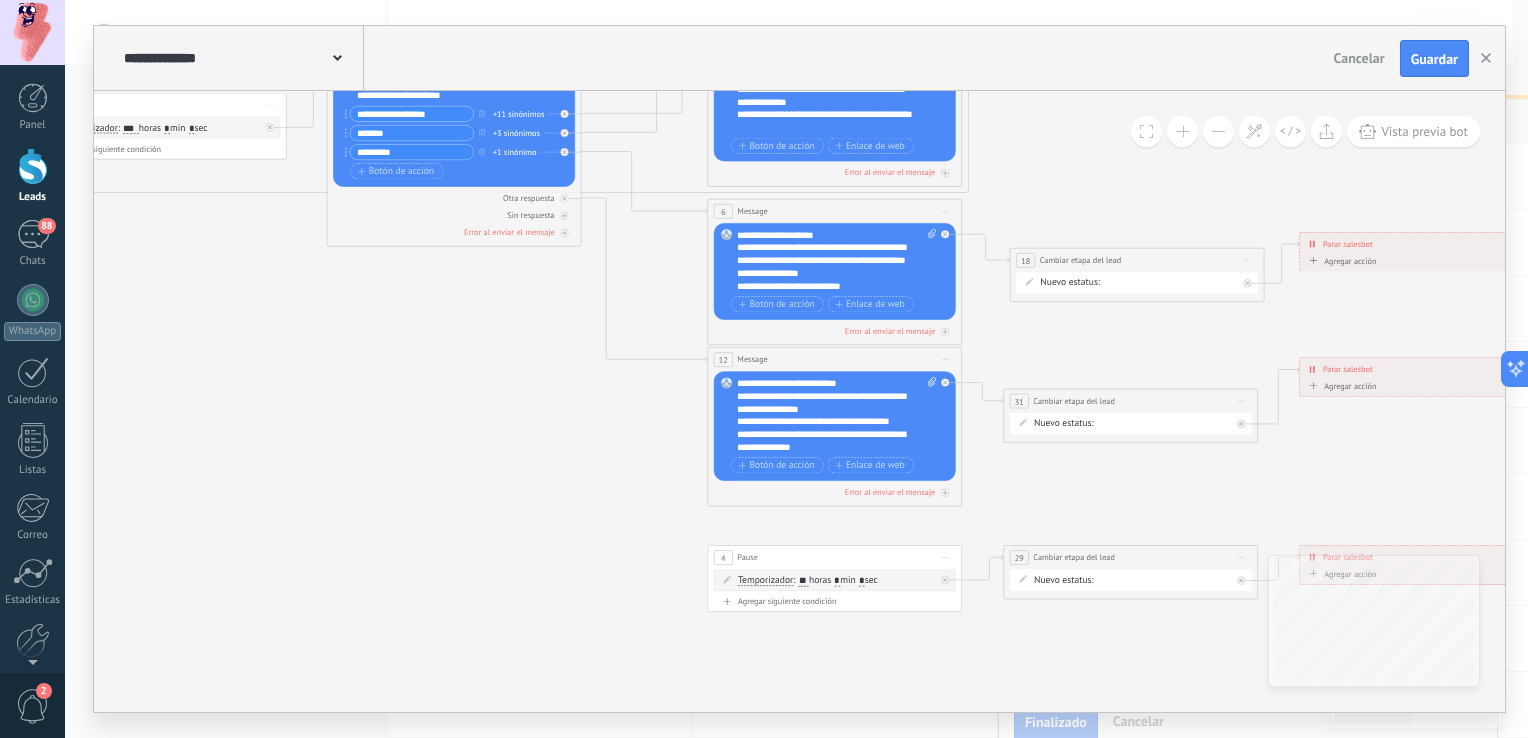 click on "**********" at bounding box center (190, -45) 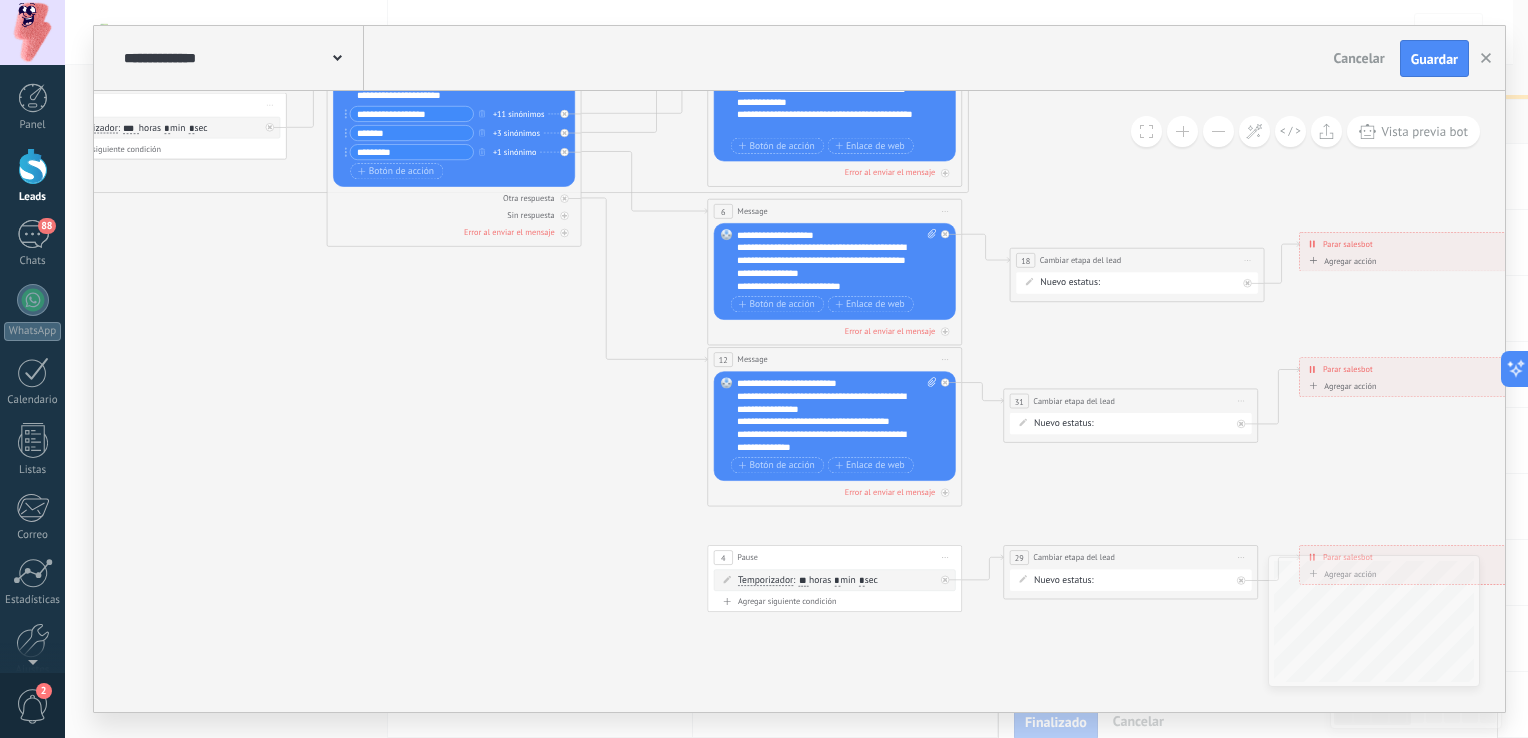 click on "4" at bounding box center (723, 558) 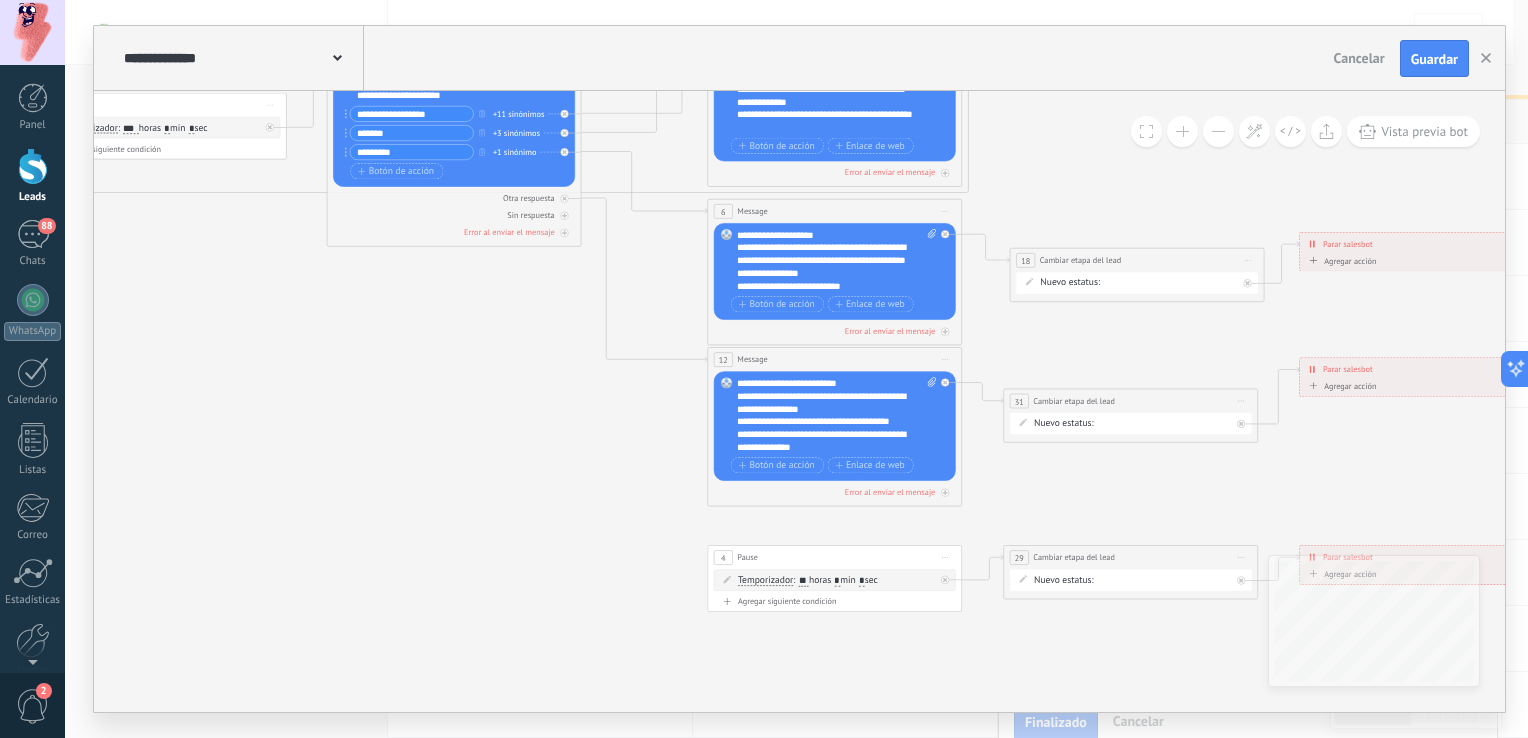click on "4
Pause
*****
Iniciar vista previa aquí
Cambiar nombre
Duplicar
Borrar" at bounding box center (834, 558) 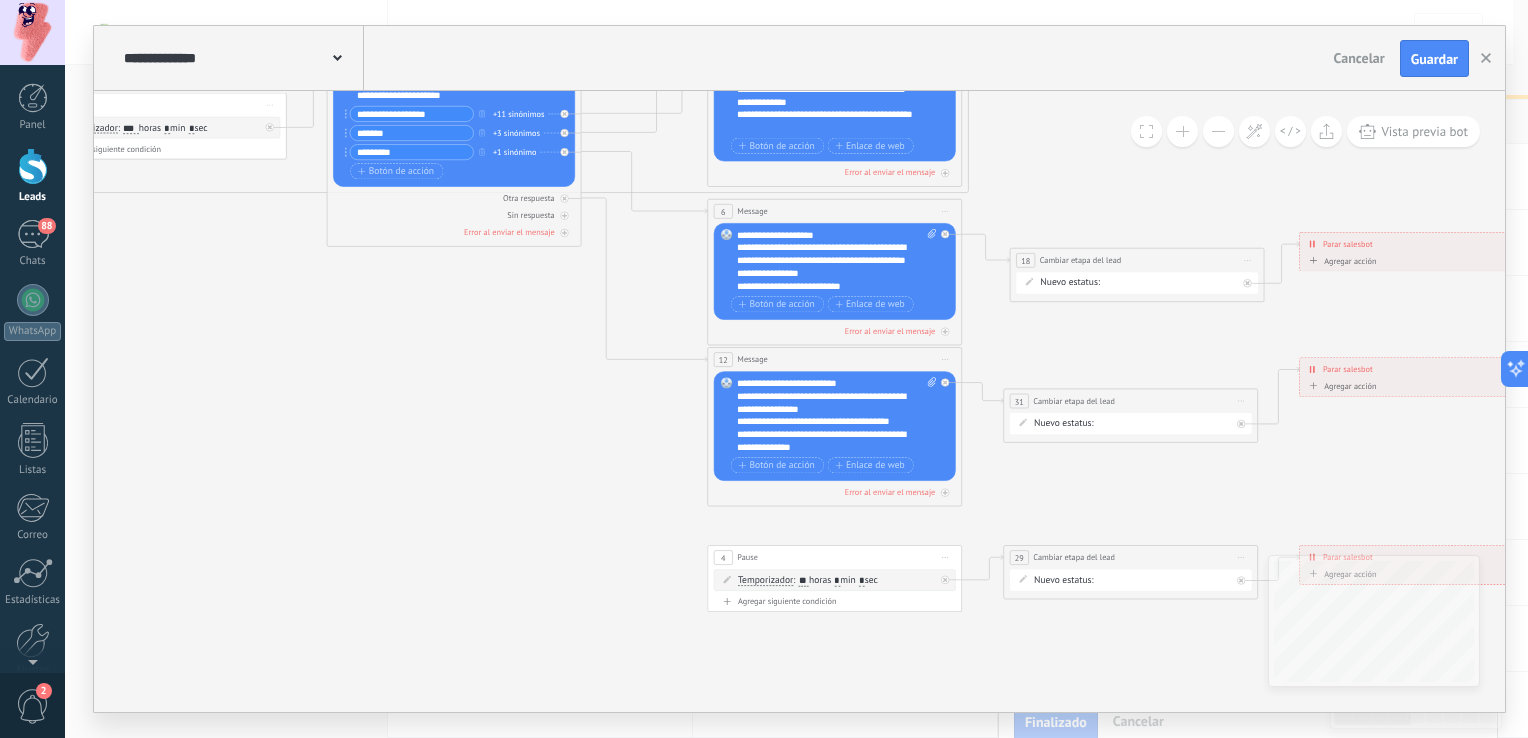 click on "4" at bounding box center (723, 558) 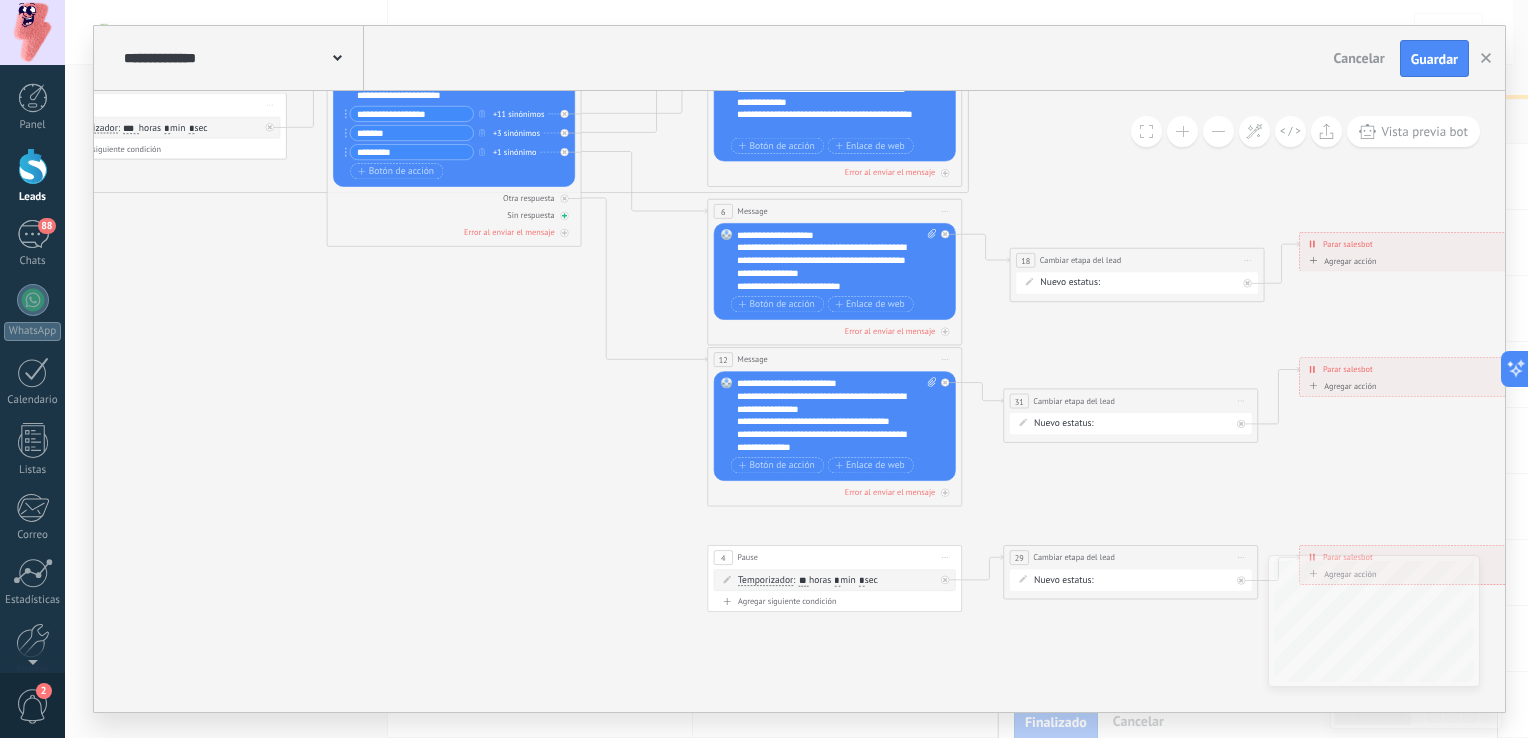 click on "Sin respuesta" at bounding box center (454, 216) 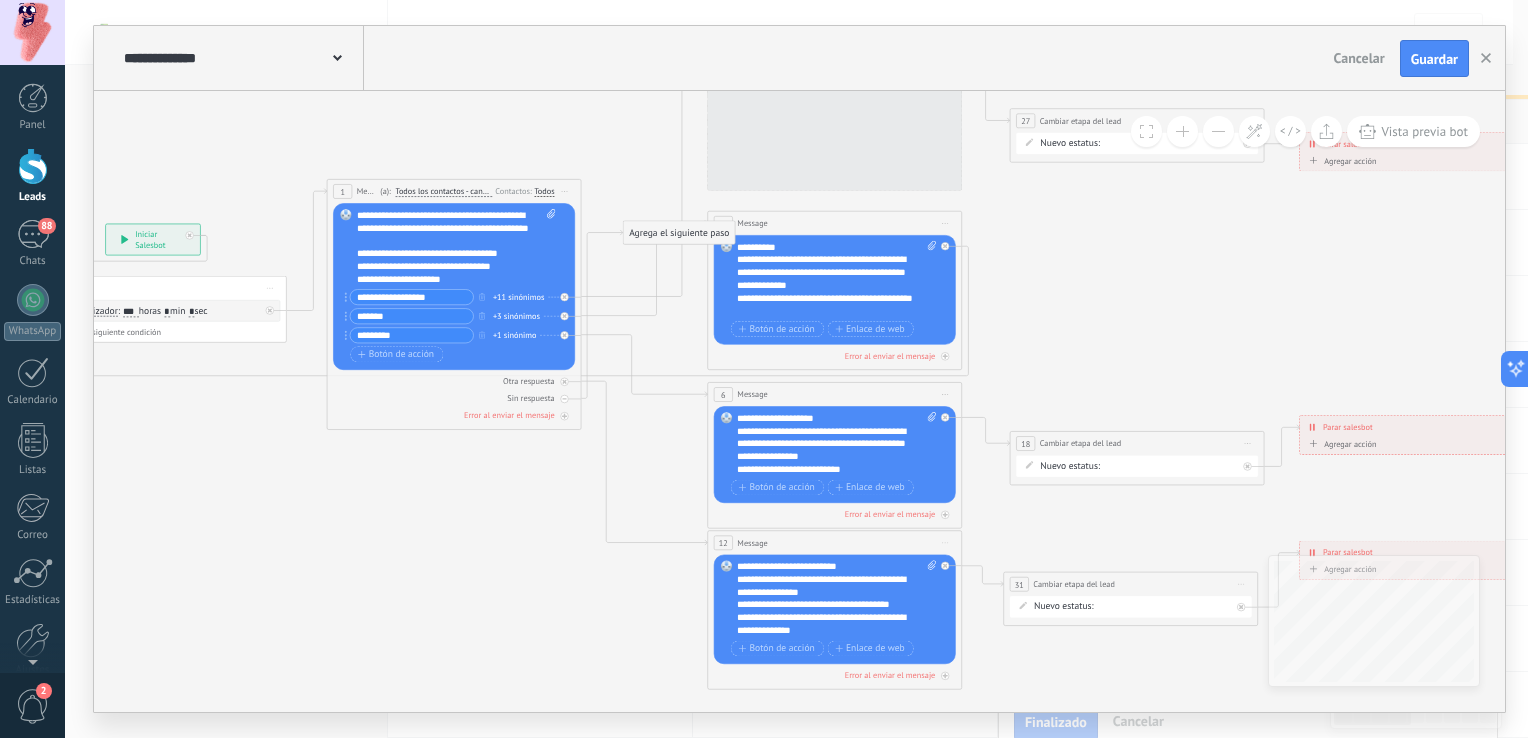 drag, startPoint x: 649, startPoint y: 260, endPoint x: 649, endPoint y: 434, distance: 174 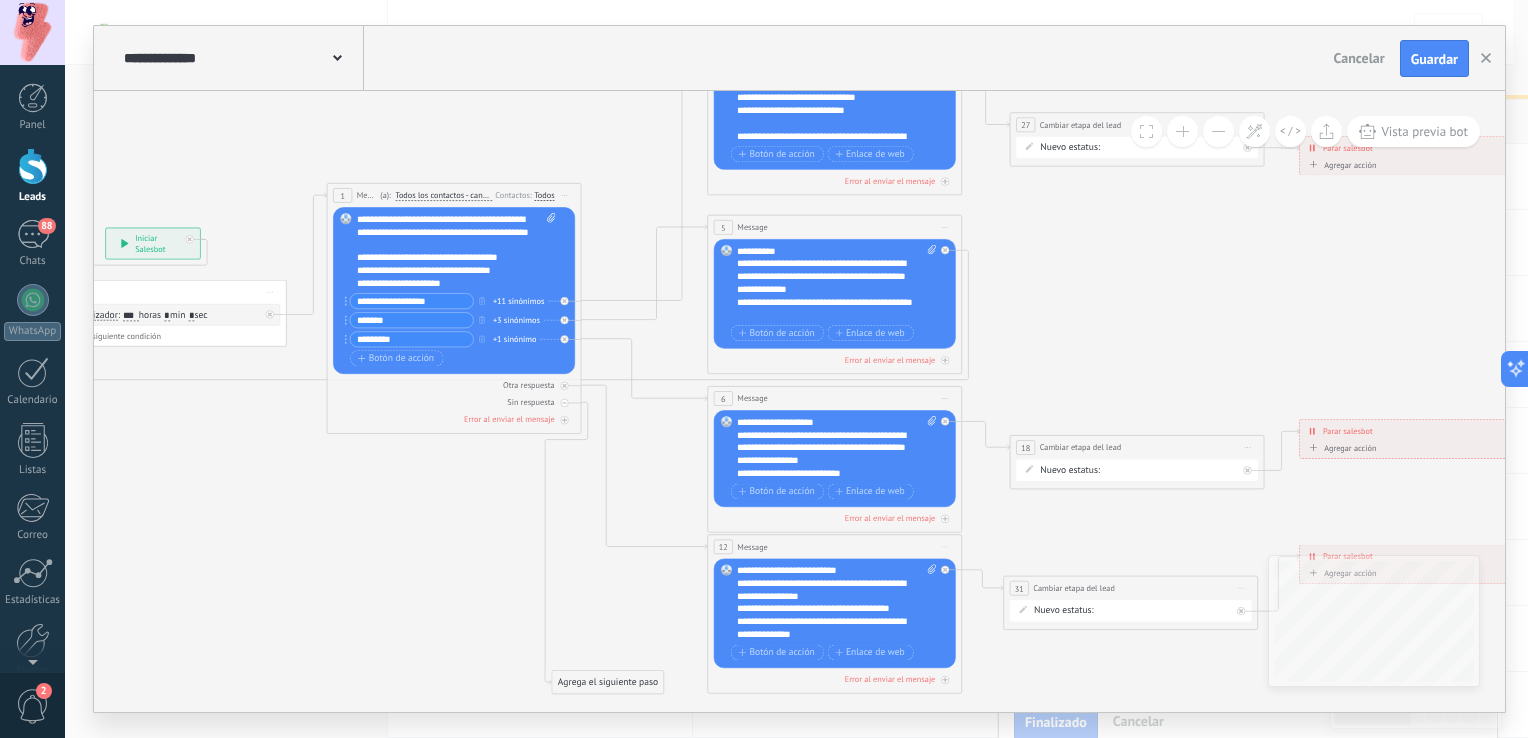 drag, startPoint x: 652, startPoint y: 231, endPoint x: 580, endPoint y: 677, distance: 451.7743 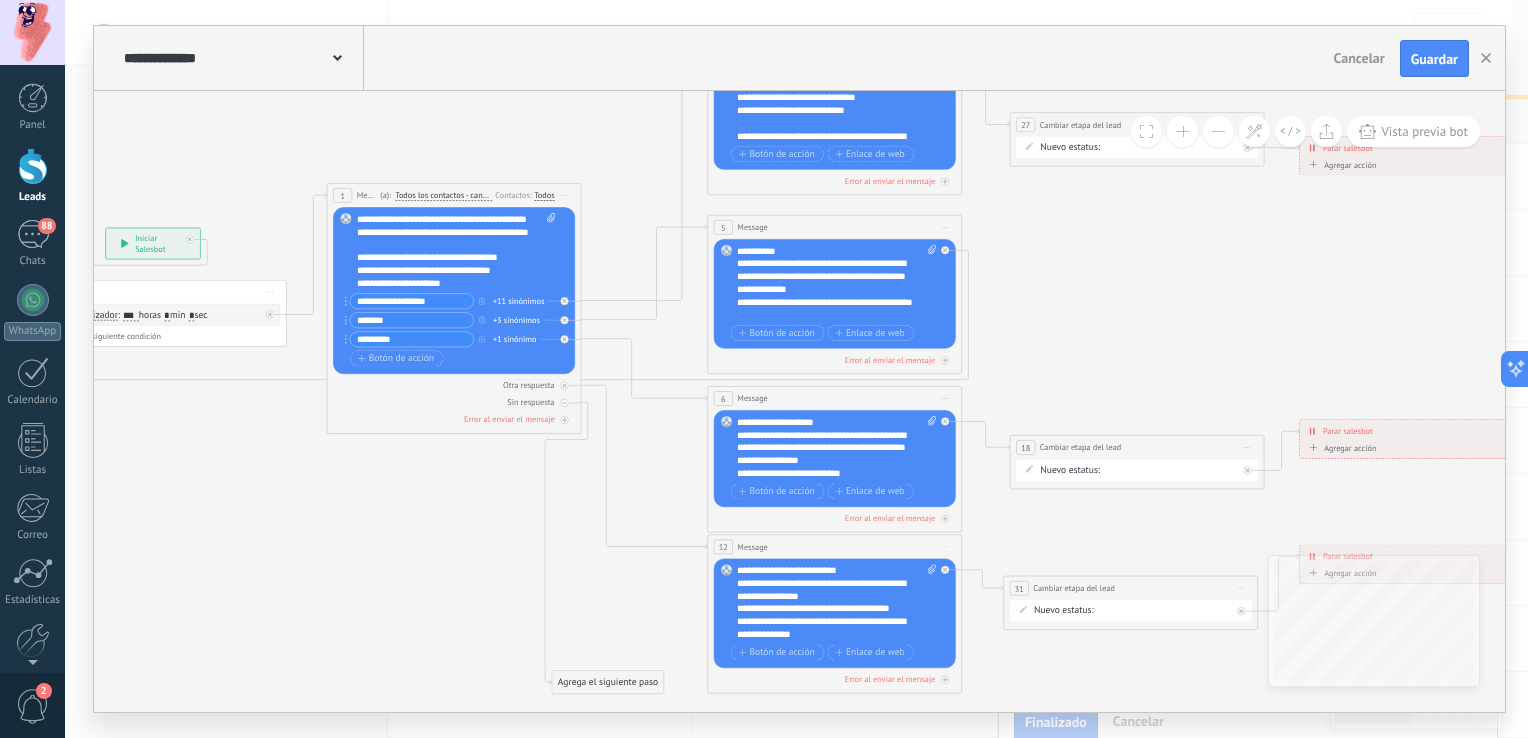 click on "Agrega el siguiente paso" at bounding box center [608, 682] 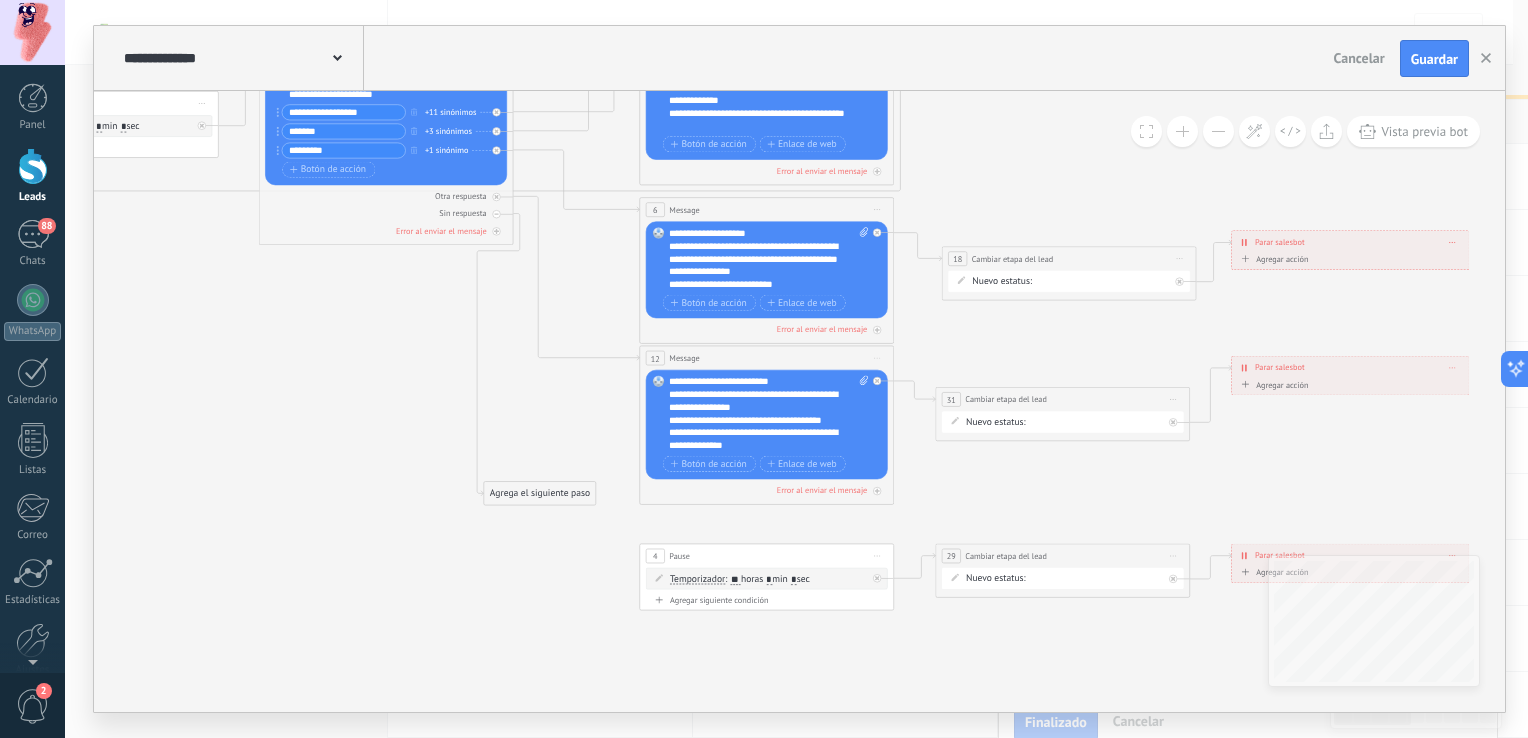 drag, startPoint x: 479, startPoint y: 566, endPoint x: 425, endPoint y: 393, distance: 181.2319 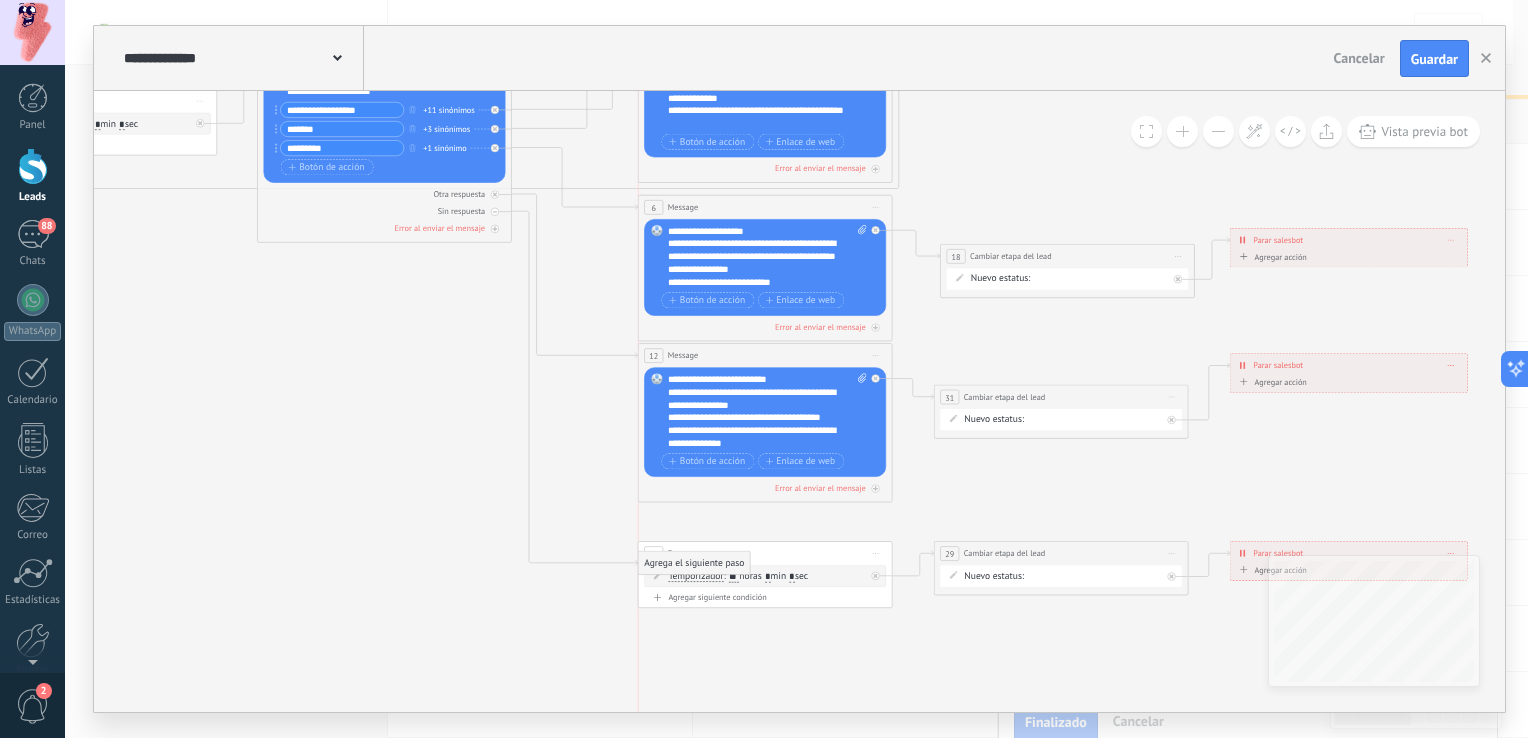 drag, startPoint x: 520, startPoint y: 486, endPoint x: 680, endPoint y: 558, distance: 175.4537 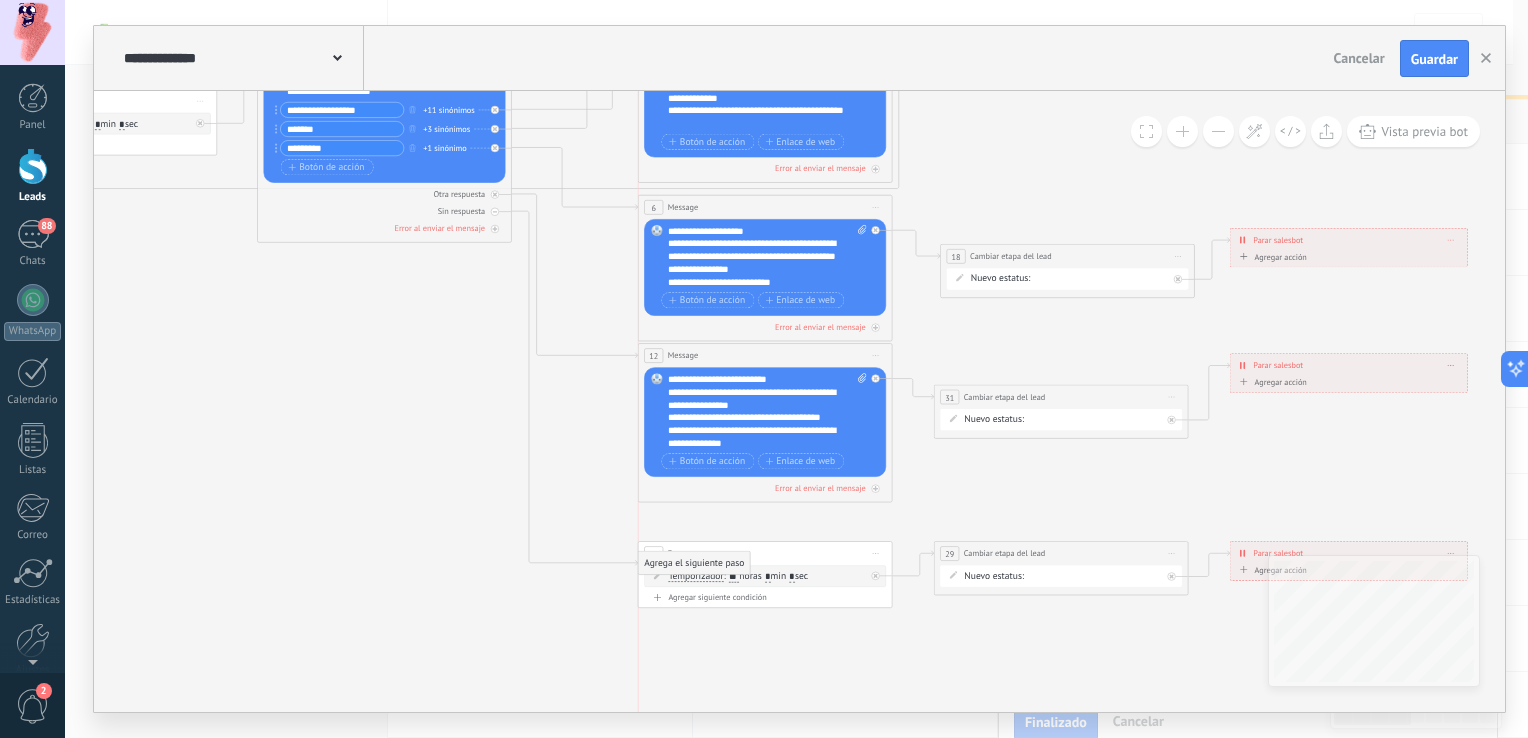 click on "Agrega el siguiente paso" at bounding box center [694, 563] 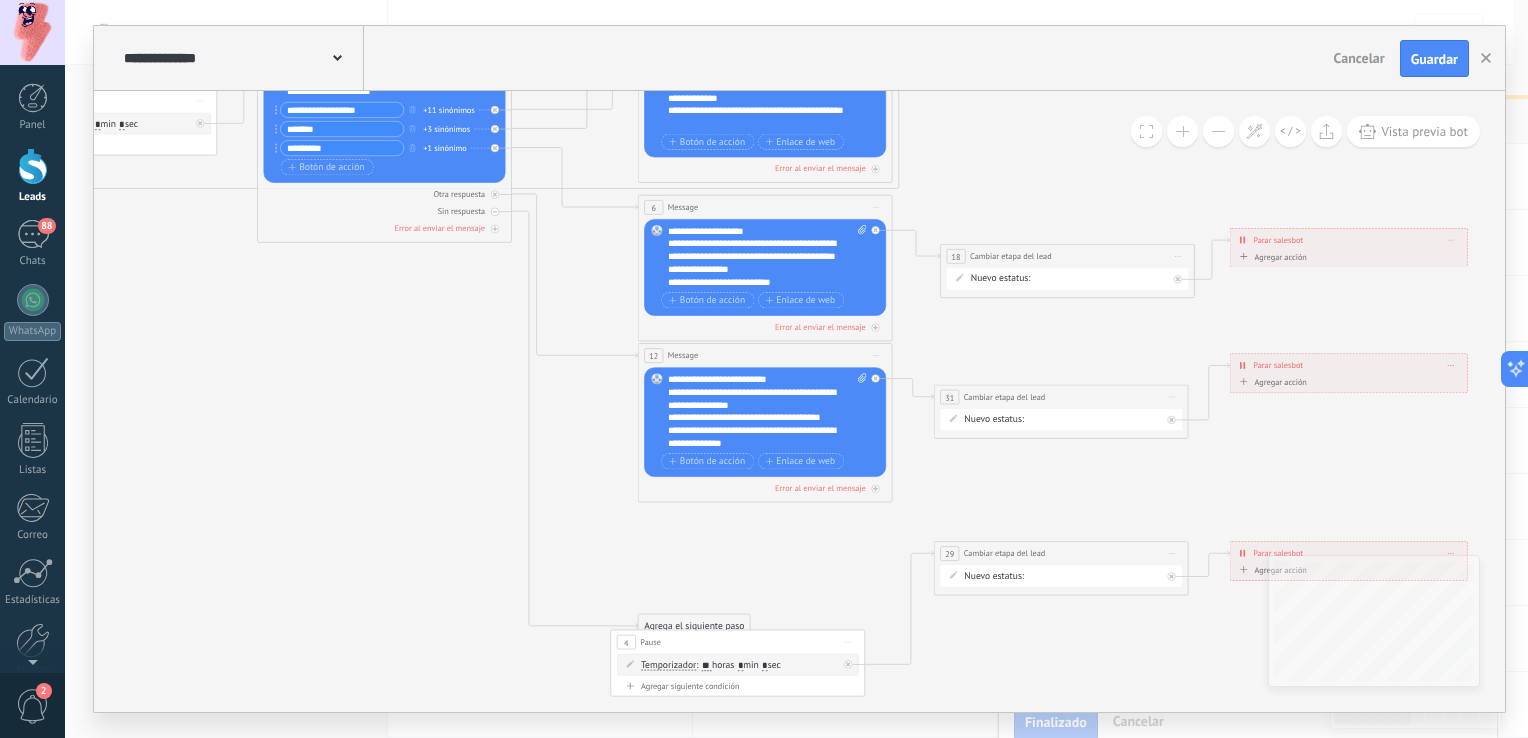 drag, startPoint x: 765, startPoint y: 551, endPoint x: 738, endPoint y: 640, distance: 93.00538 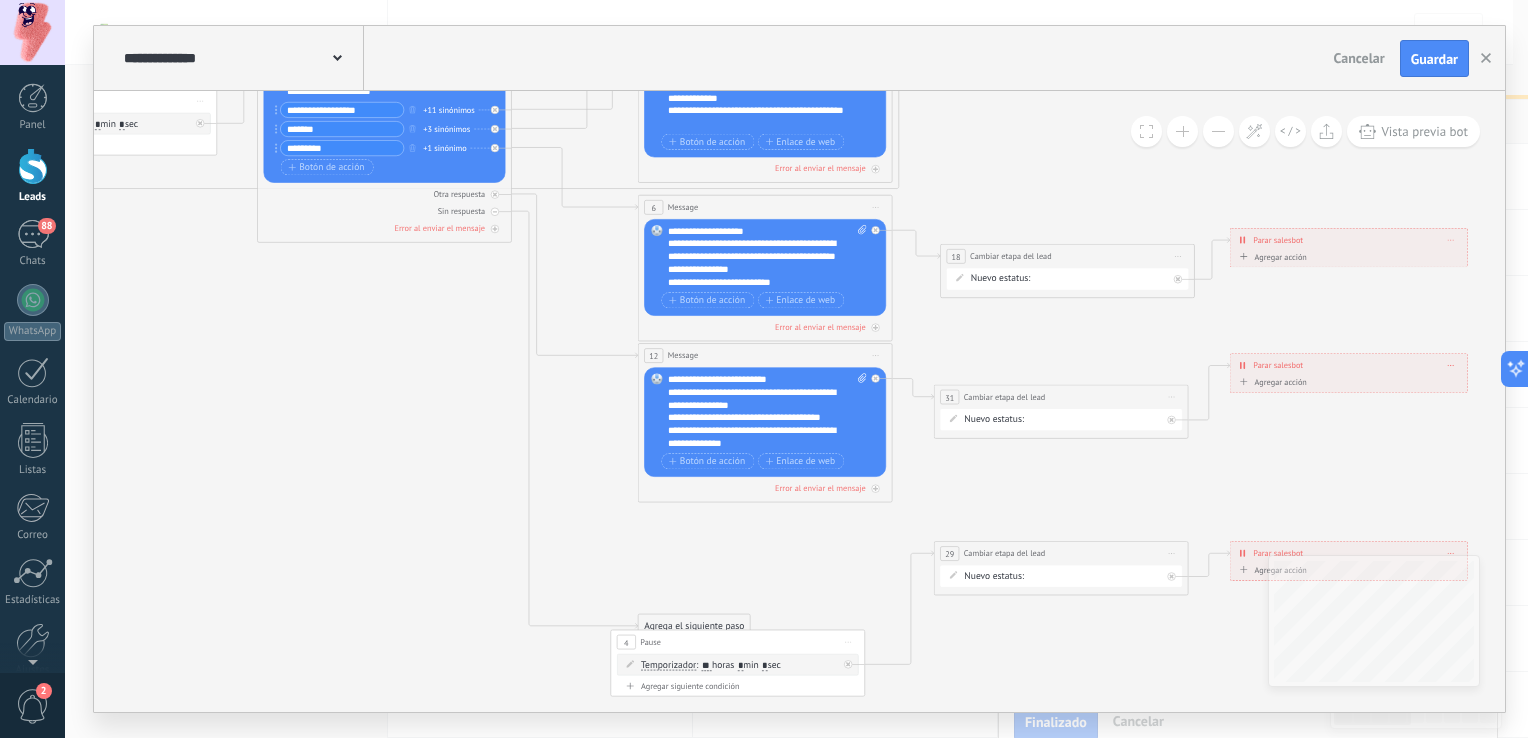 click on "4
Pause
*****
Iniciar vista previa aquí
Cambiar nombre
Duplicar
Borrar" at bounding box center [737, 643] 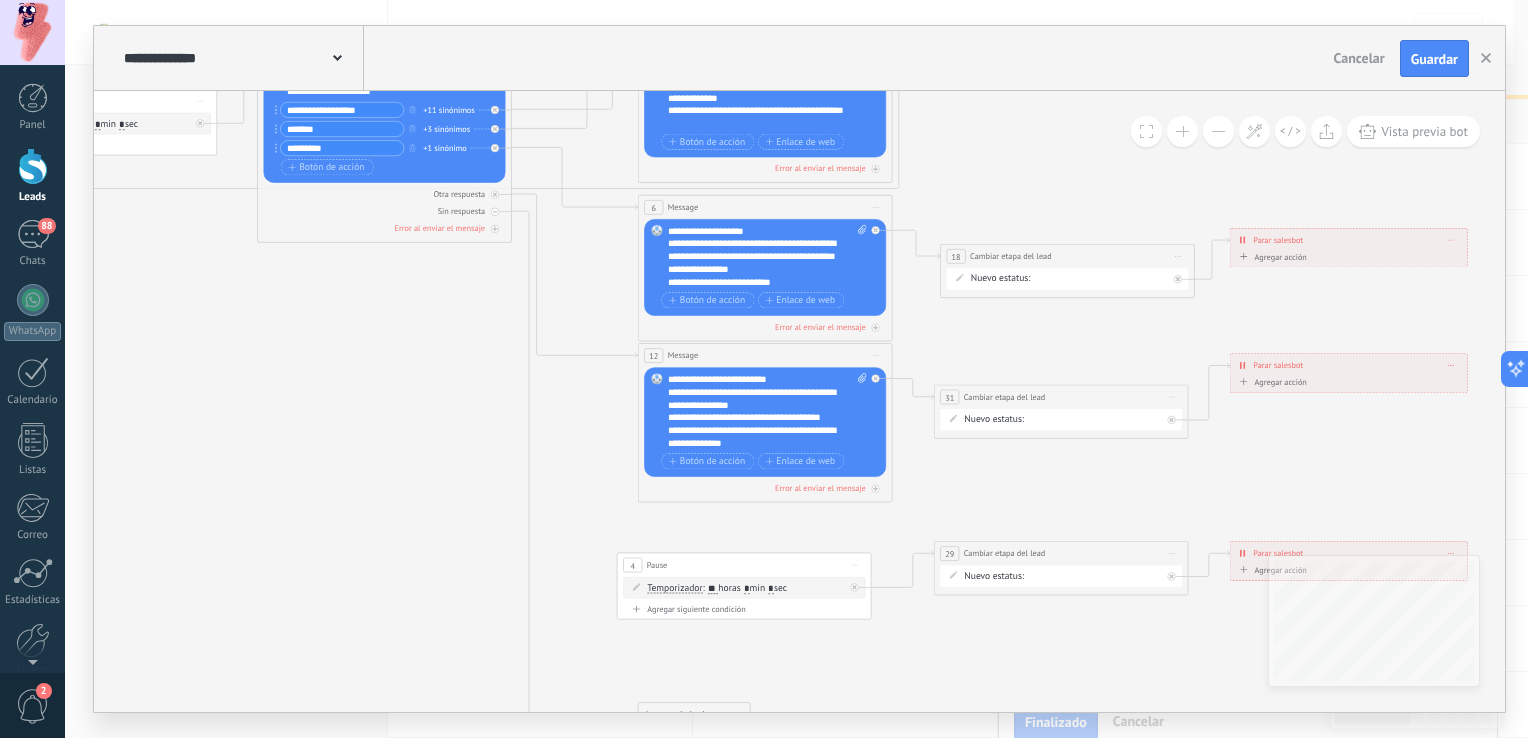drag, startPoint x: 738, startPoint y: 640, endPoint x: 748, endPoint y: 550, distance: 90.55385 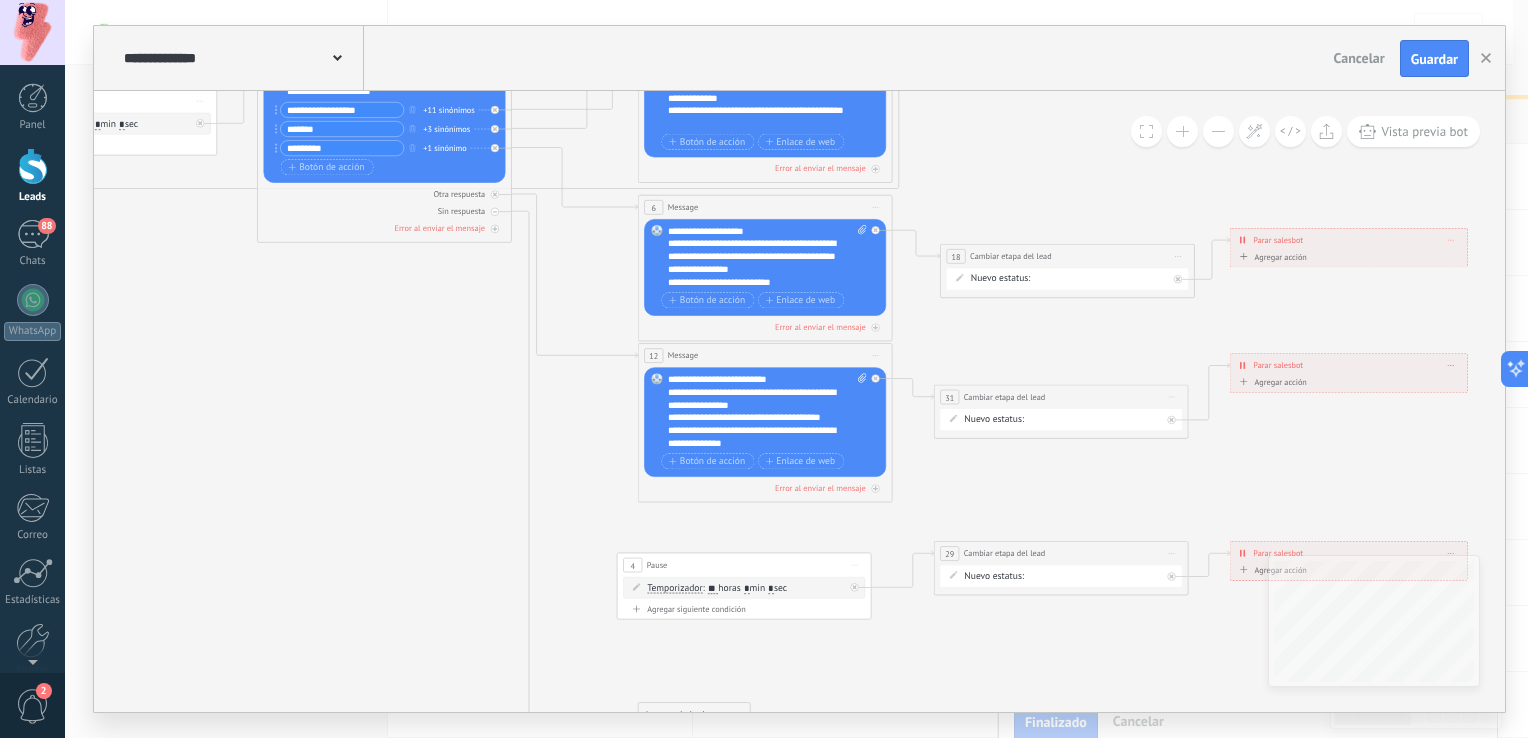 click on "4
Pause
*****
Iniciar vista previa aquí
Cambiar nombre
Duplicar
Borrar" at bounding box center [743, 566] 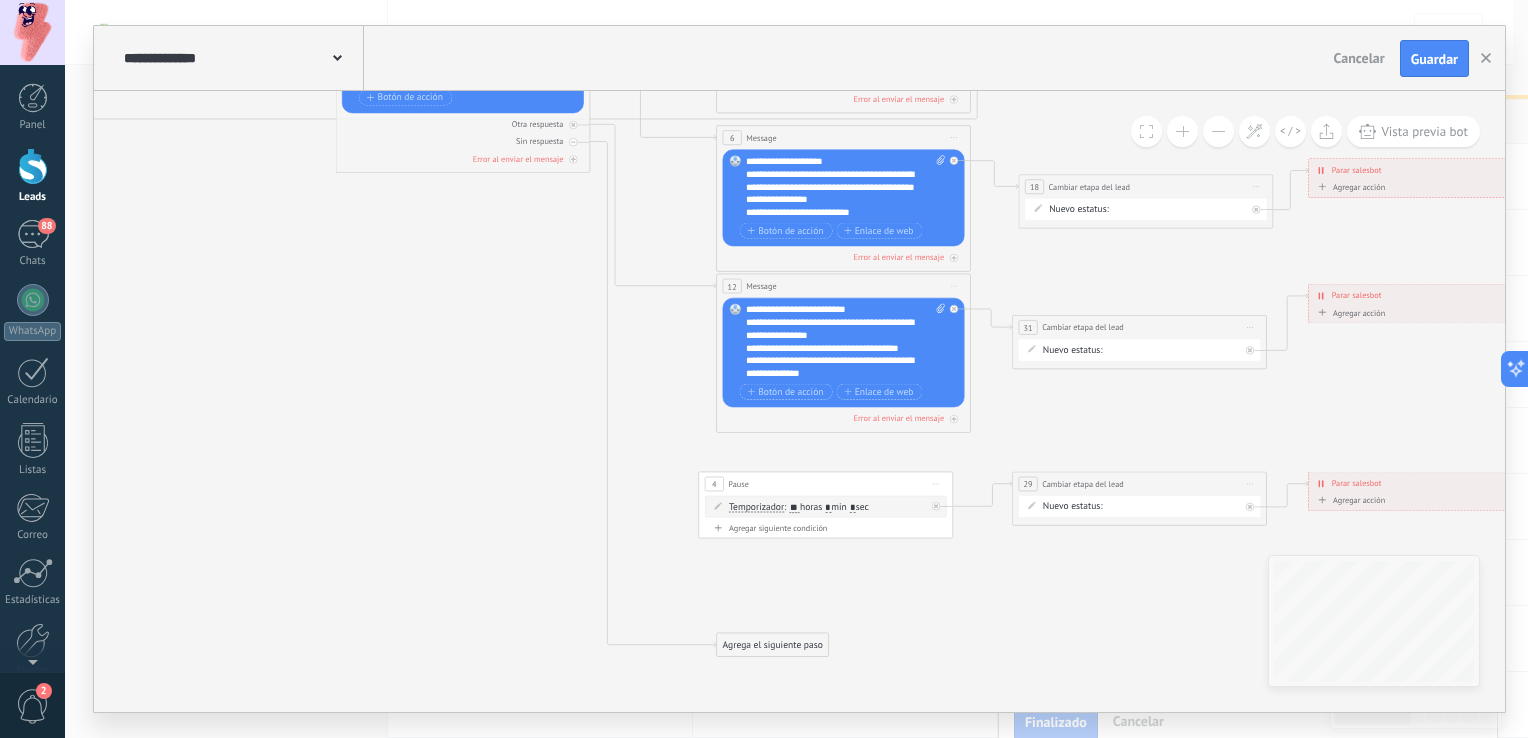 drag, startPoint x: 841, startPoint y: 684, endPoint x: 925, endPoint y: 606, distance: 114.62984 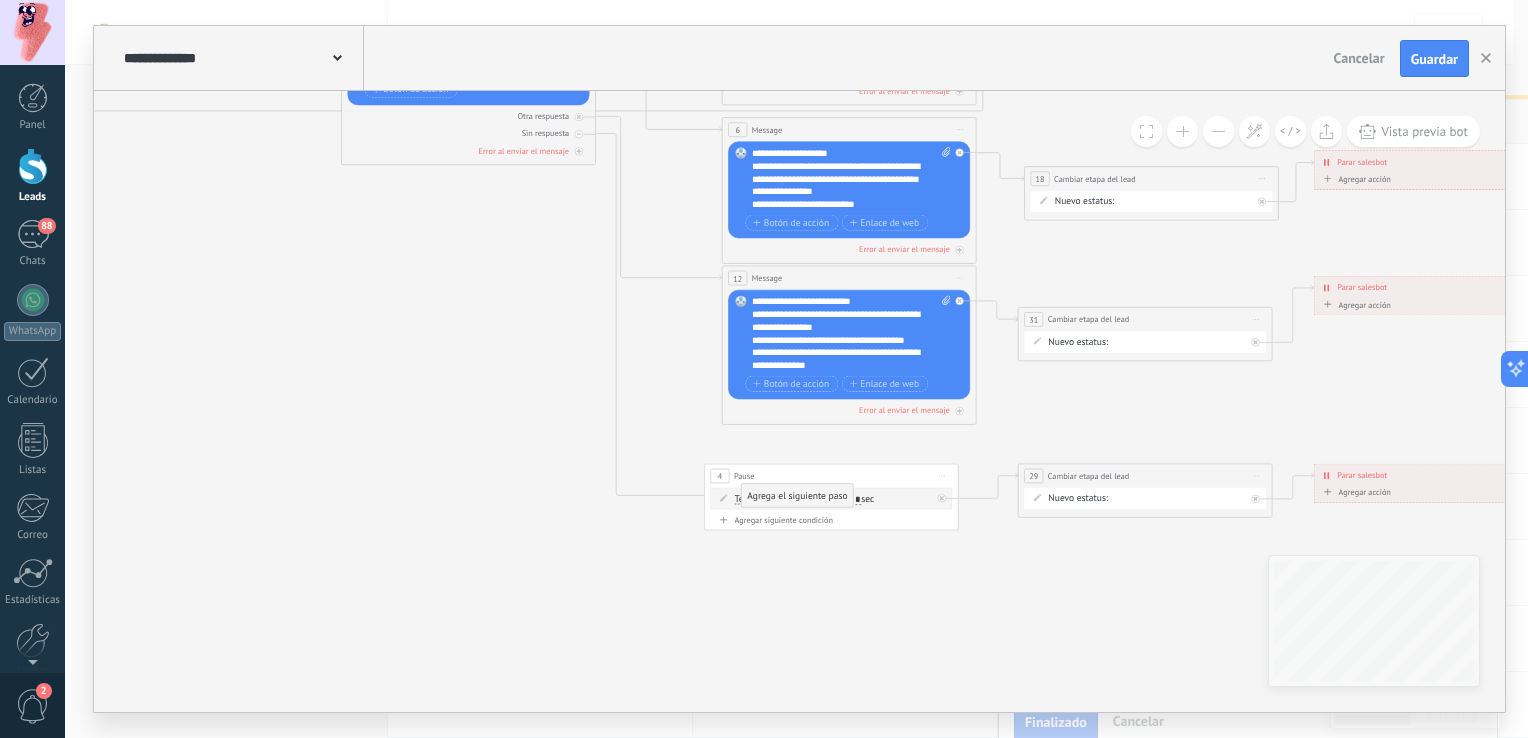 drag, startPoint x: 817, startPoint y: 641, endPoint x: 838, endPoint y: 502, distance: 140.57738 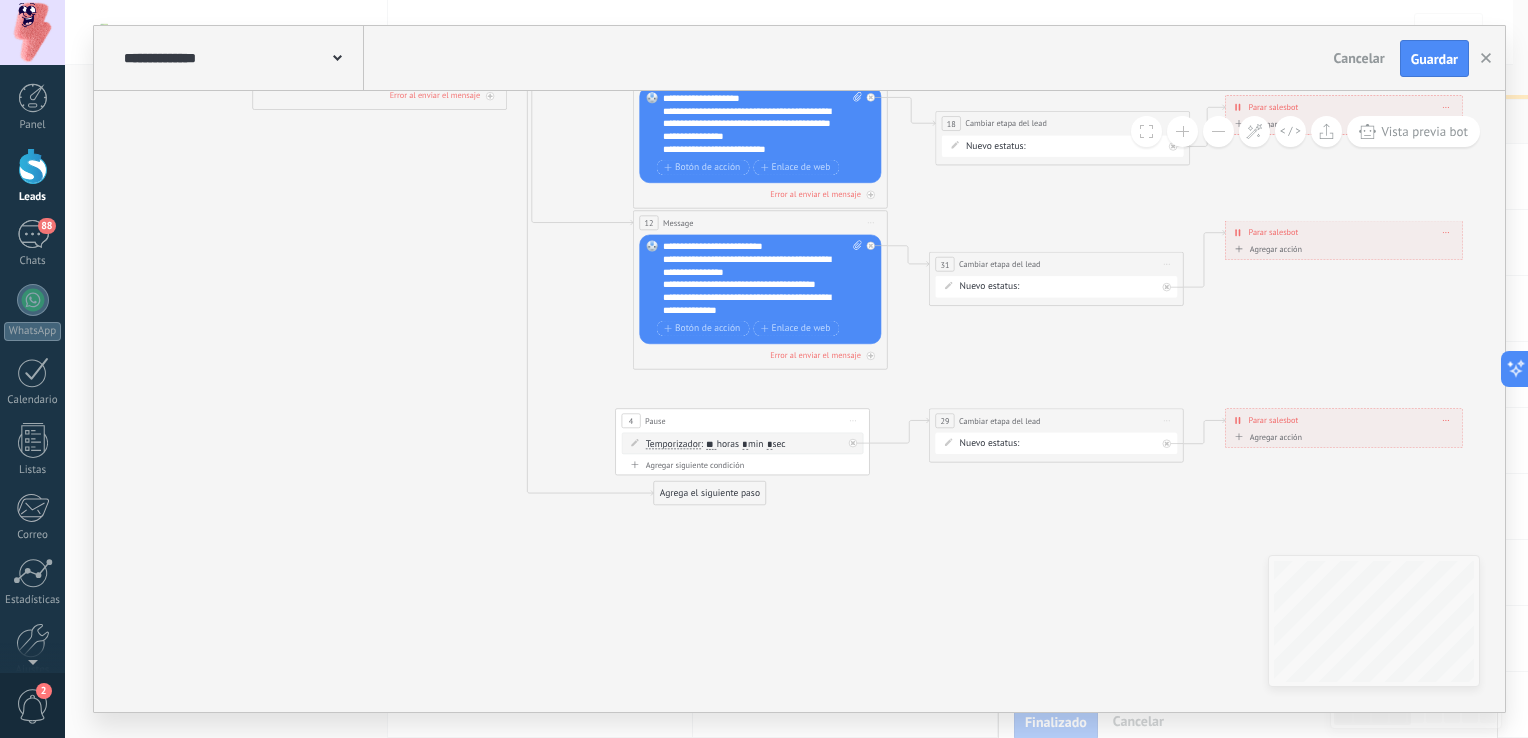 drag, startPoint x: 812, startPoint y: 562, endPoint x: 771, endPoint y: 558, distance: 41.19466 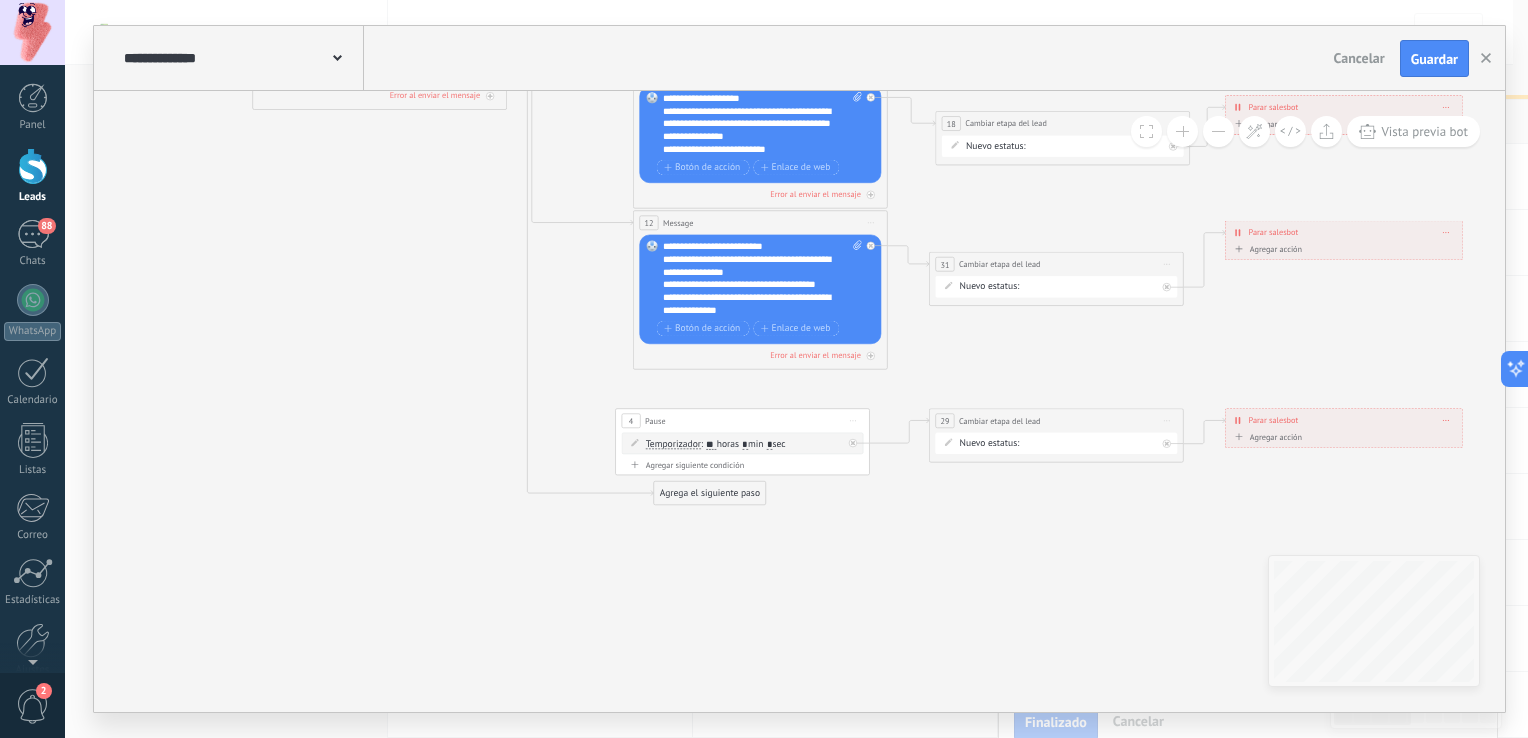 click 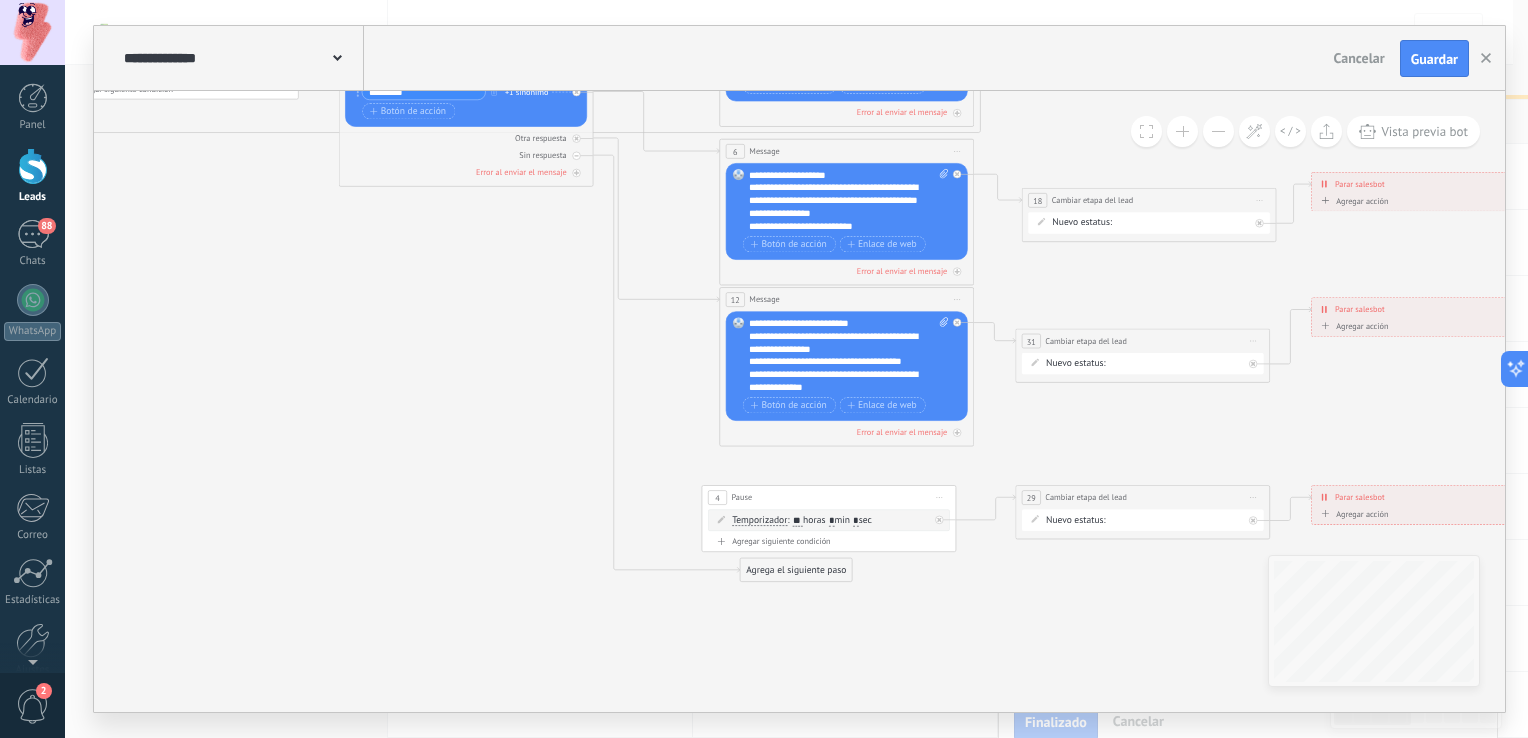 drag, startPoint x: 787, startPoint y: 572, endPoint x: 872, endPoint y: 647, distance: 113.35784 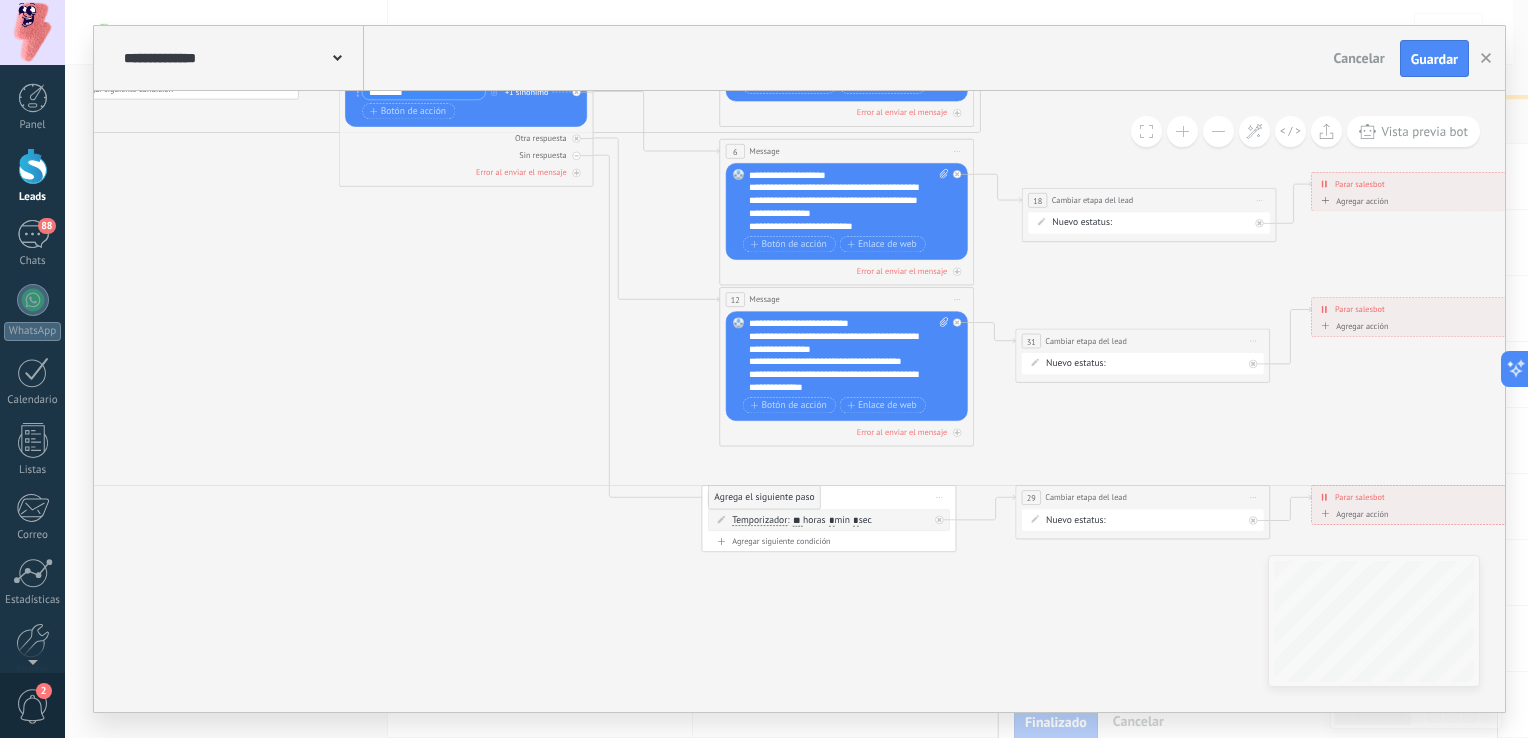 drag, startPoint x: 757, startPoint y: 567, endPoint x: 726, endPoint y: 494, distance: 79.30952 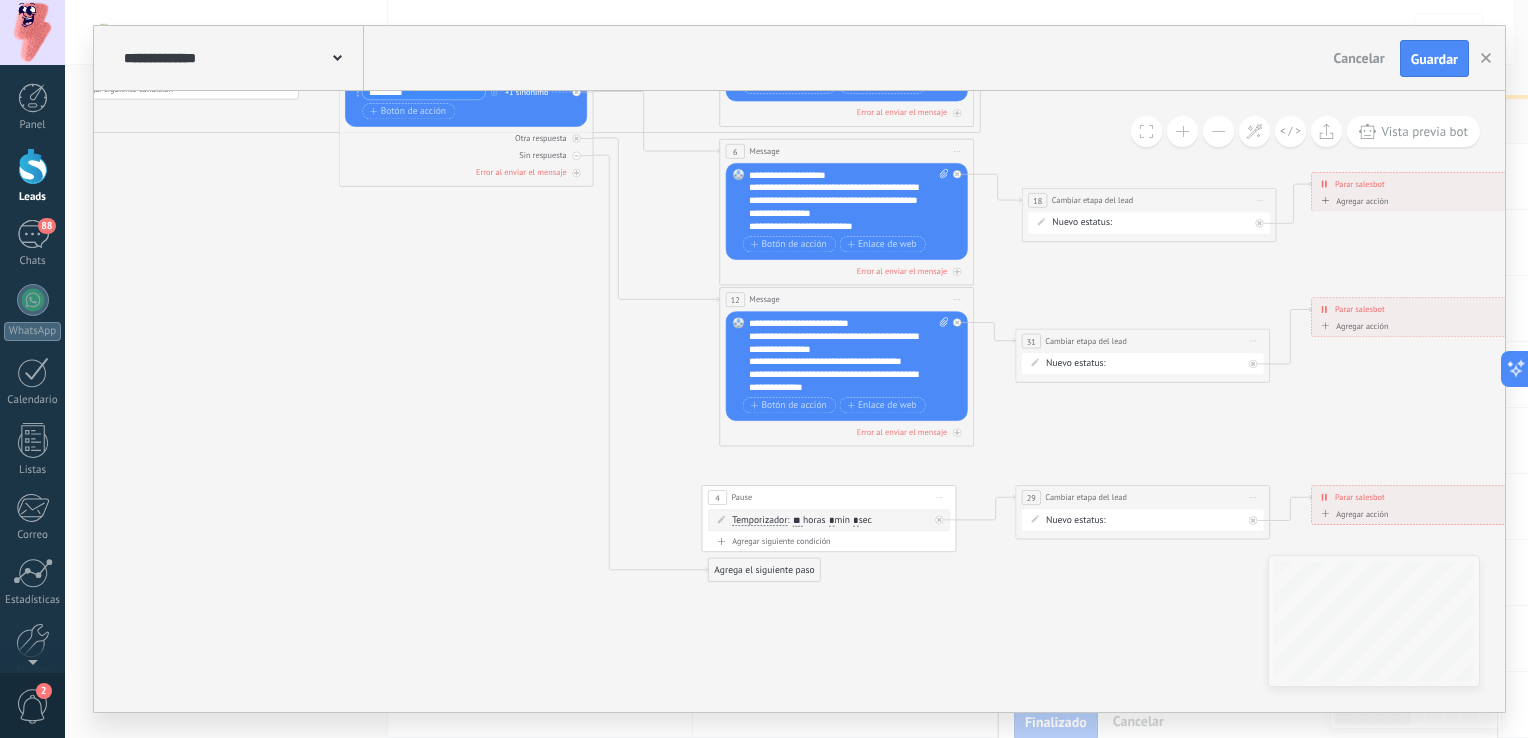 click on "4" at bounding box center (717, 498) 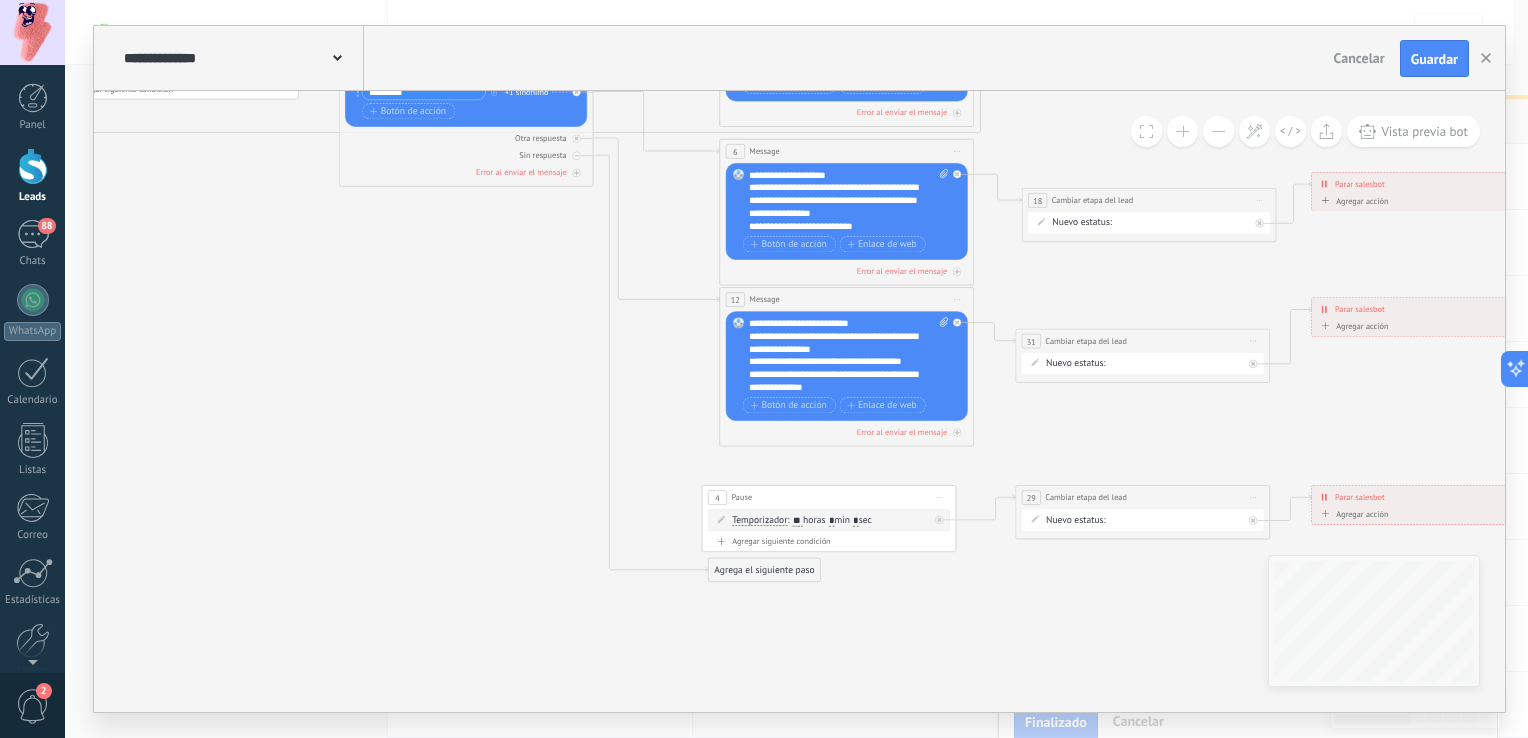 click on "4" at bounding box center (717, 498) 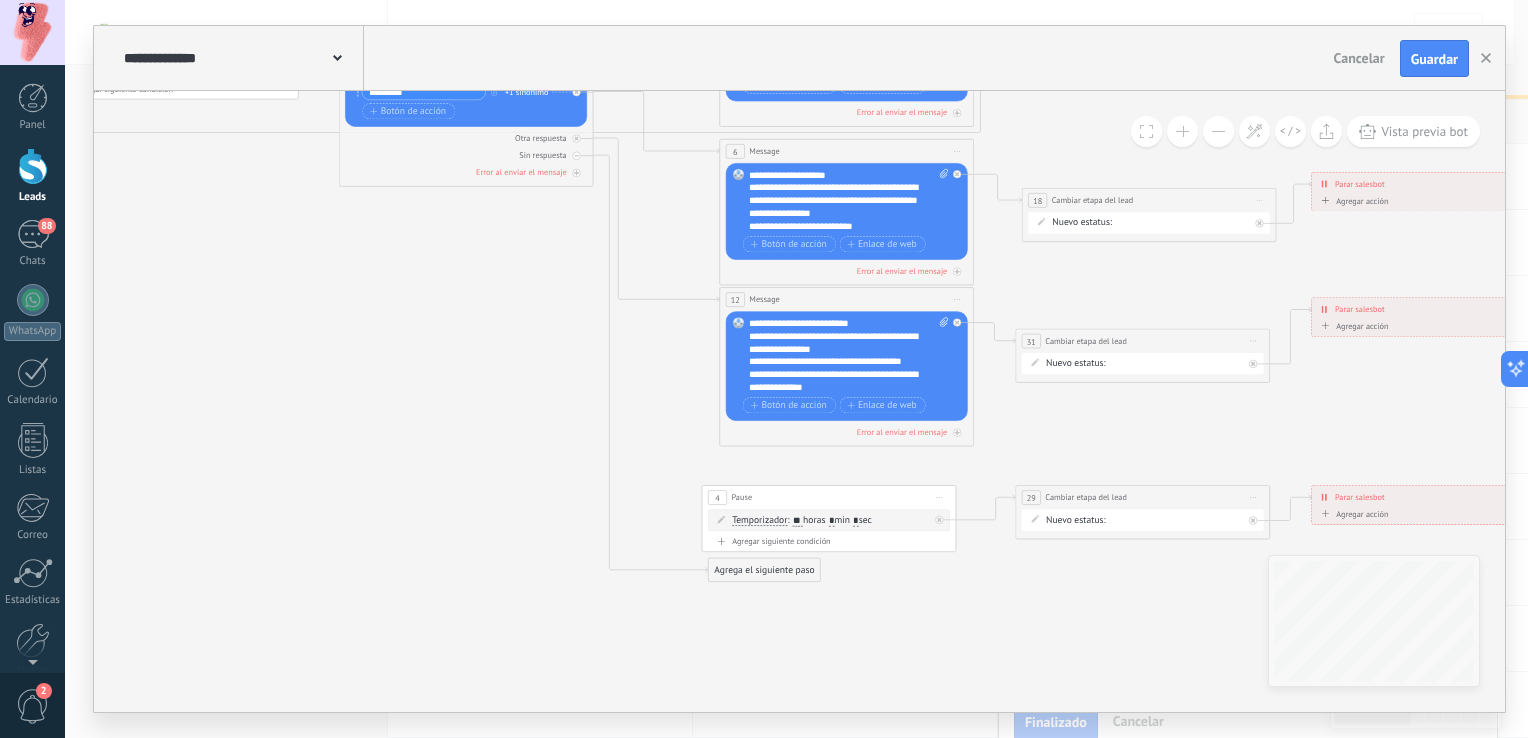 click on "4" at bounding box center [717, 498] 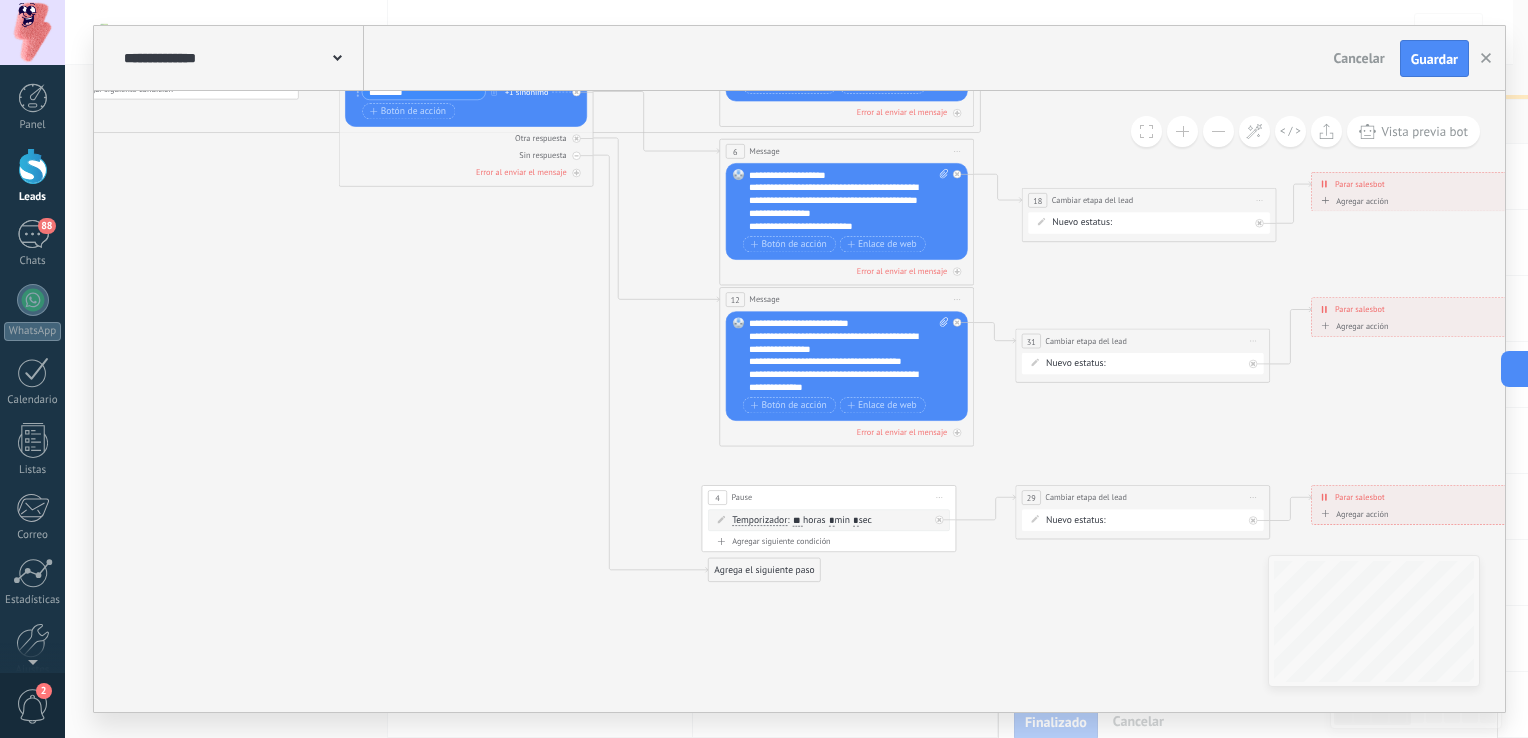 click on "Agrega el siguiente paso" at bounding box center (765, 570) 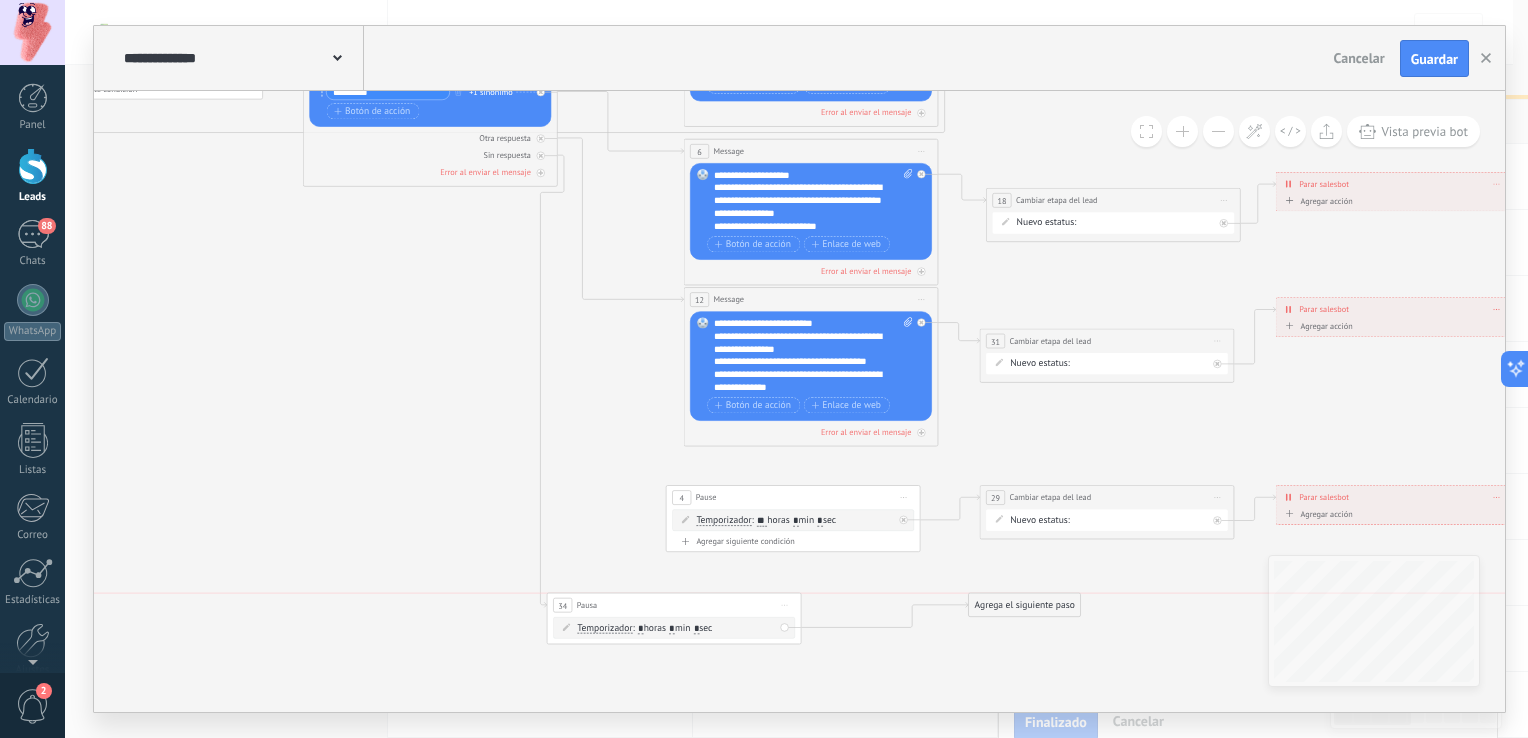 drag, startPoint x: 796, startPoint y: 571, endPoint x: 680, endPoint y: 599, distance: 119.331474 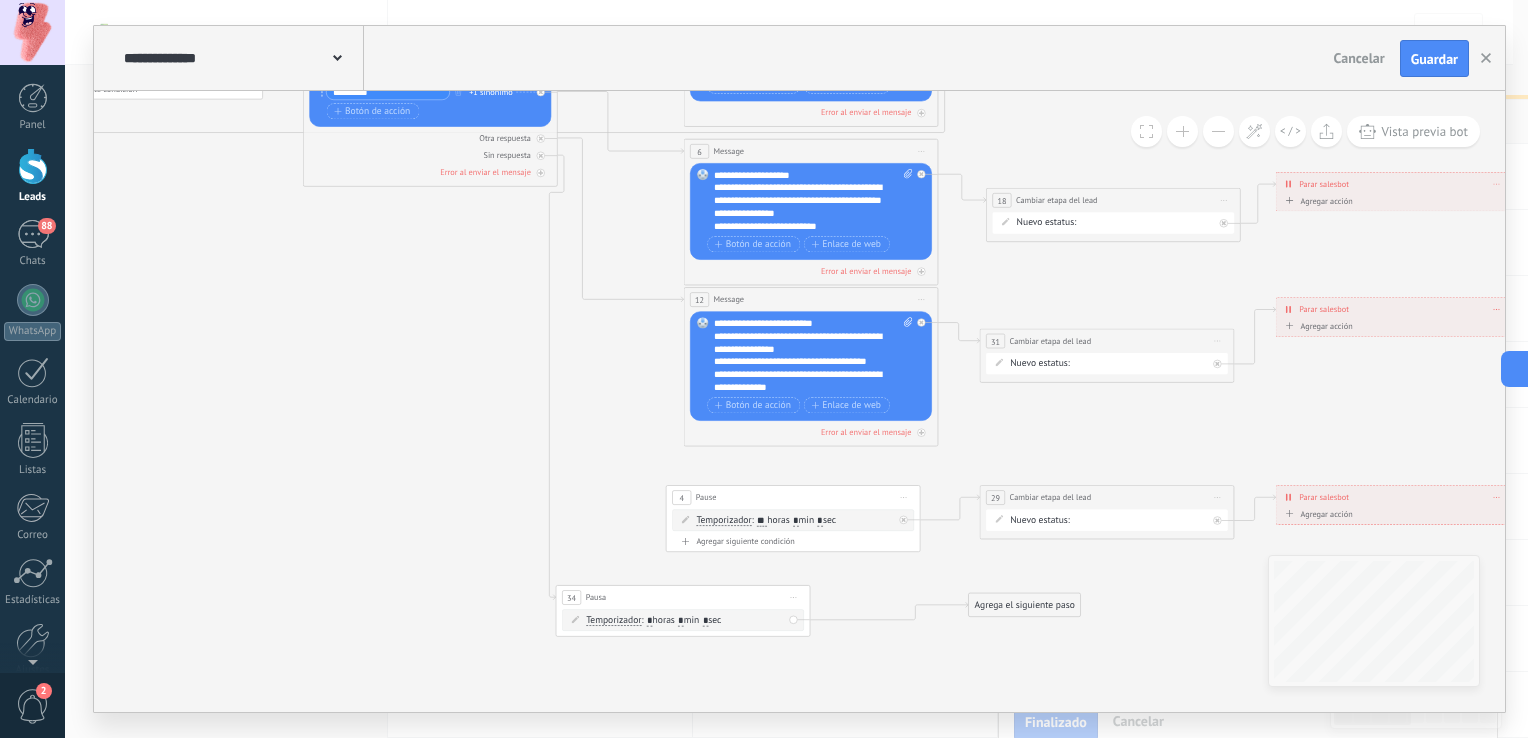 drag, startPoint x: 867, startPoint y: 539, endPoint x: 816, endPoint y: 510, distance: 58.66856 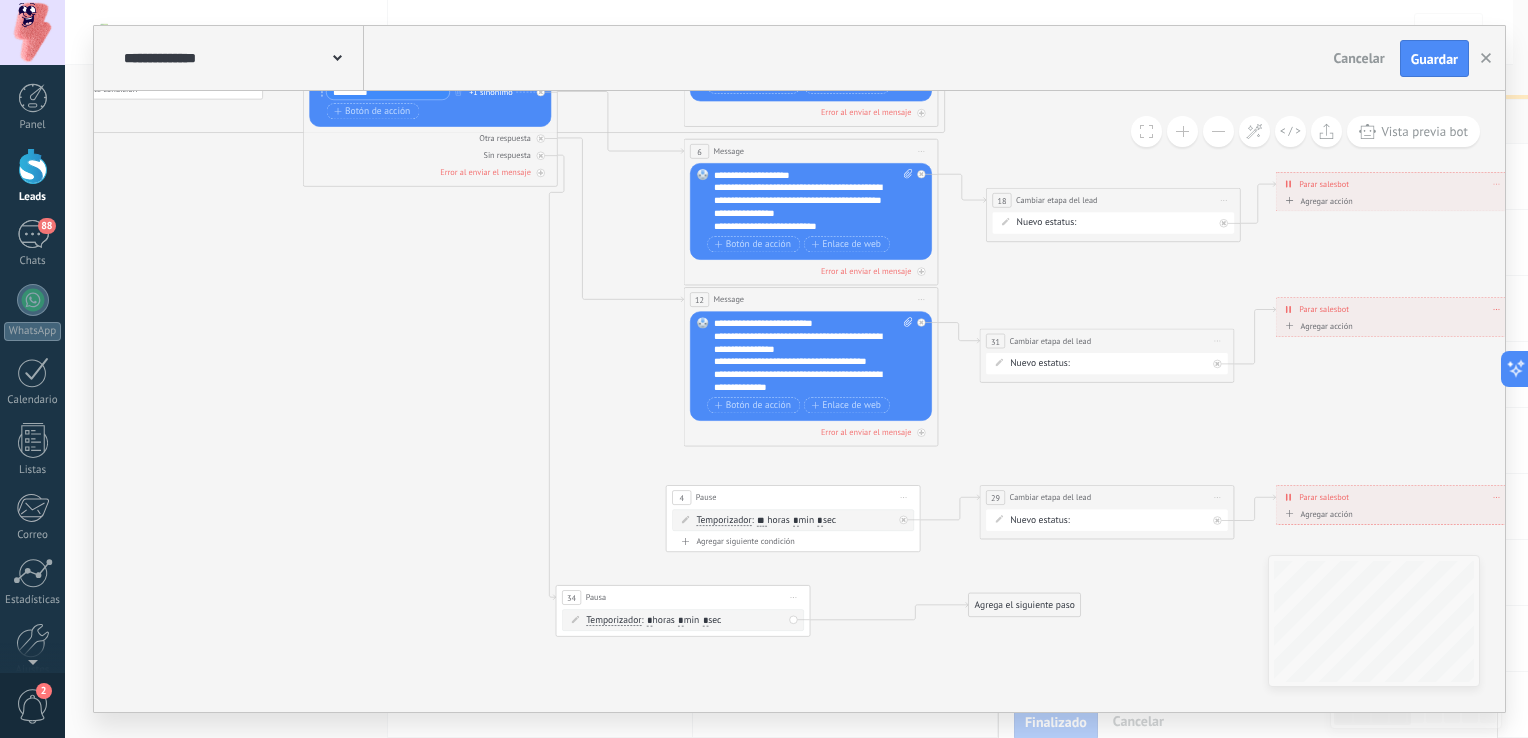 drag, startPoint x: 816, startPoint y: 510, endPoint x: 852, endPoint y: 587, distance: 85 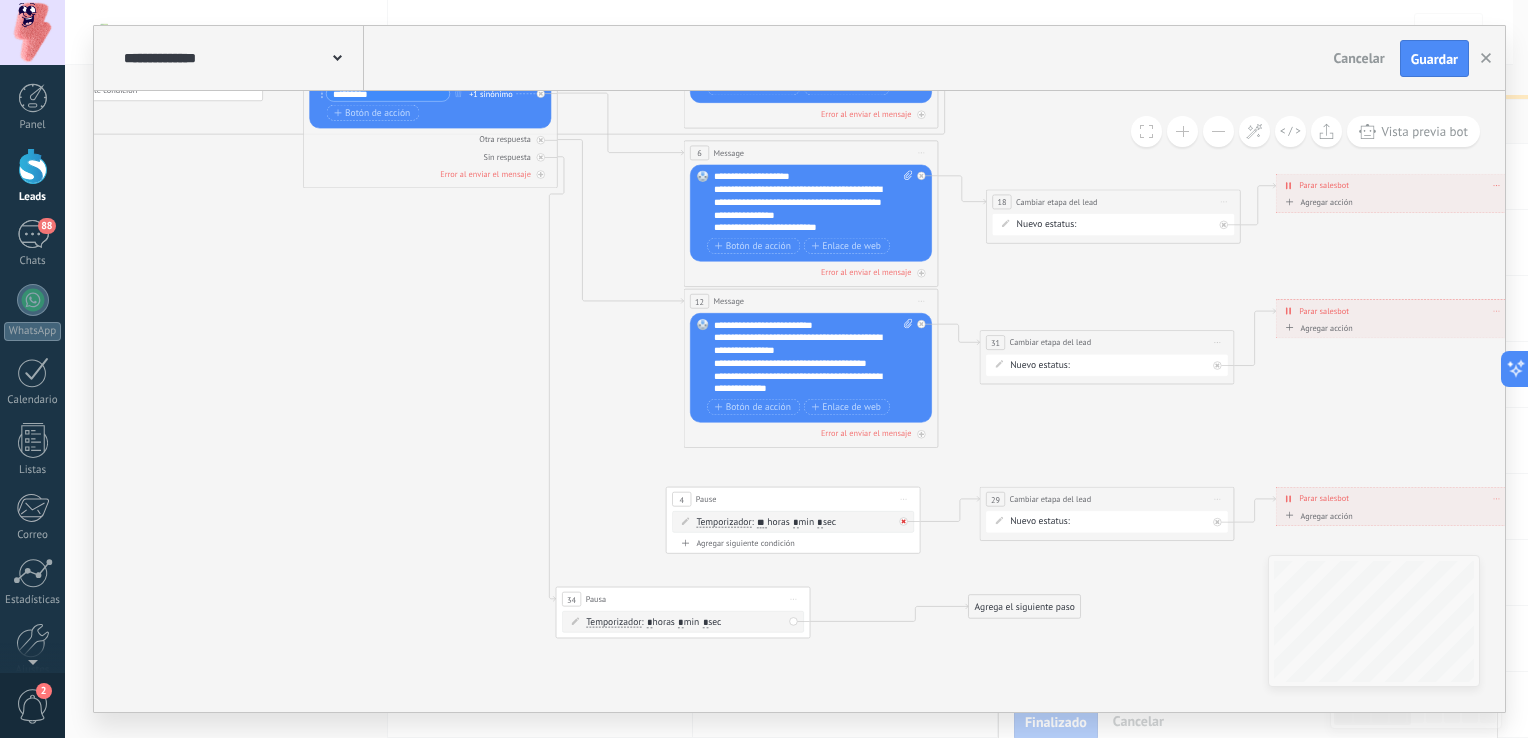 click at bounding box center (903, 522) 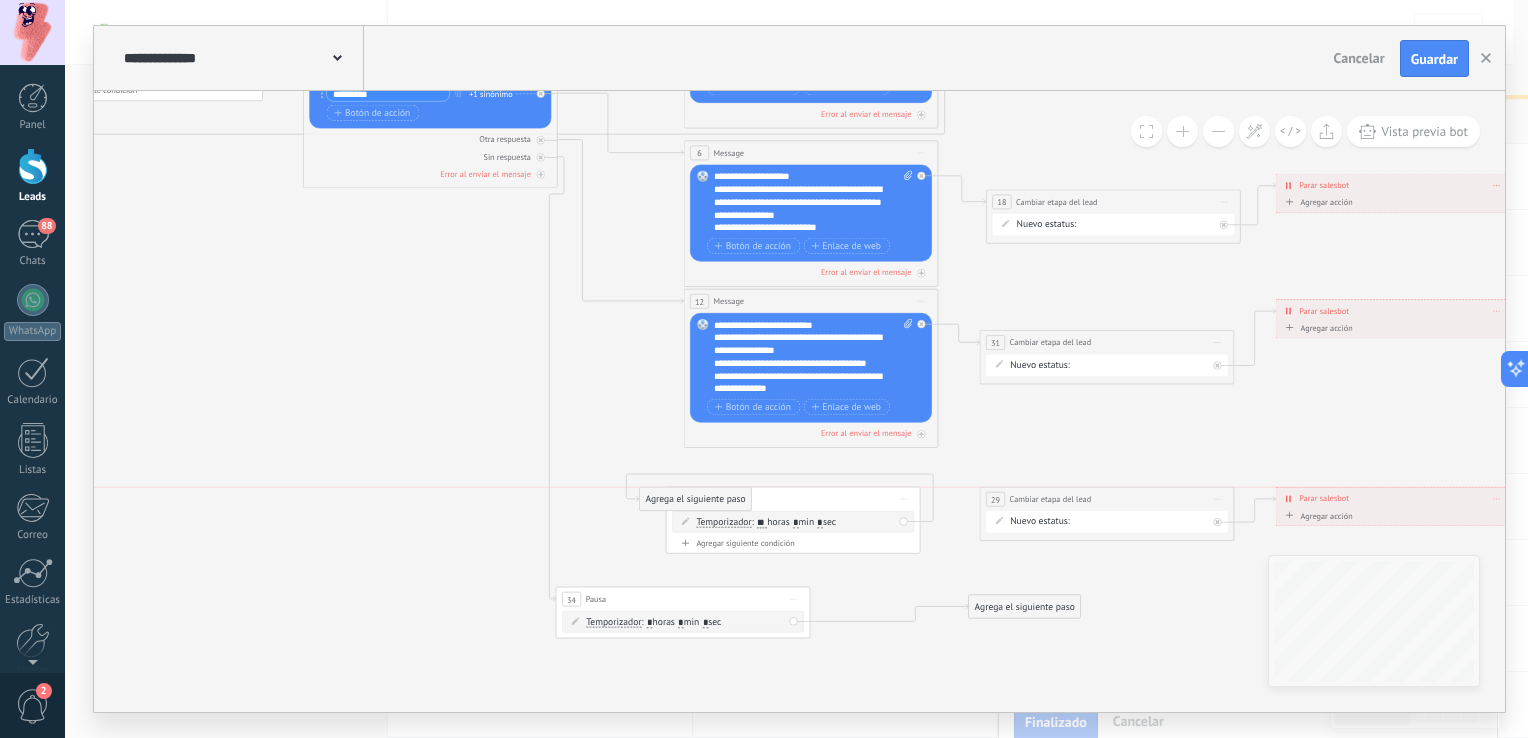 drag, startPoint x: 987, startPoint y: 562, endPoint x: 664, endPoint y: 505, distance: 327.99084 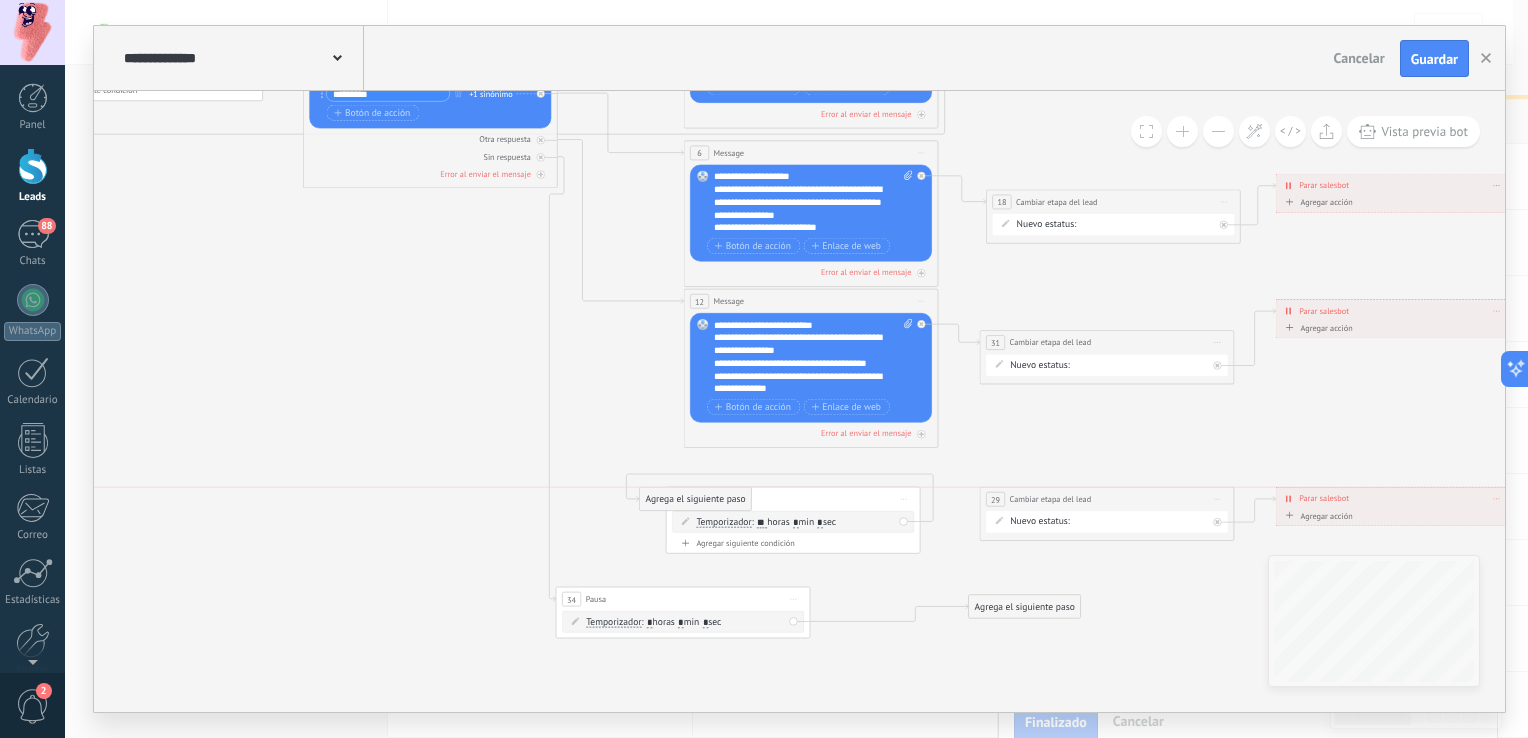 click on "Agrega el siguiente paso" at bounding box center (696, 499) 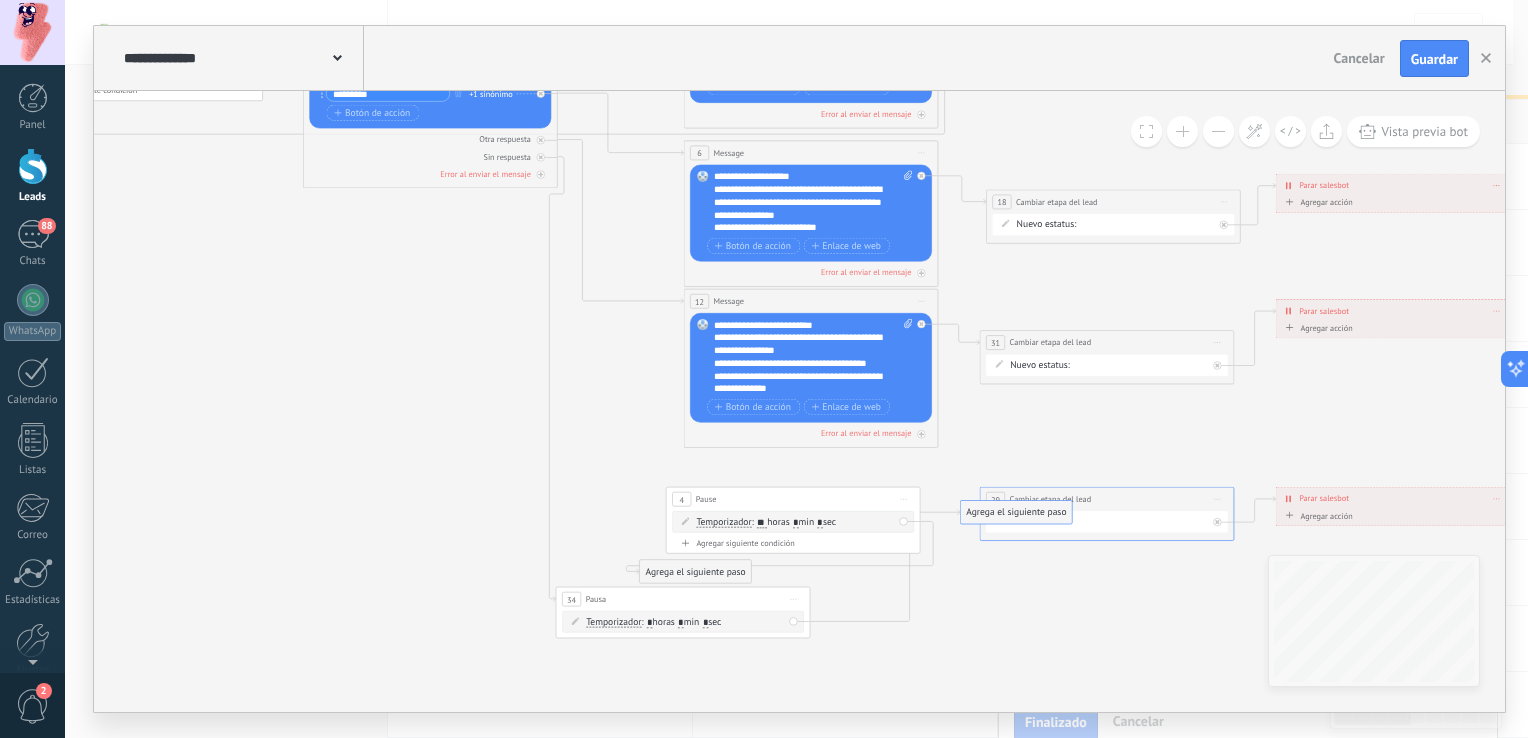 drag, startPoint x: 1063, startPoint y: 603, endPoint x: 1057, endPoint y: 509, distance: 94.19129 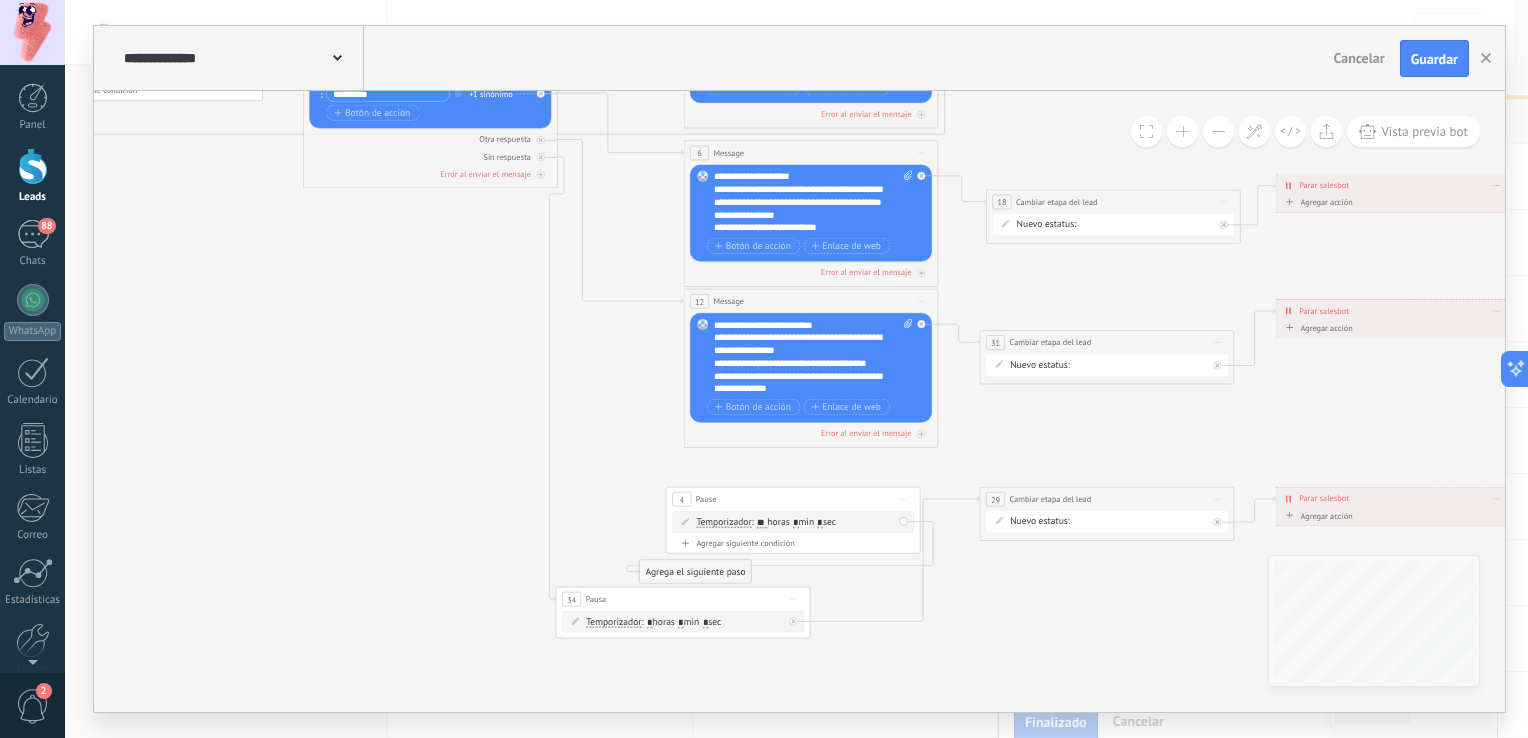 click on "4
Pause
*****
Iniciar vista previa aquí
Cambiar nombre
Duplicar
Borrar
Temporizador
Temporizador
Temporizador
**" at bounding box center [793, 520] 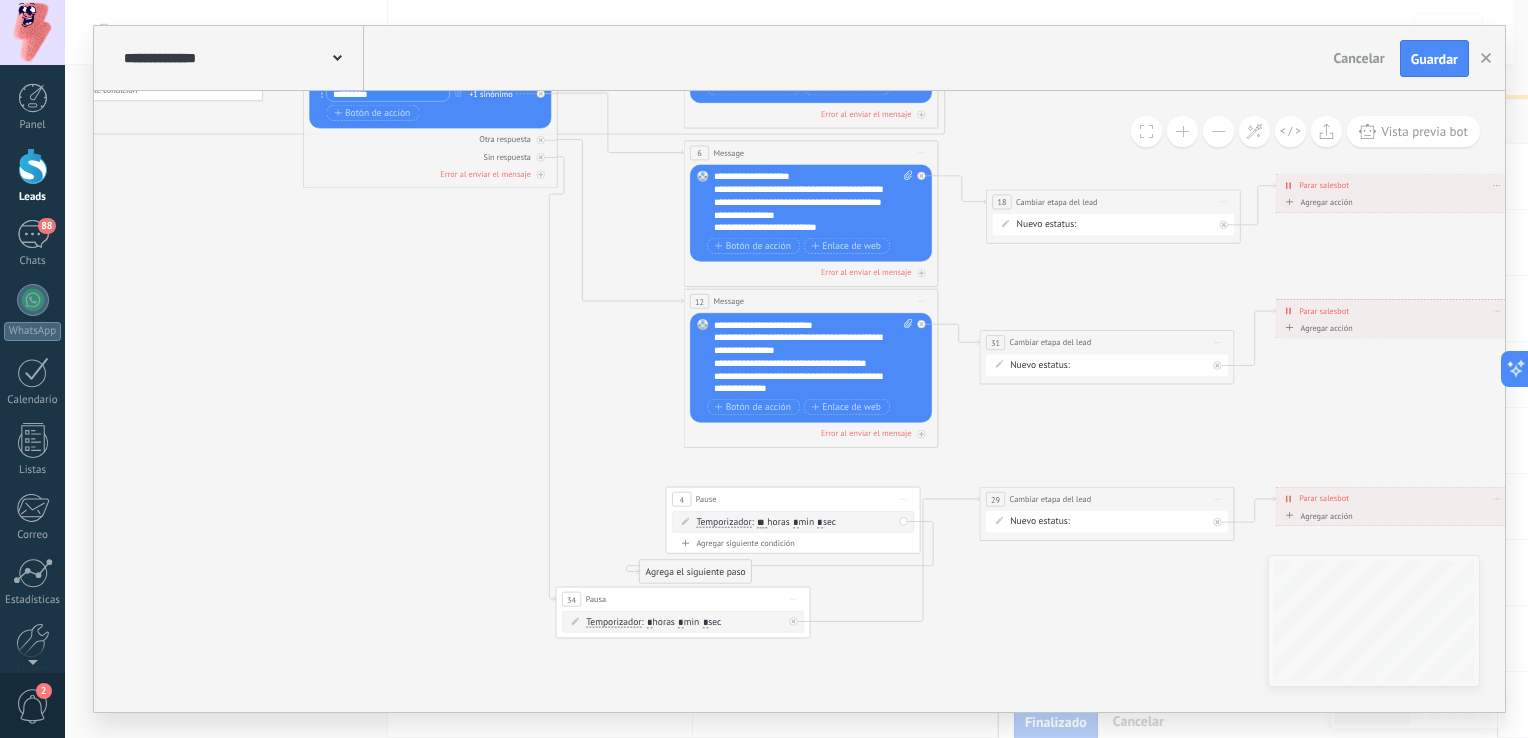 click on "4
Pause
*****
Iniciar vista previa aquí
Cambiar nombre
Duplicar
Borrar
Temporizador
Temporizador
Temporizador
**" at bounding box center [793, 520] 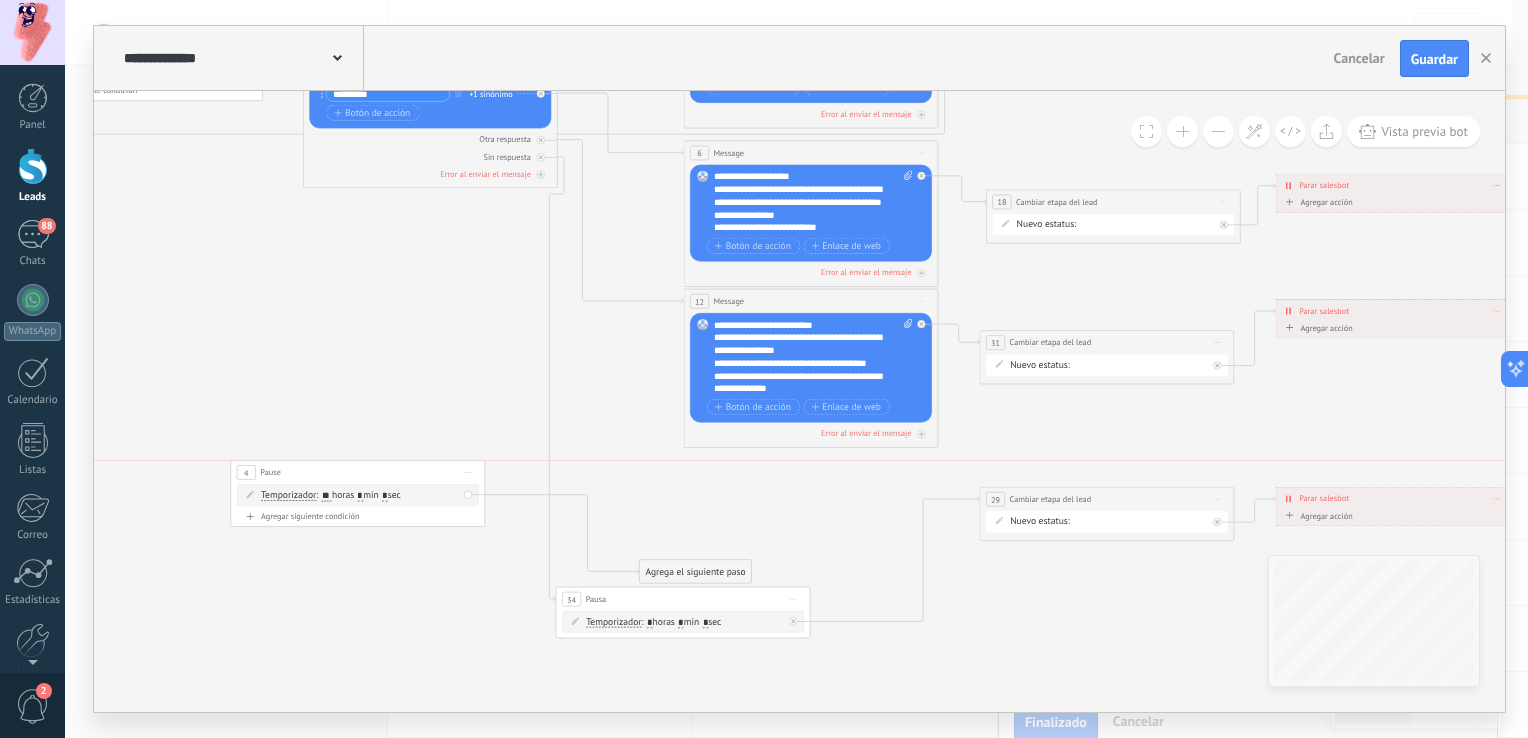 drag, startPoint x: 808, startPoint y: 505, endPoint x: 372, endPoint y: 478, distance: 436.8352 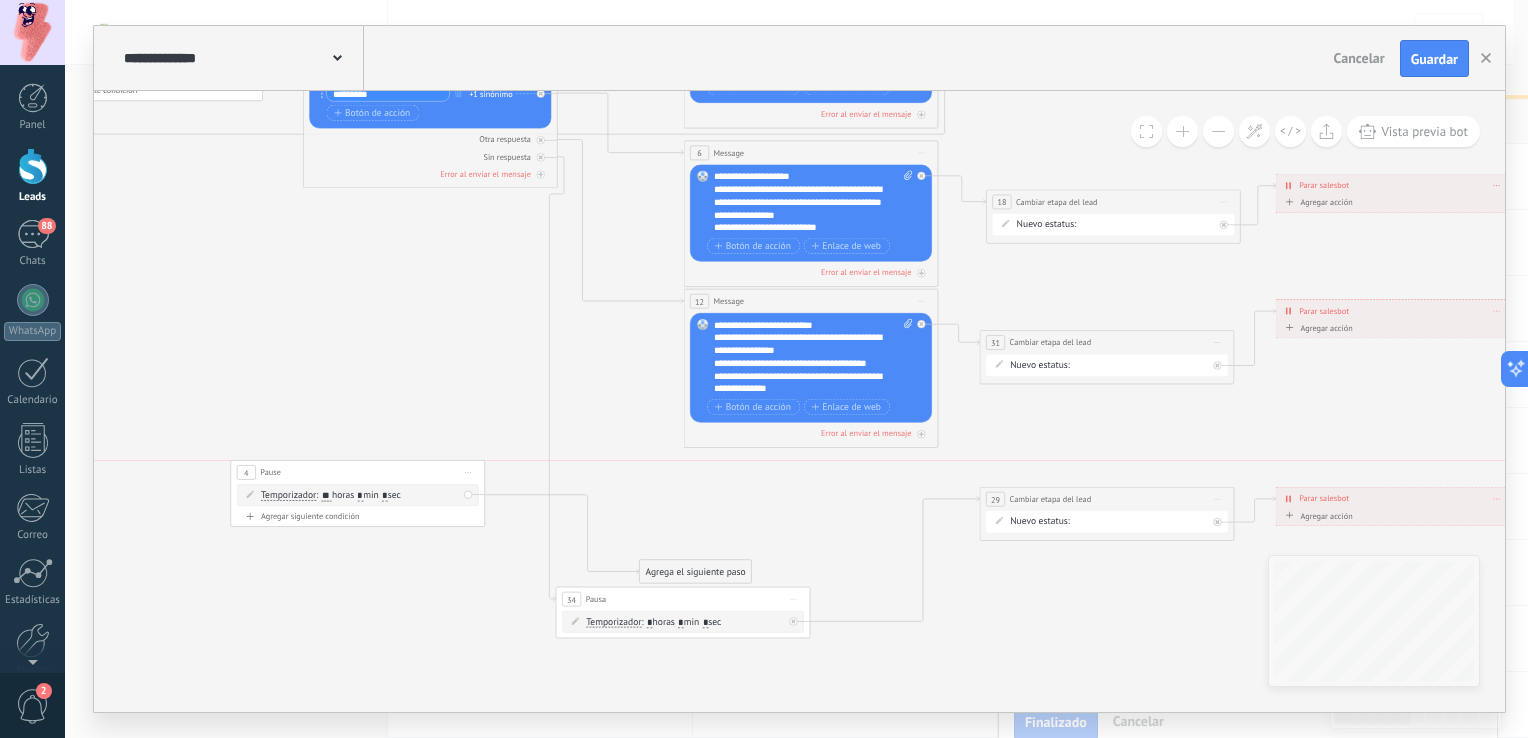 click on "4
Pause
*****
Iniciar vista previa aquí
Cambiar nombre
Duplicar
Borrar" at bounding box center (357, 473) 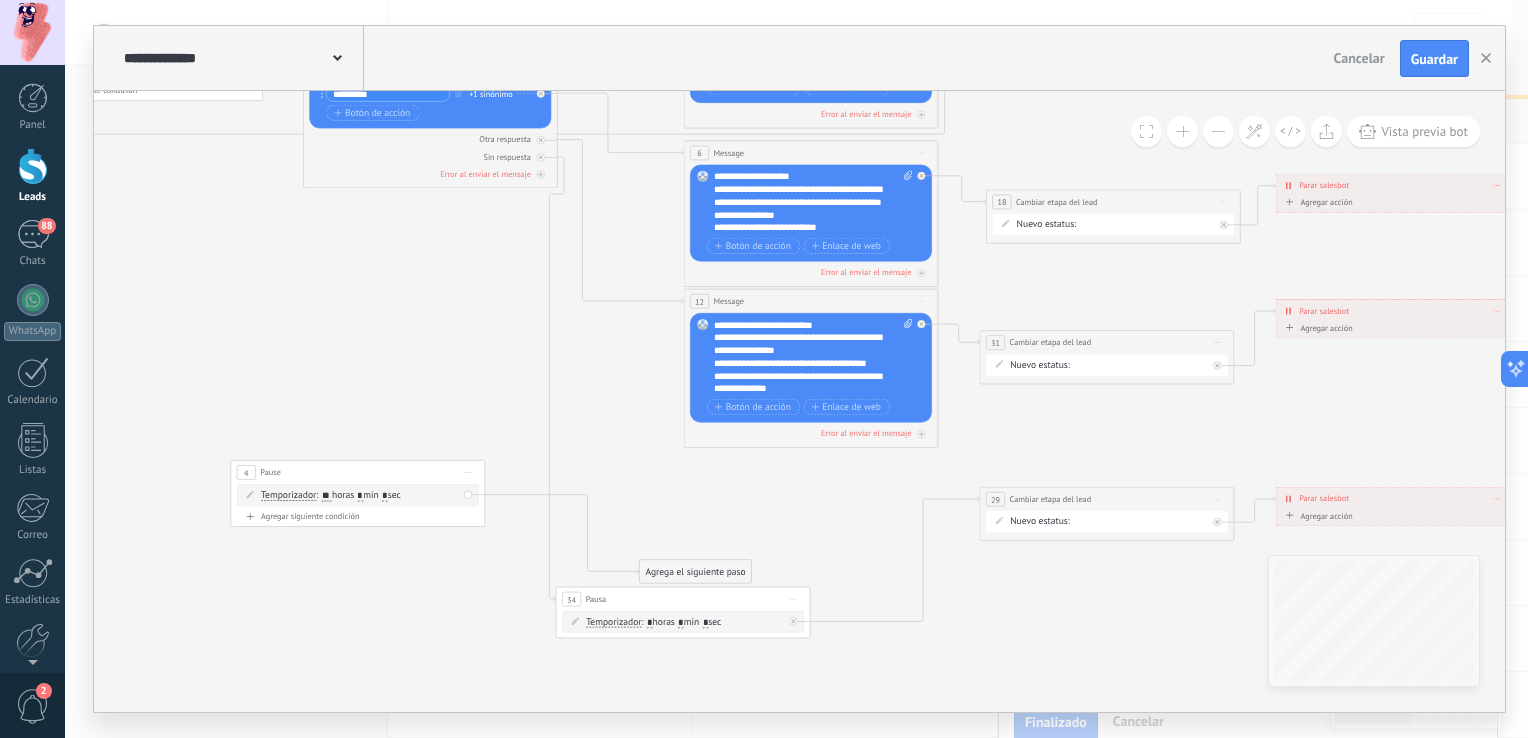 click on "Iniciar vista previa aquí
Cambiar nombre
Duplicar
Borrar" at bounding box center [468, 473] 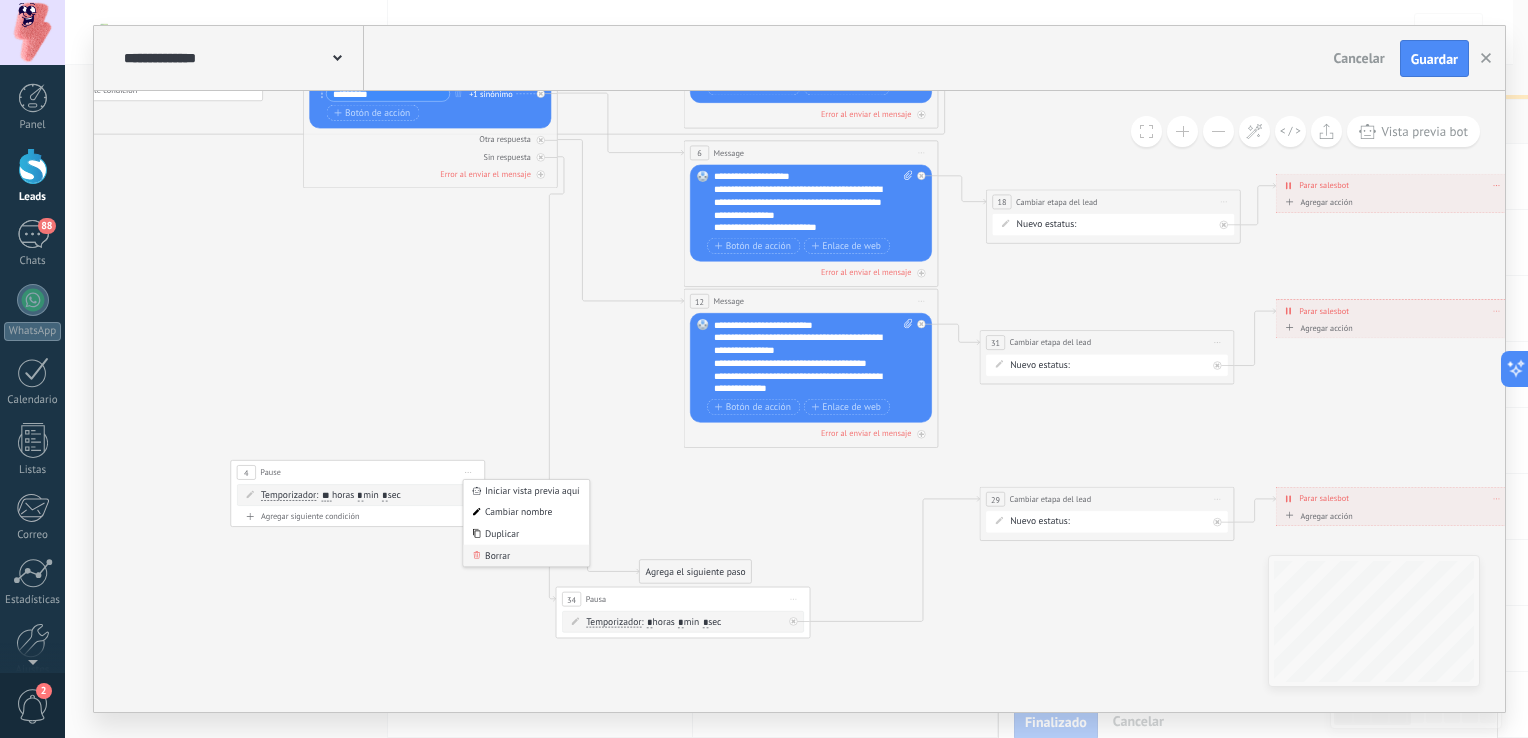 click on "Borrar" at bounding box center (526, 556) 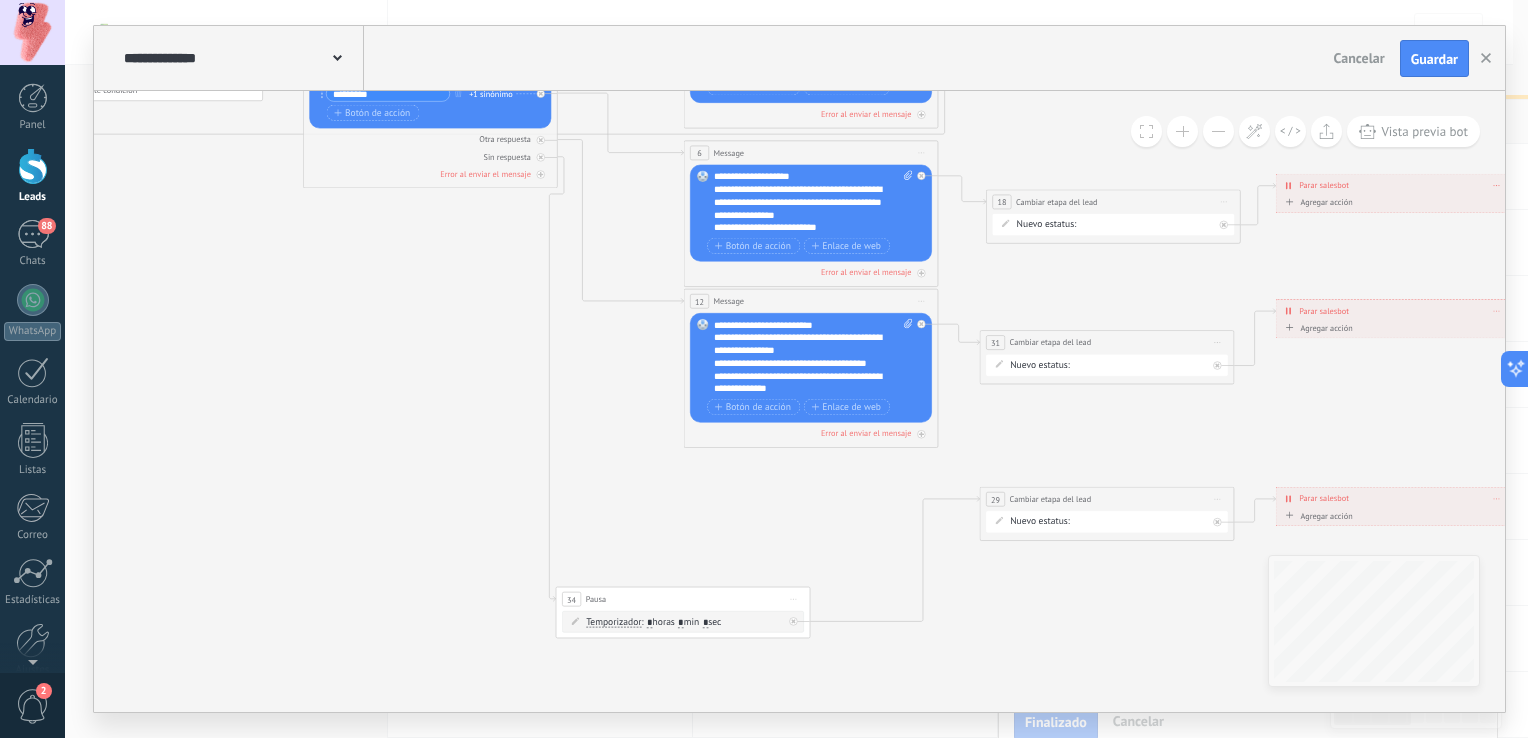 click on "*" at bounding box center (650, 623) 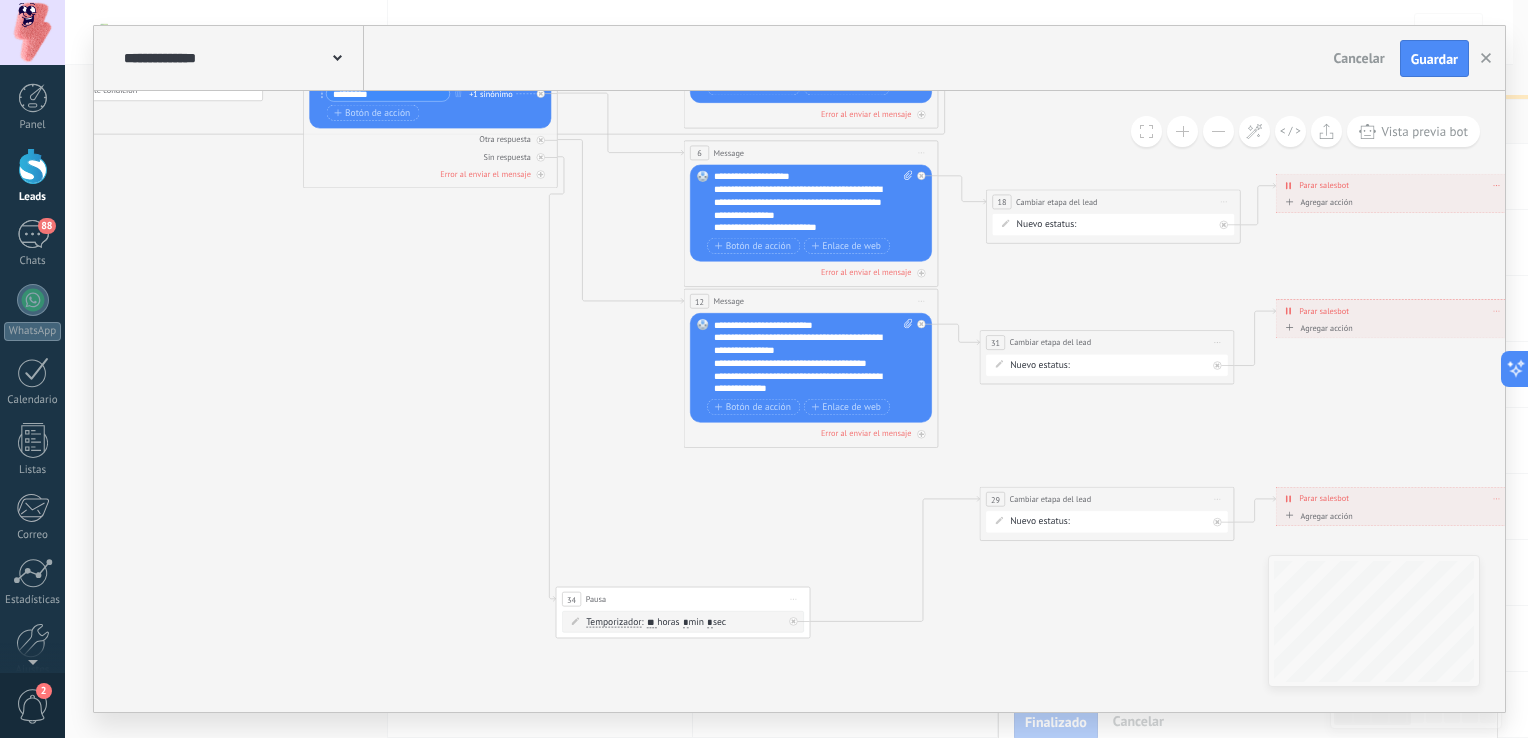 type on "**" 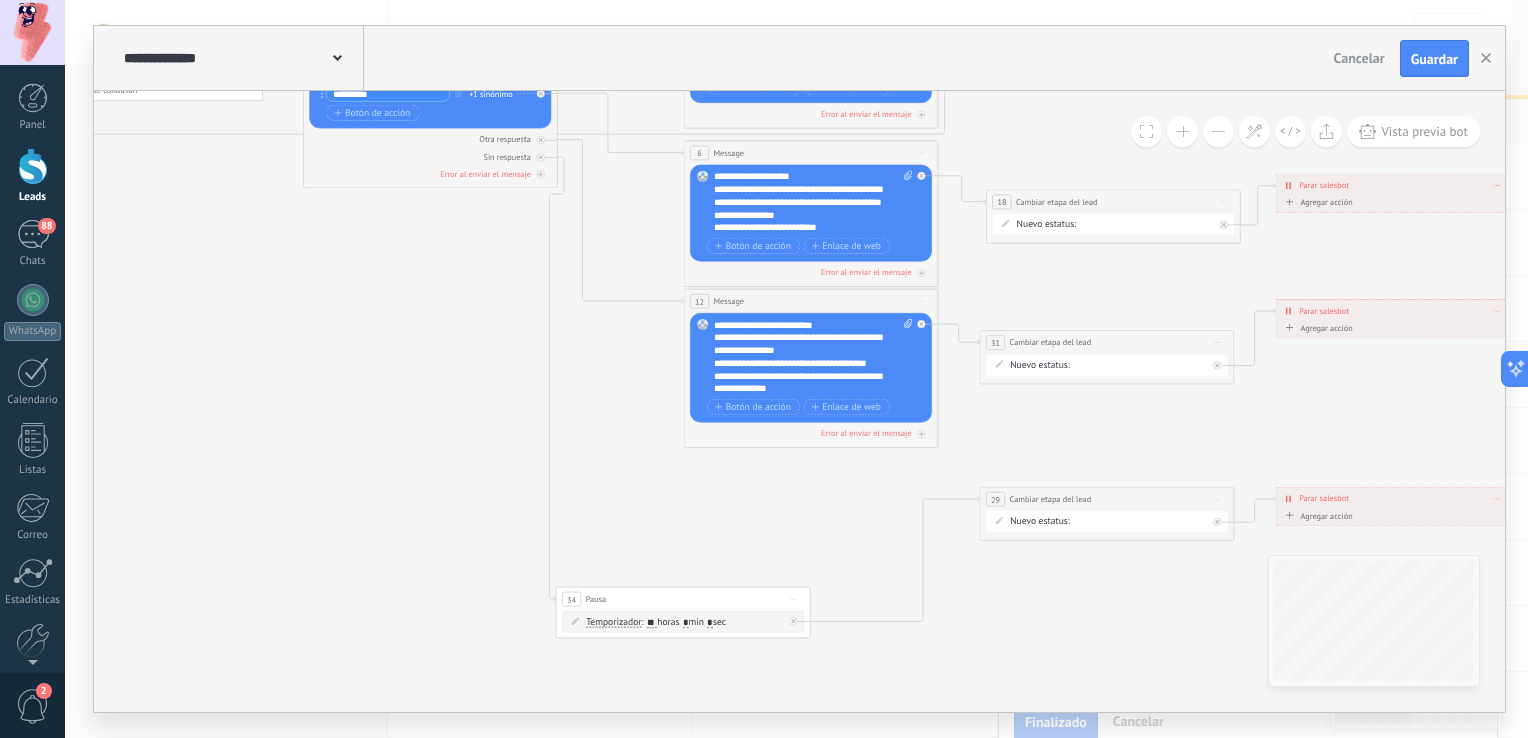 click 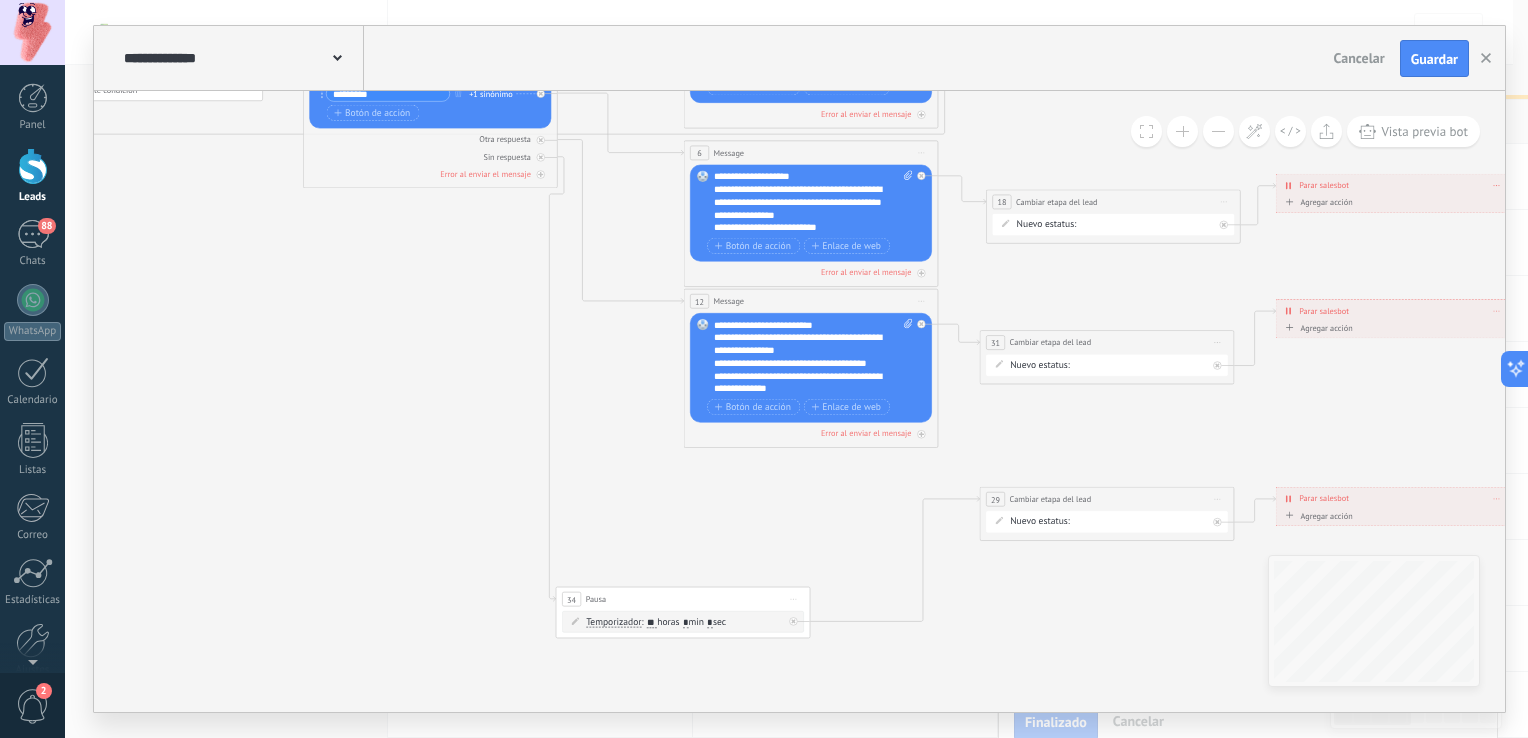 click on "*" at bounding box center [686, 623] 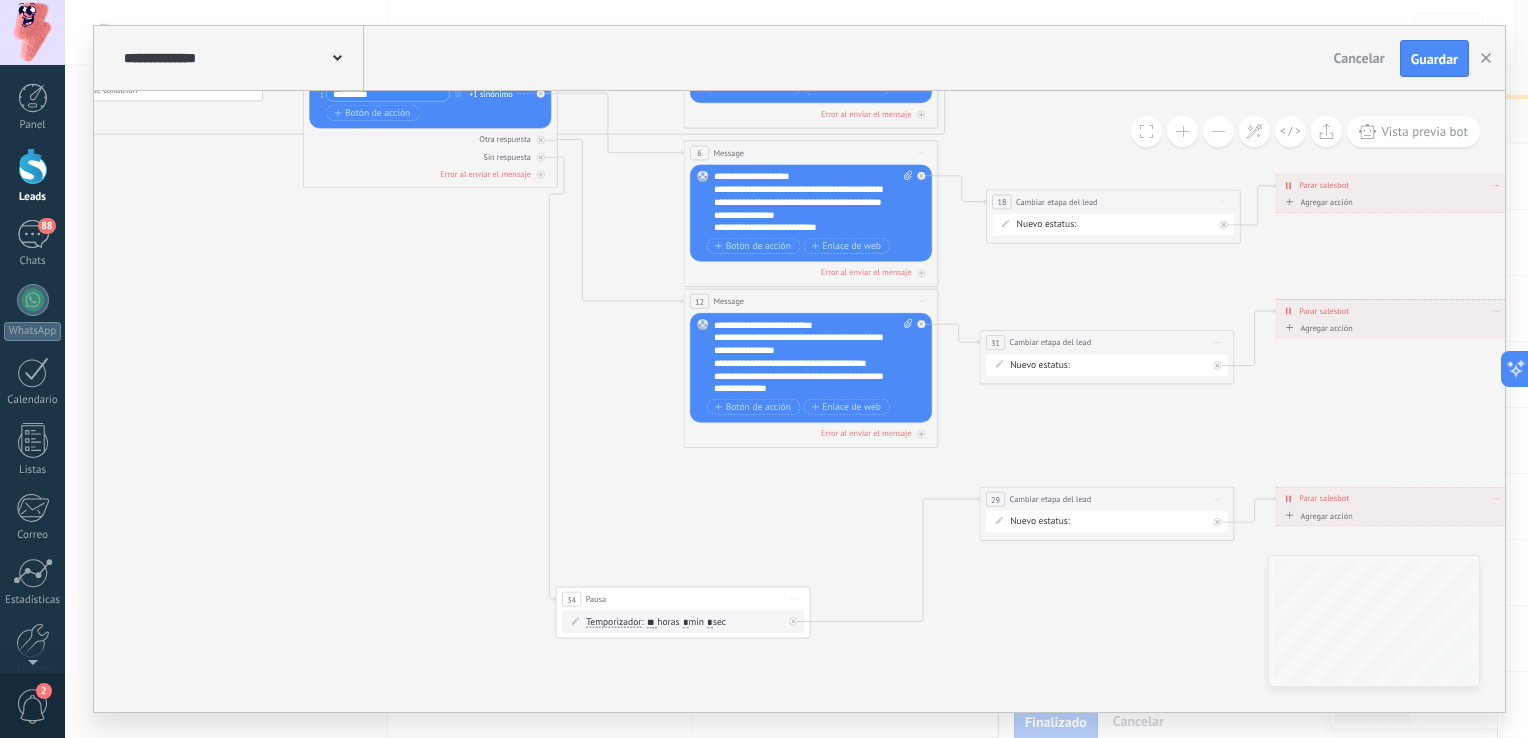 click on "*" at bounding box center [686, 623] 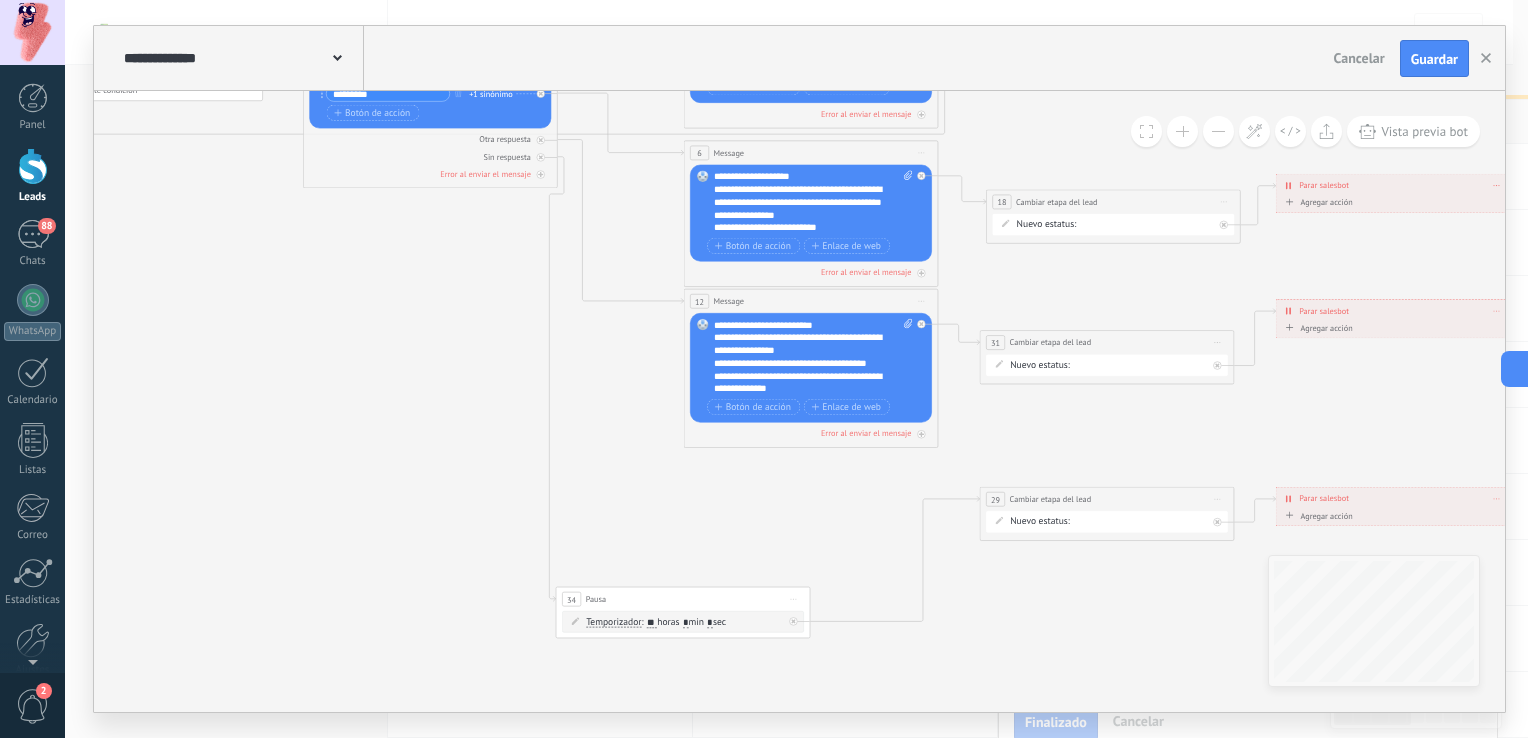 type on "*" 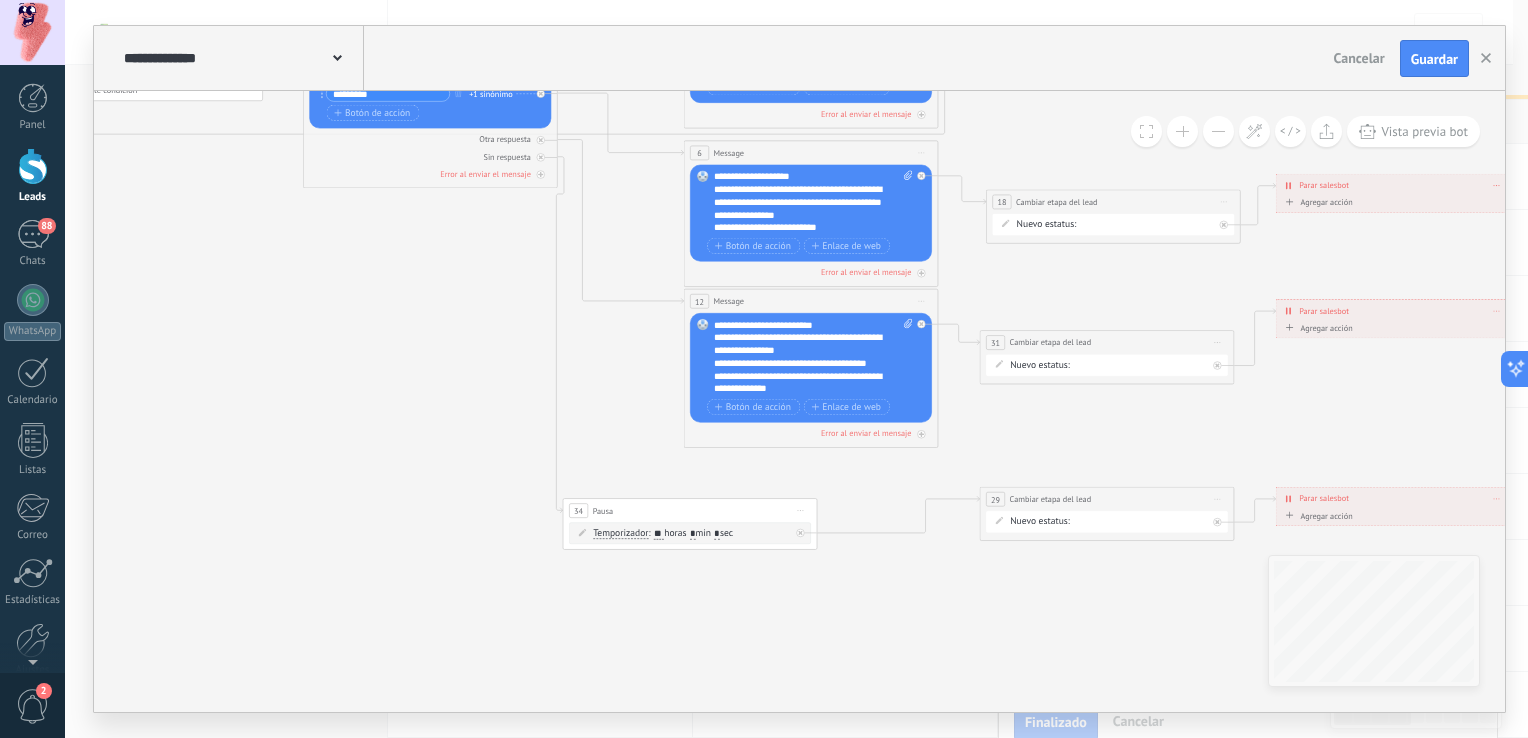 drag, startPoint x: 699, startPoint y: 606, endPoint x: 705, endPoint y: 518, distance: 88.20431 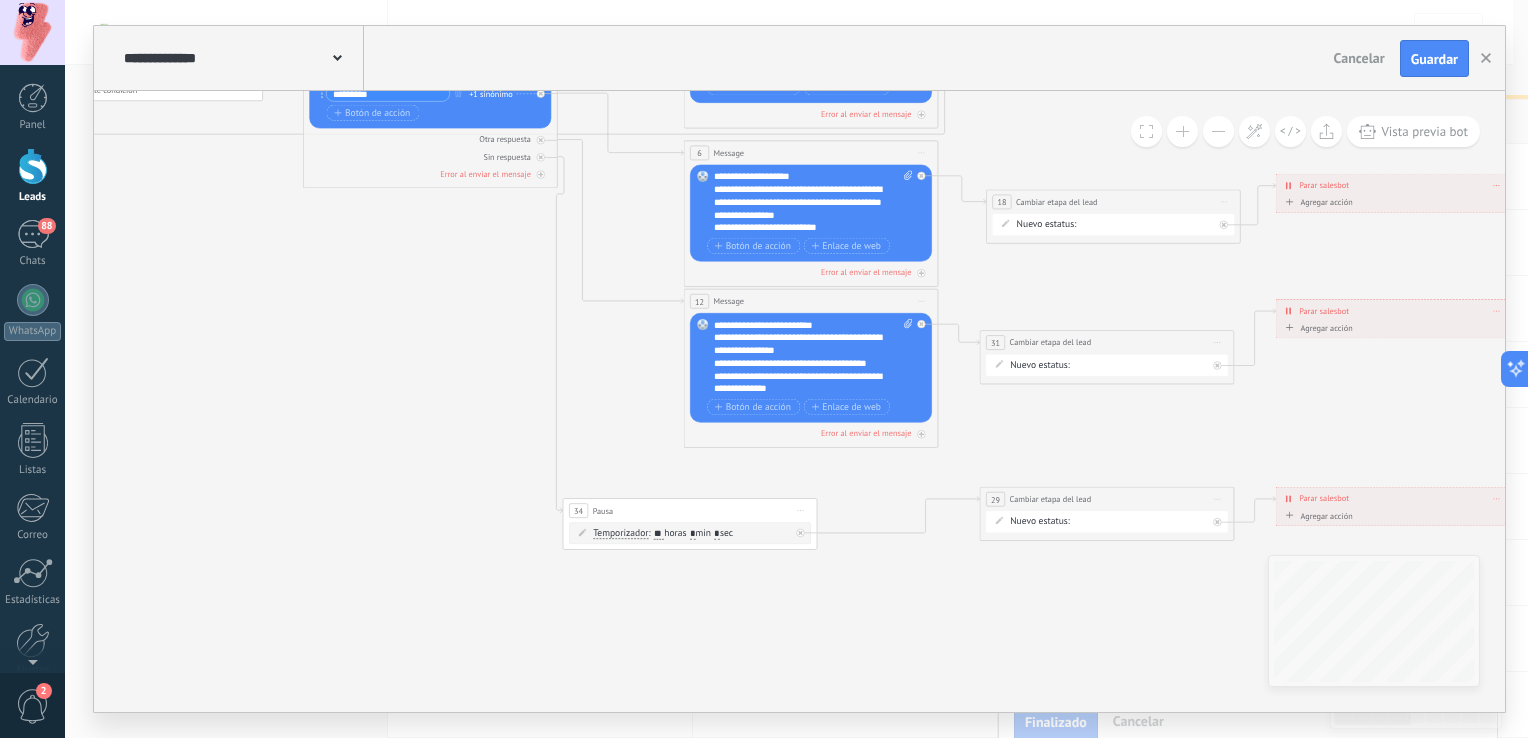 click on "34
Pausa
*****
Iniciar vista previa aquí
Cambiar nombre
Duplicar
Borrar" at bounding box center (689, 511) 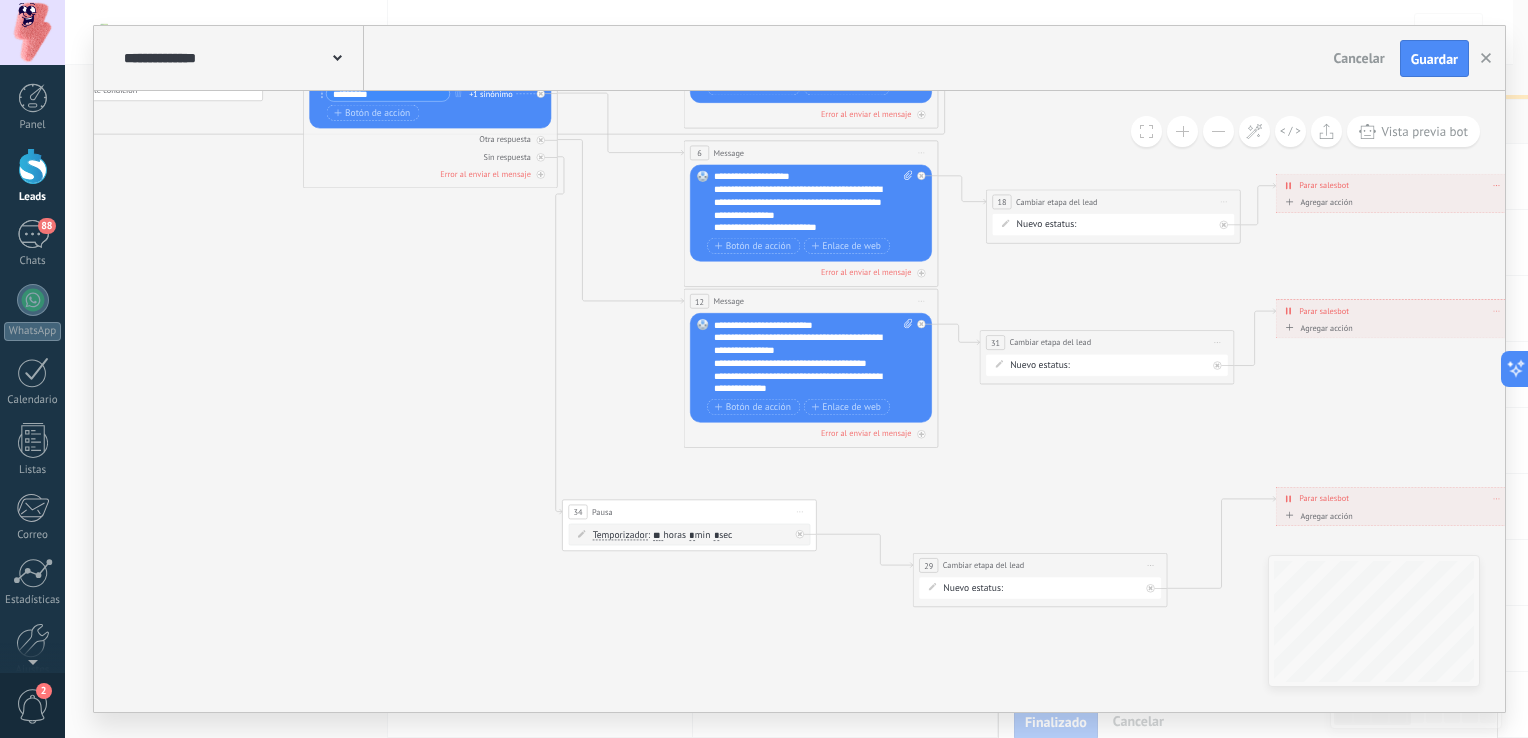 drag, startPoint x: 1141, startPoint y: 502, endPoint x: 1056, endPoint y: 567, distance: 107.00467 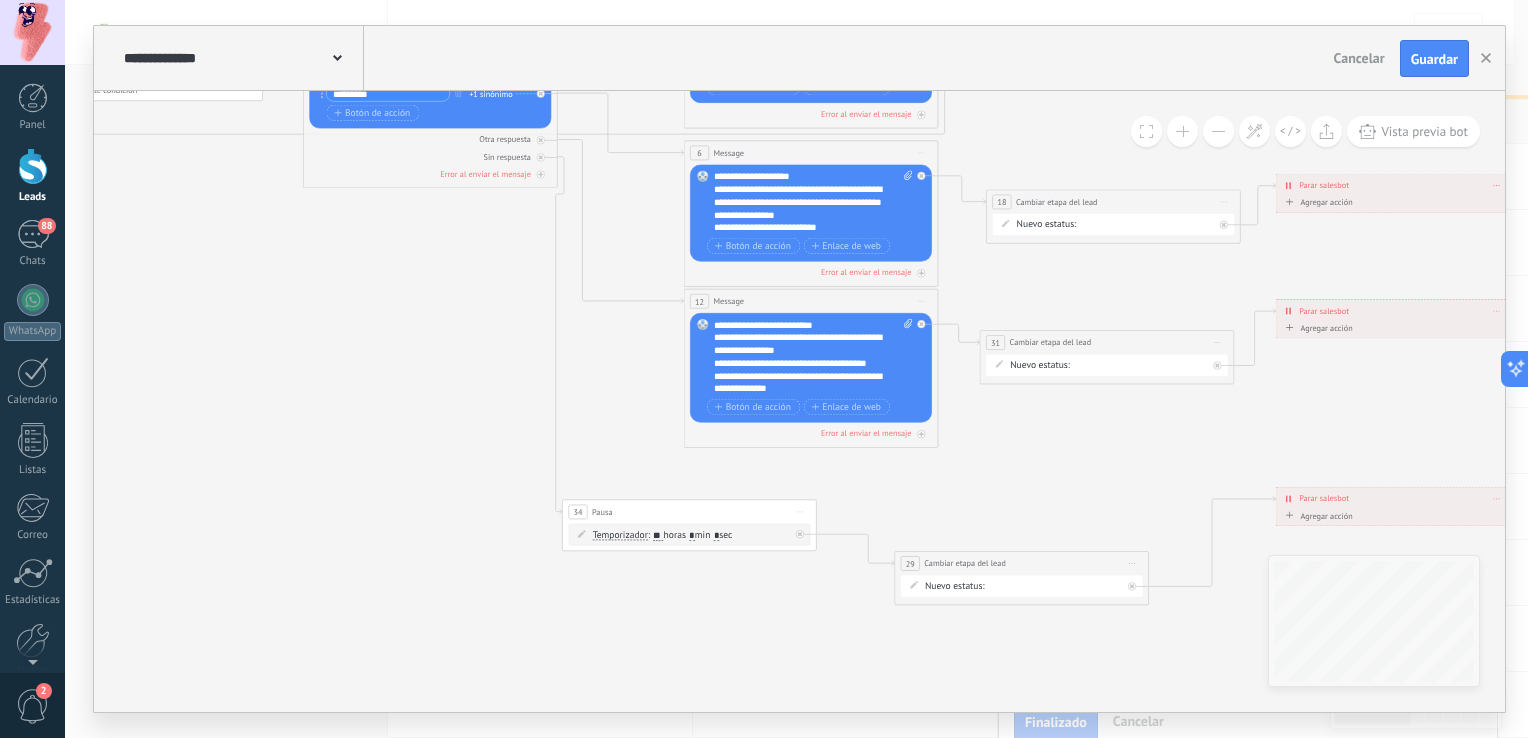 click 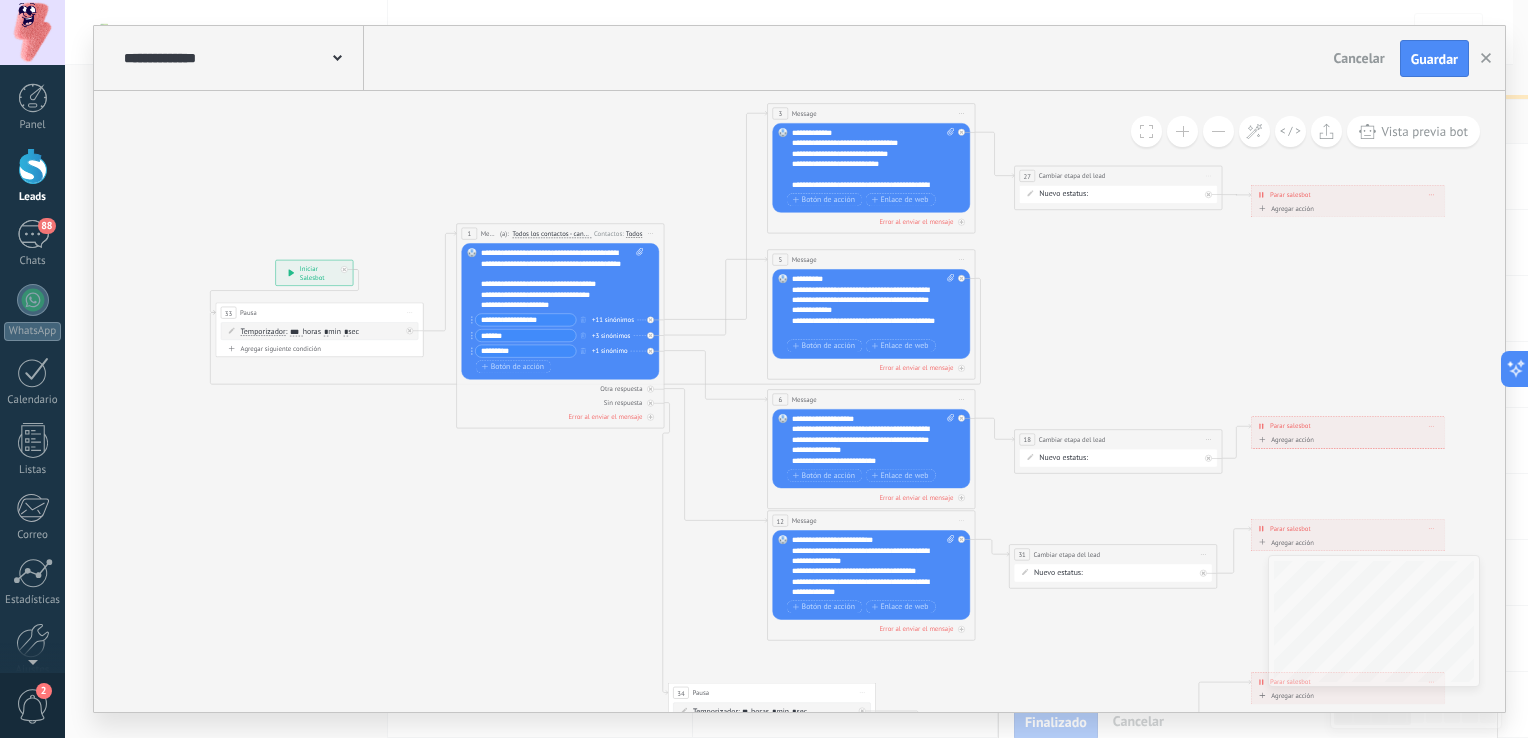 drag, startPoint x: 598, startPoint y: 425, endPoint x: 596, endPoint y: 616, distance: 191.01047 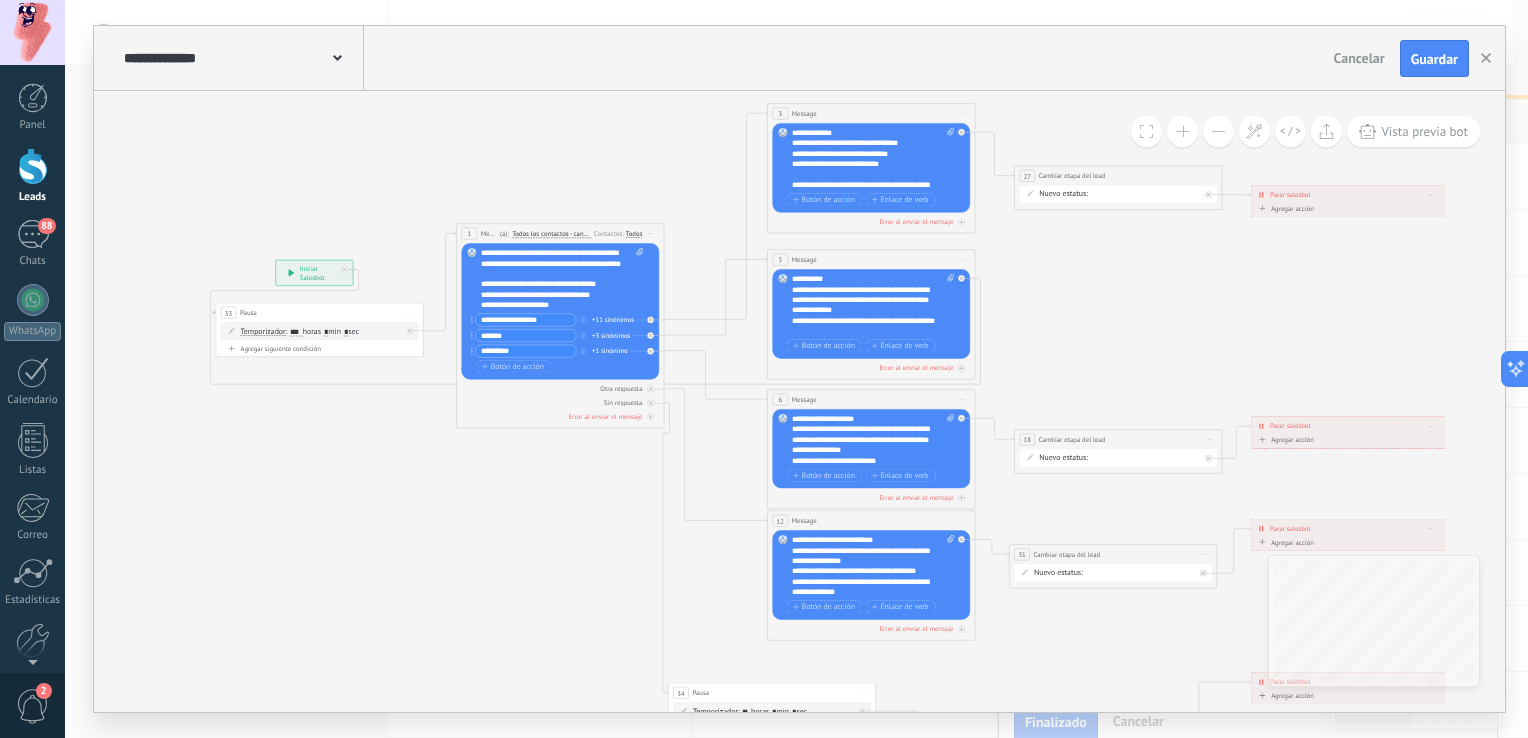 click 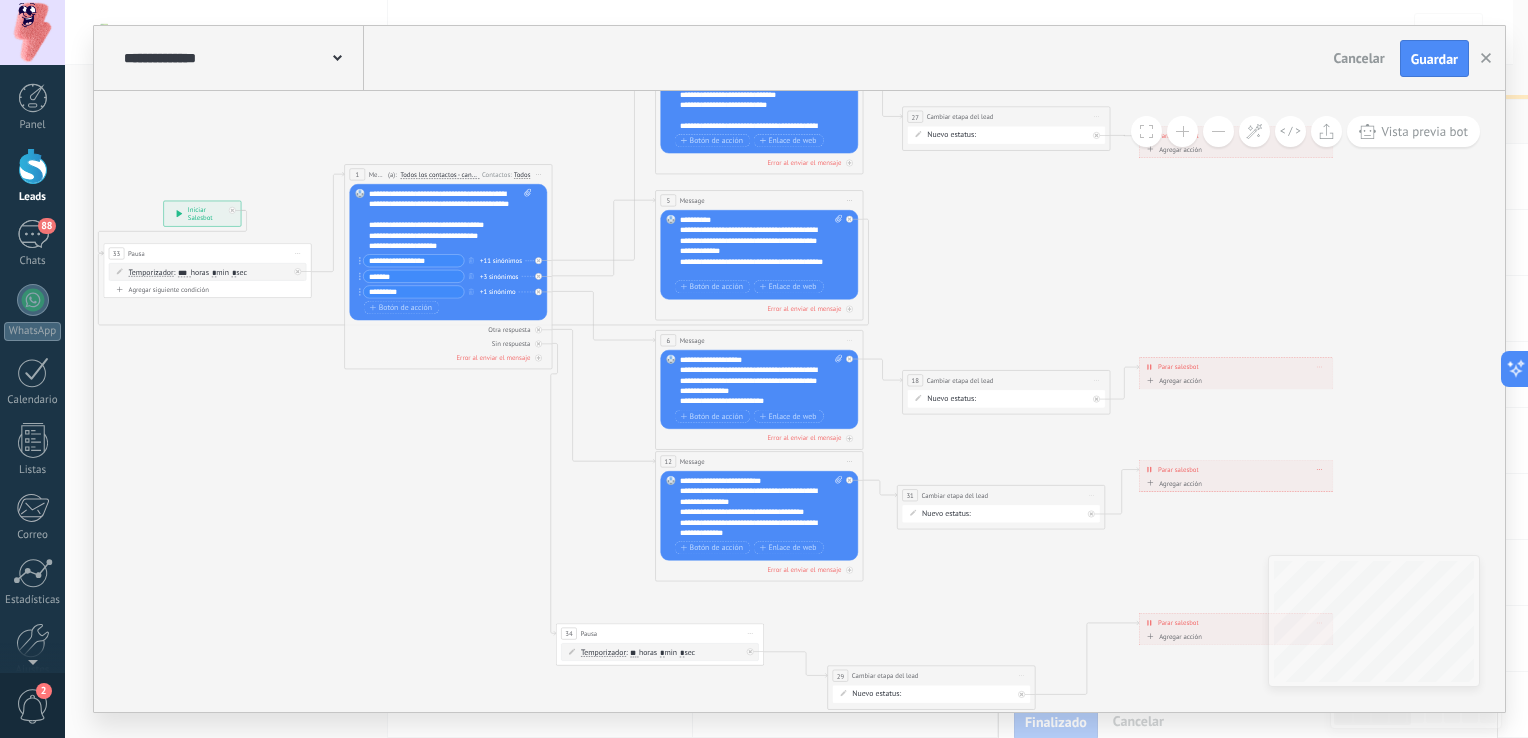 drag, startPoint x: 536, startPoint y: 557, endPoint x: 424, endPoint y: 498, distance: 126.58989 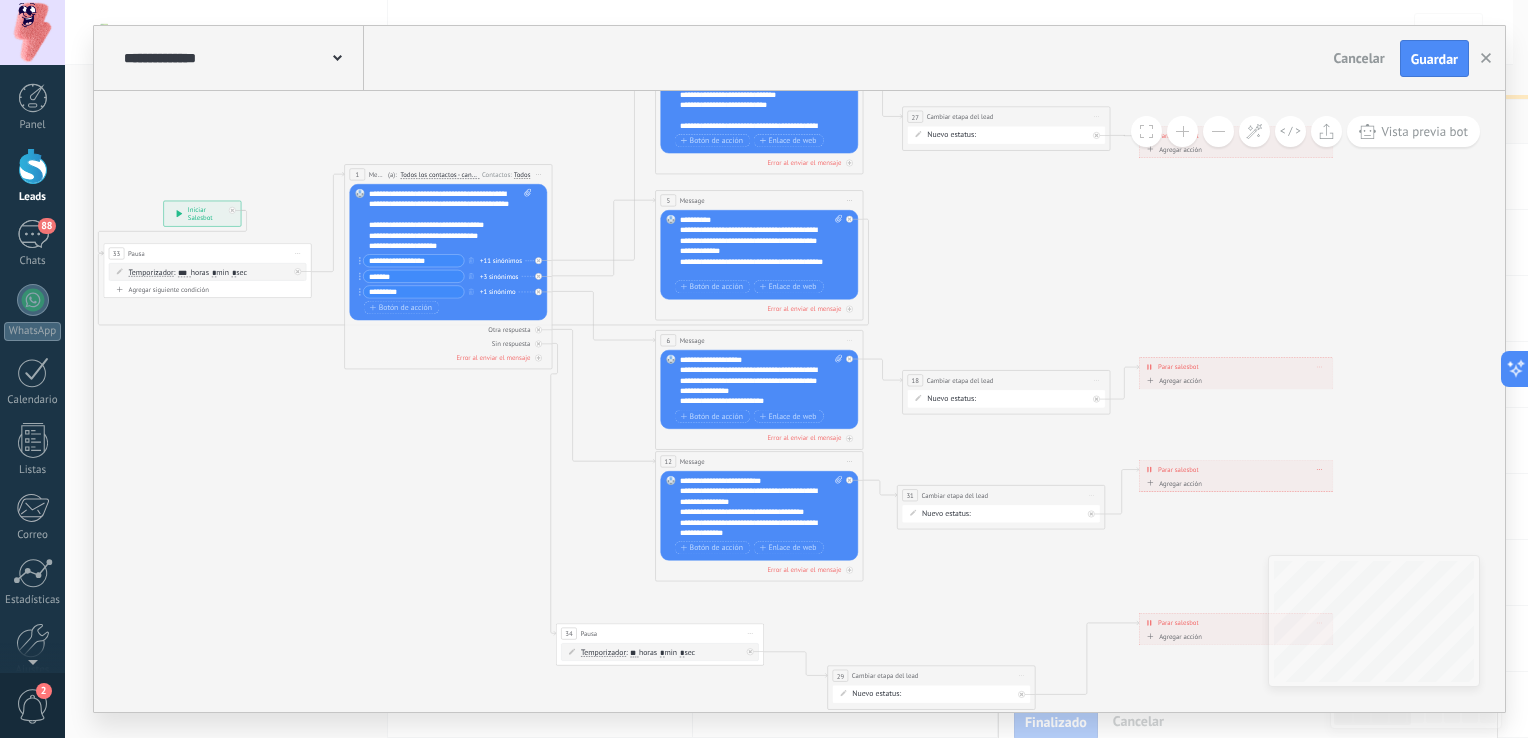 click 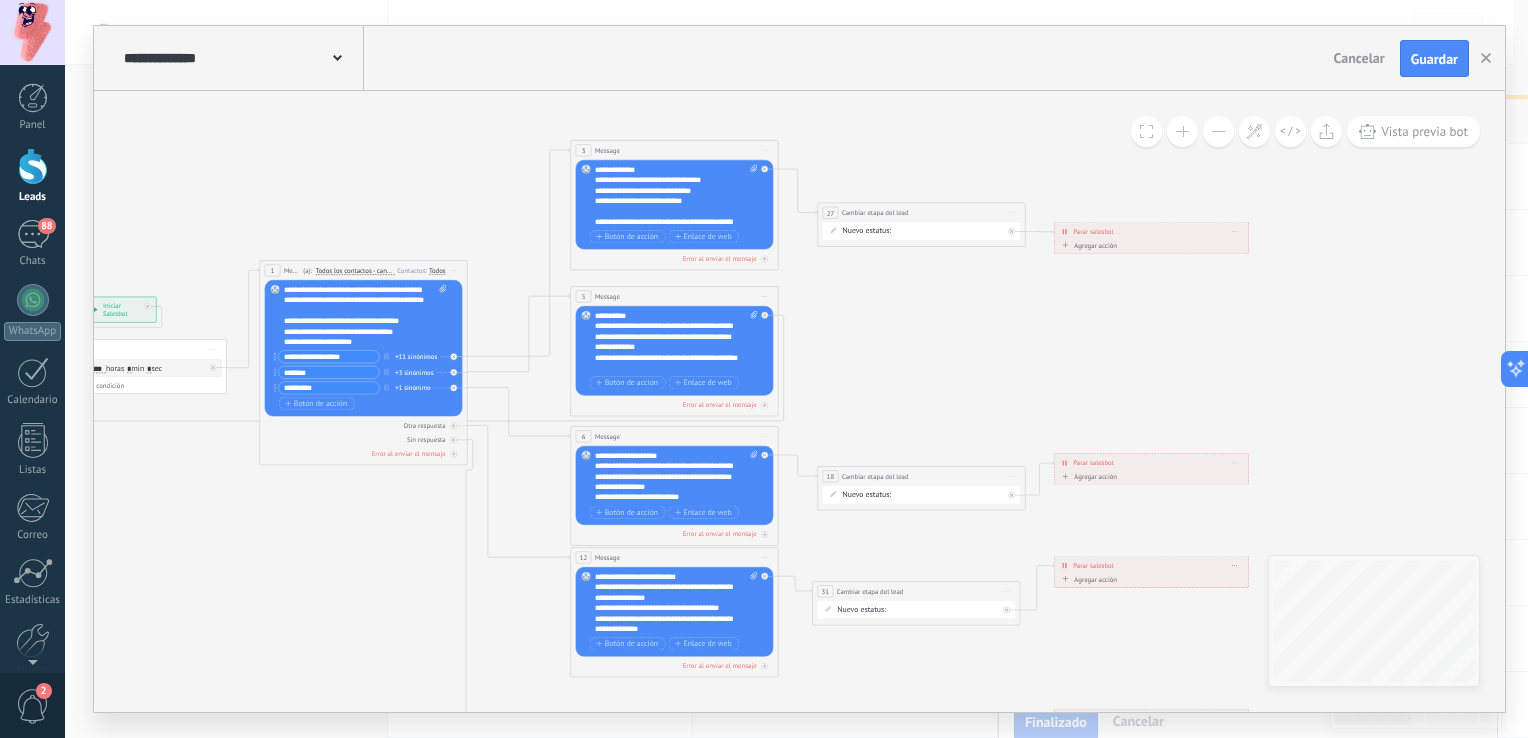 drag, startPoint x: 424, startPoint y: 498, endPoint x: 339, endPoint y: 594, distance: 128.22246 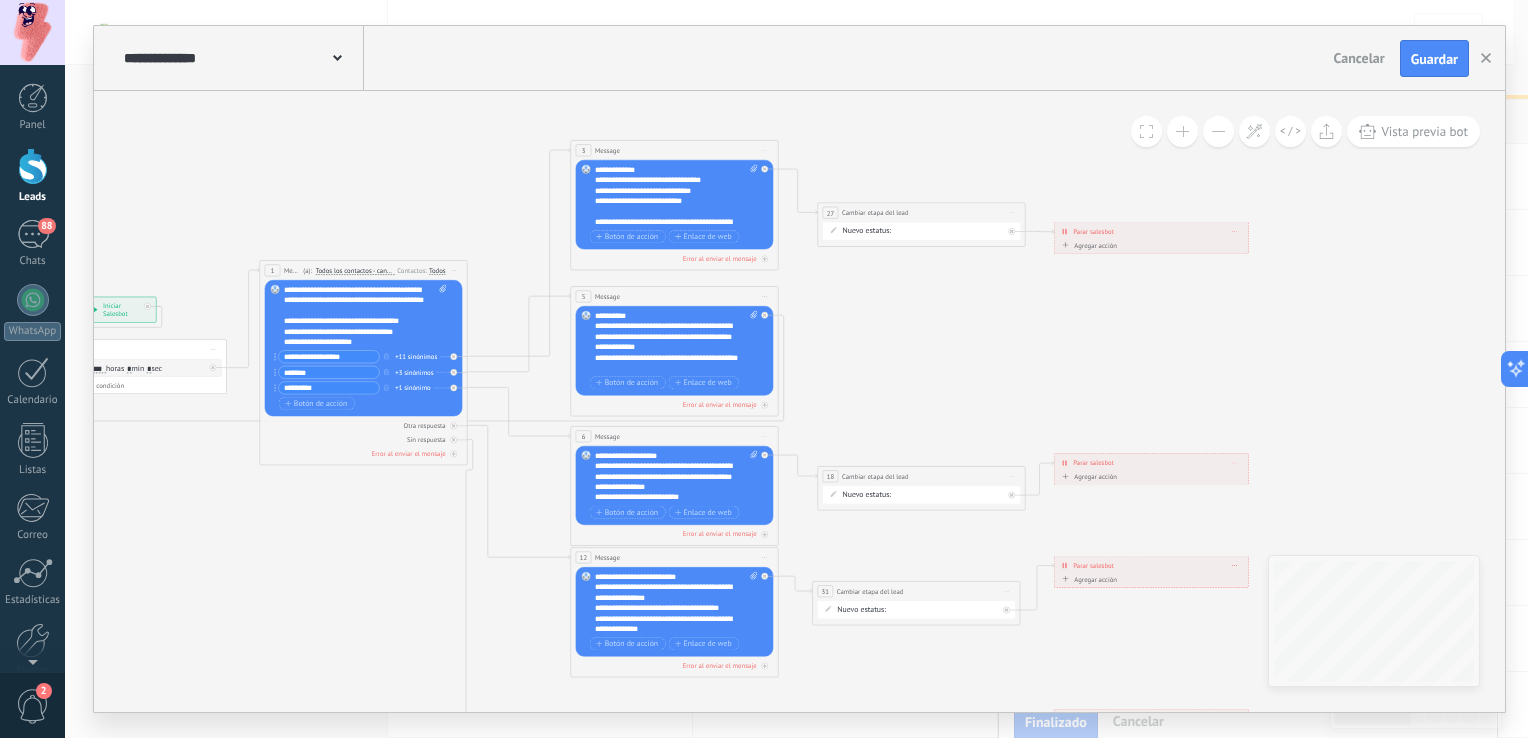 click 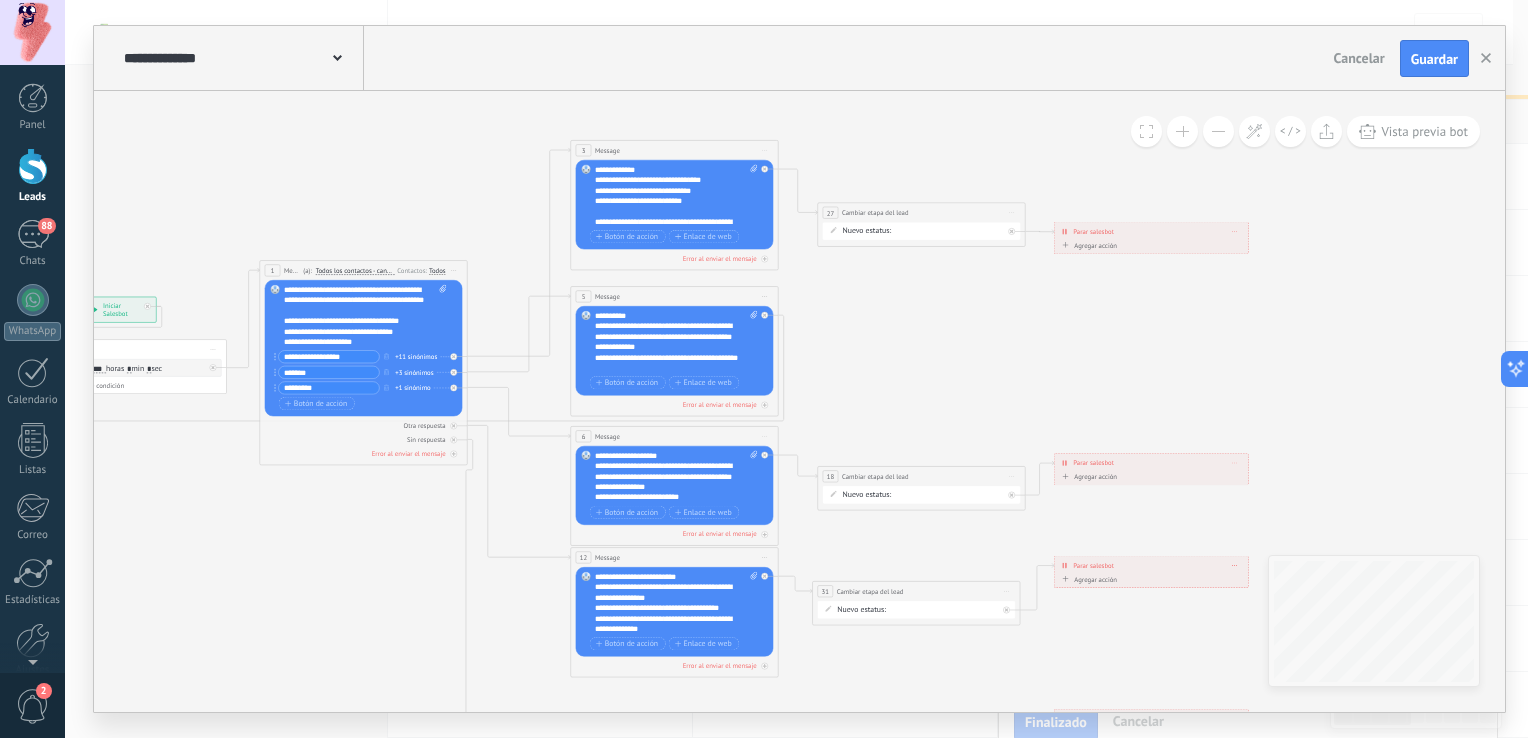click on "**********" at bounding box center [676, 196] 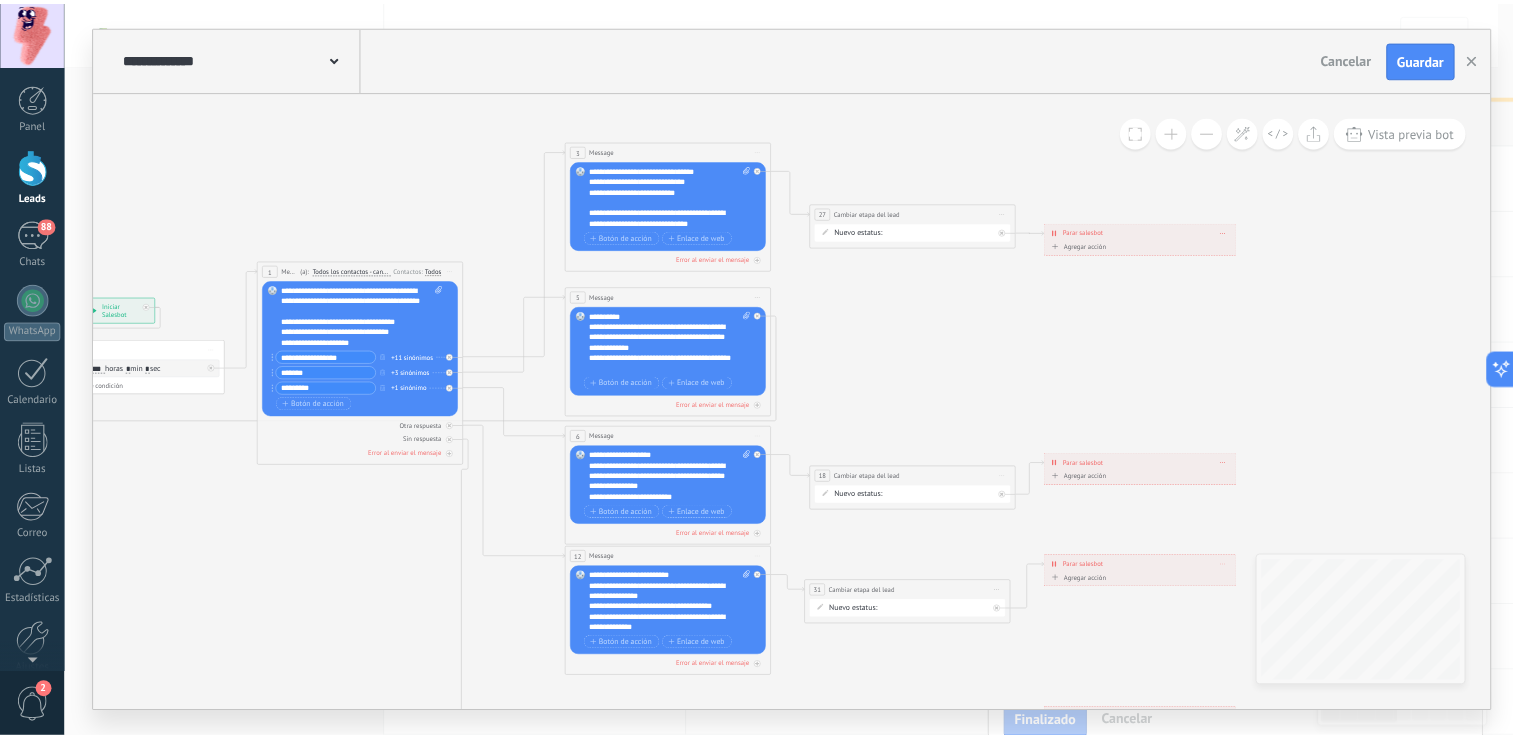 scroll, scrollTop: 40, scrollLeft: 0, axis: vertical 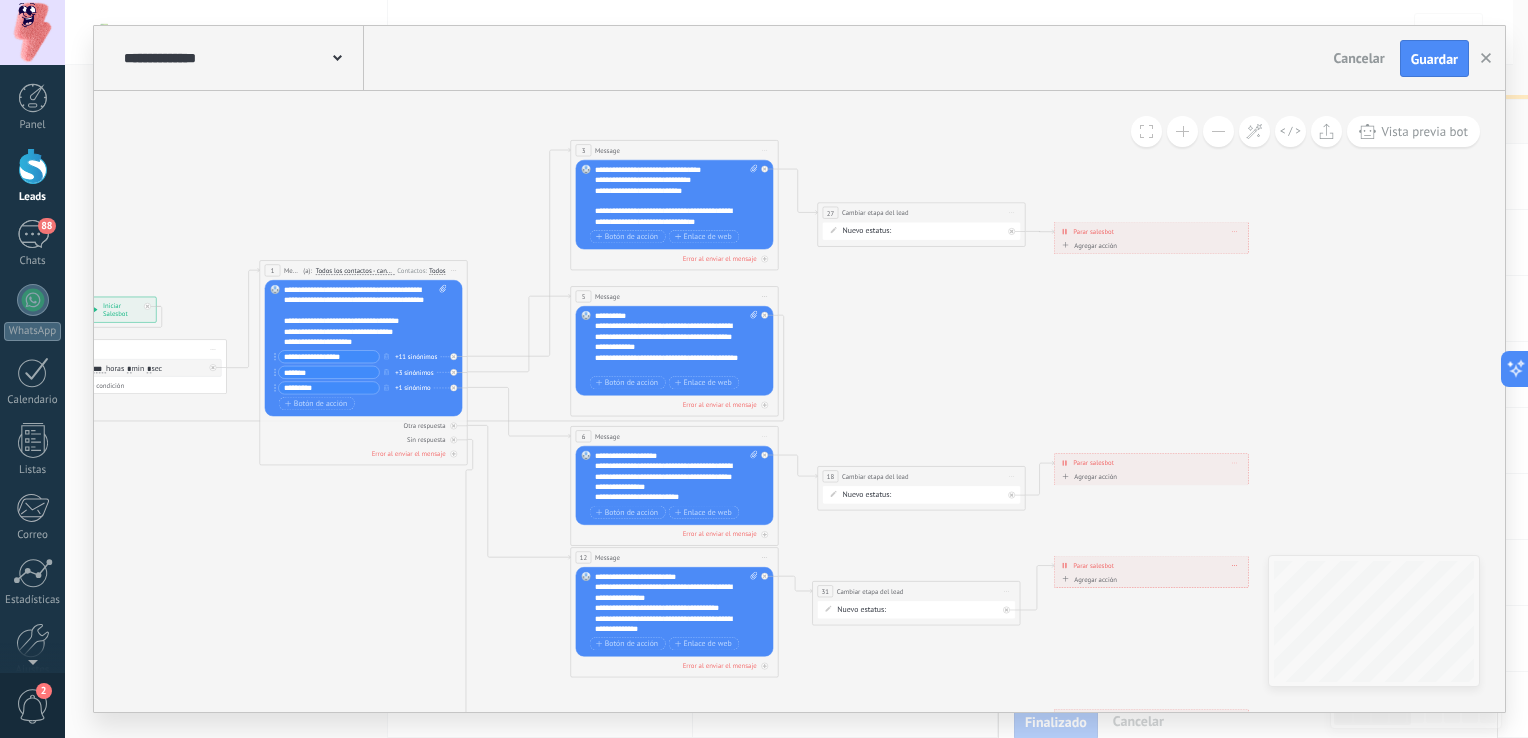 click 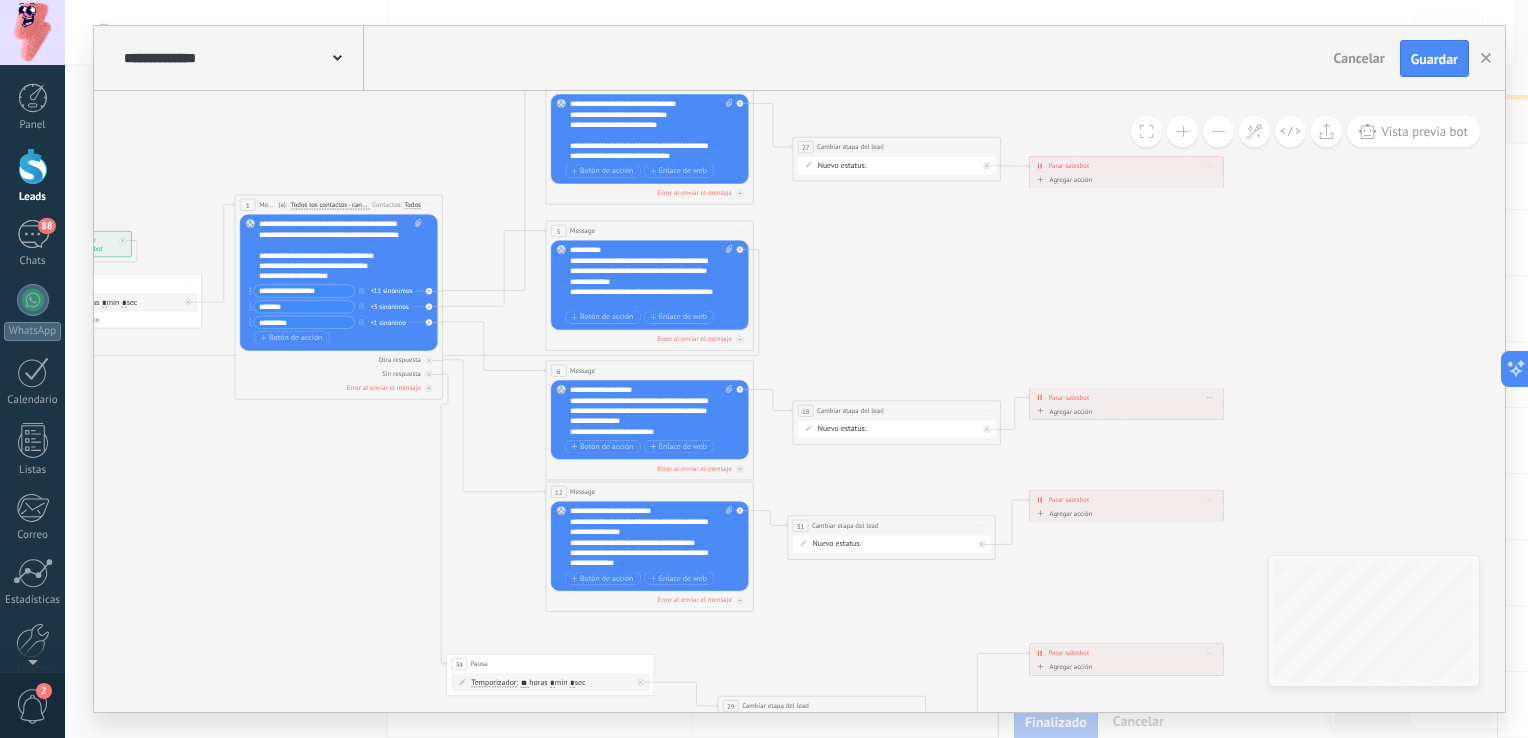 drag, startPoint x: 953, startPoint y: 295, endPoint x: 928, endPoint y: 230, distance: 69.641945 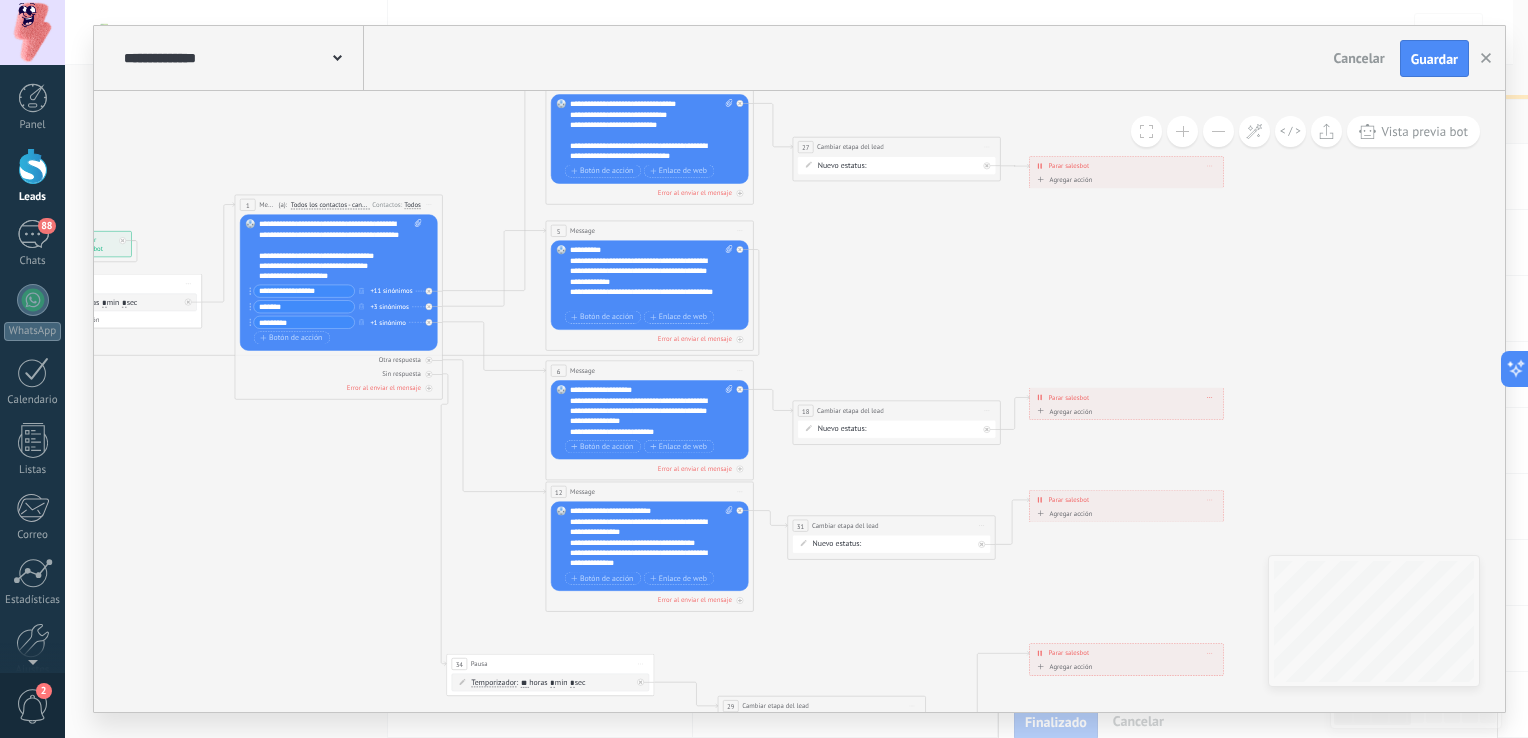click 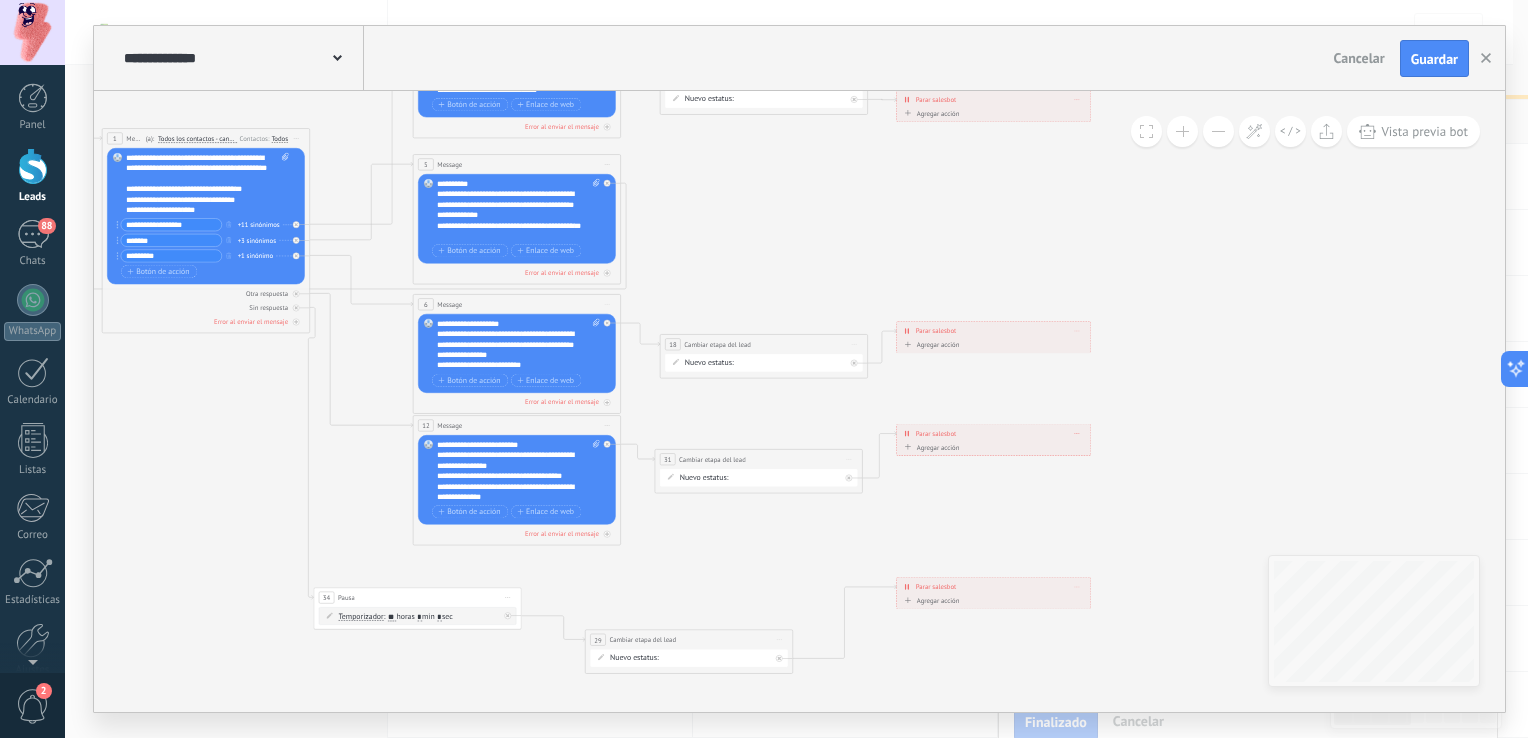 drag, startPoint x: 928, startPoint y: 230, endPoint x: 796, endPoint y: 162, distance: 148.48569 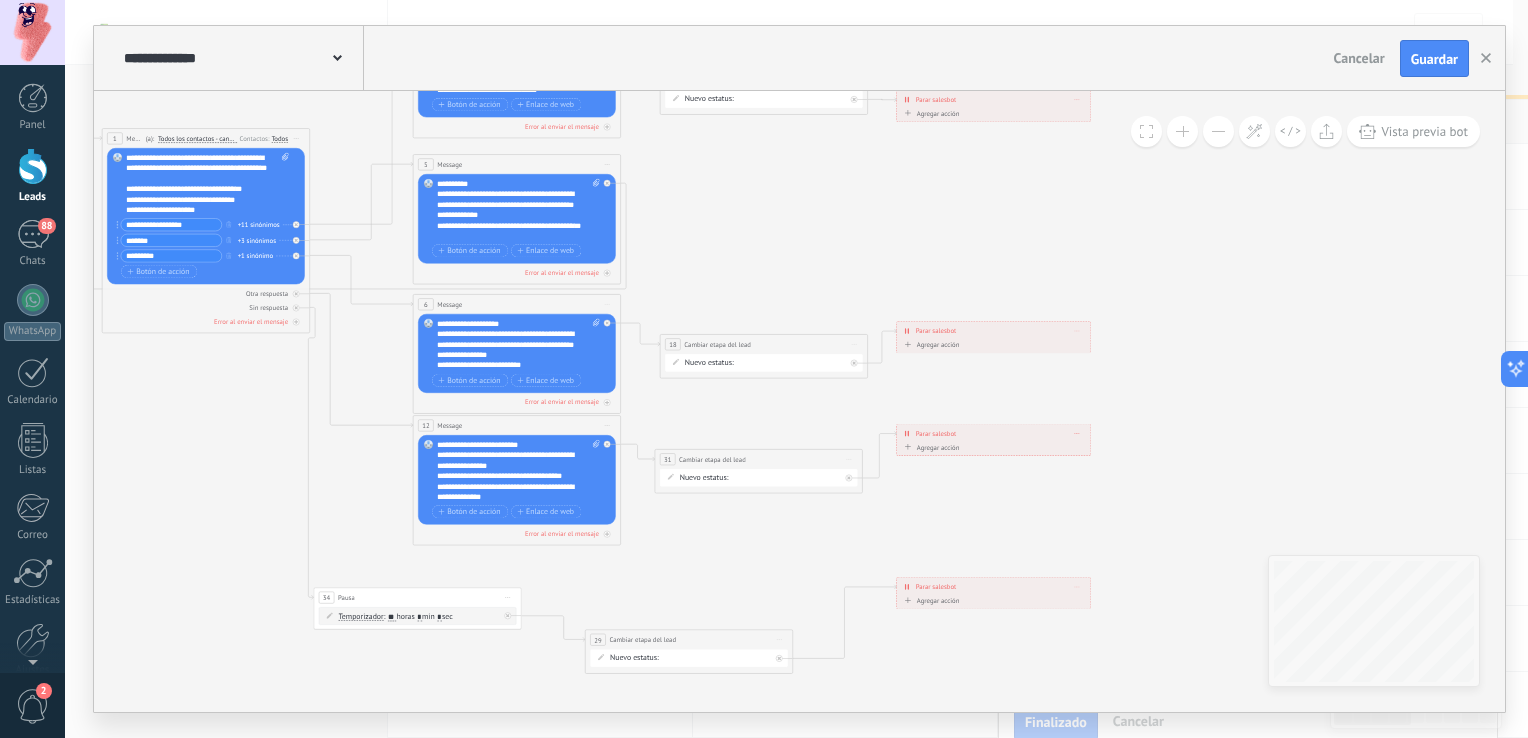 click 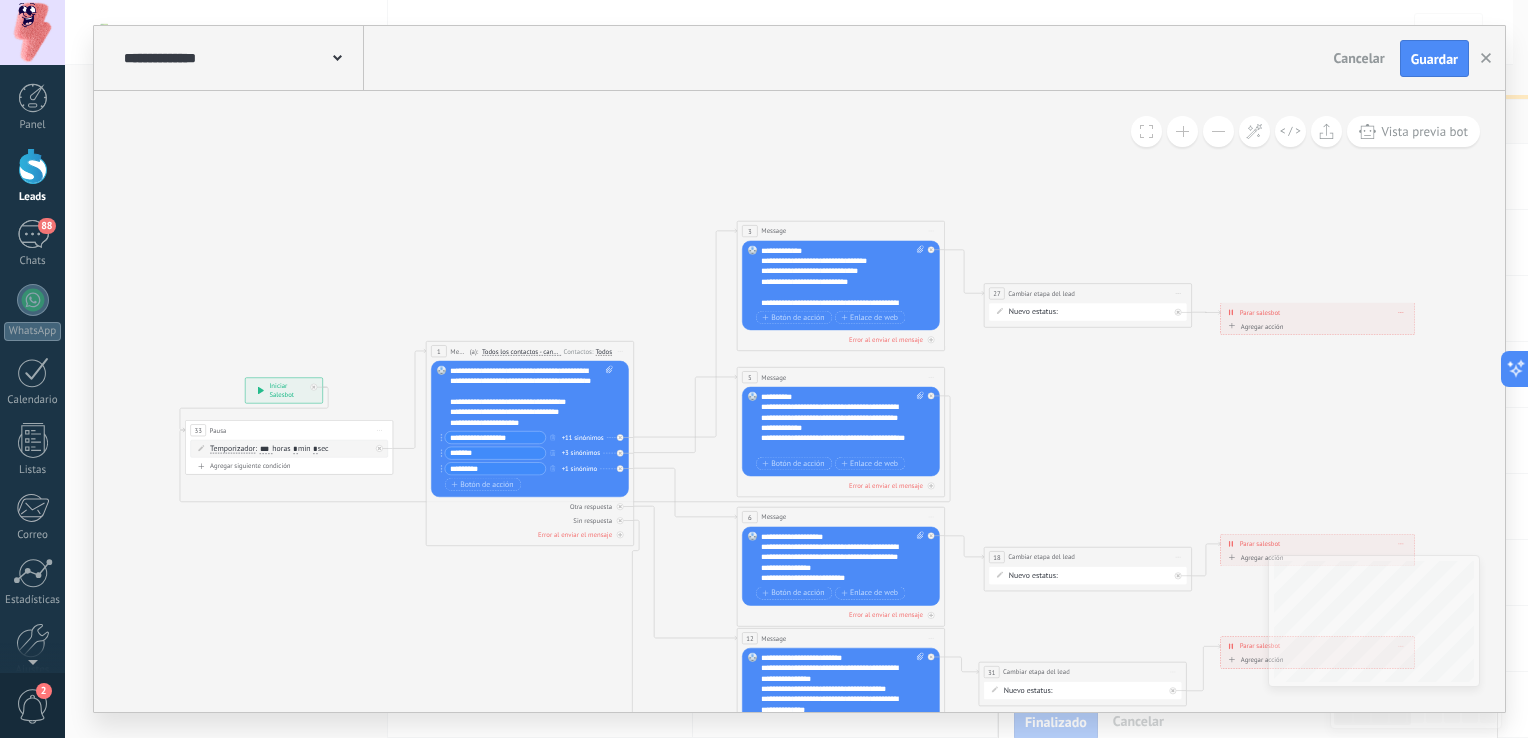 drag, startPoint x: 752, startPoint y: 556, endPoint x: 1080, endPoint y: 772, distance: 392.734 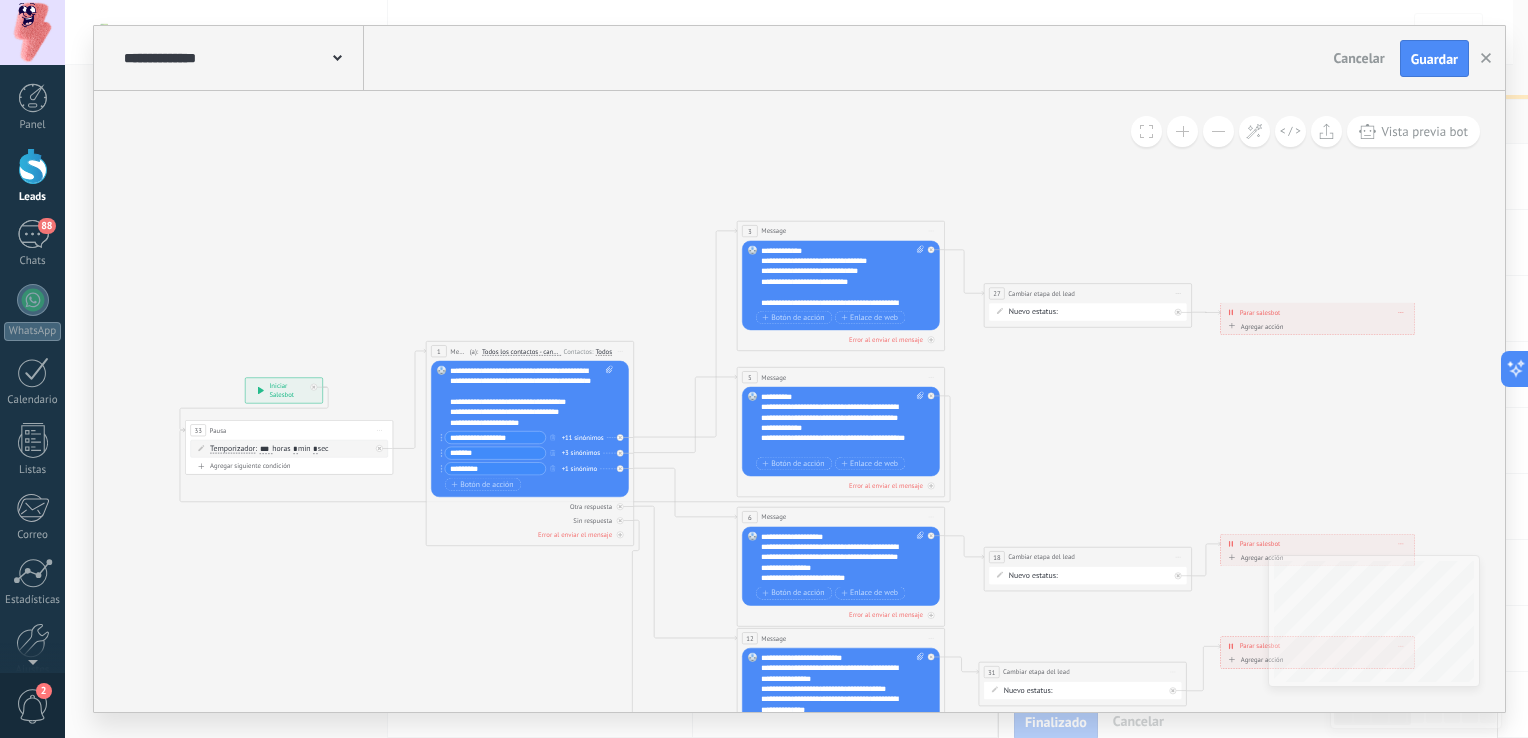 click on ".abccls-1,.abccls-2{fill-rule:evenodd}.abccls-2{fill:#fff} .abfcls-1{fill:none}.abfcls-2{fill:#fff} .abncls-1{isolation:isolate}.abncls-2{opacity:.06}.abncls-2,.abncls-3,.abncls-6{mix-blend-mode:multiply}.abncls-3{opacity:.15}.abncls-4,.abncls-8{fill:#fff}.abncls-5{fill:url(#abnlinear-gradient)}.abncls-6{opacity:.04}.abncls-7{fill:url(#abnlinear-gradient-2)}.abncls-8{fill-rule:evenodd} .abqst0{fill:#ffa200} .abwcls-1{fill:#252525} .cls-1{isolation:isolate} .acicls-1{fill:none} .aclcls-1{fill:#232323} .acnst0{display:none} .addcls-1,.addcls-2{fill:none;stroke-miterlimit:10}.addcls-1{stroke:#dfe0e5}.addcls-2{stroke:#a1a7ab} .adecls-1,.adecls-2{fill:none;stroke-miterlimit:10}.adecls-1{stroke:#dfe0e5}.adecls-2{stroke:#a1a7ab} .adqcls-1{fill:#8591a5;fill-rule:evenodd} .aeccls-1{fill:#5c9f37} .aeecls-1{fill:#f86161} .aejcls-1{fill:#8591a5;fill-rule:evenodd} .aekcls-1{fill-rule:evenodd} .aelcls-1{fill-rule:evenodd;fill:currentColor} .aemcls-1{fill-rule:evenodd;fill:currentColor} .aercls-2{fill:#24bc8c}" at bounding box center (764, 369) 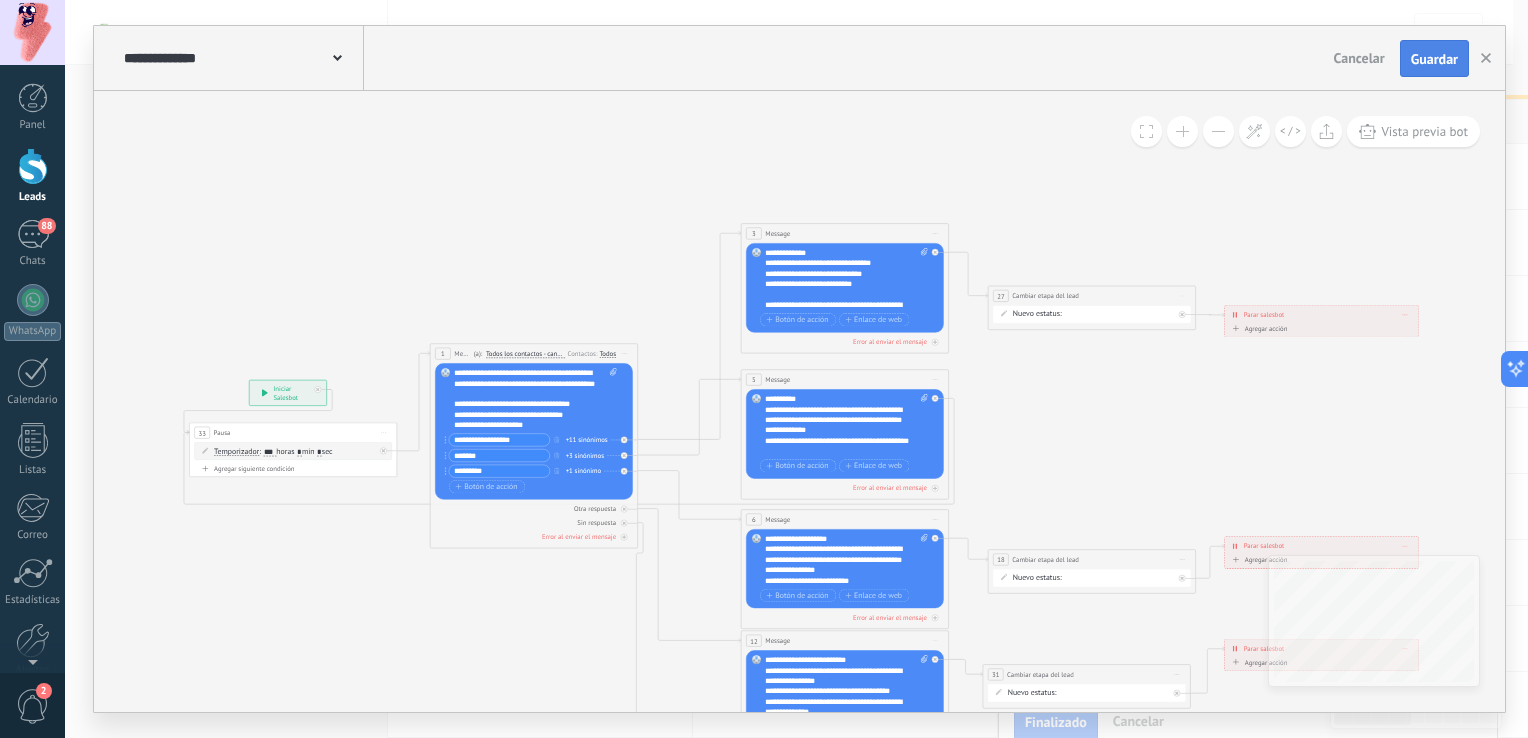click on "Guardar" at bounding box center (1434, 59) 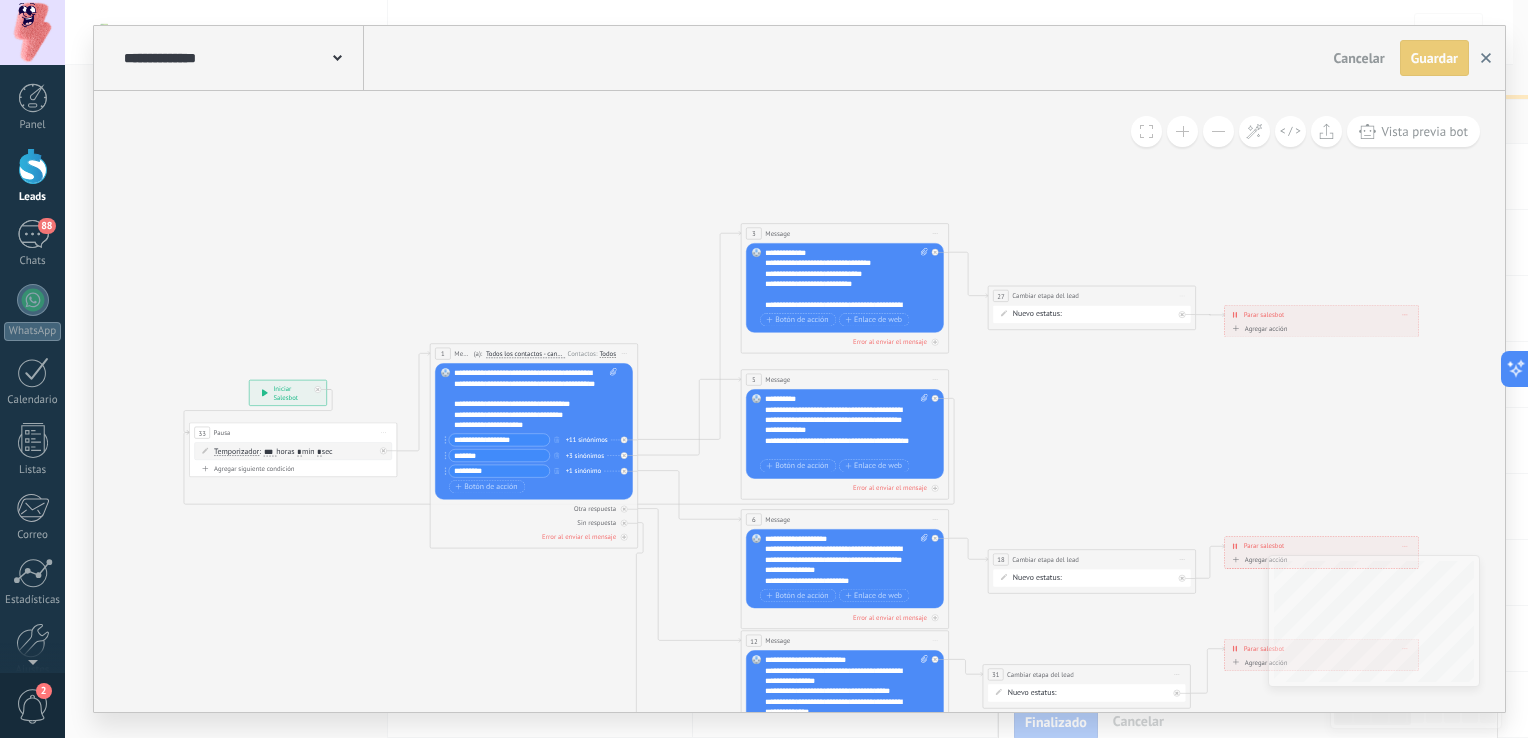 click at bounding box center (1486, 58) 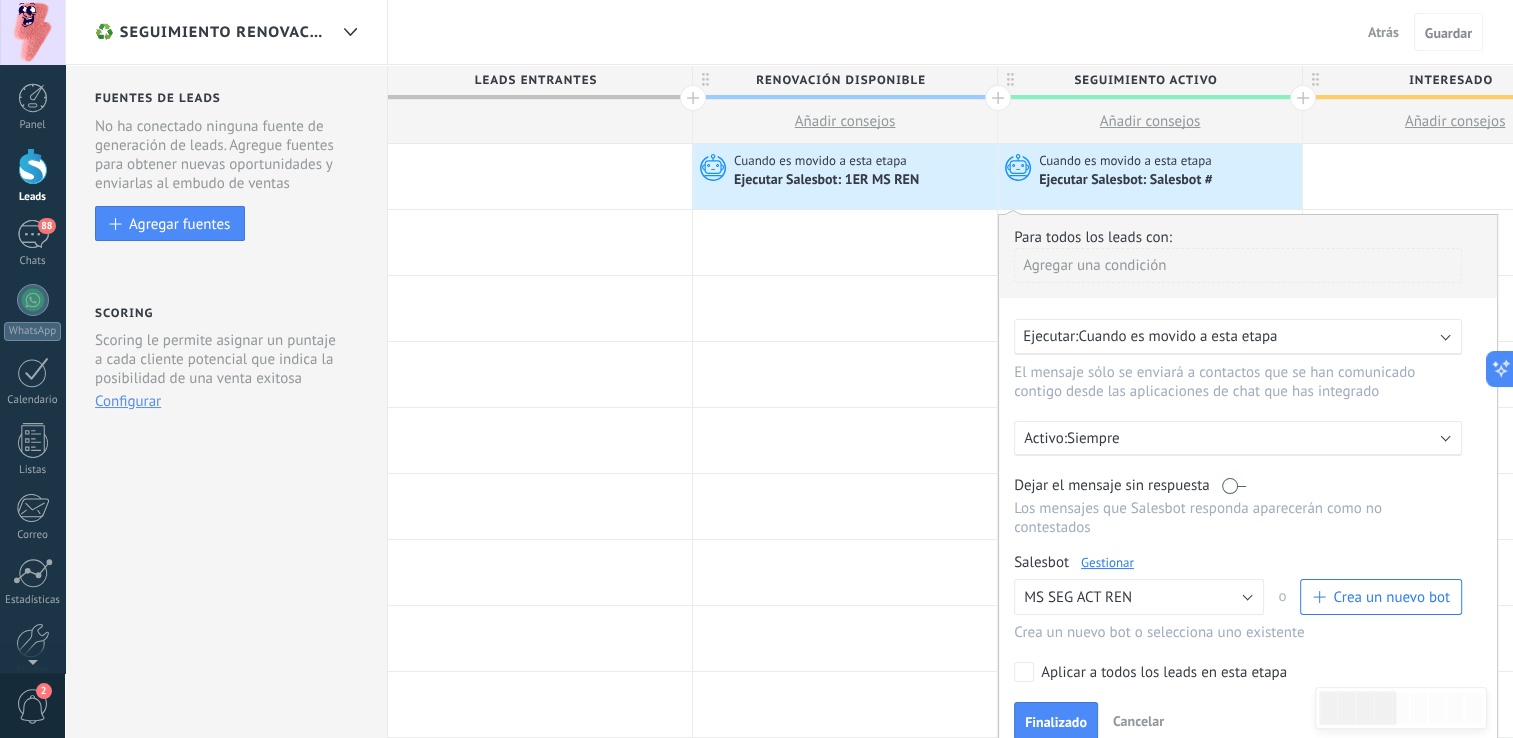 click on "Ejecutar:" at bounding box center [1050, 336] 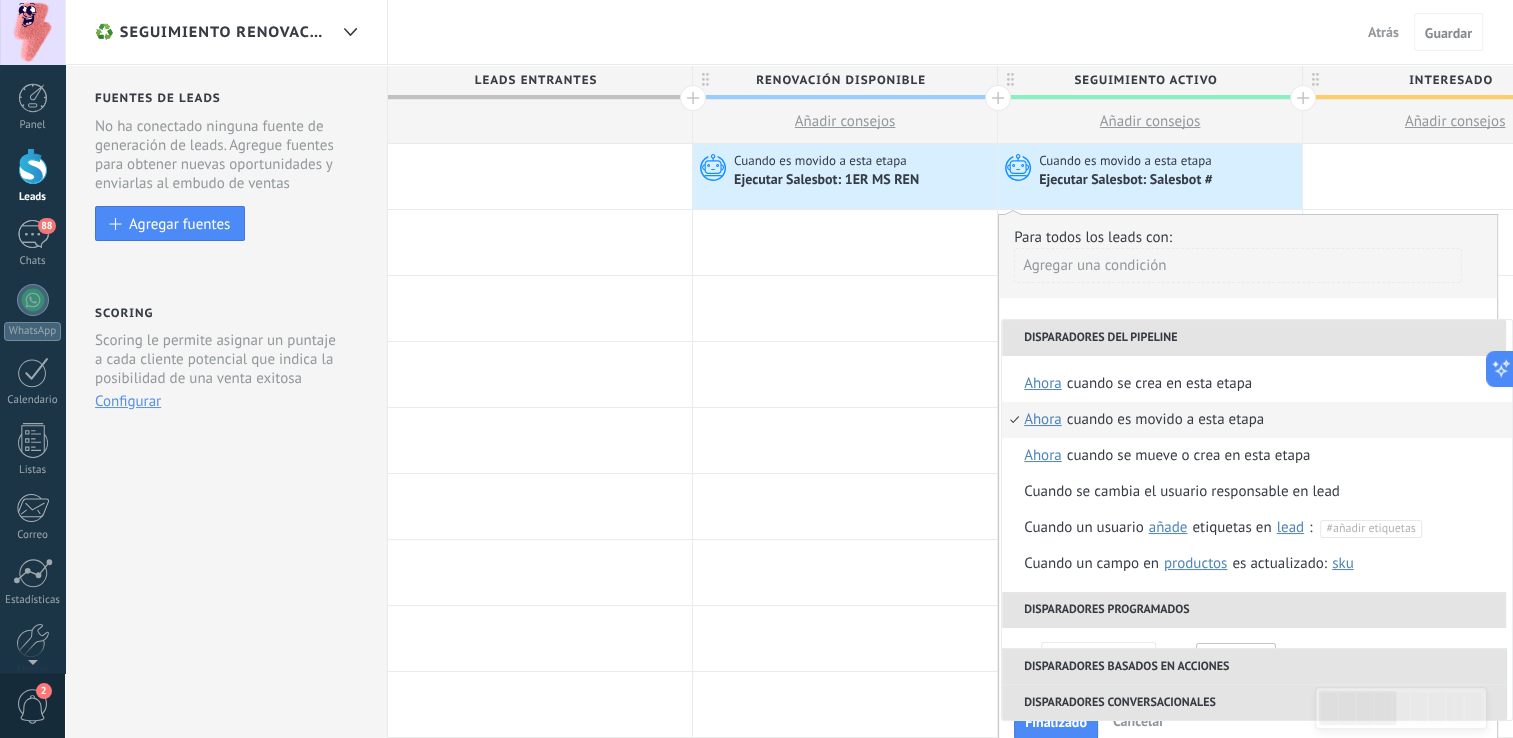 click on "Disparadores del pipeline" at bounding box center [1254, 338] 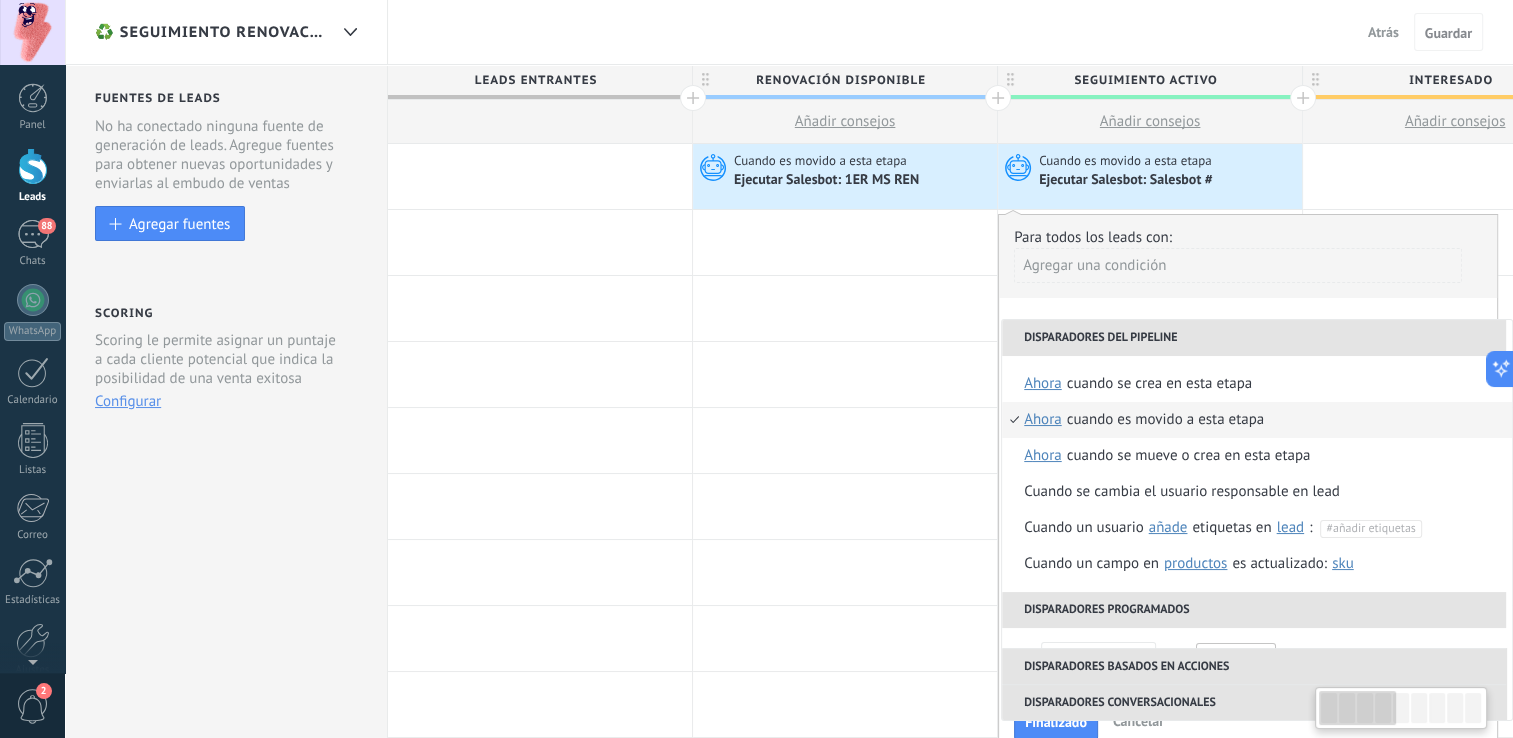 click on "Agregar una condición" at bounding box center [1238, 265] 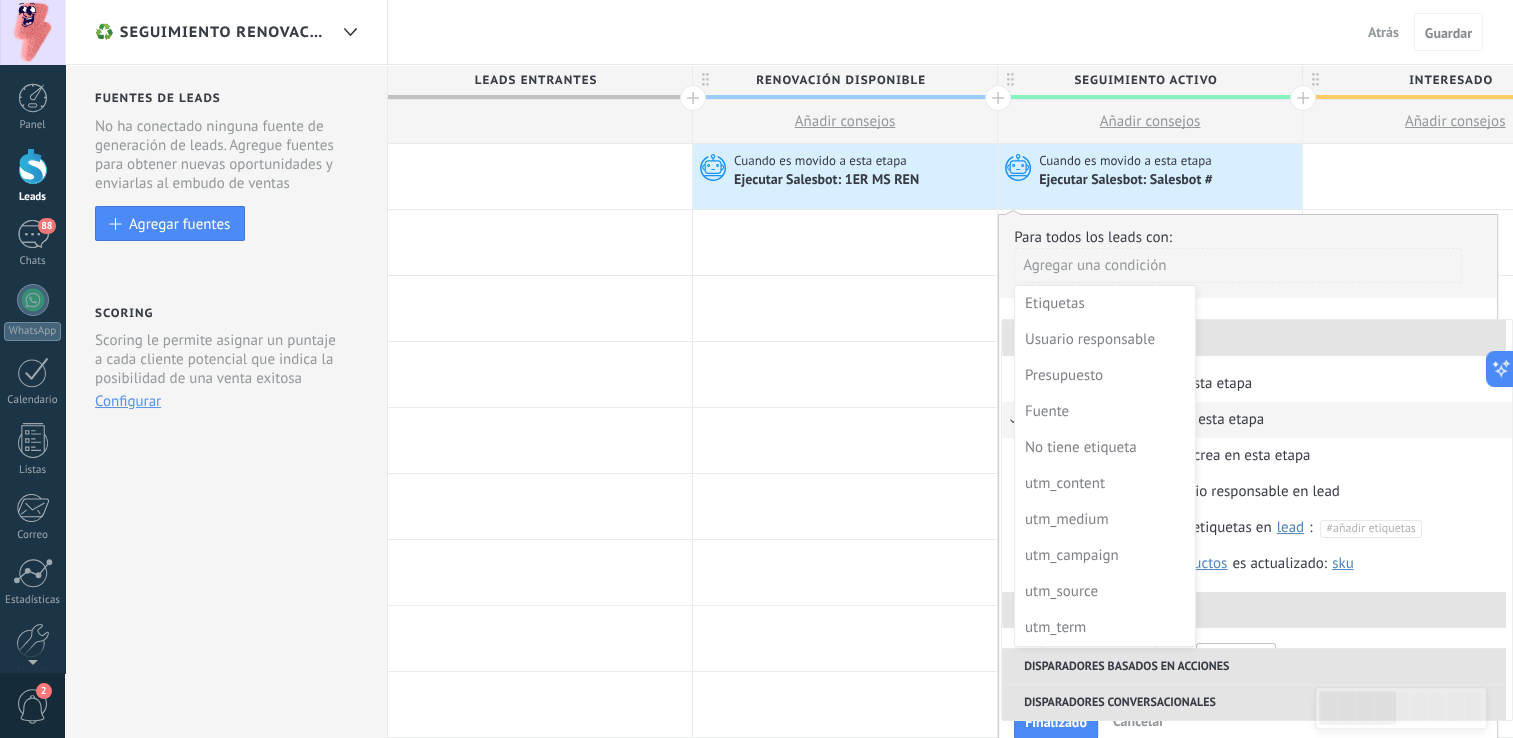 click at bounding box center (1248, 475) 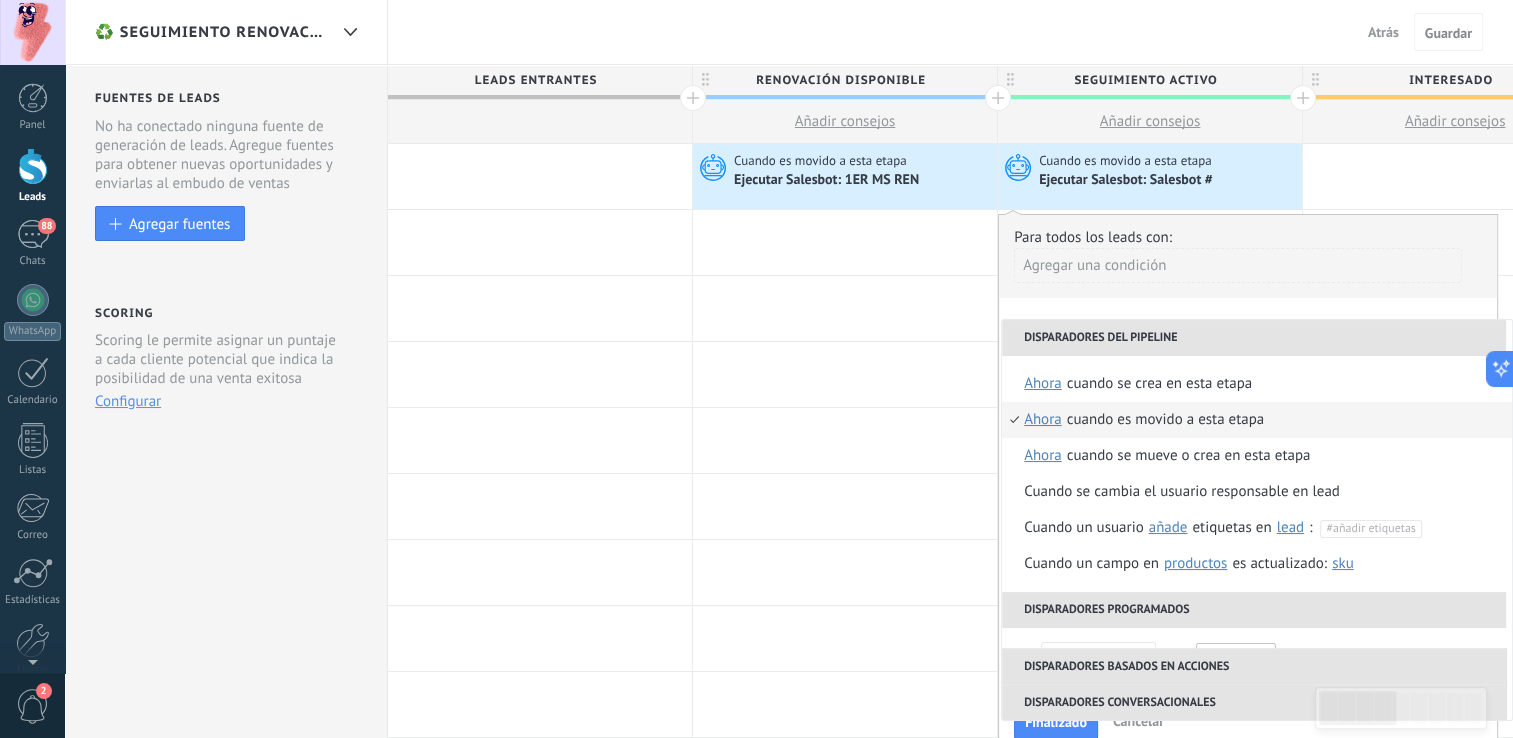 click on "Cuando es movido a esta etapa" at bounding box center (1166, 420) 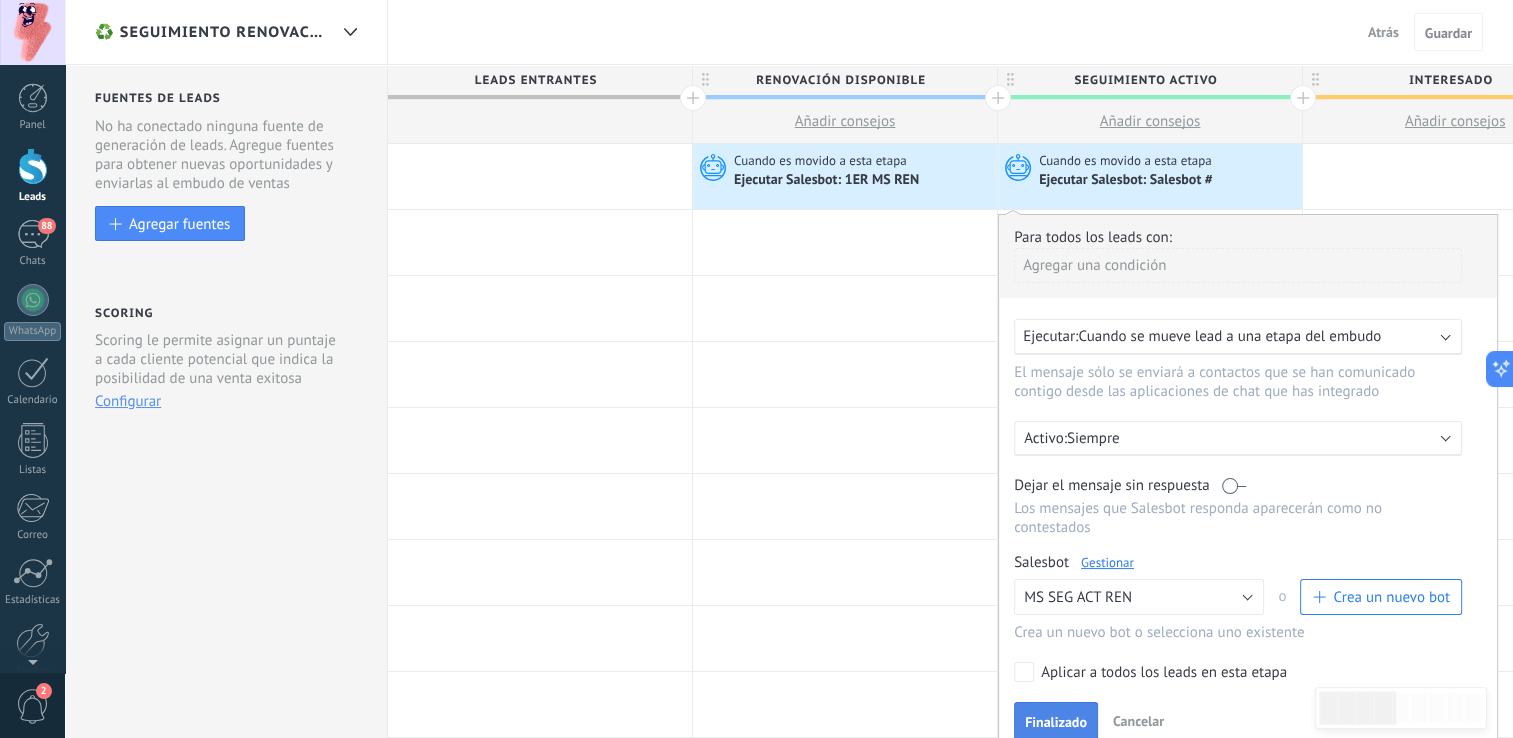 click on "Finalizado" at bounding box center (1056, 722) 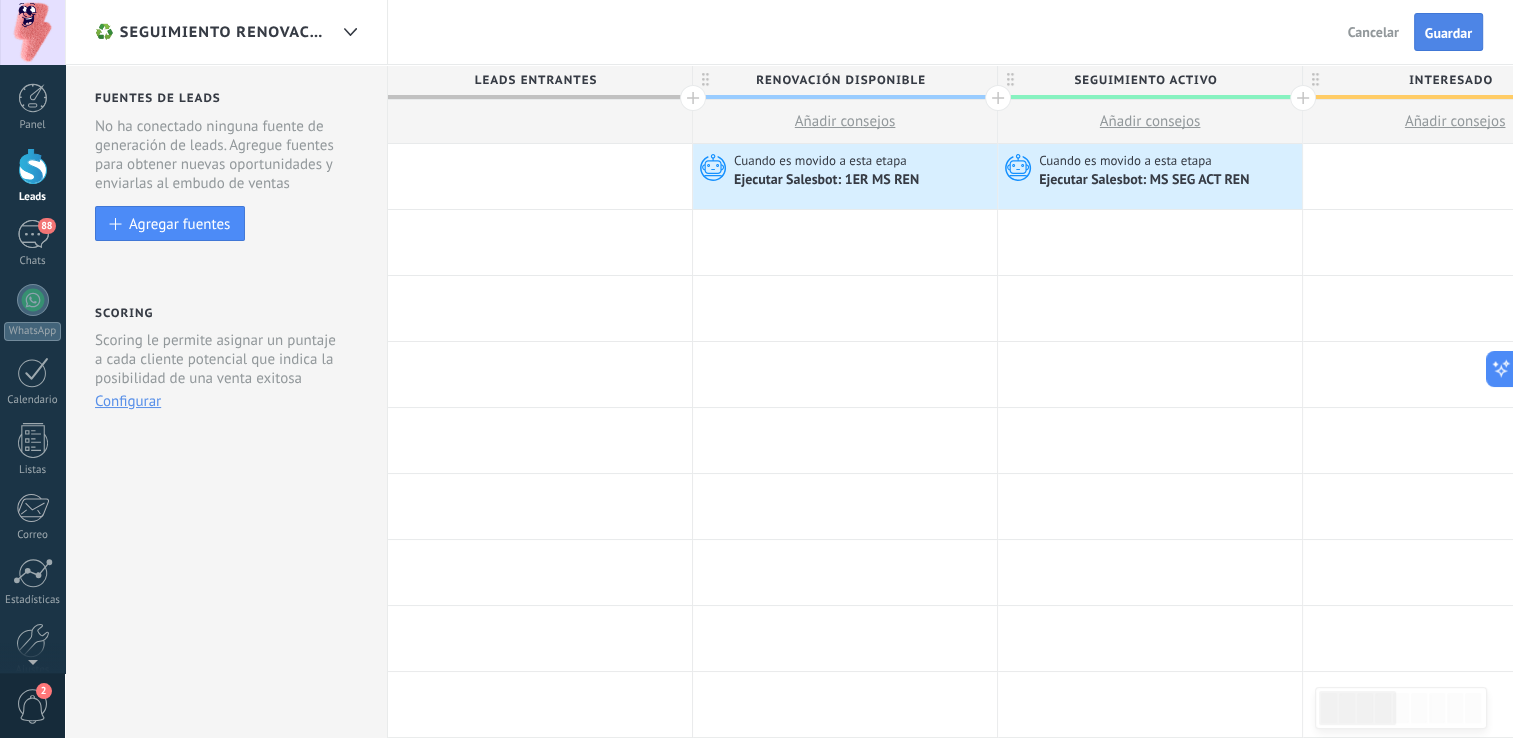 click on "Guardar" at bounding box center [1448, 32] 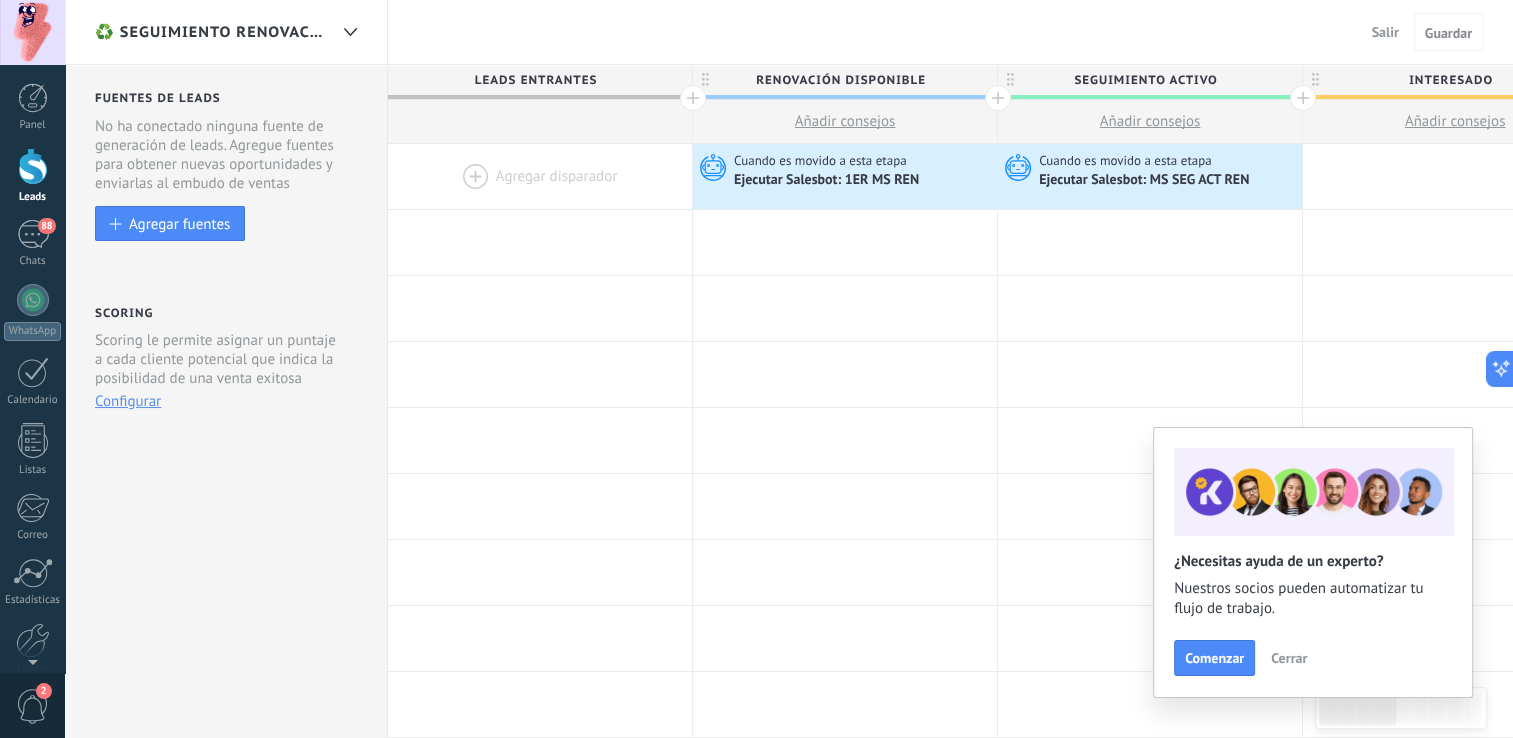 click on "Salir" at bounding box center [1385, 32] 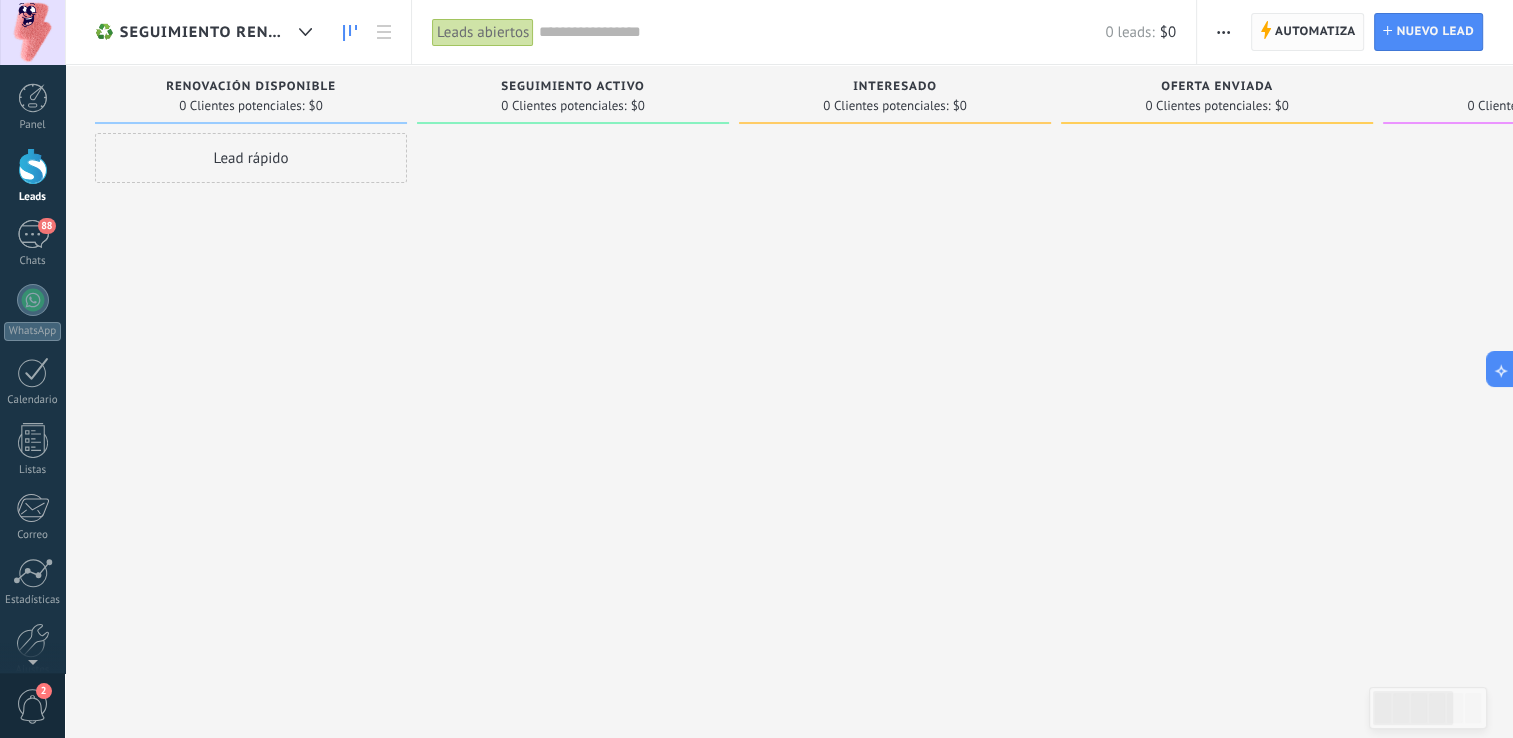 click on "Automatiza" at bounding box center [1315, 32] 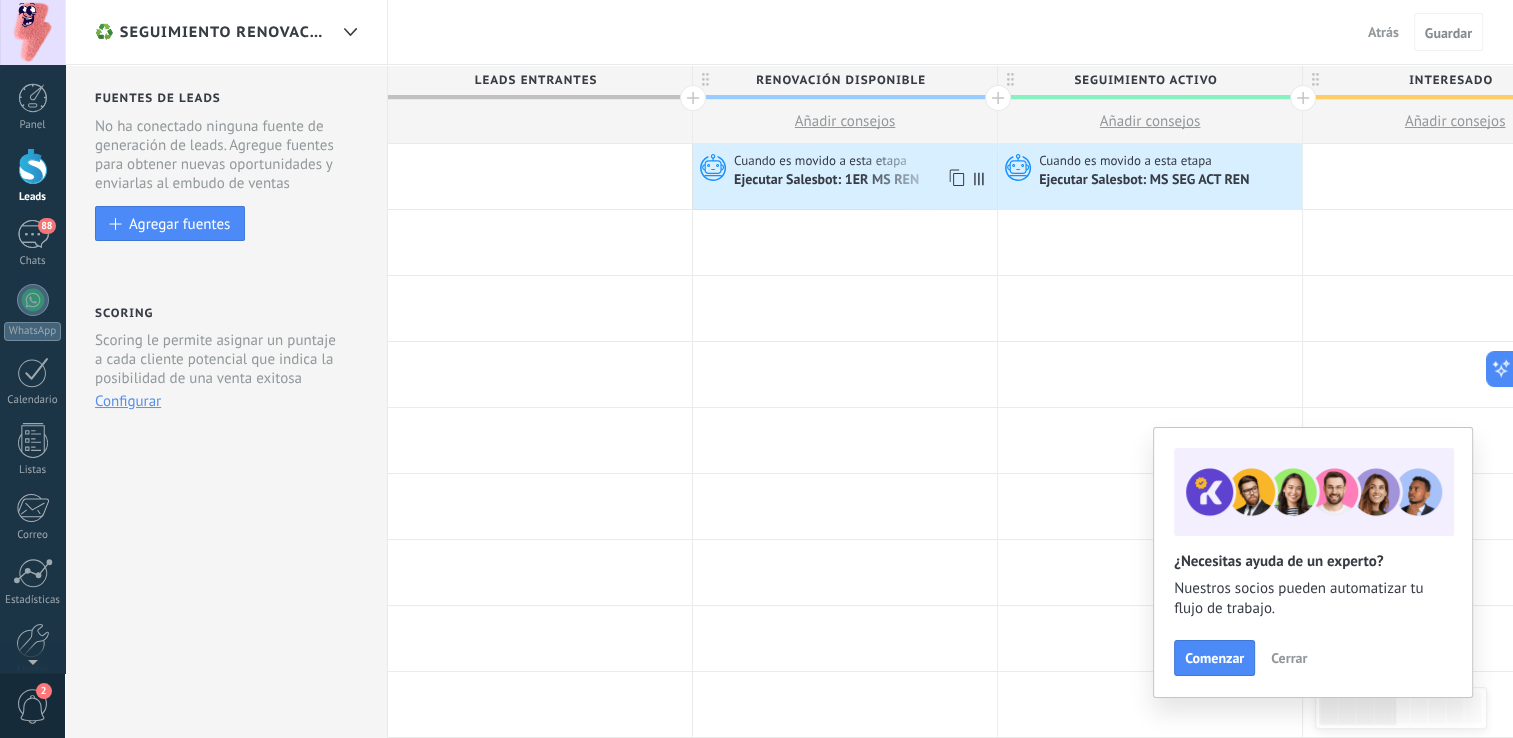 click on "Ejecutar Salesbot: 1ER MS REN" at bounding box center [828, 181] 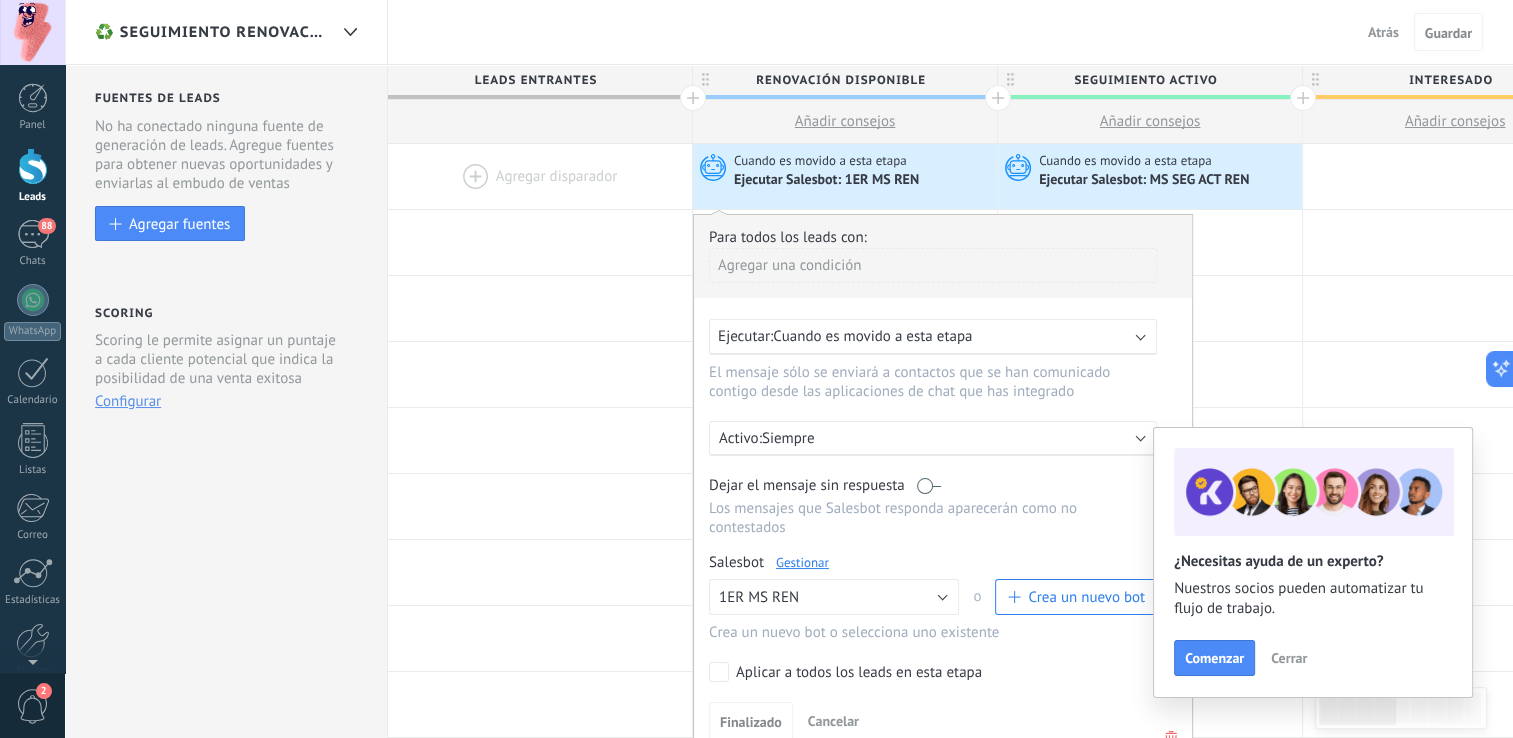 click on "Cerrar" at bounding box center (1289, 658) 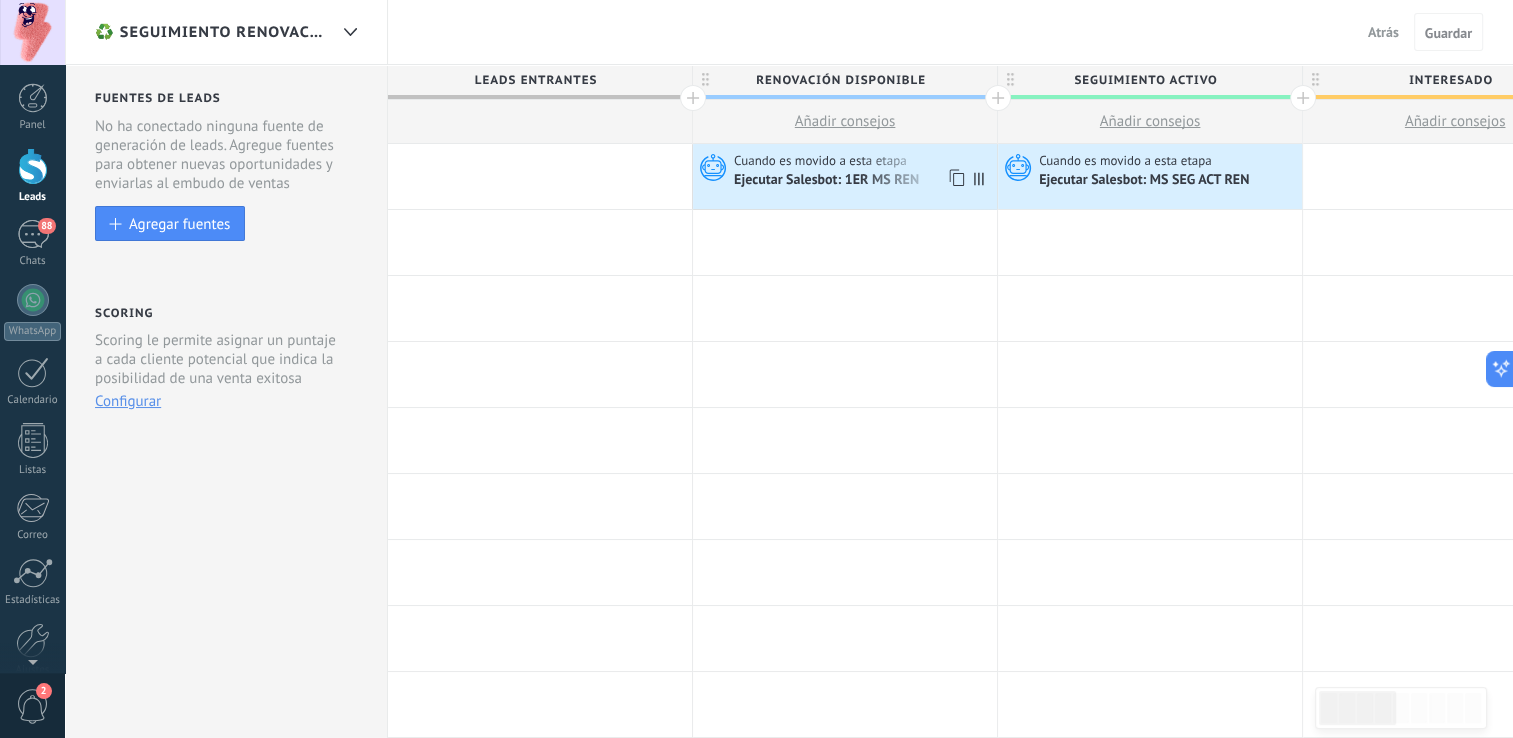 click on "Cuando es movido a esta etapa Ejecutar Salesbot: 1ER MS REN" at bounding box center [845, 176] 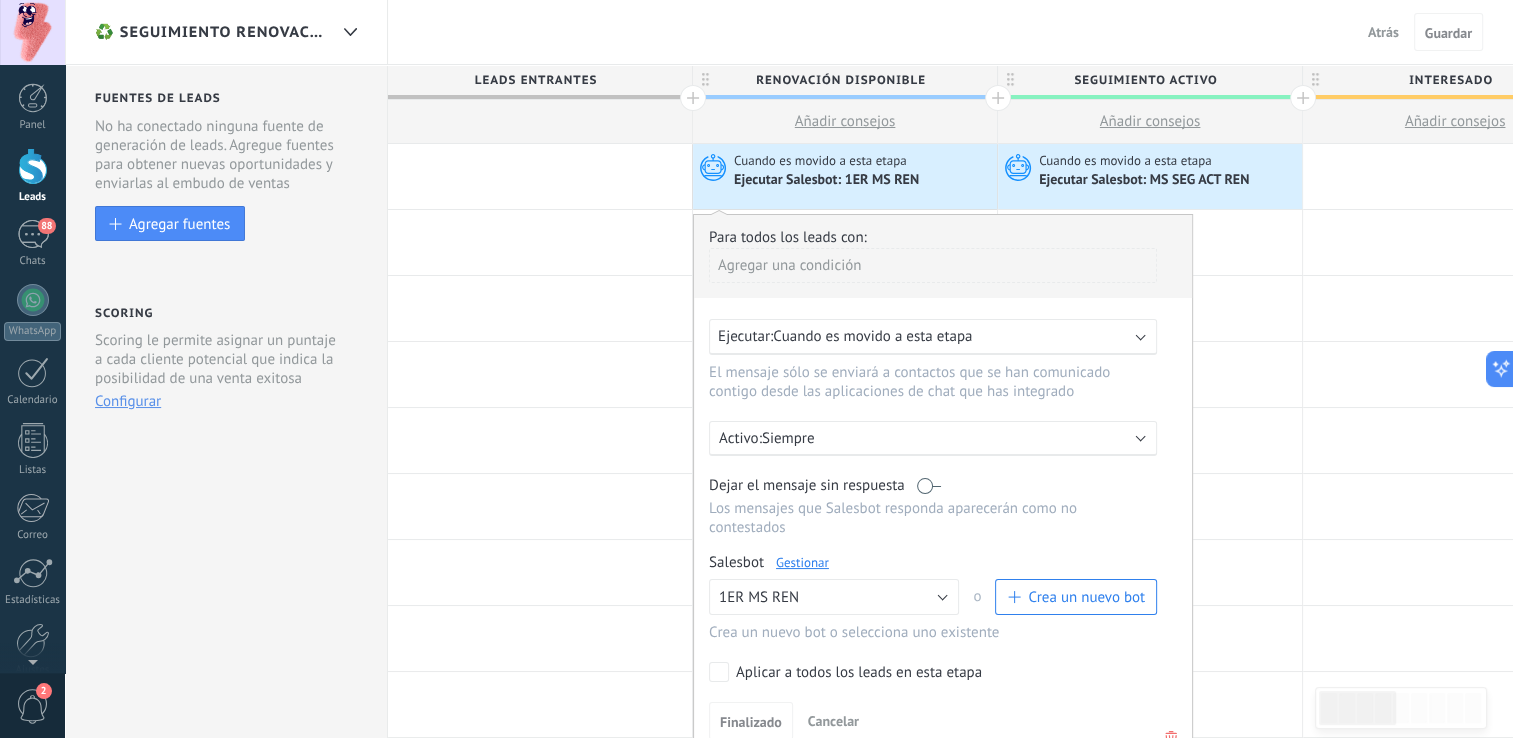 click on "Gestionar" at bounding box center (802, 562) 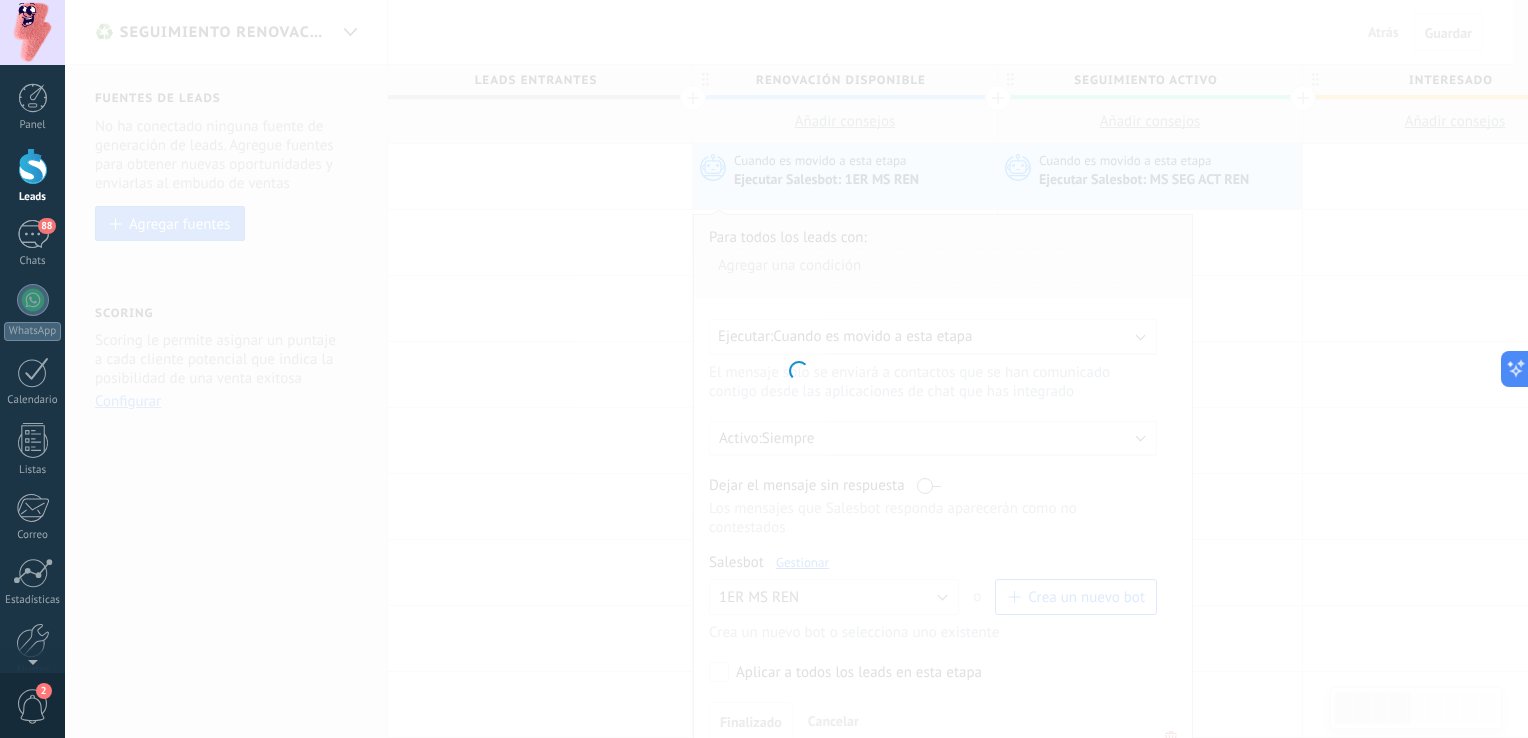 type on "**********" 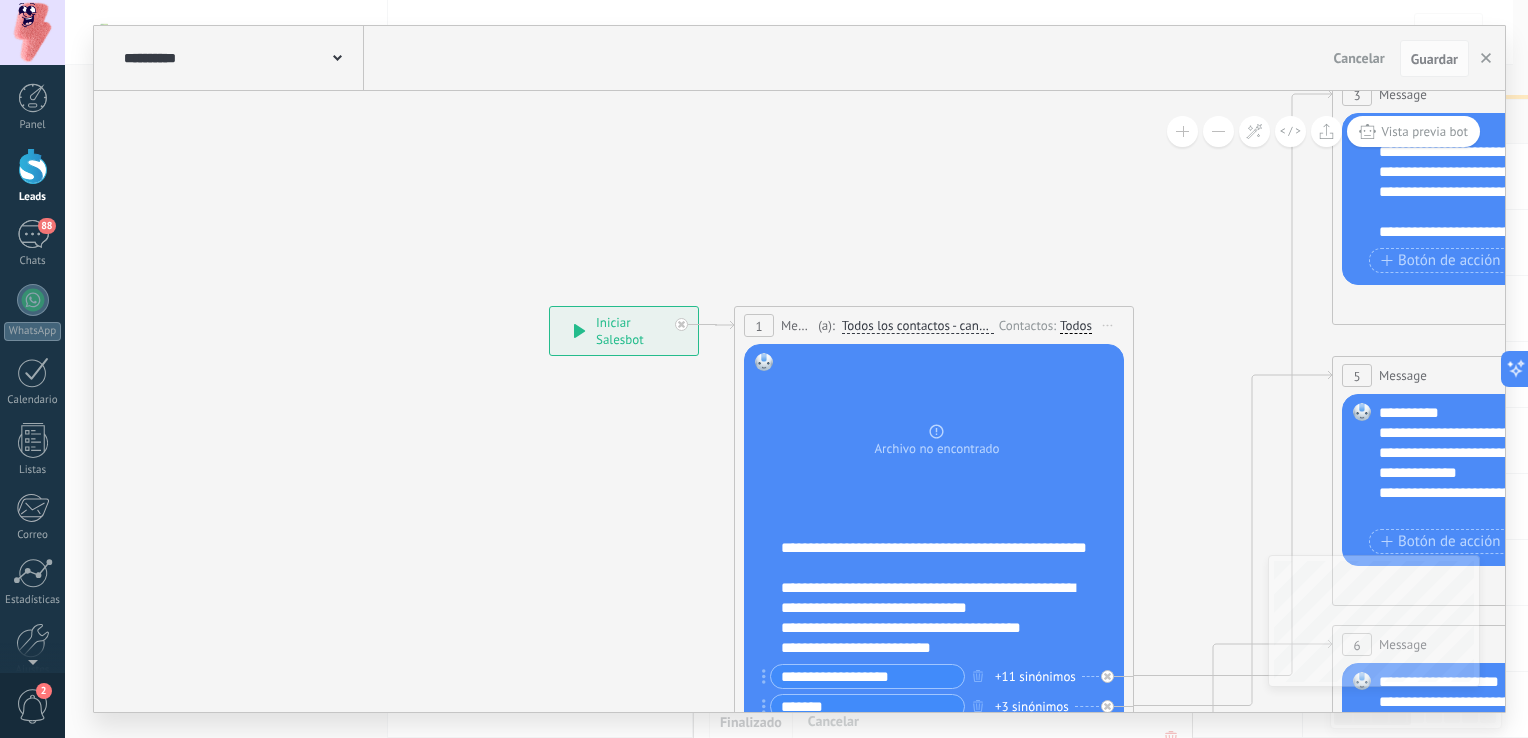 click 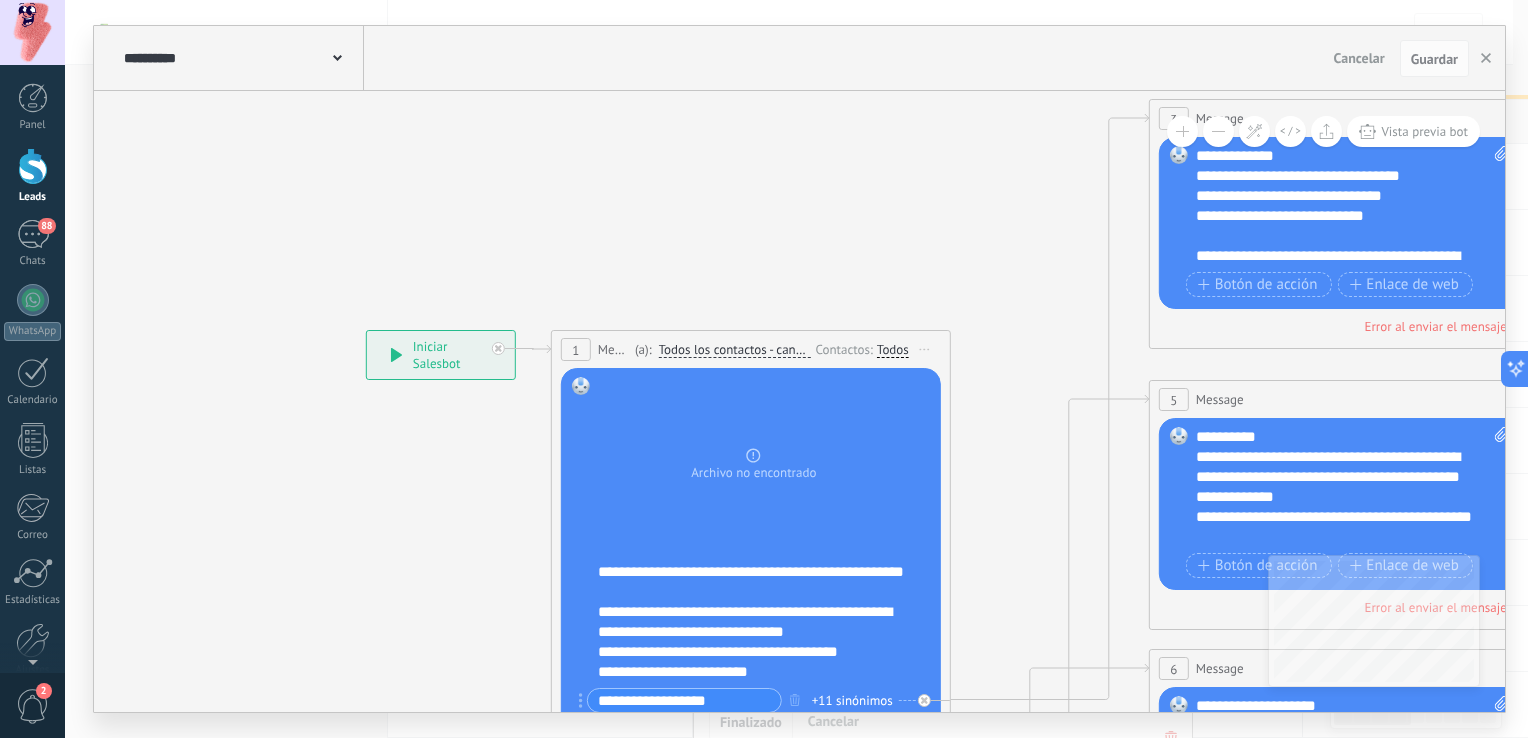 drag, startPoint x: 1116, startPoint y: 190, endPoint x: 933, endPoint y: 214, distance: 184.56706 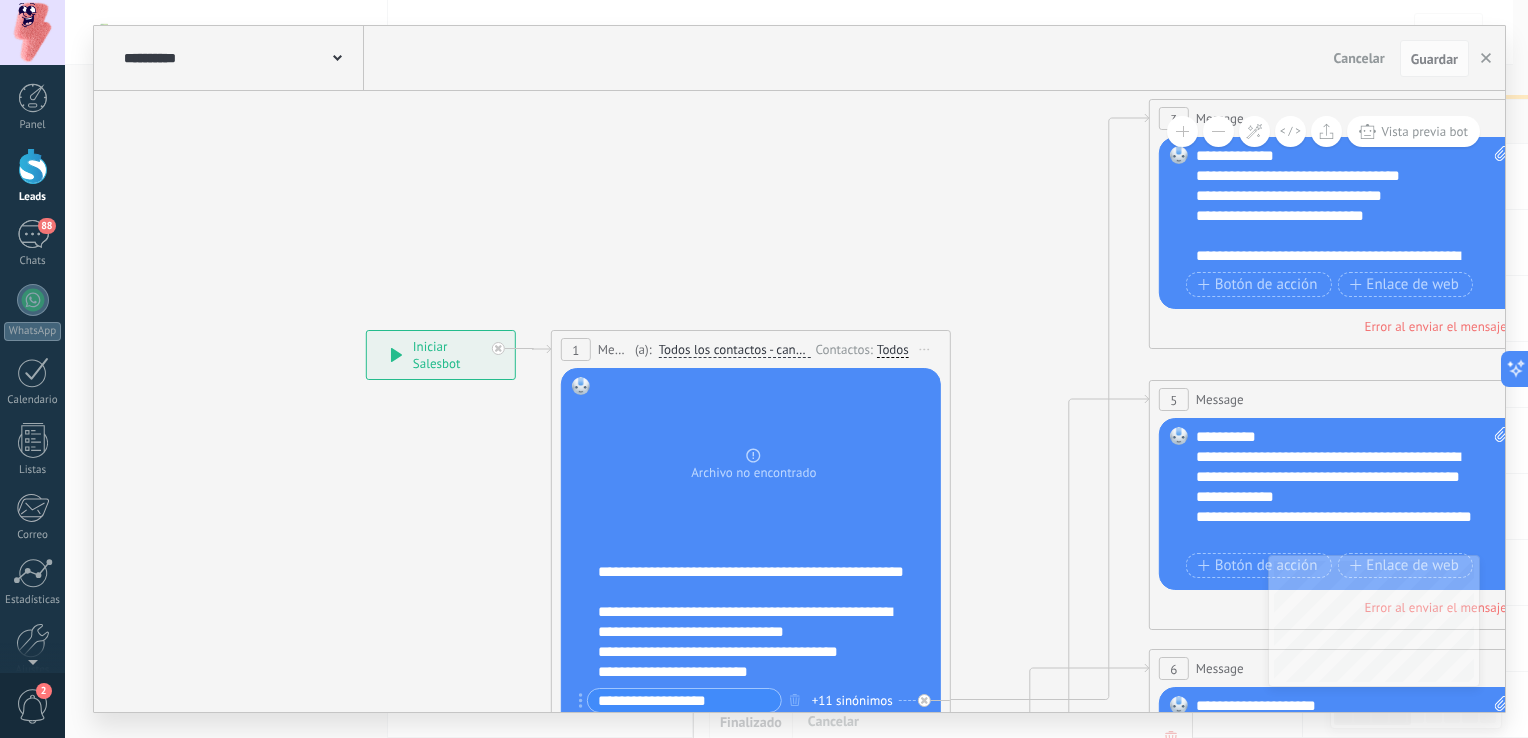 click 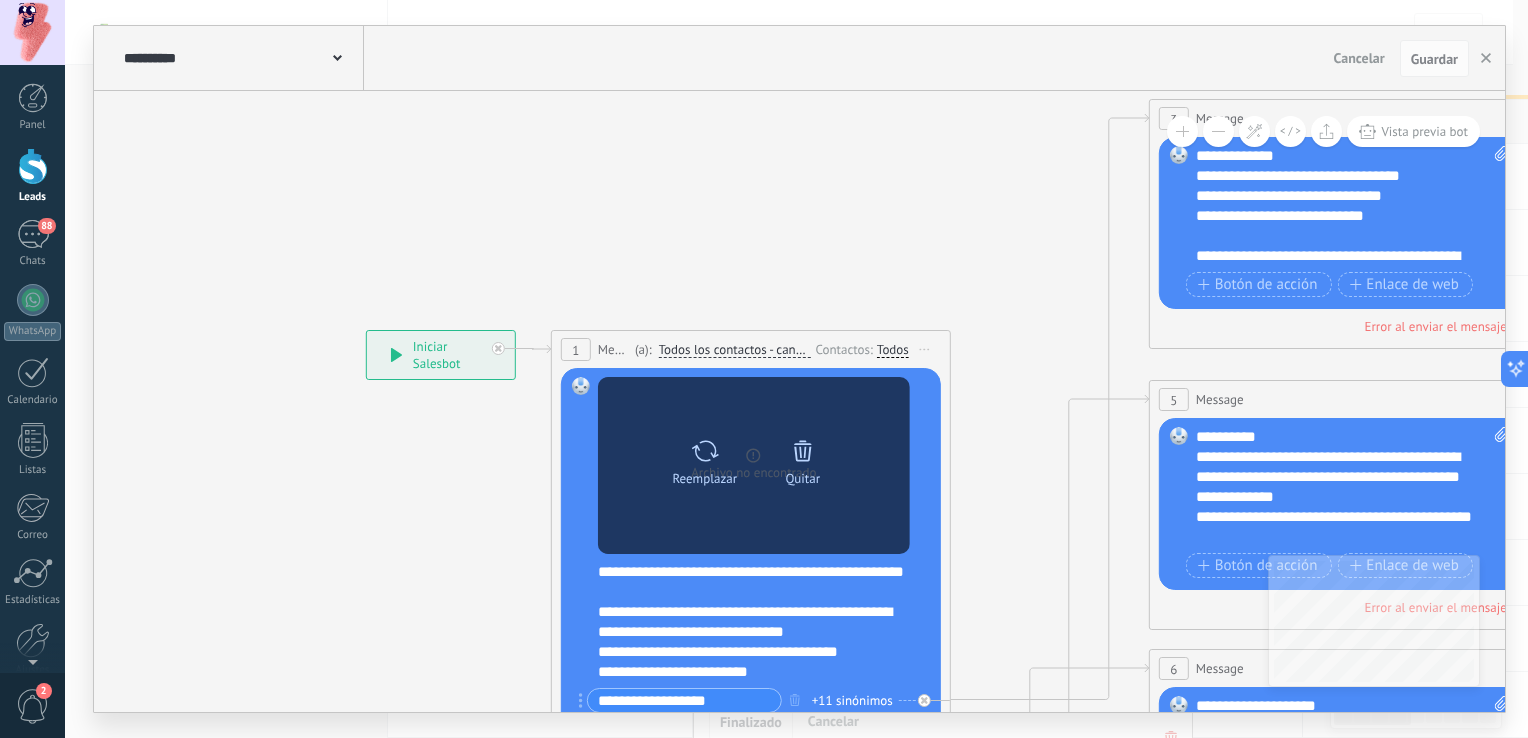 click on "Reemplazar" at bounding box center [705, 458] 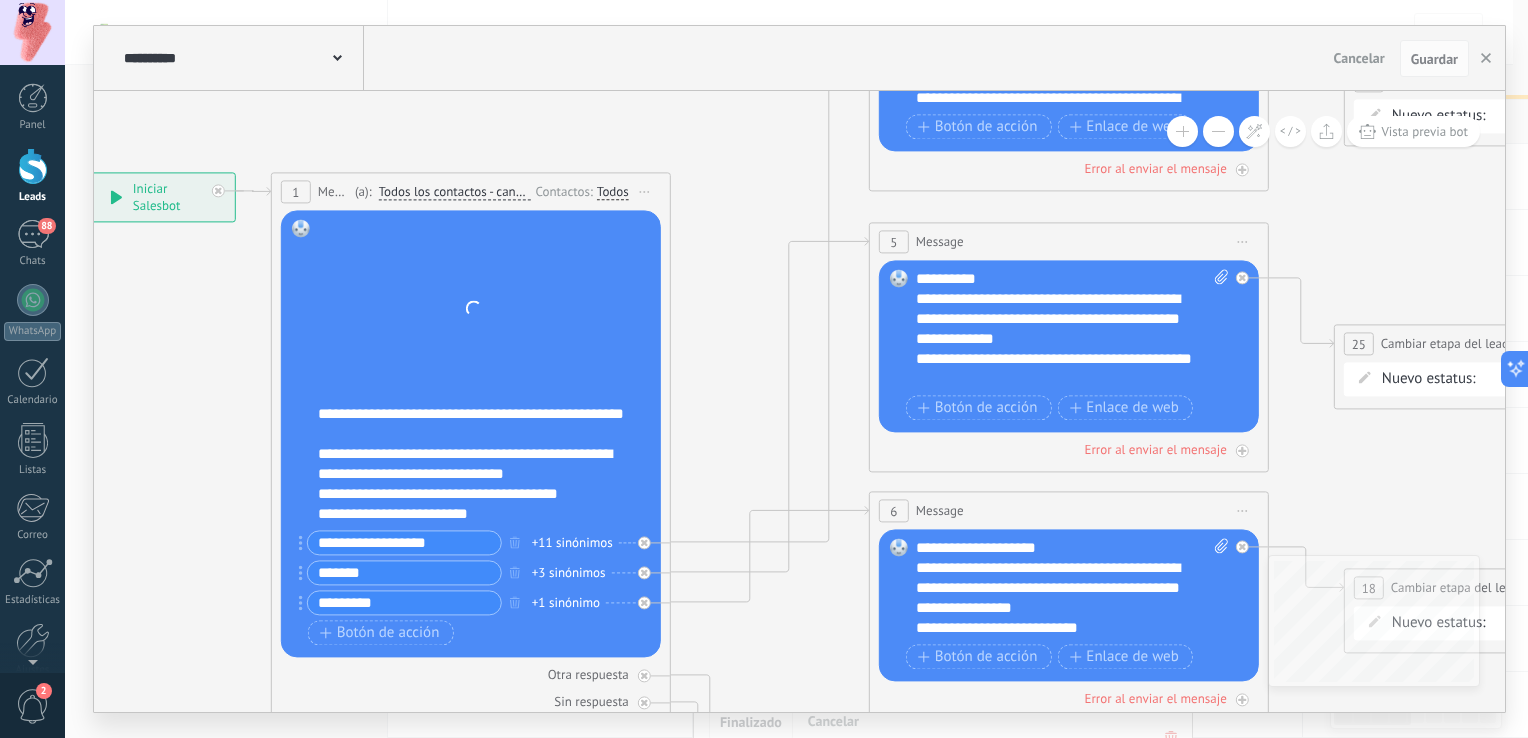 drag, startPoint x: 1032, startPoint y: 242, endPoint x: 752, endPoint y: 84, distance: 321.50272 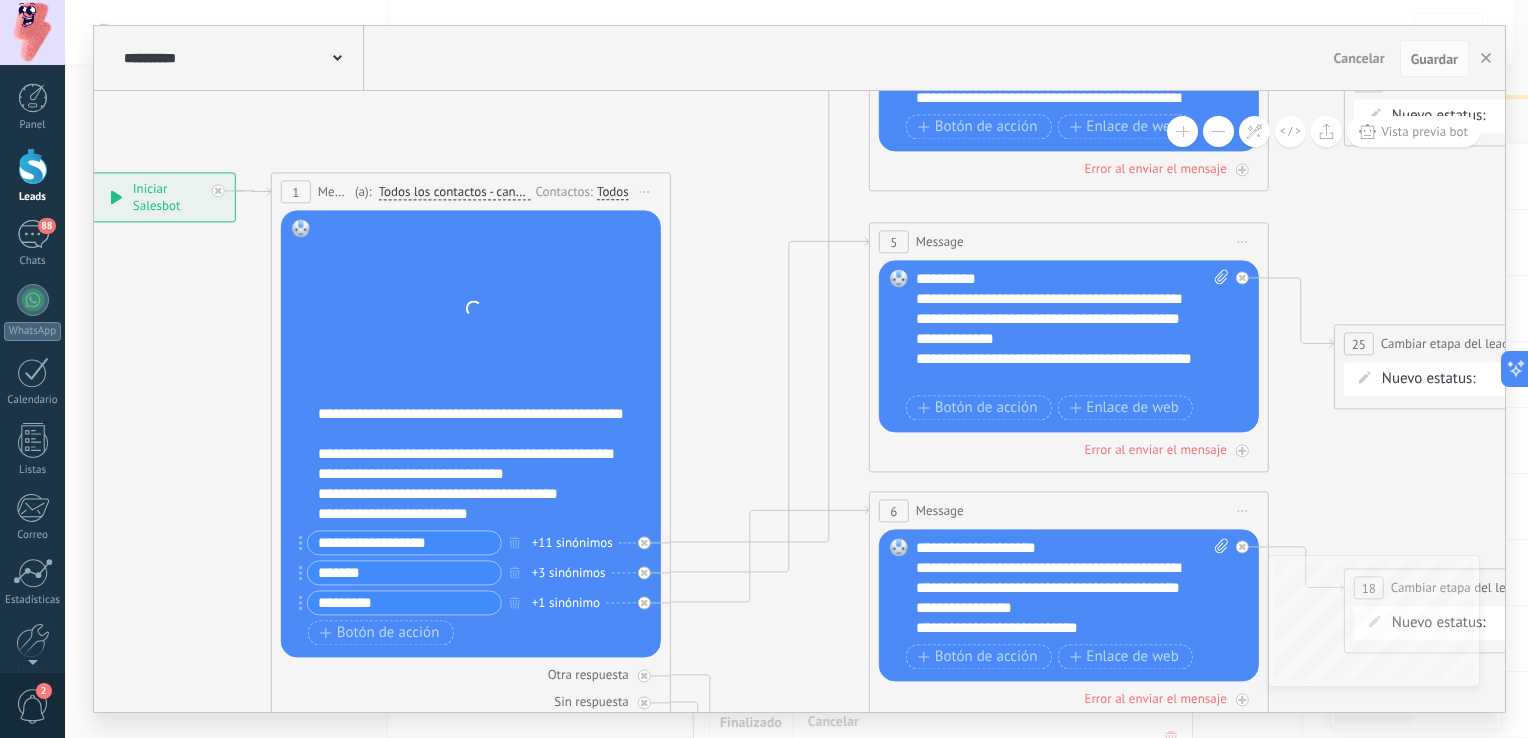 click on "**********" at bounding box center (799, 369) 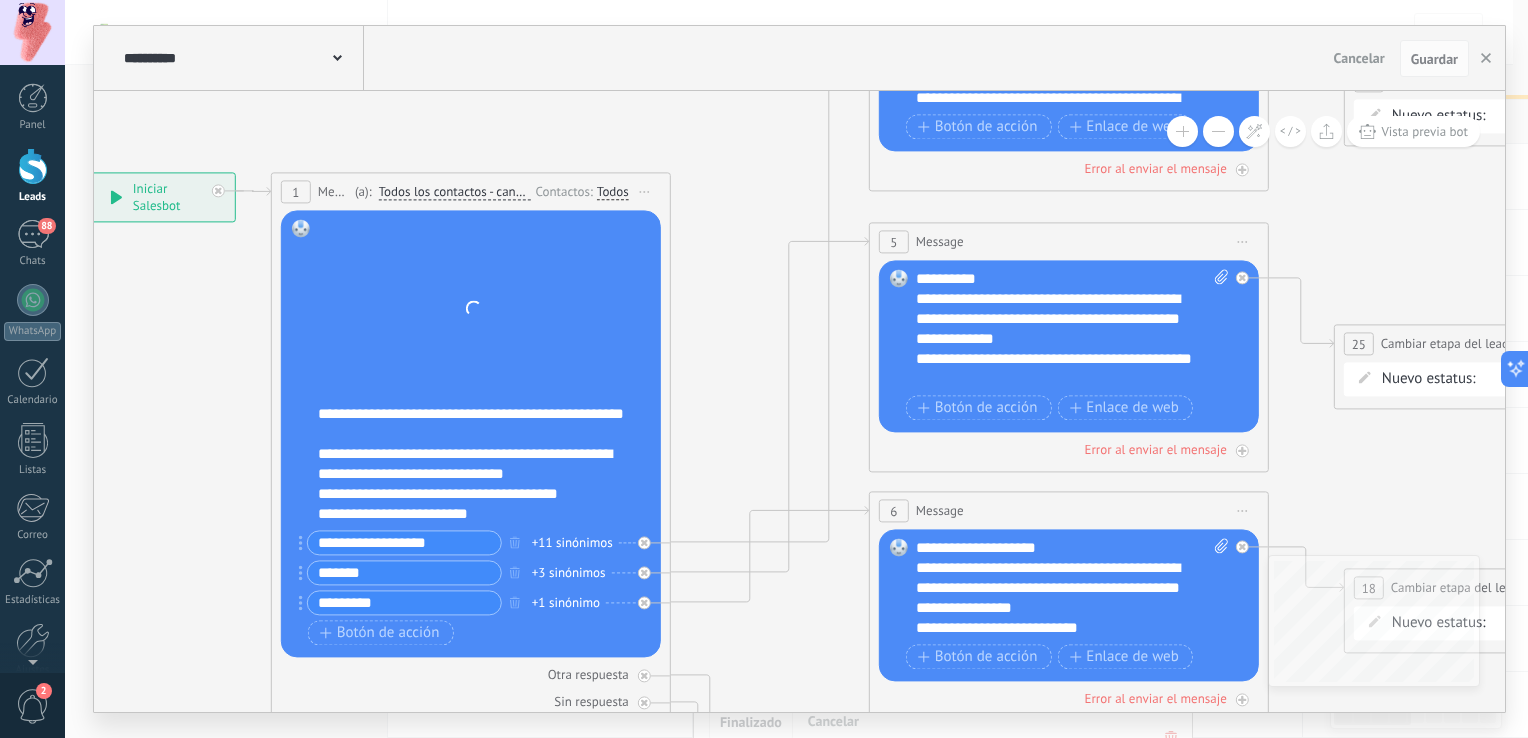 click on "**********" at bounding box center (799, 58) 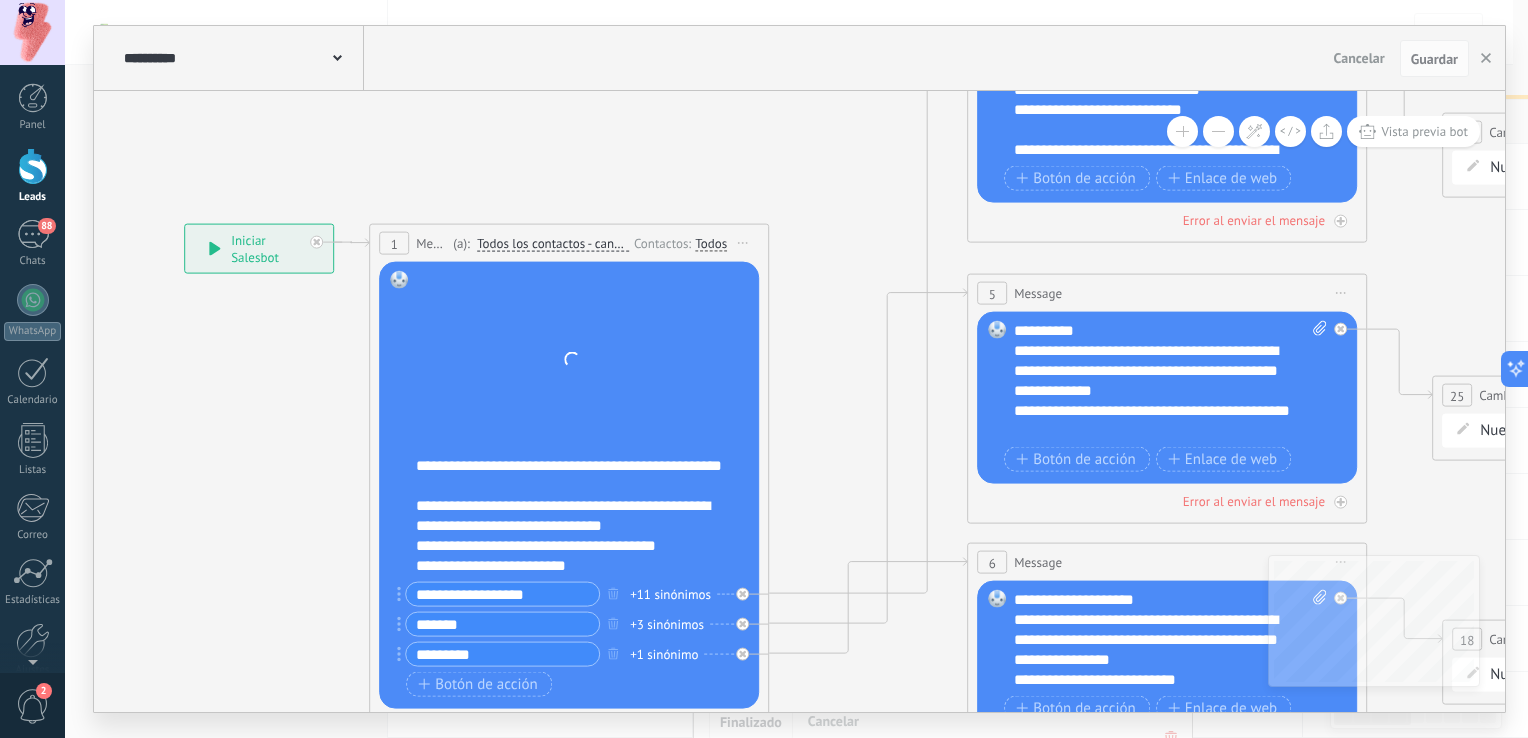 drag, startPoint x: 717, startPoint y: 266, endPoint x: 816, endPoint y: 318, distance: 111.82576 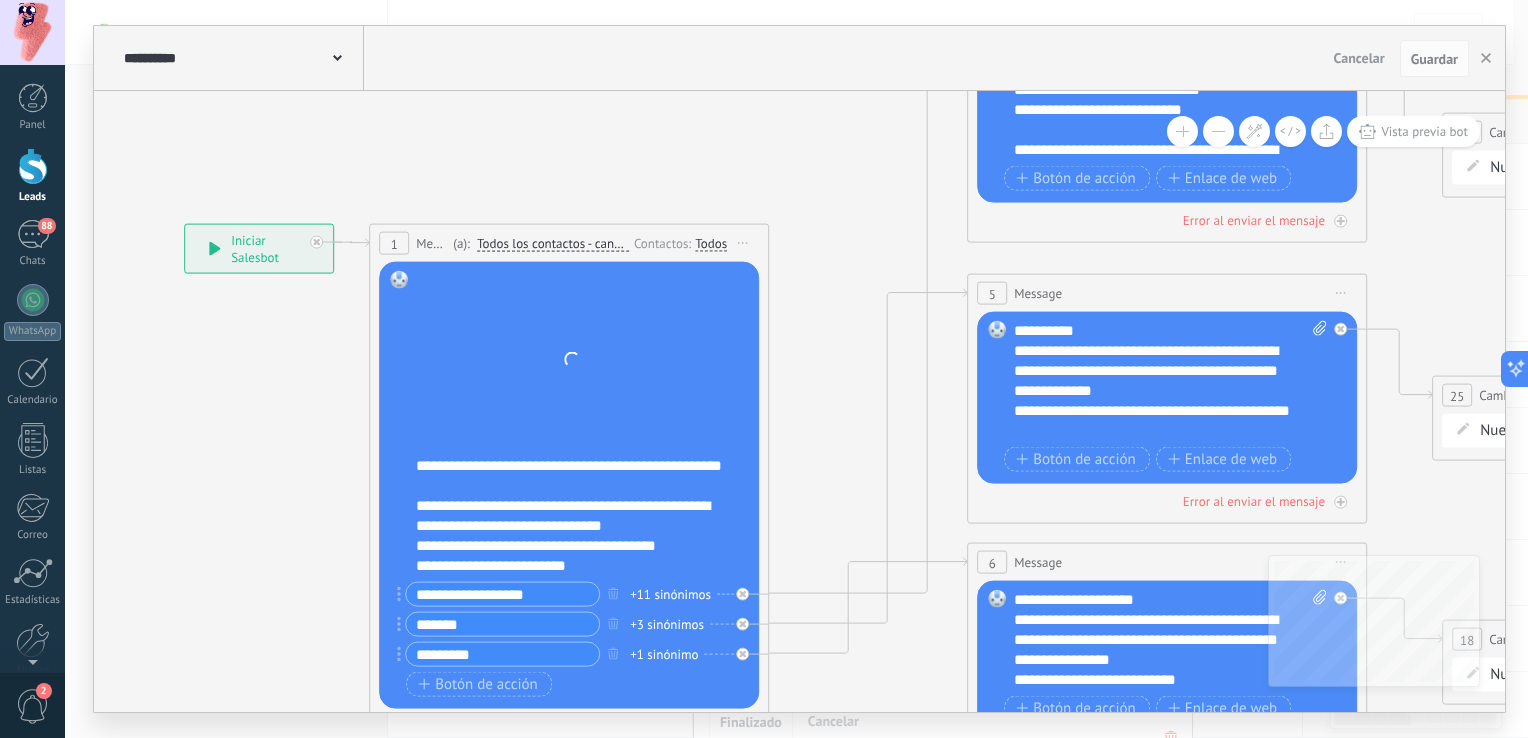click 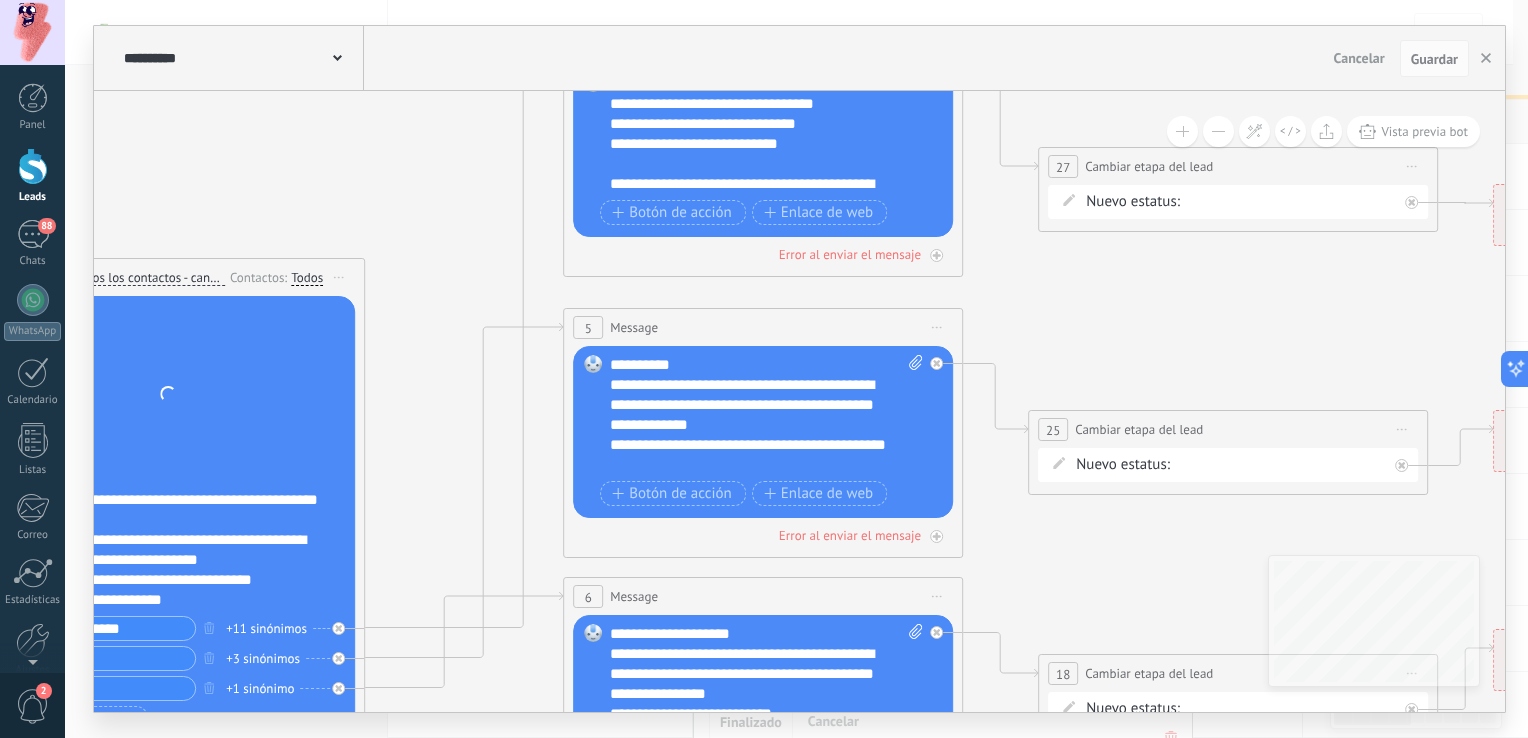 drag, startPoint x: 880, startPoint y: 235, endPoint x: 756, endPoint y: 368, distance: 181.83784 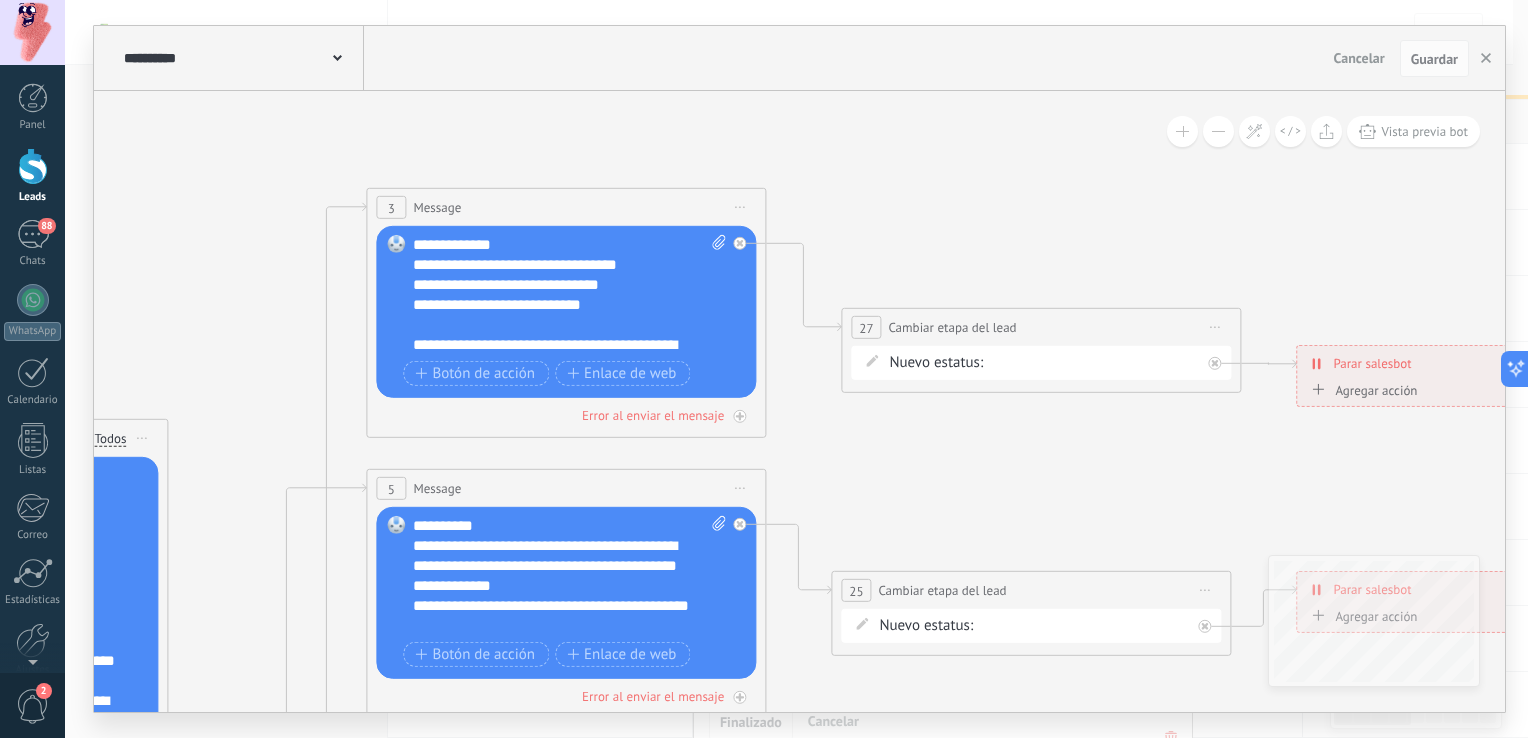 drag, startPoint x: 1252, startPoint y: 330, endPoint x: 1080, endPoint y: 444, distance: 206.34921 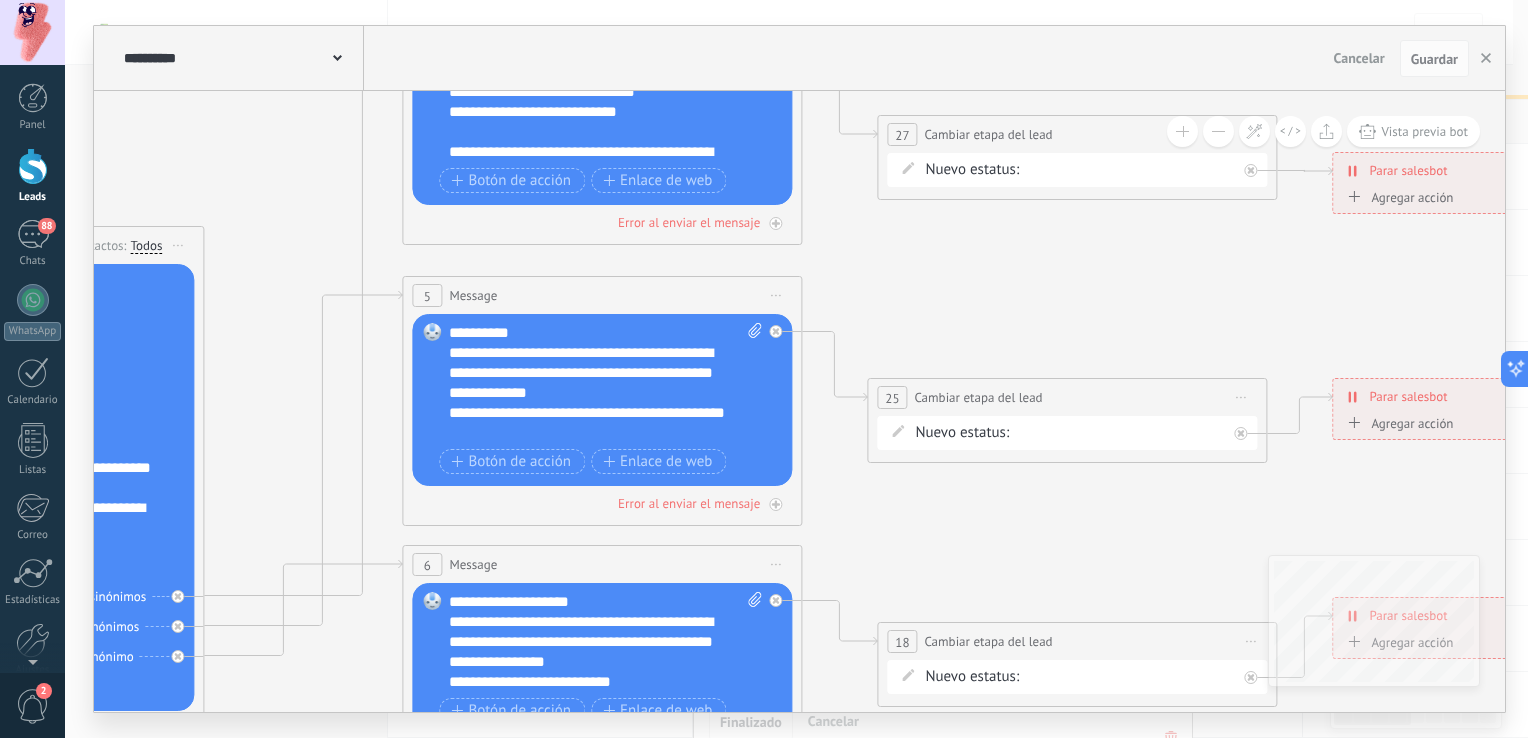 drag, startPoint x: 1080, startPoint y: 444, endPoint x: 1117, endPoint y: 250, distance: 197.49684 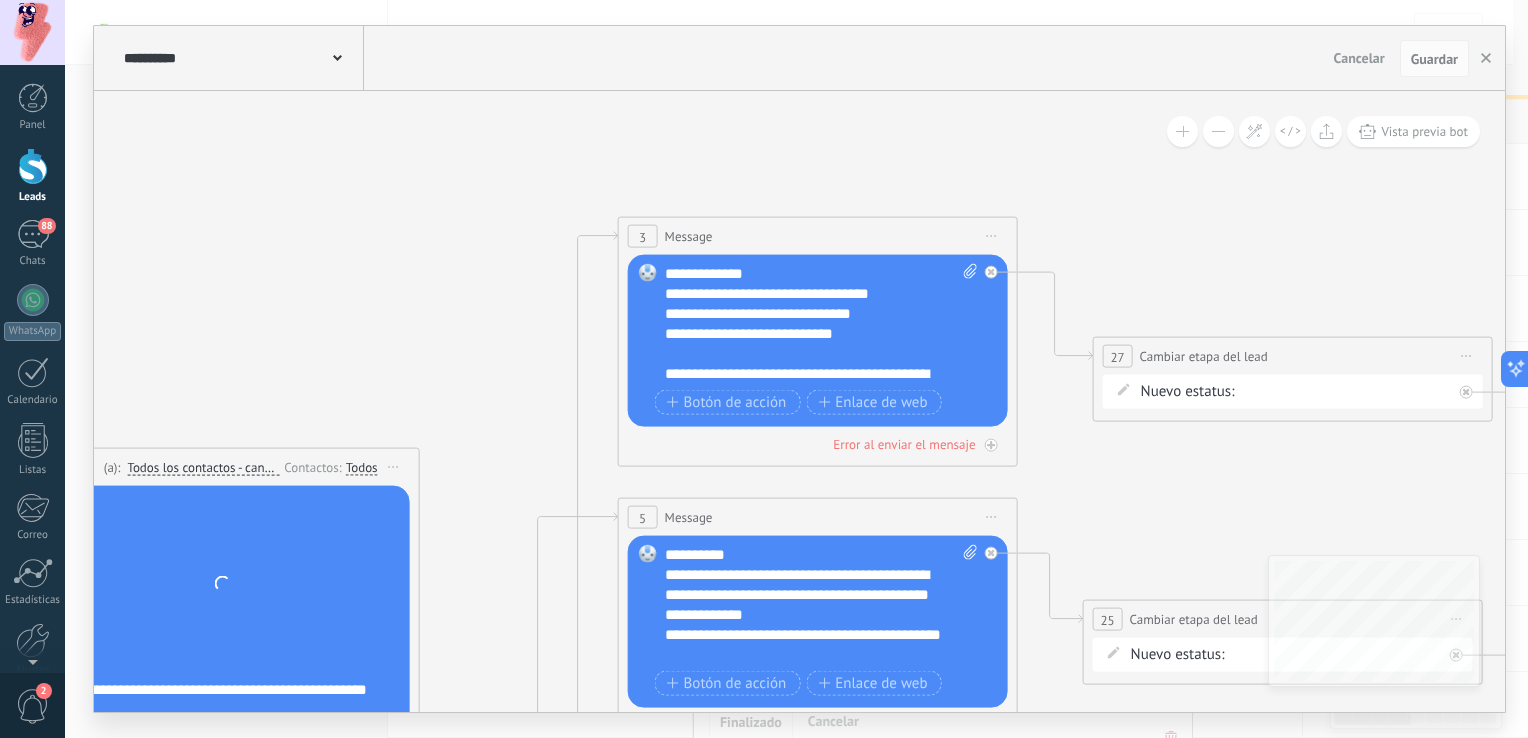 drag, startPoint x: 1086, startPoint y: 307, endPoint x: 1223, endPoint y: 527, distance: 259.16983 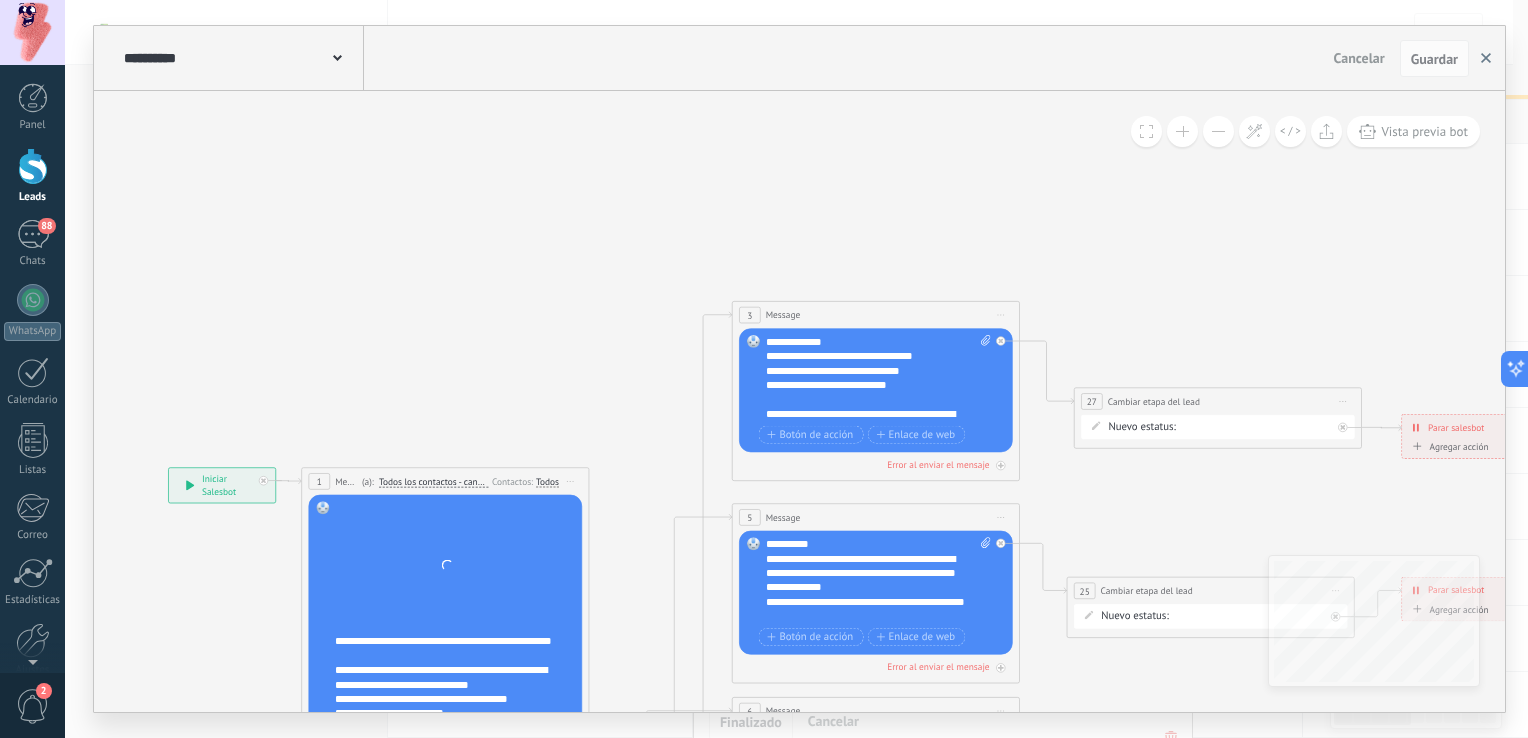 click at bounding box center [1486, 59] 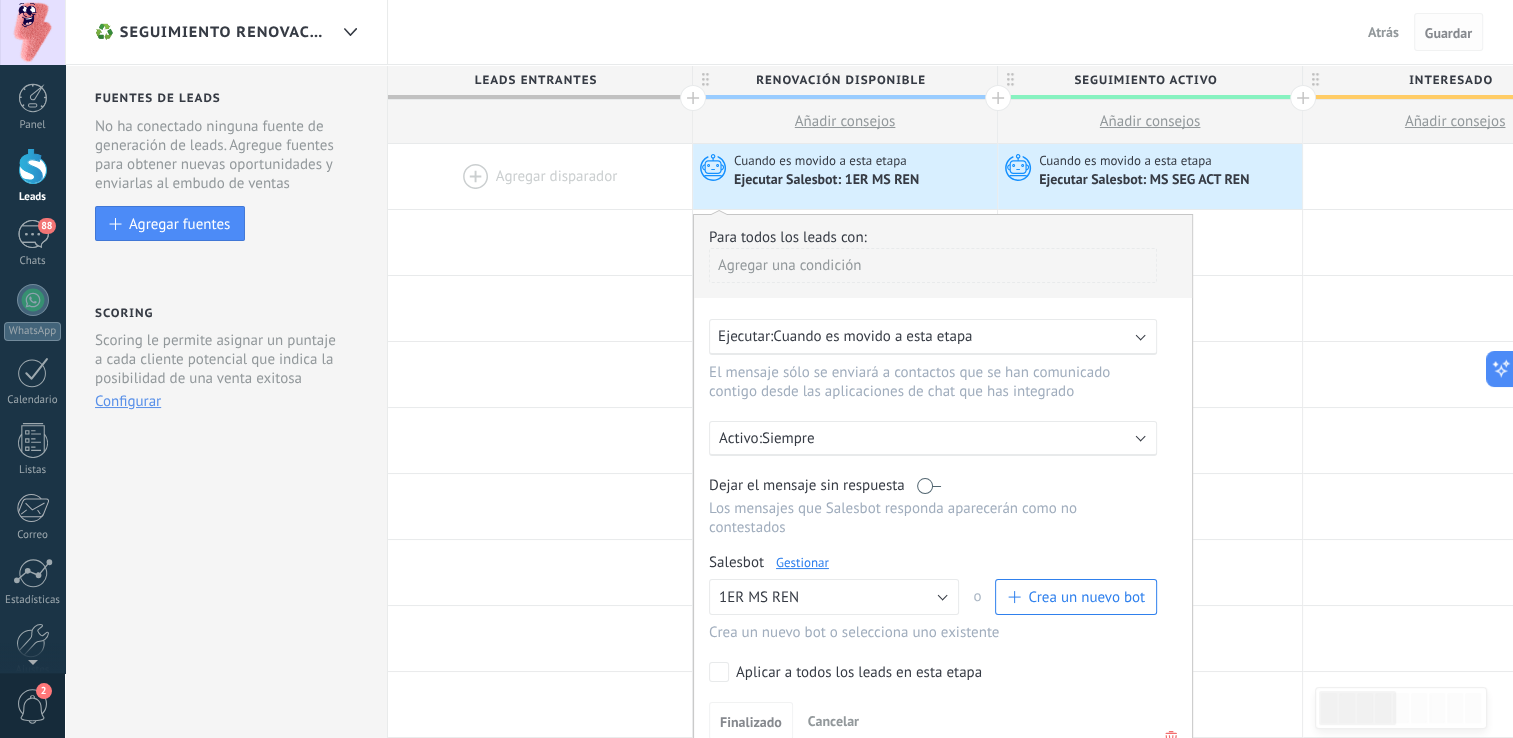 click on "Guardar" at bounding box center (1448, 33) 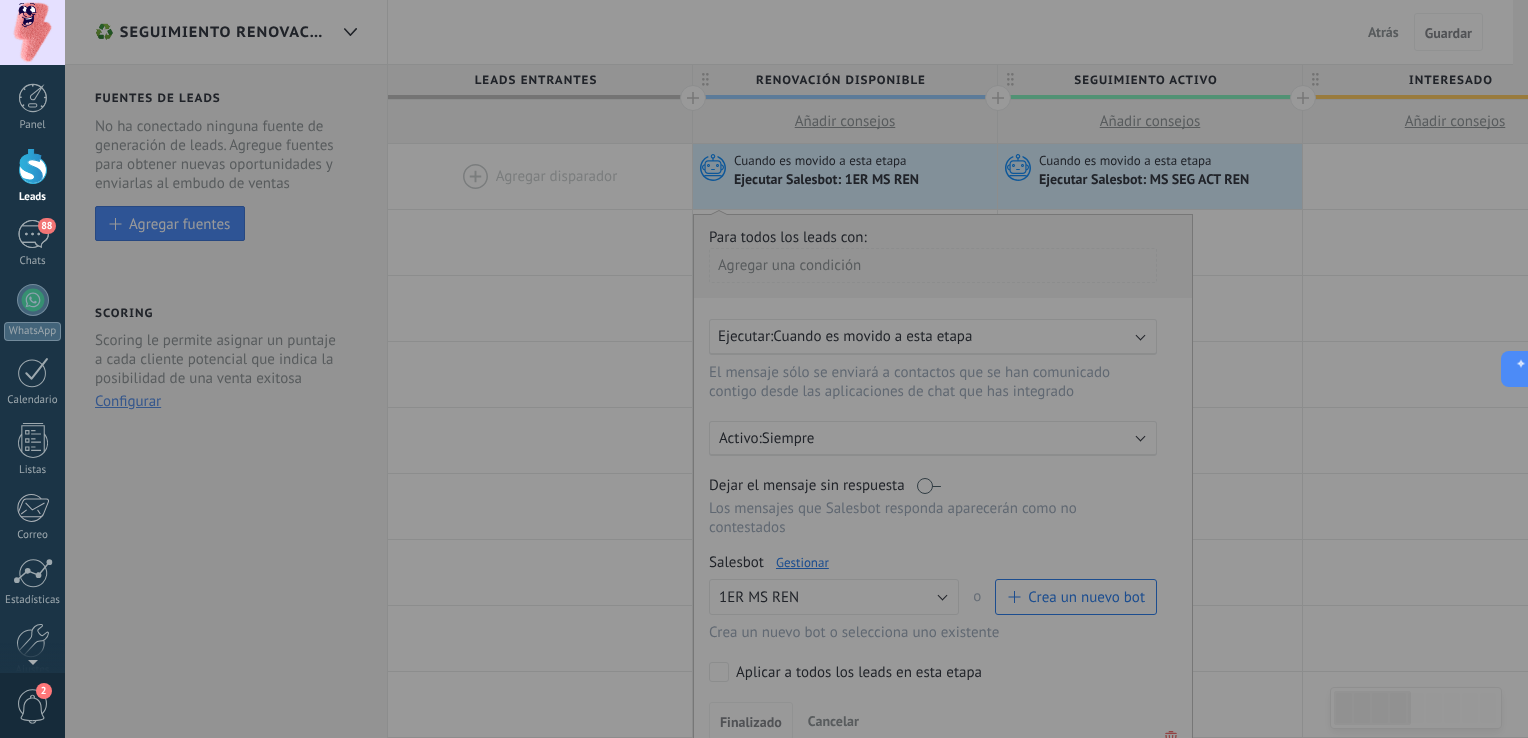 click at bounding box center [33, 166] 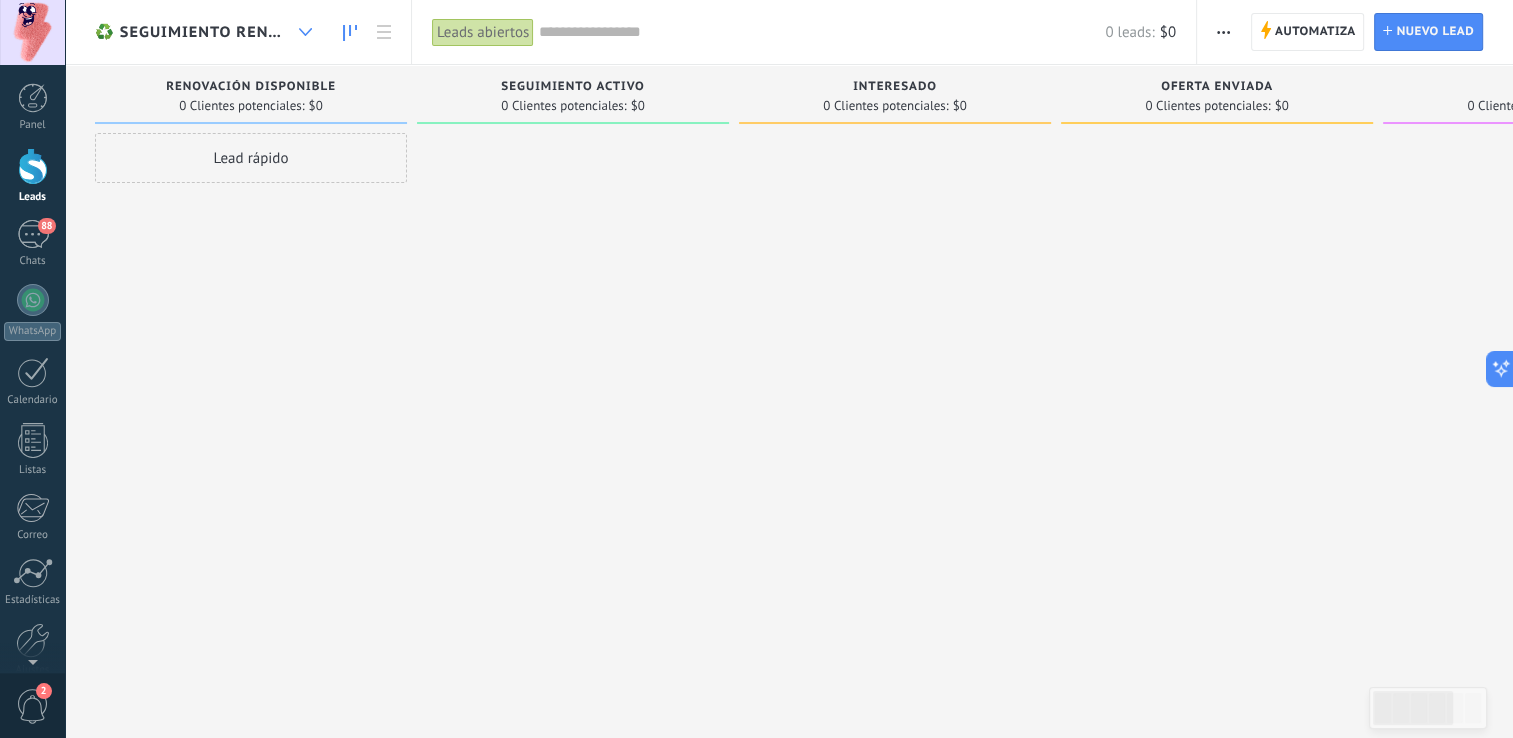 click at bounding box center [305, 32] 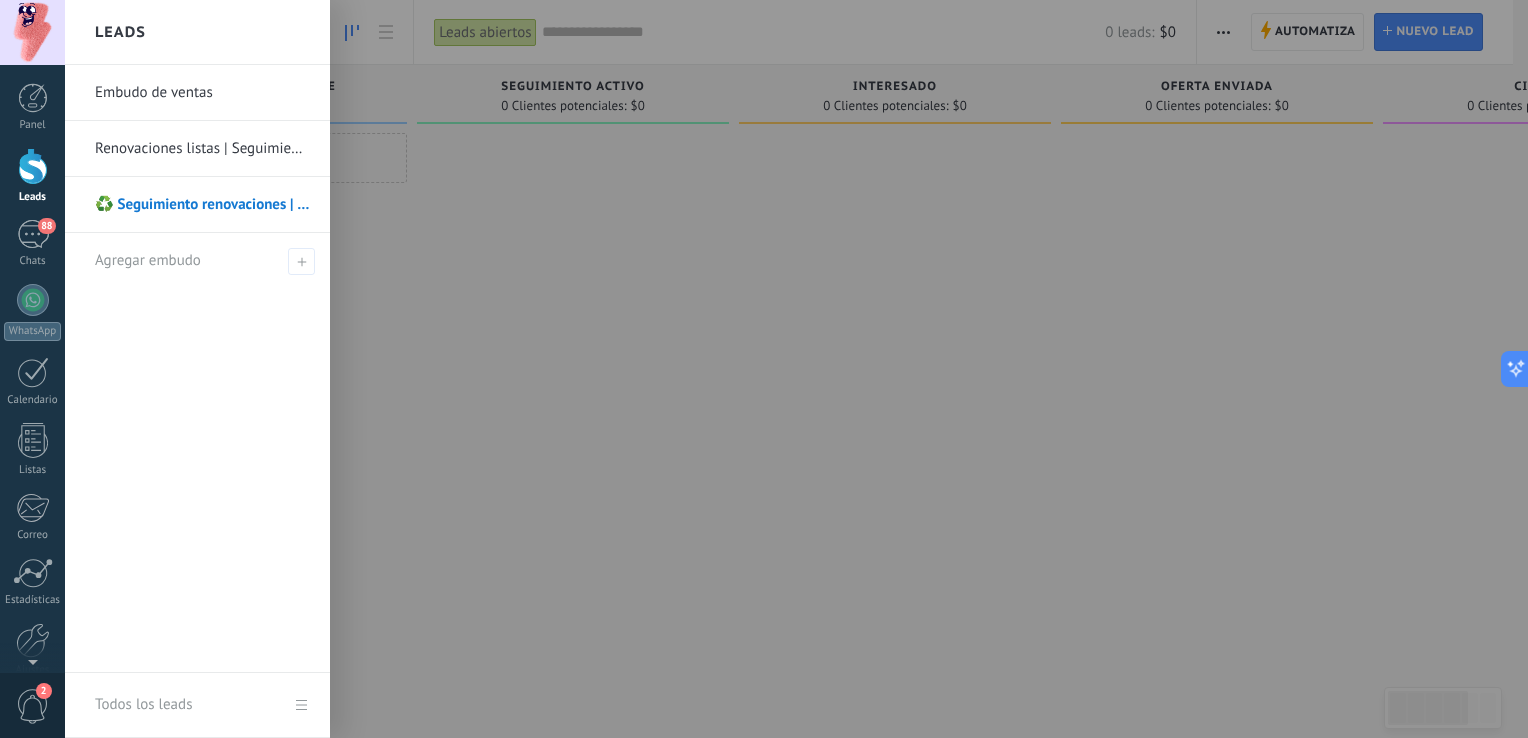 click on "Embudo de ventas" at bounding box center (202, 93) 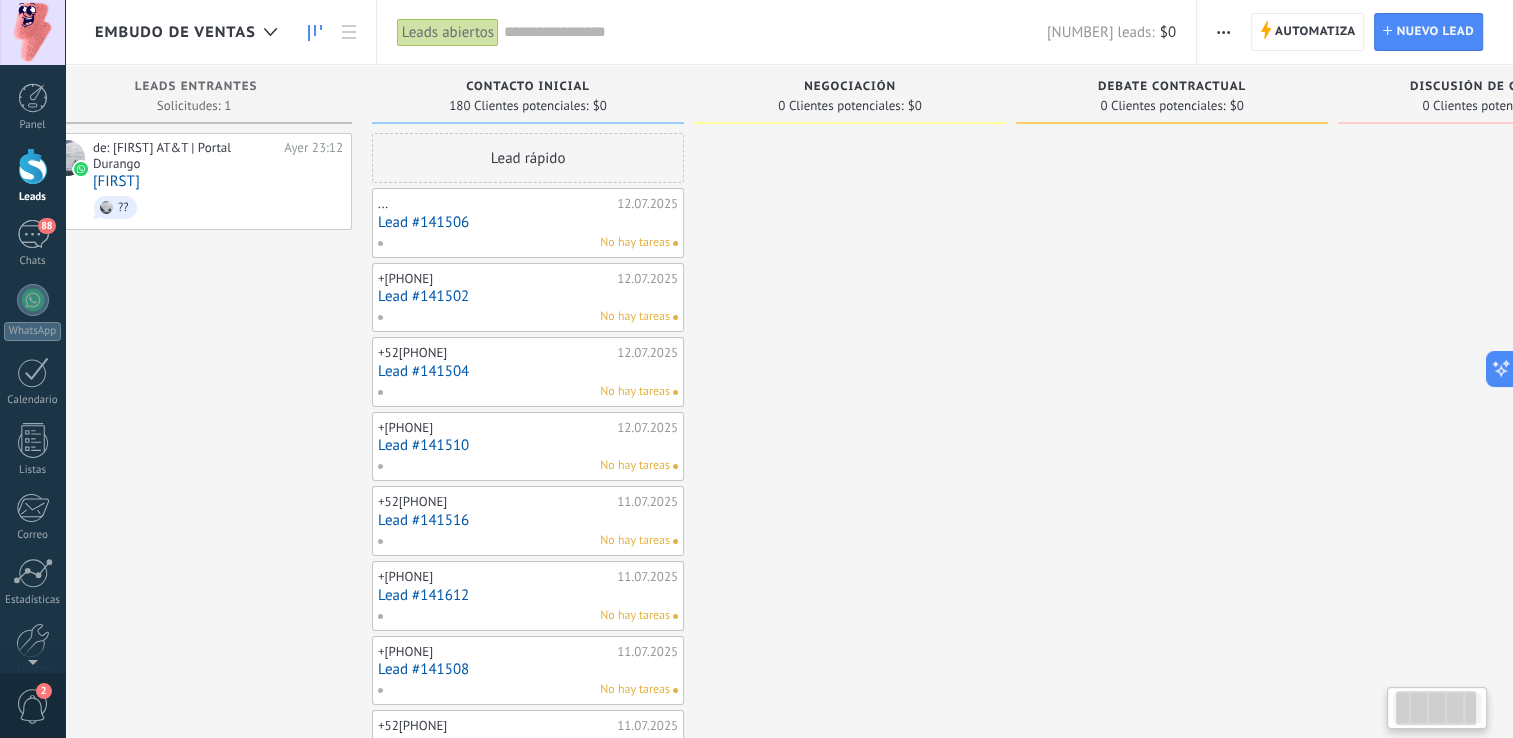 scroll, scrollTop: 0, scrollLeft: 0, axis: both 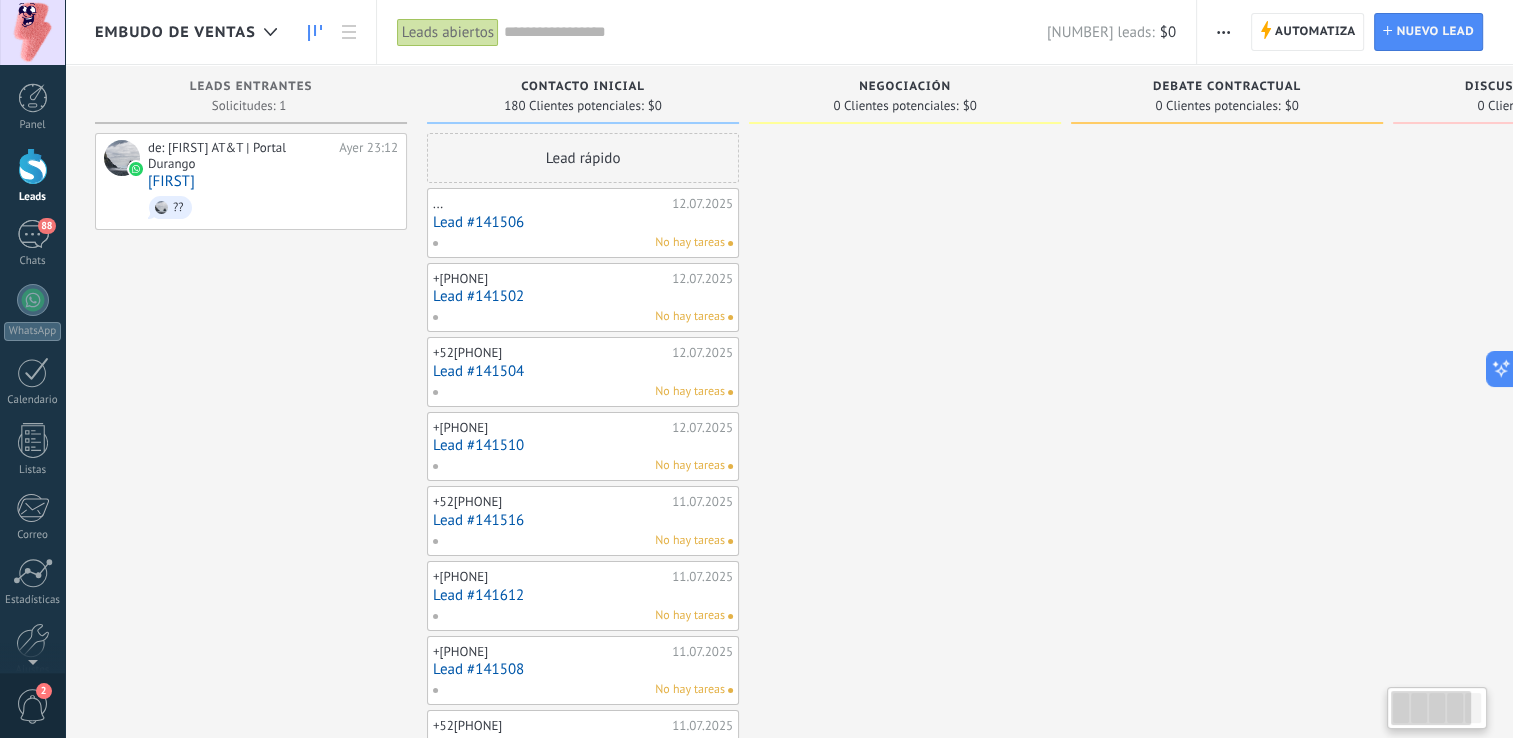 drag, startPoint x: 907, startPoint y: 550, endPoint x: 968, endPoint y: 367, distance: 192.89894 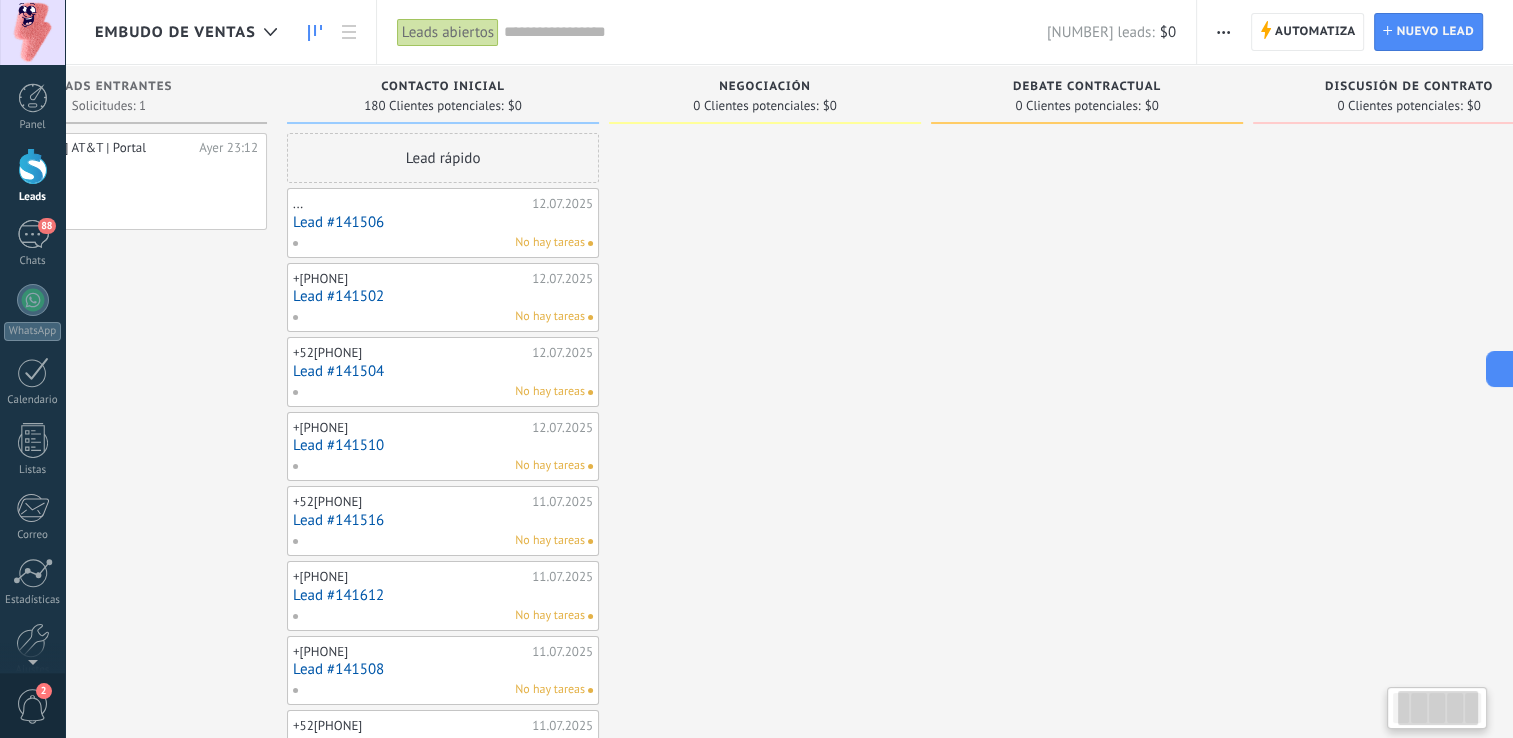 scroll, scrollTop: 0, scrollLeft: 222, axis: horizontal 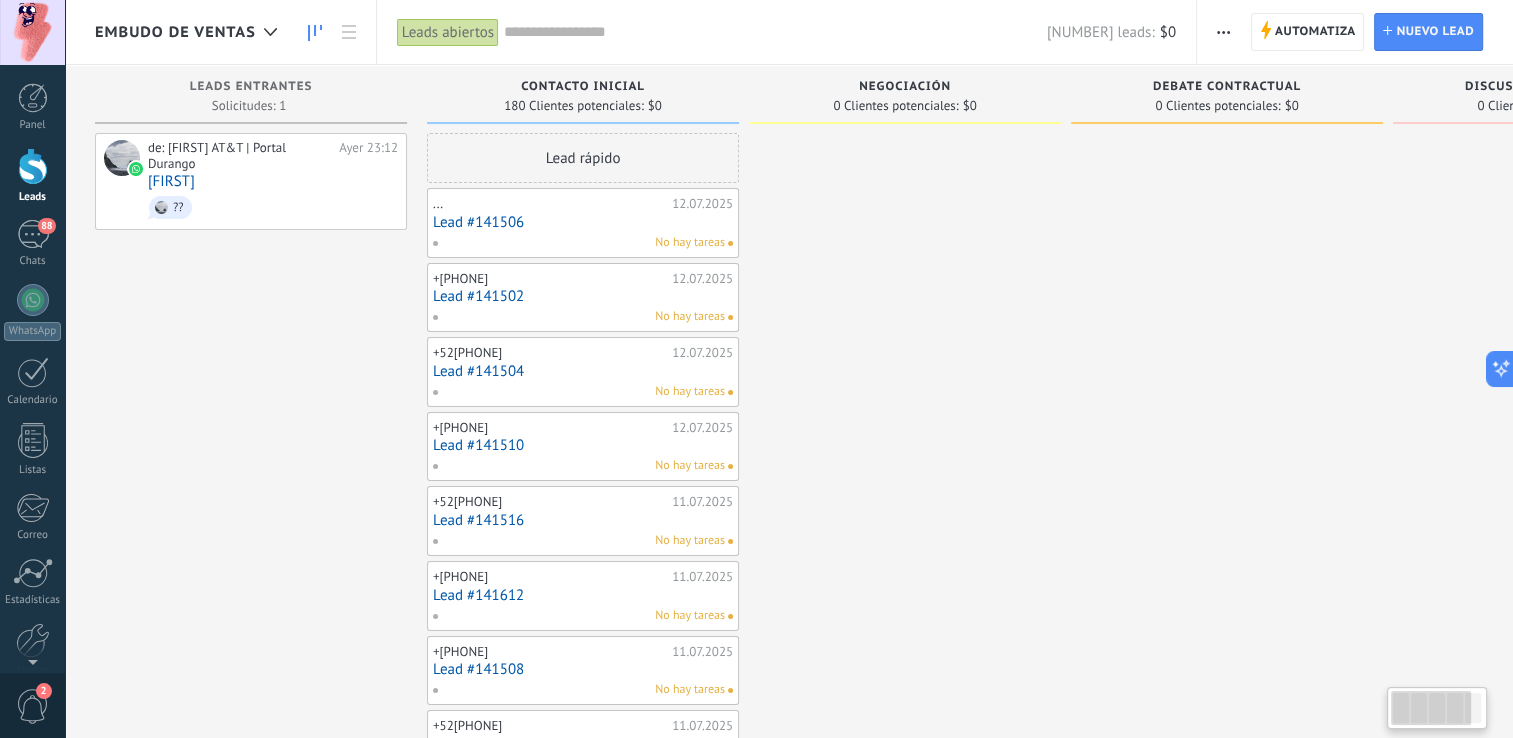 drag, startPoint x: 1073, startPoint y: 363, endPoint x: 508, endPoint y: 186, distance: 592.076 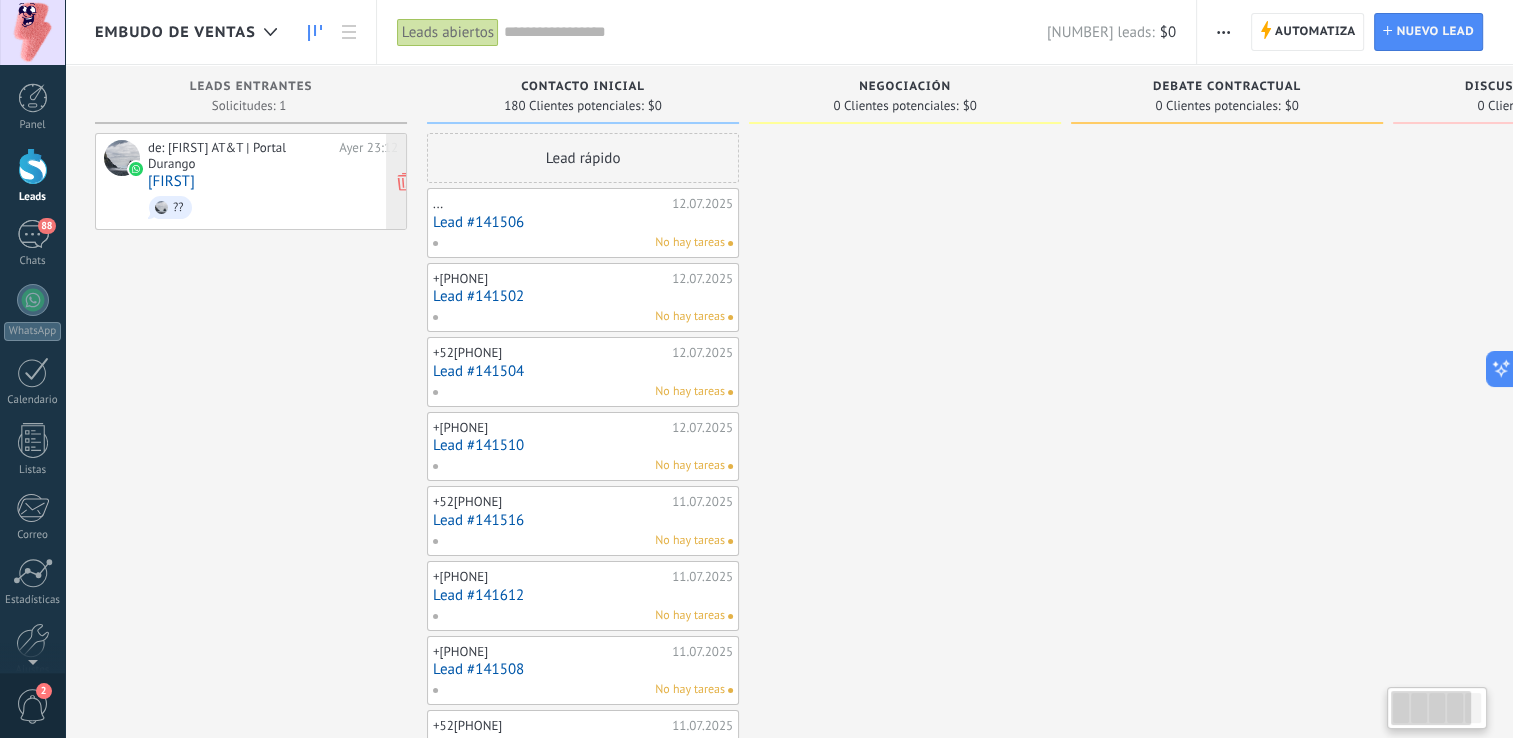 drag, startPoint x: 324, startPoint y: 410, endPoint x: 316, endPoint y: 178, distance: 232.1379 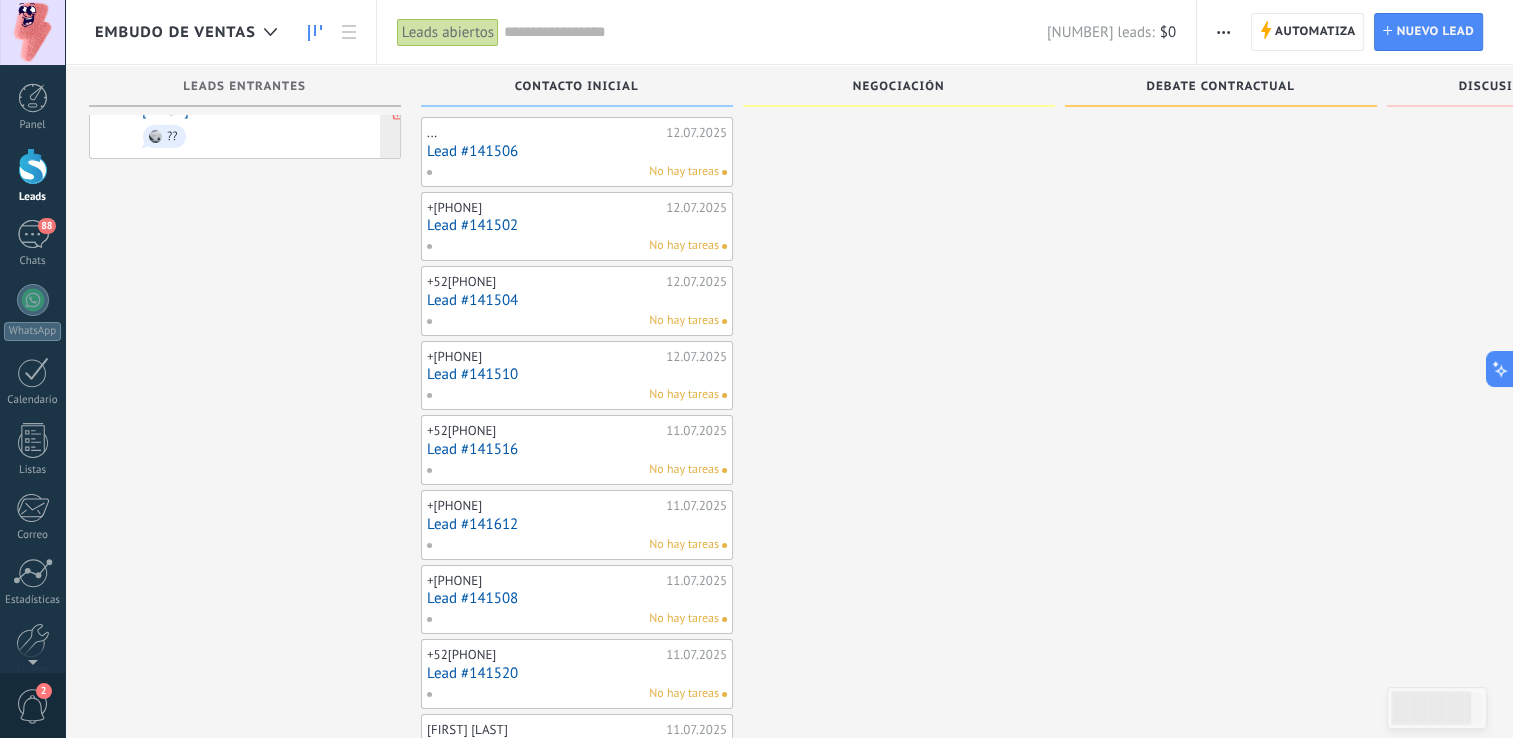 scroll, scrollTop: 0, scrollLeft: 0, axis: both 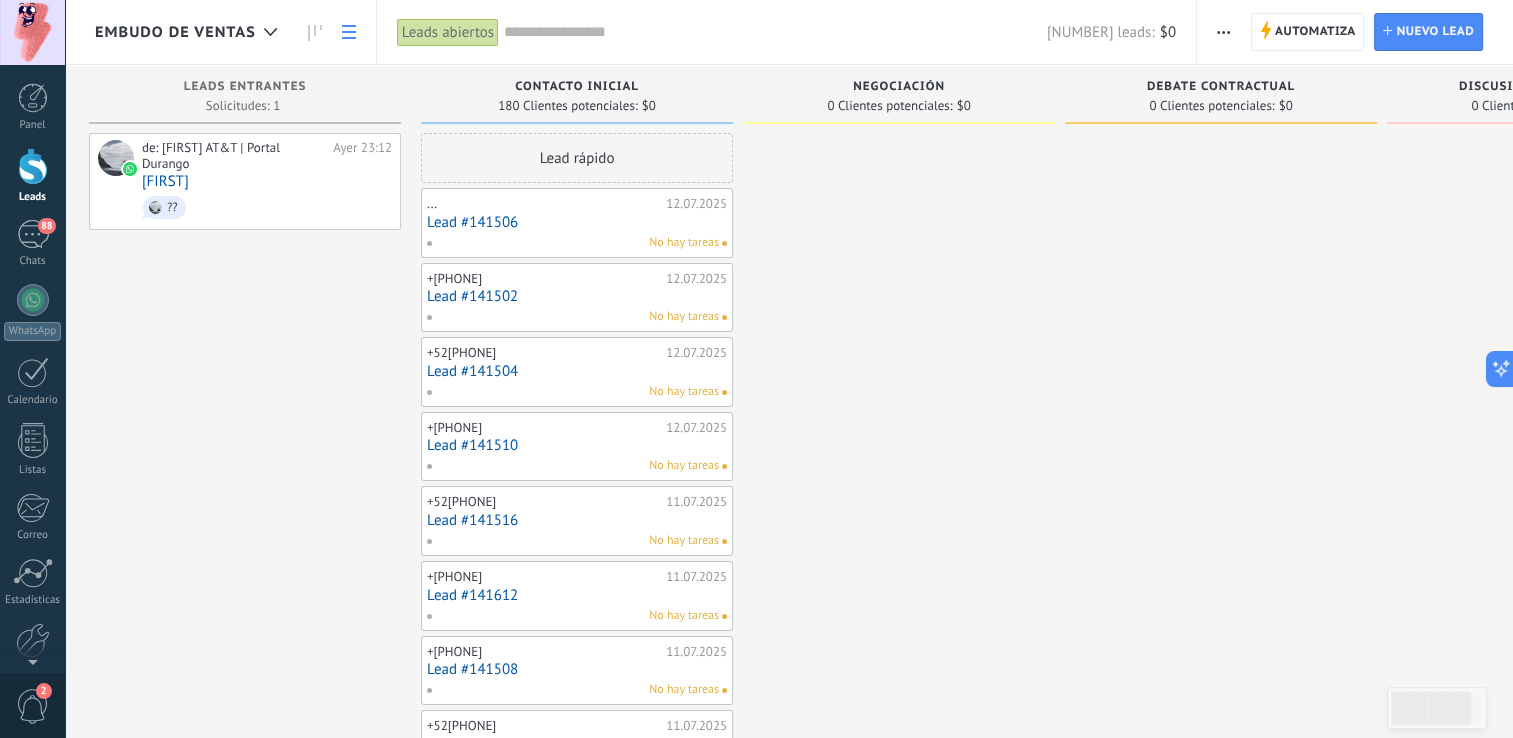 click 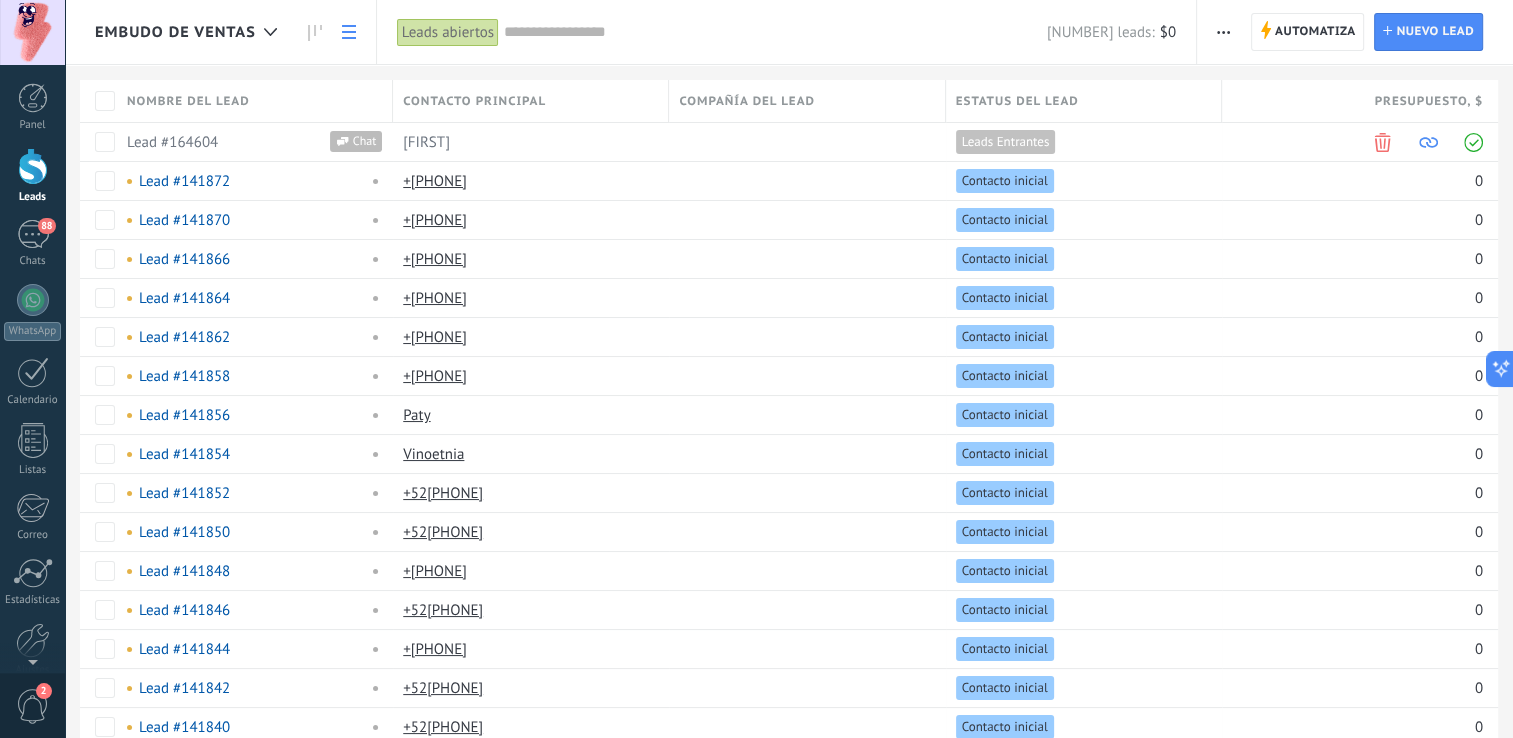 click at bounding box center [775, 32] 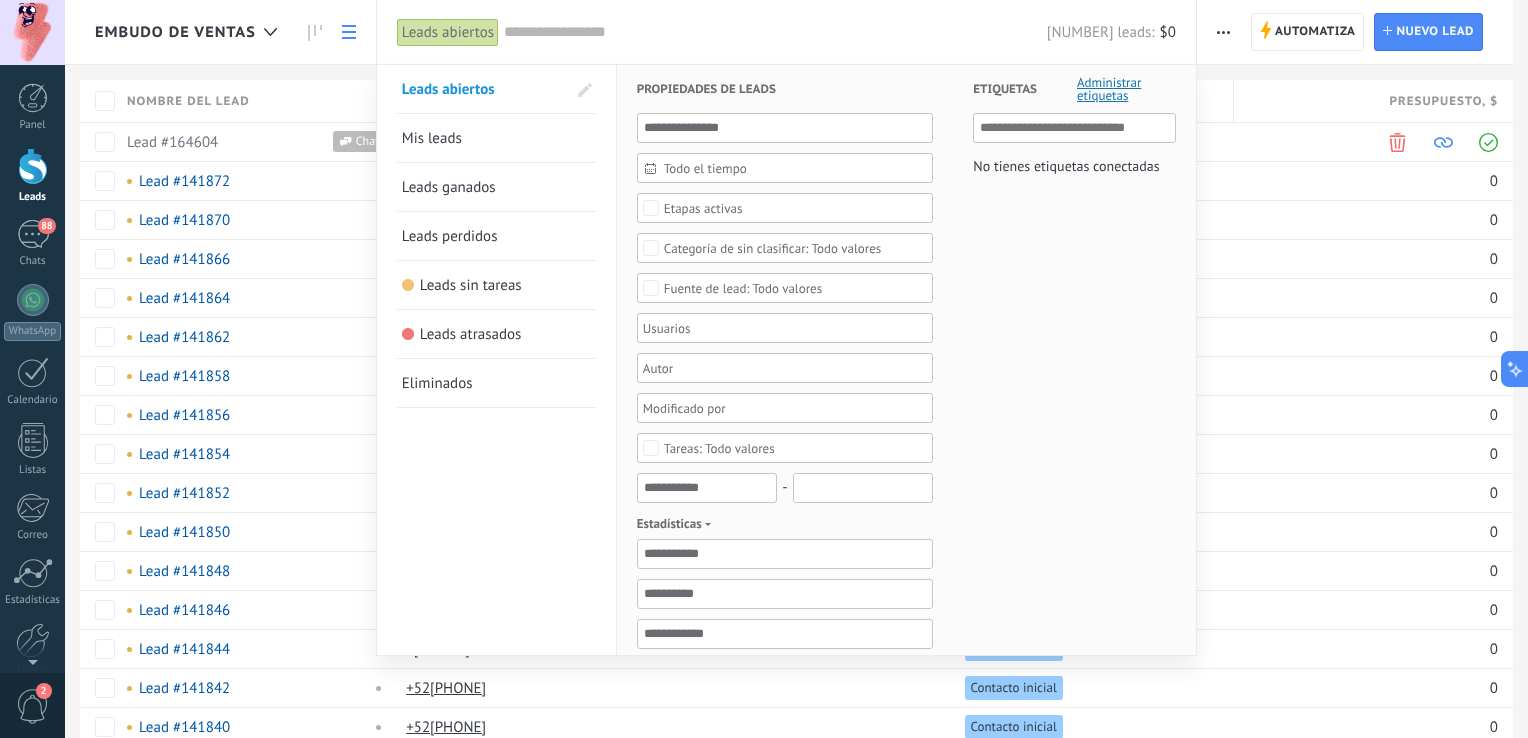 click at bounding box center [764, 369] 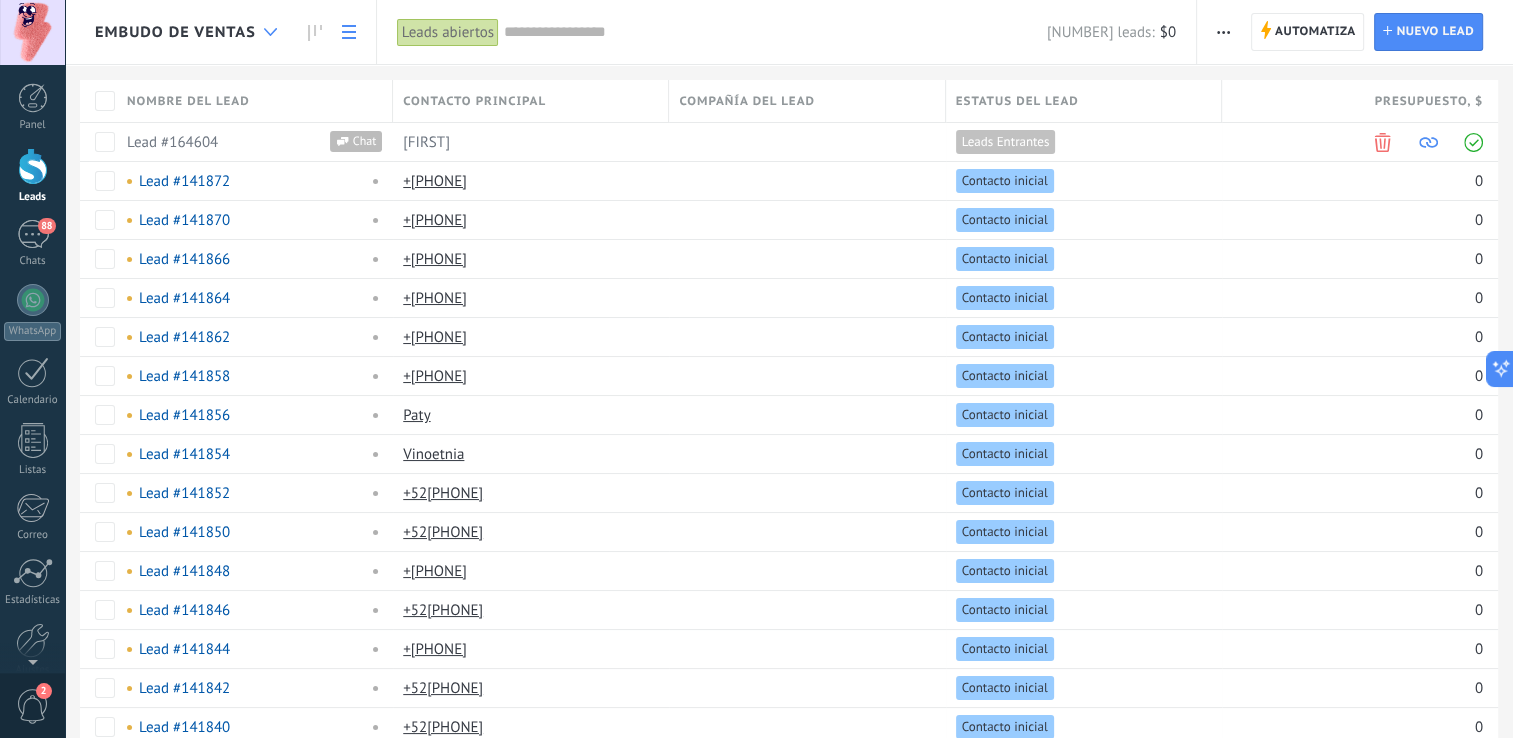click at bounding box center [270, 32] 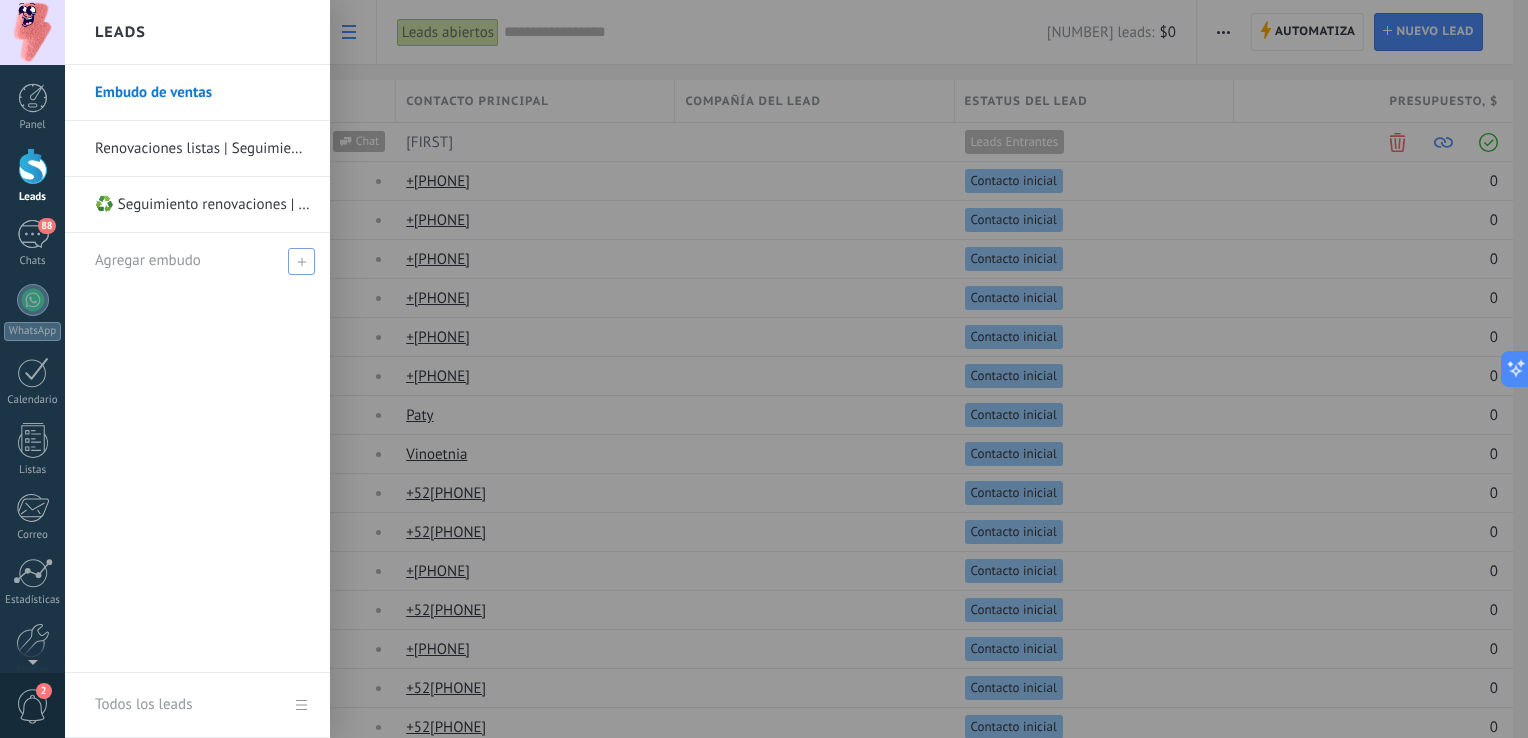 click on "Agregar embudo" at bounding box center (148, 260) 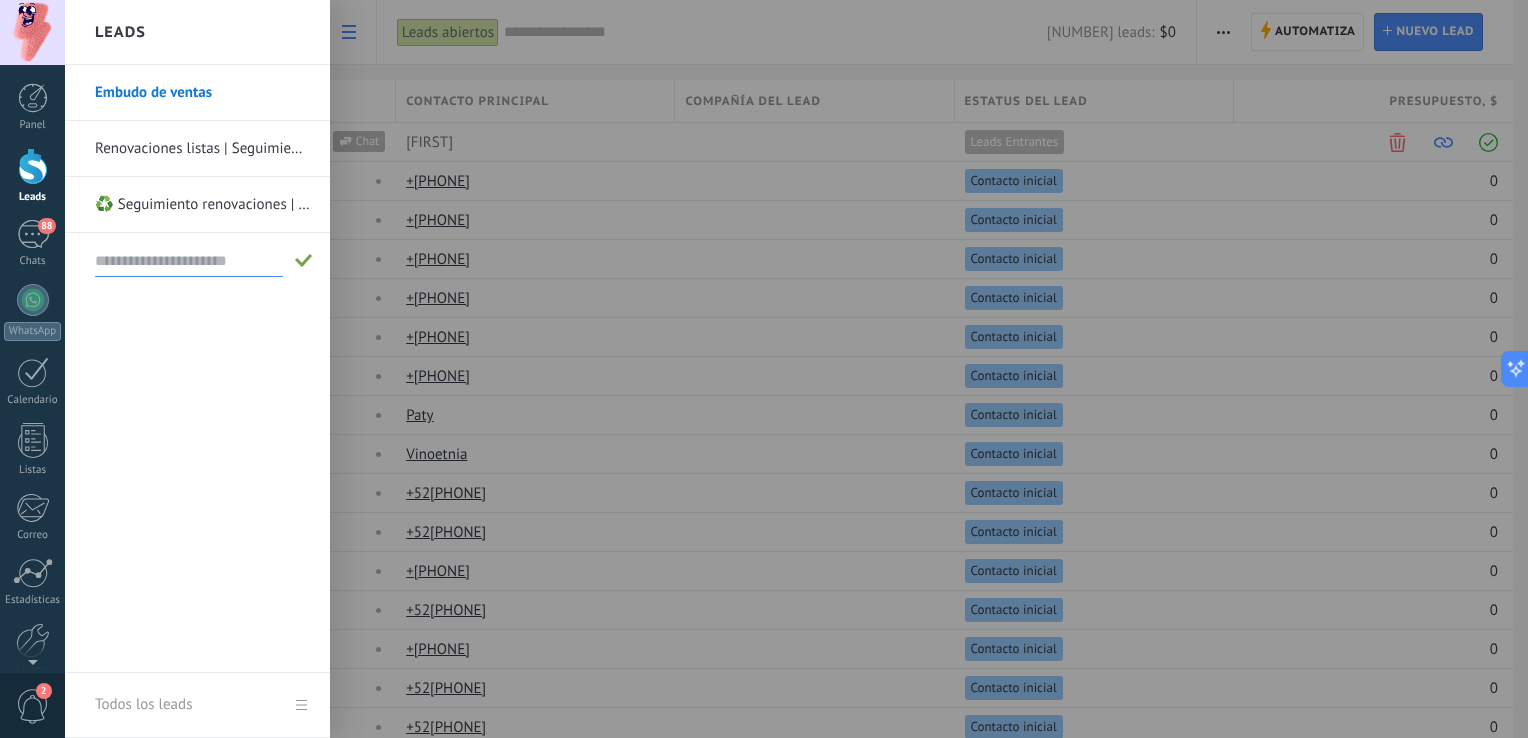 click on "Embudo de ventas  Renovaciones listas | Seguimiento ♻️ Seguimiento renovaciones | Clientes activos" at bounding box center (197, 369) 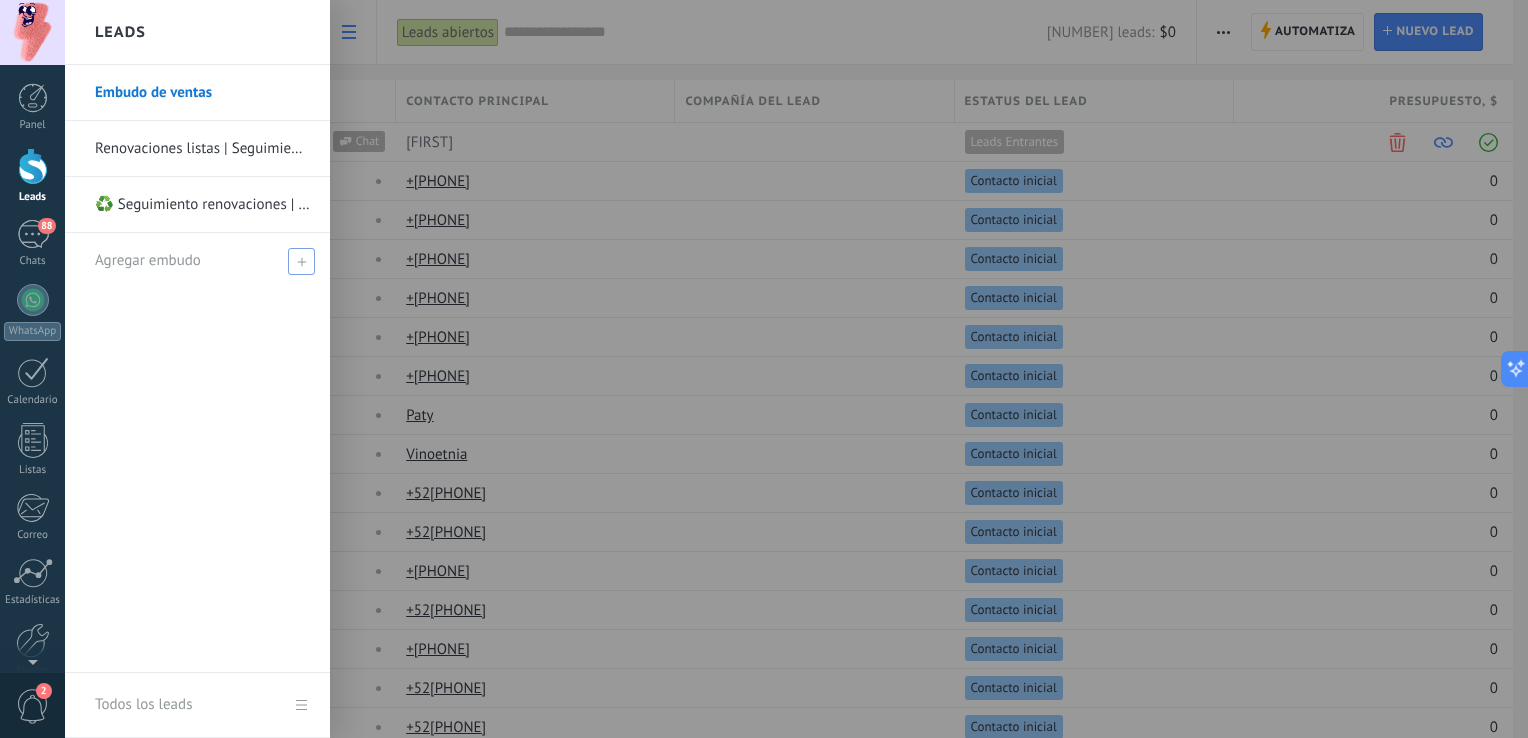 click on "Renovaciones listas | Seguimiento" at bounding box center [202, 149] 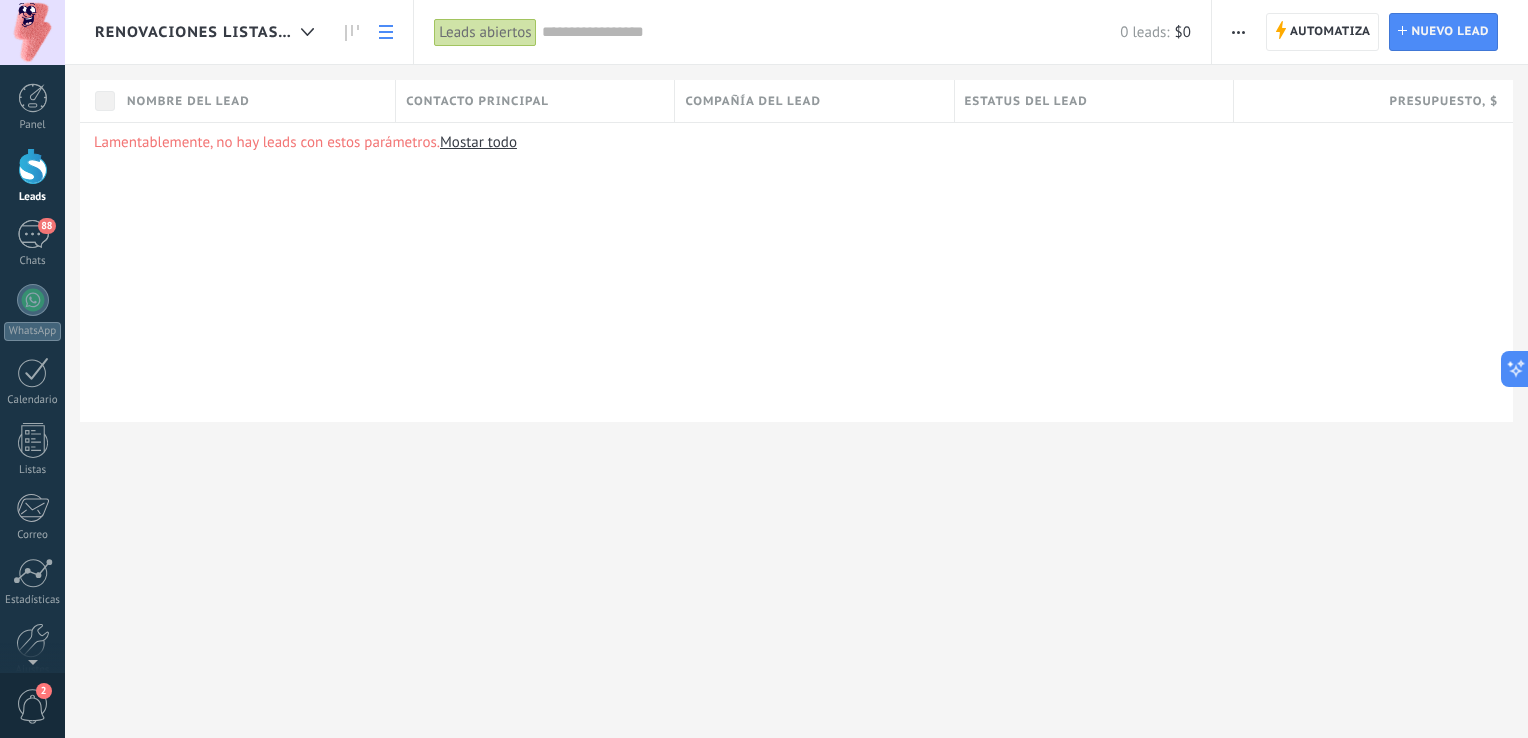 click on "Renovaciones listas | Seguimiento" at bounding box center [209, 32] 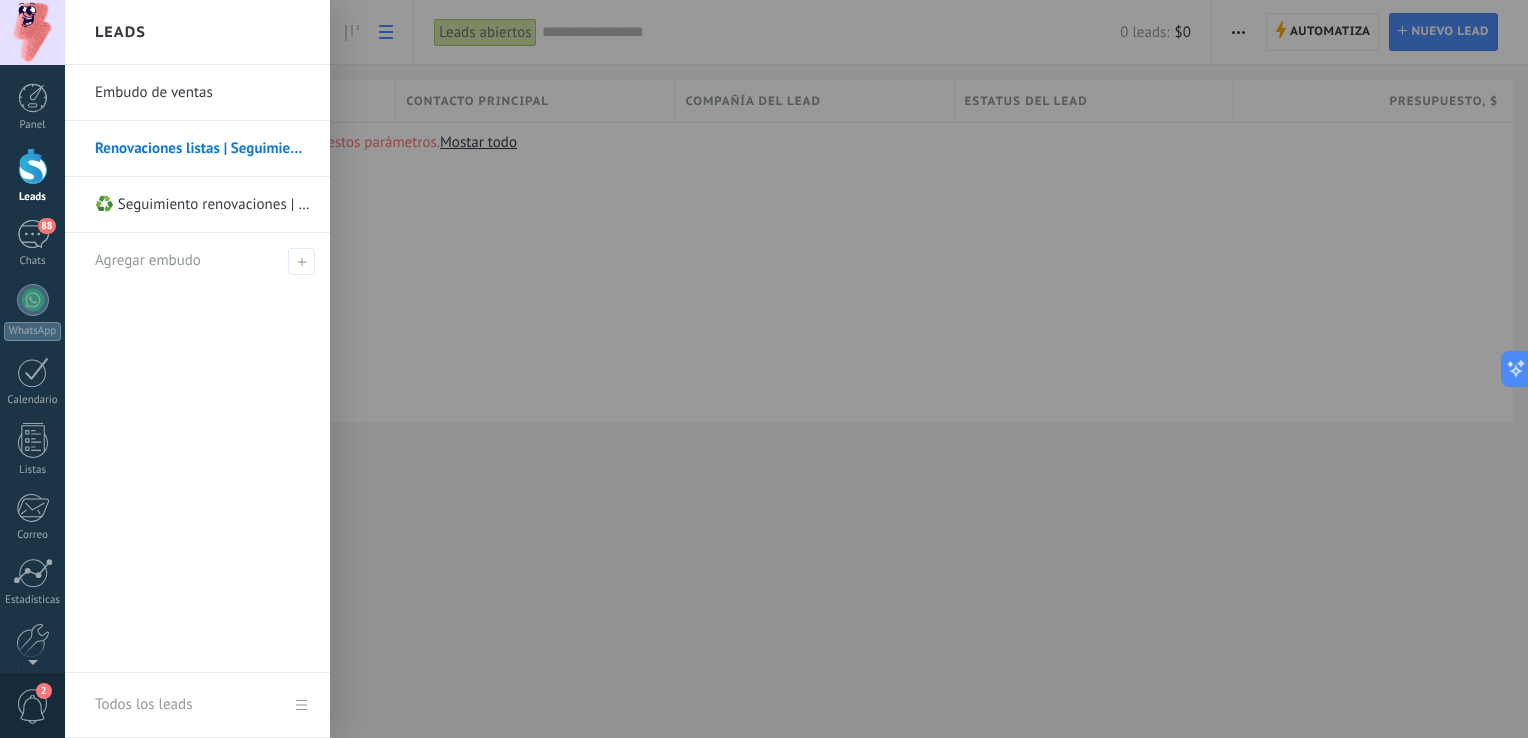 click on "Embudo de ventas" at bounding box center [202, 93] 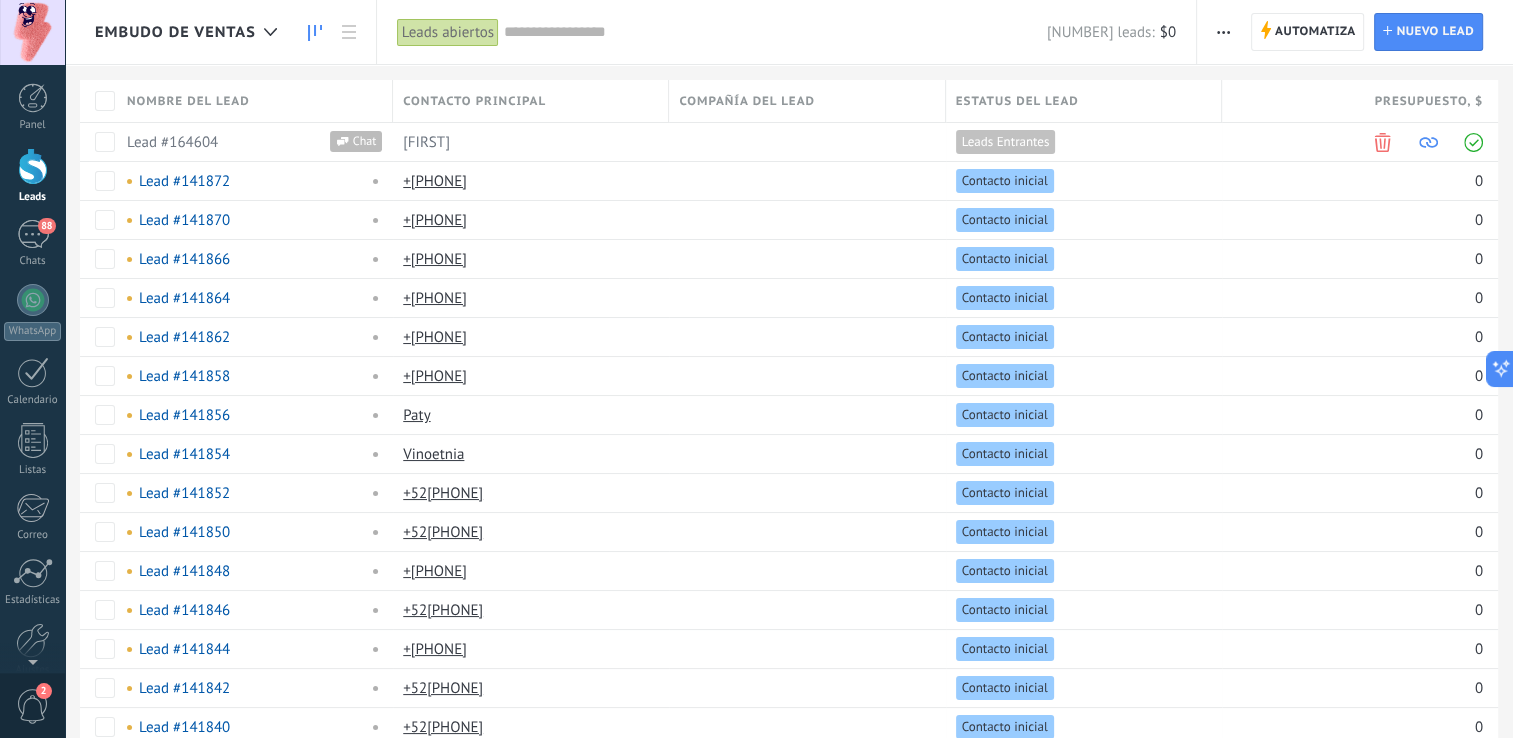 click 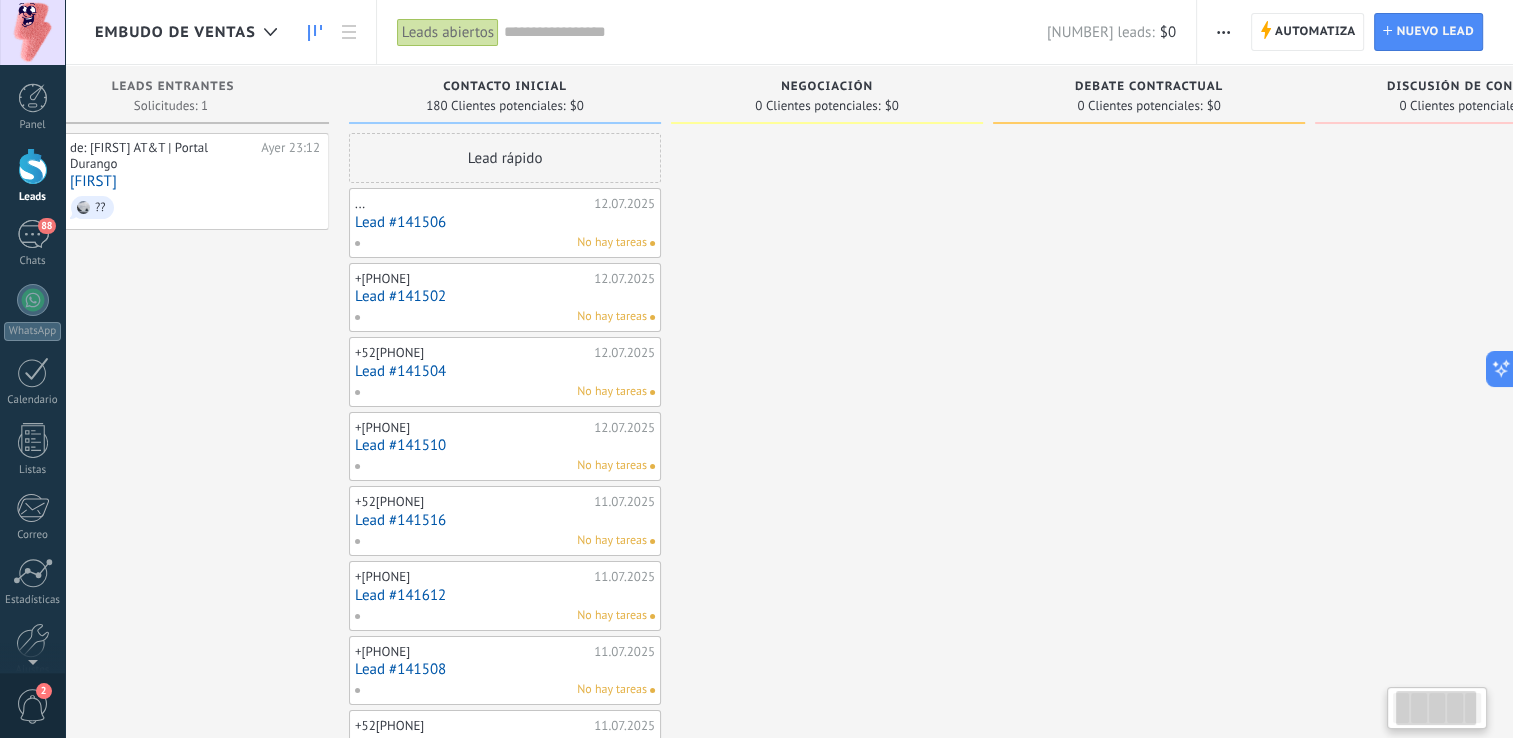 scroll, scrollTop: 0, scrollLeft: 0, axis: both 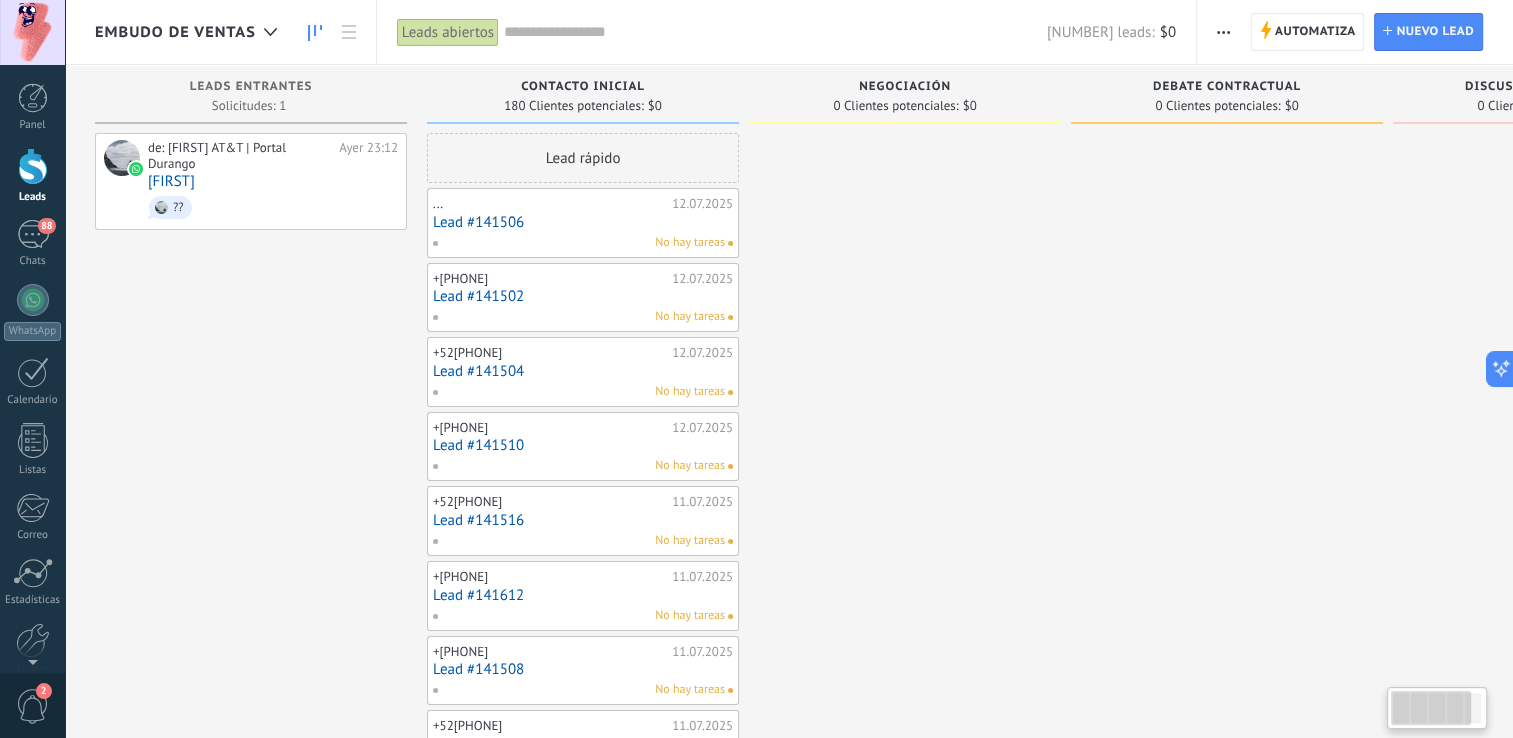 drag, startPoint x: 947, startPoint y: 275, endPoint x: 1143, endPoint y: 167, distance: 223.78561 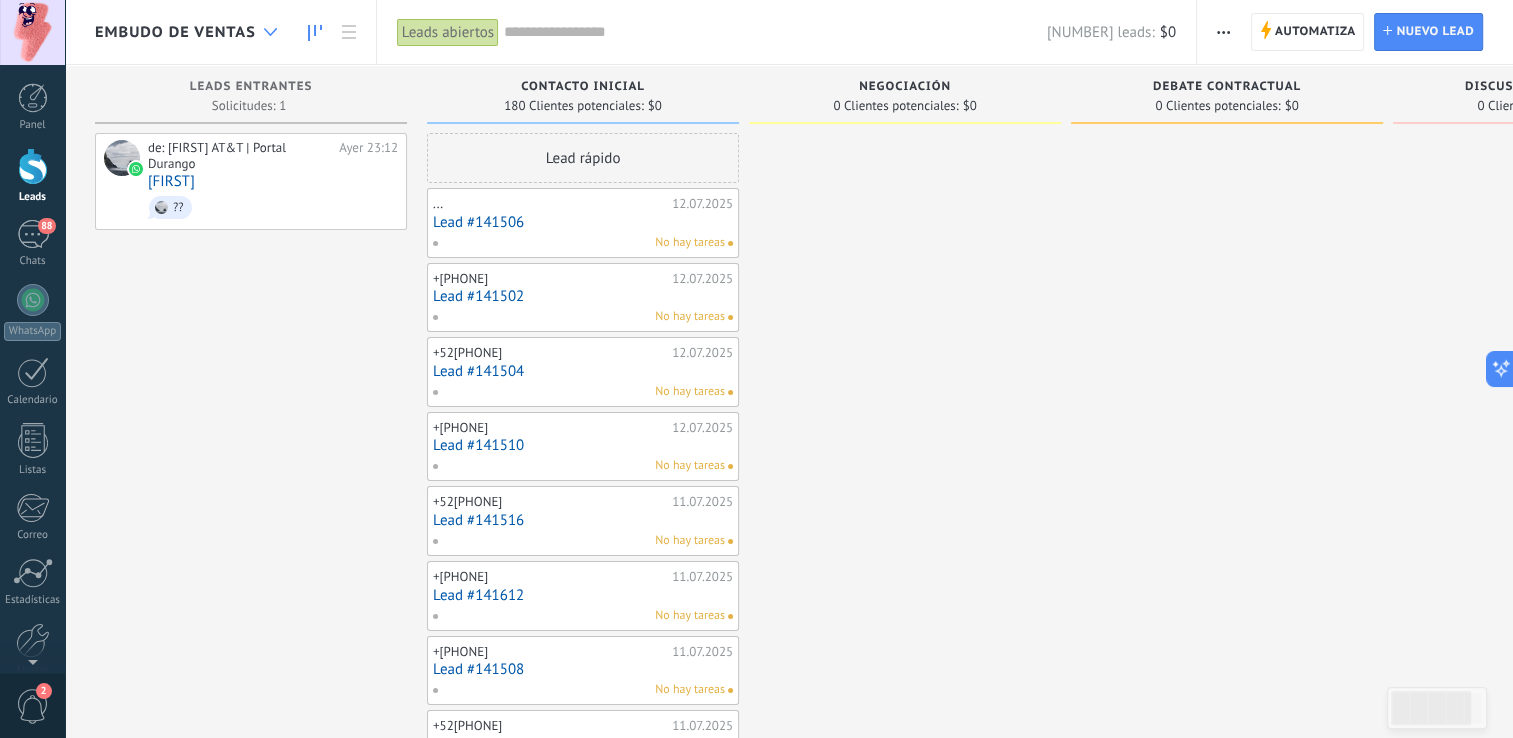 click at bounding box center [270, 32] 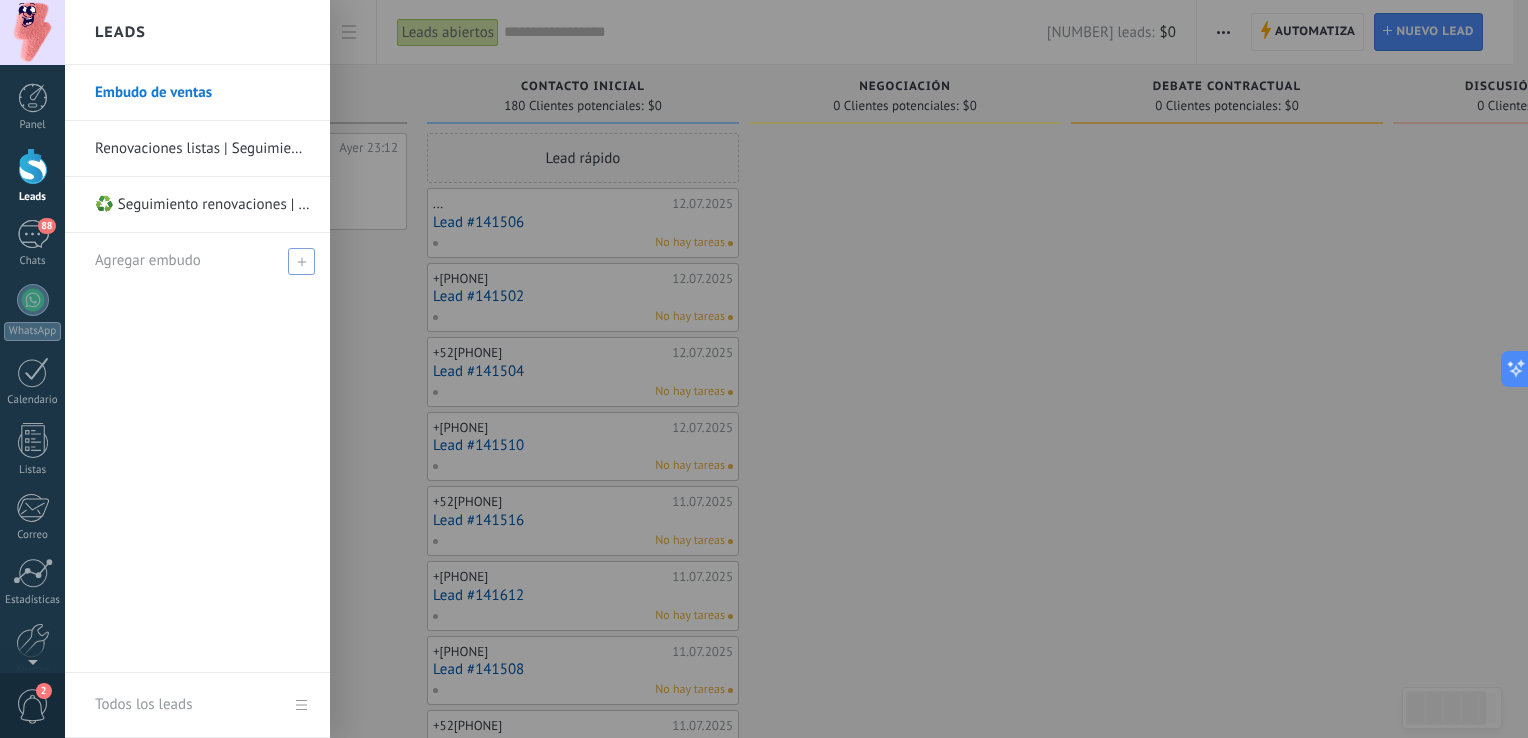 click on "Agregar embudo" at bounding box center (148, 260) 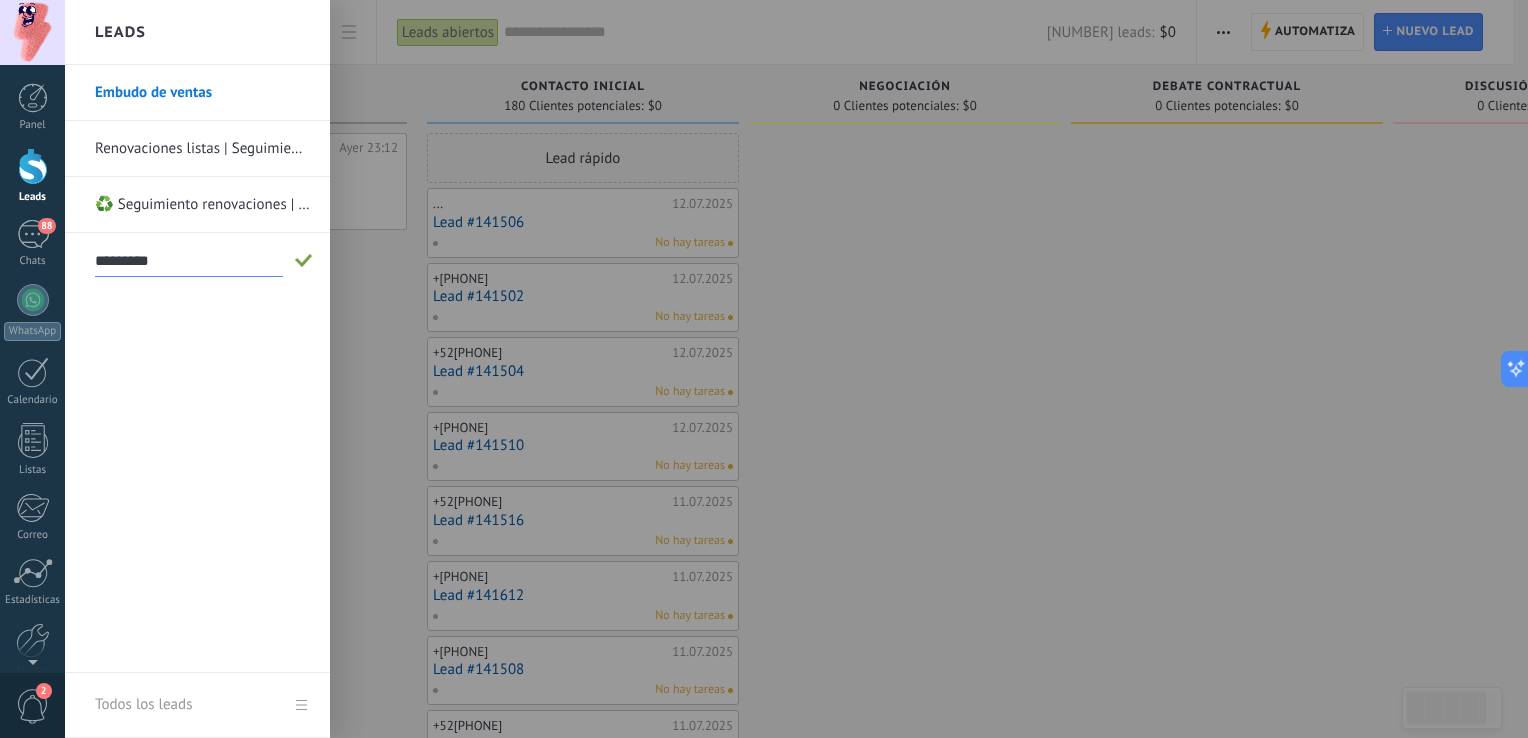 type on "*********" 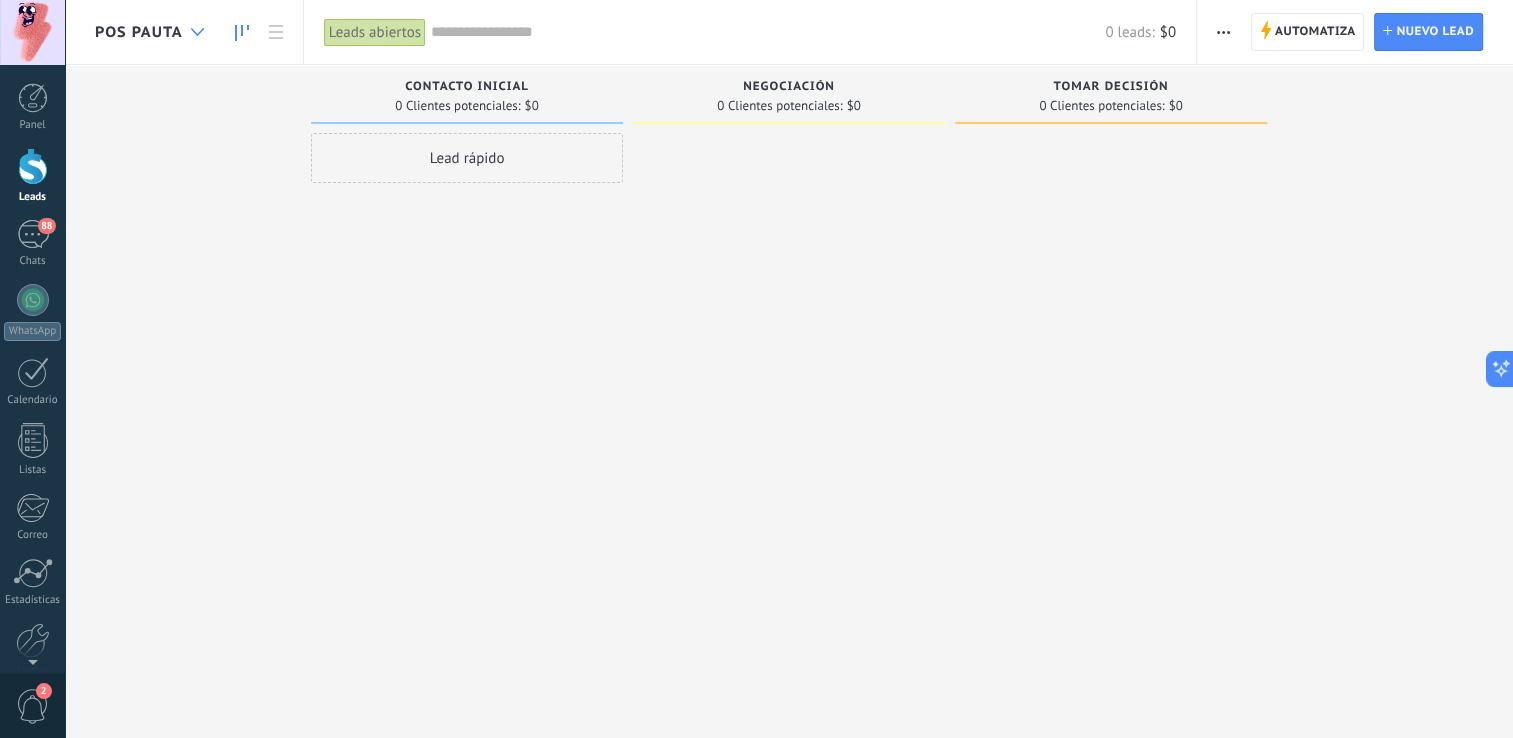 click 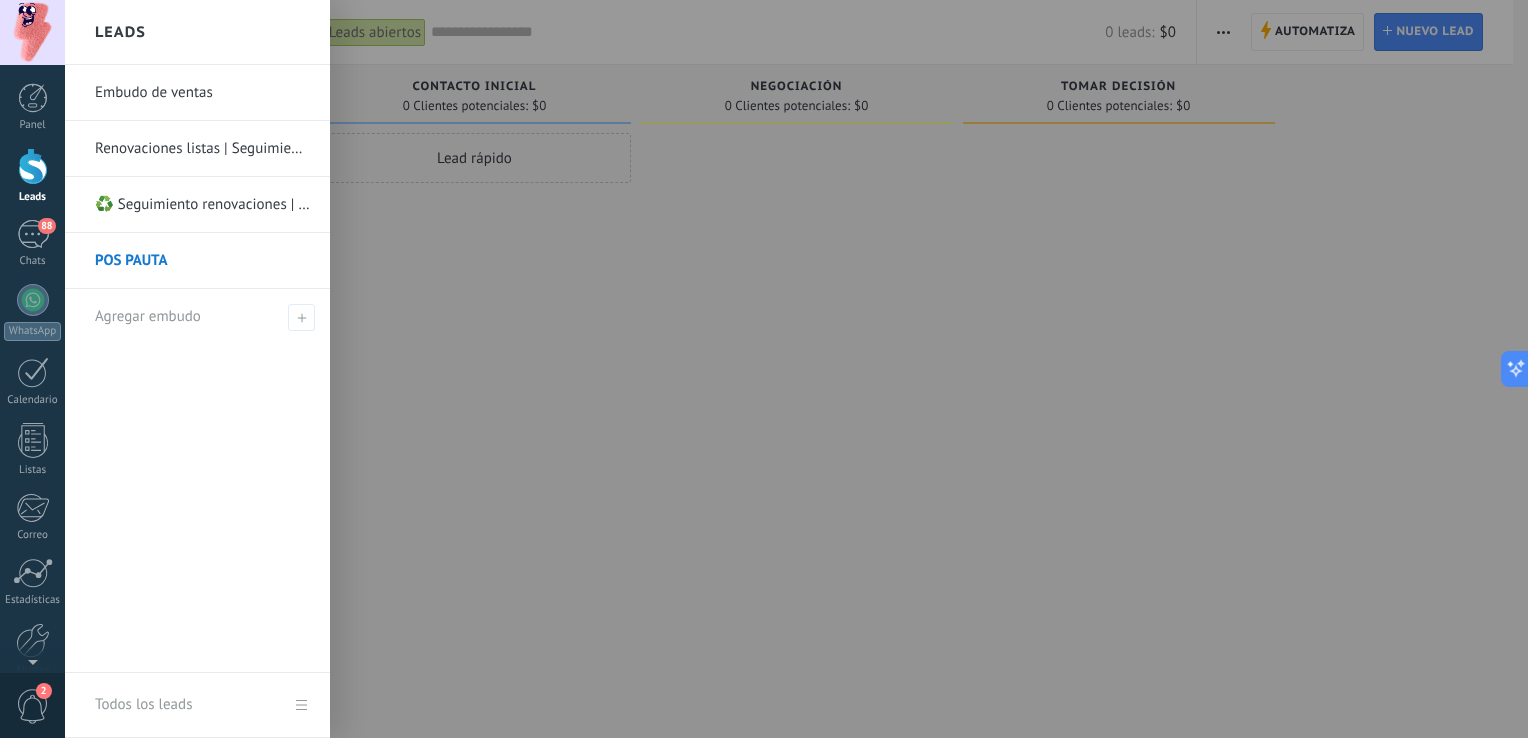 click at bounding box center [829, 369] 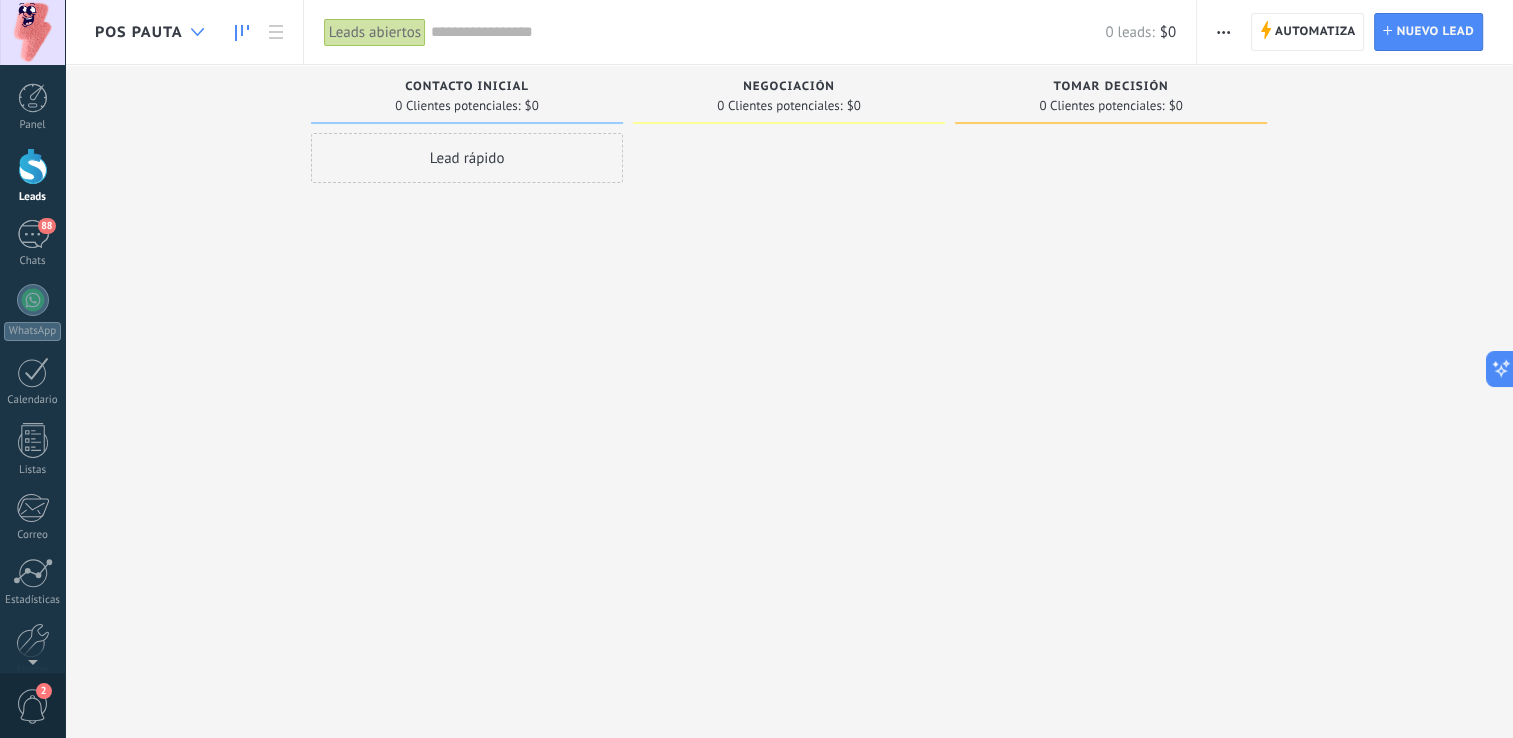 click 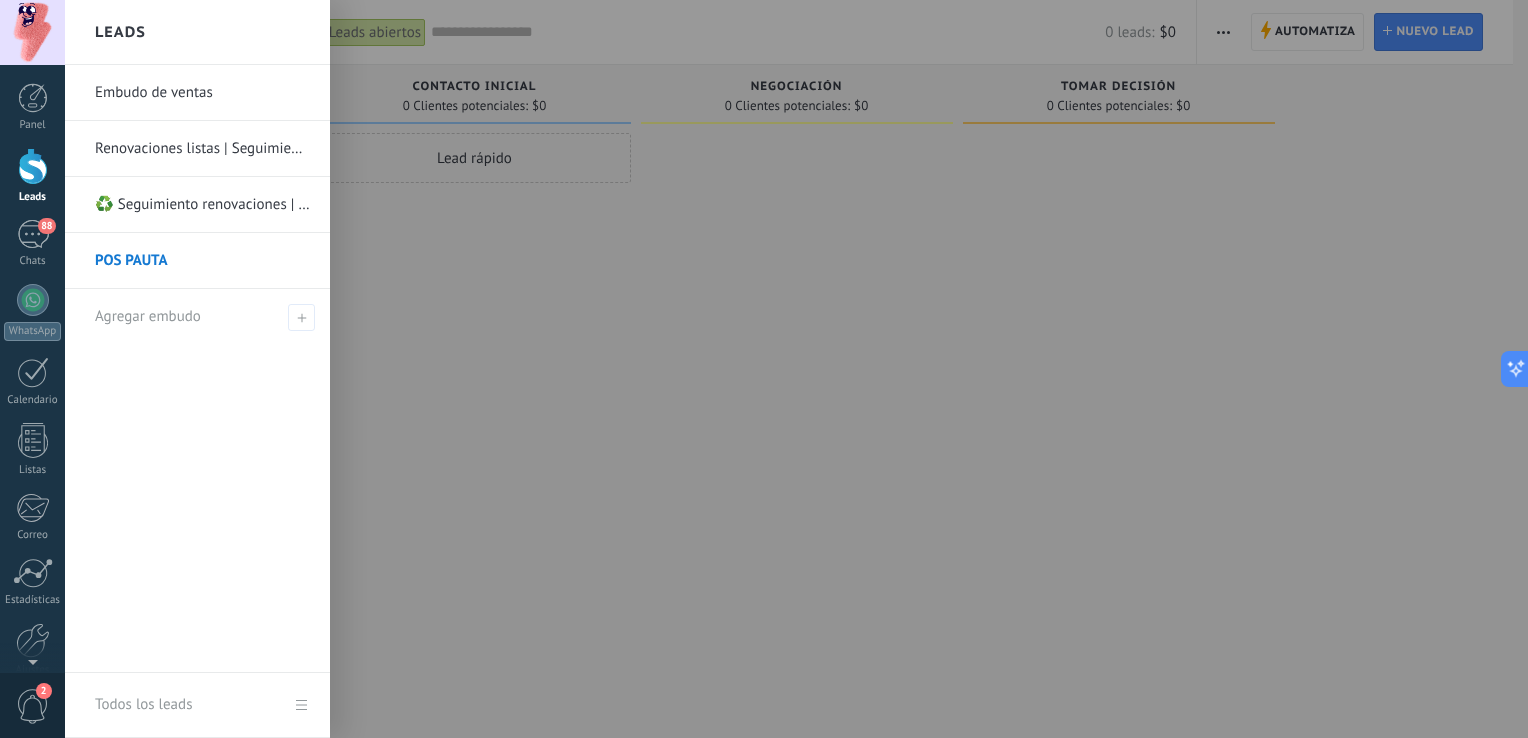 click at bounding box center (829, 369) 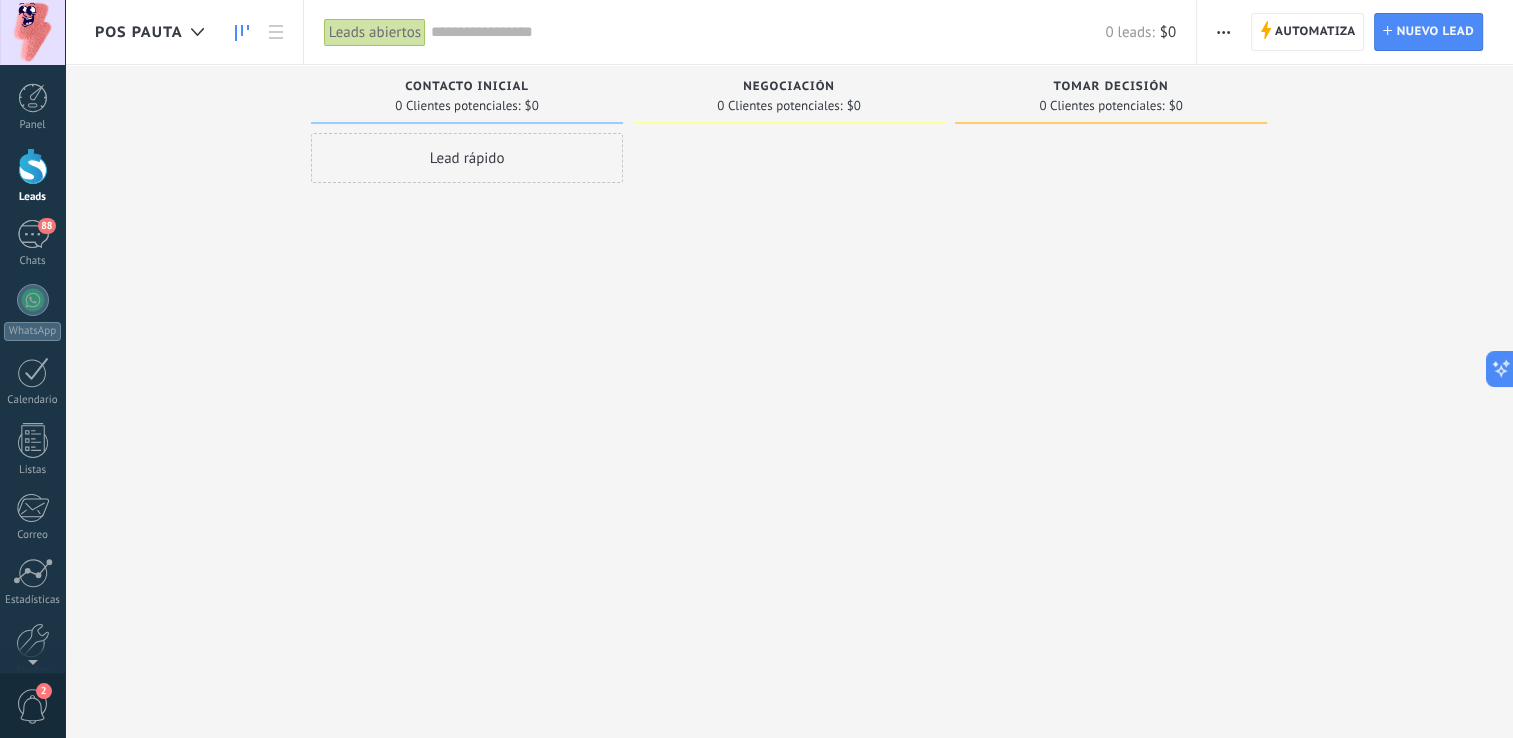 click on "Lamentablemente, no hay leads con estos parámetros.  Mostrar todo Leads Entrantes Solicitudes: 0 0 0 0 0 0 0 0 0 Contacto inicial 0  Clientes potenciales:  $0 Lead rápido Negociación 0  Clientes potenciales:  $0 Tomar decisión 0  Clientes potenciales:  $0" at bounding box center [804, 337] 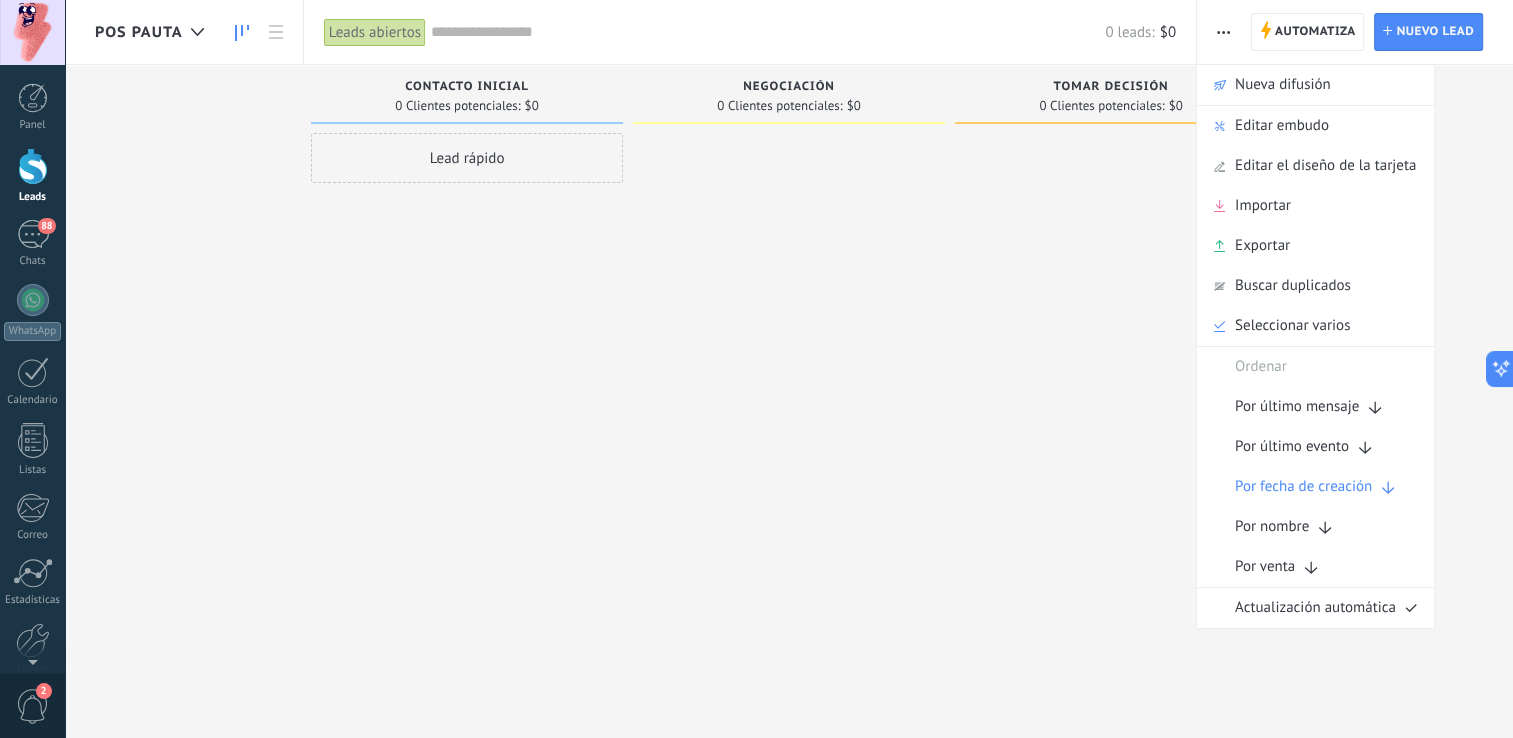 click at bounding box center (1111, 371) 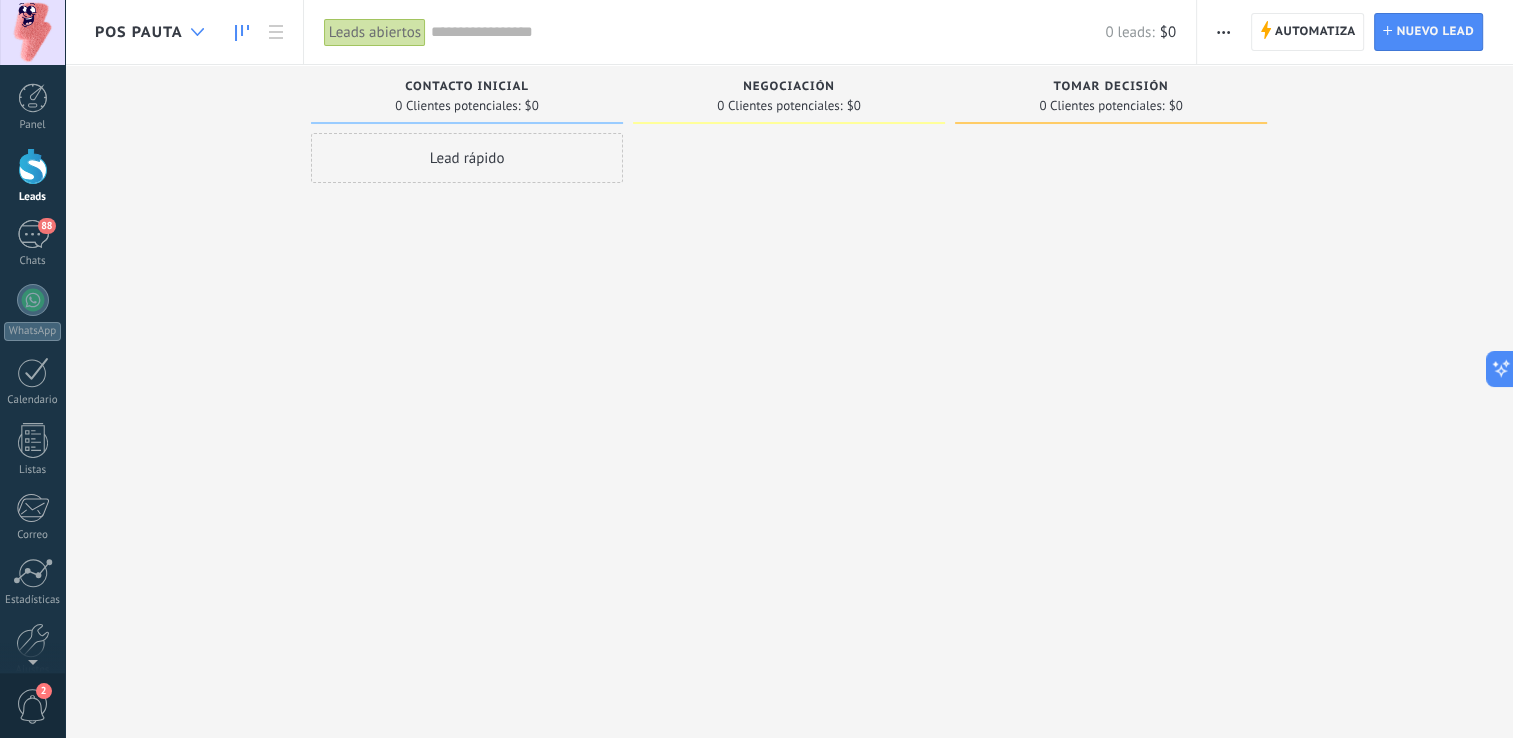 click at bounding box center (197, 32) 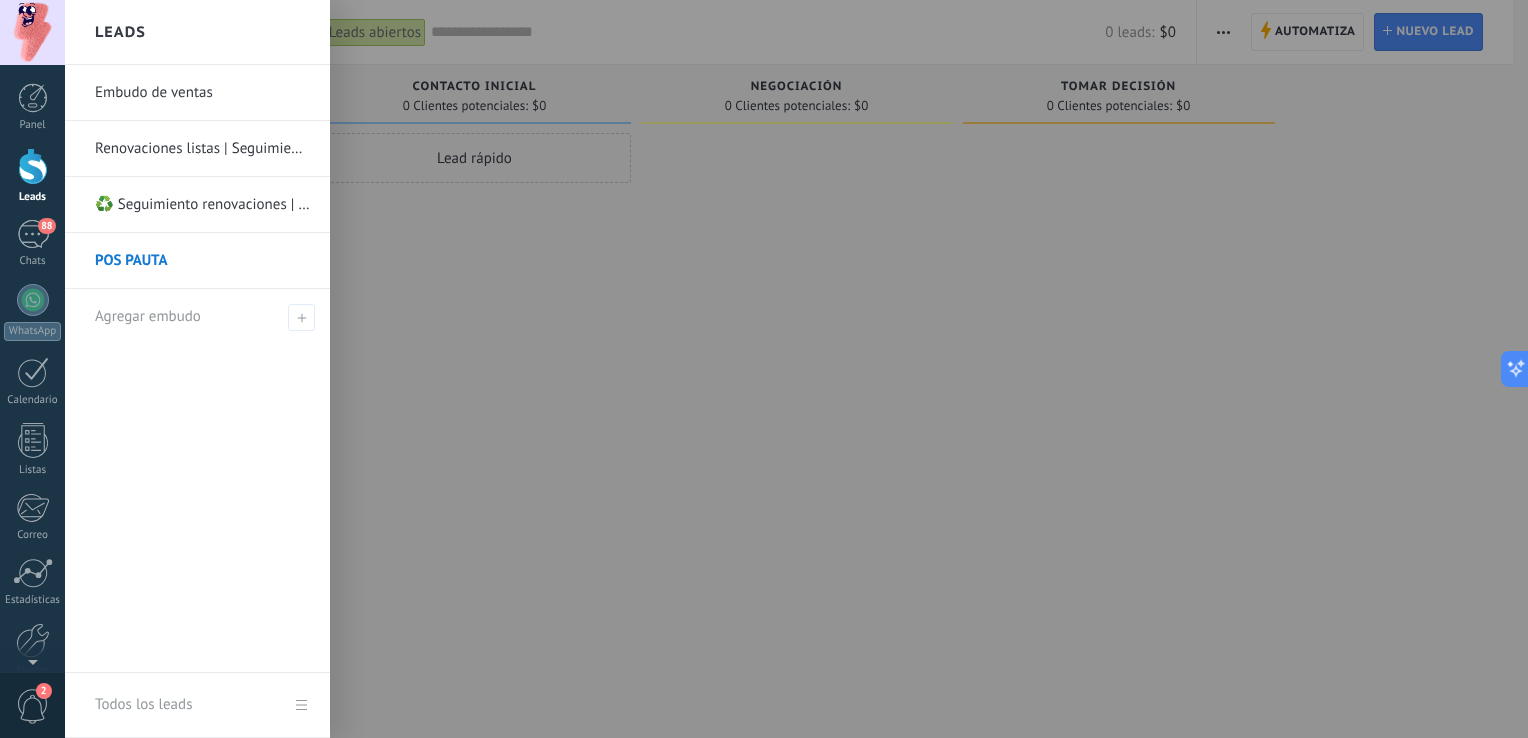 click on "Embudo de ventas" at bounding box center [202, 93] 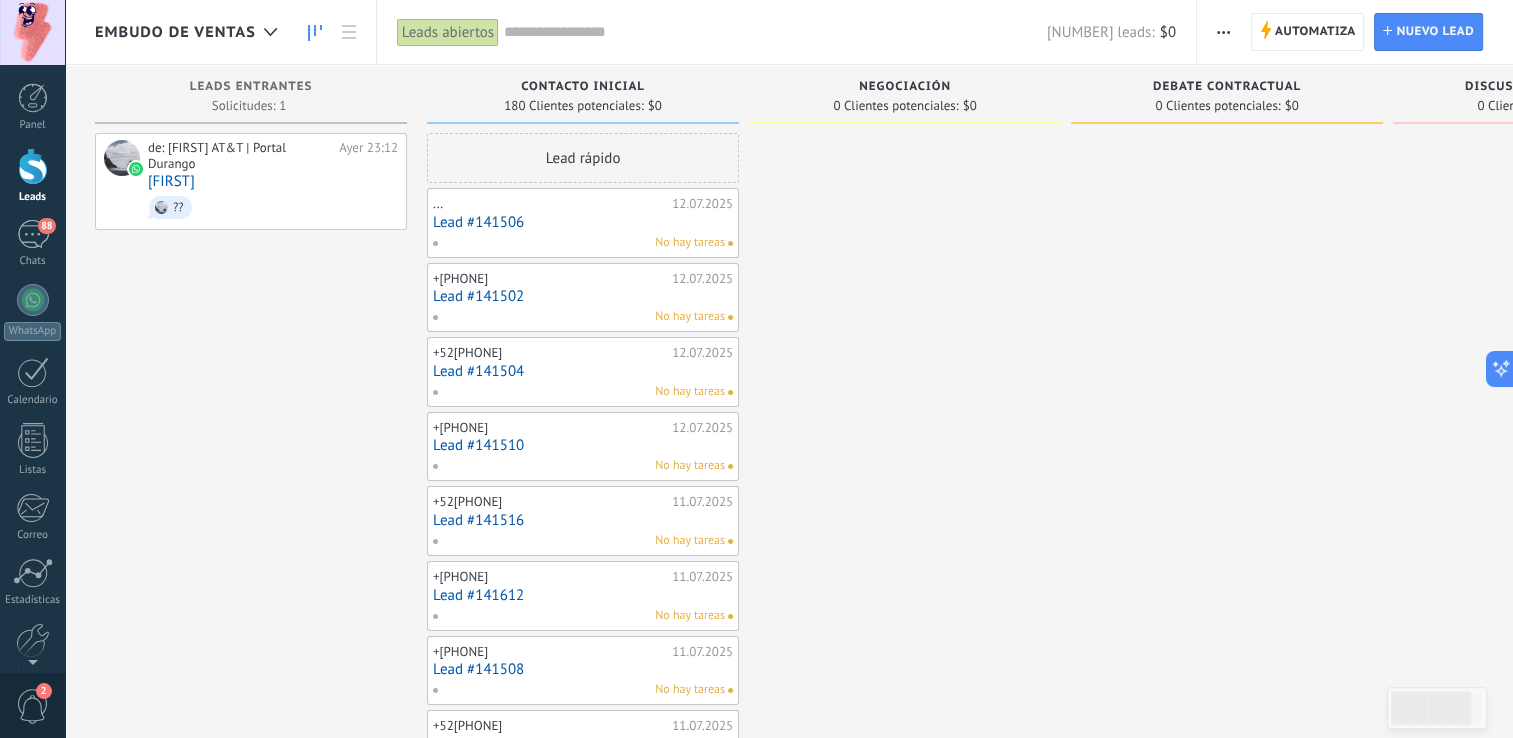 click 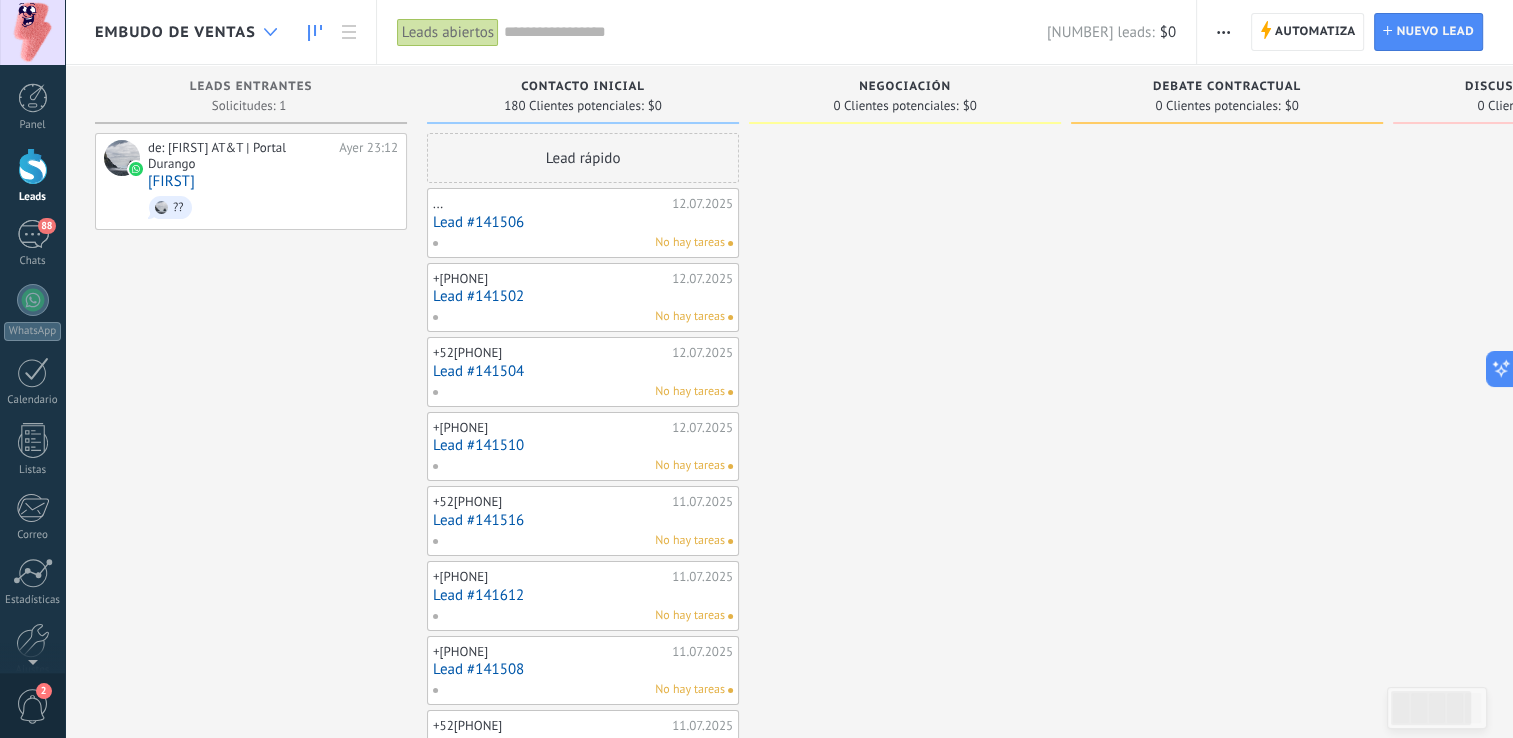 click at bounding box center [270, 32] 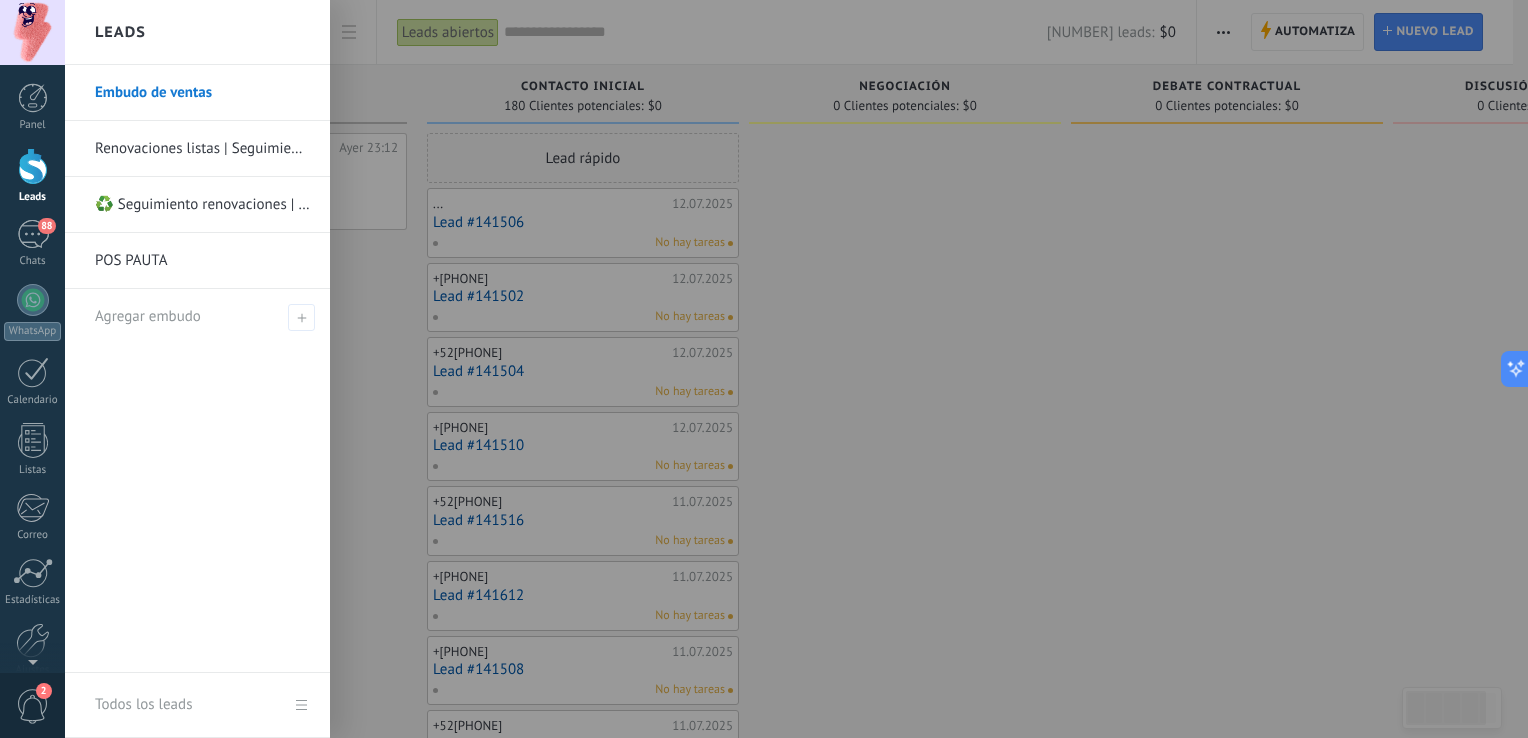 click on "POS PAUTA" at bounding box center [202, 261] 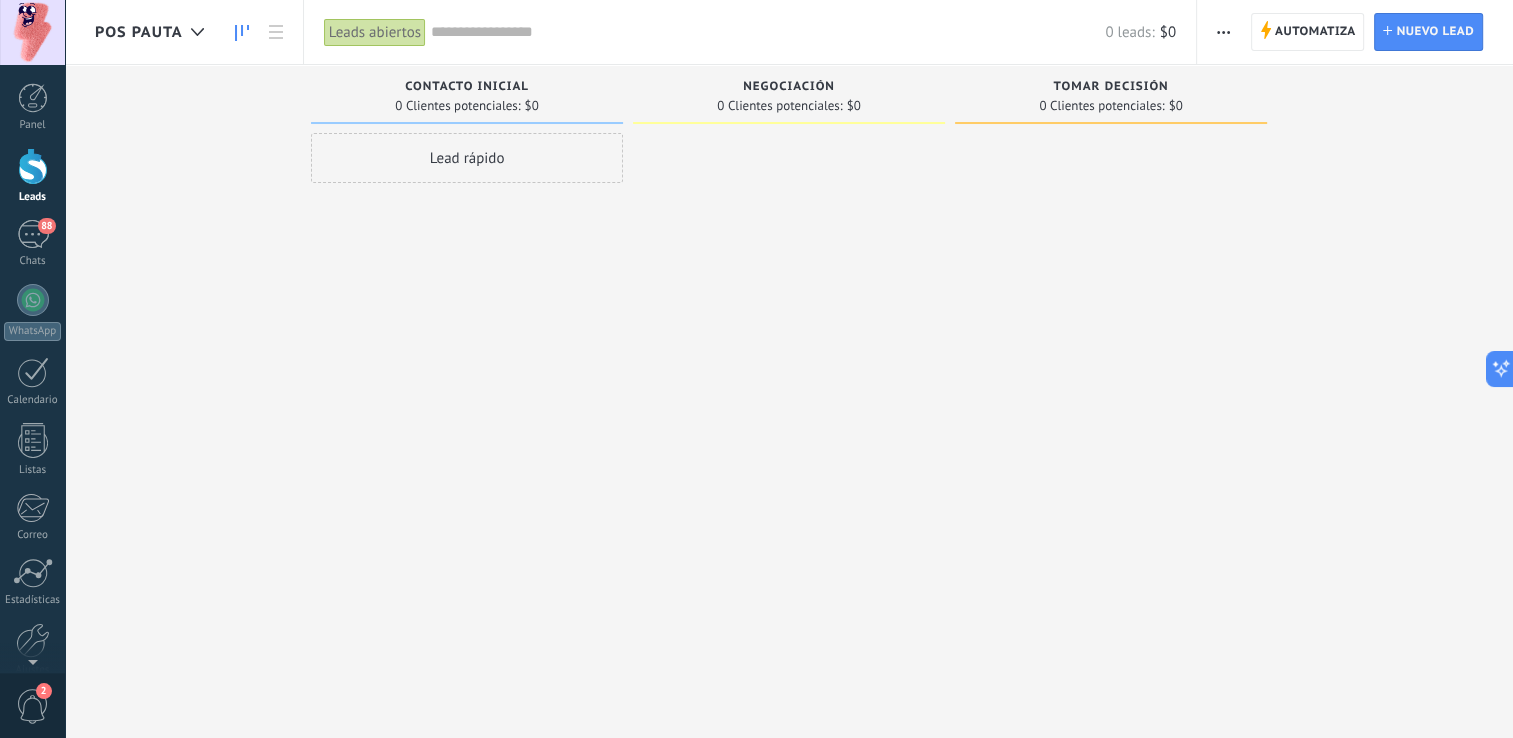 click on "Lamentablemente, no hay leads con estos parámetros.  Mostrar todo Leads Entrantes Solicitudes: 0 0 0 0 0 0 0 0 0 Contacto inicial 0  Clientes potenciales:  $0 Lead rápido Negociación 0  Clientes potenciales:  $0 Tomar decisión 0  Clientes potenciales:  $0" at bounding box center [804, 337] 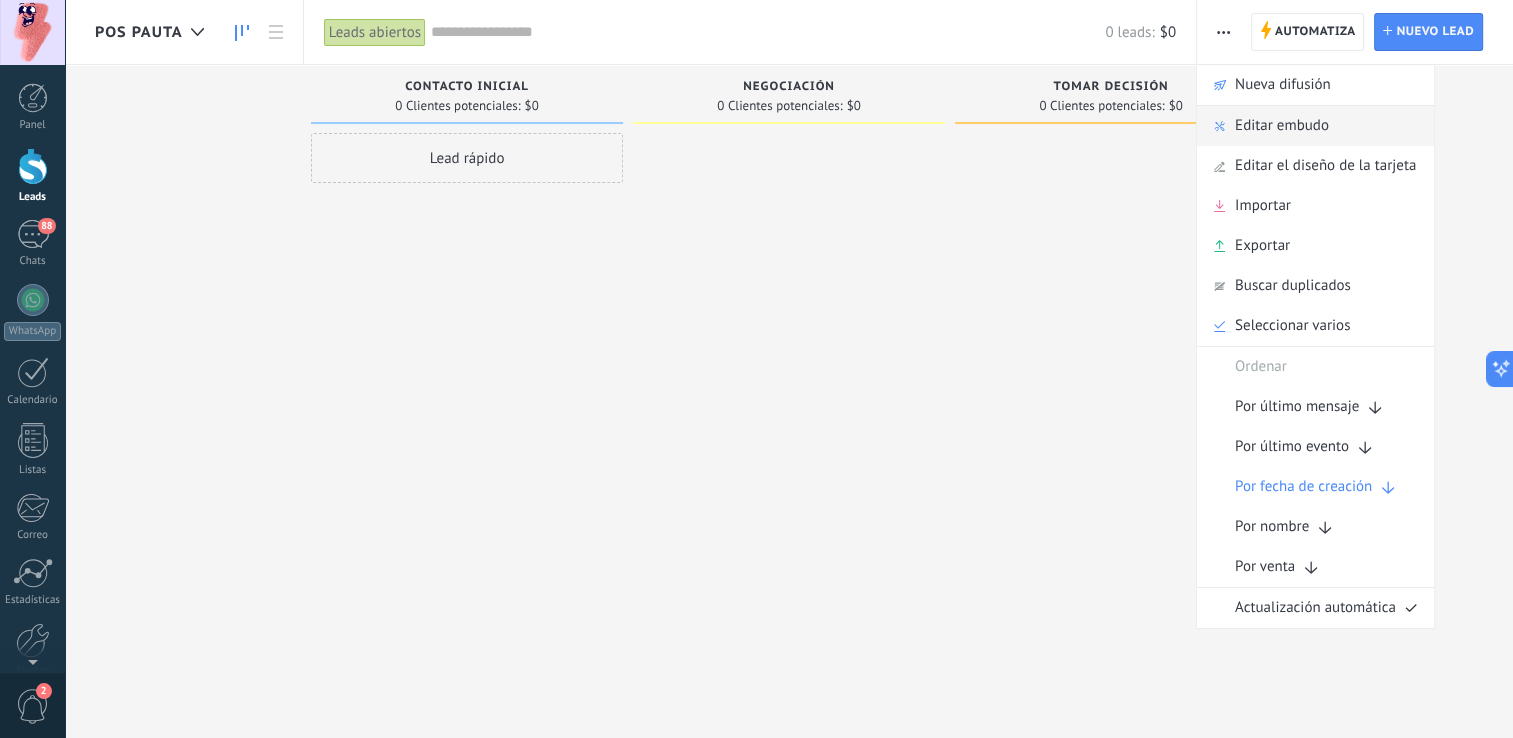 click on "Editar embudo" at bounding box center (1282, 126) 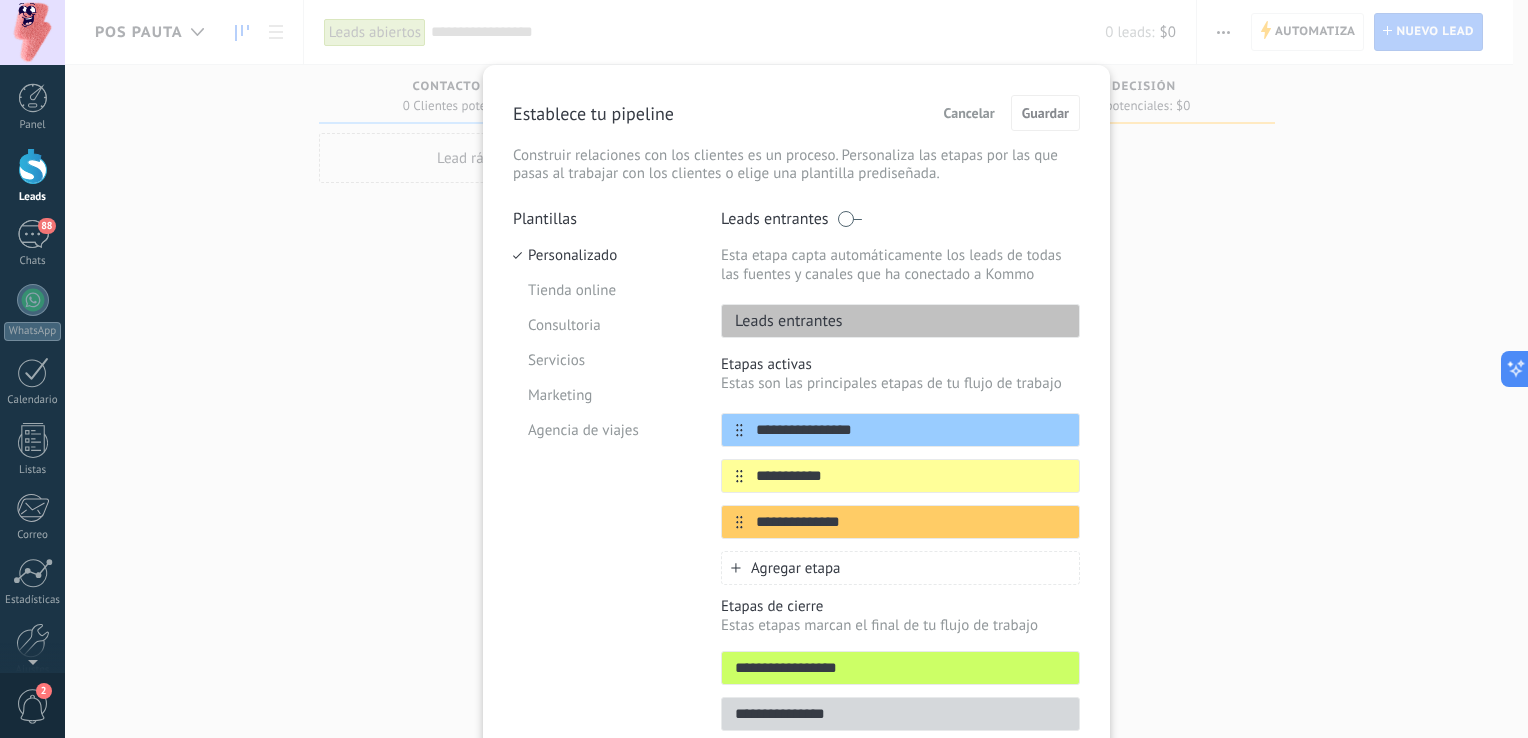click at bounding box center [849, 219] 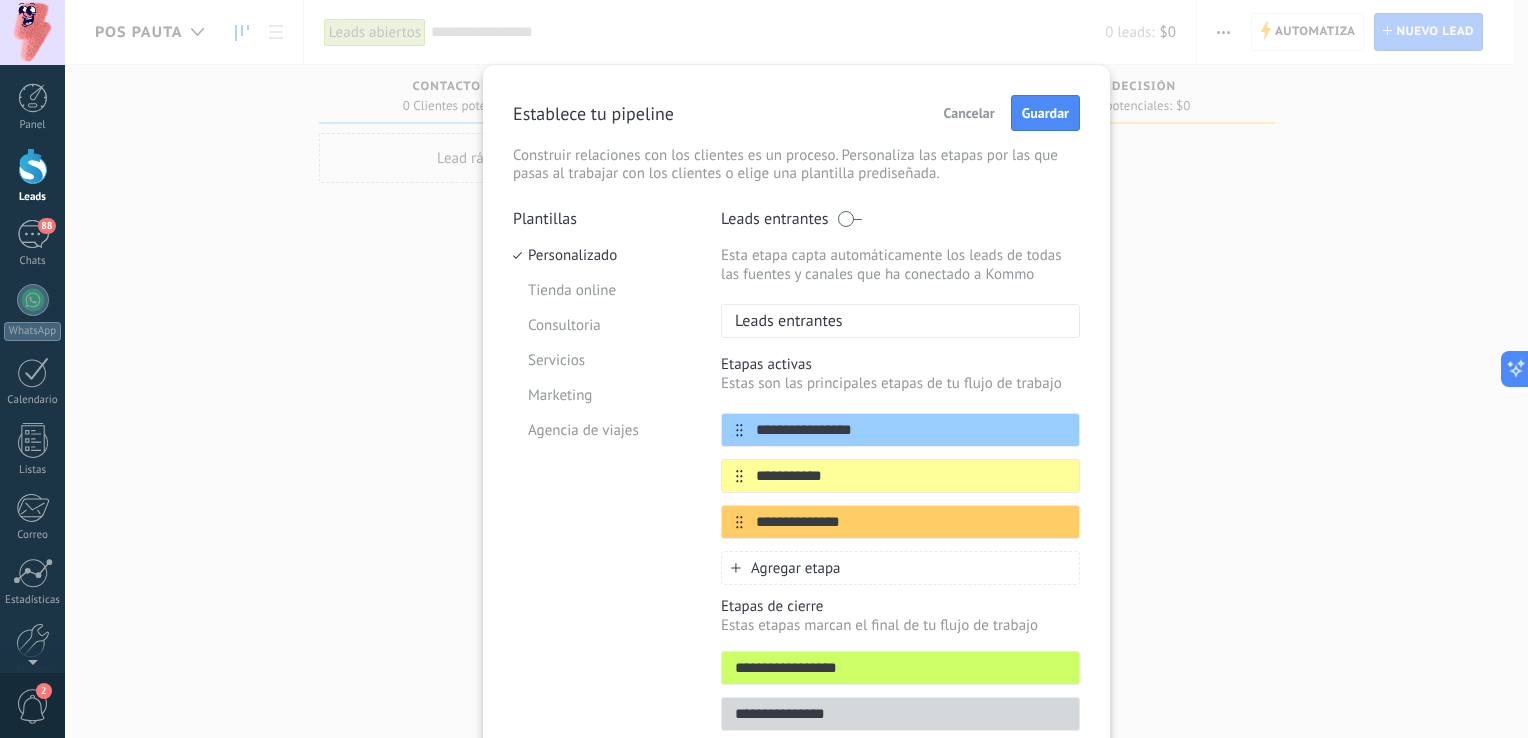 click at bounding box center [849, 219] 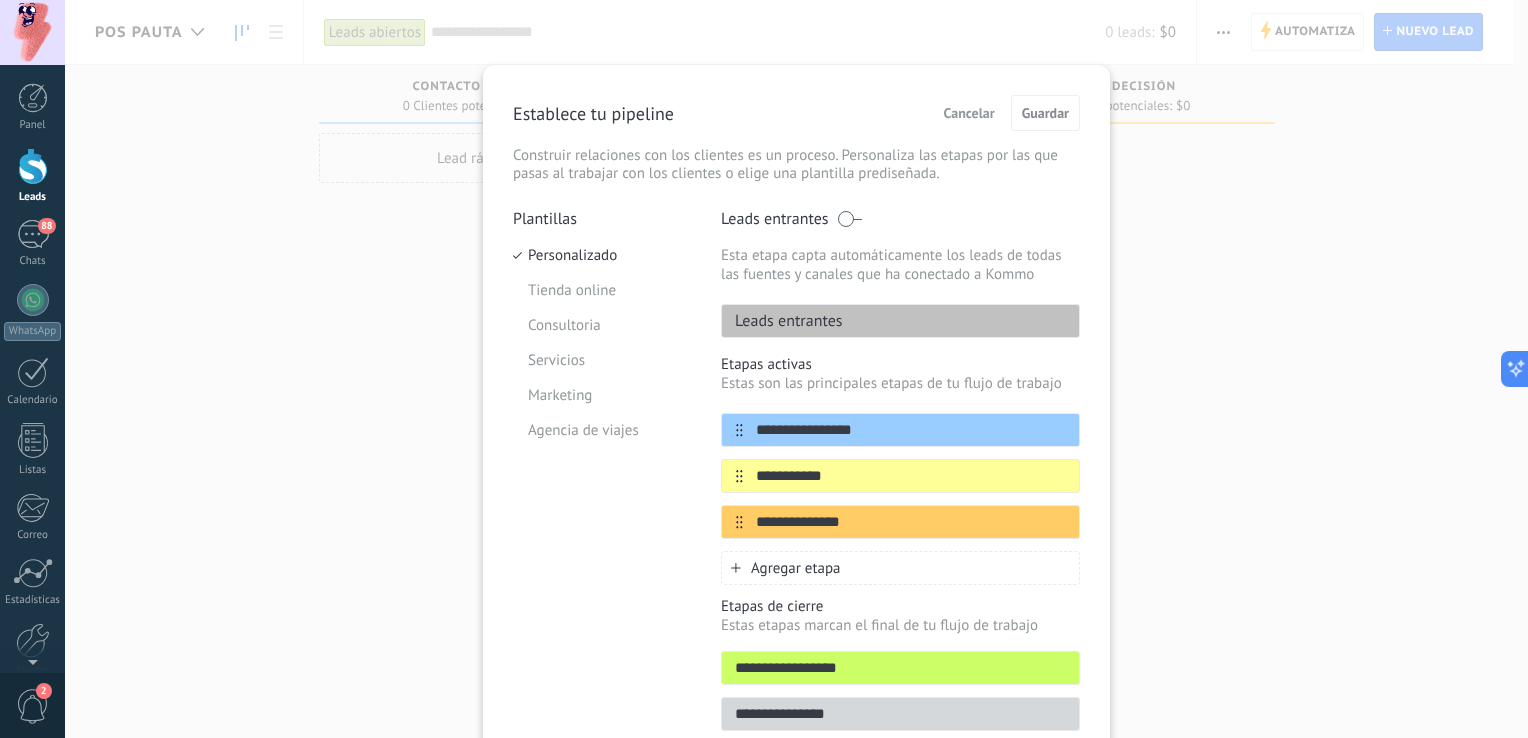 click on "Leads entrantes" at bounding box center [900, 321] 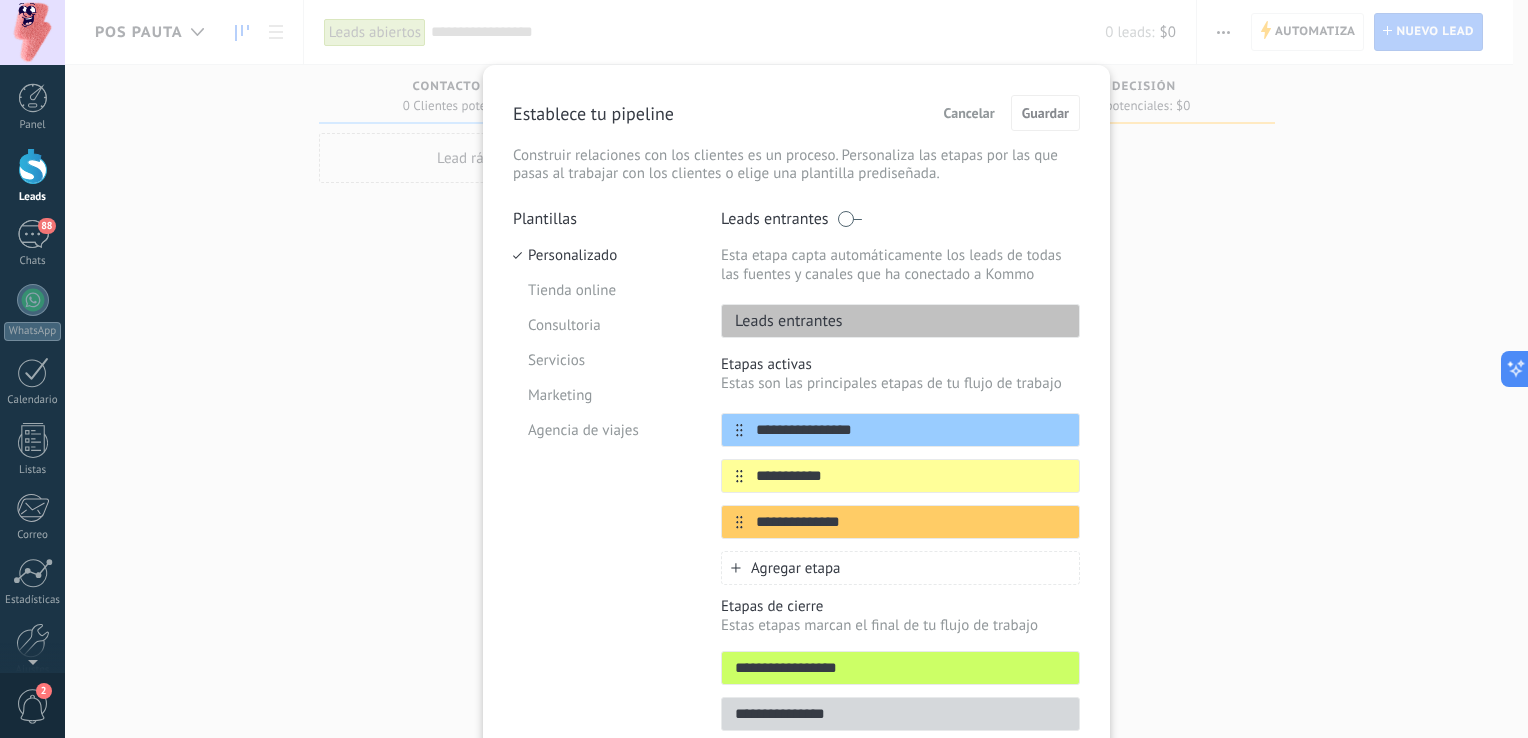 click on "Leads entrantes" at bounding box center (900, 321) 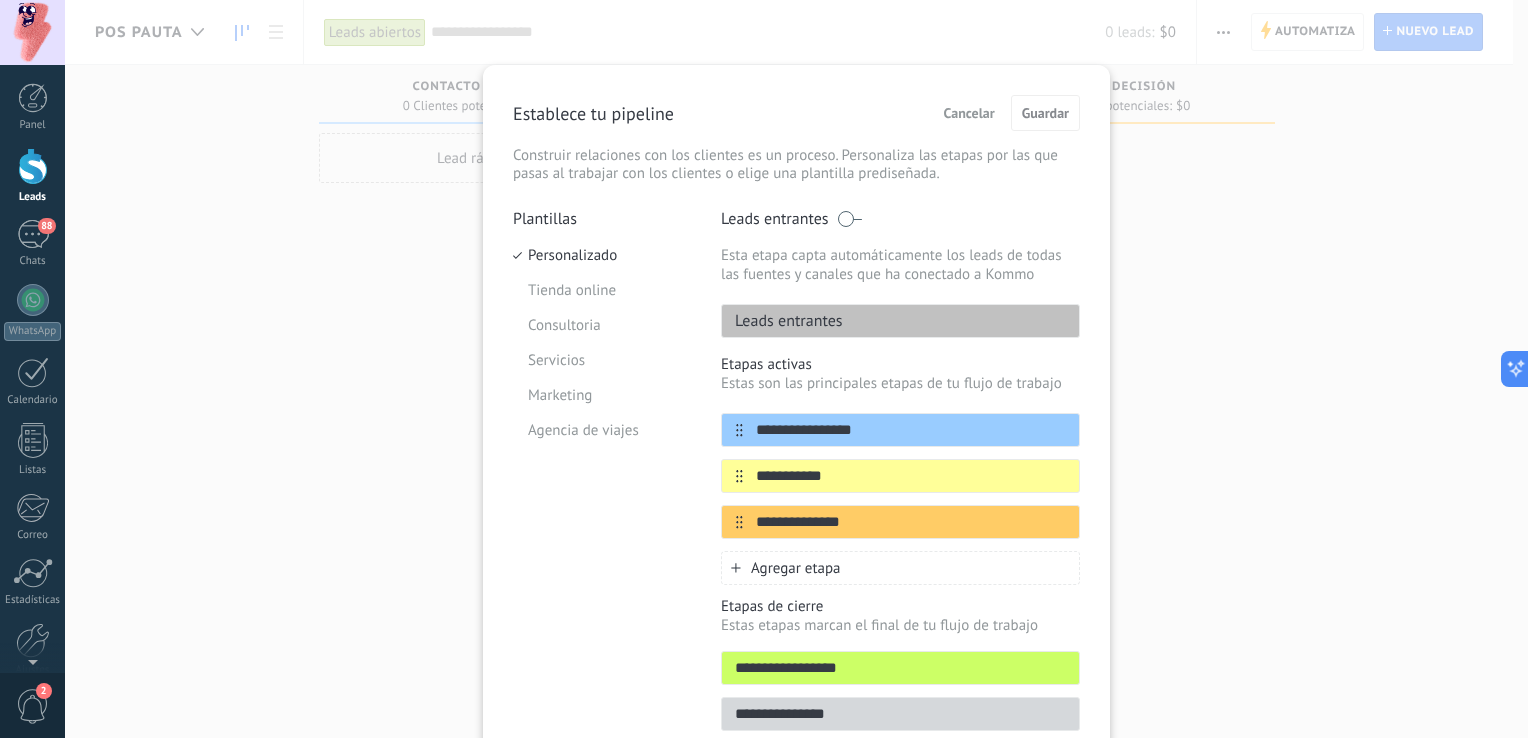click on "Leads entrantes" at bounding box center [900, 321] 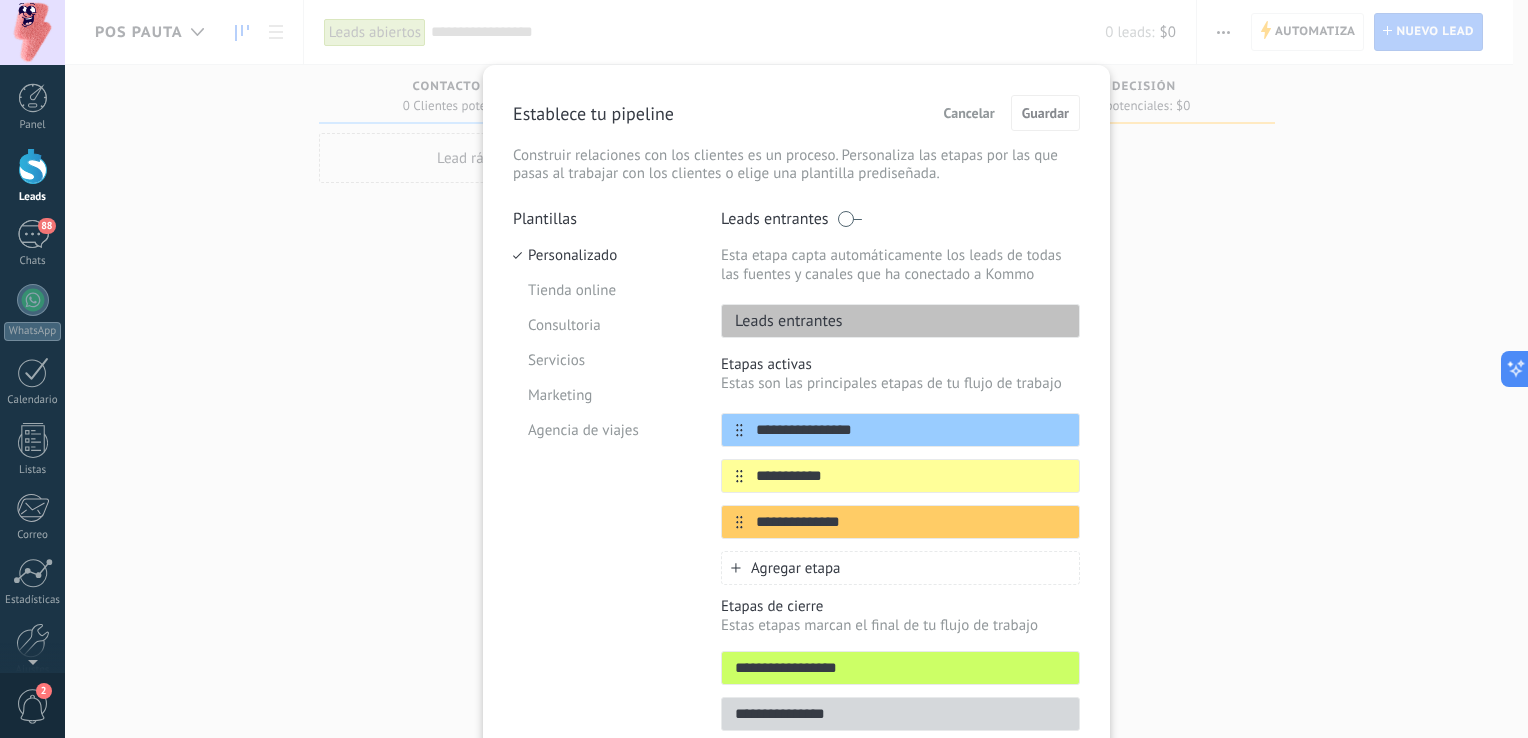click on "**********" at bounding box center [796, 419] 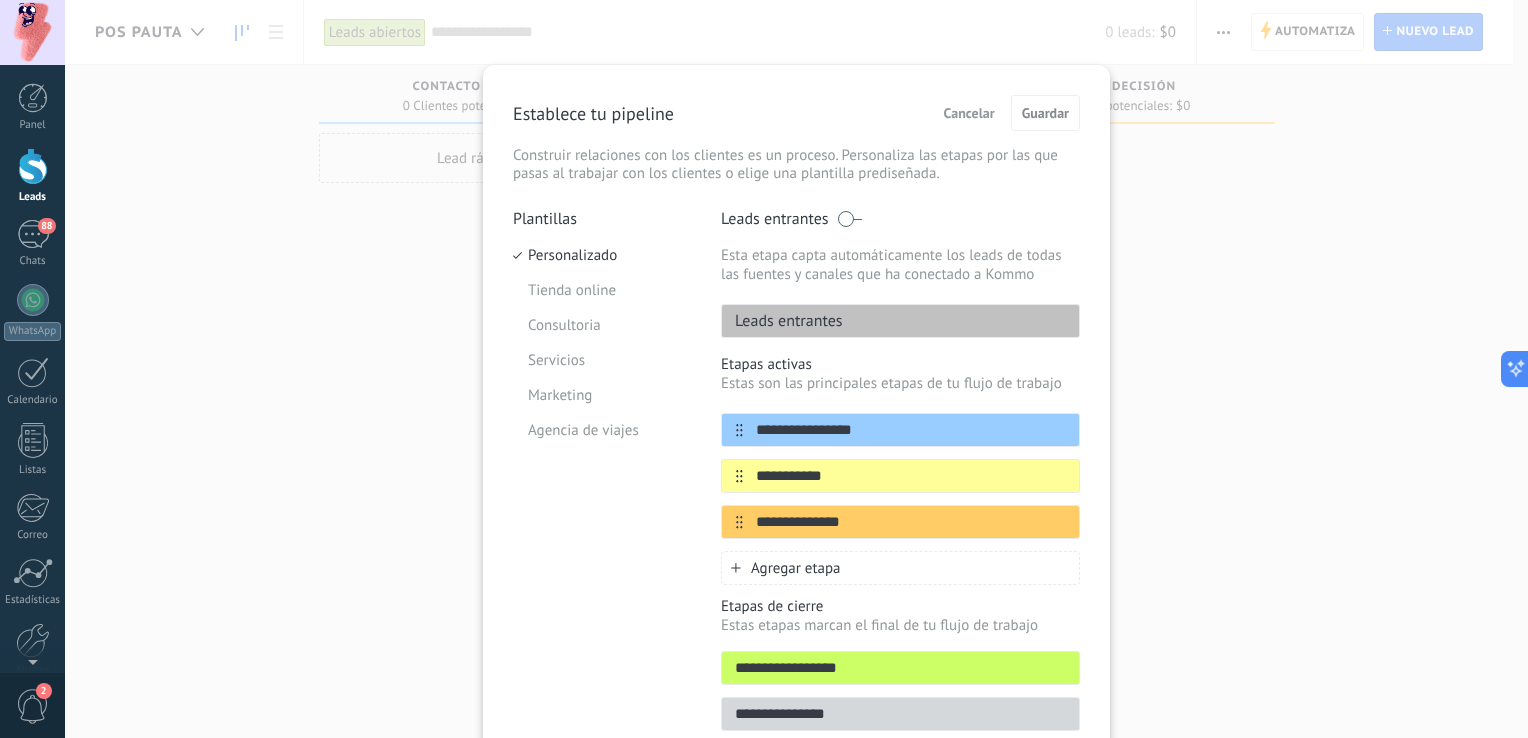 click on "Etapas activas" at bounding box center (900, 364) 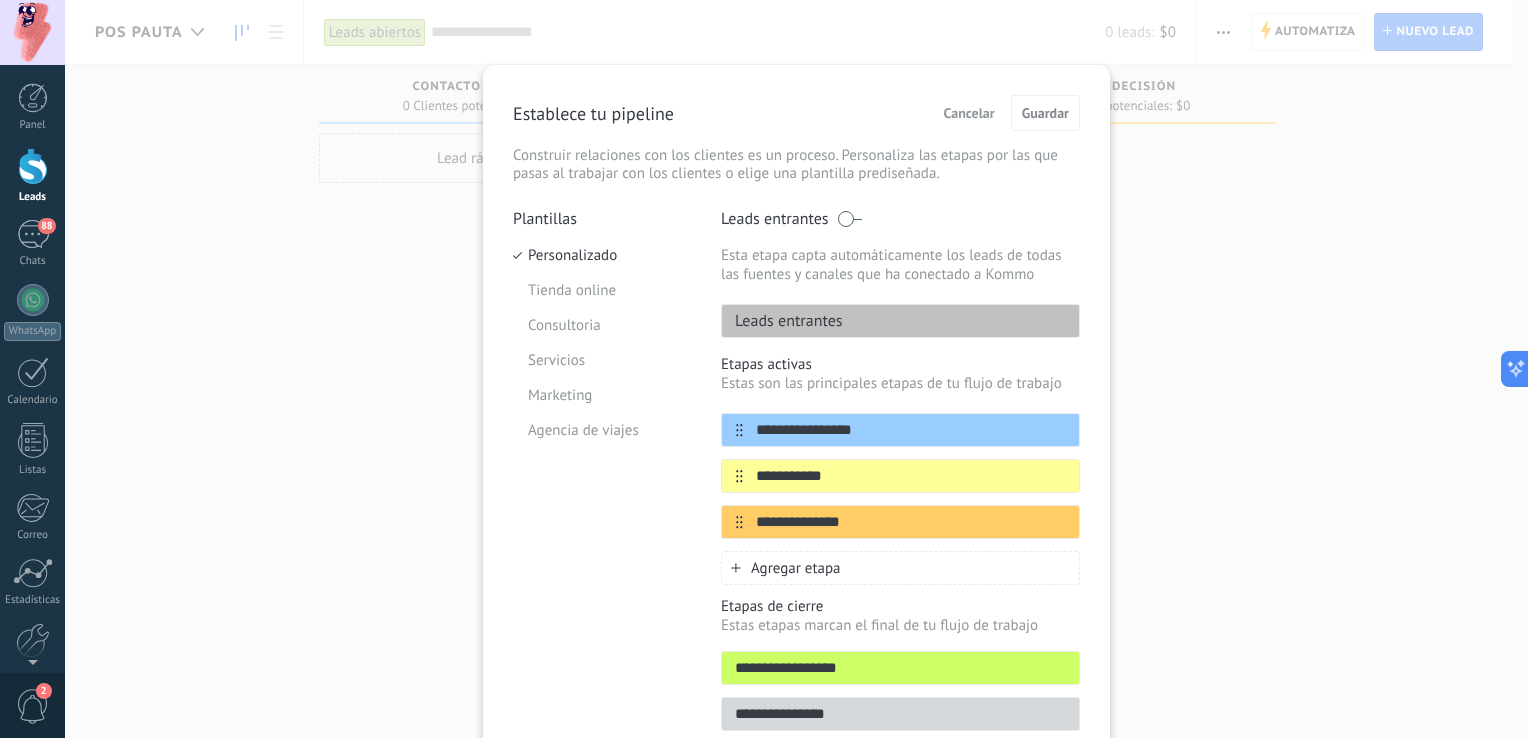 click on "Cancelar" at bounding box center [969, 113] 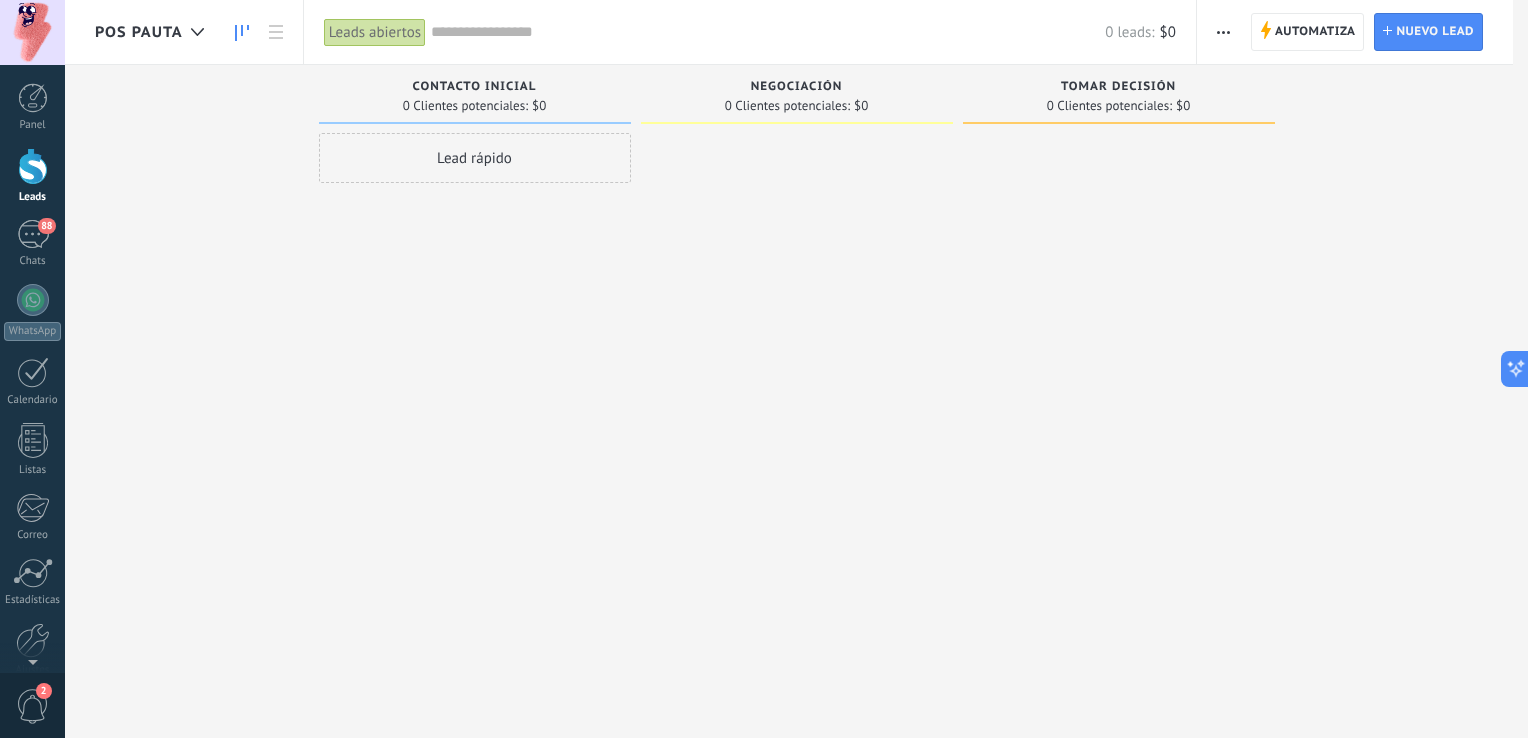 click at bounding box center (796, 369) 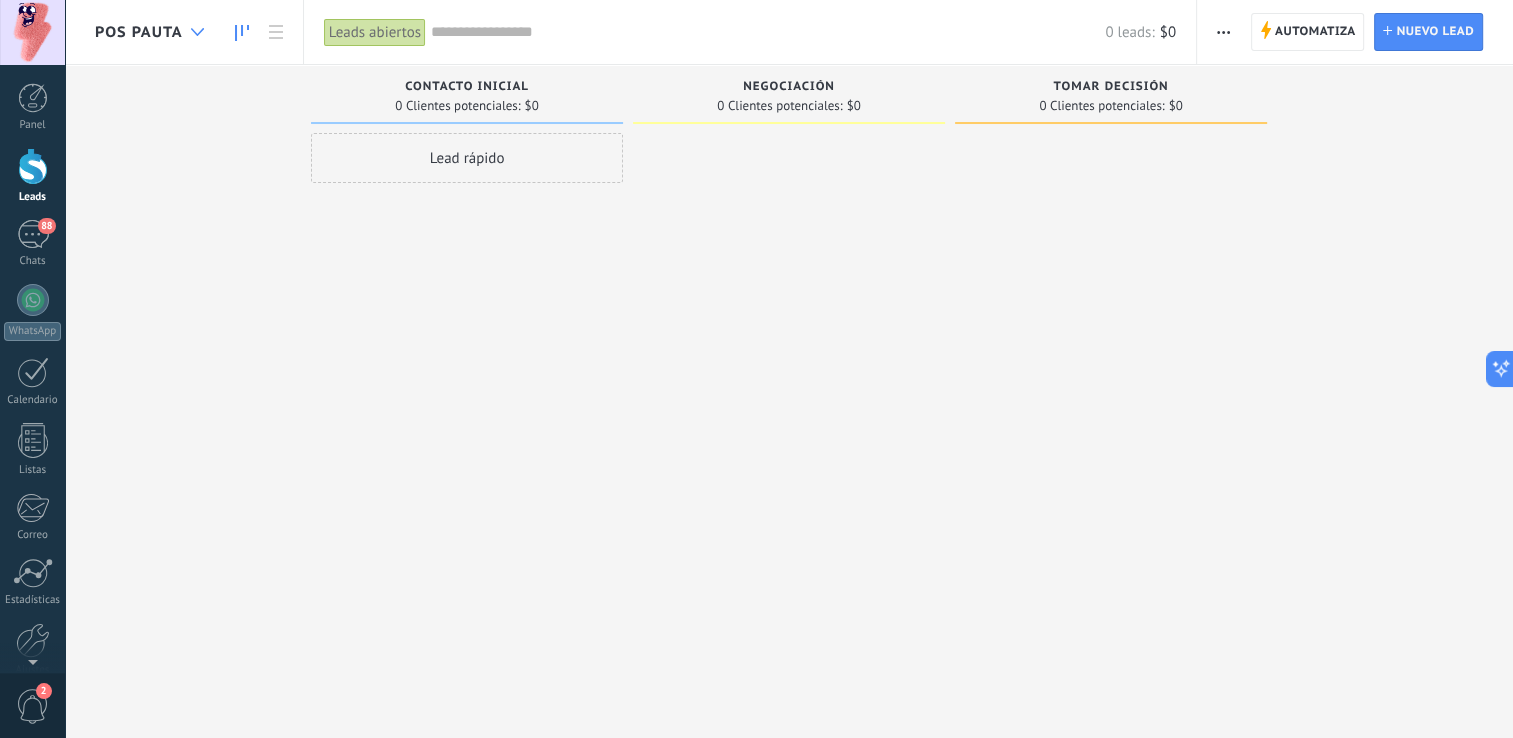 click at bounding box center [197, 32] 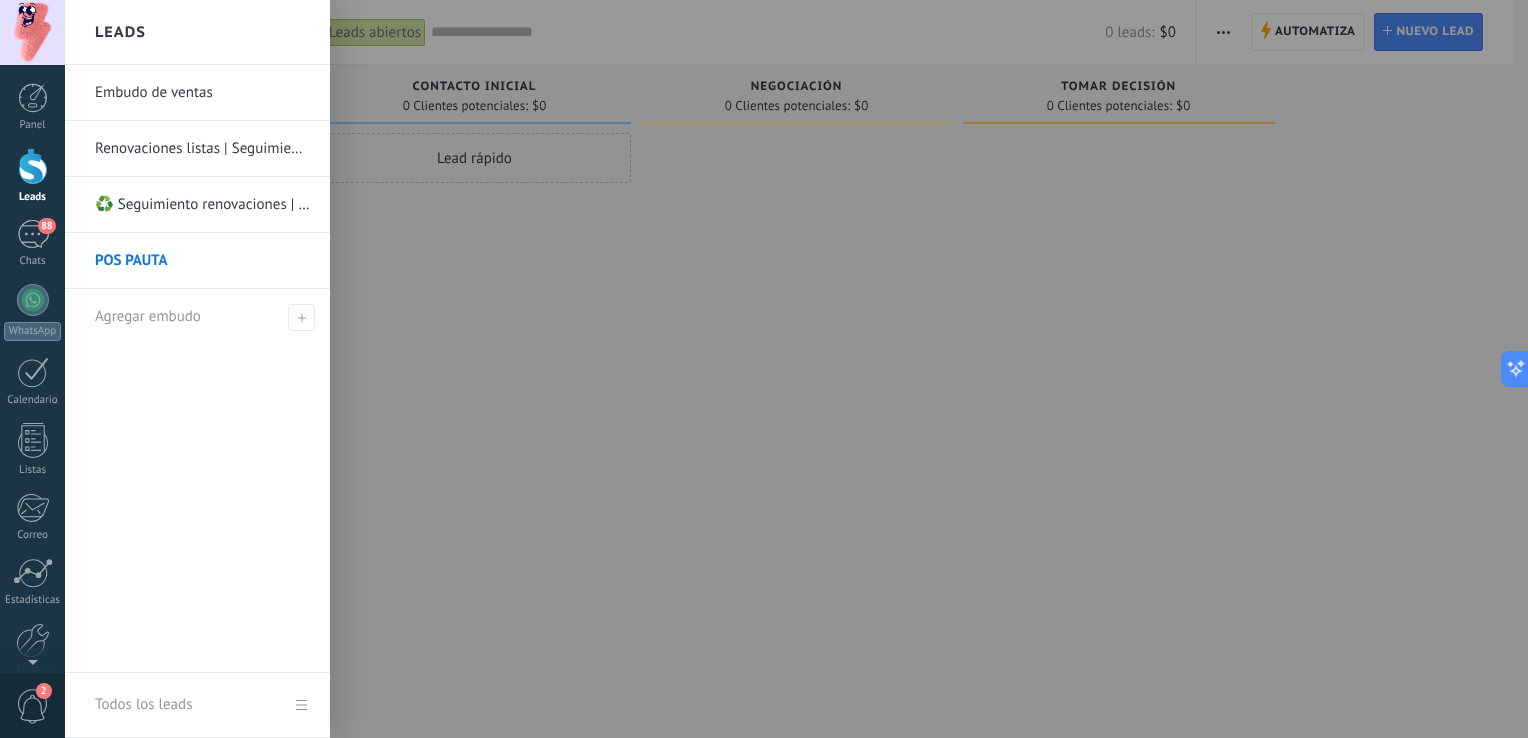 click on "Embudo de ventas" at bounding box center [202, 93] 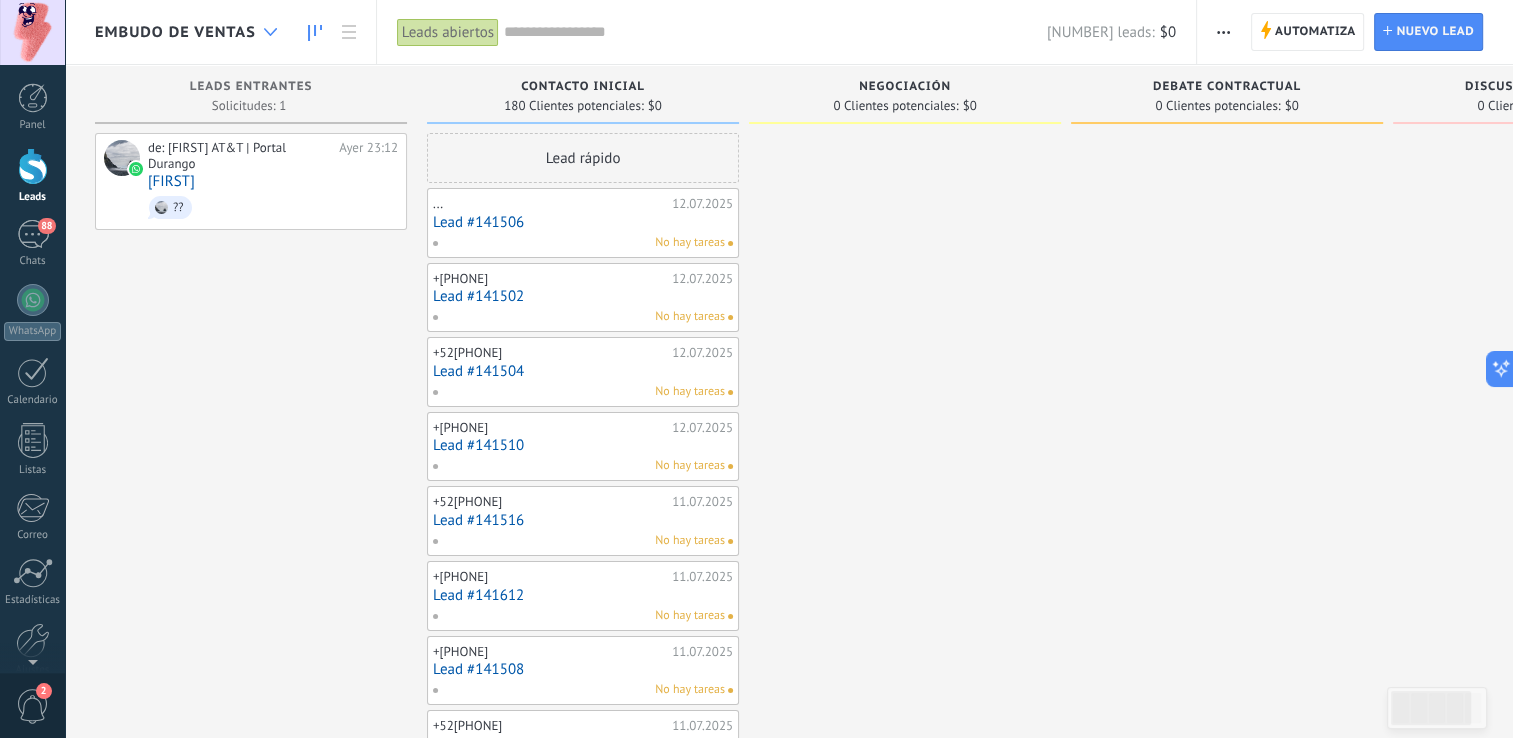 click at bounding box center (270, 32) 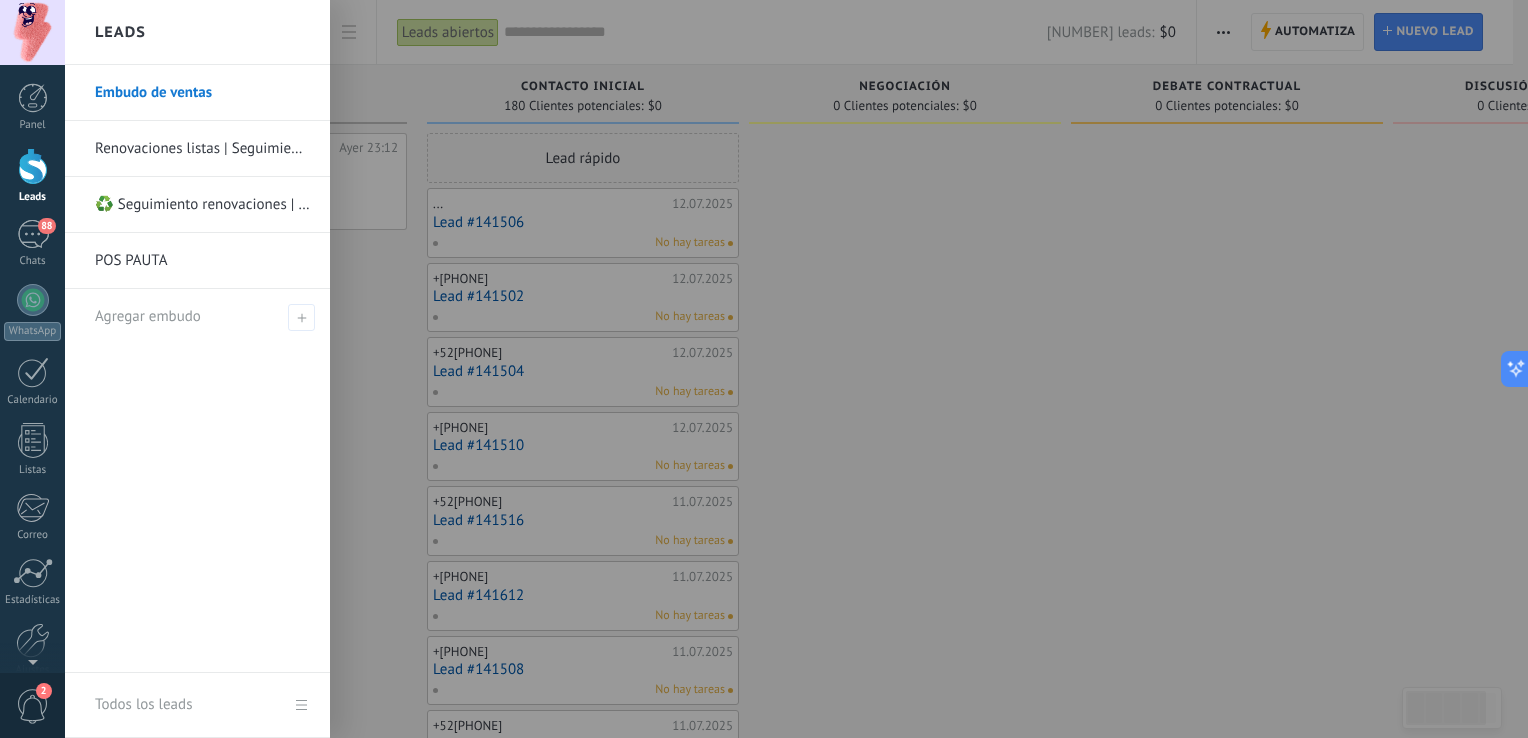 click on "♻️ Seguimiento renovaciones | Clientes activos" at bounding box center (202, 205) 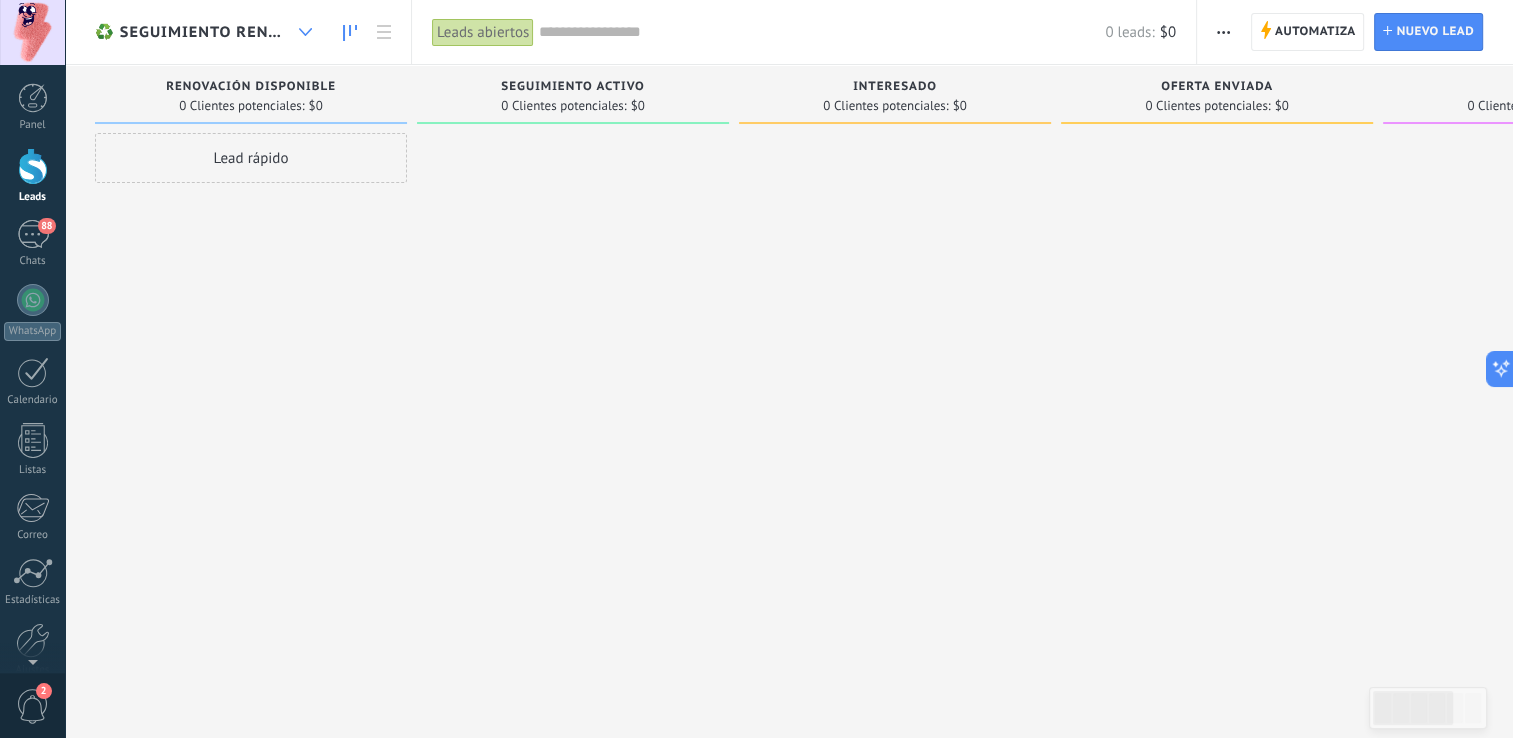 click at bounding box center (305, 32) 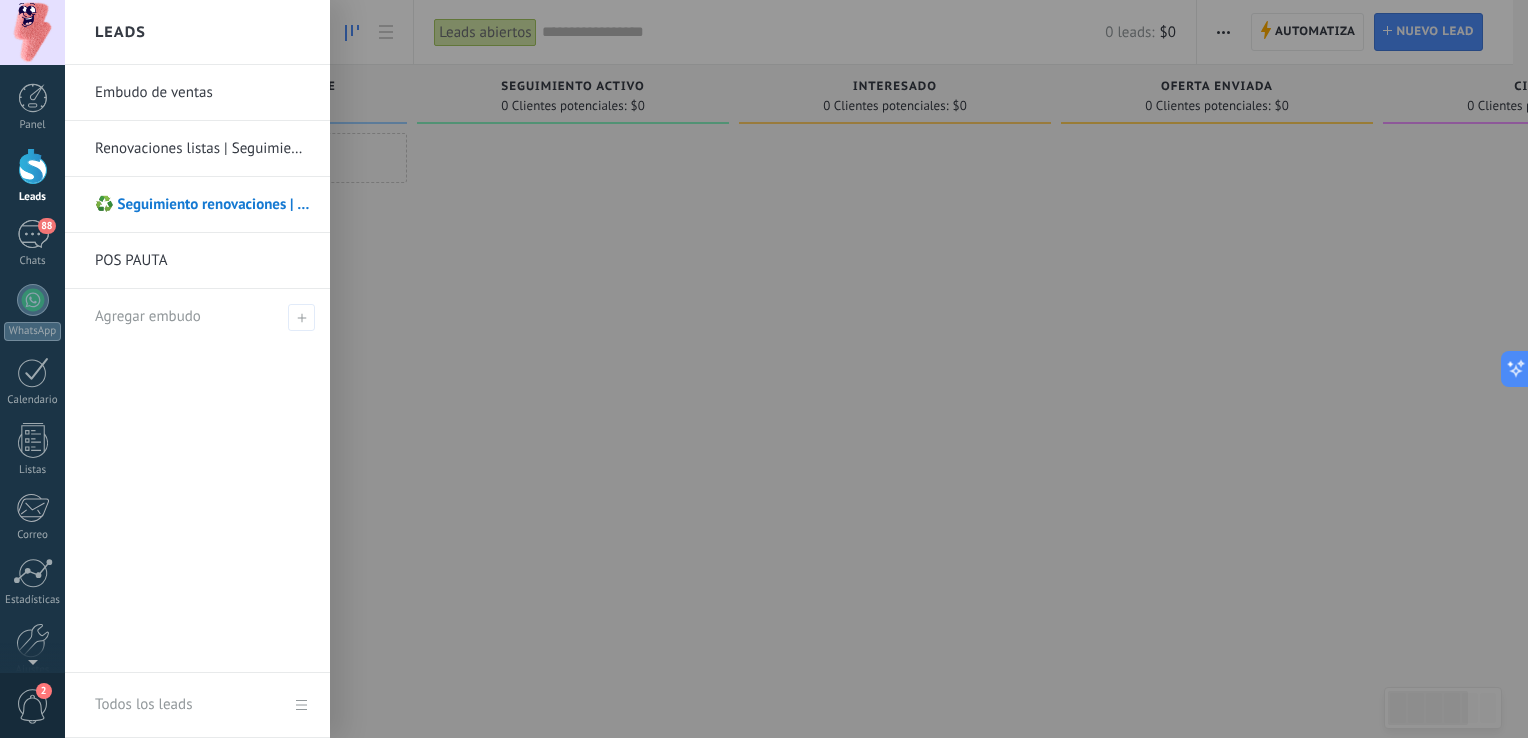 click on "Renovaciones listas | Seguimiento" at bounding box center [202, 149] 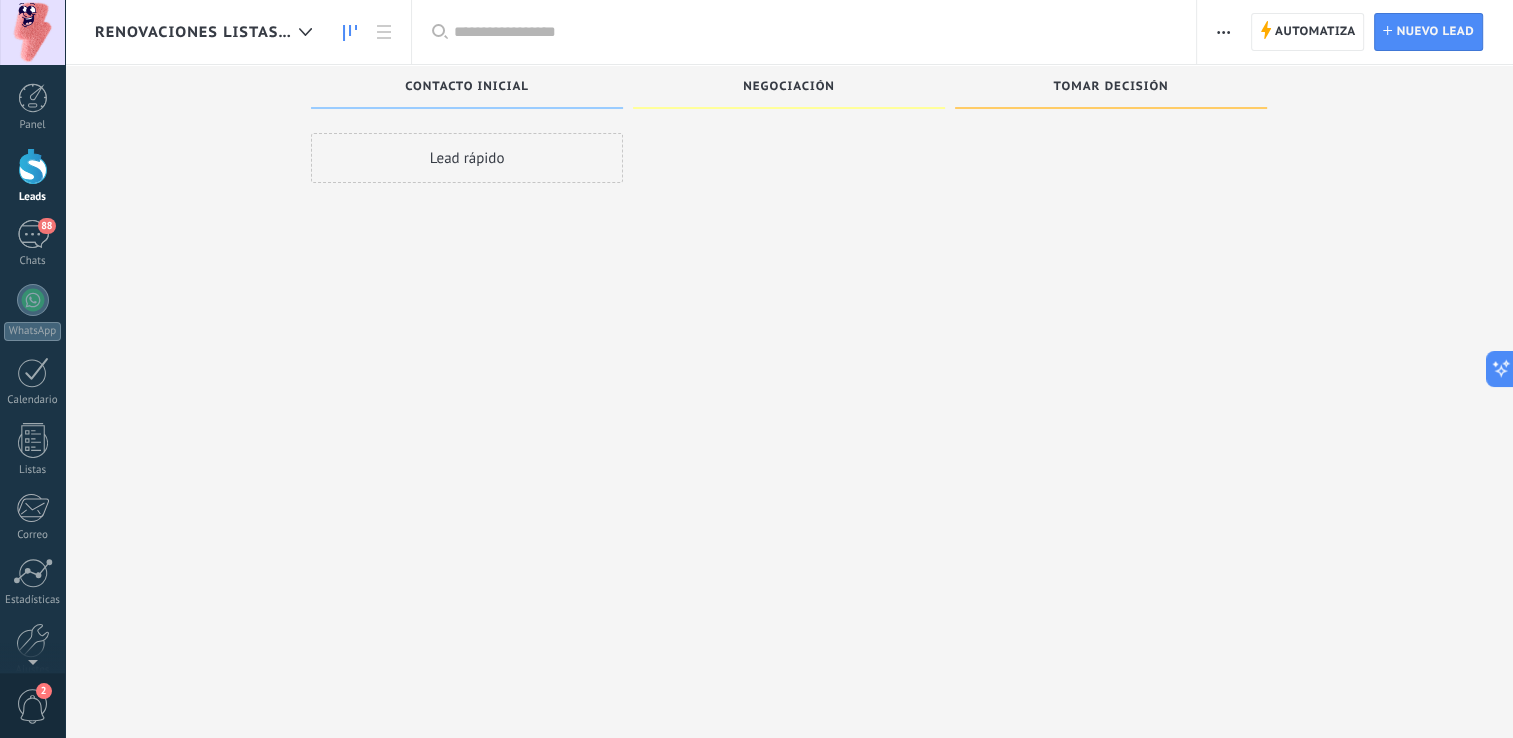 click on "Leads Entrantes     Contacto inicial     Lead rápido Negociación     Tomar decisión" at bounding box center (804, 337) 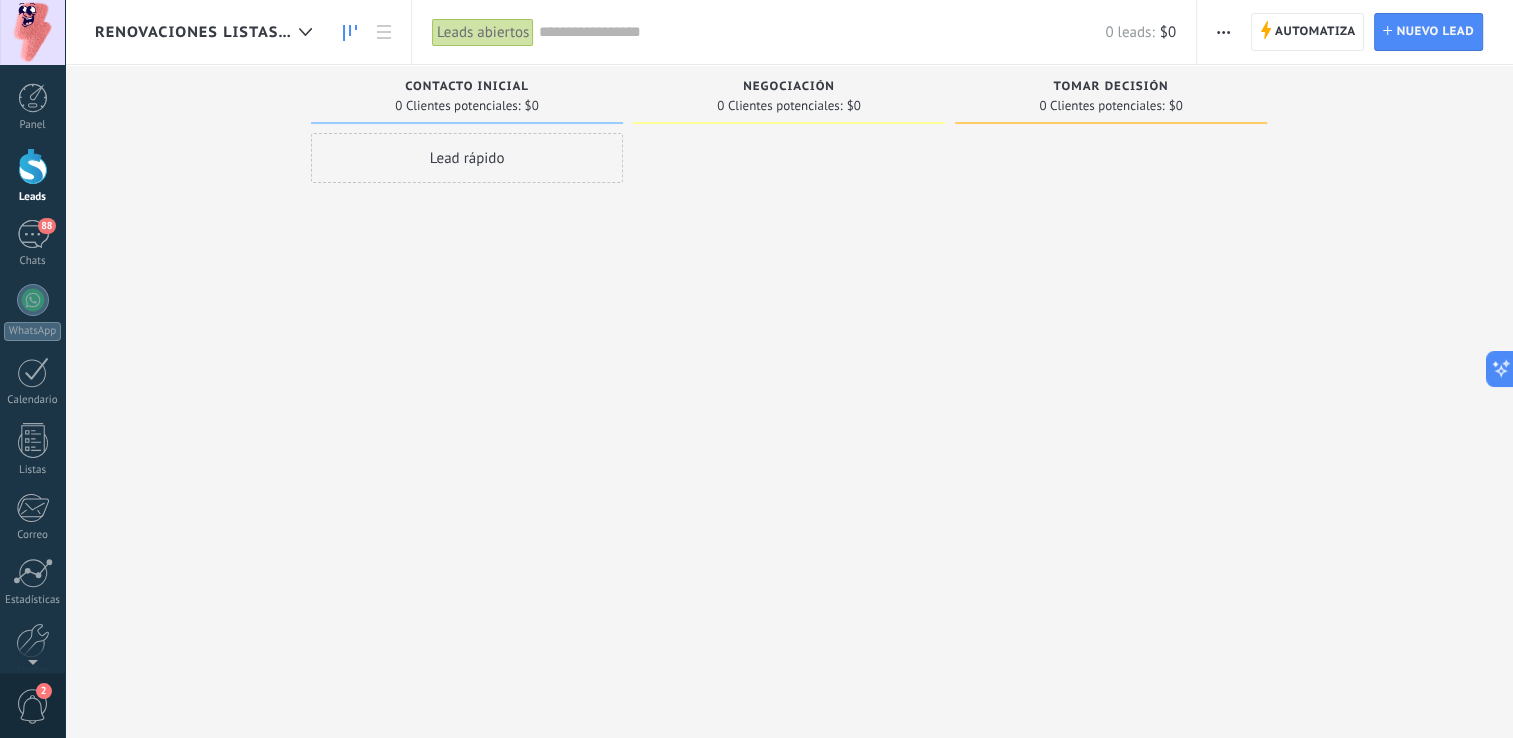 click on "Renovaciones listas | Seguimiento" at bounding box center (208, 32) 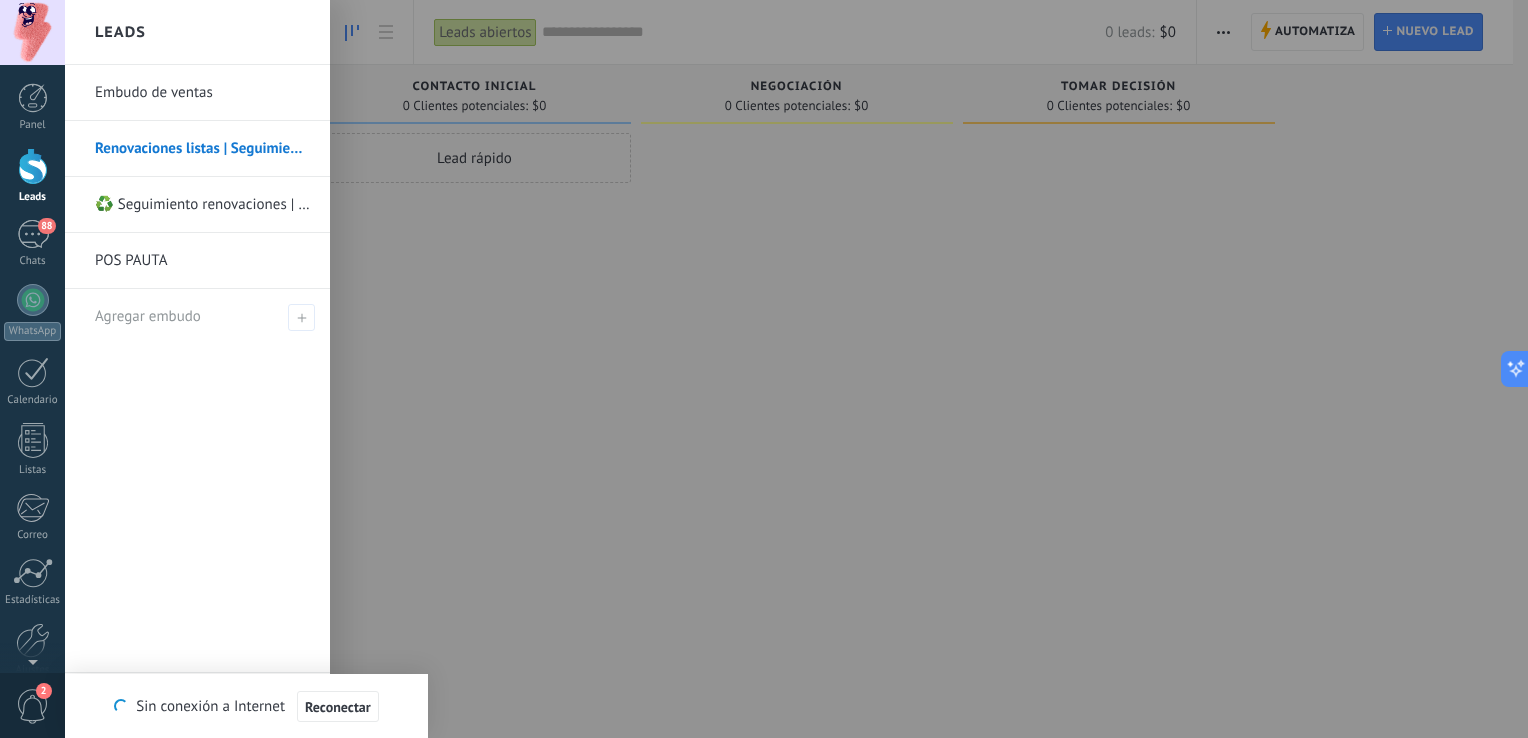 click at bounding box center [829, 369] 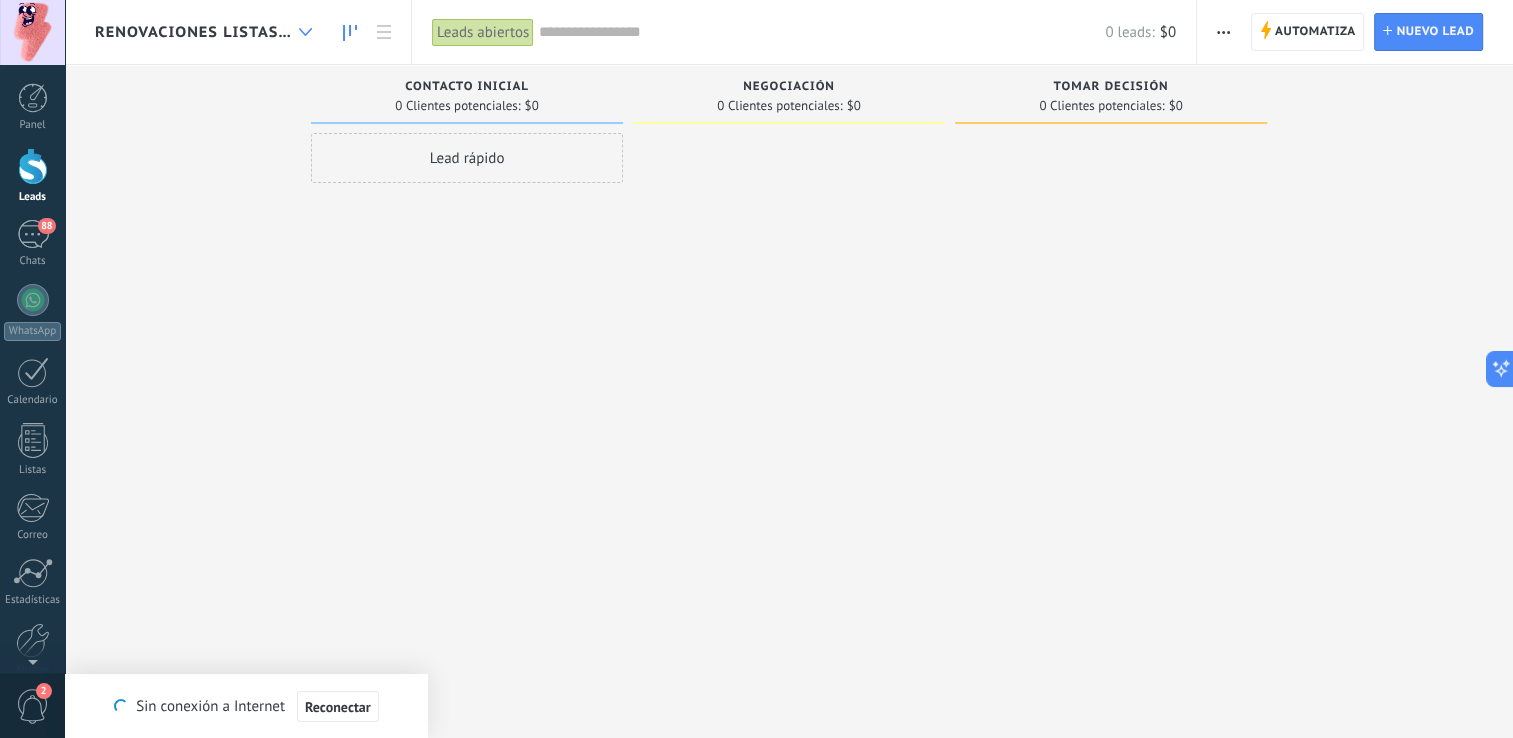 click at bounding box center (305, 32) 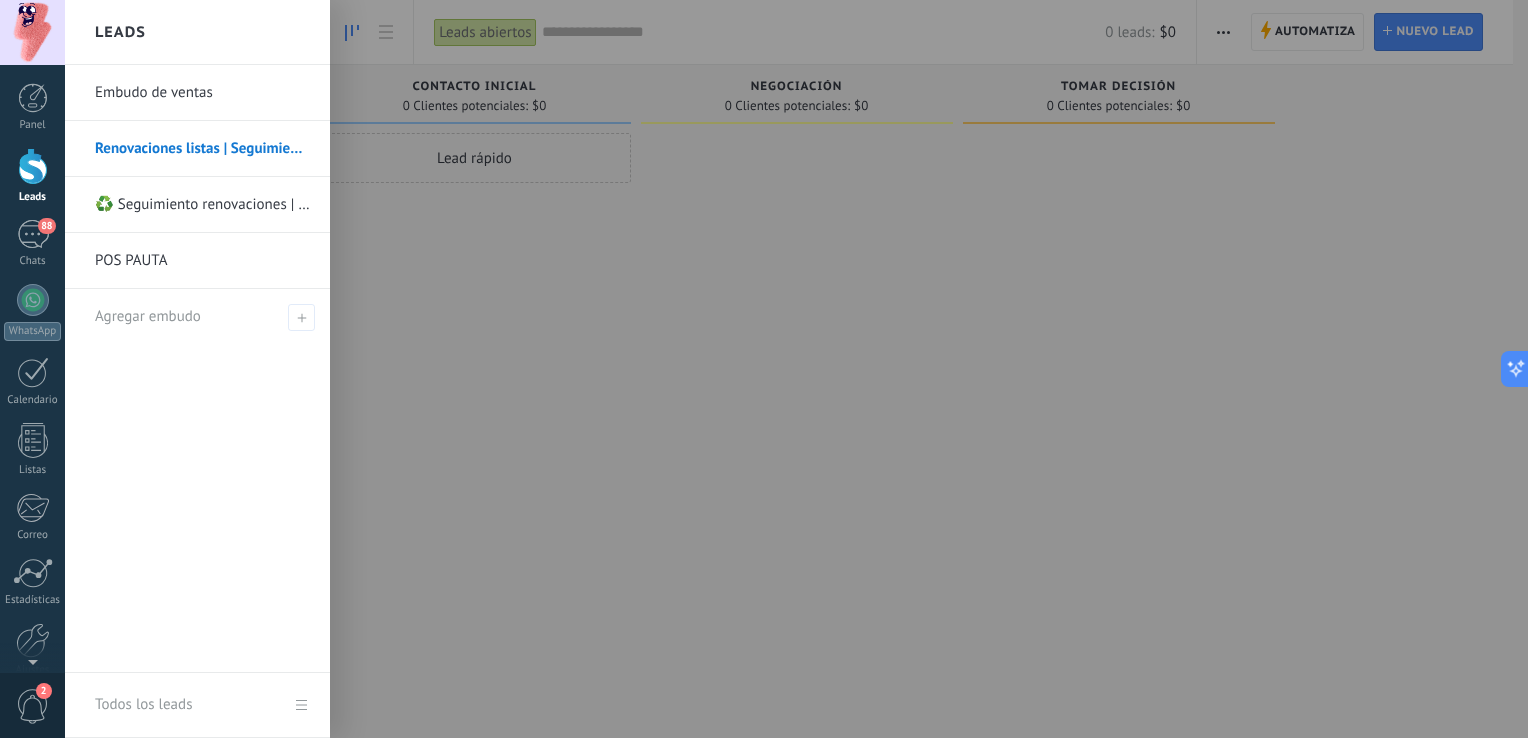 drag, startPoint x: 273, startPoint y: 145, endPoint x: 243, endPoint y: 146, distance: 30.016663 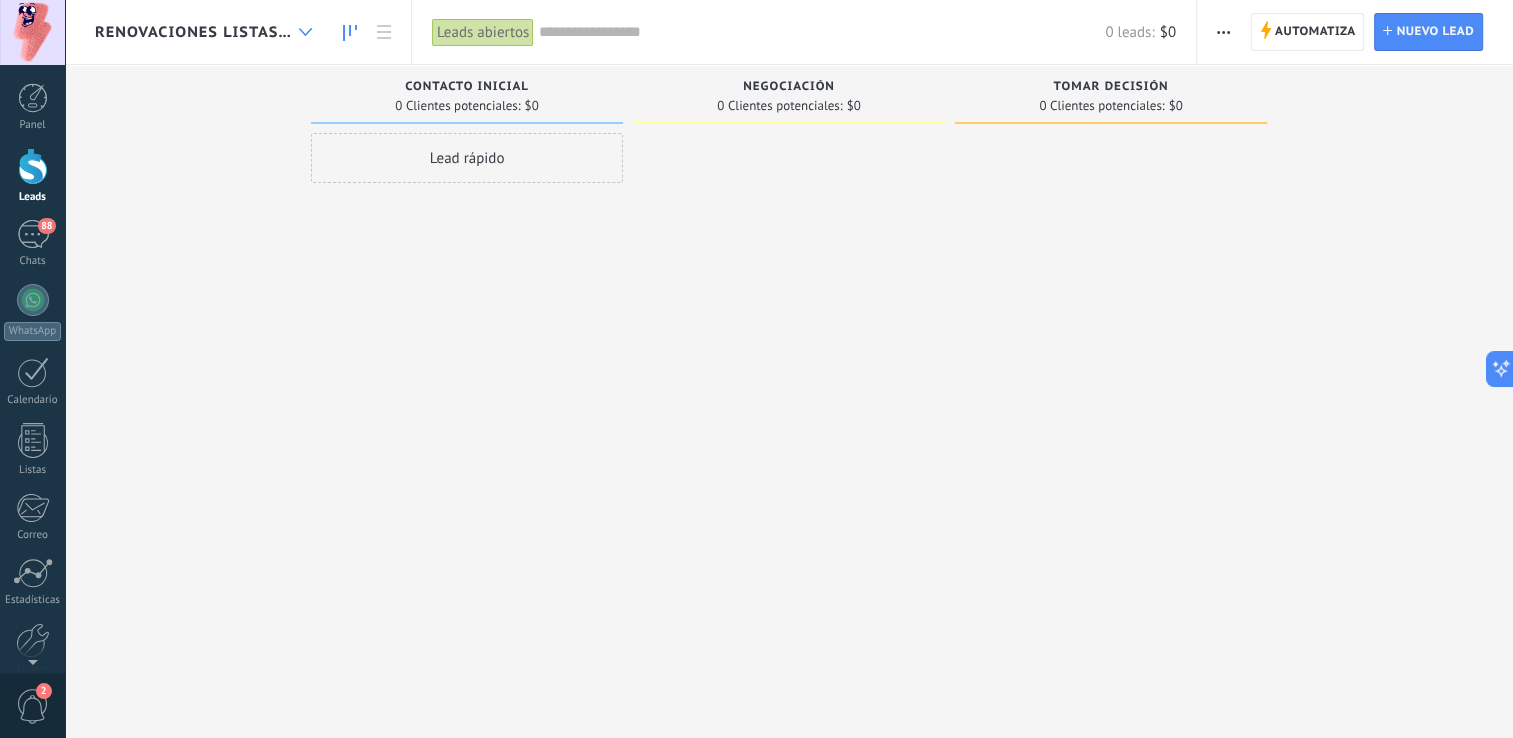click 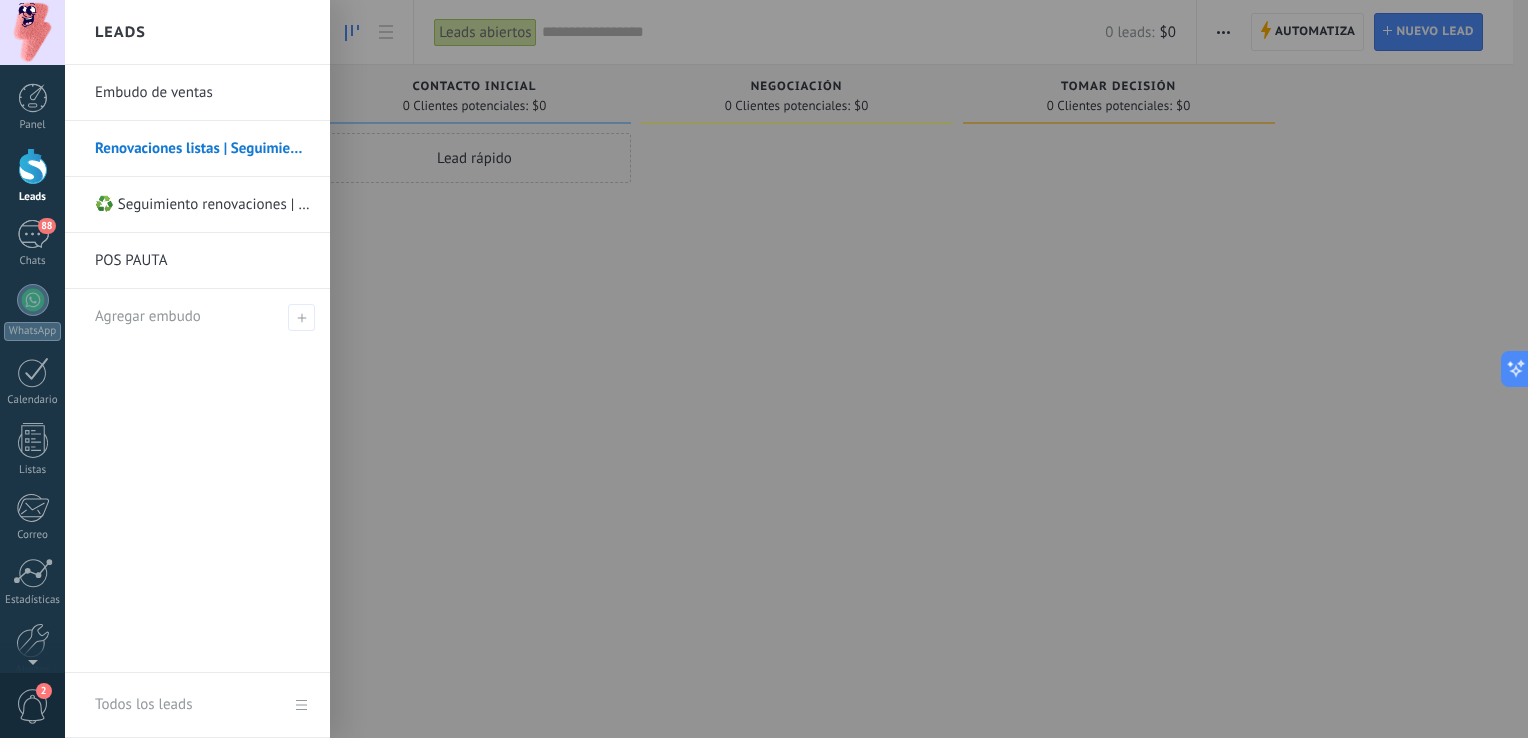 click on "Renovaciones listas | Seguimiento" at bounding box center [202, 149] 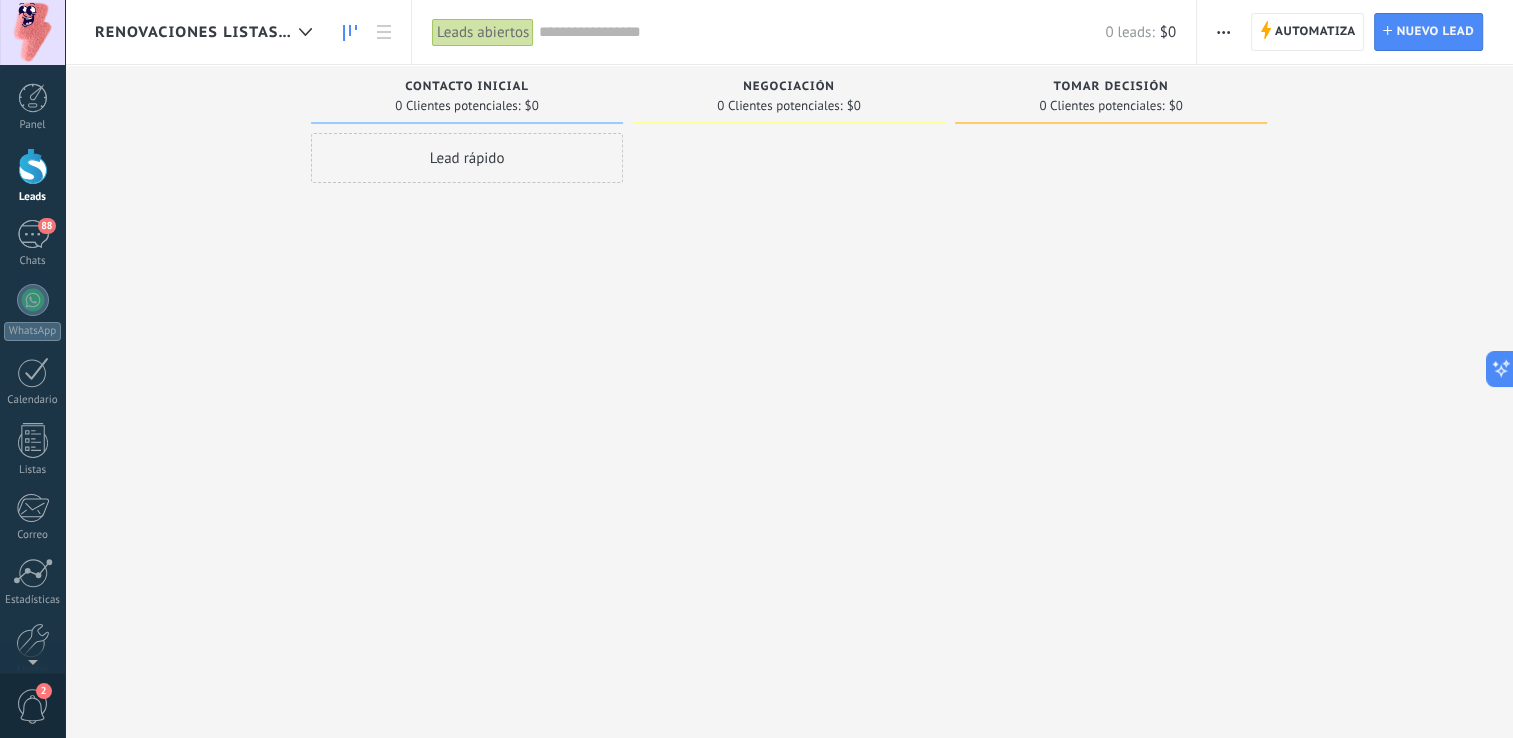 click at bounding box center [1223, 32] 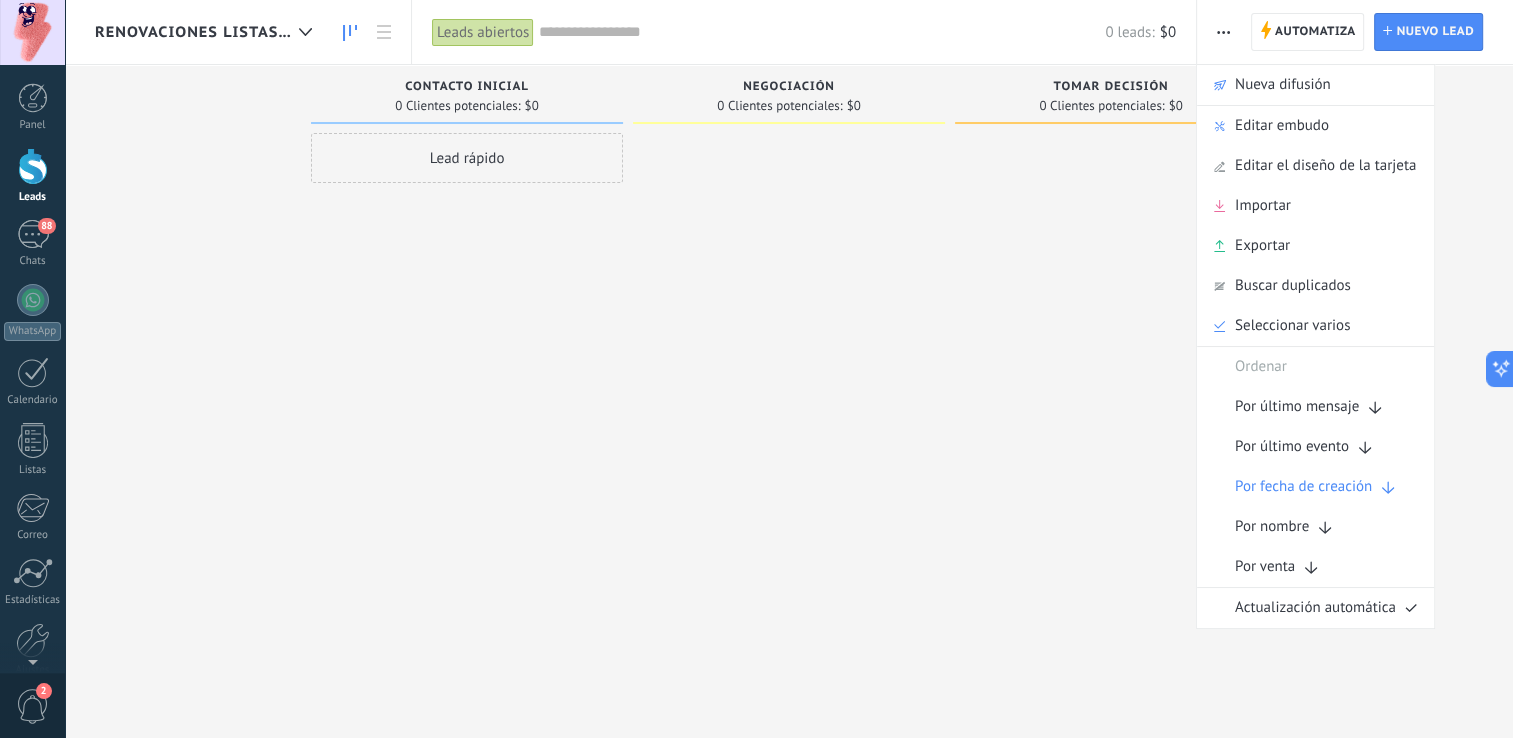 drag, startPoint x: 1063, startPoint y: 360, endPoint x: 1134, endPoint y: 296, distance: 95.587654 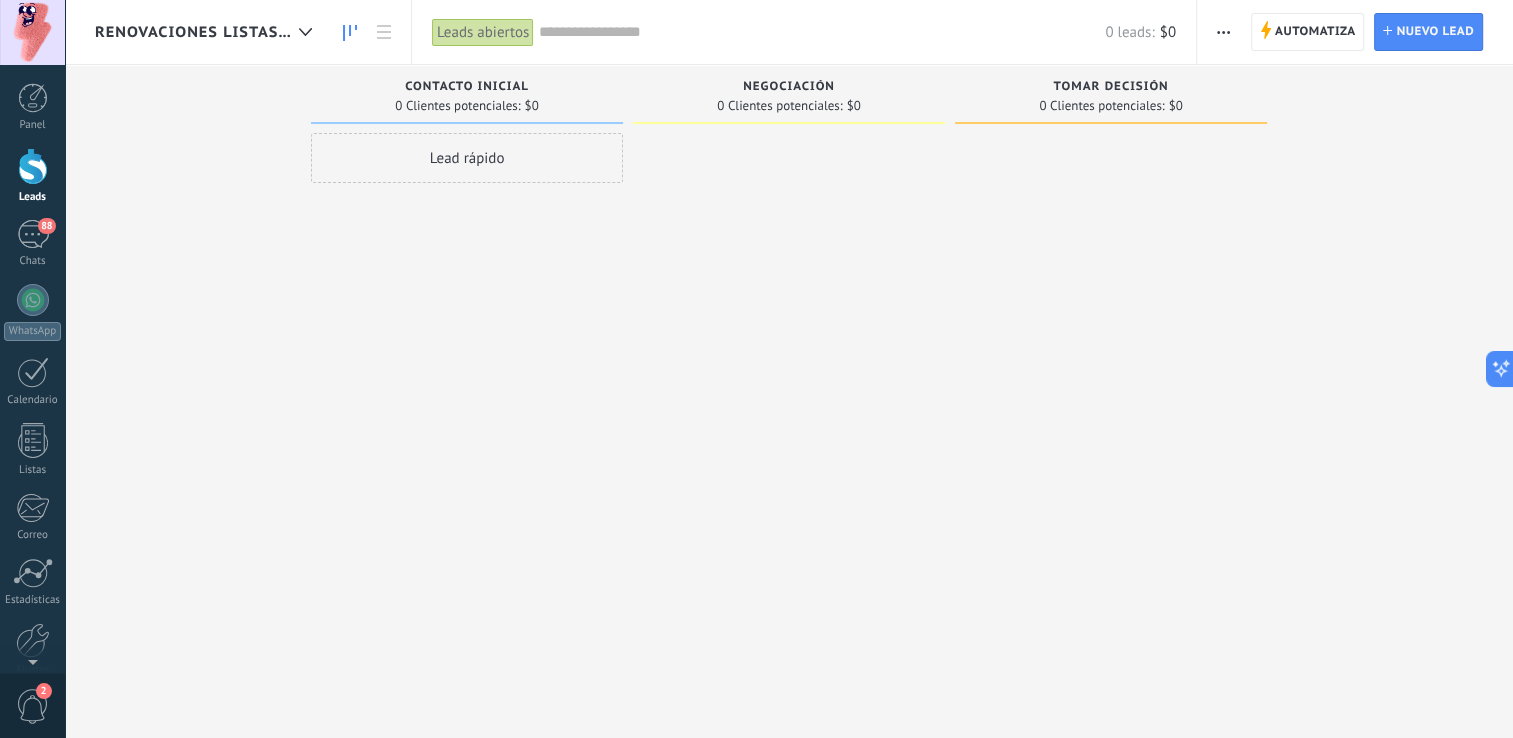 click 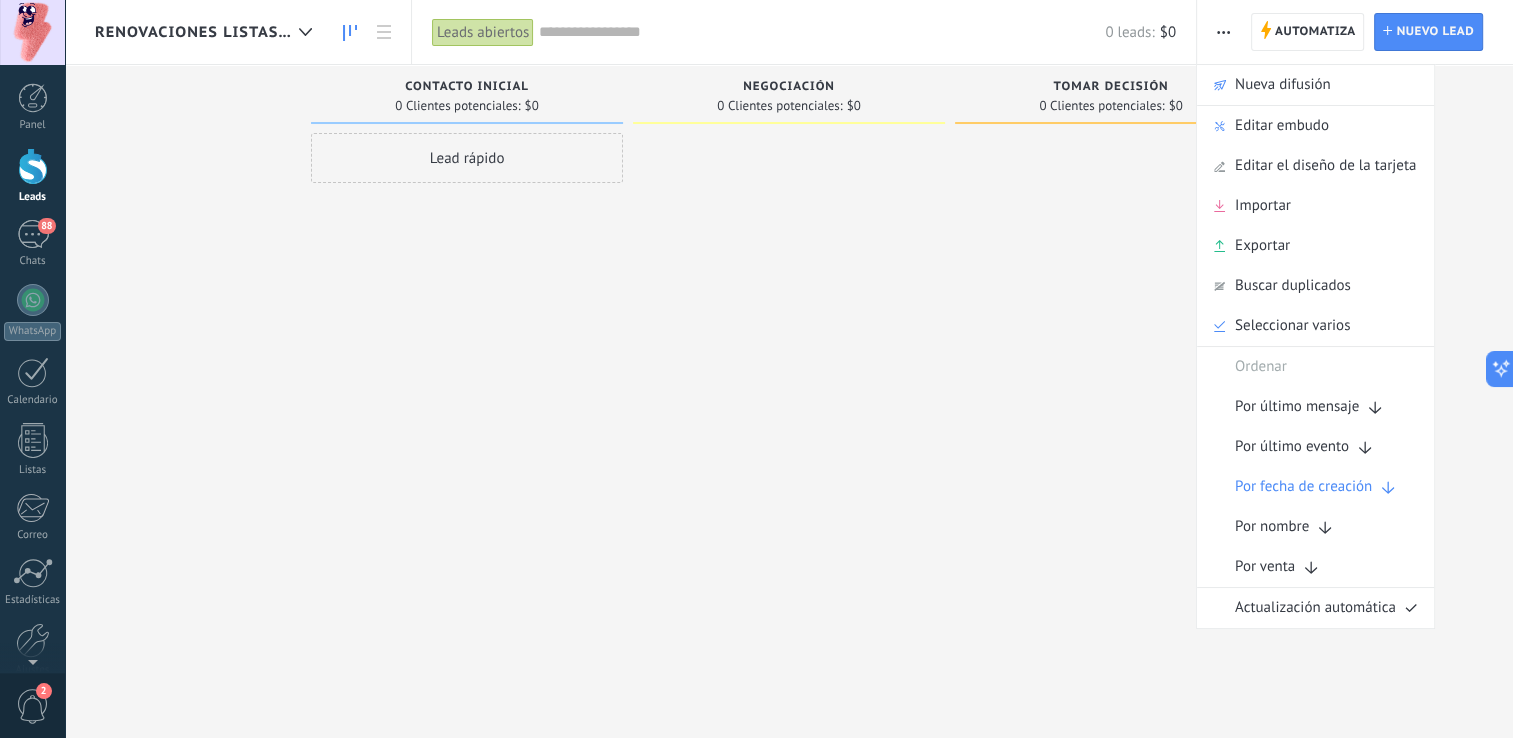 click at bounding box center [1223, 32] 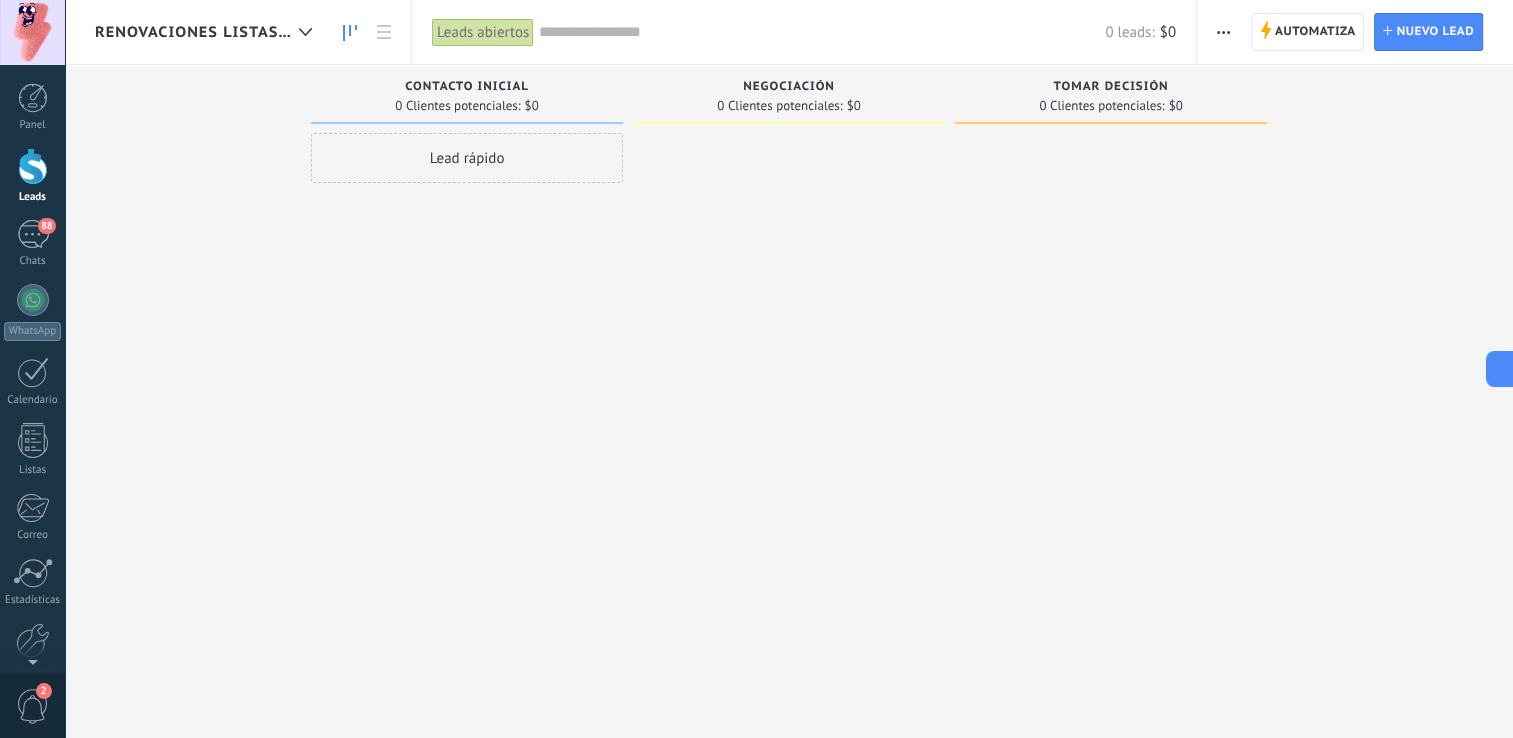 click on "Renovaciones listas | Seguimiento" at bounding box center (208, 32) 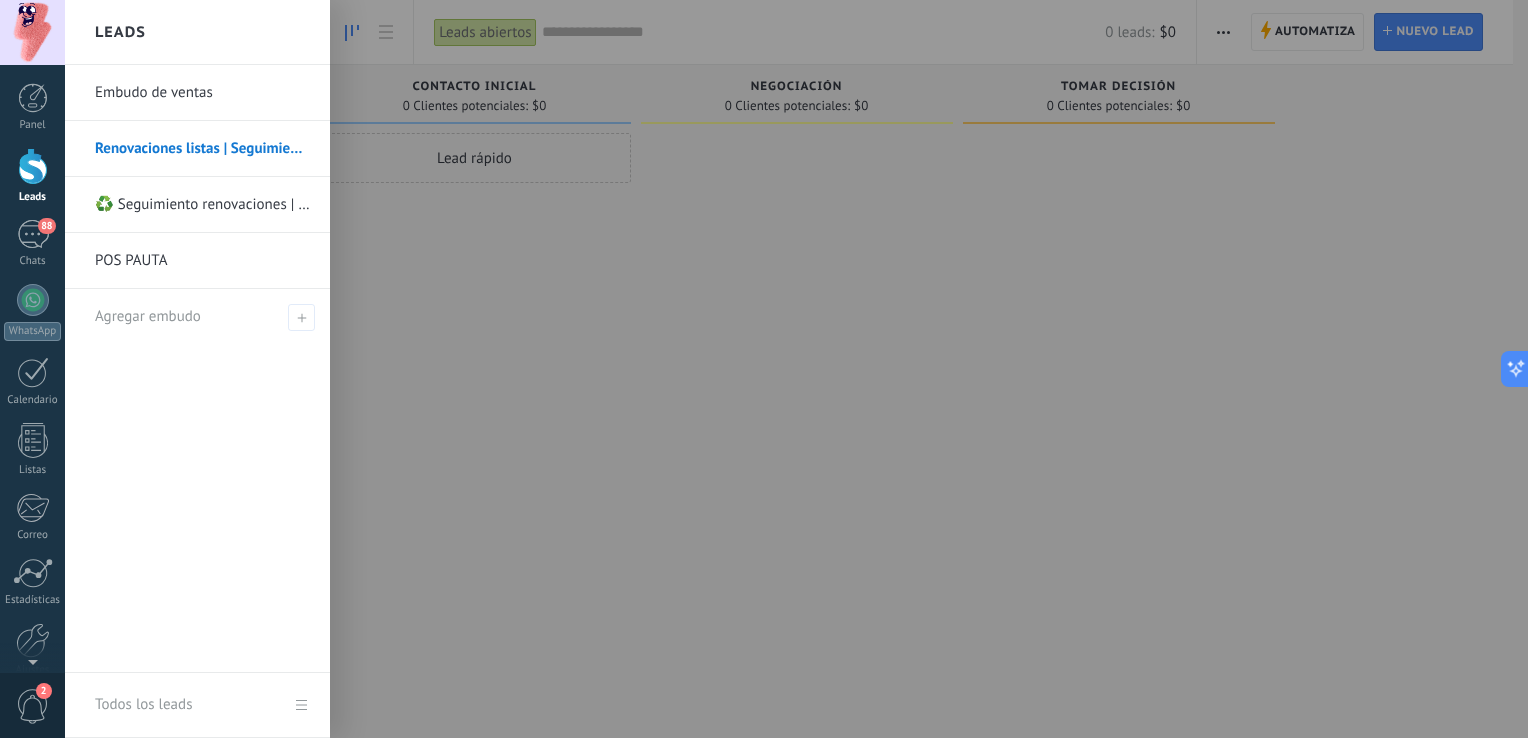 drag, startPoint x: 307, startPoint y: 270, endPoint x: 179, endPoint y: 470, distance: 237.45316 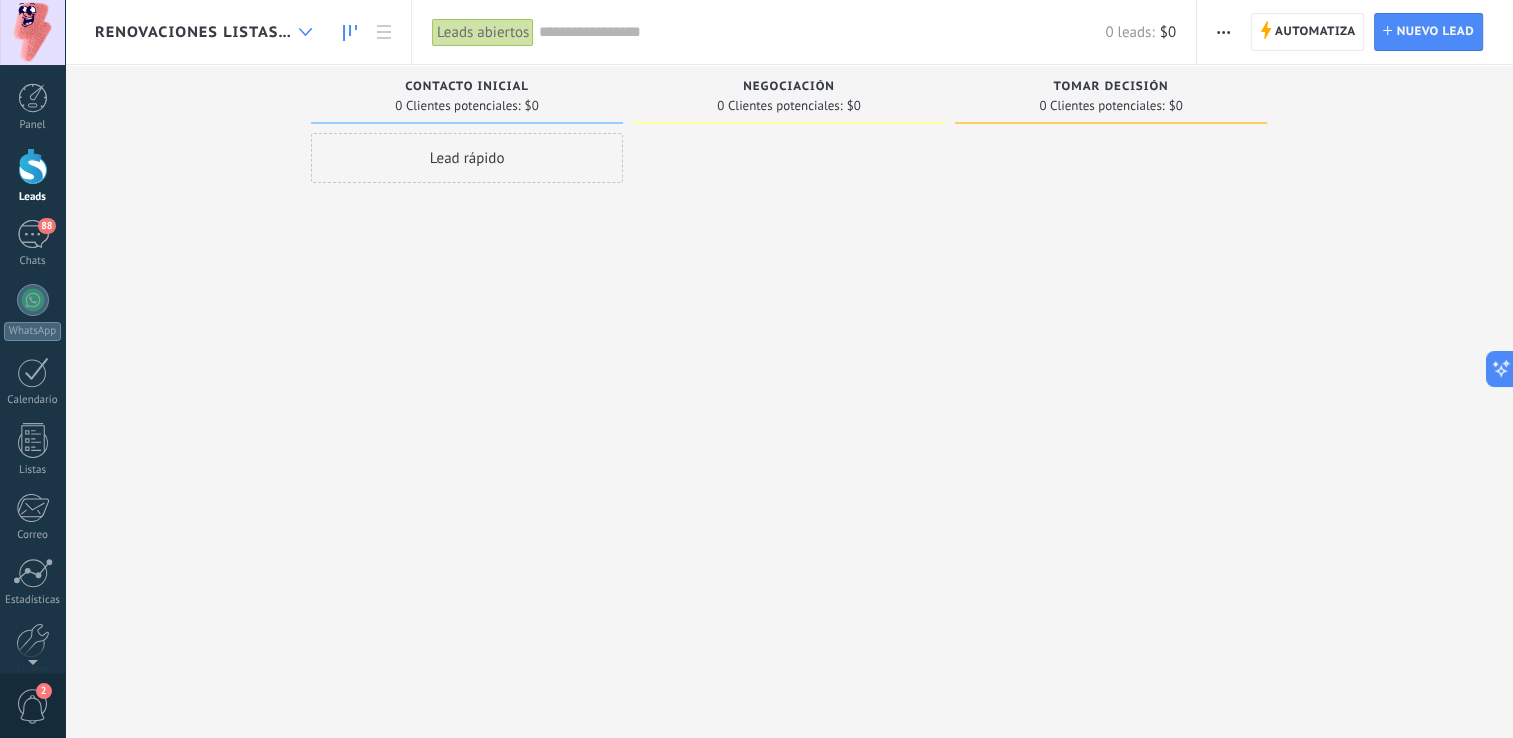 click 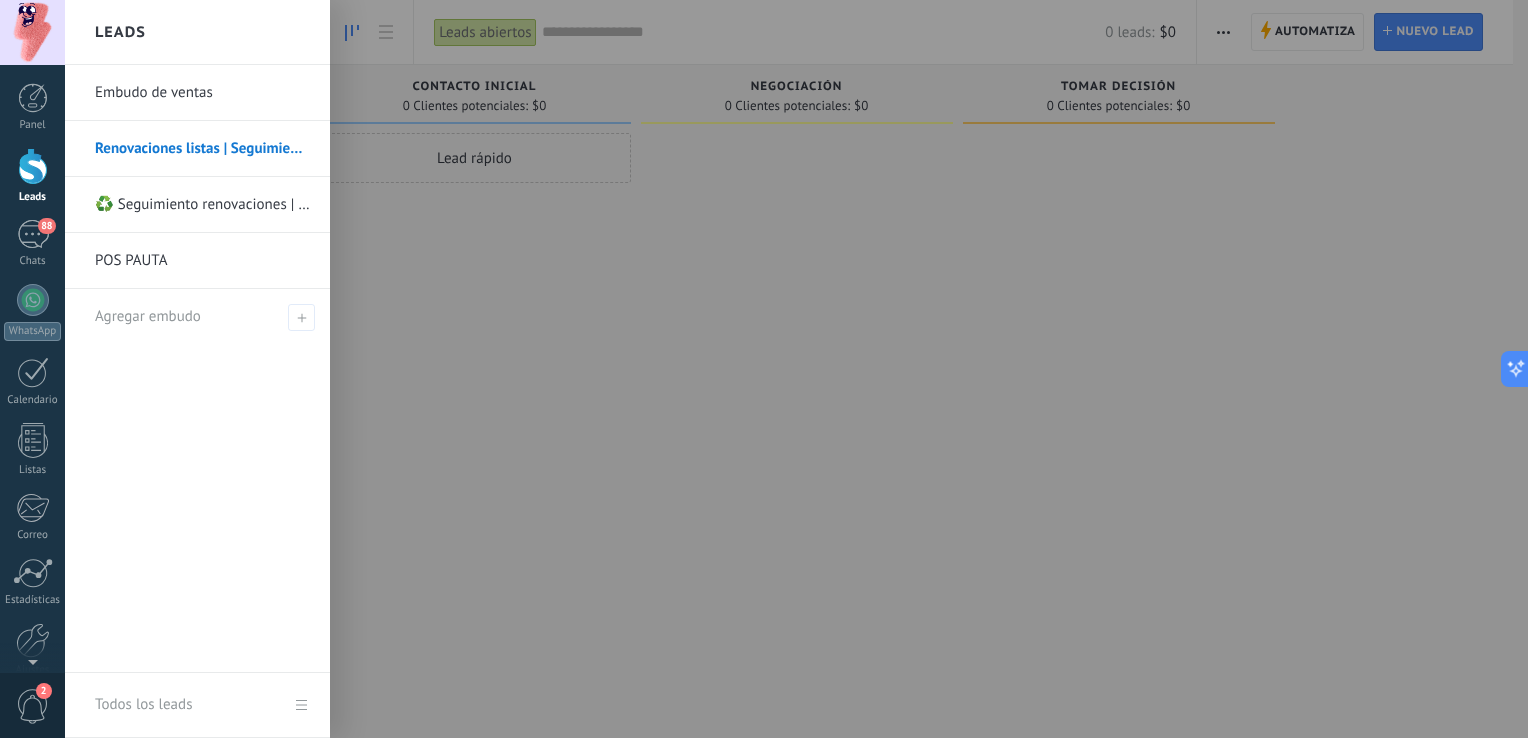 click on "Renovaciones listas | Seguimiento" at bounding box center [202, 149] 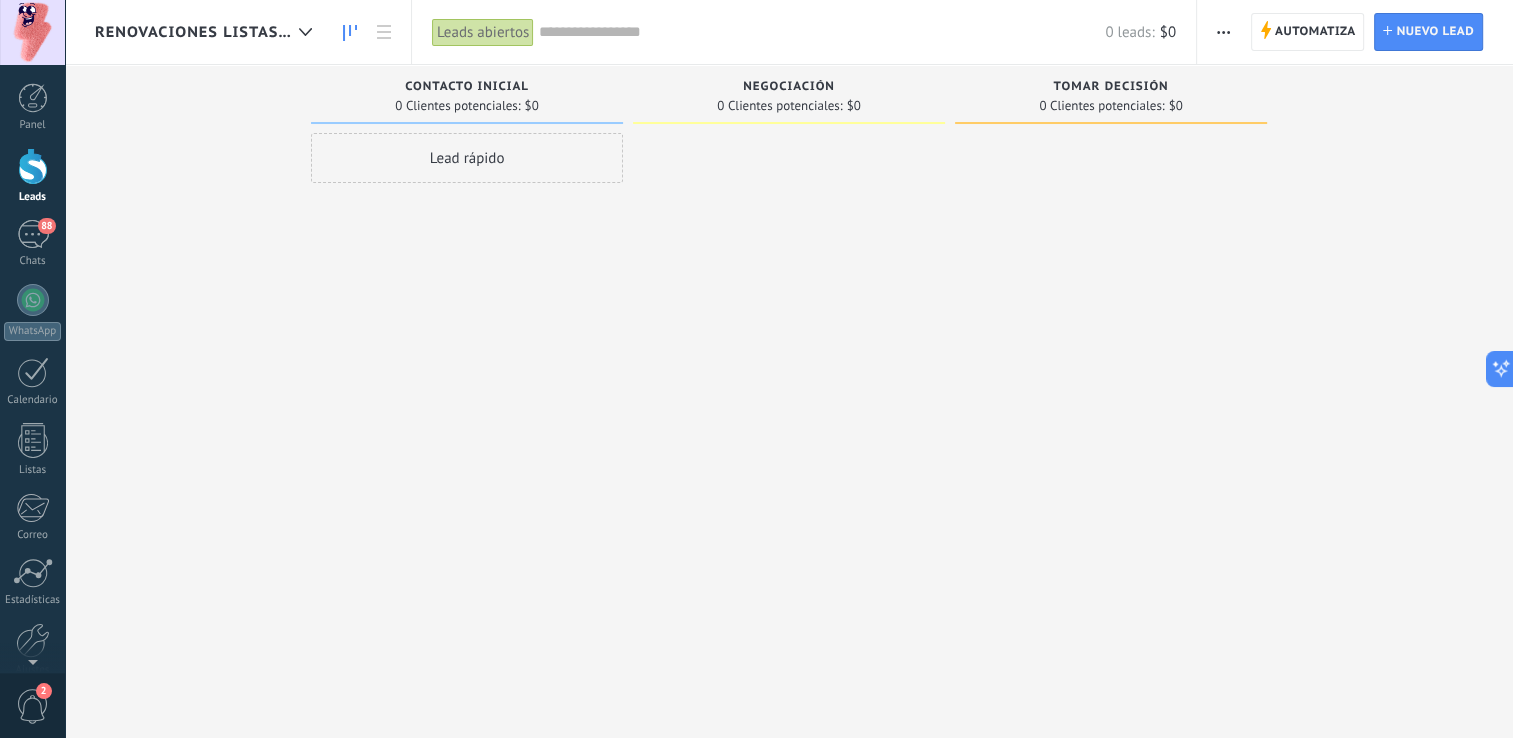 click 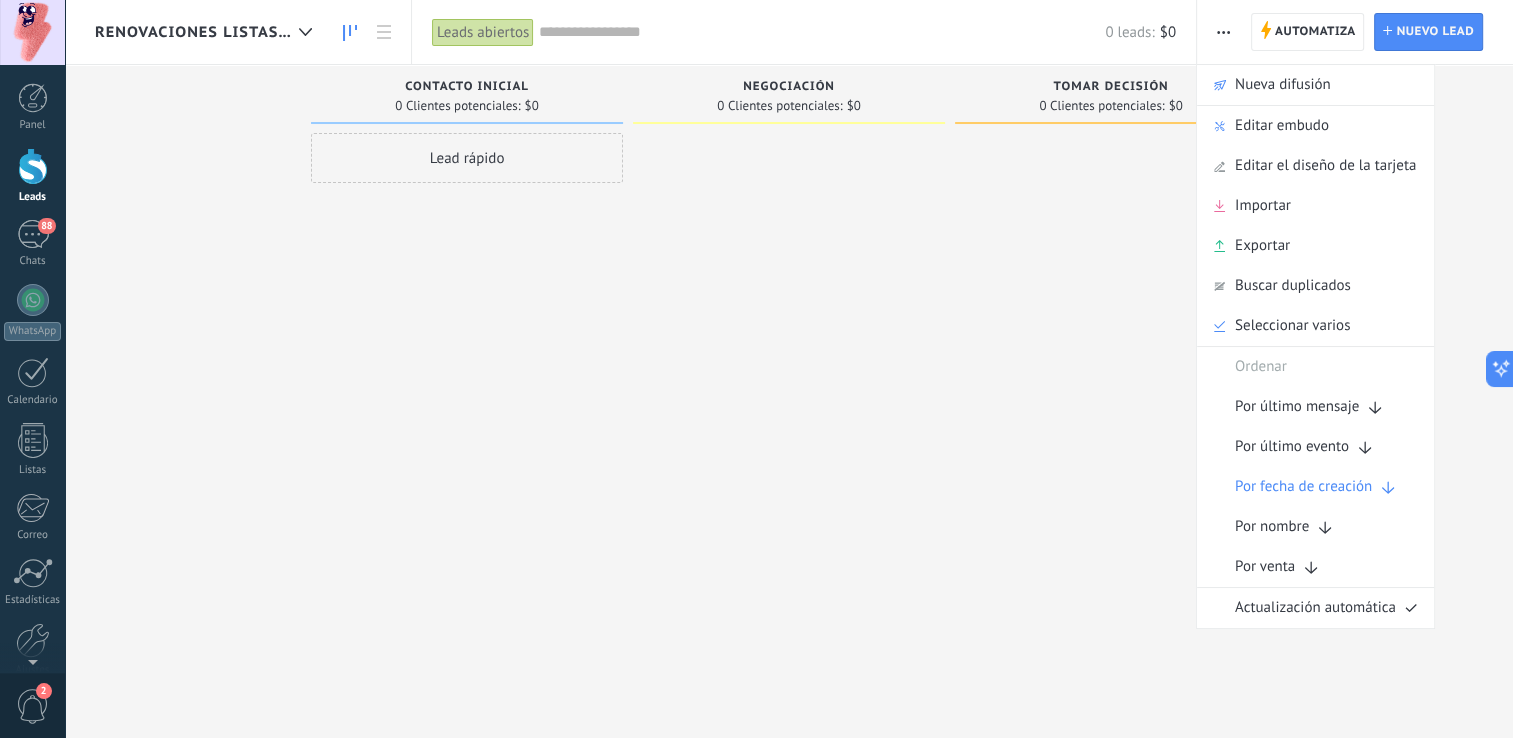click at bounding box center [1111, 371] 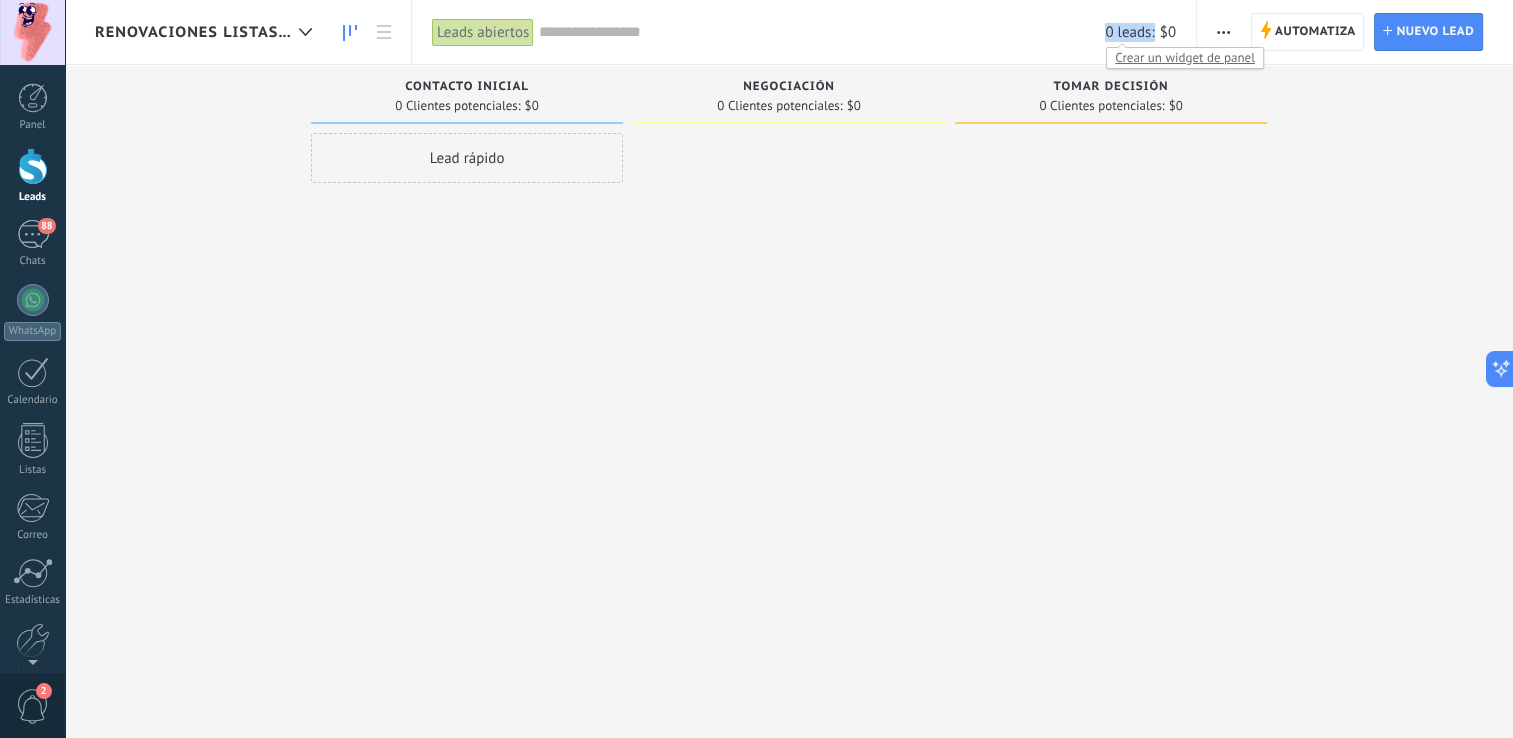 drag, startPoint x: 1141, startPoint y: 24, endPoint x: 892, endPoint y: 1, distance: 250.06 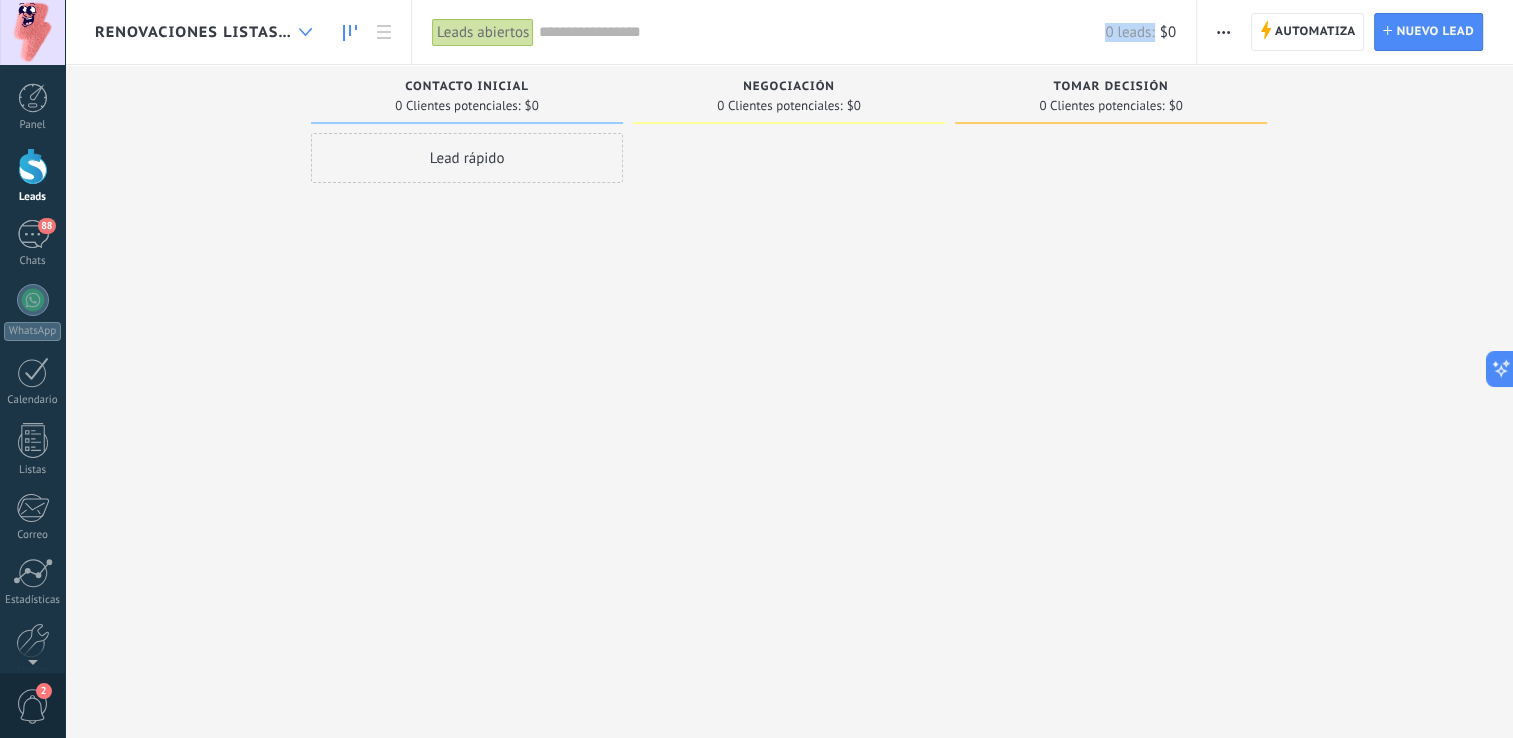 click at bounding box center [305, 32] 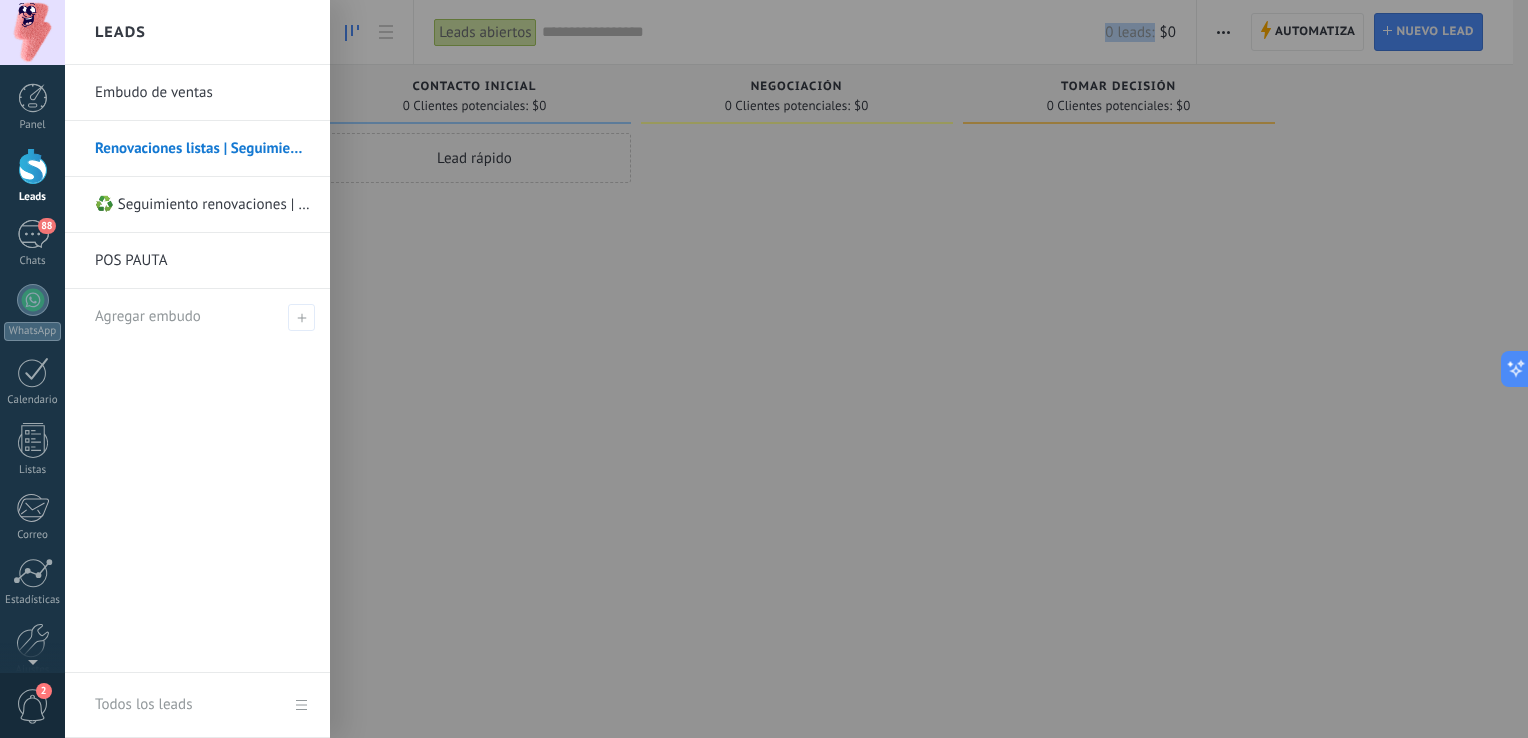 click on "Todos los leads" at bounding box center (197, 705) 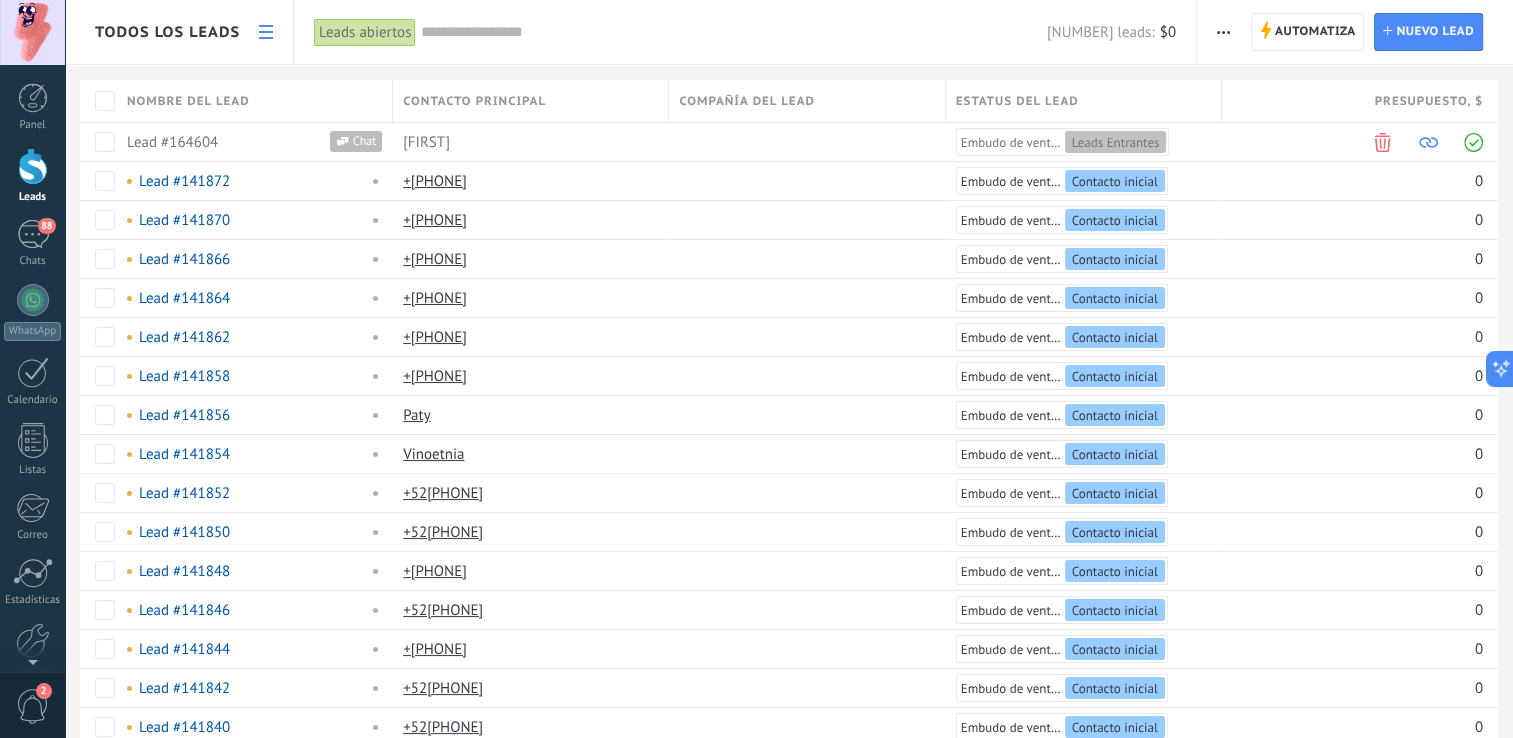 click 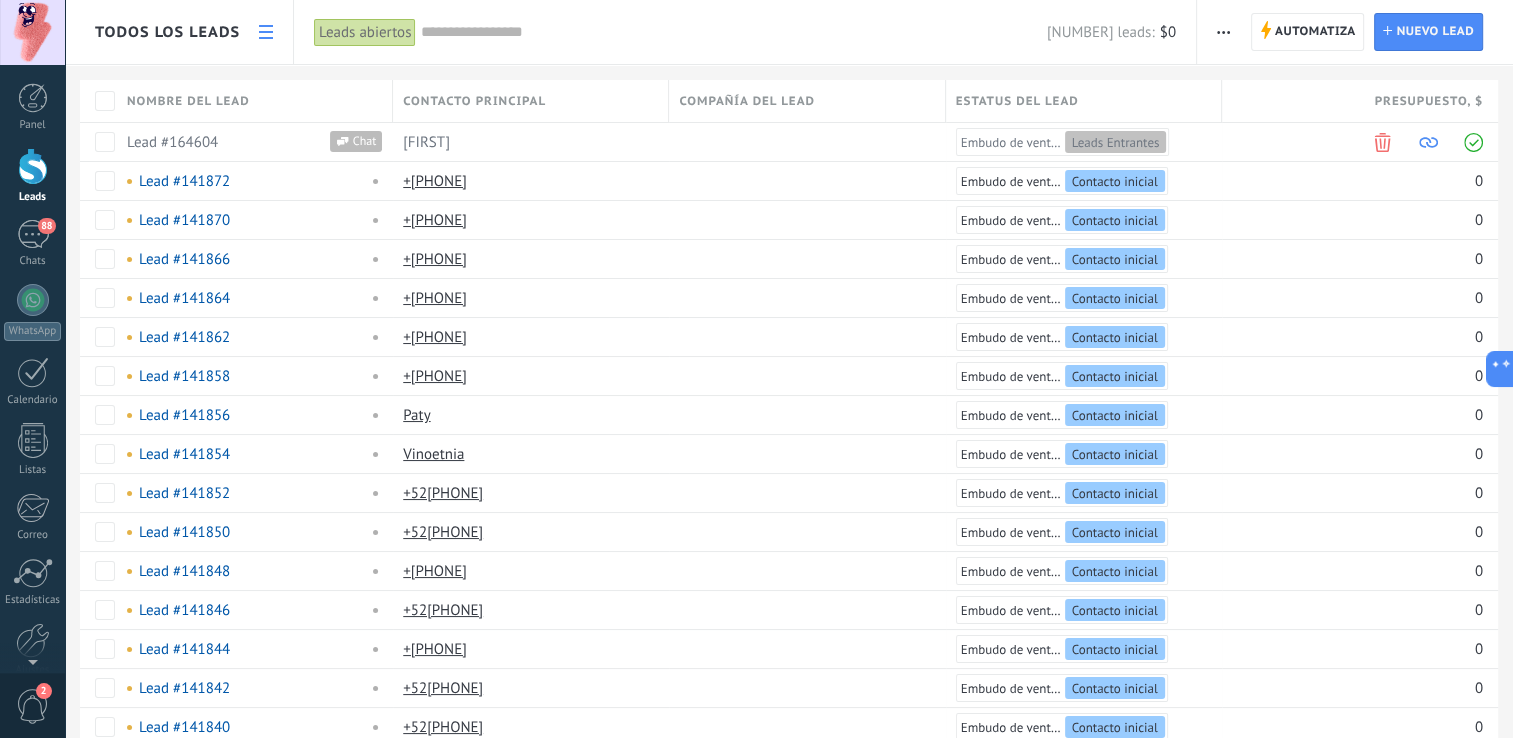 click 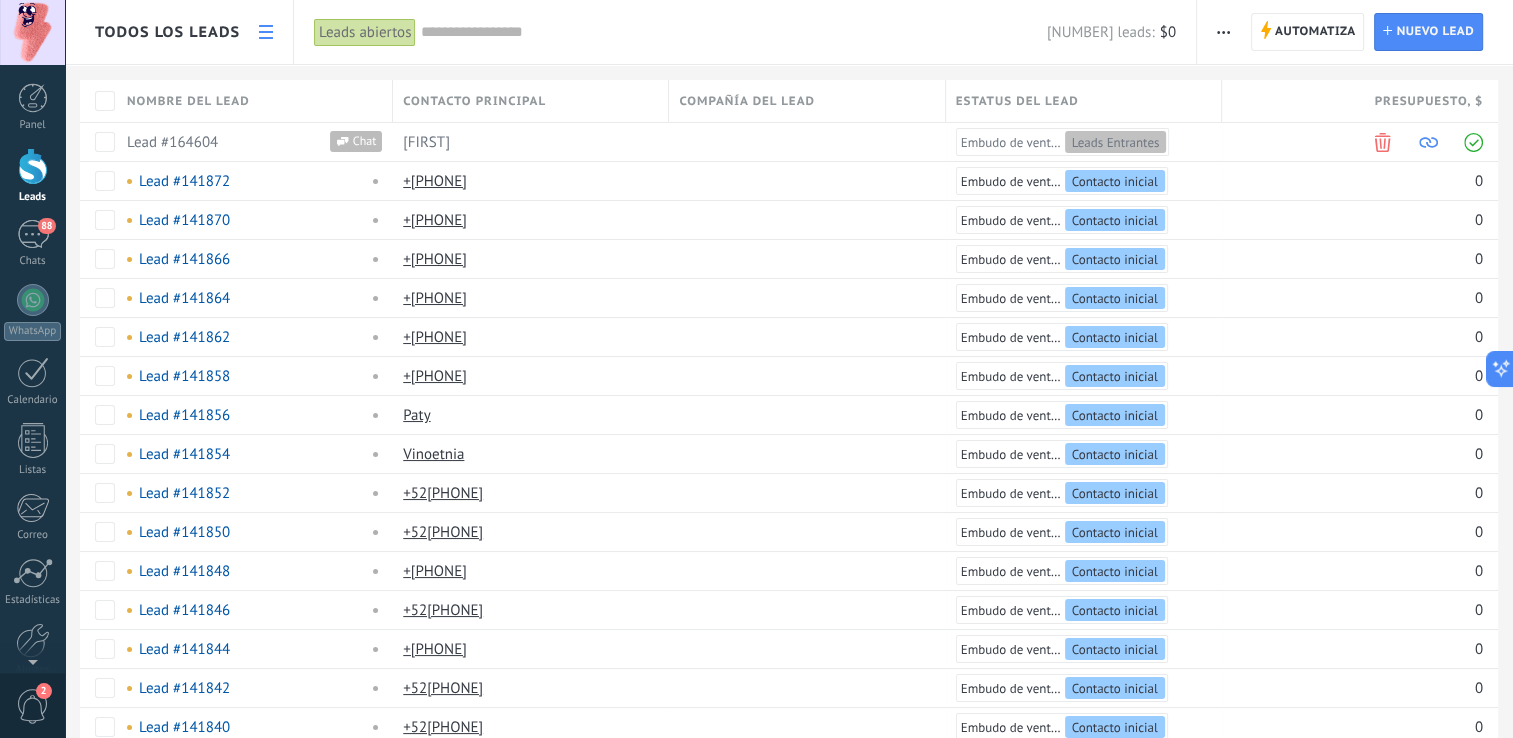 click on "Todos los leads" at bounding box center [167, 32] 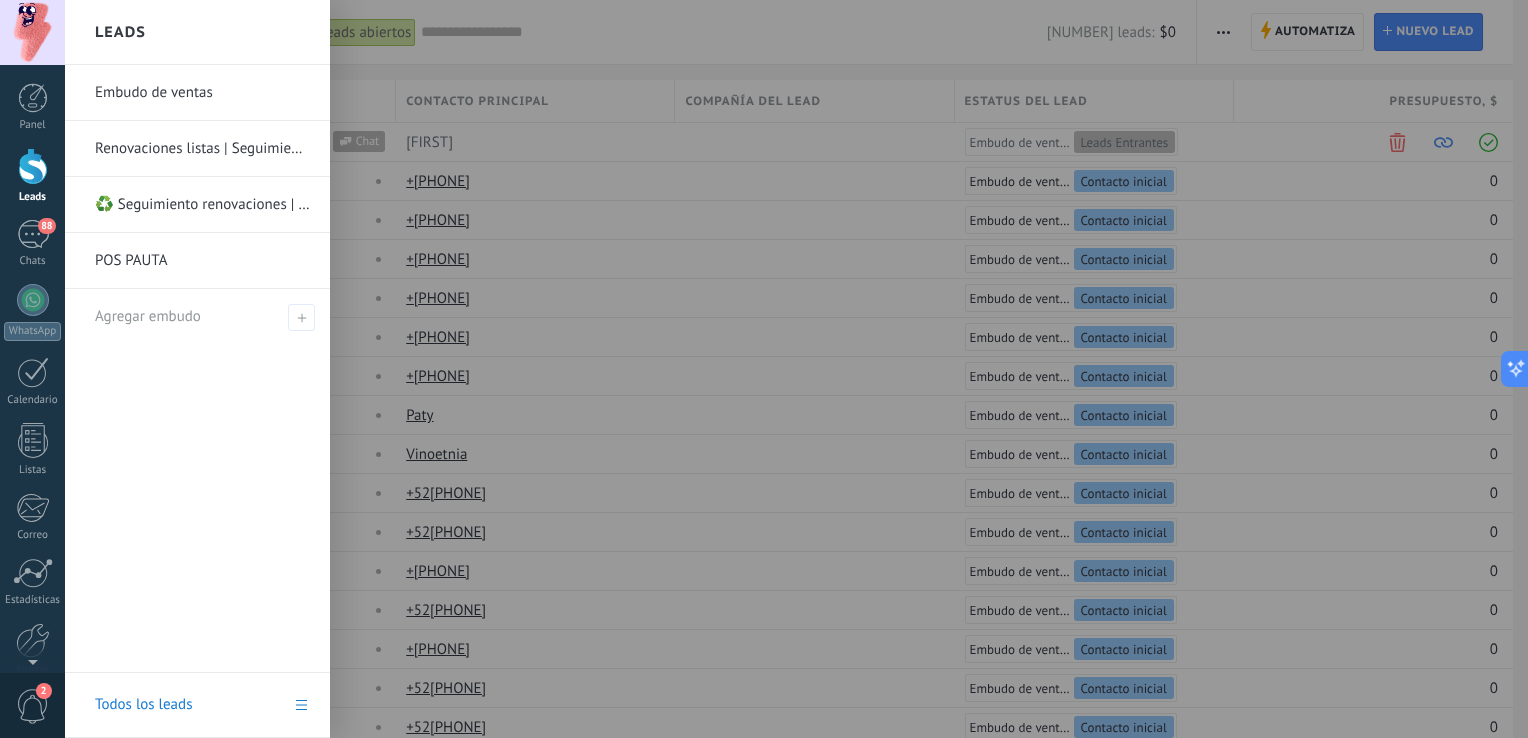 click on "Renovaciones listas | Seguimiento" at bounding box center [202, 149] 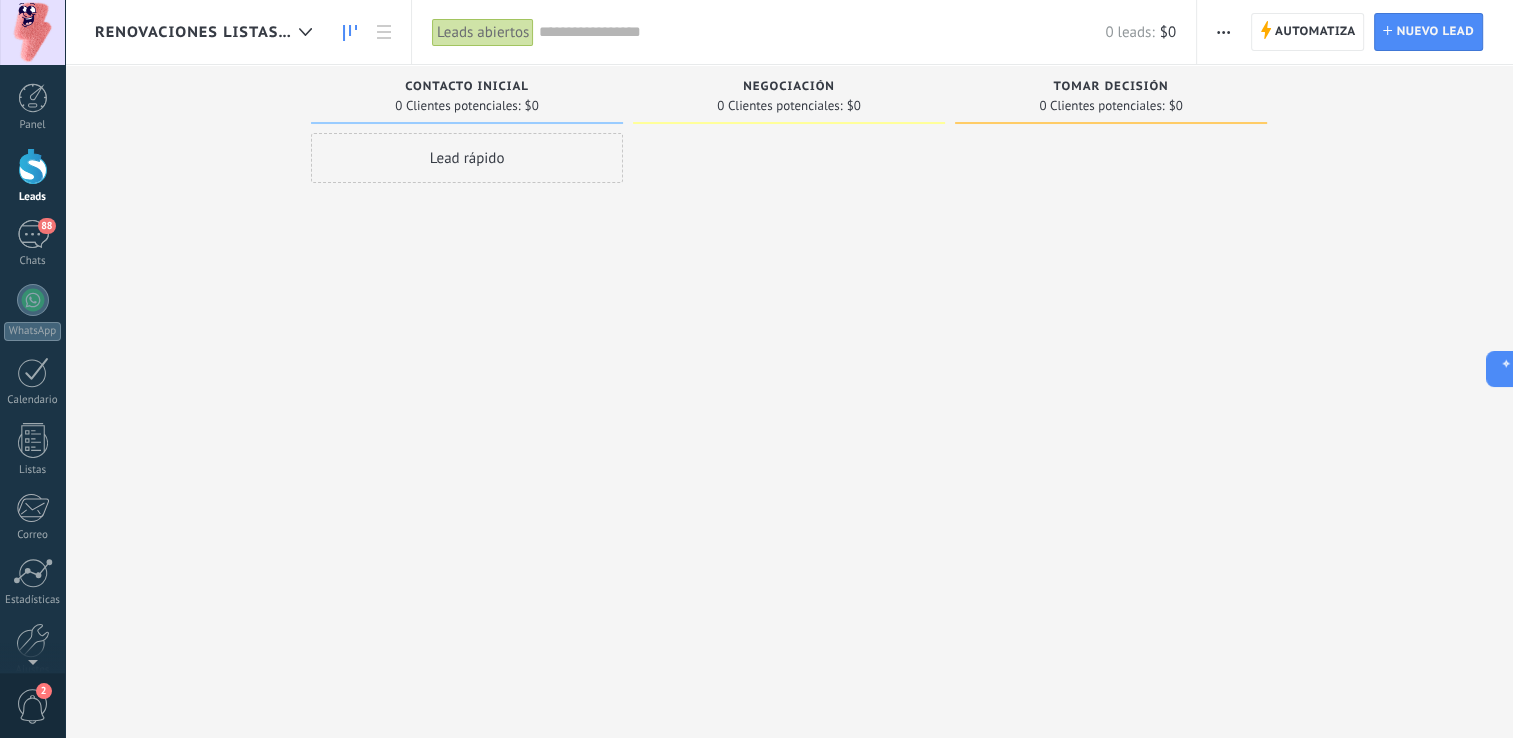 click at bounding box center (1223, 32) 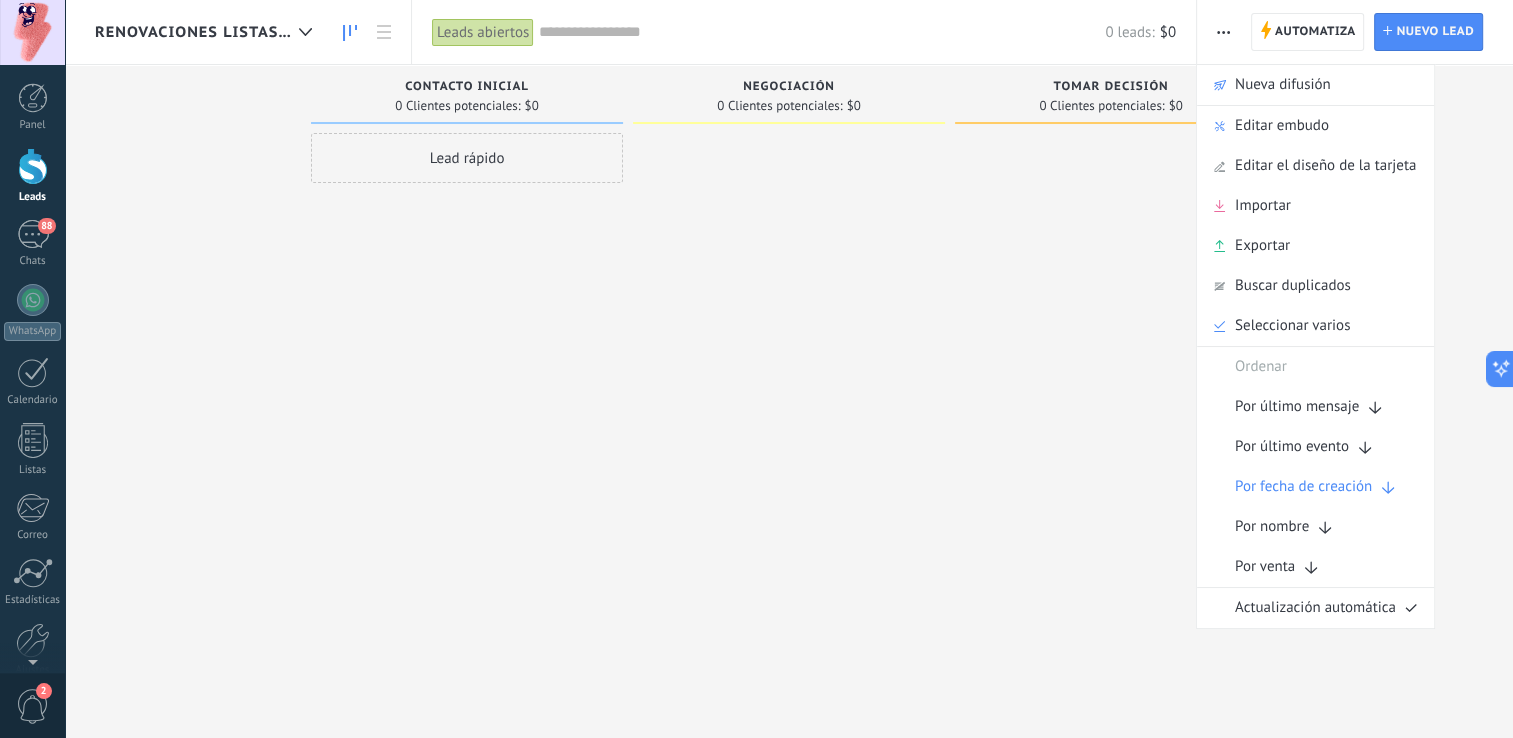 drag, startPoint x: 556, startPoint y: 337, endPoint x: 344, endPoint y: 198, distance: 253.50542 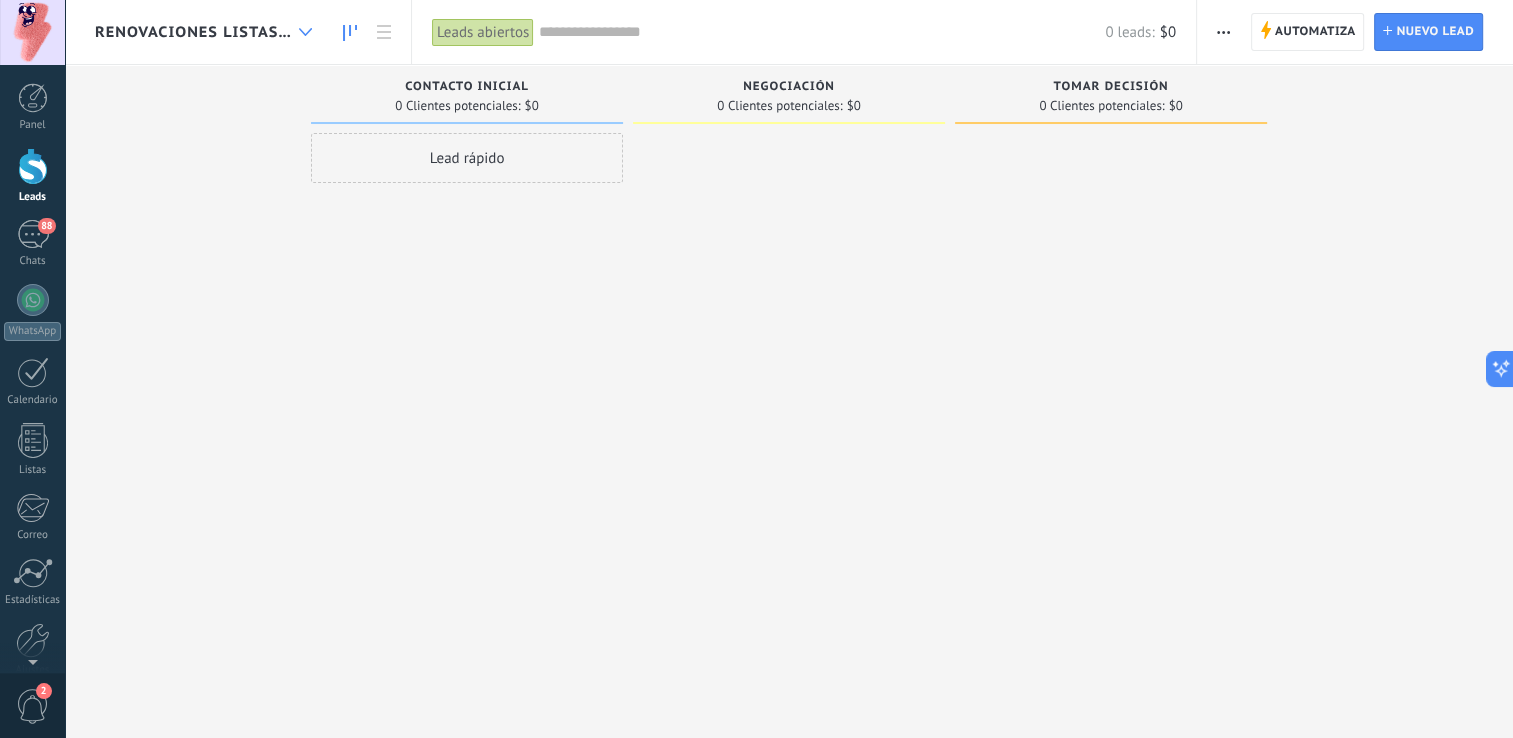click at bounding box center [305, 32] 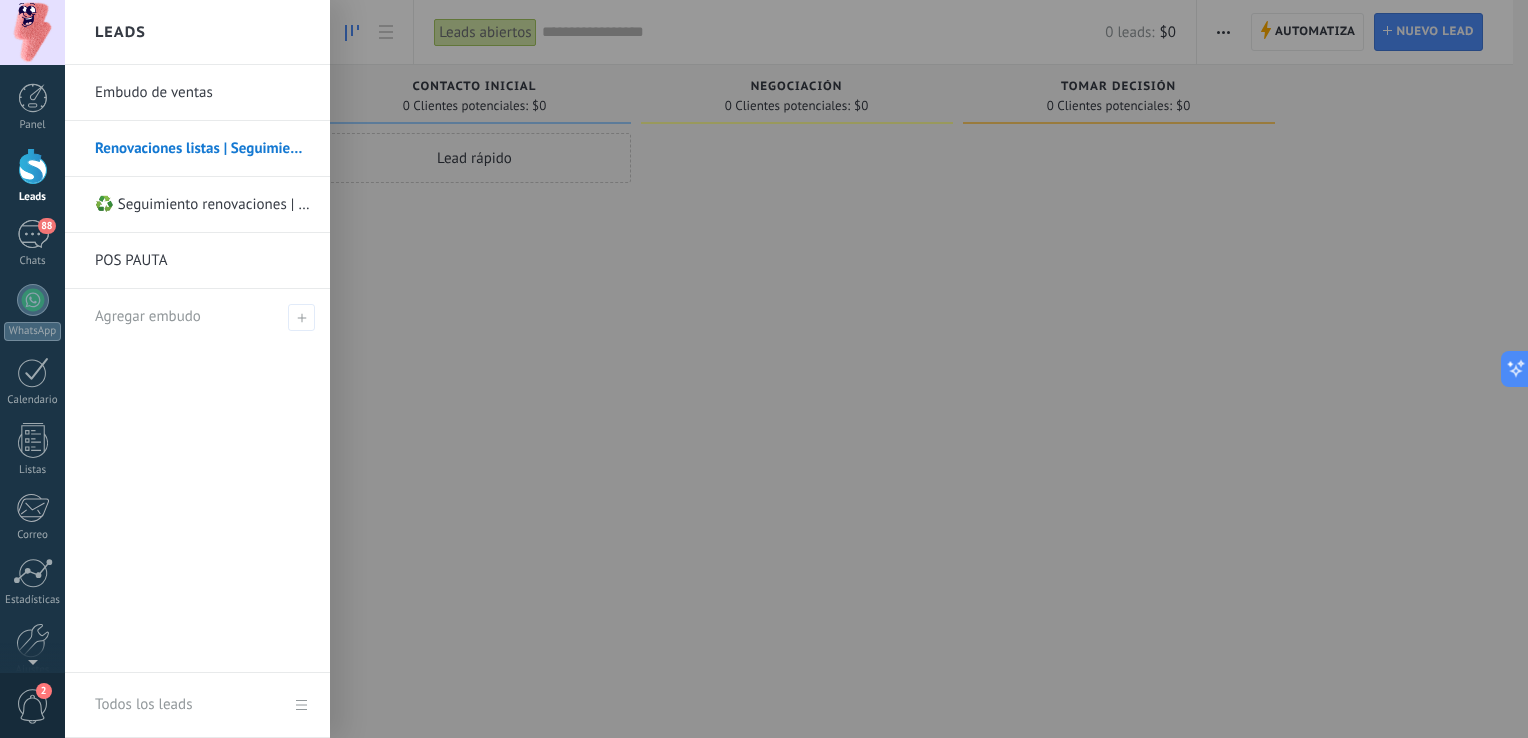 click on "Leads" at bounding box center [197, 32] 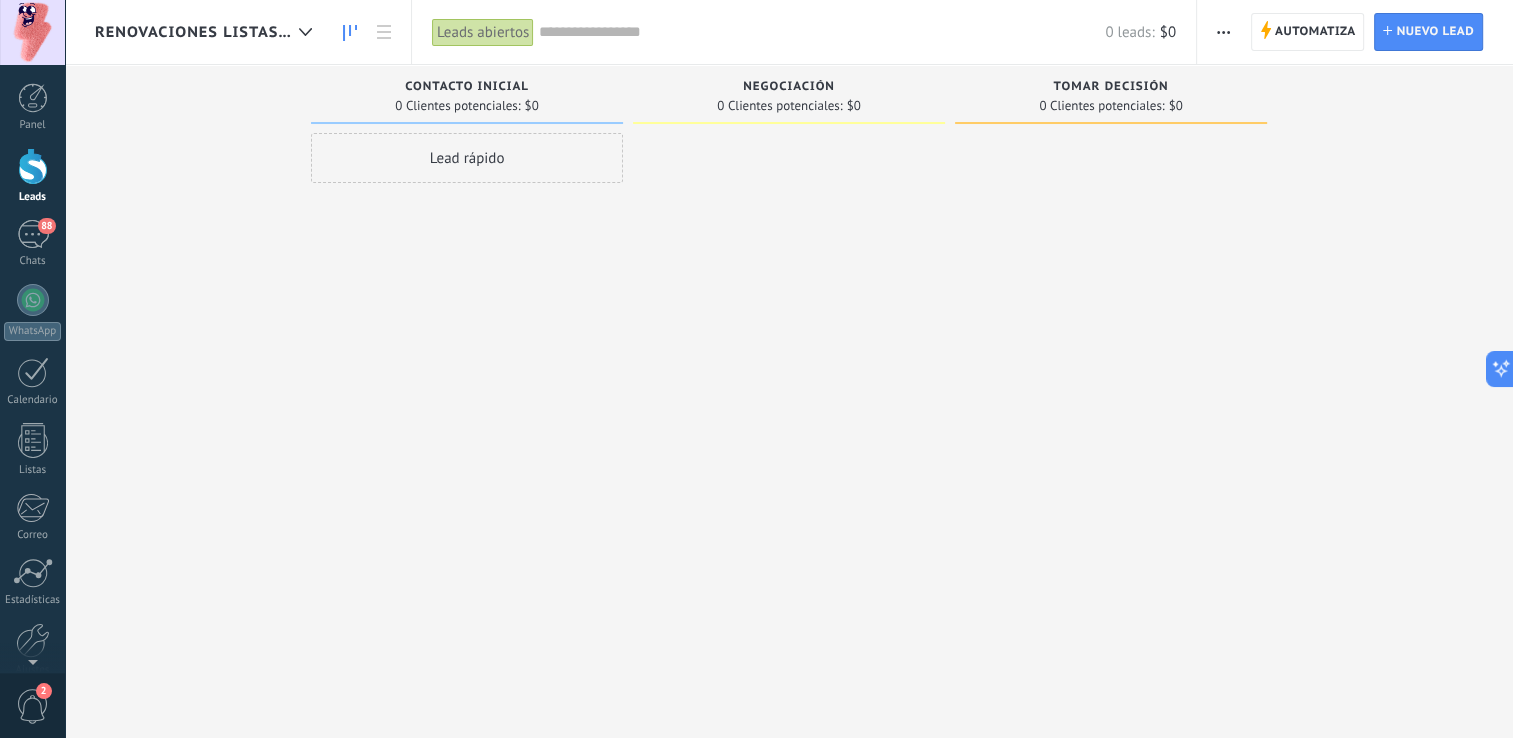 drag, startPoint x: 1507, startPoint y: 718, endPoint x: 1508, endPoint y: 562, distance: 156.0032 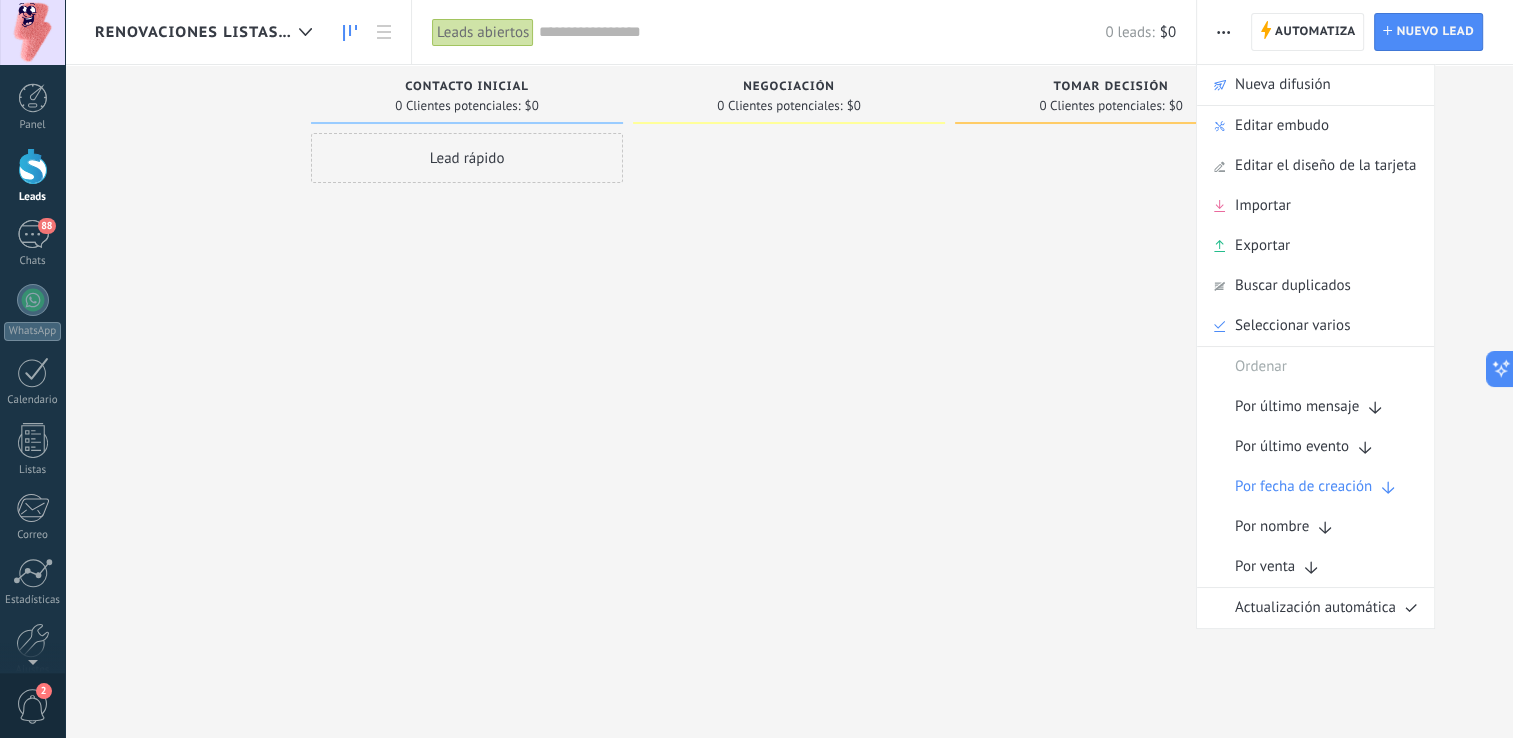 click at bounding box center (1111, 371) 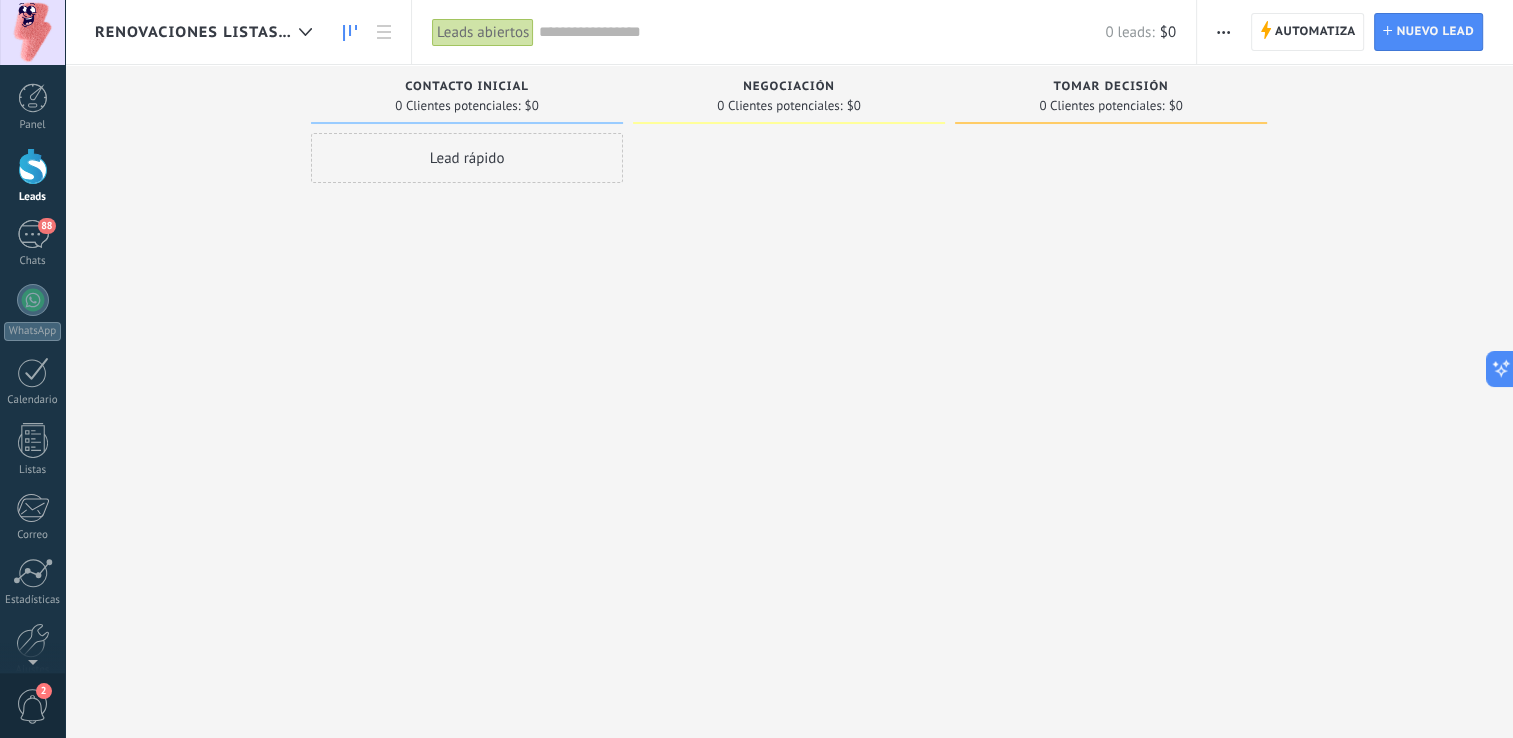 click at bounding box center [1223, 32] 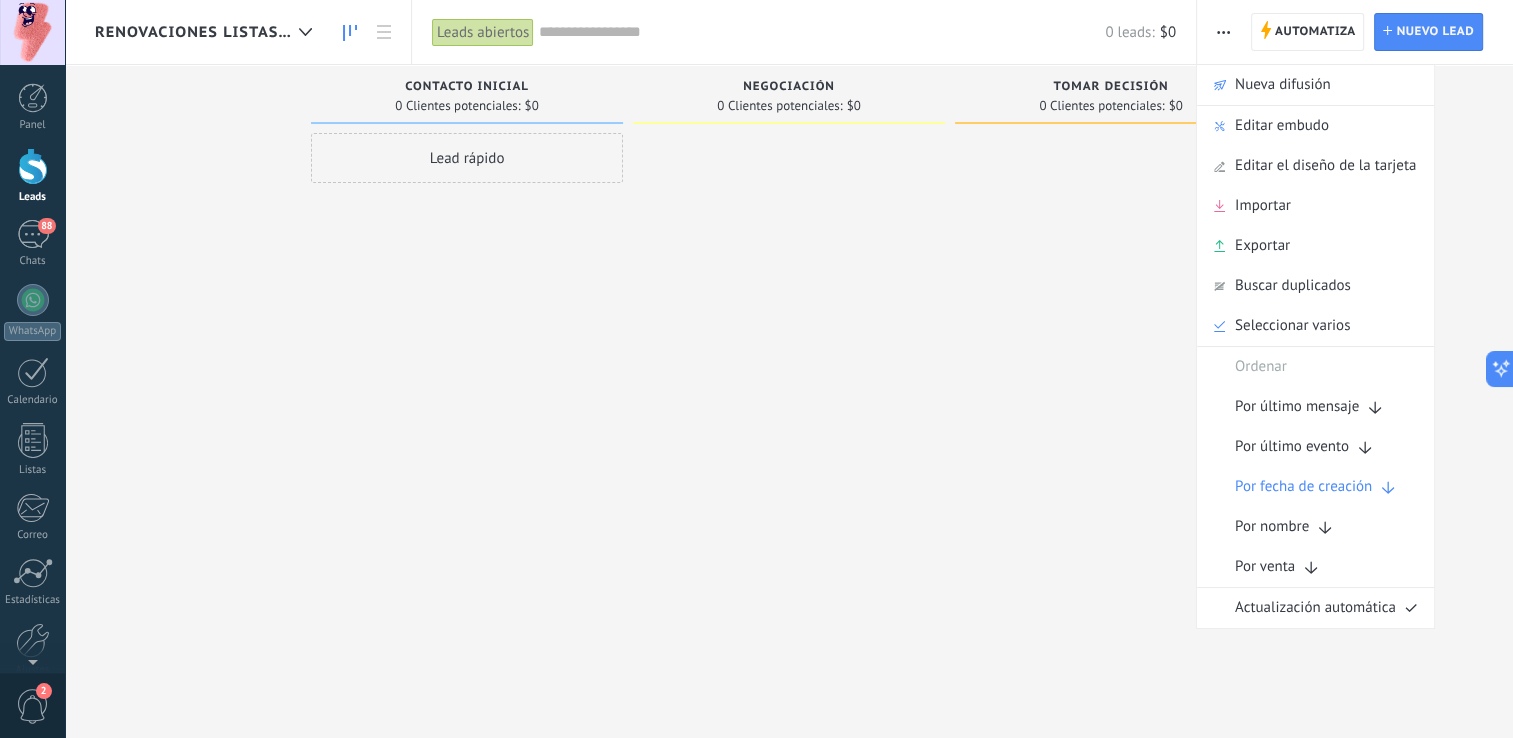 click at bounding box center (1111, 371) 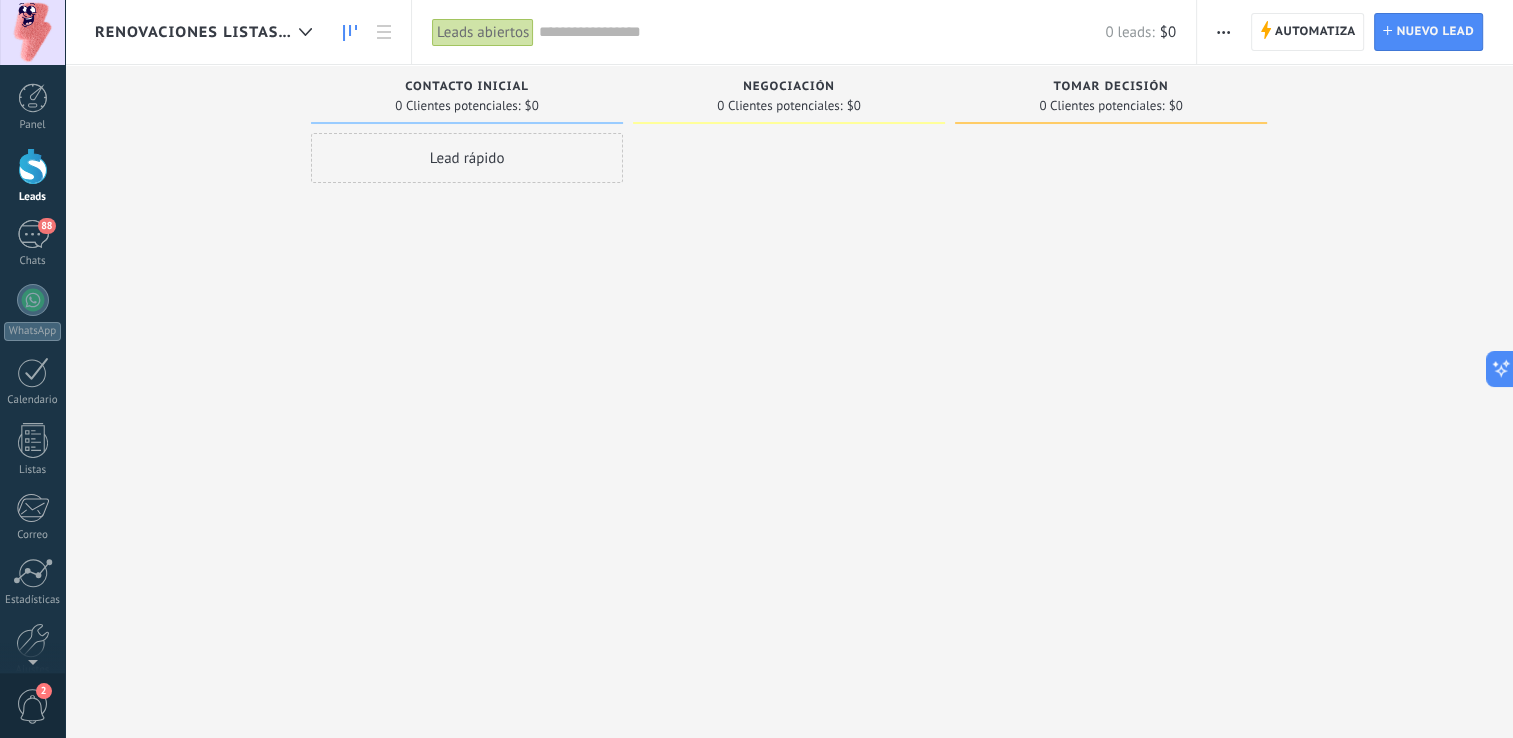 click on "Renovaciones listas | Seguimiento" at bounding box center [208, 32] 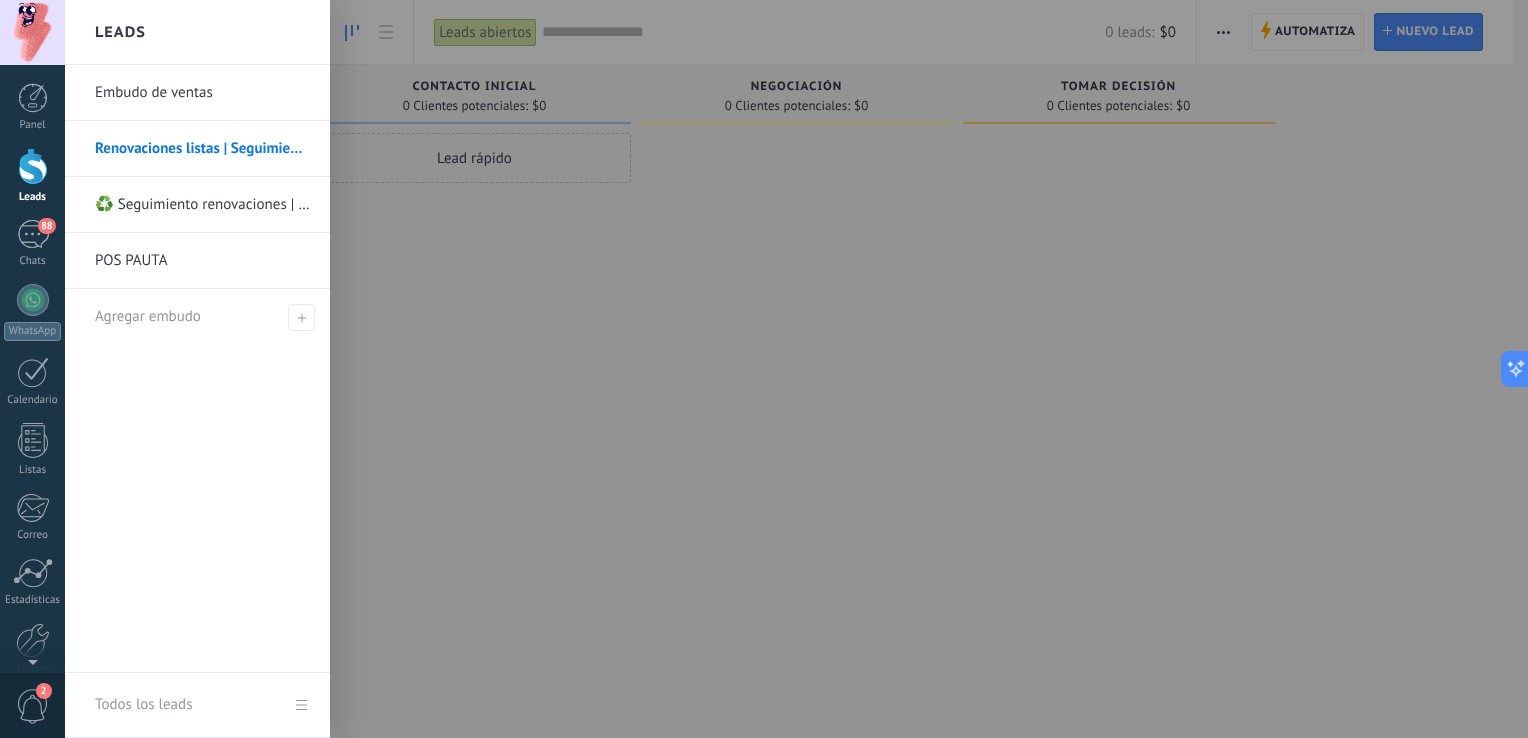 click at bounding box center [33, 166] 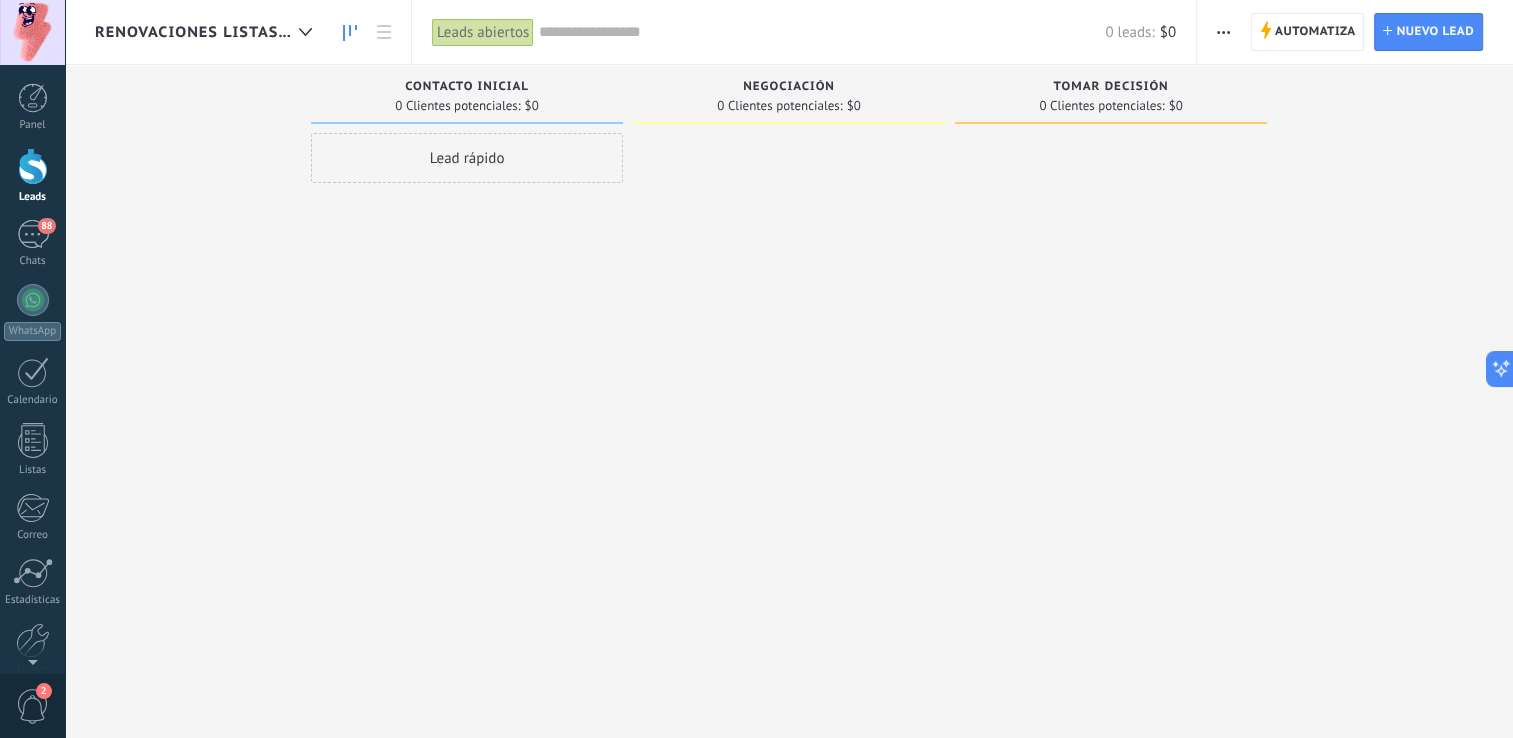 click on "Renovaciones listas | Seguimiento" at bounding box center [208, 32] 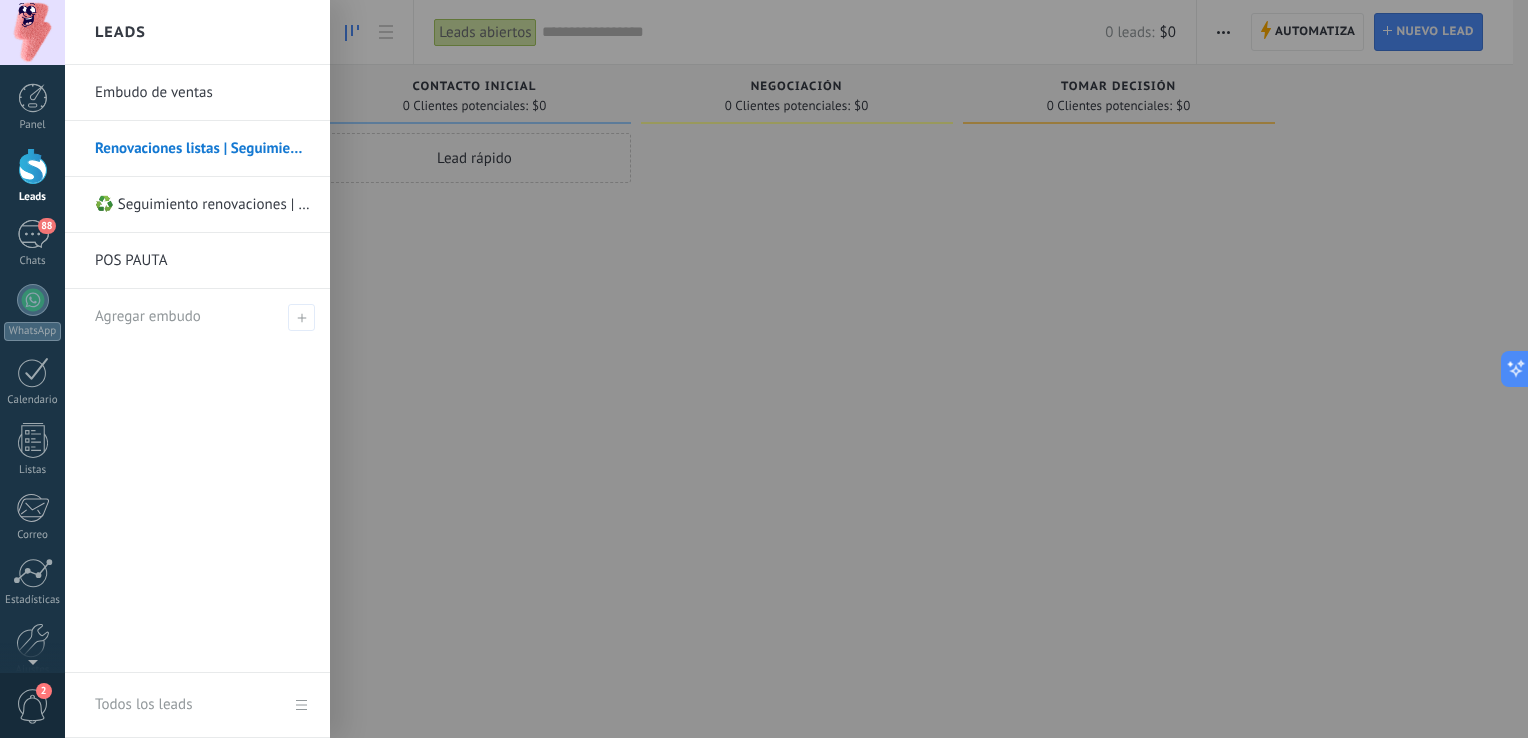 click on "♻️ Seguimiento renovaciones | Clientes activos" at bounding box center [202, 205] 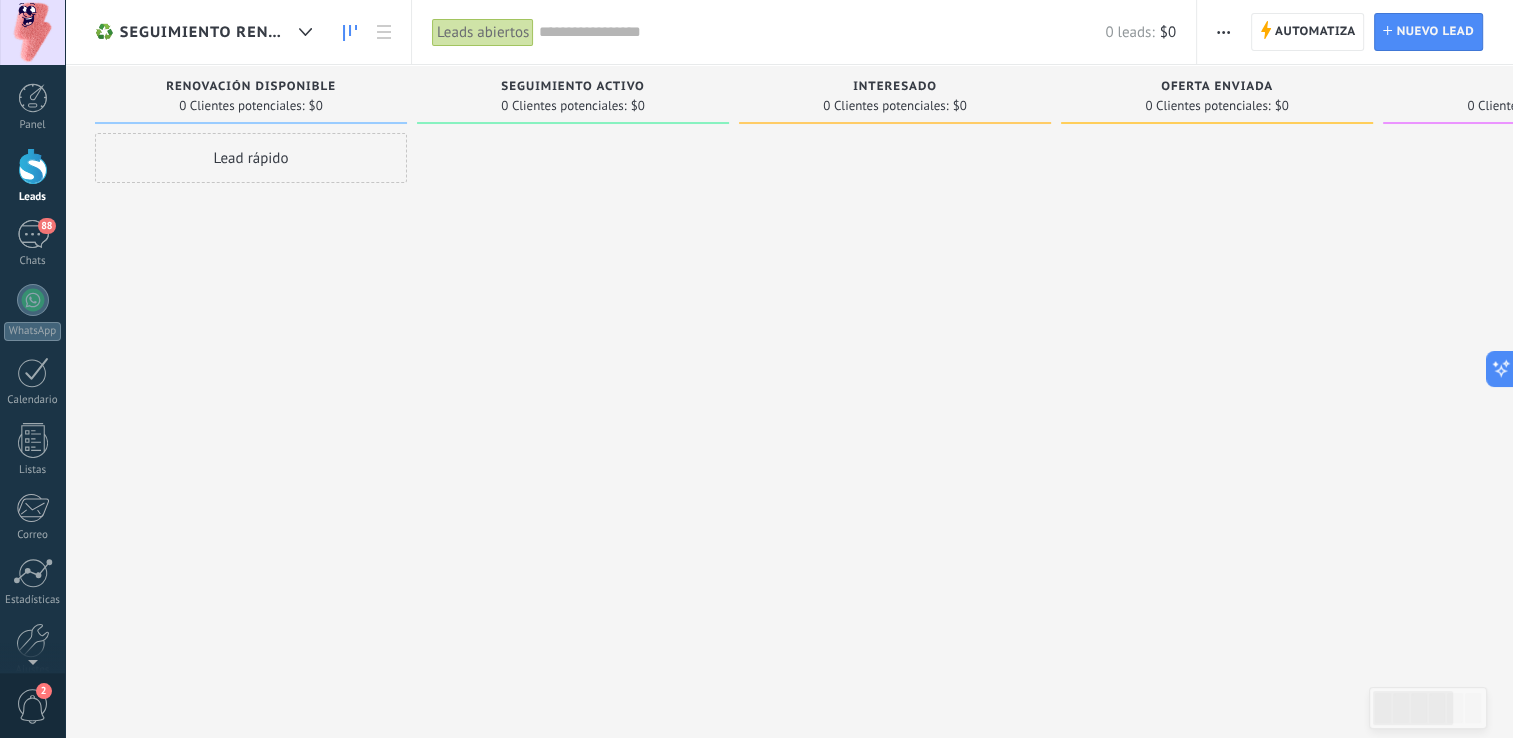 click on "Oferta enviada" at bounding box center (1217, 88) 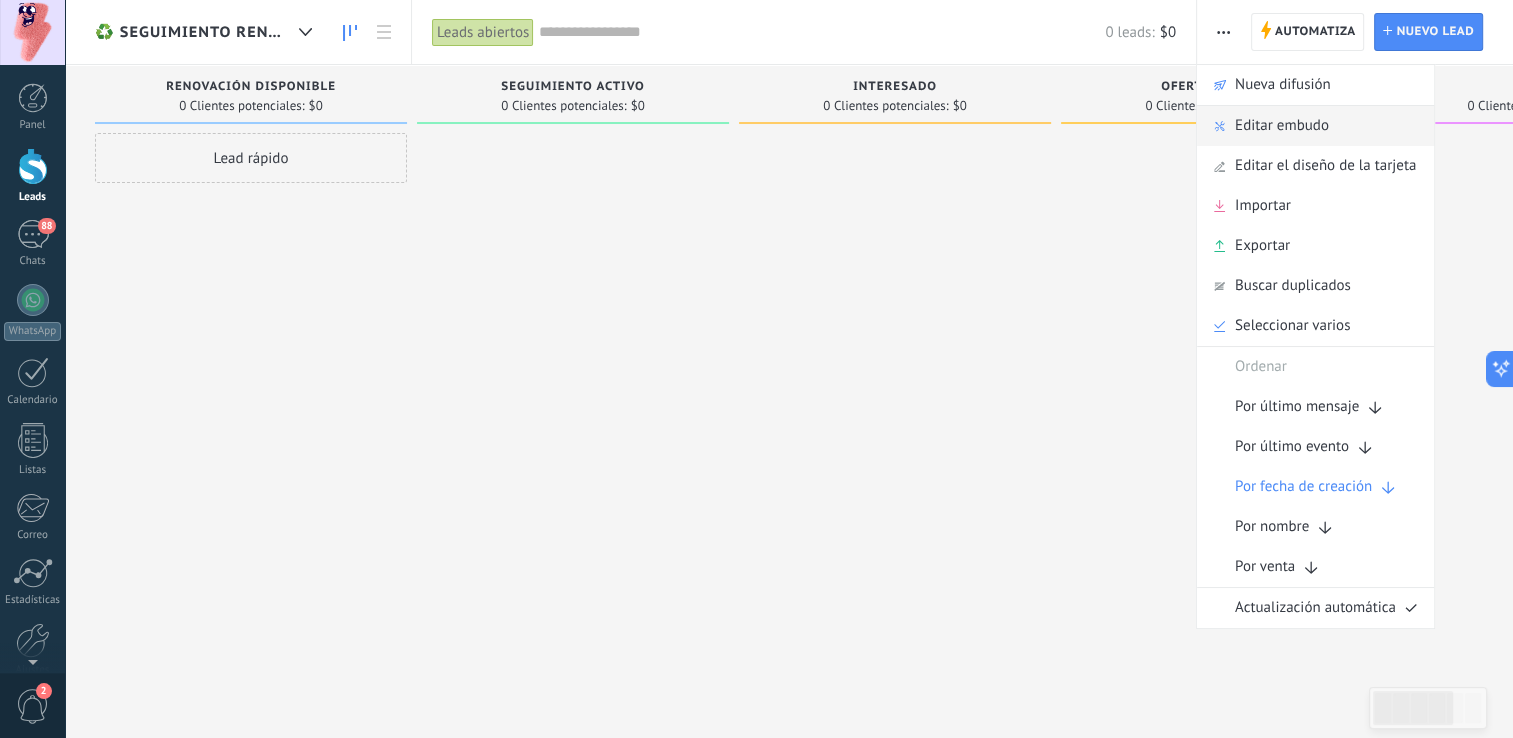 click on "Editar embudo" at bounding box center [1282, 126] 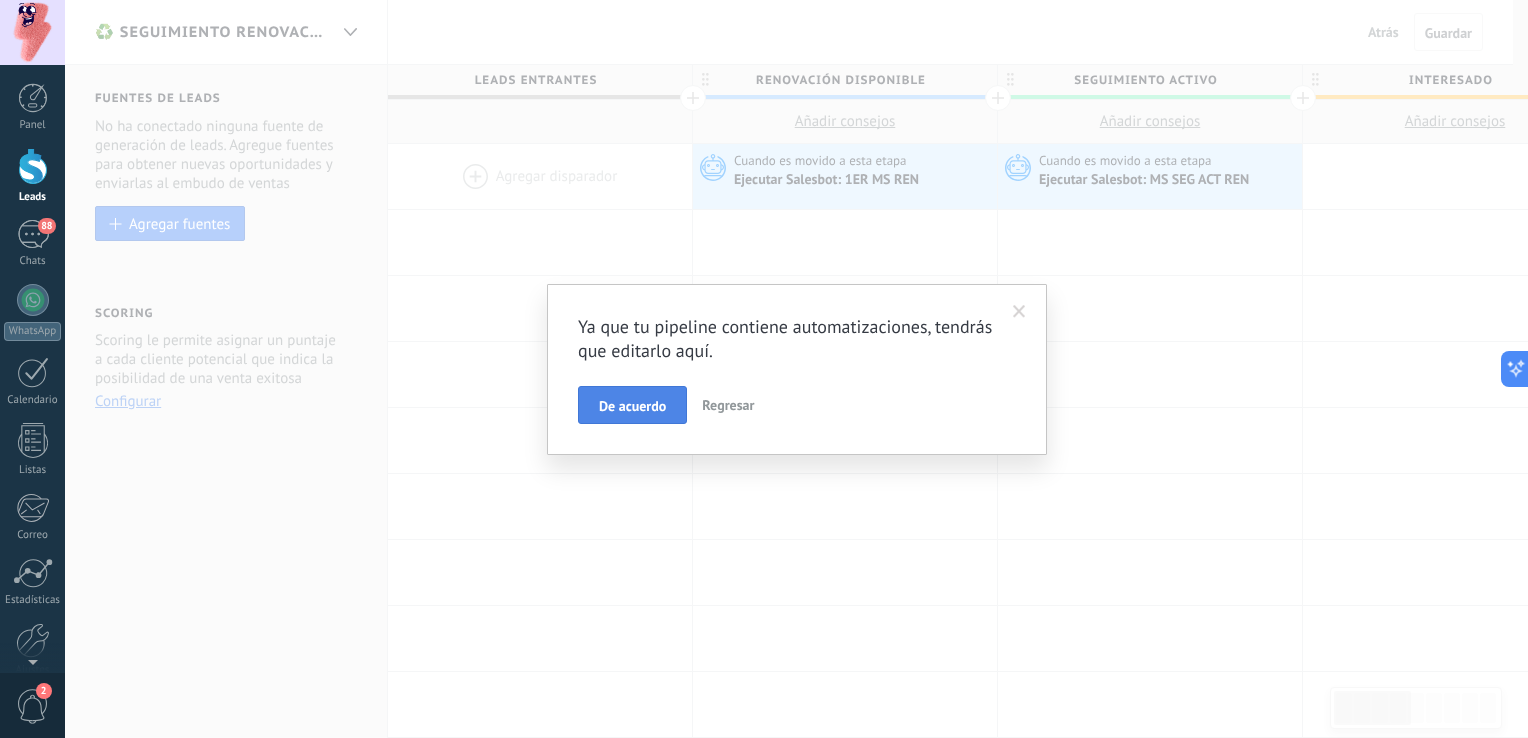 click on "De acuerdo" at bounding box center (632, 406) 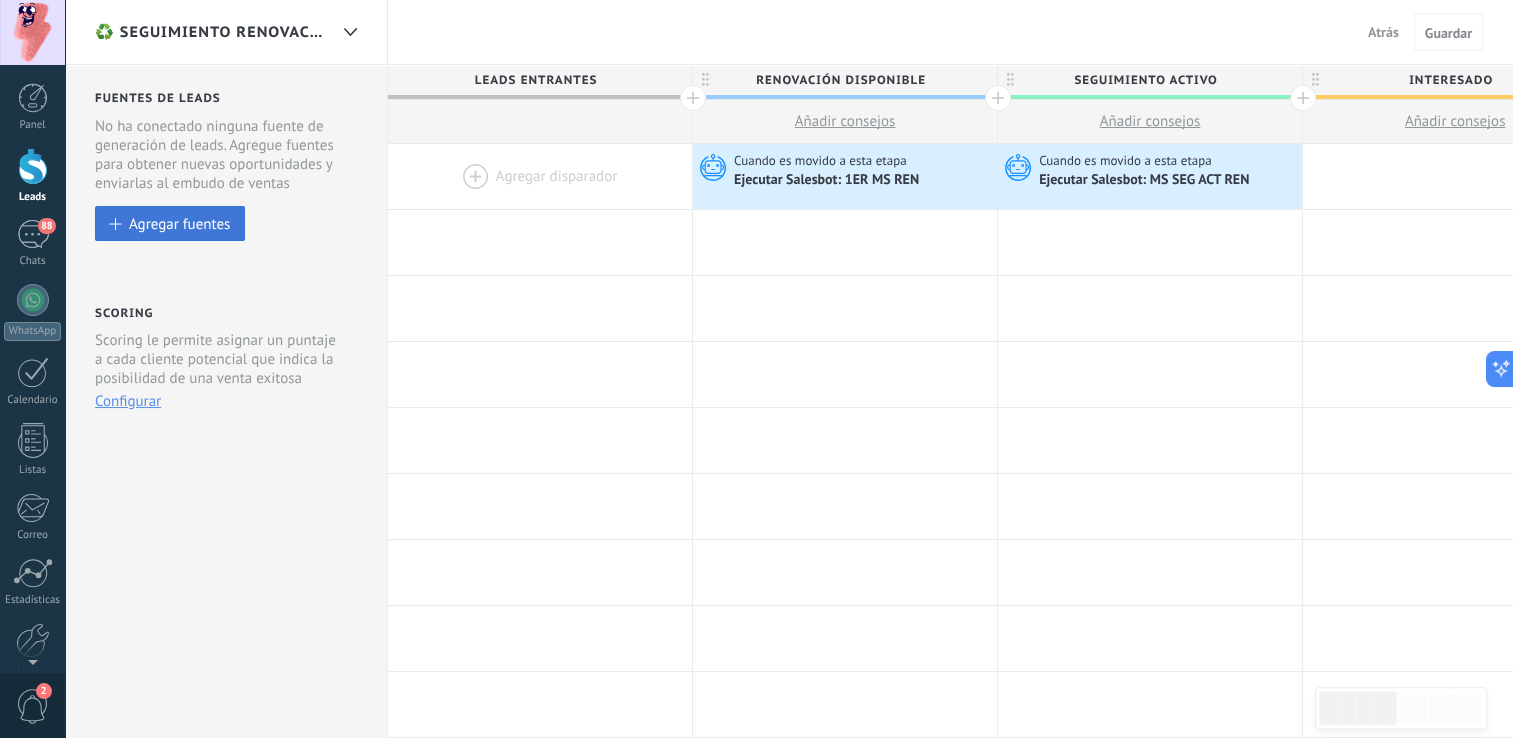 click on "Agregar fuentes" at bounding box center (179, 223) 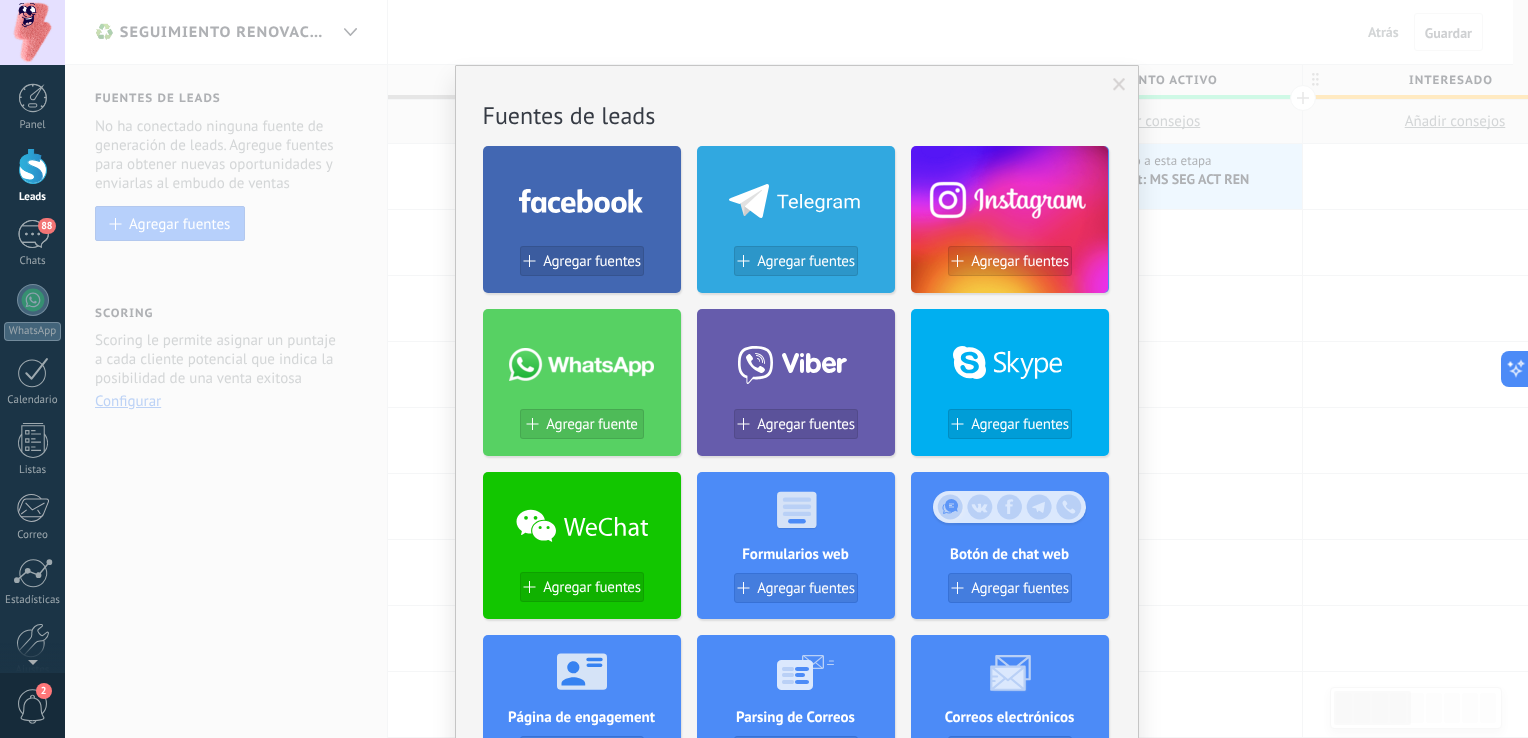 click on "No hay resultados Fuentes de leads Agregar fuentes Agregar fuentes Agregar fuentes Agregar fuente Agregar fuentes Agregar fuentes Agregar fuentes Formularios web Agregar fuentes Botón de chat web Agregar fuentes Página de engagement Agregar fuentes Parsing de Correos Agregar fuentes Correos electrónicos Agregar fuentes Lead scraper Añadir Fuente Tablas Agregar fuentes Agregar fuentes Widgets WebConnect por KWID Reciba datos de cualquier fuente Instalar Avito por Whatcrm Conecta la integración de Avito en un minuto Instalar Chatter - WA+ChatGPT via Komanda F5 Integración de WhatsApp, Telegram, Avito & VK Instalar Whatsapp de YouMessages Integración de Whatsapp y creador de bots Instalar WPForms Wordpress via CRMapp Conecta formularios en minutos Instalar Woocommerce Wordpress via CRMapp Conecte la tienda en minutos Instalar" at bounding box center (796, 369) 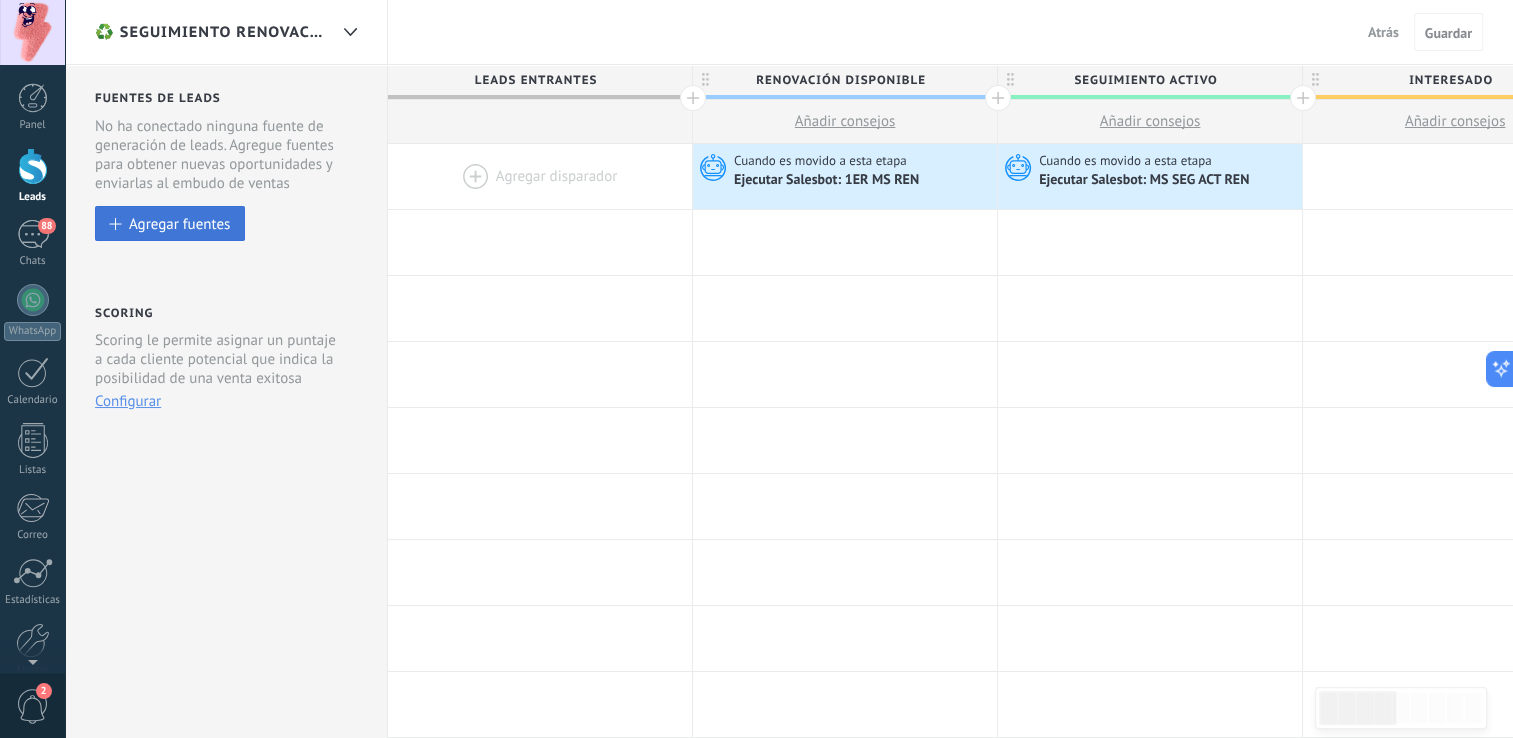 click on "Agregar fuentes" at bounding box center [179, 223] 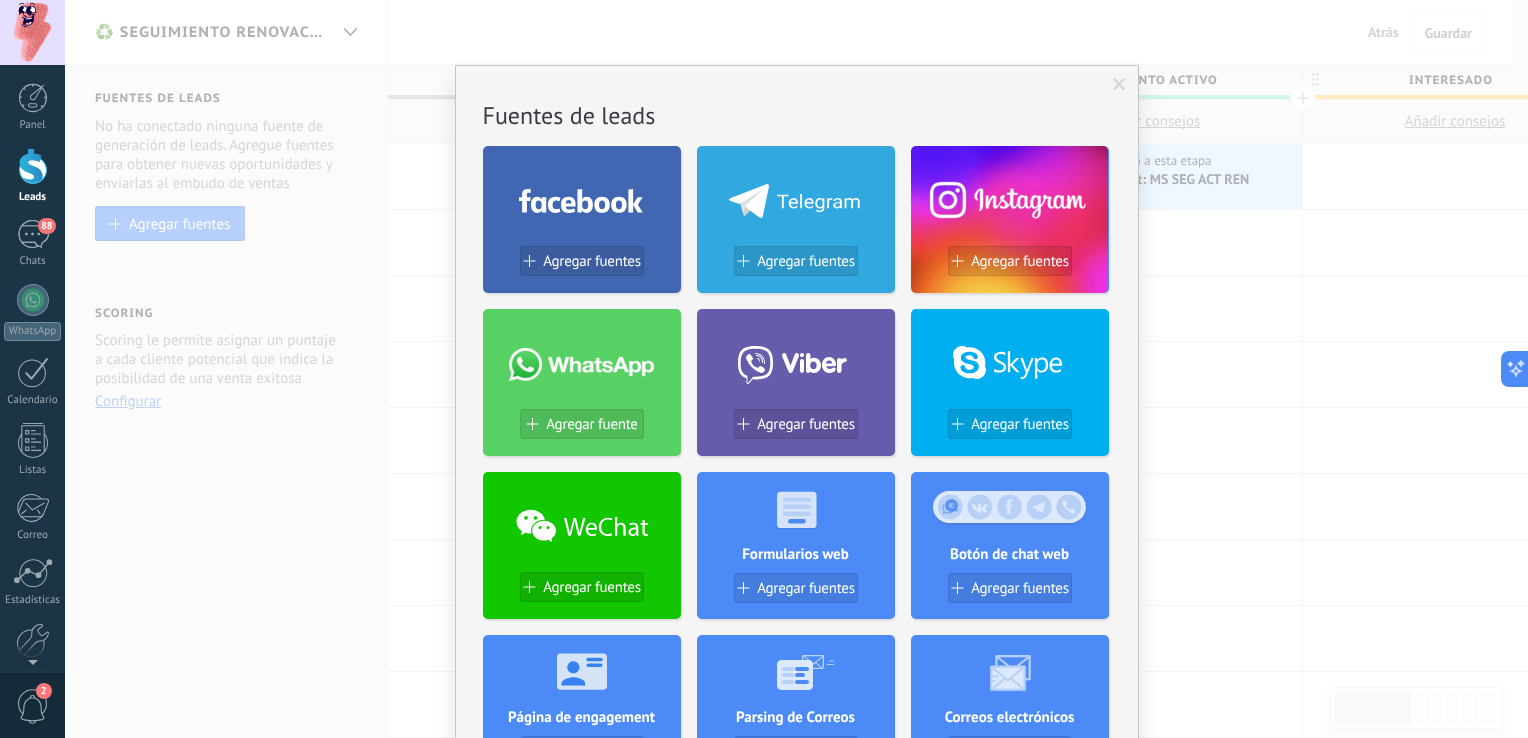 click on "No hay resultados Fuentes de leads Agregar fuentes Agregar fuentes Agregar fuentes Agregar fuente Agregar fuentes Agregar fuentes Agregar fuentes Formularios web Agregar fuentes Botón de chat web Agregar fuentes Página de engagement Agregar fuentes Parsing de Correos Agregar fuentes Correos electrónicos Agregar fuentes Lead scraper Añadir Fuente Tablas Agregar fuentes Agregar fuentes Widgets WebConnect por KWID Reciba datos de cualquier fuente Instalar Avito por Whatcrm Conecta la integración de Avito en un minuto Instalar Chatter - WA+ChatGPT via Komanda F5 Integración de WhatsApp, Telegram, Avito & VK Instalar Whatsapp de YouMessages Integración de Whatsapp y creador de bots Instalar WPForms Wordpress via CRMapp Conecta formularios en minutos Instalar Woocommerce Wordpress via CRMapp Conecte la tienda en minutos Instalar" at bounding box center [796, 369] 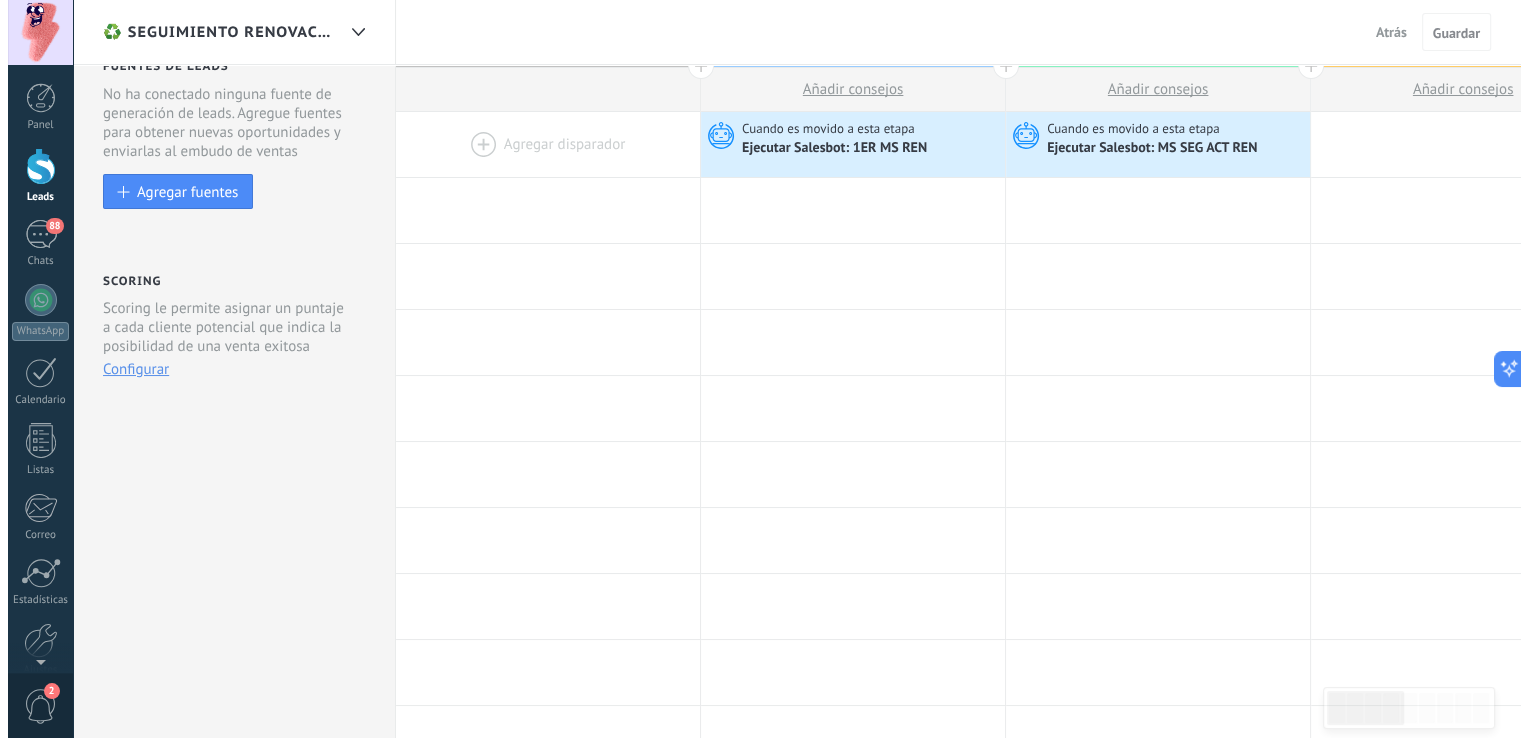 scroll, scrollTop: 100, scrollLeft: 0, axis: vertical 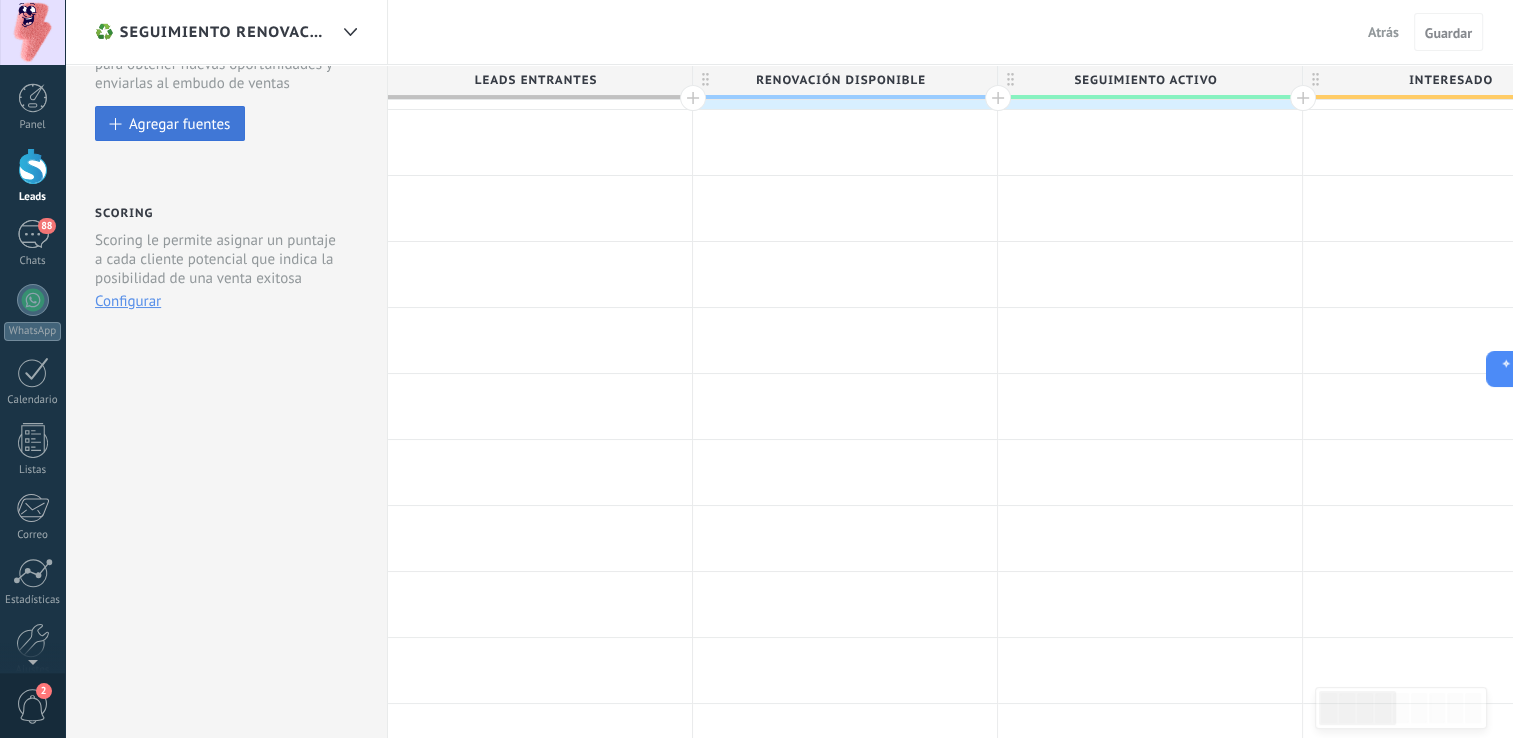 click on "Agregar fuentes" at bounding box center [179, 123] 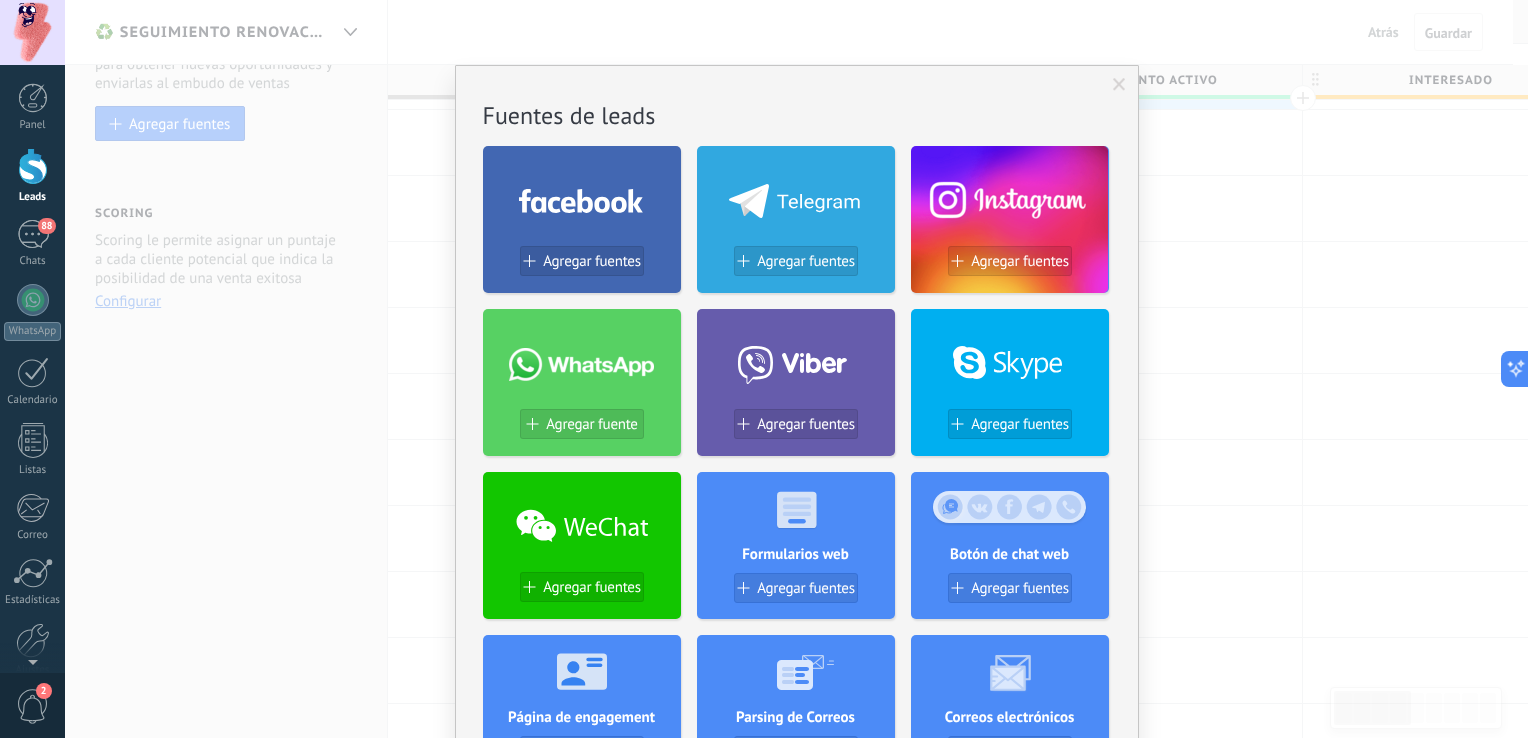 type 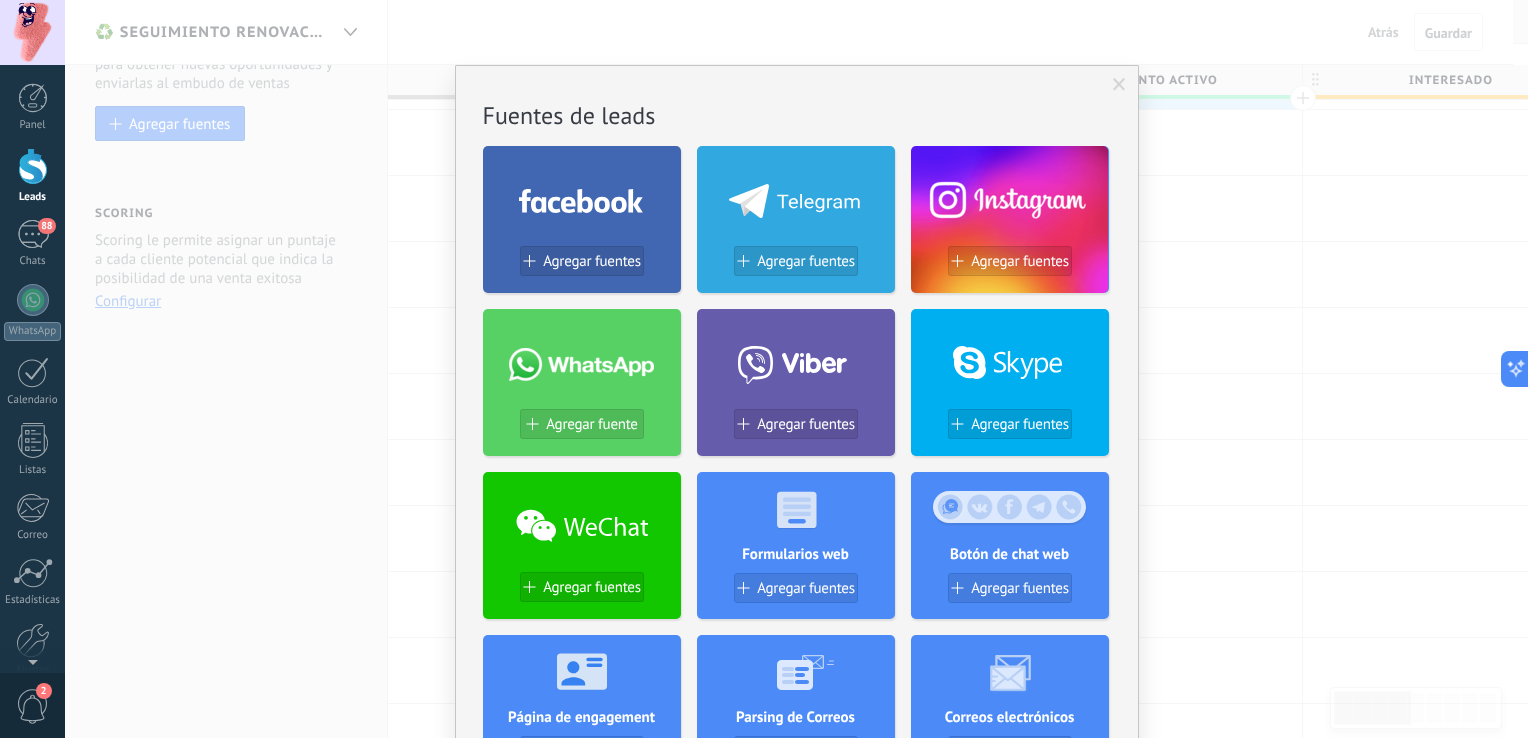click on "No hay resultados Fuentes de leads Agregar fuentes Agregar fuentes Agregar fuentes Agregar fuente Agregar fuentes Agregar fuentes Agregar fuentes Formularios web Agregar fuentes Botón de chat web Agregar fuentes Página de engagement Agregar fuentes Parsing de Correos Agregar fuentes Correos electrónicos Agregar fuentes Lead scraper Añadir Fuente Tablas Agregar fuentes Agregar fuentes Widgets WebConnect por KWID Reciba datos de cualquier fuente Instalar Avito por Whatcrm Conecta la integración de Avito en un minuto Instalar Chatter - WA+ChatGPT via Komanda F5 Integración de WhatsApp, Telegram, Avito & VK Instalar Whatsapp de YouMessages Integración de Whatsapp y creador de bots Instalar WPForms Wordpress via CRMapp Conecta formularios en minutos Instalar Woocommerce Wordpress via CRMapp Conecte la tienda en minutos Instalar" at bounding box center [797, 760] 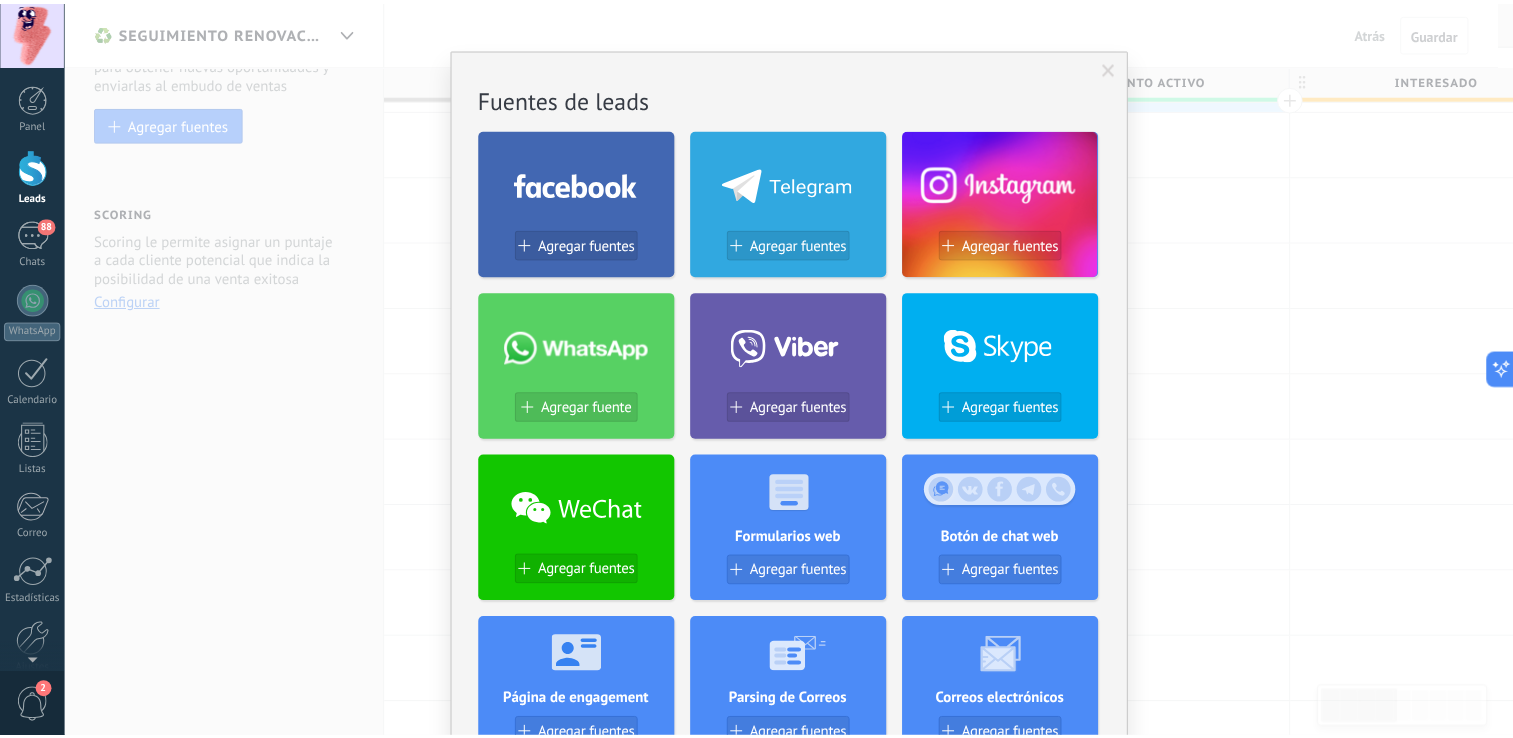 scroll, scrollTop: 0, scrollLeft: 0, axis: both 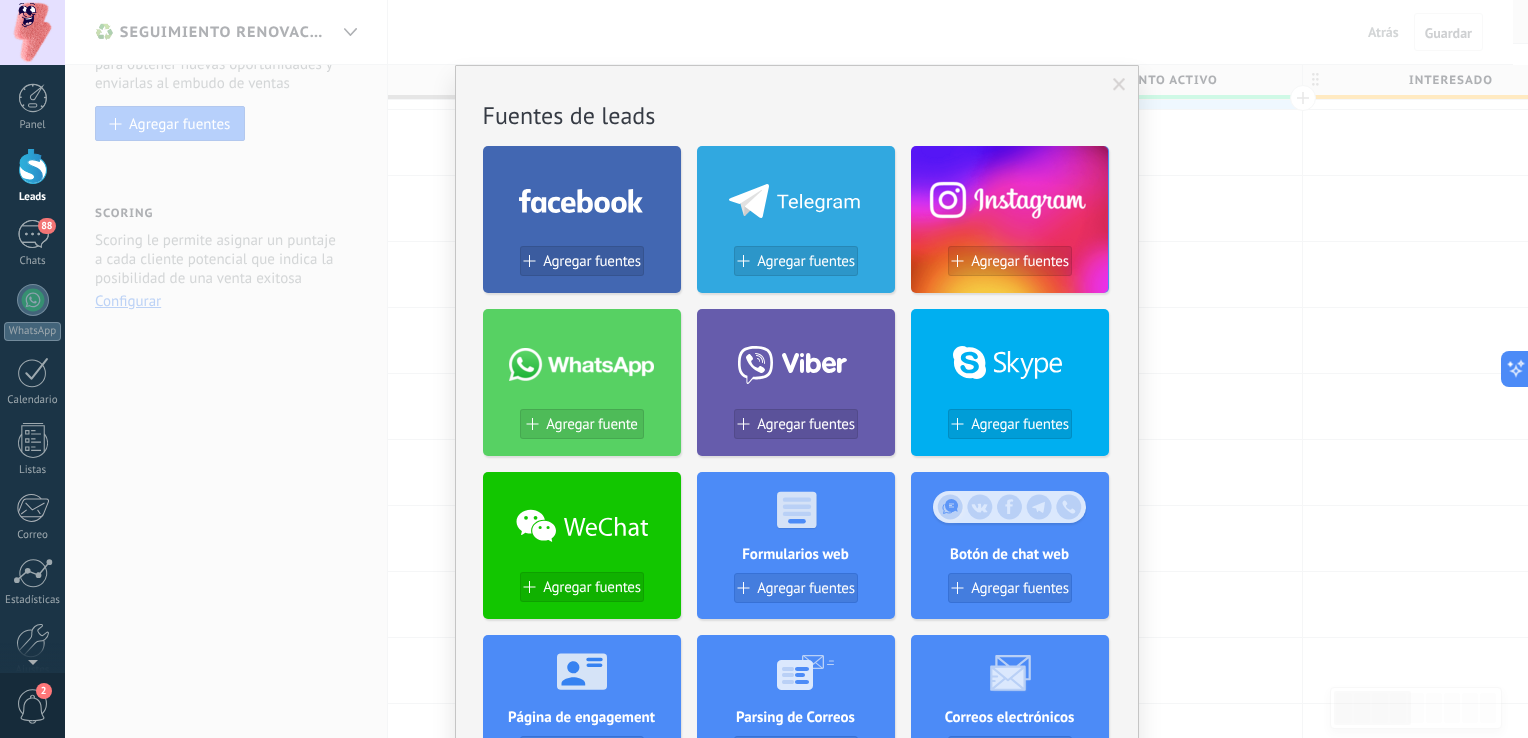 click on "No hay resultados Fuentes de leads Agregar fuentes Agregar fuentes Agregar fuentes Agregar fuente Agregar fuentes Agregar fuentes Agregar fuentes Formularios web Agregar fuentes Botón de chat web Agregar fuentes Página de engagement Agregar fuentes Parsing de Correos Agregar fuentes Correos electrónicos Agregar fuentes Lead scraper Añadir Fuente Tablas Agregar fuentes Agregar fuentes Widgets WebConnect por KWID Reciba datos de cualquier fuente Instalar Avito por Whatcrm Conecta la integración de Avito en un minuto Instalar Chatter - WA+ChatGPT via Komanda F5 Integración de WhatsApp, Telegram, Avito & VK Instalar Whatsapp de YouMessages Integración de Whatsapp y creador de bots Instalar WPForms Wordpress via CRMapp Conecta formularios en minutos Instalar Woocommerce Wordpress via CRMapp Conecte la tienda en minutos Instalar Contact Form 7 Wordpress by Devamo Conecta formularios en minutos Instalar Opencart-OcStore by Devamo Configuración de la tienda en solo unos minutos Instalar Otros leads de Emfy" at bounding box center (796, 369) 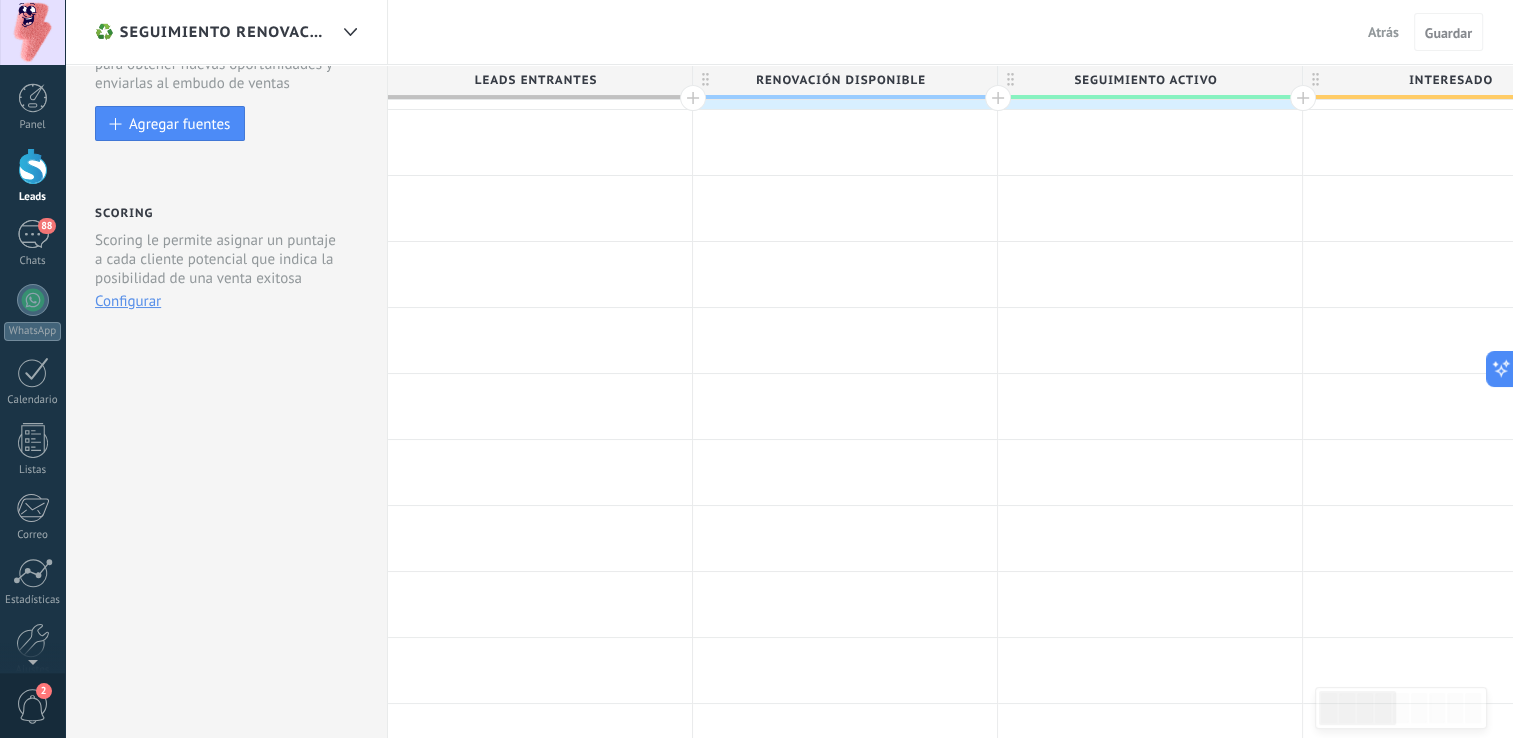 click on "Fuentes de leads Leads Entrantes Esta función capta leads de tus fuentes de generación de leads y los agrega a una etapa previa a tu embudo llamada "Leads entrantes" Esta función permite mostrar las nuevas solicitudes como peticiones en el estatus «Sin Calificar» Control de duplicados Elige cómo el sistema detecta y trata a leads entrantes duplicados Configure reglas No ha conectado ninguna fuente de generación de leads. Agregue fuentes para obtener nuevas oportunidades y enviarlas al embudo de ventas Agregar fuentes Scoring Scoring le permite asignar un puntaje a cada cliente potencial que indica la posibilidad de una venta exitosa Esta función permite mostrar las nuevas solicitudes como peticiones en el estatus «Sin Calificar» Configurar" at bounding box center (226, 697) 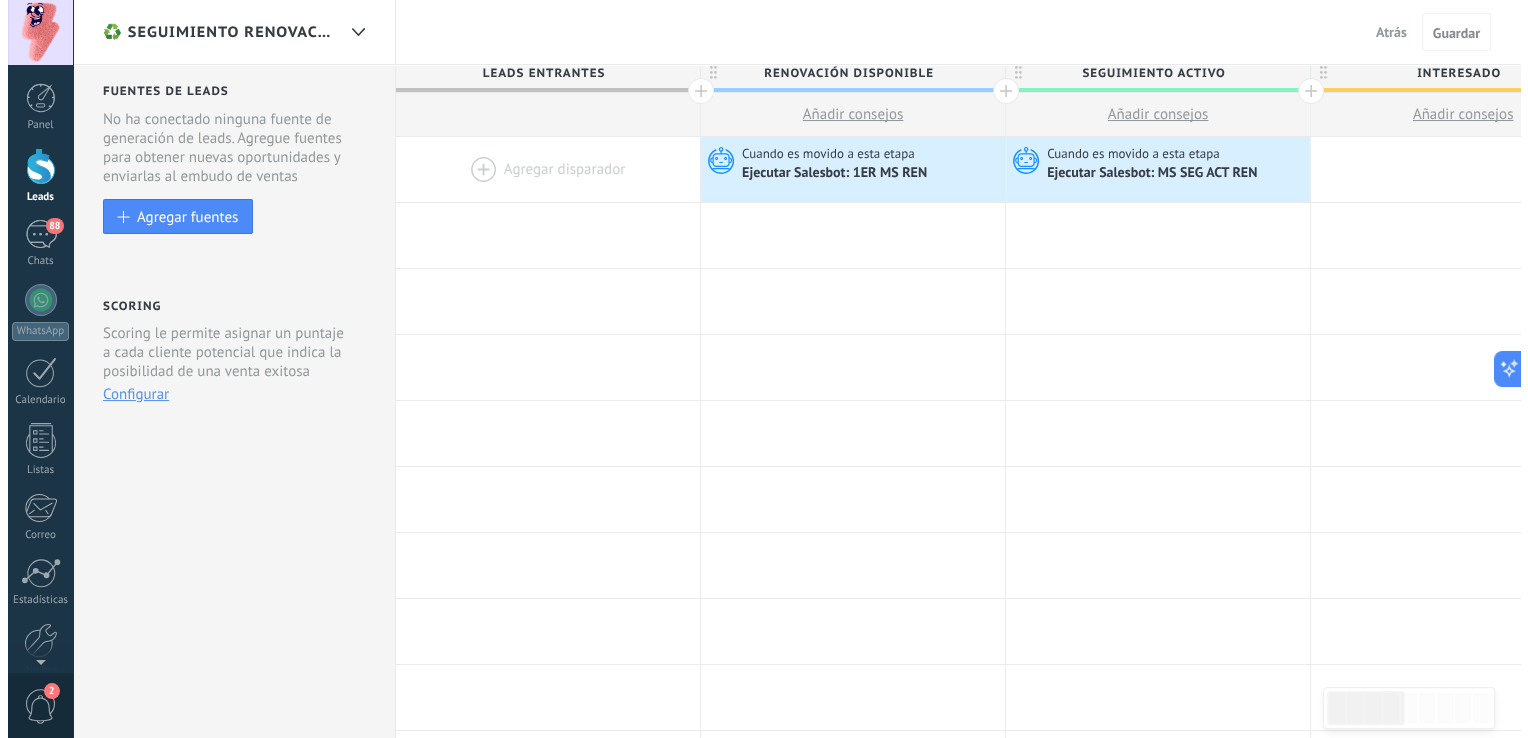 scroll, scrollTop: 0, scrollLeft: 0, axis: both 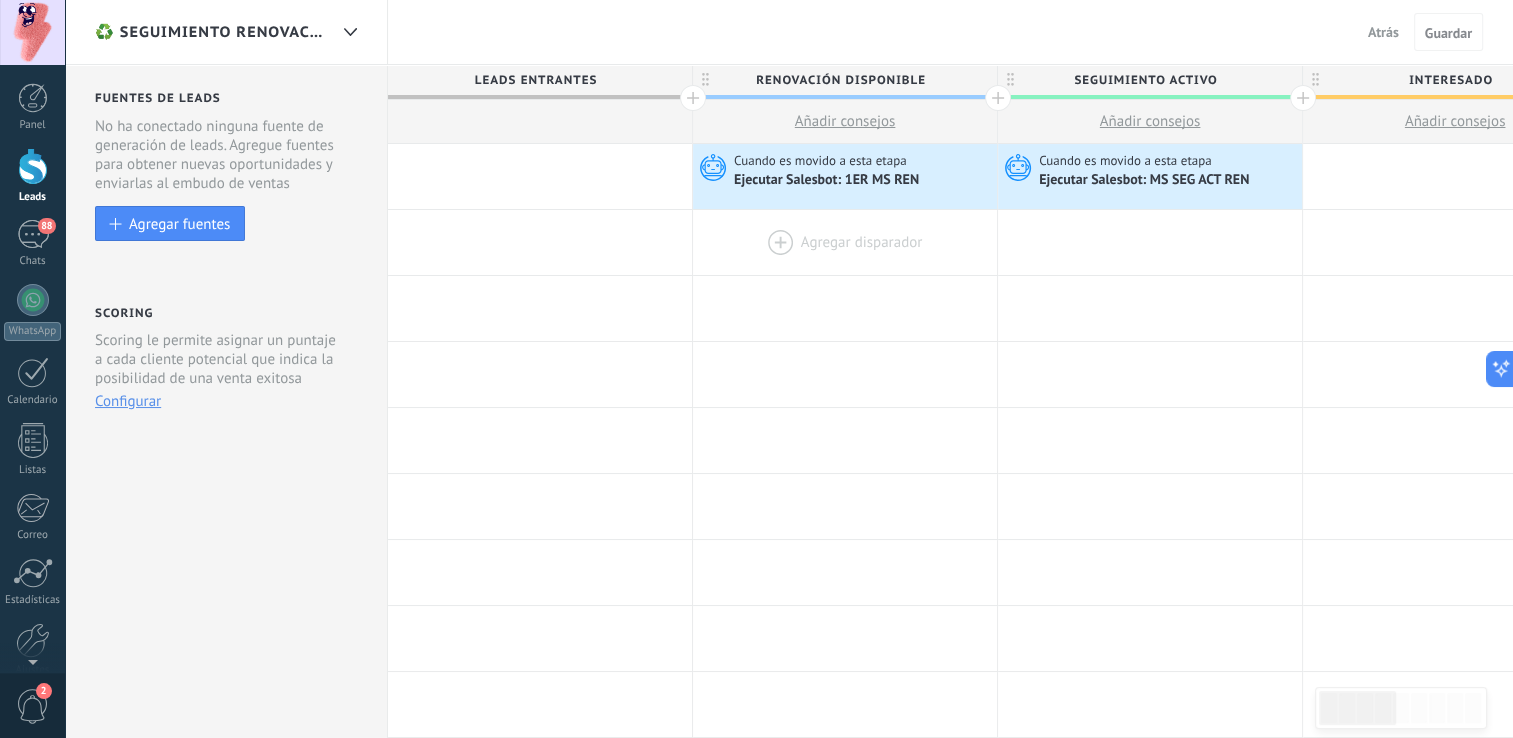 click at bounding box center [845, 242] 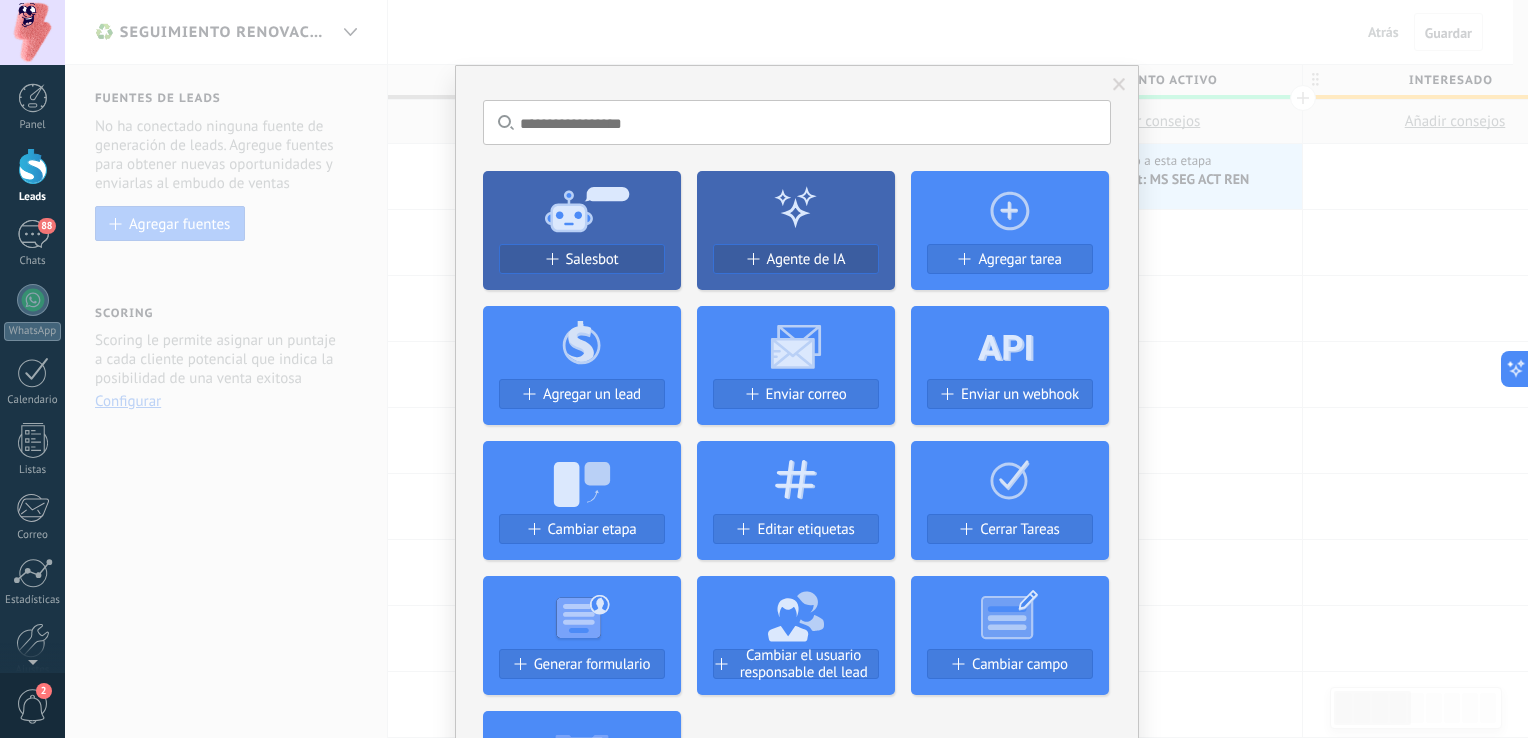 click on "No hay resultados Salesbot Agente de IA Agregar tarea Agregar un lead Enviar correo Enviar un webhook Cambiar etapa Editar etiquetas Cerrar Tareas Generar formulario Cambiar el usuario responsable del lead Cambiar campo Borrar archivos Widgets Google Analytics Connect your Google Analytics account and create custom Google Analytics Instalar AdWords Conecte su cuenta publicitaria y configure la publicidad en Google Autorizar Meta Conversions API Sincroniza tu cuenta Meta para mejorar tus anuncios Conectar Facebook Hezrai Arambula Instalar Creditor por CatCode Control de pagos parciales en un lead Instalar Chatter - WA+ChatGPT via Komanda F5 Integración de WhatsApp, Telegram, Avito & VK Instalar Documentos de Google por AMOGURU Documentos de Google por AMOGURU Instalar Distribución Inteligente por AMOGURU Distribución inteligente de leads de amoGURU Instalar Bloque de cambio de estado de AMOGURU Mover leads solo a etapas configuradas. Instalar Whatsapp de YouMessages Instalar Calculadora de campo. Fórmulas" at bounding box center (797, 2111) 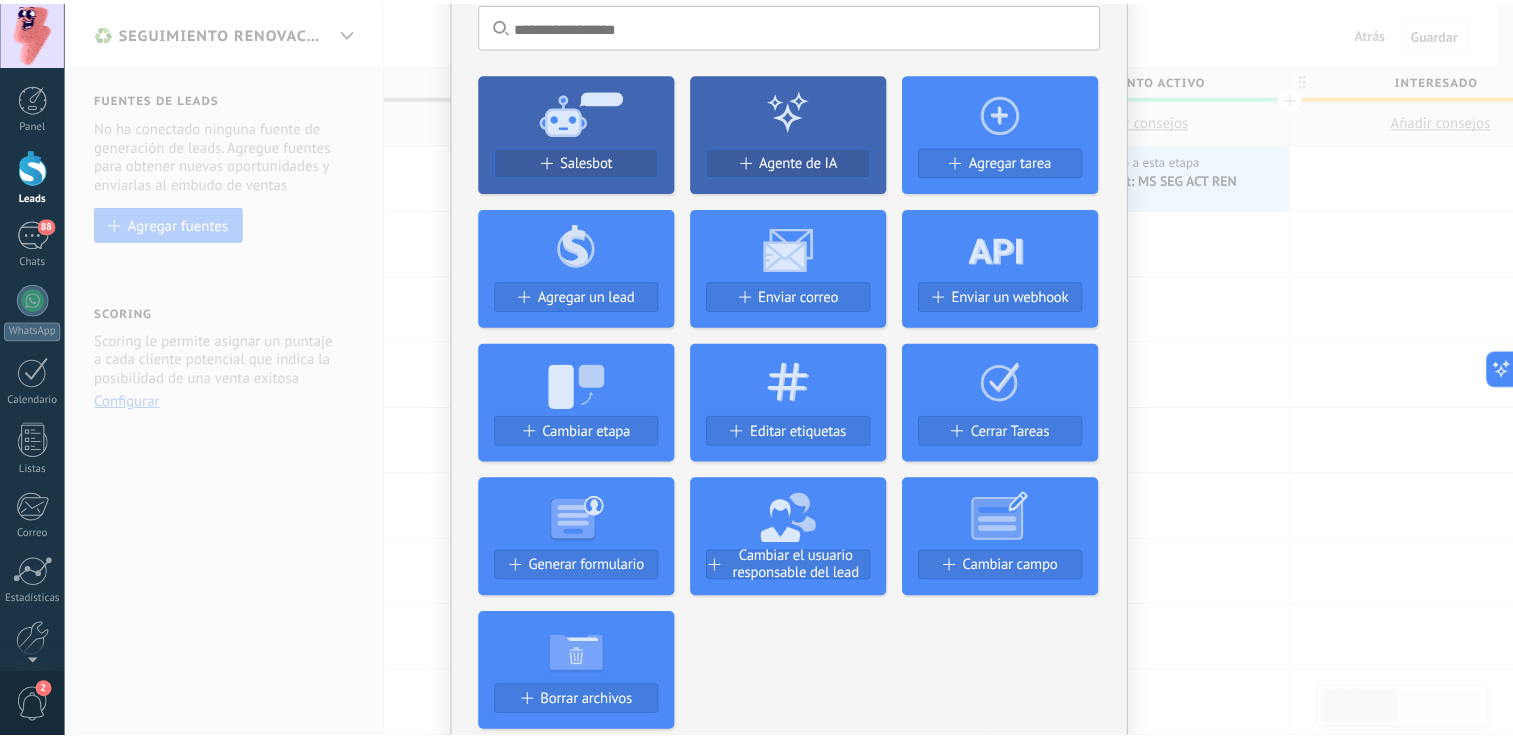 scroll, scrollTop: 0, scrollLeft: 0, axis: both 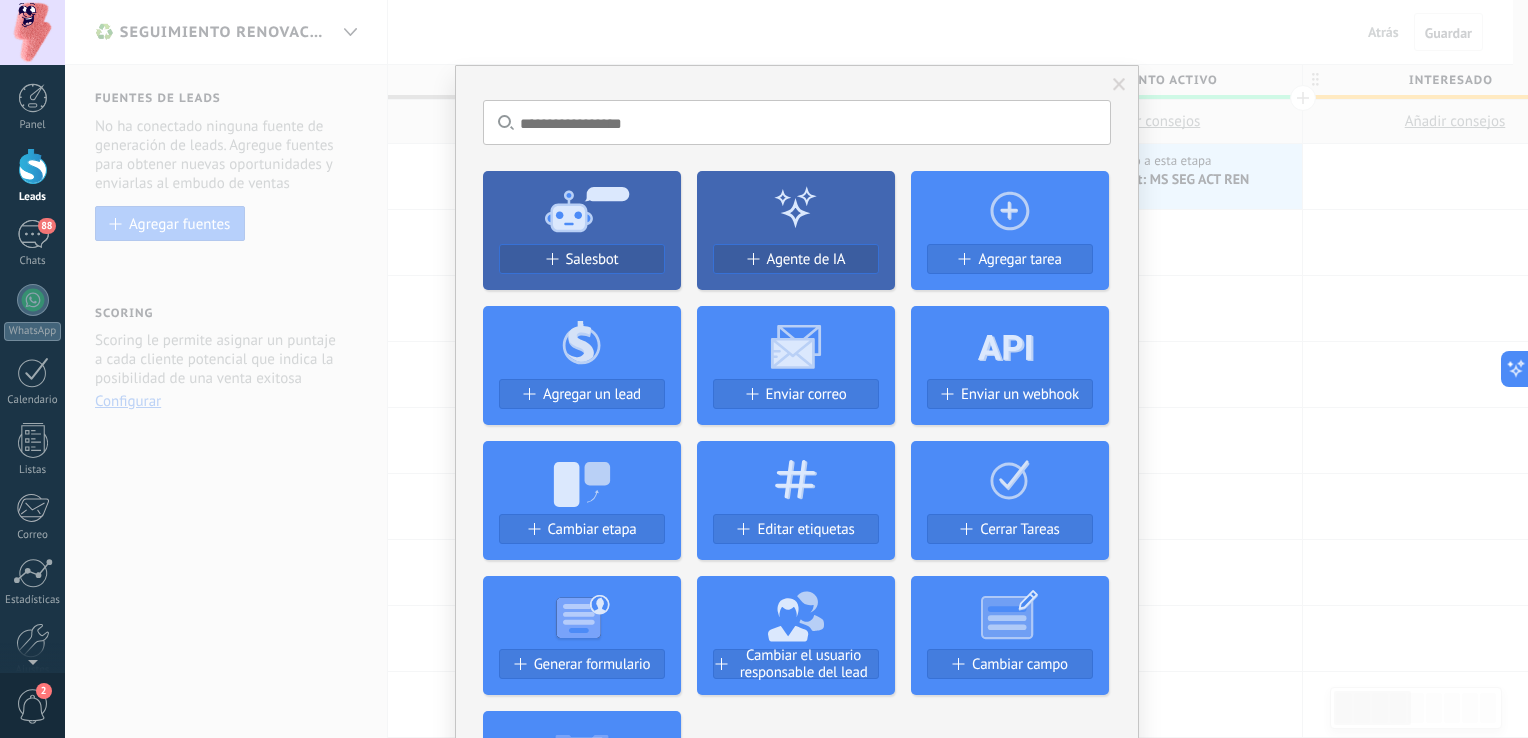 click on "No hay resultados Salesbot Agente de IA Agregar tarea Agregar un lead Enviar correo Enviar un webhook Cambiar etapa Editar etiquetas Cerrar Tareas Generar formulario Cambiar el usuario responsable del lead Cambiar campo Borrar archivos Widgets Google Analytics Connect your Google Analytics account and create custom Google Analytics Instalar AdWords Conecte su cuenta publicitaria y configure la publicidad en Google Autorizar Meta Conversions API Sincroniza tu cuenta Meta para mejorar tus anuncios Conectar Facebook Hezrai Arambula Instalar Creditor por CatCode Control de pagos parciales en un lead Instalar Chatter - WA+ChatGPT via Komanda F5 Integración de WhatsApp, Telegram, Avito & VK Instalar Documentos de Google por AMOGURU Documentos de Google por AMOGURU Instalar Distribución Inteligente por AMOGURU Distribución inteligente de leads de amoGURU Instalar Bloque de cambio de estado de AMOGURU Mover leads solo a etapas configuradas. Instalar Whatsapp de YouMessages Instalar Calculadora de campo. Fórmulas" at bounding box center [796, 369] 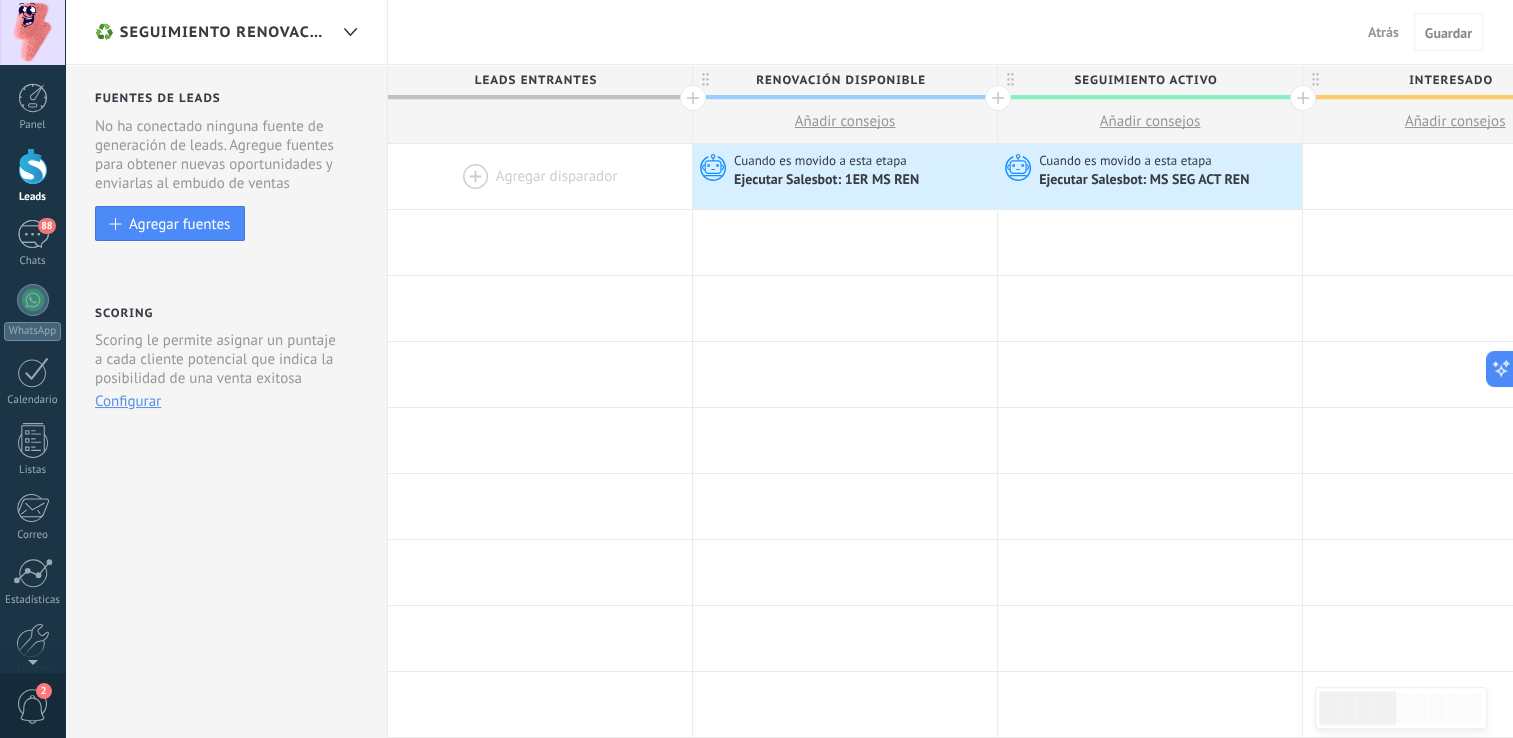 click on "♻️ Seguimiento renovaciones | Clientes activos Atrás Cancelar Guardar" at bounding box center [789, 32] 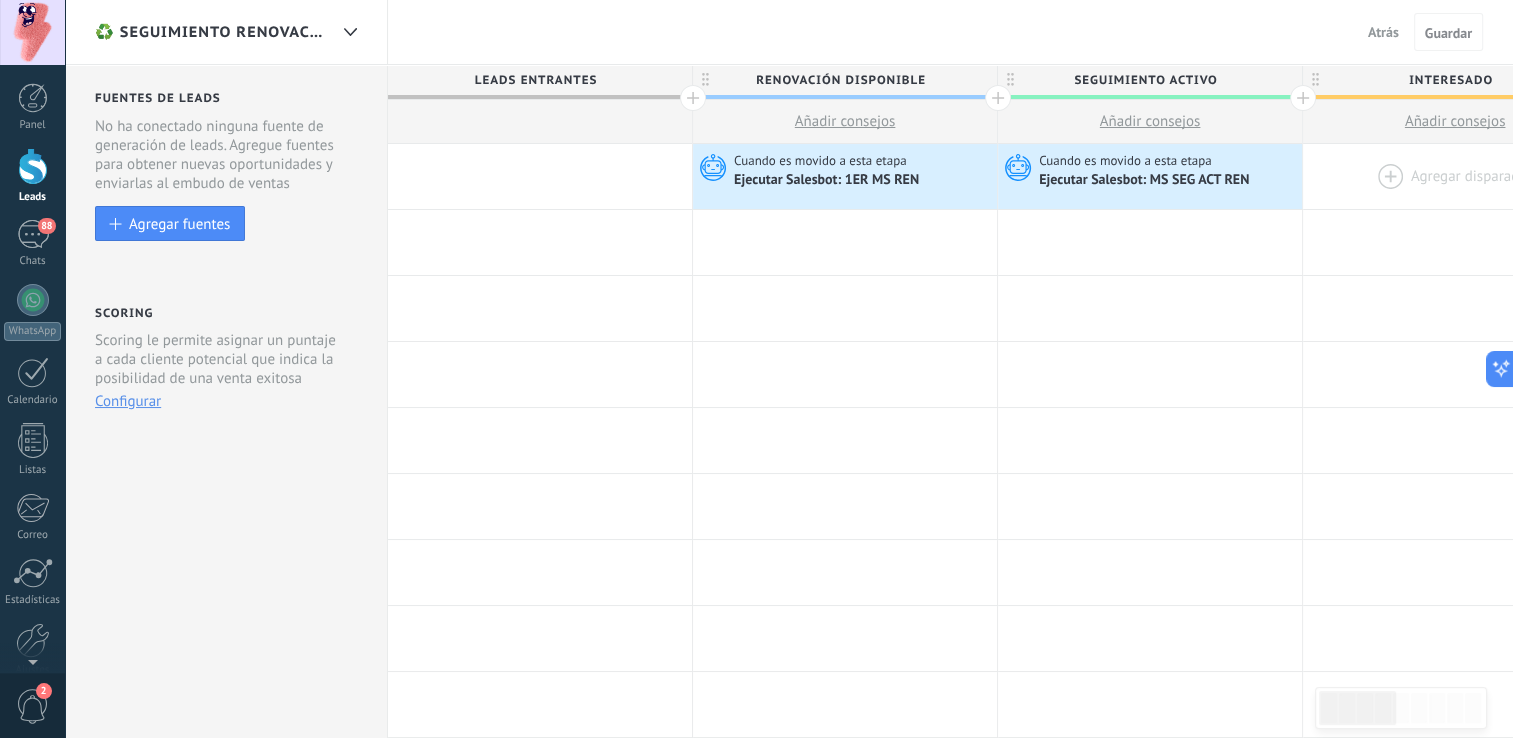 click at bounding box center [1455, 176] 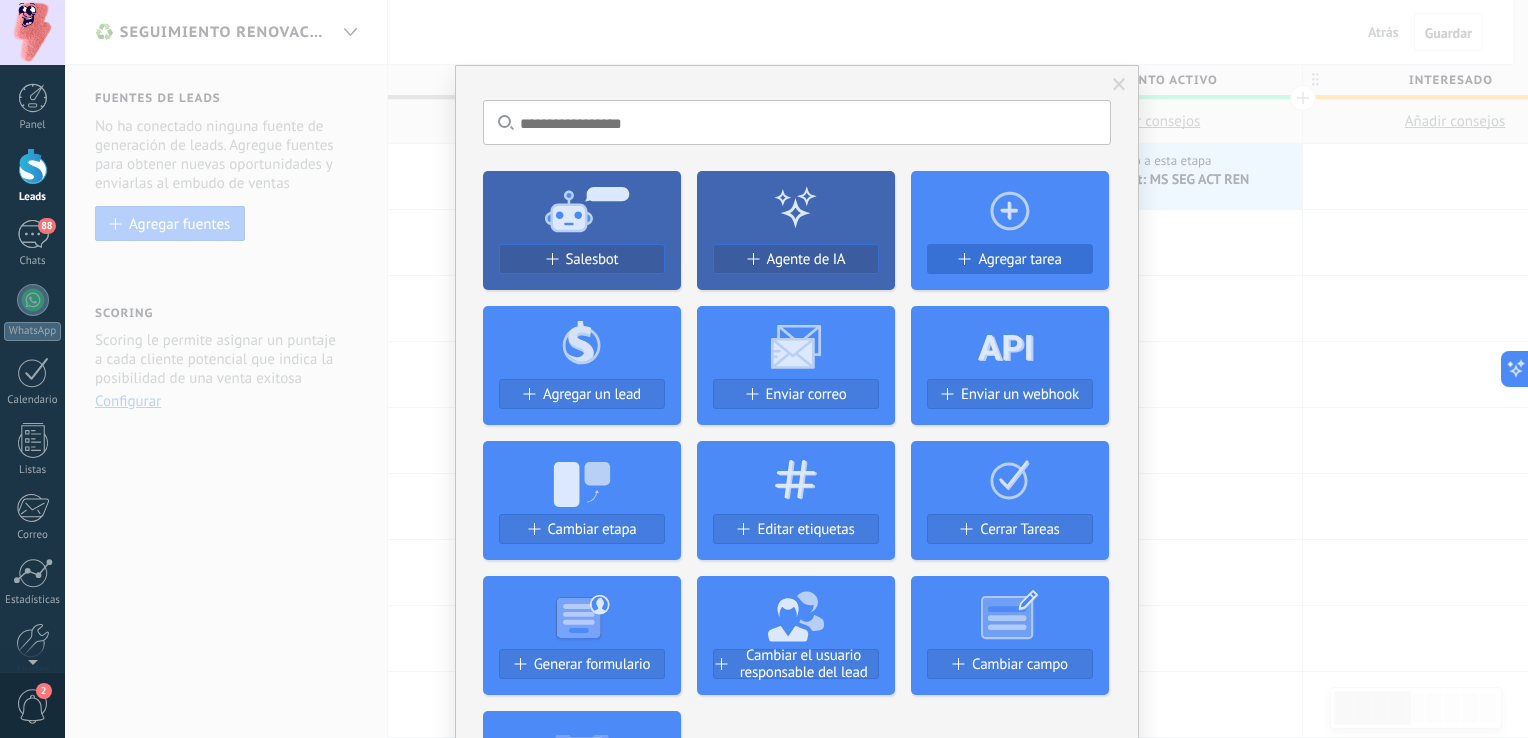 click at bounding box center [963, 259] 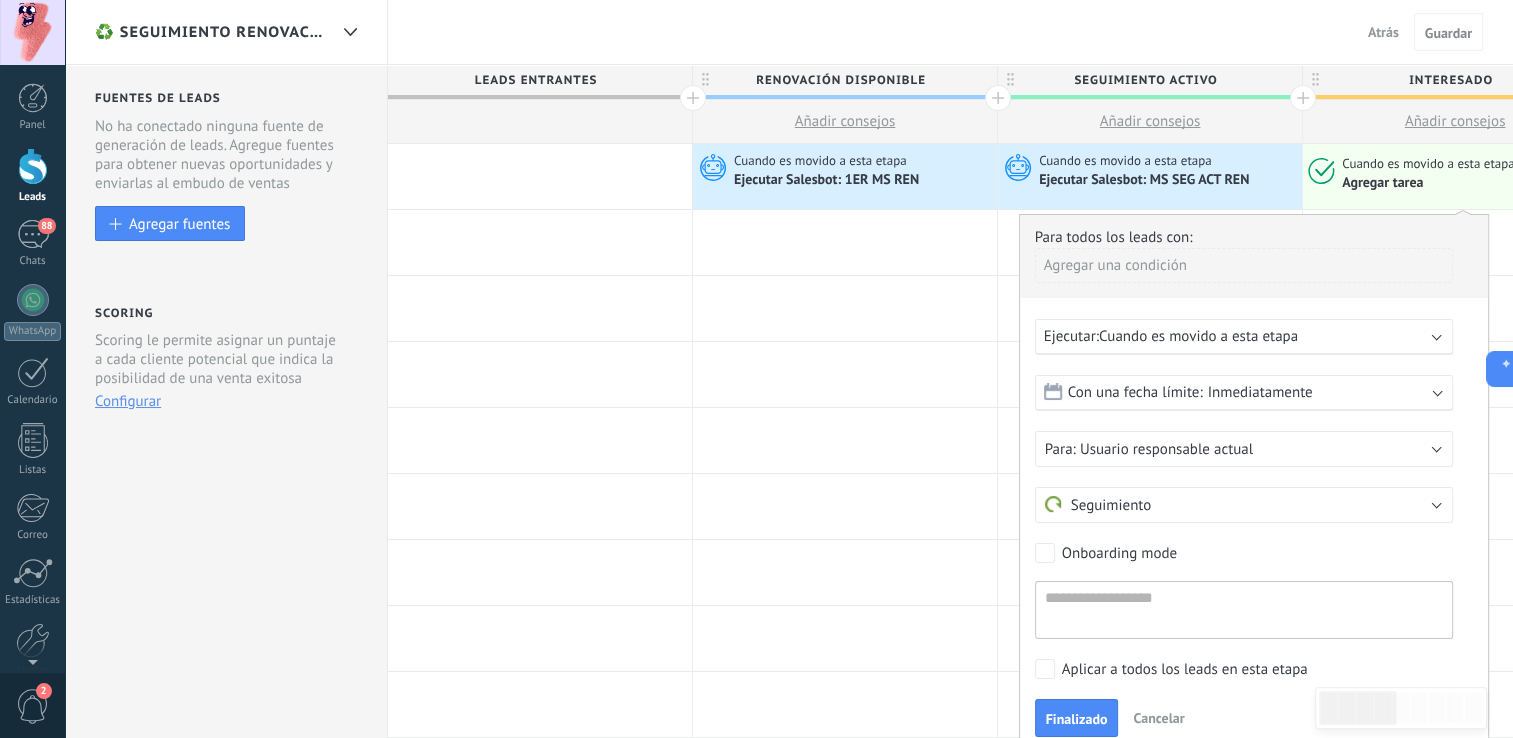 click on "Inmediatamente" at bounding box center (1260, 392) 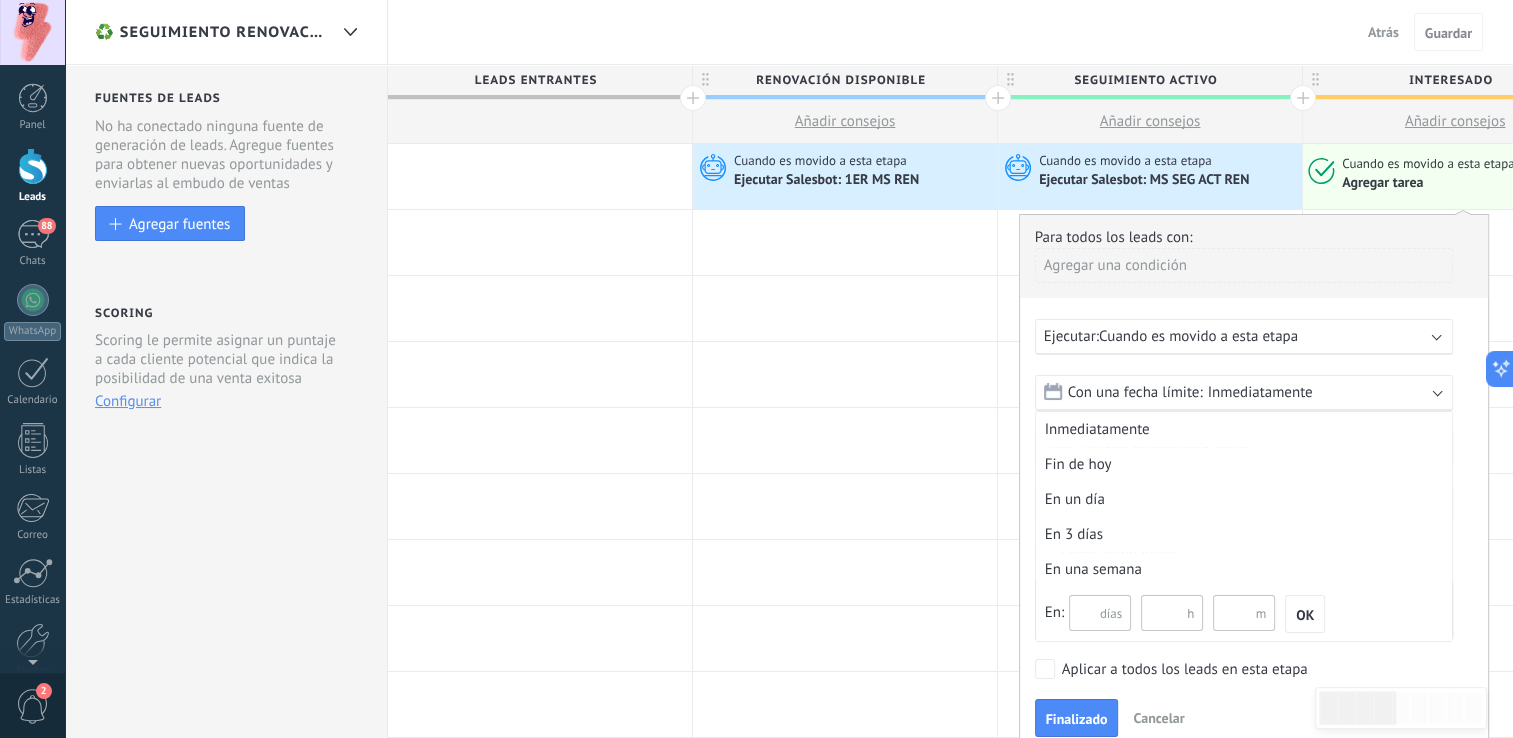 click on "Inmediatamente" at bounding box center (1260, 392) 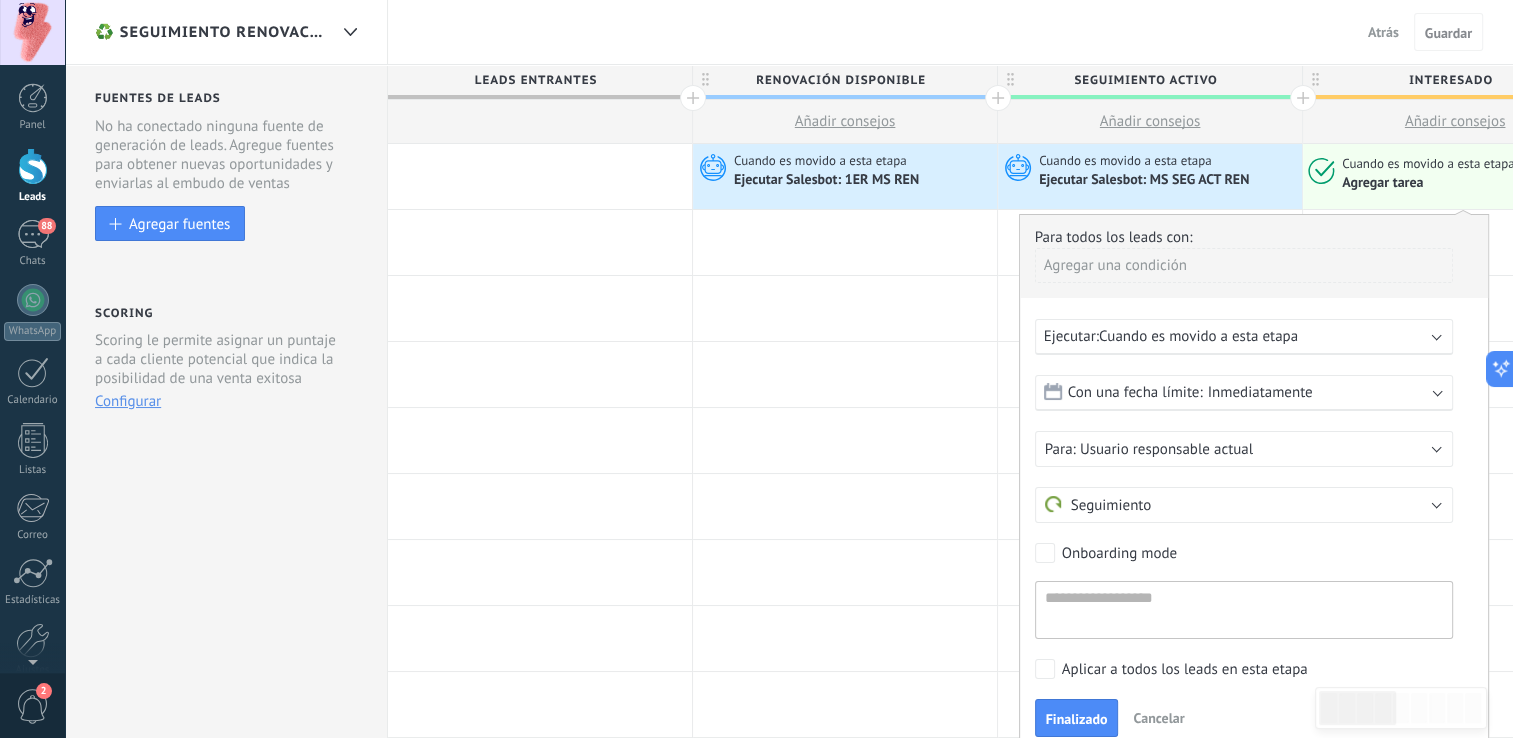 click on "Inmediatamente" at bounding box center (1260, 392) 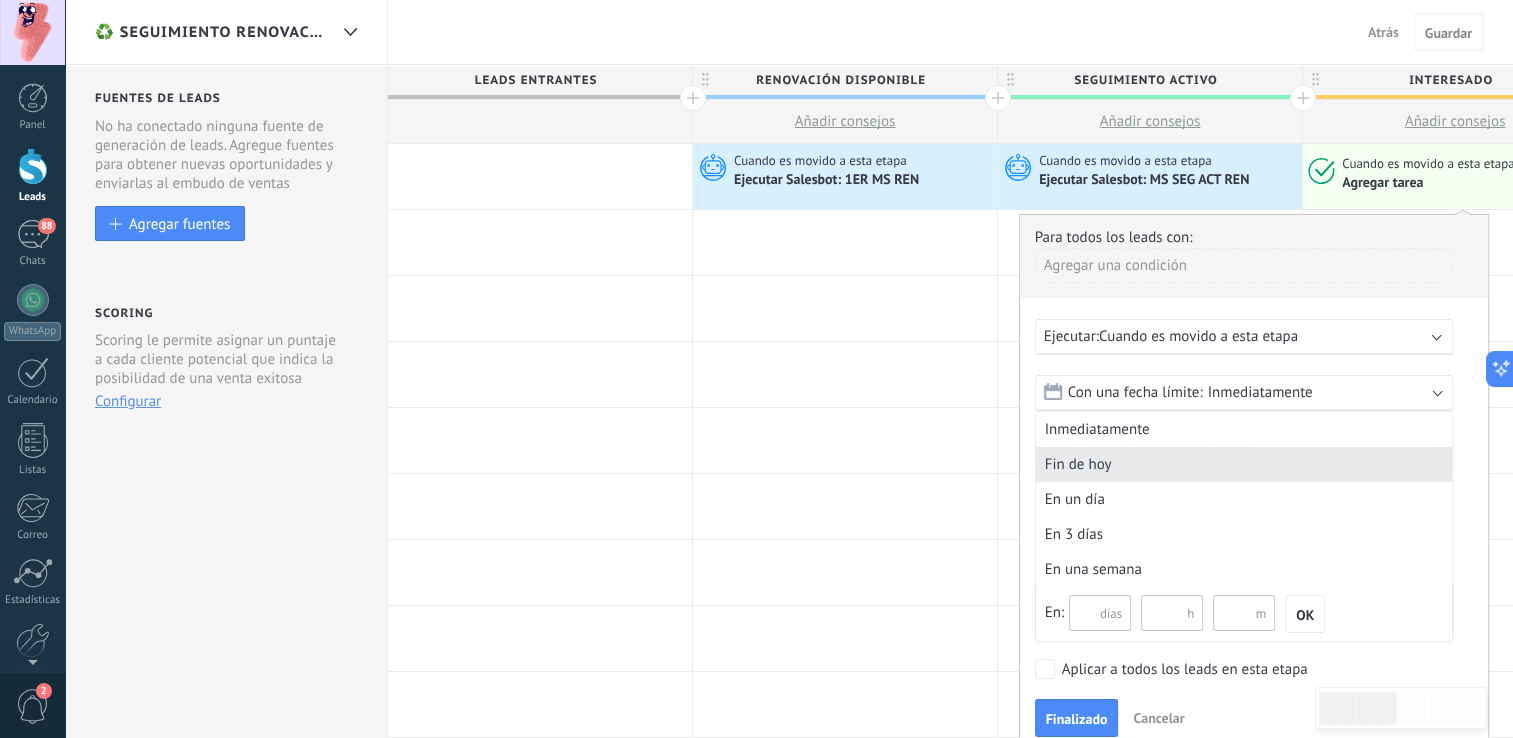 click on "Fin de hoy" at bounding box center (1244, 464) 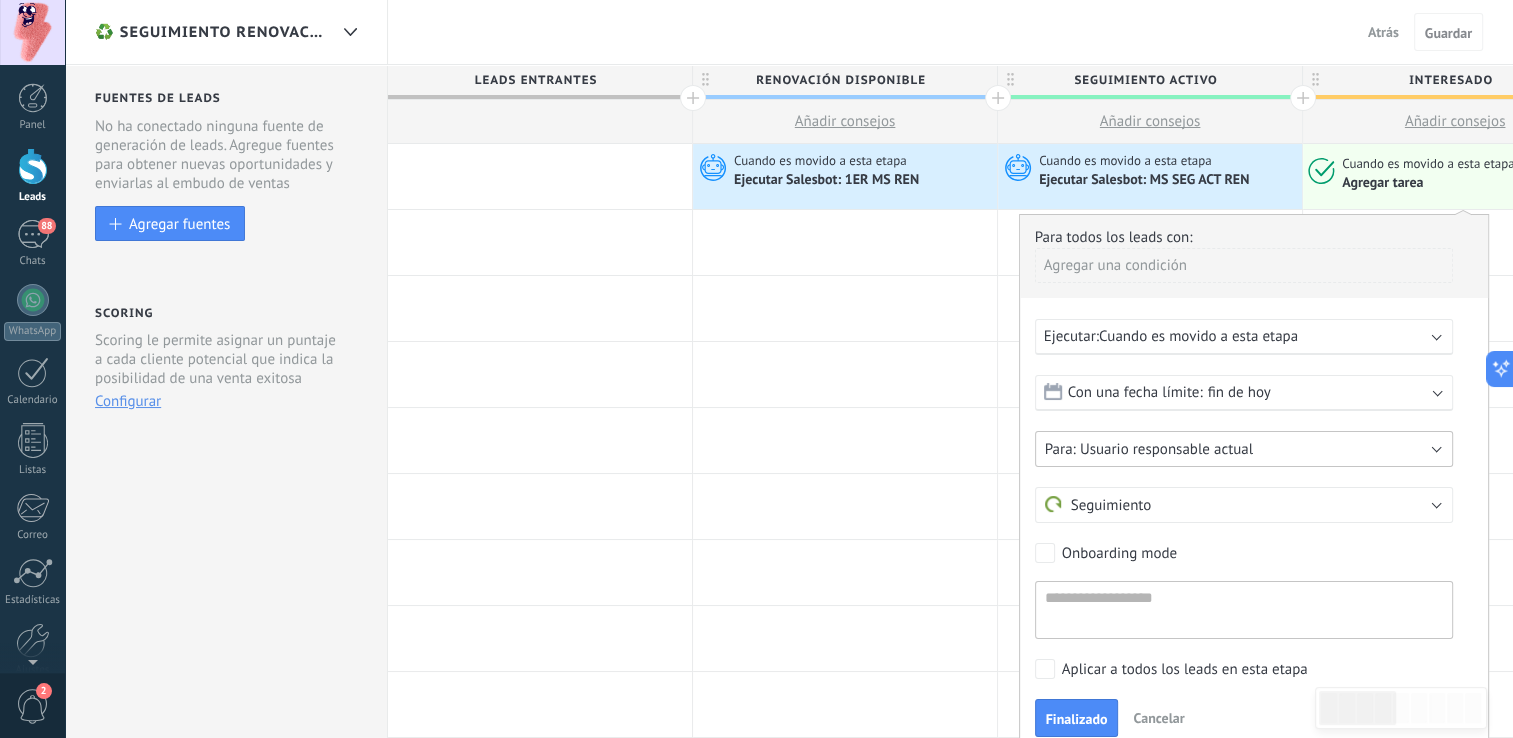 click on "Usuario responsable actual" at bounding box center [1244, 449] 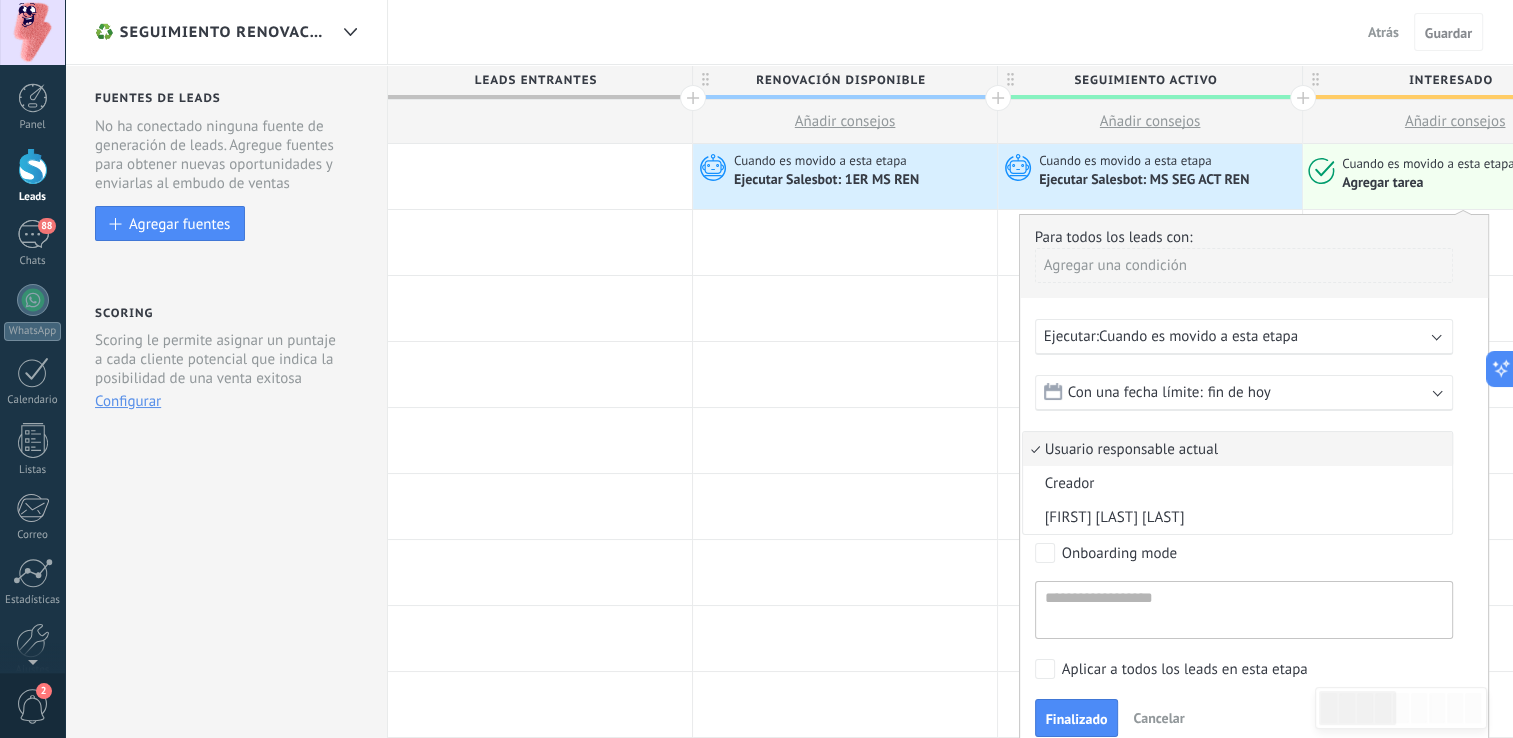 click on "Usuario responsable actual" at bounding box center [1234, 449] 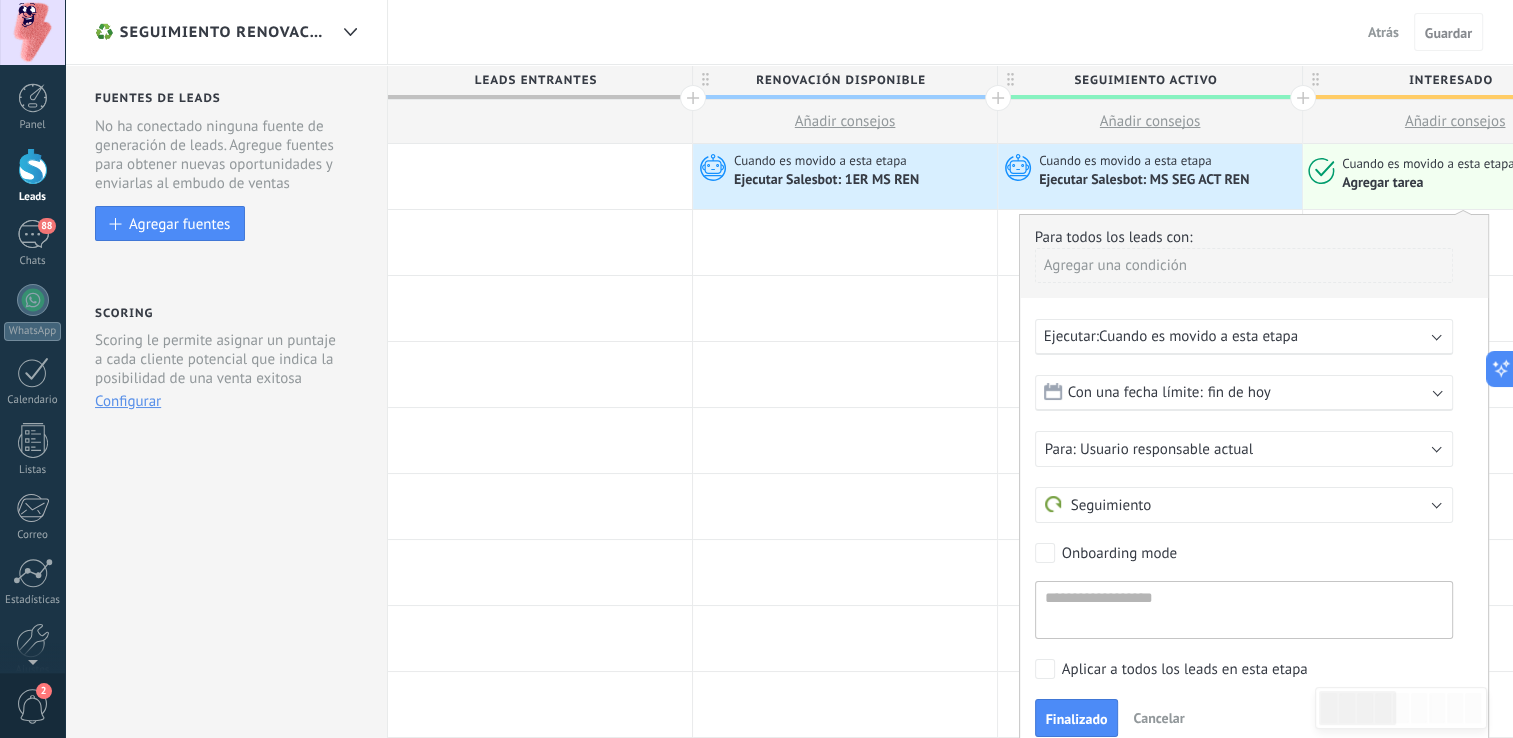 click on "Con una fecha límite:  fin de hoy Inmediatamente Fin de hoy En un día En 3 días En una semana En: días h m OK Usuario responsable actual Creador MIGUEL HEZRAI ARAMBULA GOMEZ Usuario responsable actual Seguimiento Reunión Otro Seguimiento Onboarding mode Principiante Intermedio Experto" at bounding box center (1254, 507) 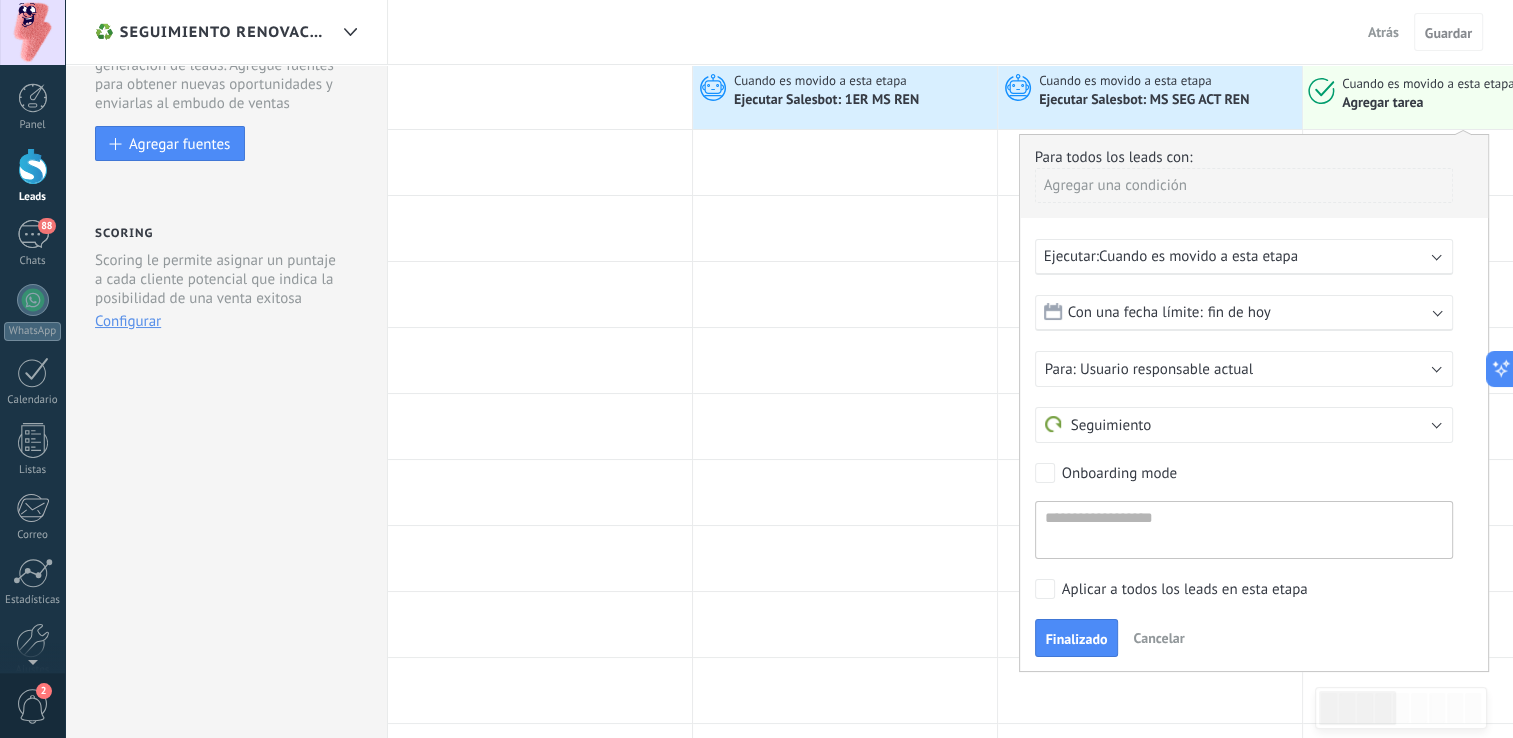 scroll, scrollTop: 120, scrollLeft: 0, axis: vertical 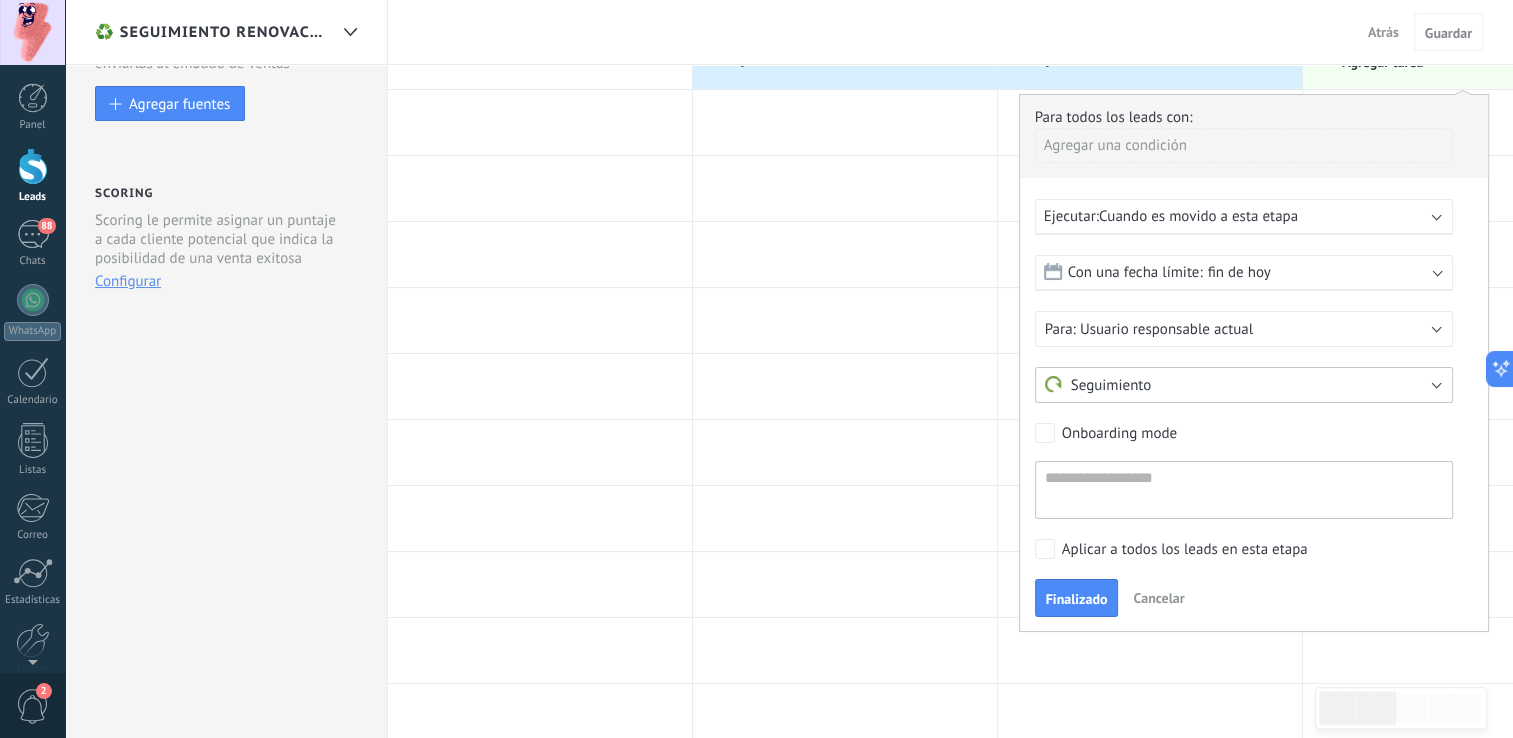 click on "Seguimiento" at bounding box center [1244, 385] 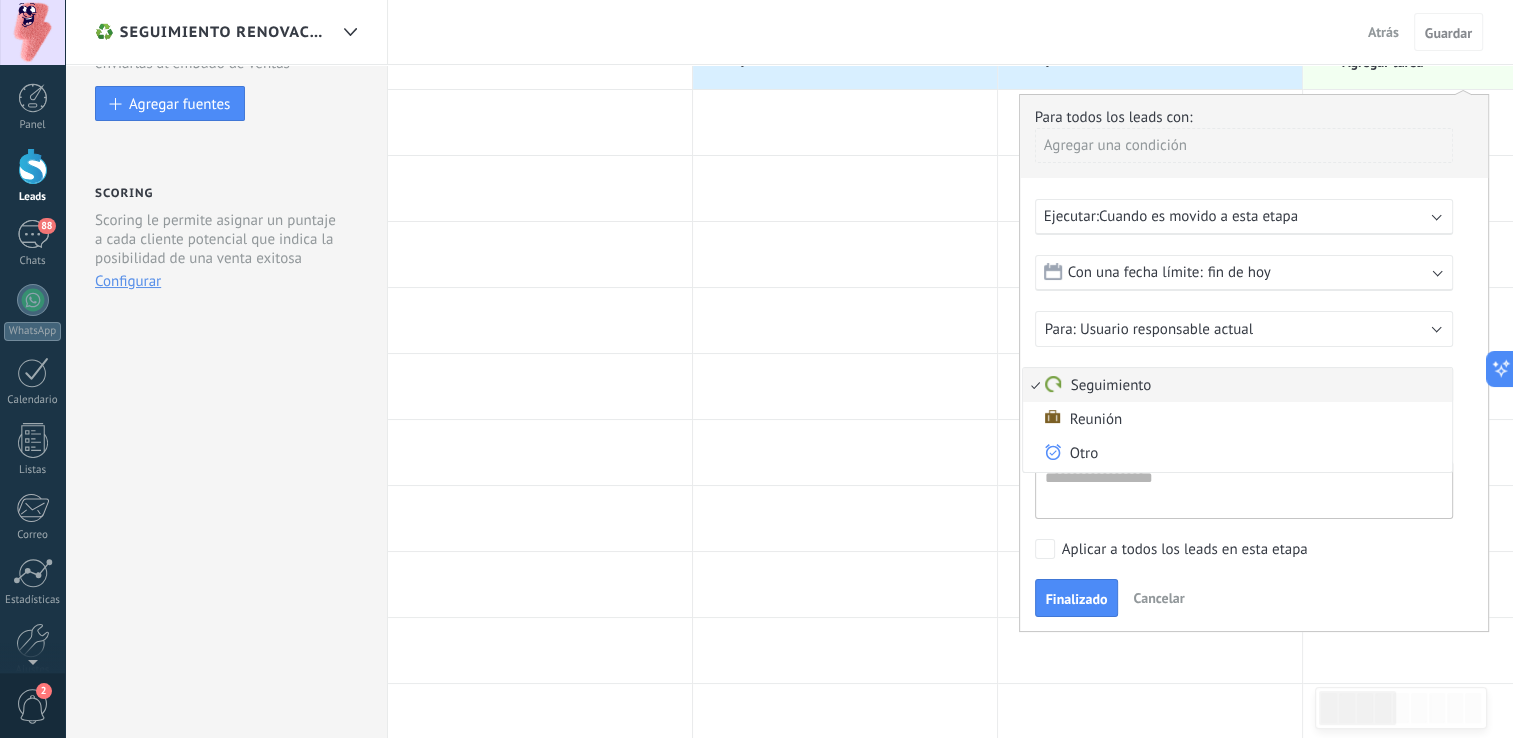 click on "Seguimiento" at bounding box center (1234, 385) 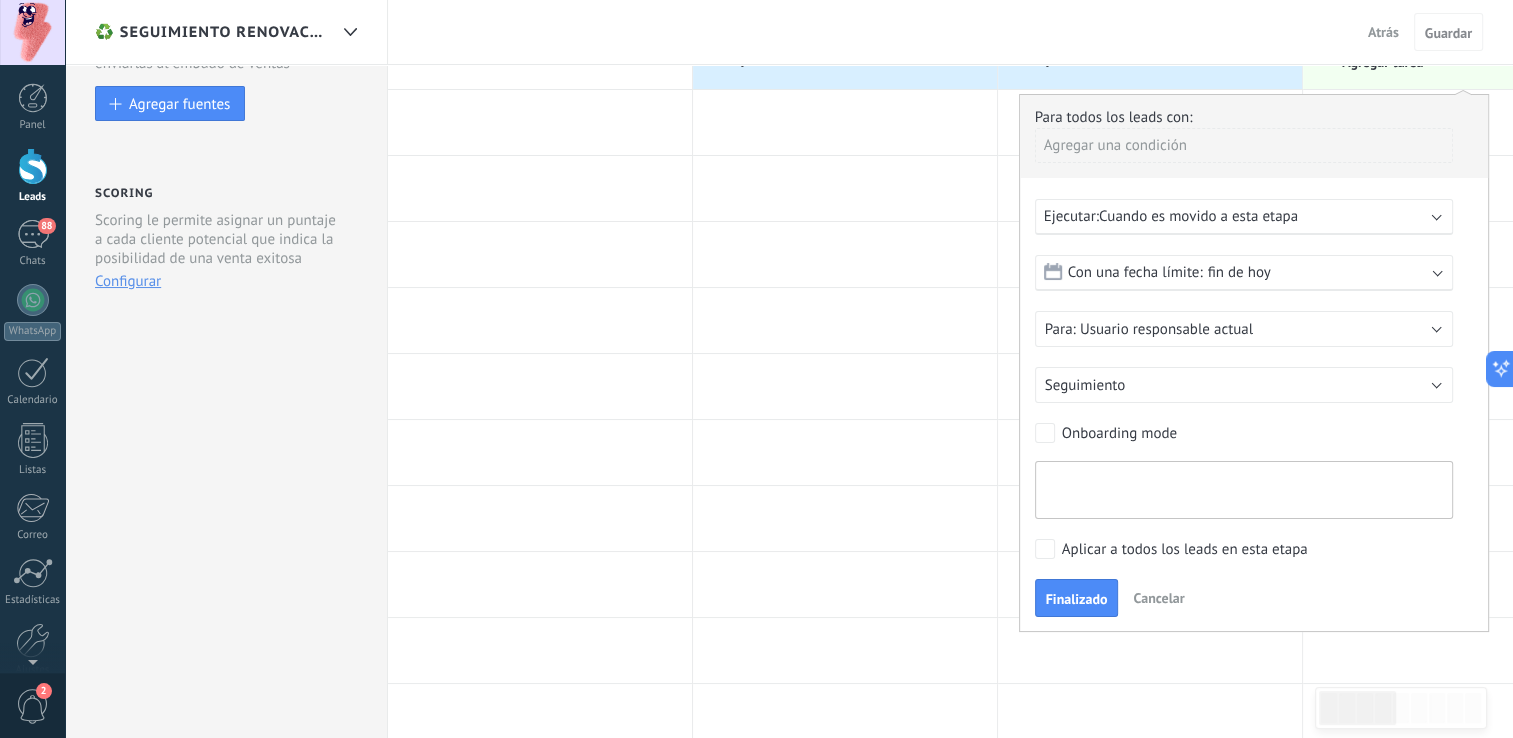 click at bounding box center (1244, 490) 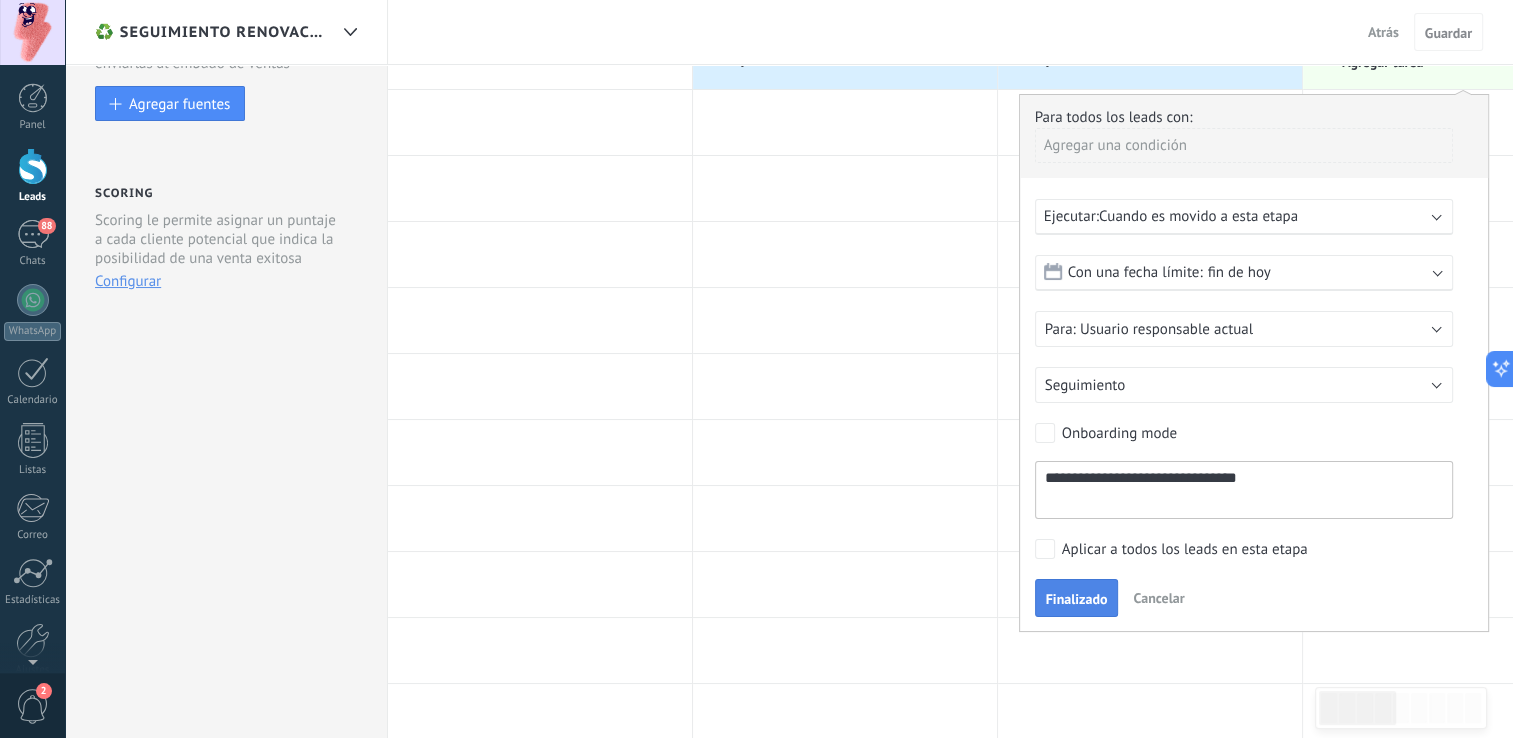type on "**********" 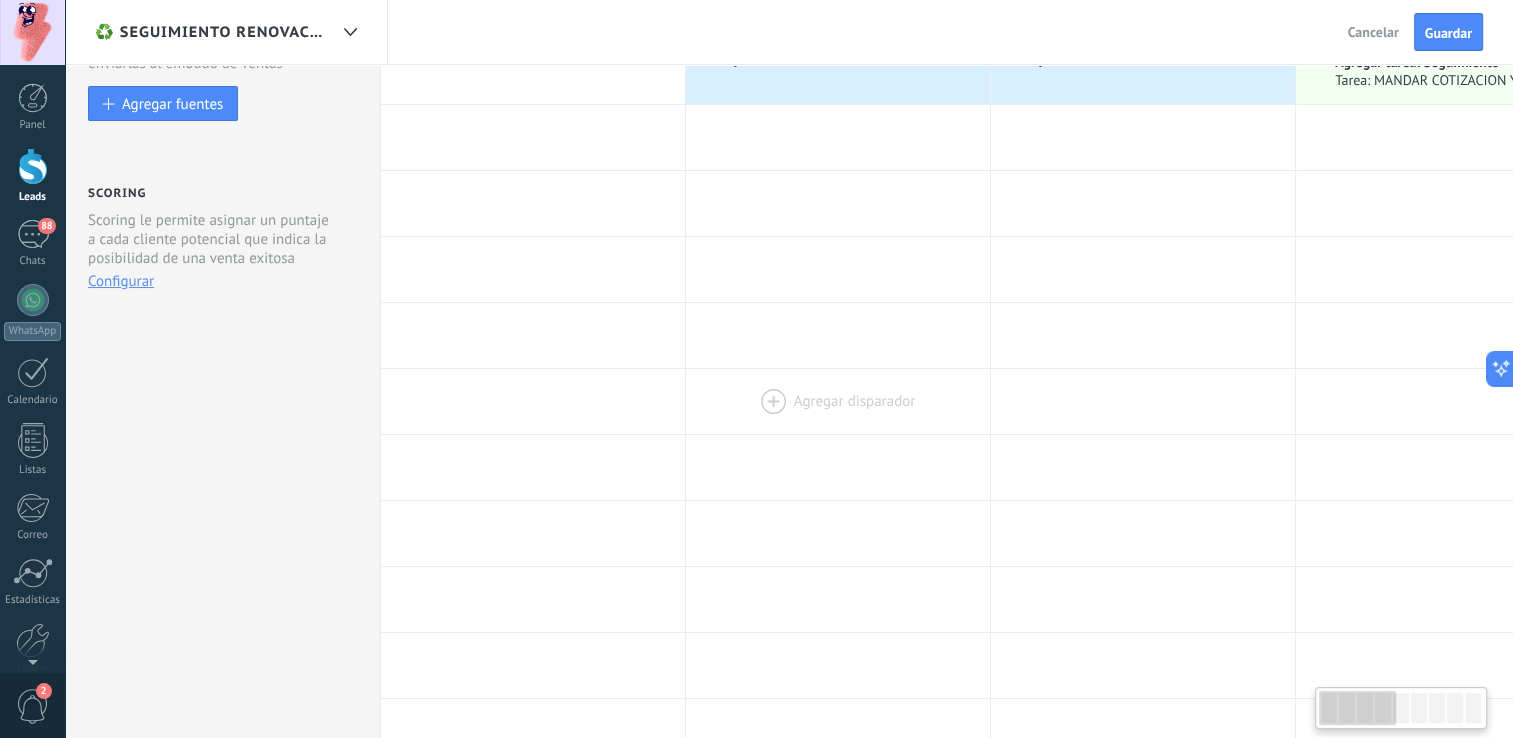 scroll, scrollTop: 0, scrollLeft: 8, axis: horizontal 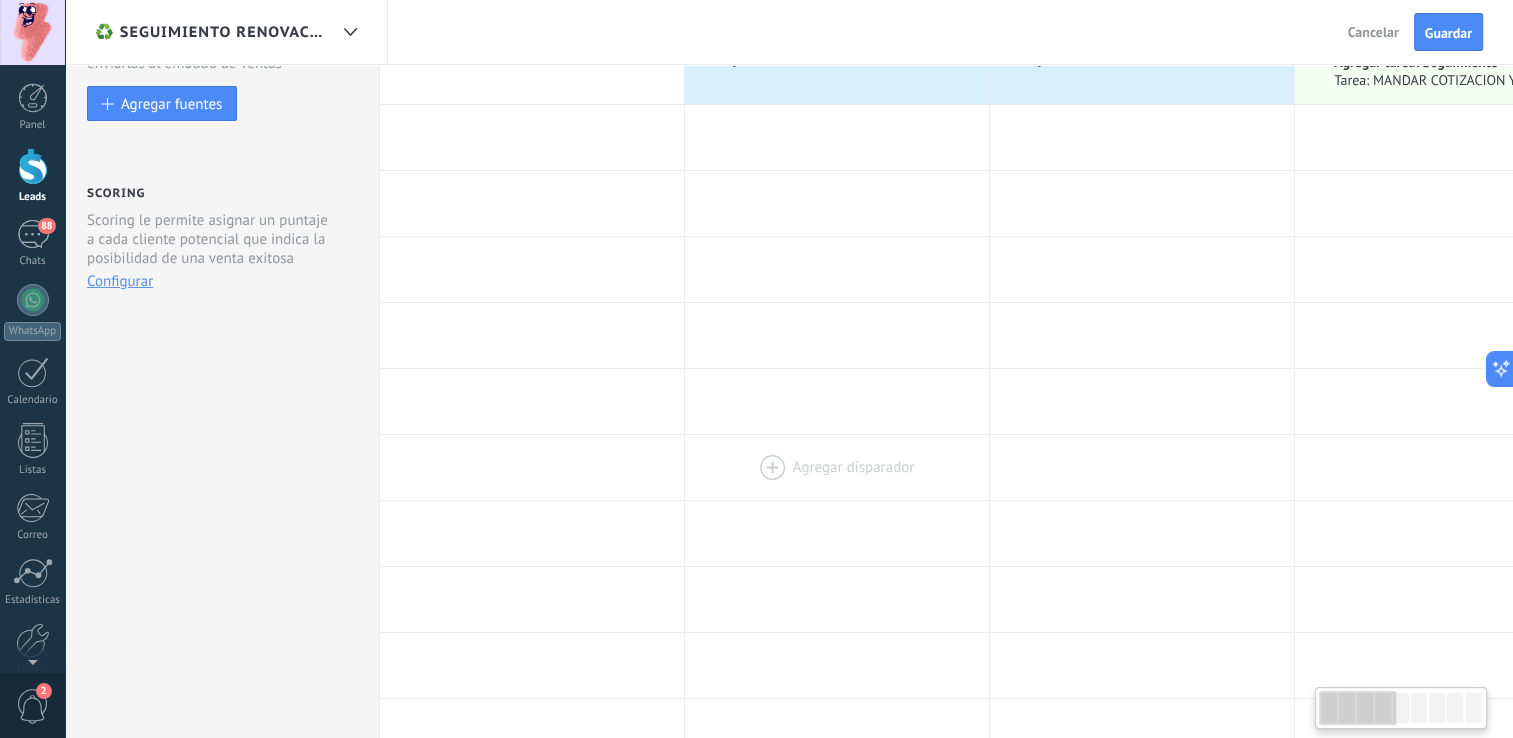drag, startPoint x: 936, startPoint y: 178, endPoint x: 942, endPoint y: 452, distance: 274.06567 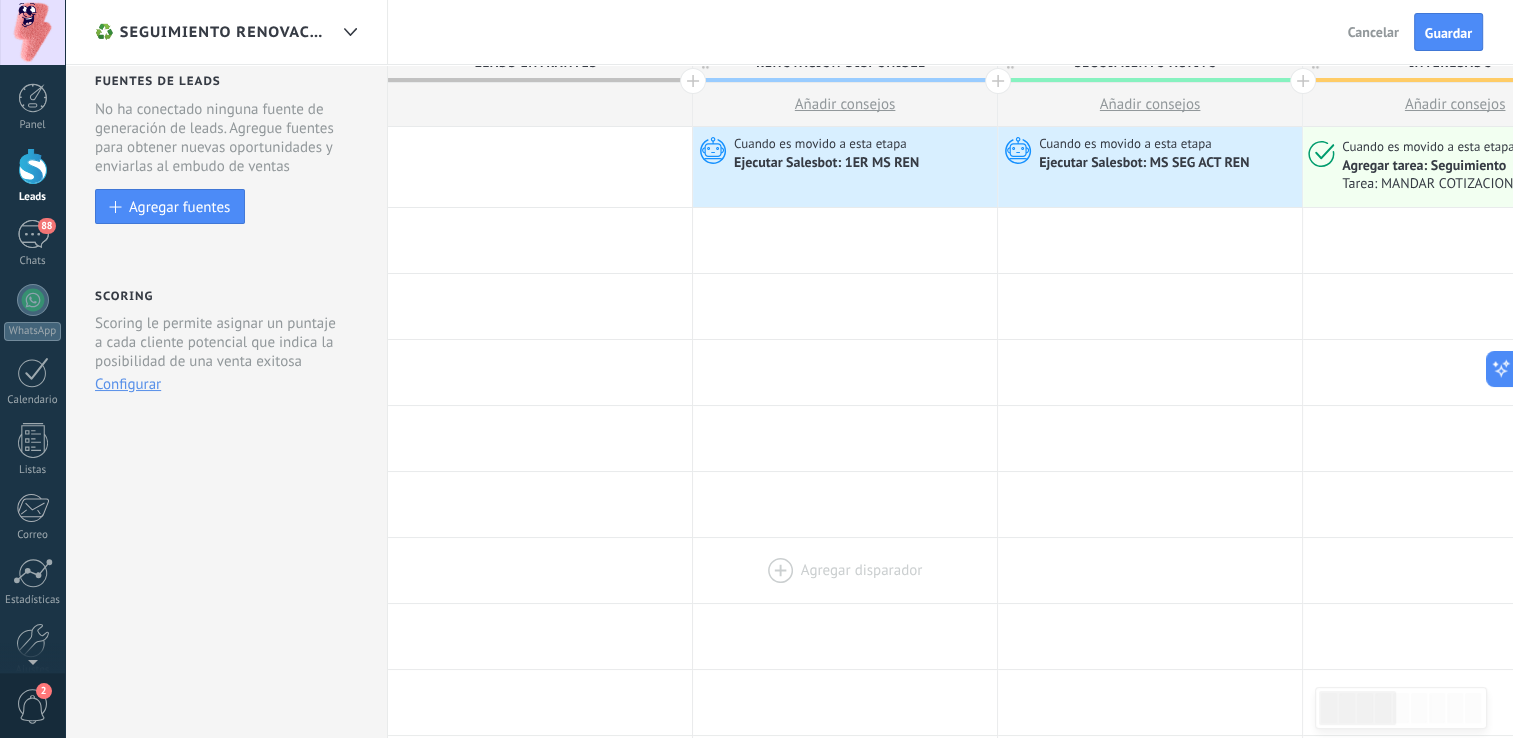 scroll, scrollTop: 0, scrollLeft: 0, axis: both 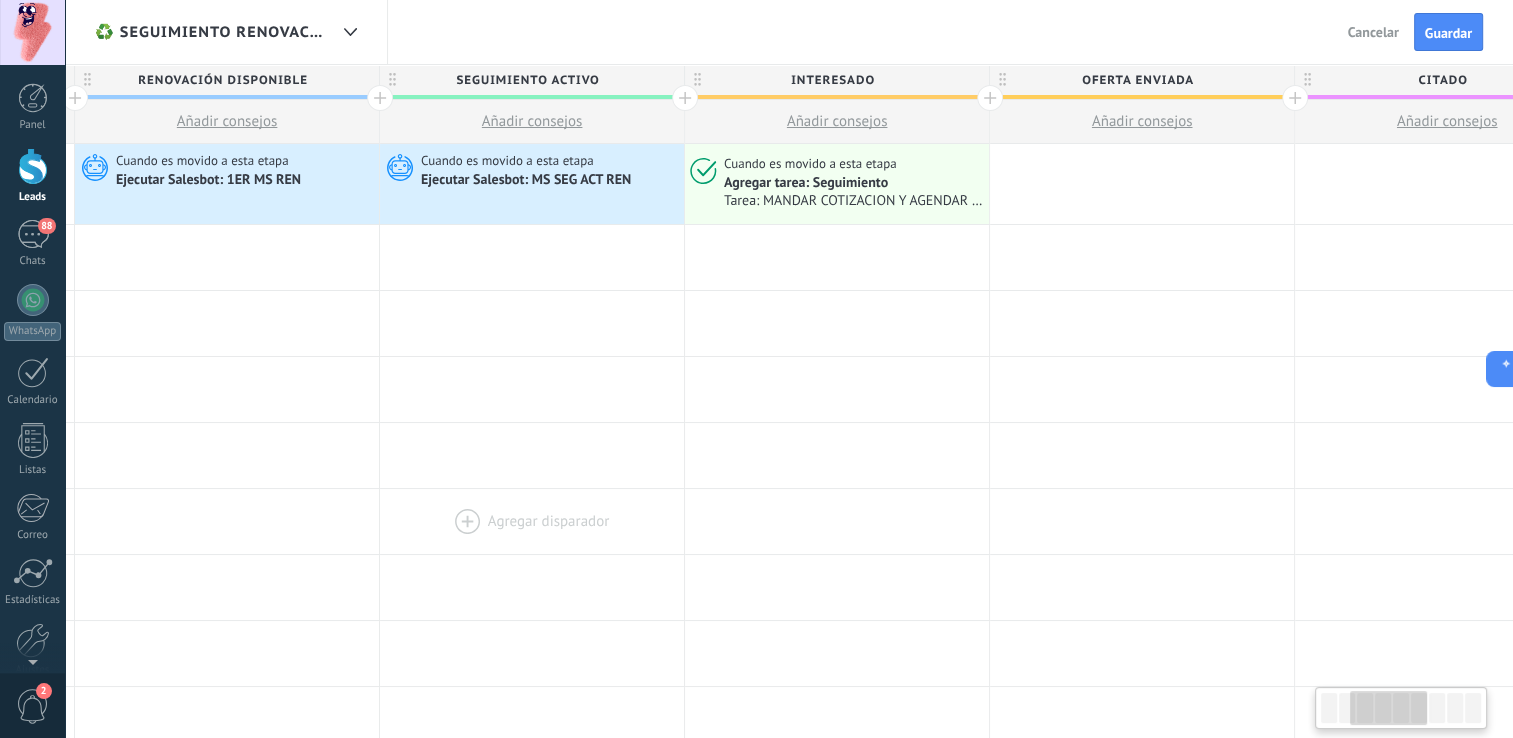 drag, startPoint x: 1195, startPoint y: 470, endPoint x: 594, endPoint y: 524, distance: 603.4211 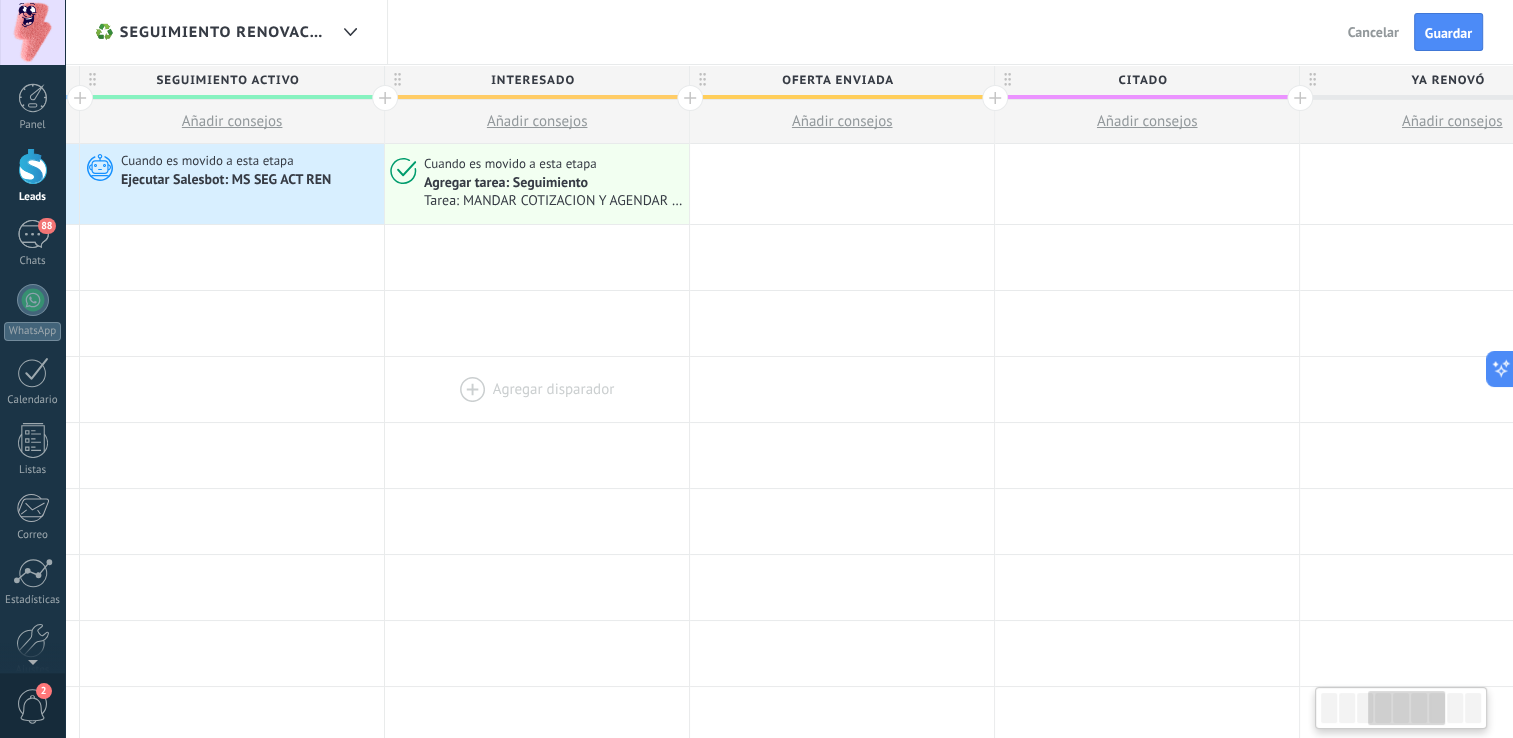 scroll, scrollTop: 0, scrollLeft: 920, axis: horizontal 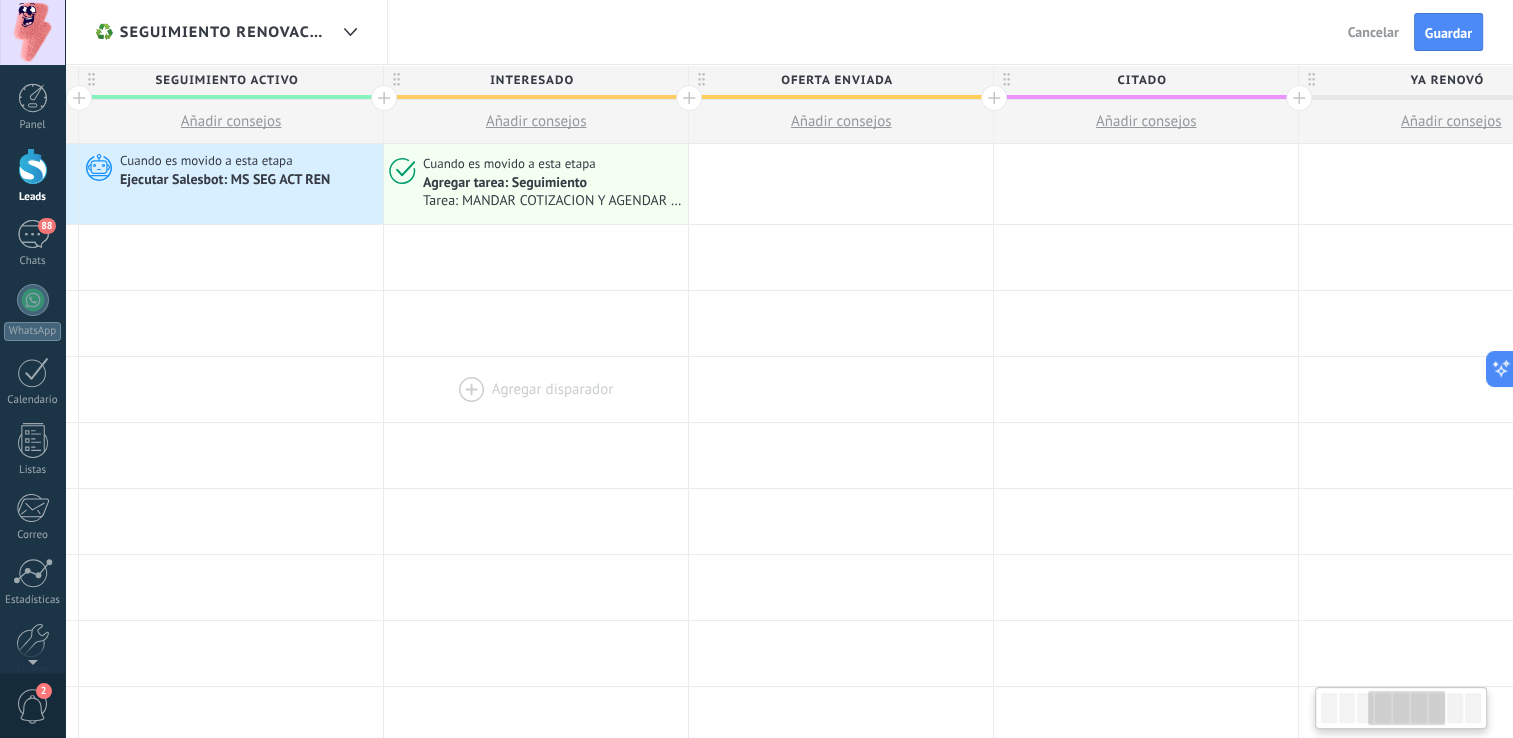 drag, startPoint x: 938, startPoint y: 372, endPoint x: 648, endPoint y: 387, distance: 290.38766 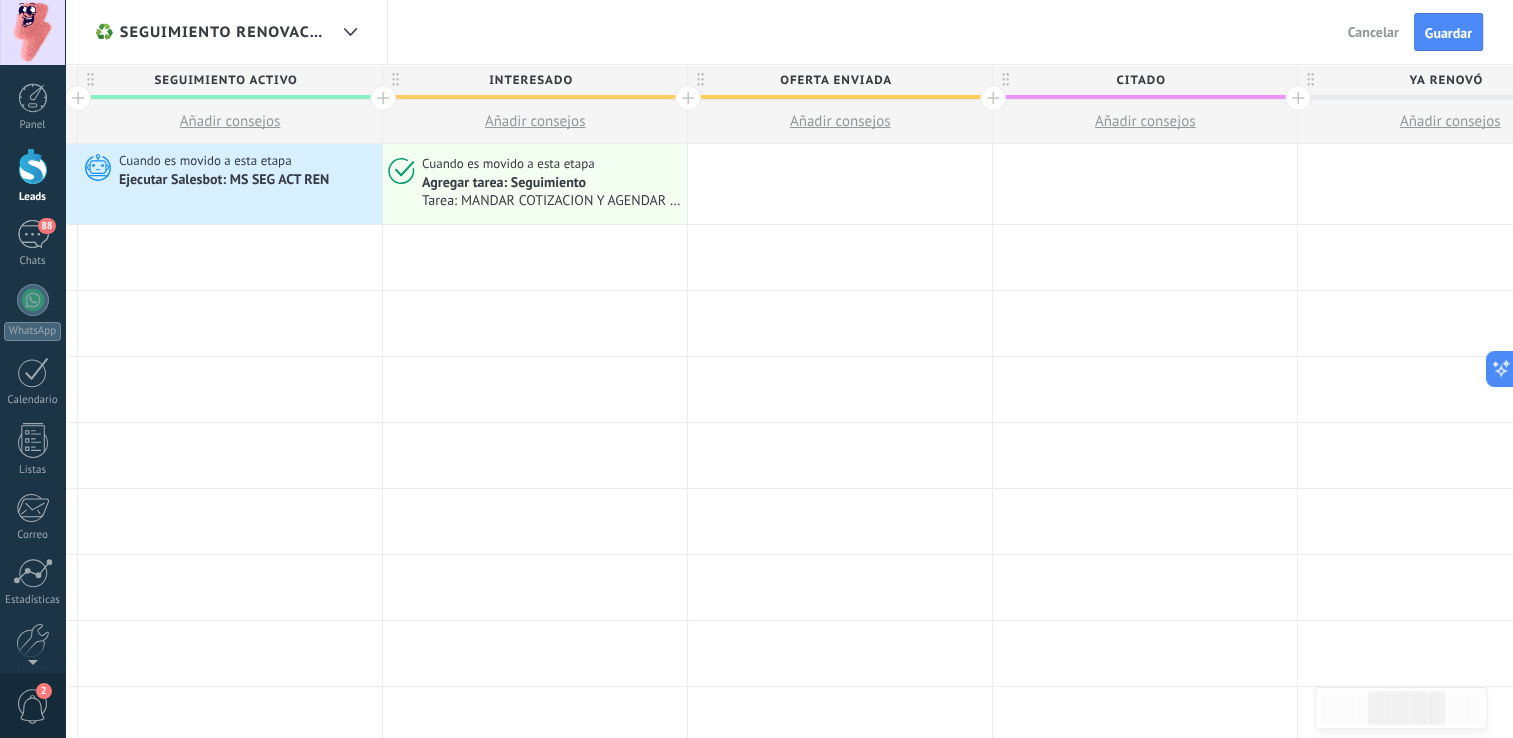 click on "Oferta enviada" at bounding box center (835, 80) 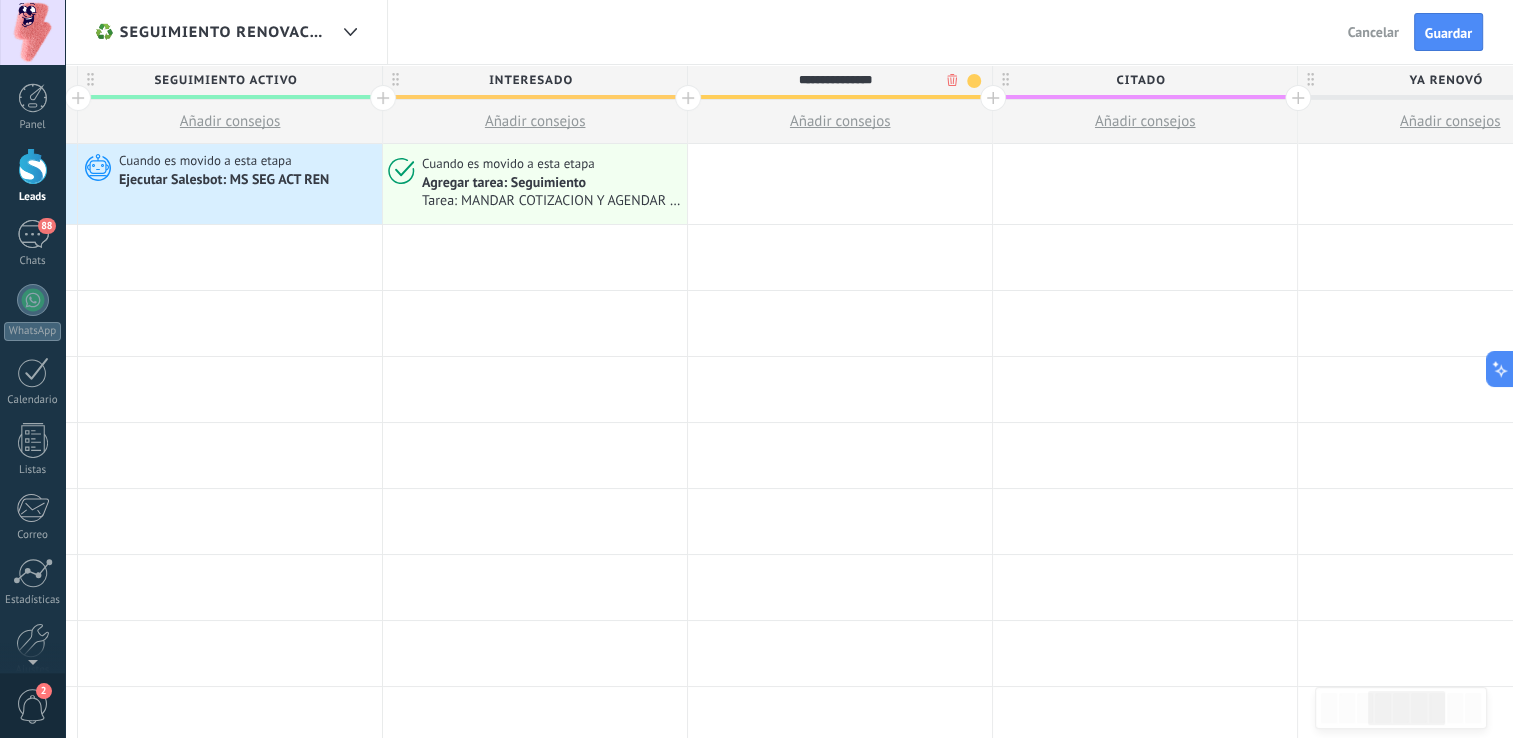 click on ".abccls-1,.abccls-2{fill-rule:evenodd}.abccls-2{fill:#fff} .abfcls-1{fill:none}.abfcls-2{fill:#fff} .abncls-1{isolation:isolate}.abncls-2{opacity:.06}.abncls-2,.abncls-3,.abncls-6{mix-blend-mode:multiply}.abncls-3{opacity:.15}.abncls-4,.abncls-8{fill:#fff}.abncls-5{fill:url(#abnlinear-gradient)}.abncls-6{opacity:.04}.abncls-7{fill:url(#abnlinear-gradient-2)}.abncls-8{fill-rule:evenodd} .abqst0{fill:#ffa200} .abwcls-1{fill:#252525} .cls-1{isolation:isolate} .acicls-1{fill:none} .aclcls-1{fill:#232323} .acnst0{display:none} .addcls-1,.addcls-2{fill:none;stroke-miterlimit:10}.addcls-1{stroke:#dfe0e5}.addcls-2{stroke:#a1a7ab} .adecls-1,.adecls-2{fill:none;stroke-miterlimit:10}.adecls-1{stroke:#dfe0e5}.adecls-2{stroke:#a1a7ab} .adqcls-1{fill:#8591a5;fill-rule:evenodd} .aeccls-1{fill:#5c9f37} .aeecls-1{fill:#f86161} .aejcls-1{fill:#8591a5;fill-rule:evenodd} .aekcls-1{fill-rule:evenodd} .aelcls-1{fill-rule:evenodd;fill:currentColor} .aemcls-1{fill-rule:evenodd;fill:currentColor} .aencls-2{fill:#f86161;opacity:.3}" at bounding box center (756, 369) 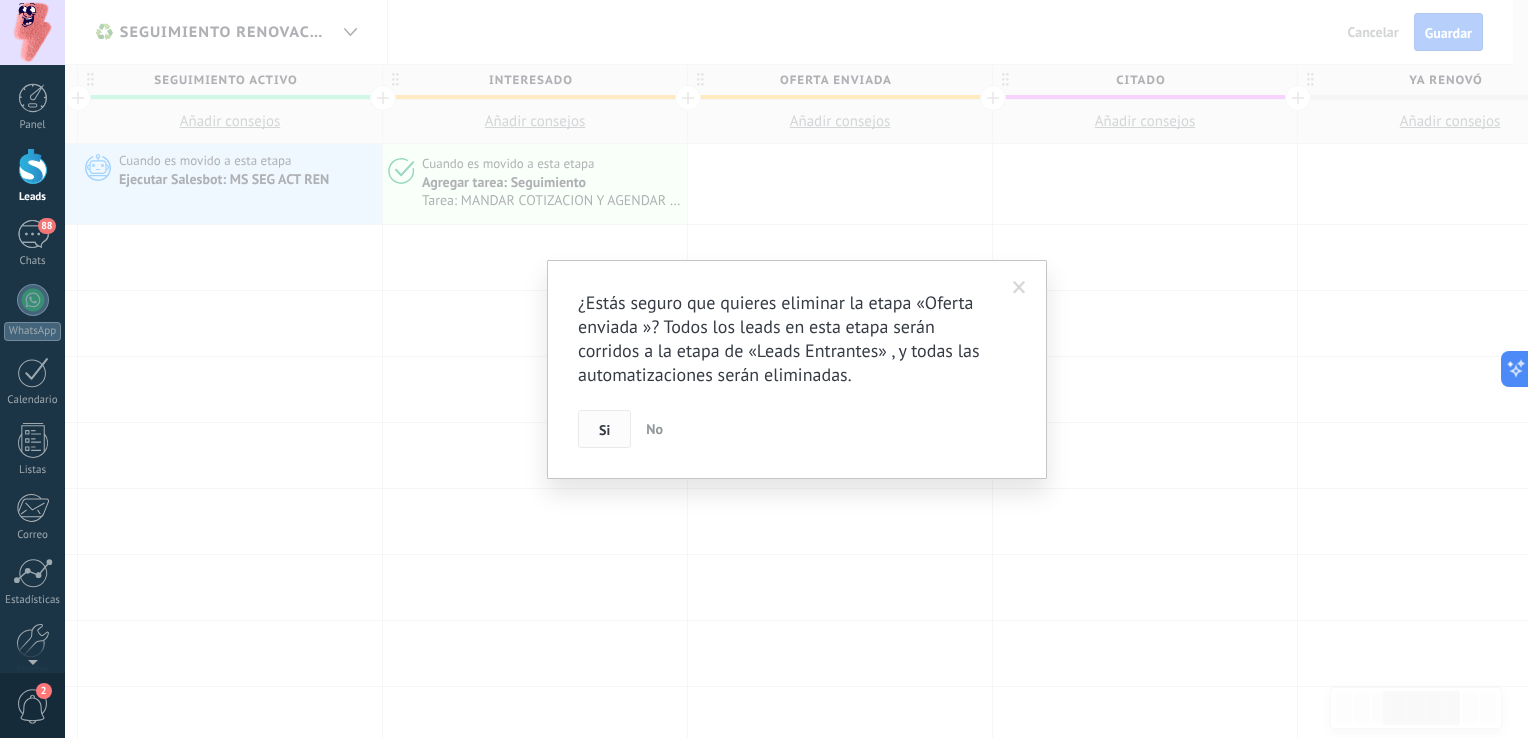 click on "Si" at bounding box center [604, 430] 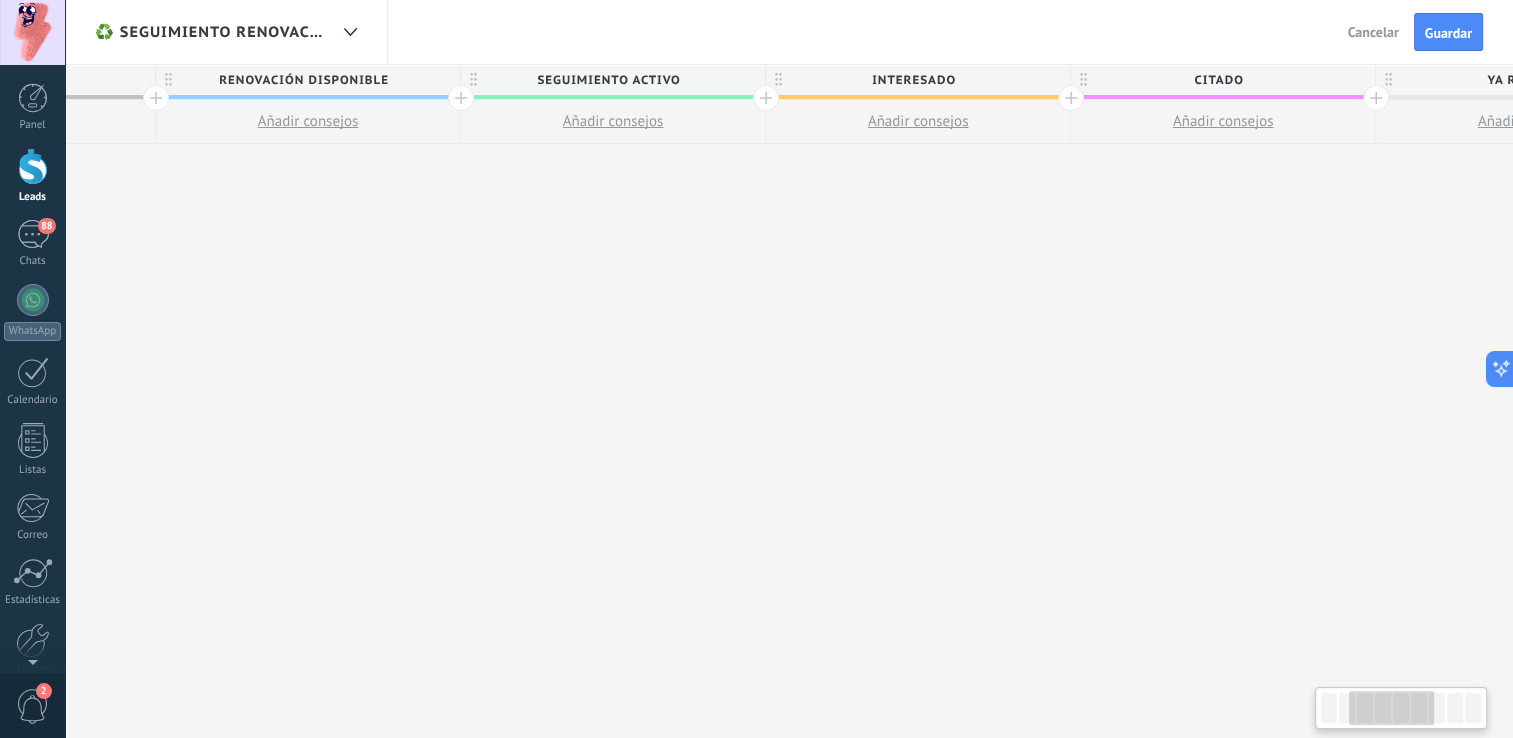 drag, startPoint x: 481, startPoint y: 221, endPoint x: 798, endPoint y: 219, distance: 317.00632 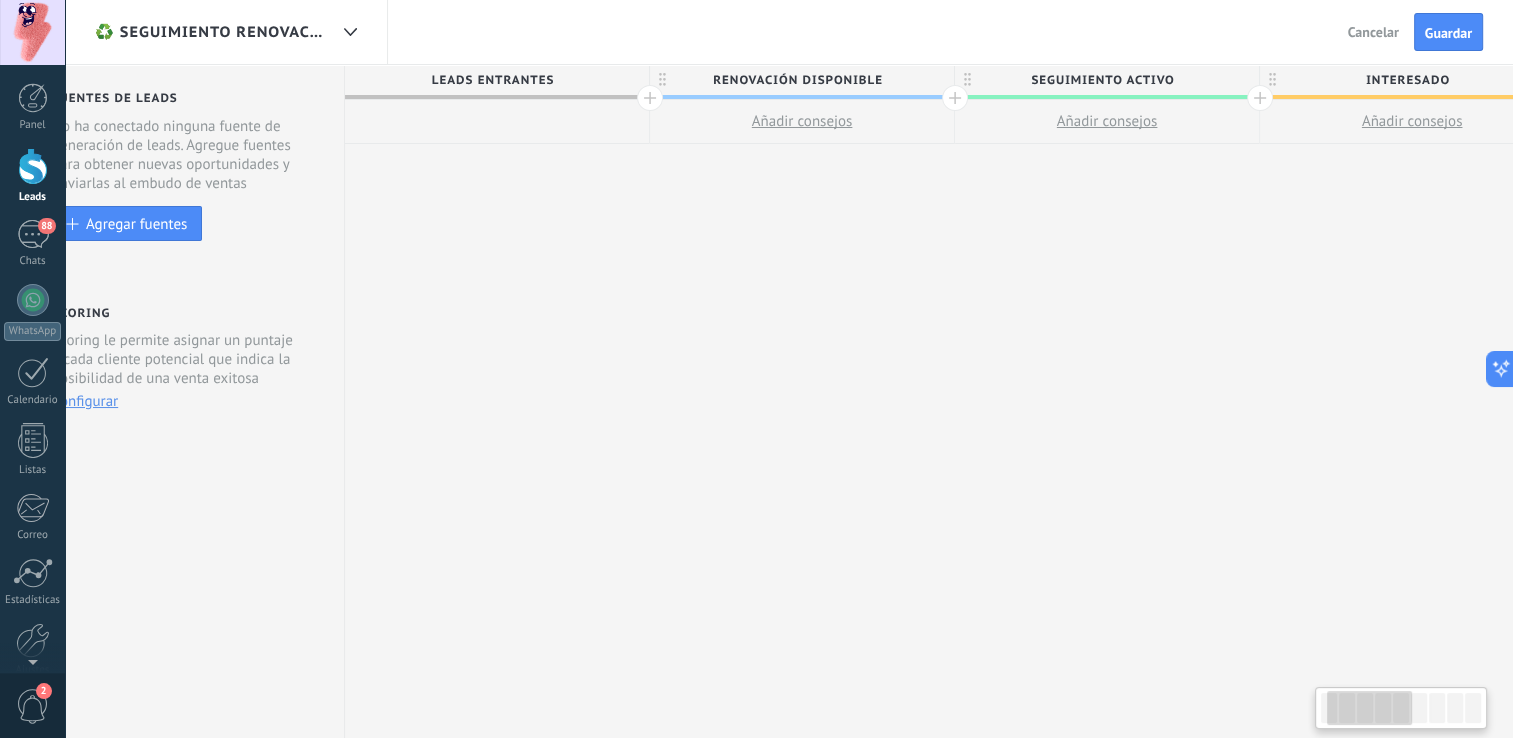 scroll, scrollTop: 0, scrollLeft: 0, axis: both 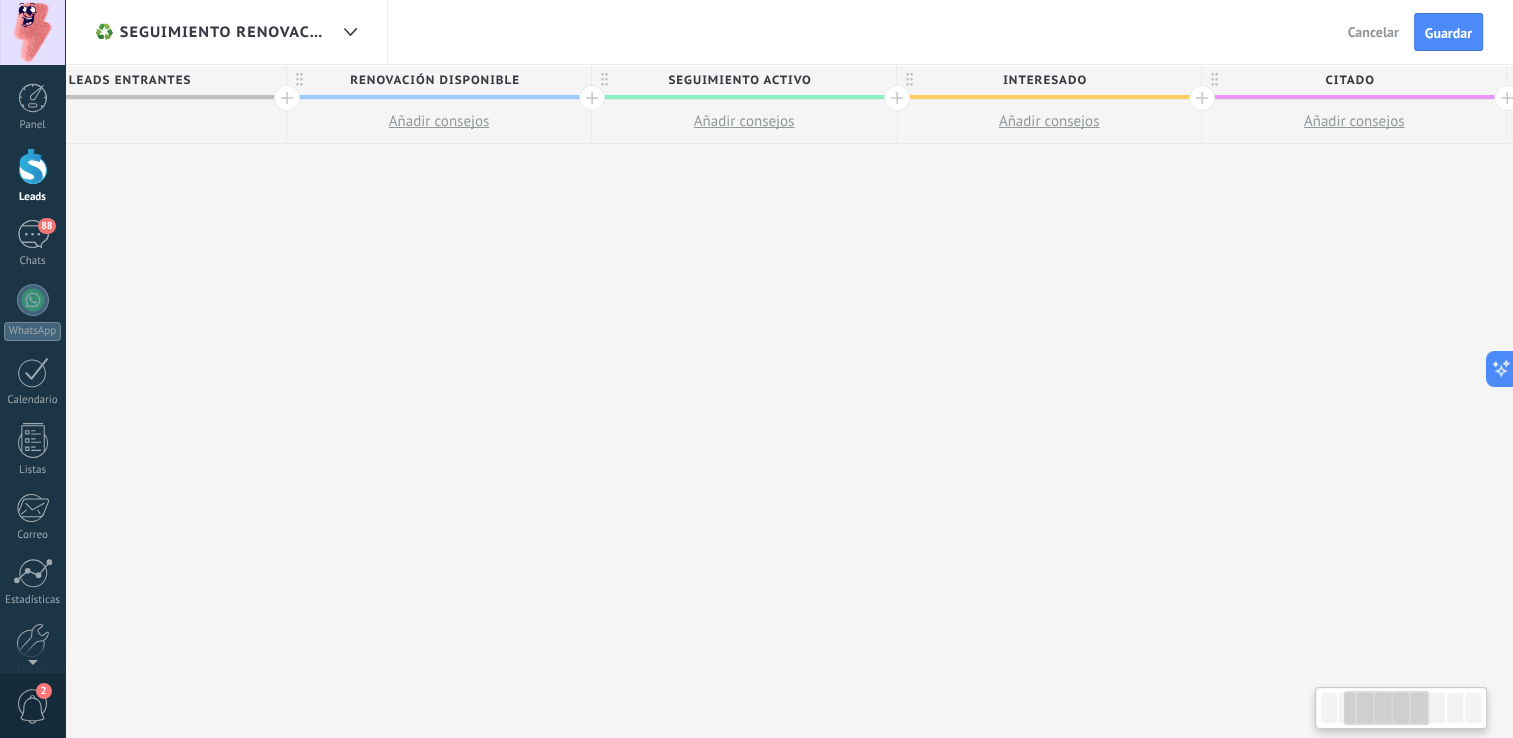 drag, startPoint x: 641, startPoint y: 206, endPoint x: 1096, endPoint y: 414, distance: 500.2889 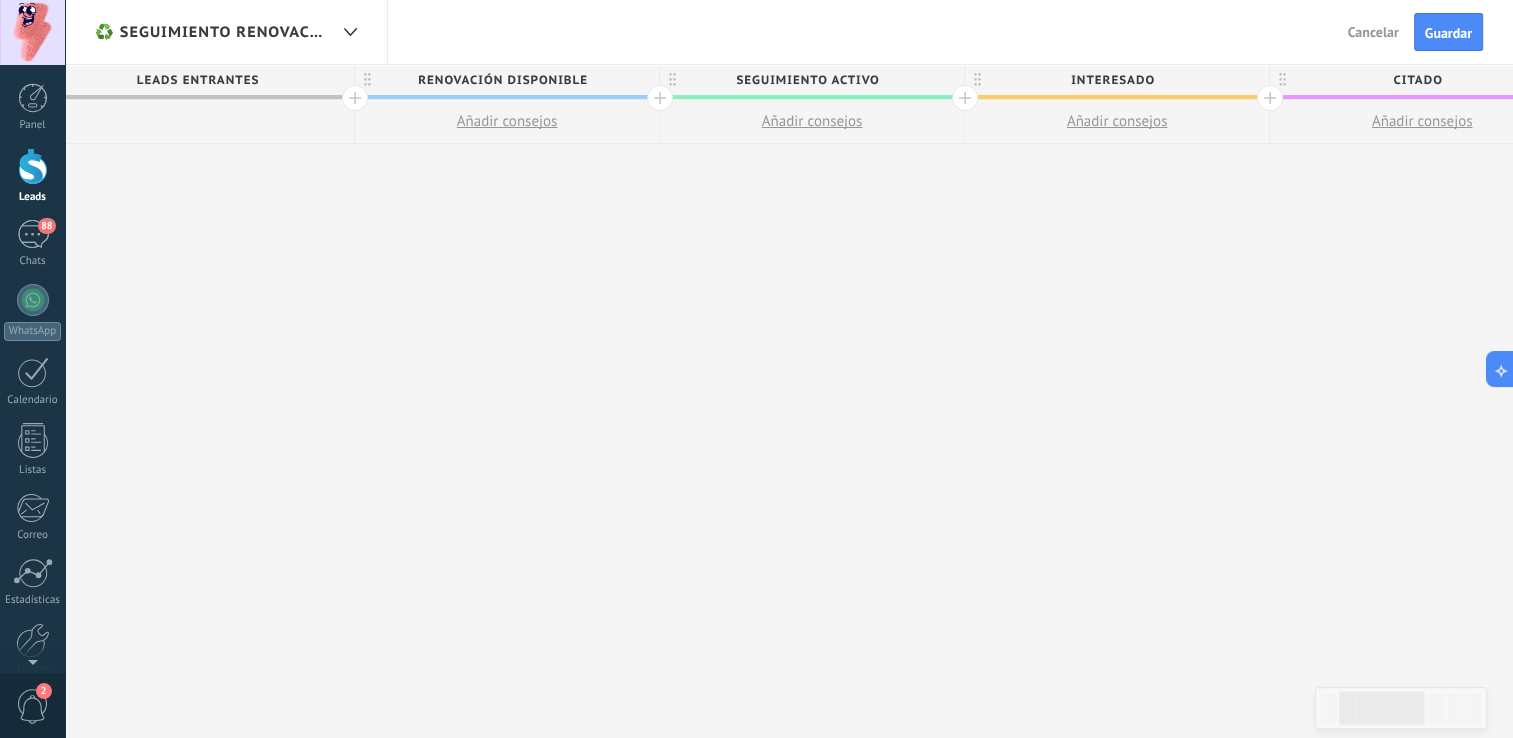click on "**********" at bounding box center [1270, 402] 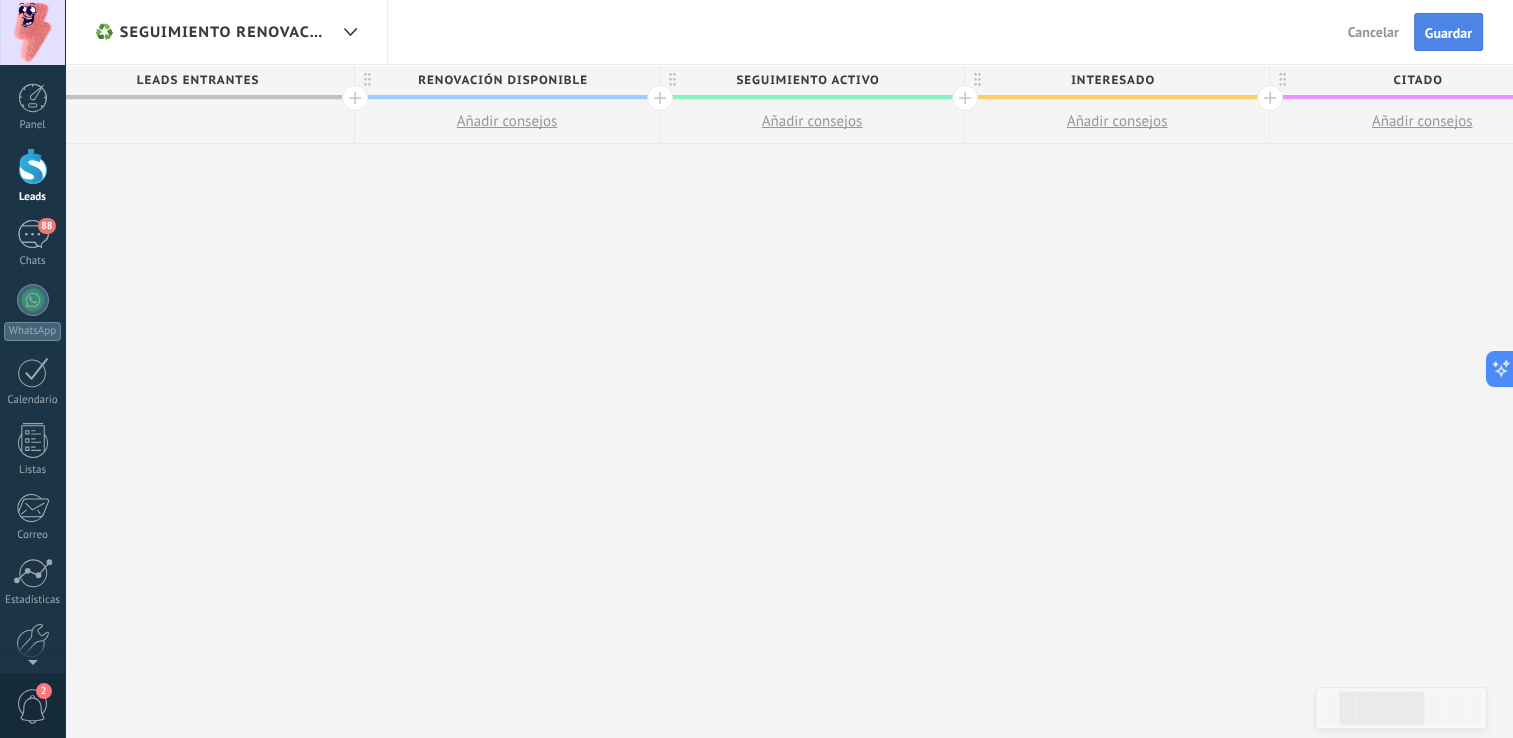 click on "Guardar" at bounding box center [1448, 33] 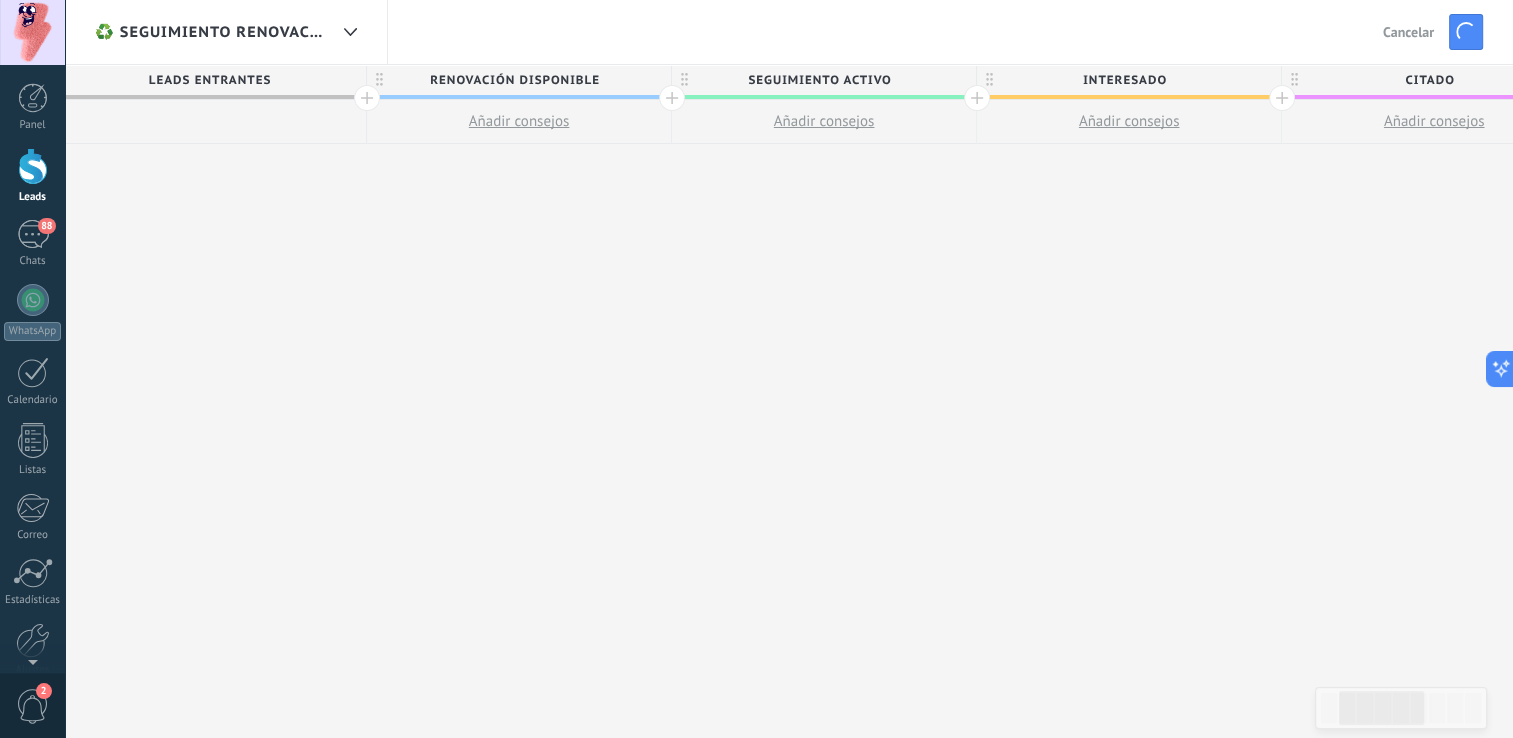 scroll, scrollTop: 0, scrollLeft: 303, axis: horizontal 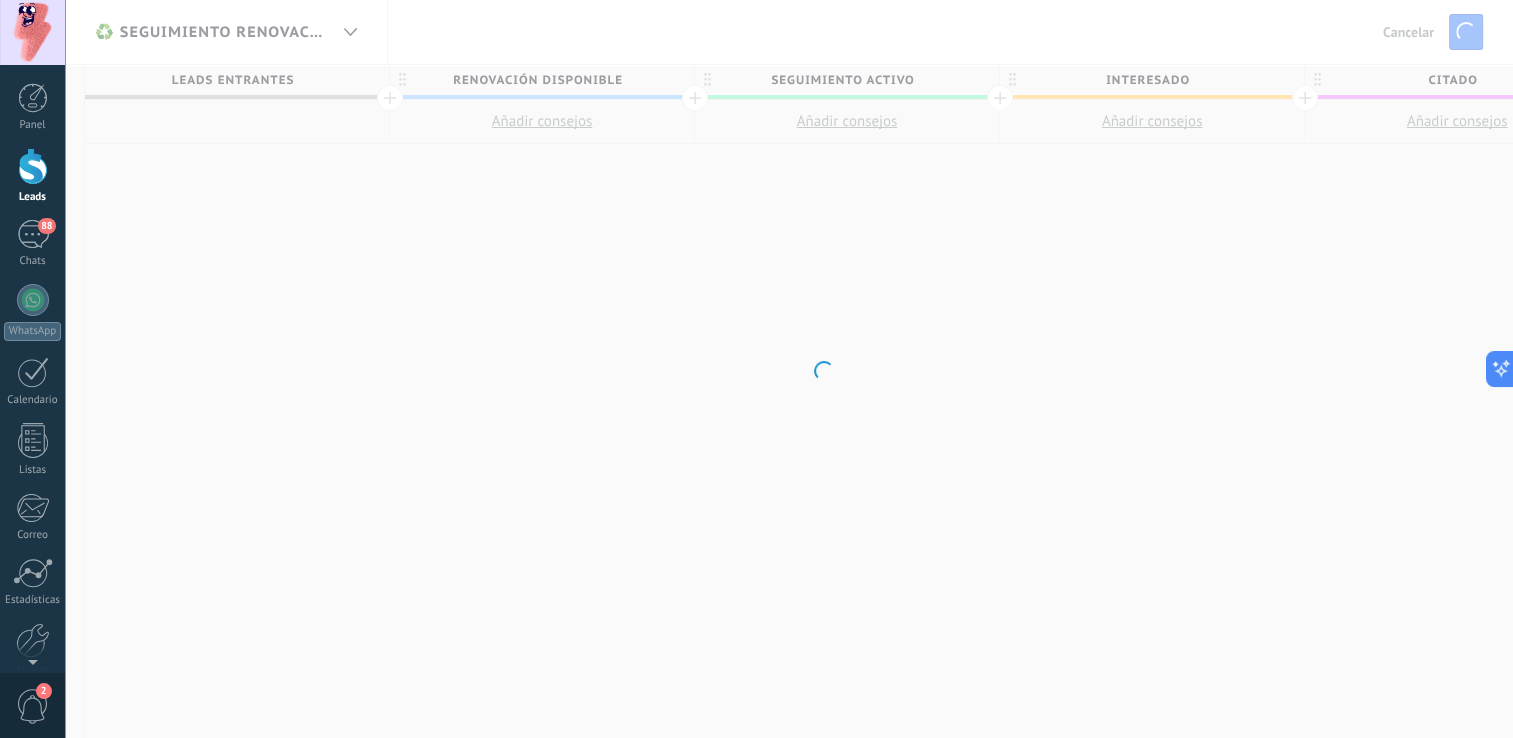 drag, startPoint x: 1105, startPoint y: 262, endPoint x: 1110, endPoint y: 710, distance: 448.0279 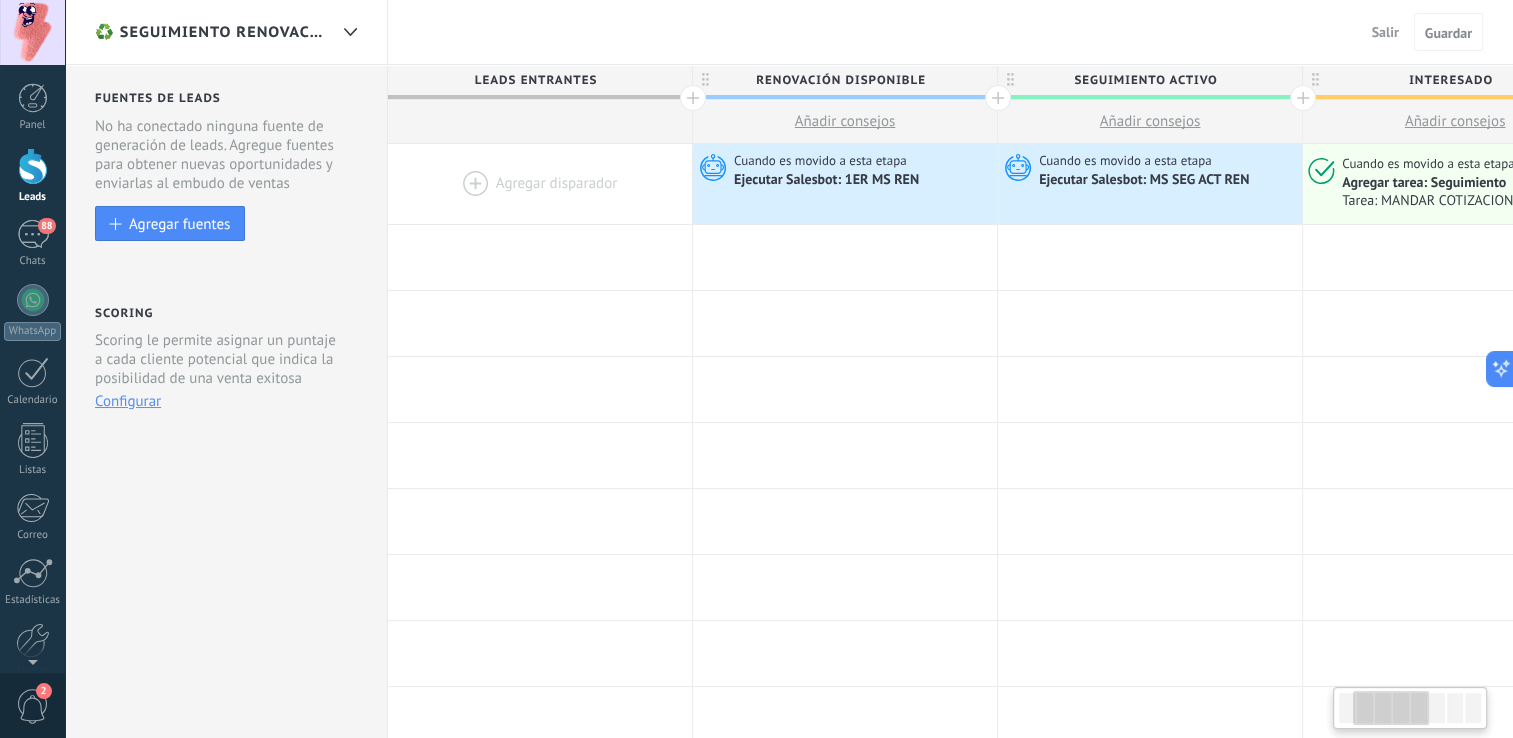 scroll, scrollTop: 0, scrollLeft: 303, axis: horizontal 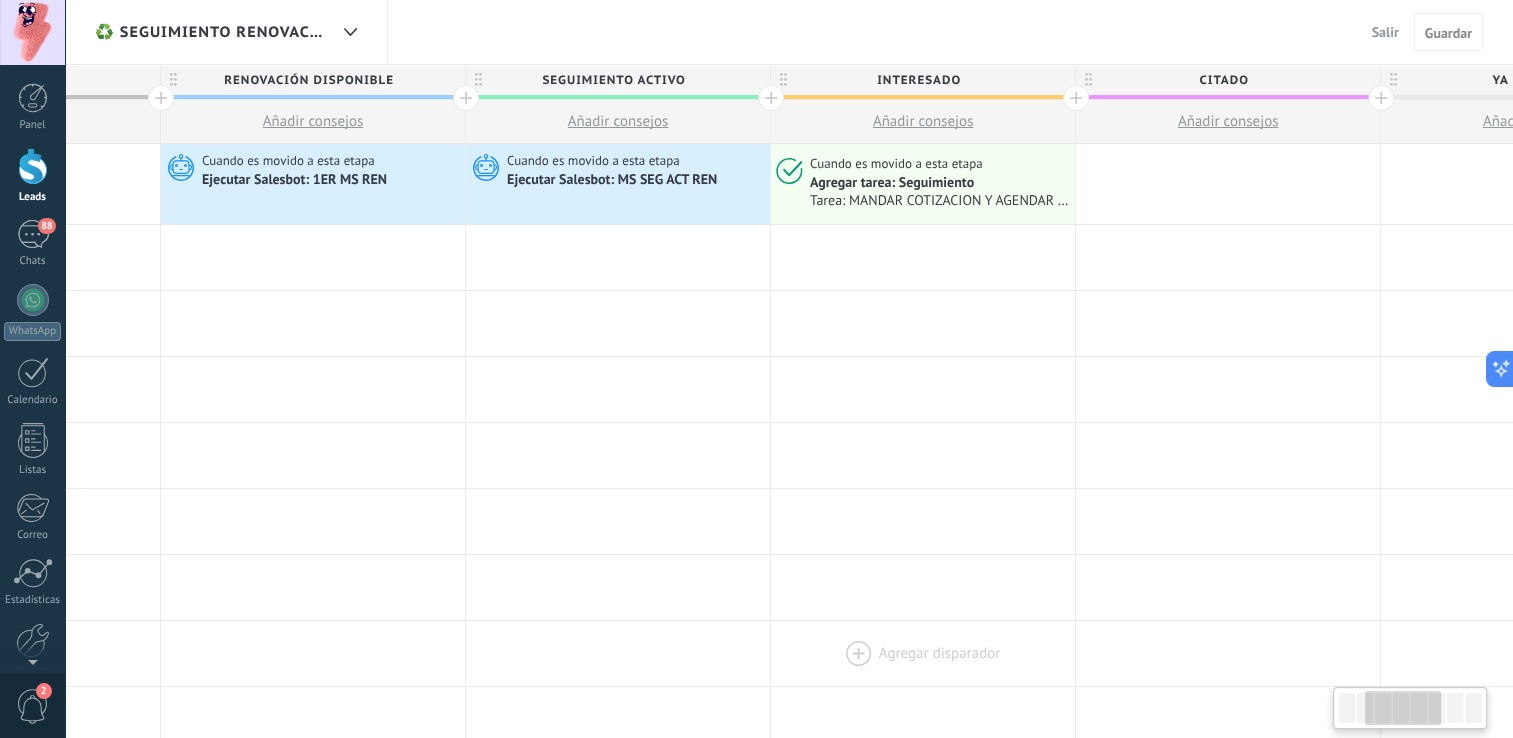 drag, startPoint x: 1102, startPoint y: 446, endPoint x: 893, endPoint y: 655, distance: 295.57065 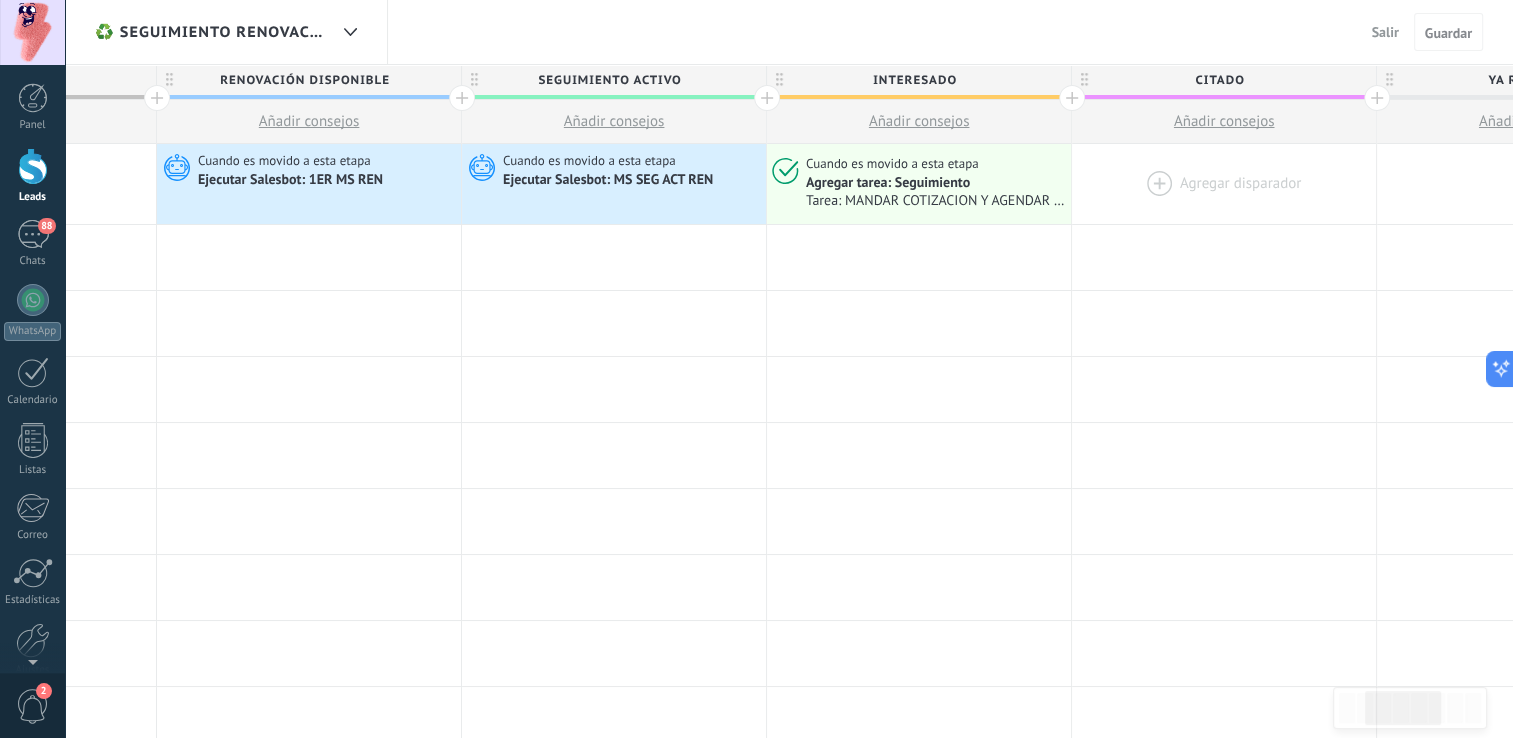 click at bounding box center (1224, 184) 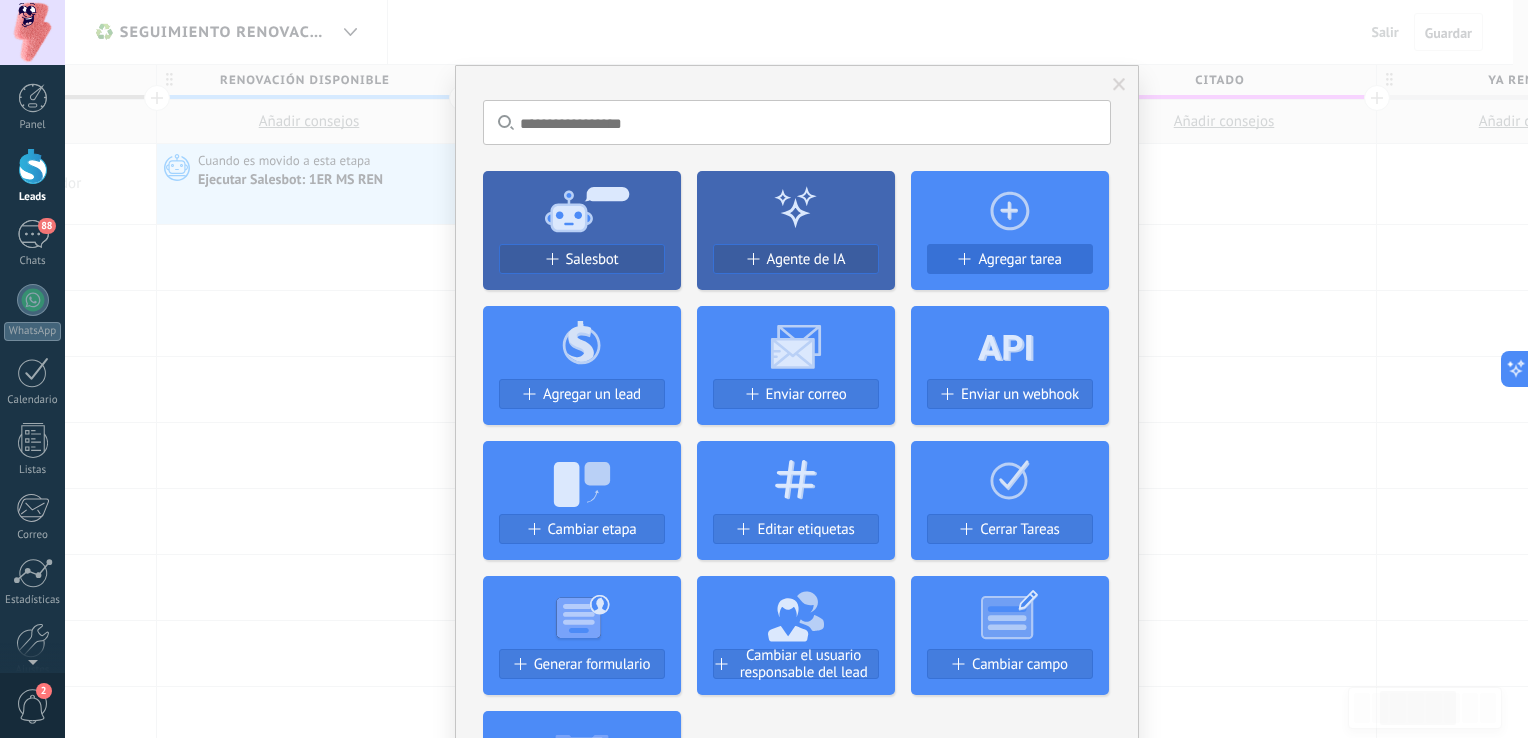click on "Agregar tarea" at bounding box center [1019, 259] 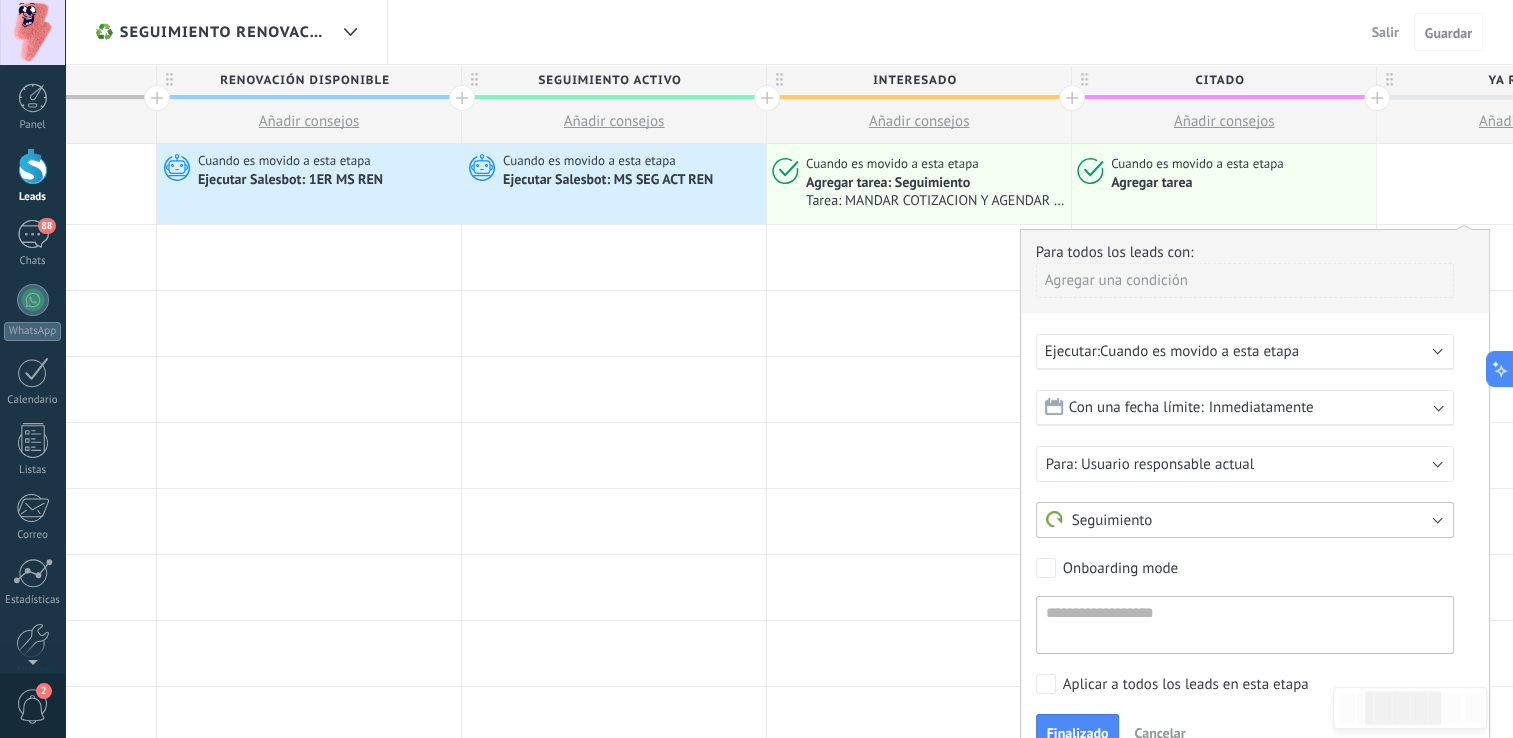 click on "Seguimiento" at bounding box center [1099, 520] 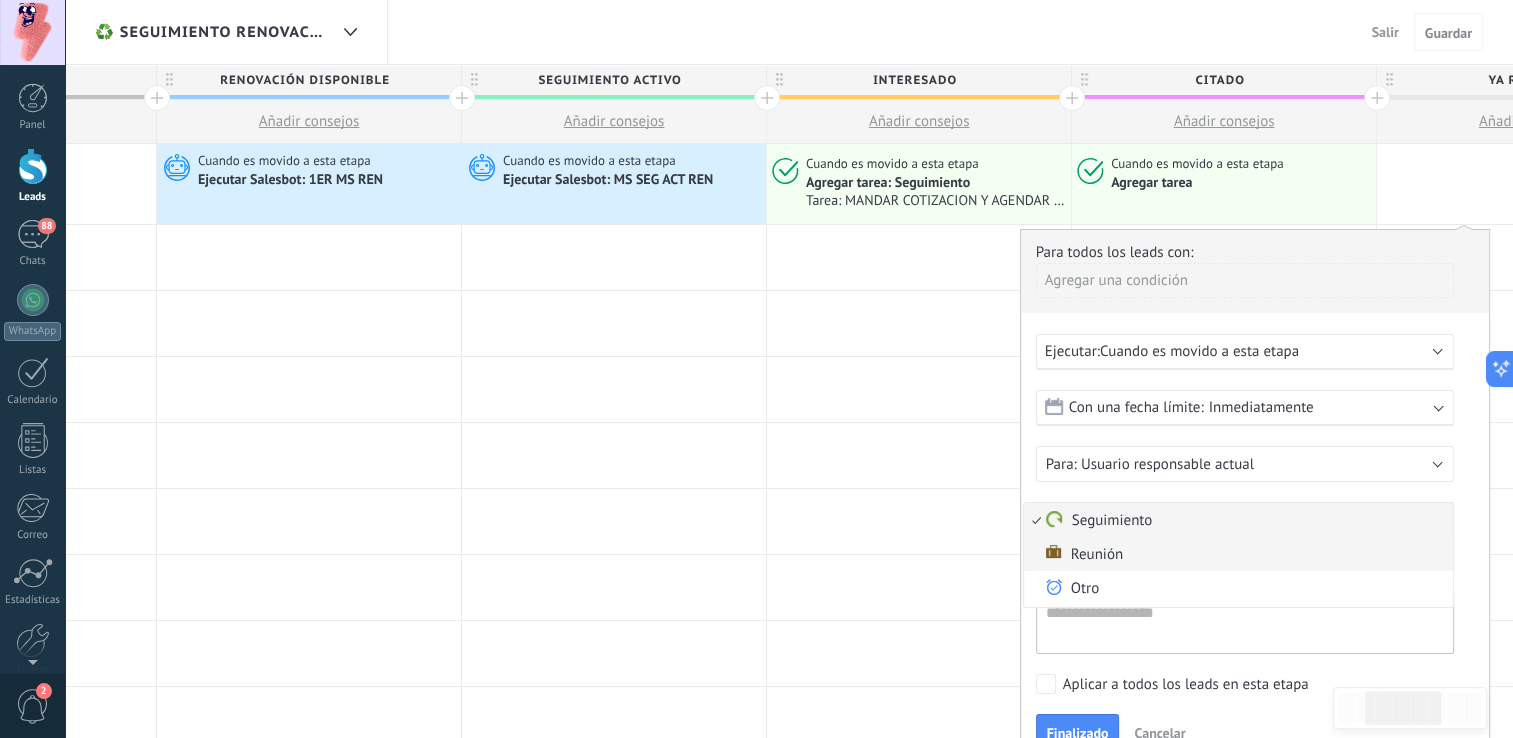 click on "Reunión" at bounding box center (1235, 554) 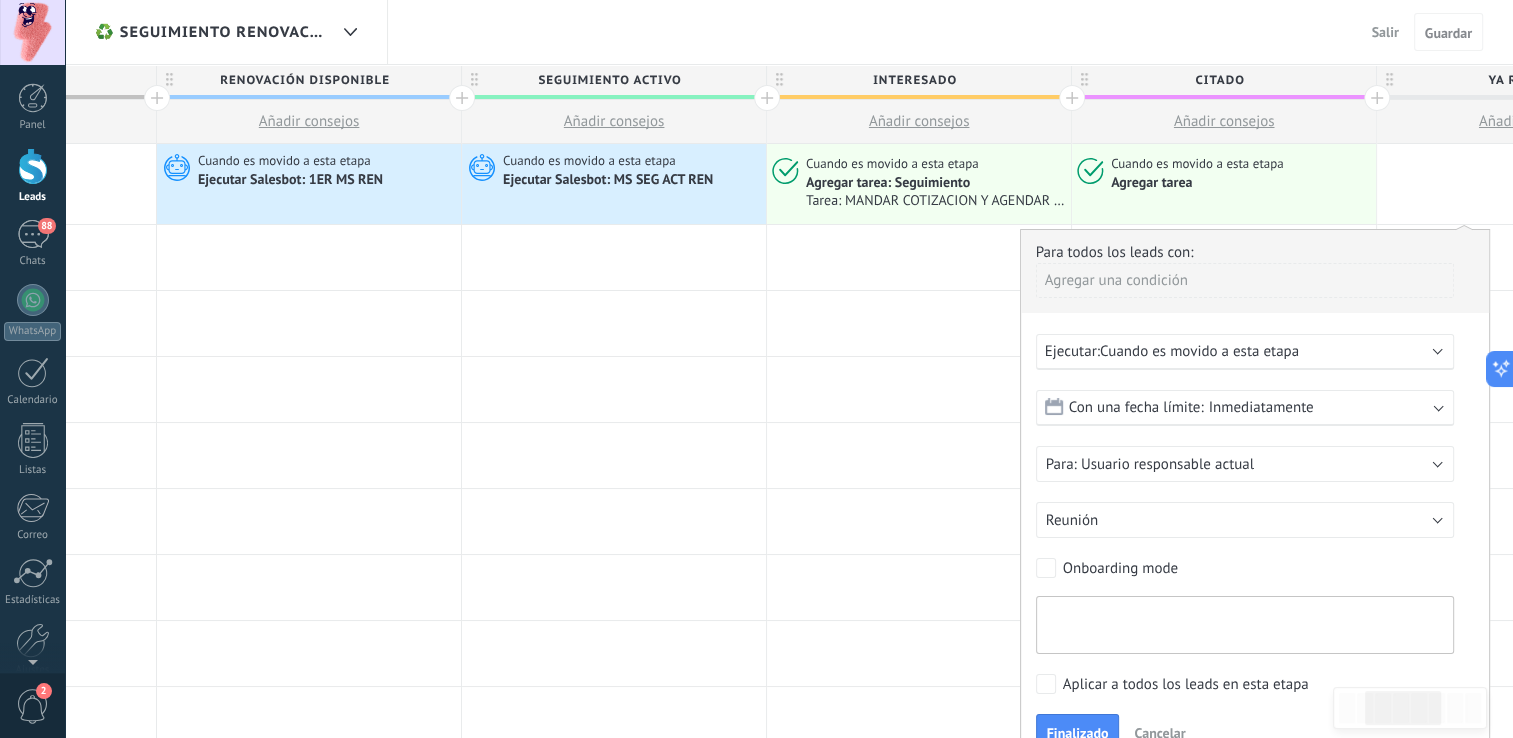 click at bounding box center (1245, 625) 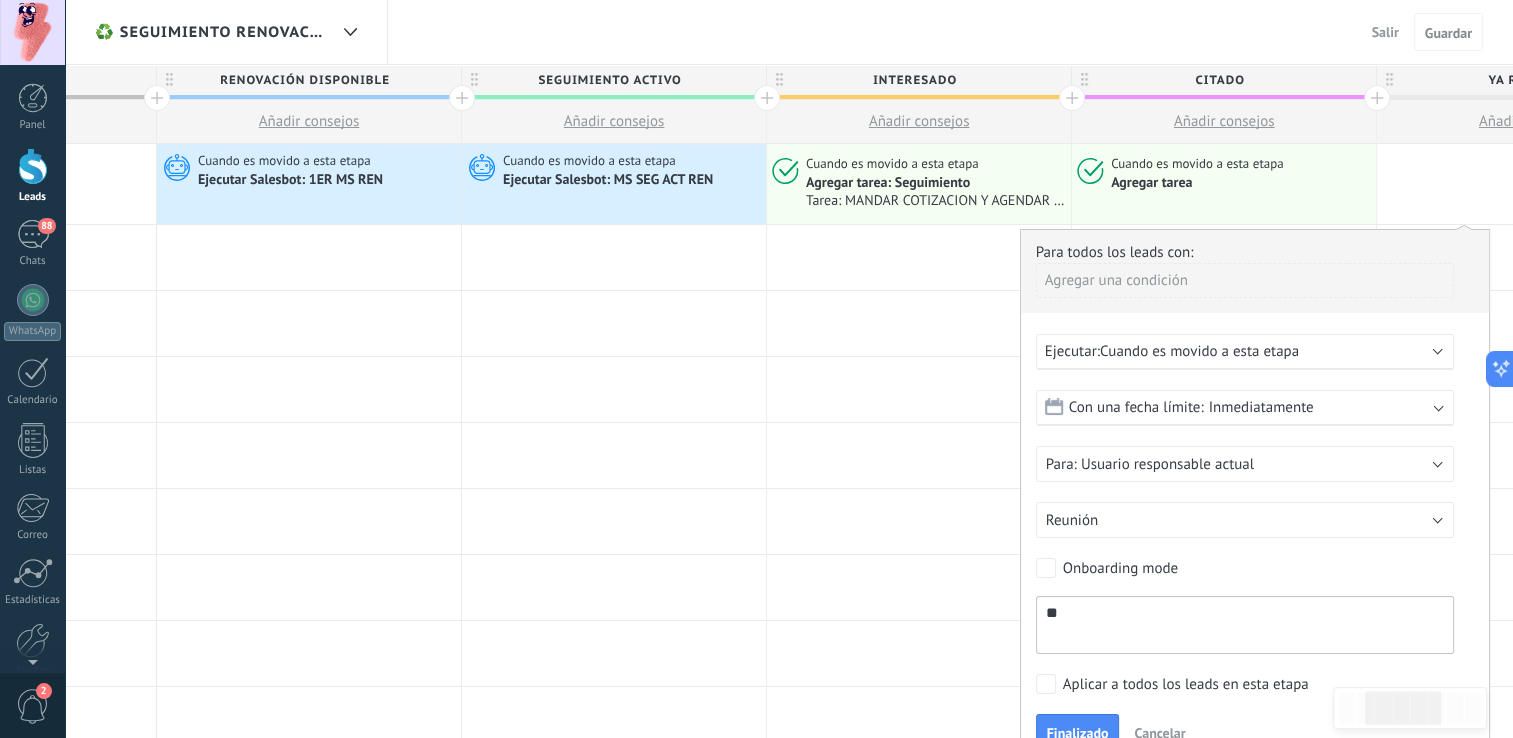 type on "*" 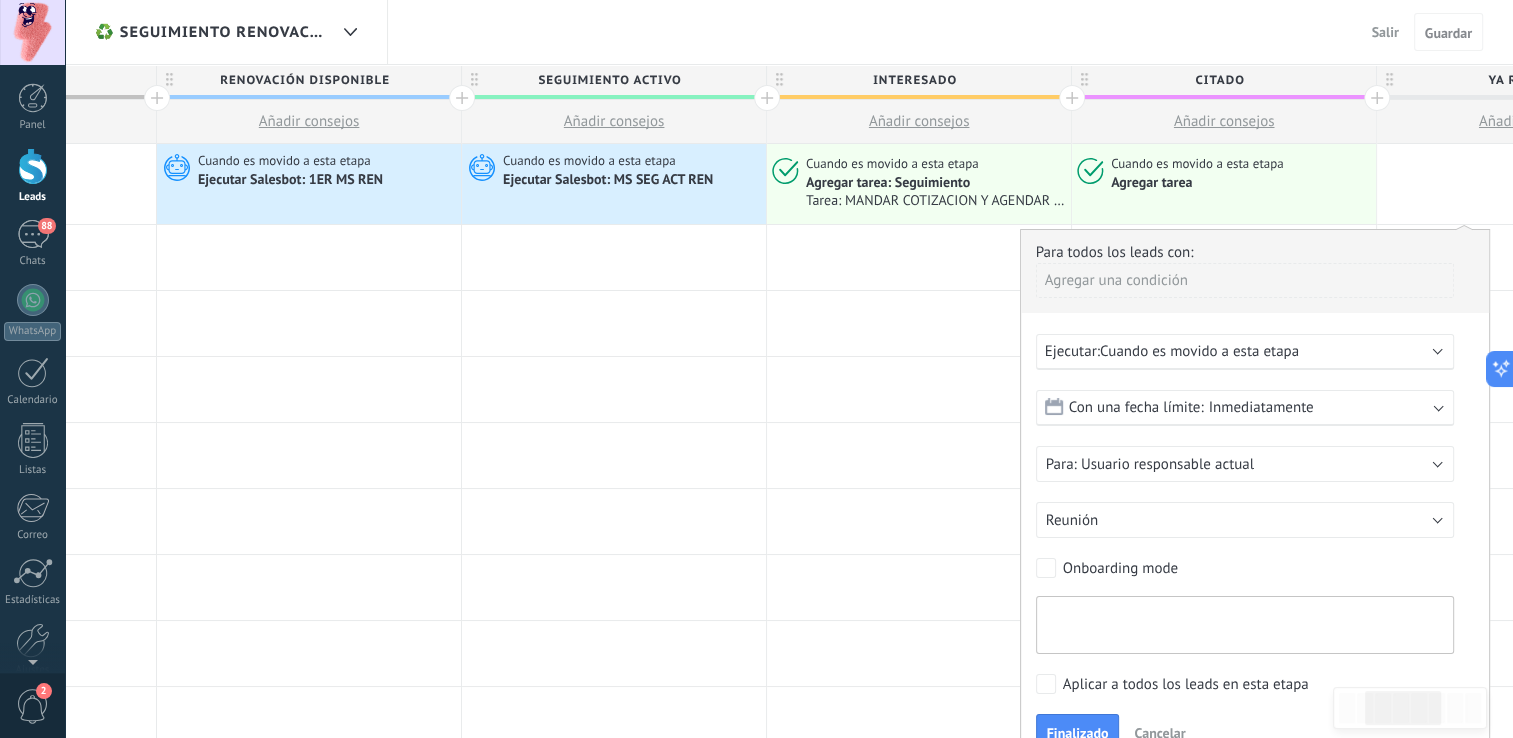 type on "*" 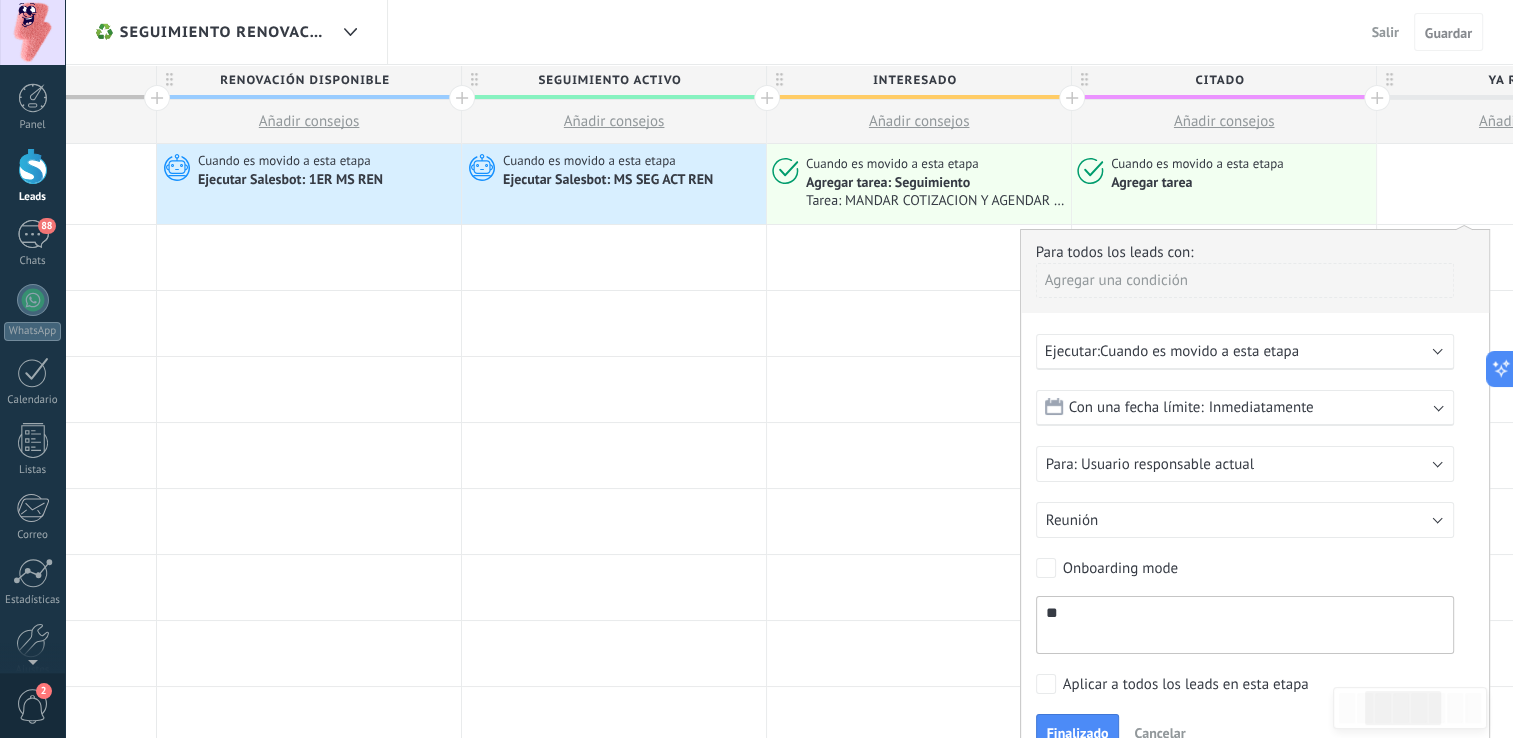 type on "*" 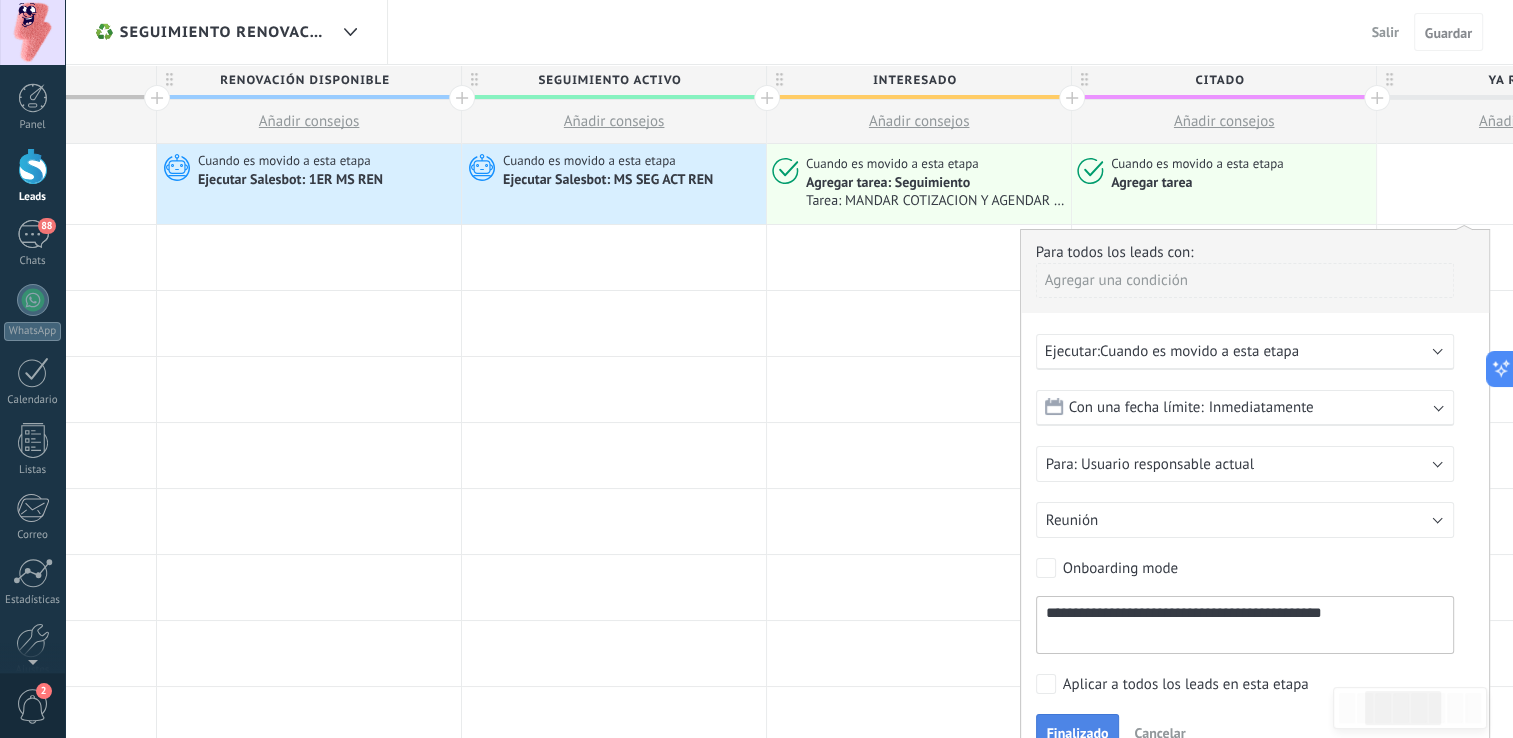 type on "**********" 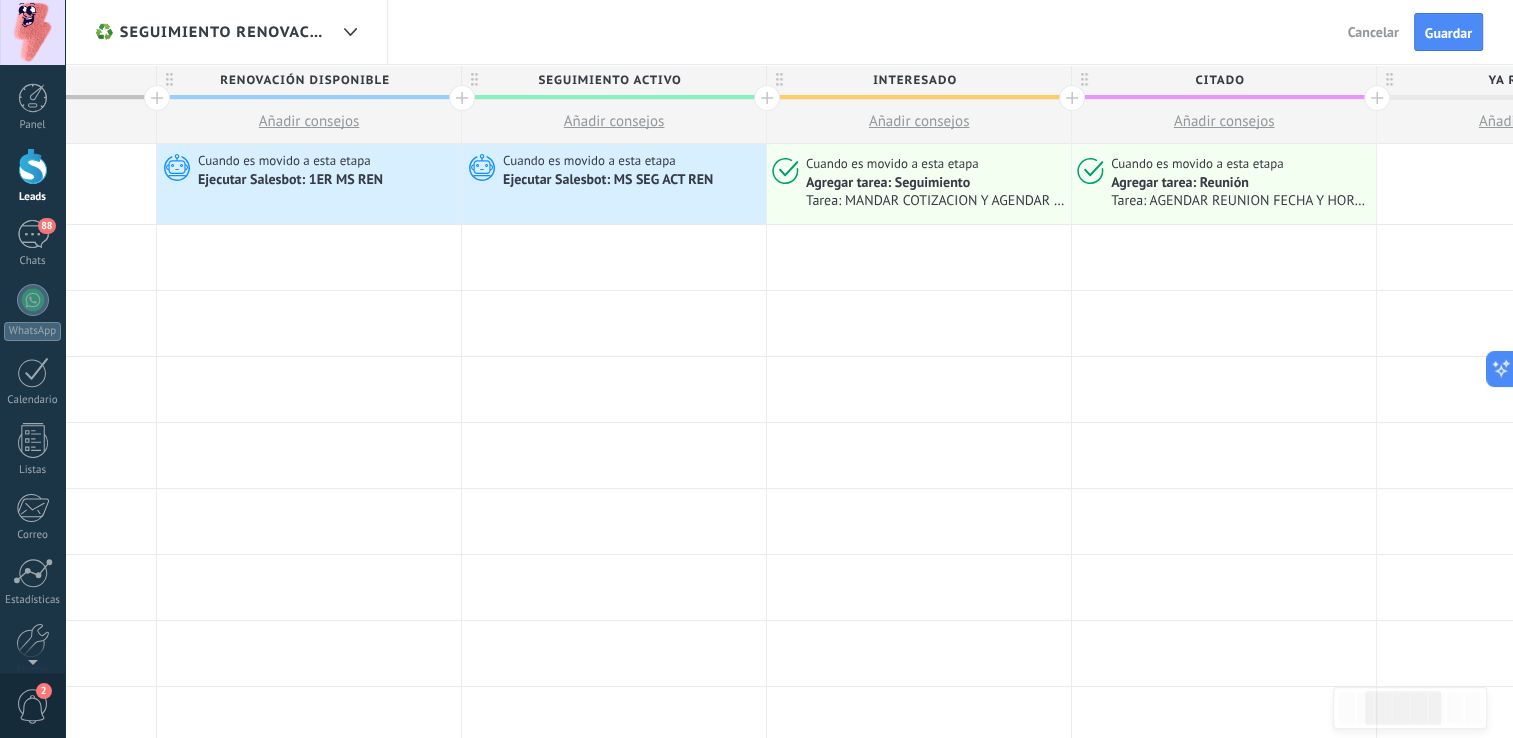 click at bounding box center [1377, 98] 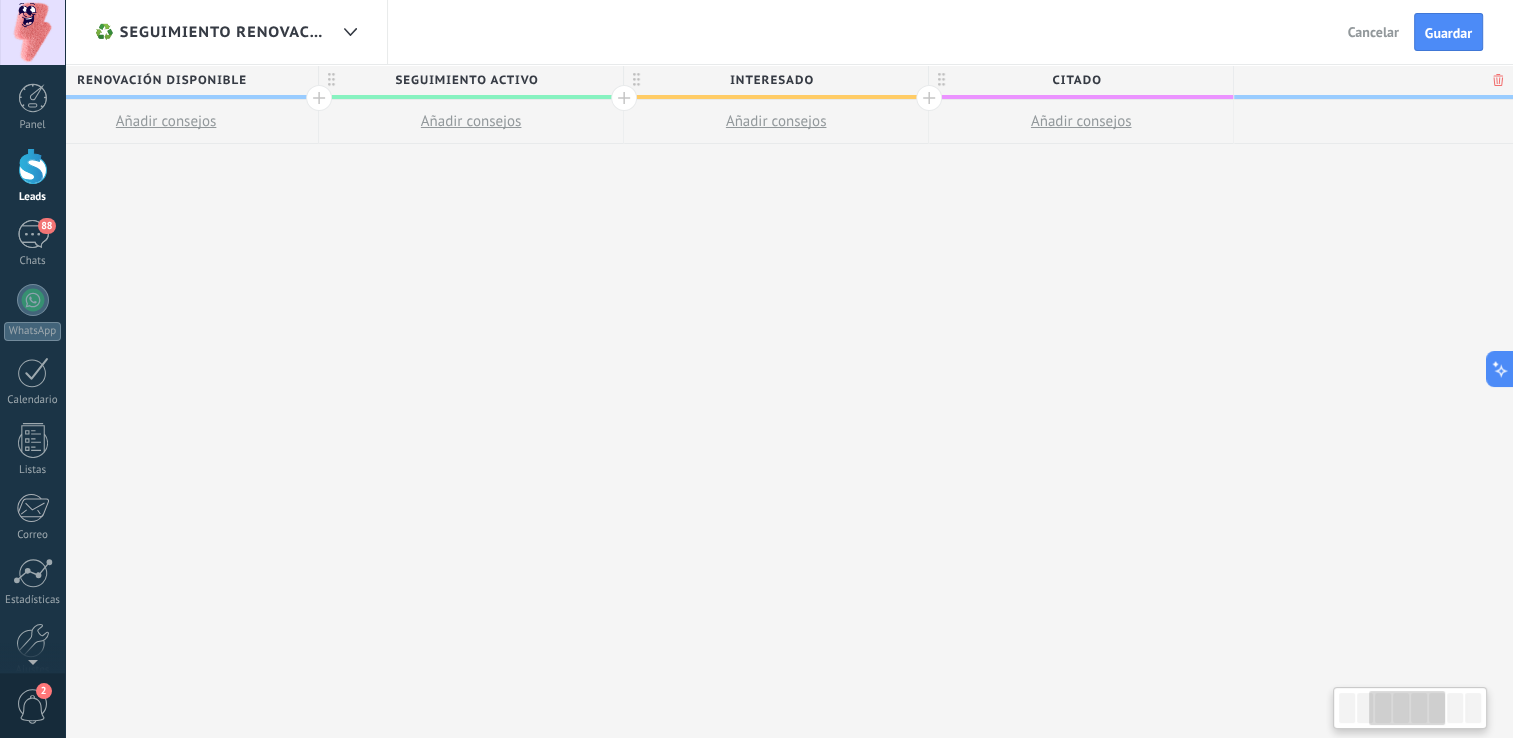 scroll, scrollTop: 0, scrollLeft: 684, axis: horizontal 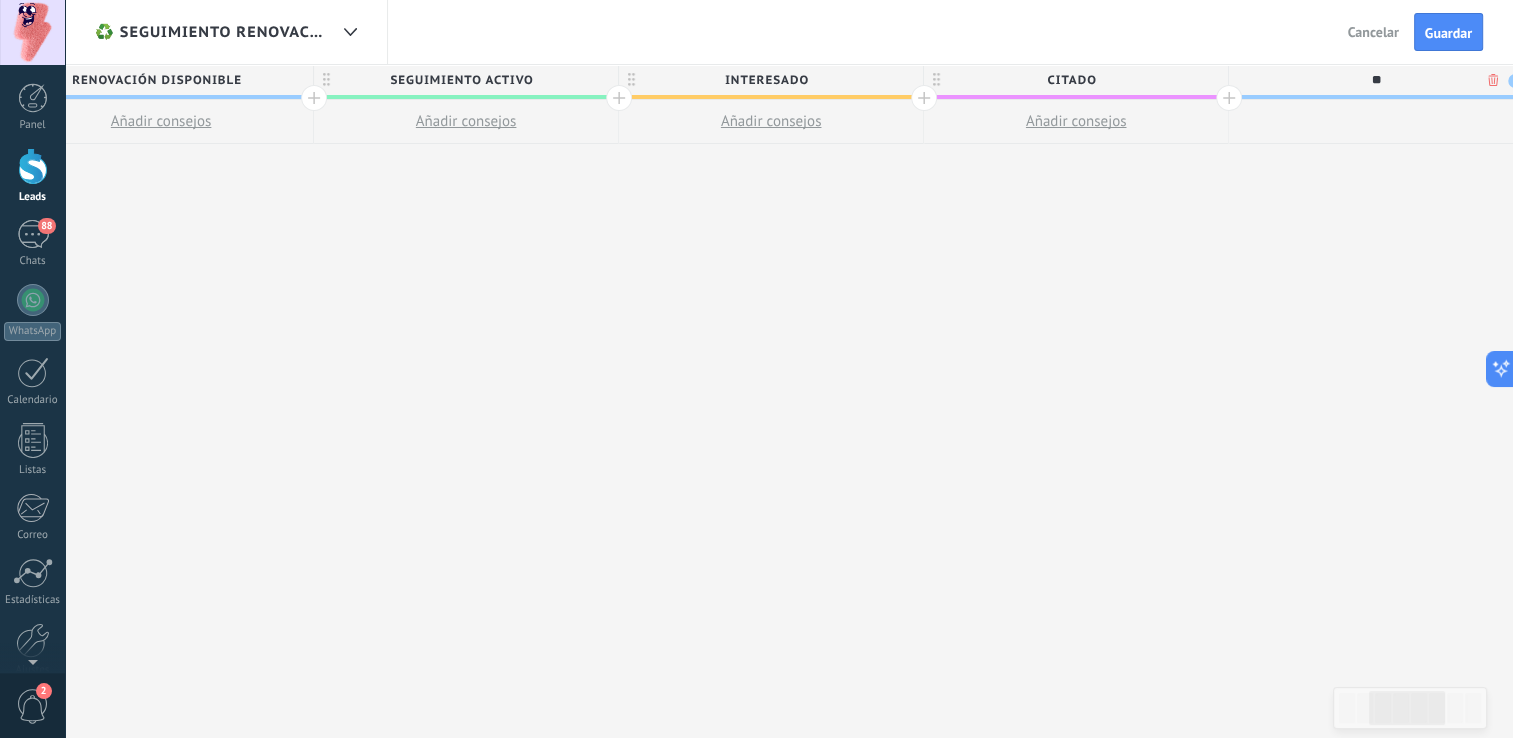type on "*" 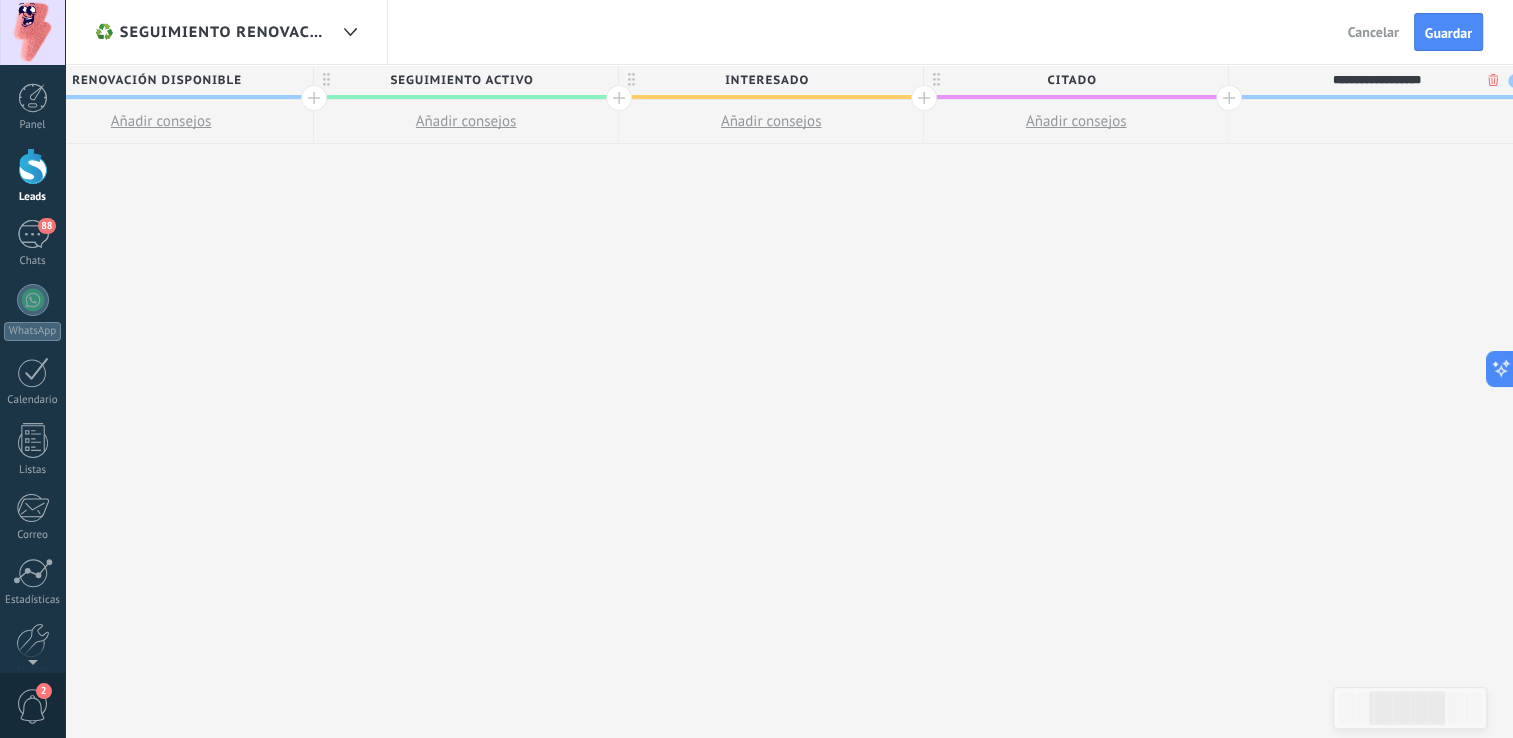 type on "**********" 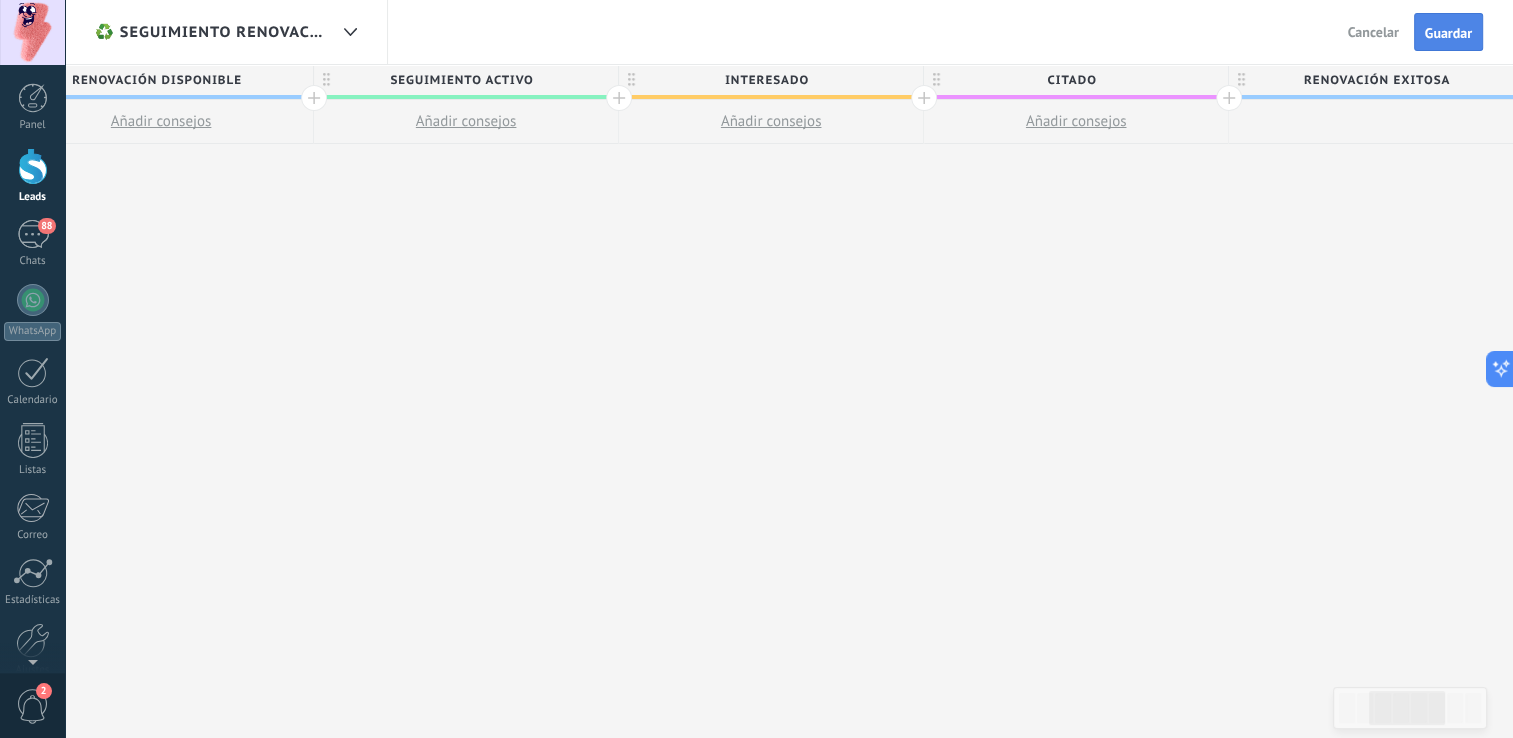 click on "Guardar" at bounding box center [1448, 33] 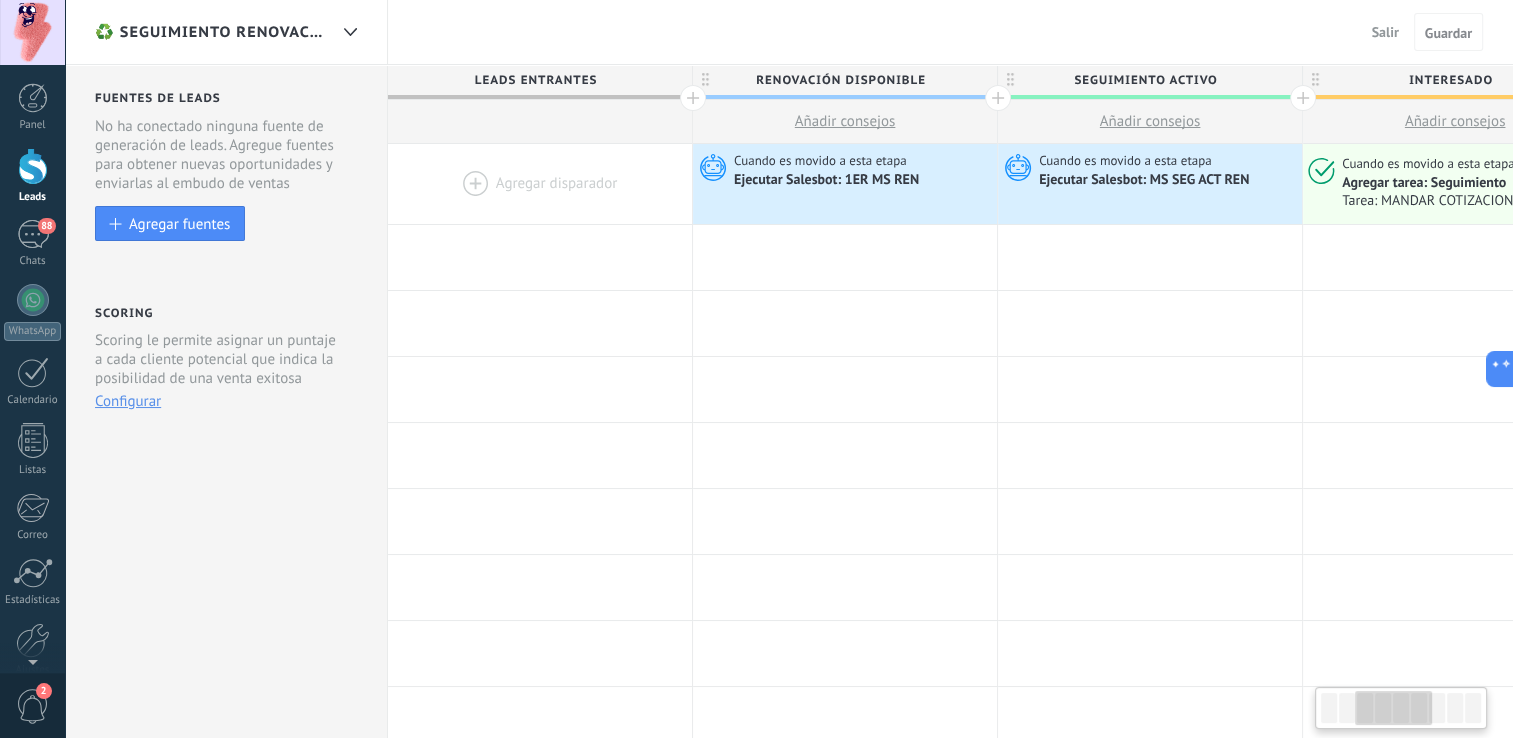 scroll, scrollTop: 0, scrollLeft: 684, axis: horizontal 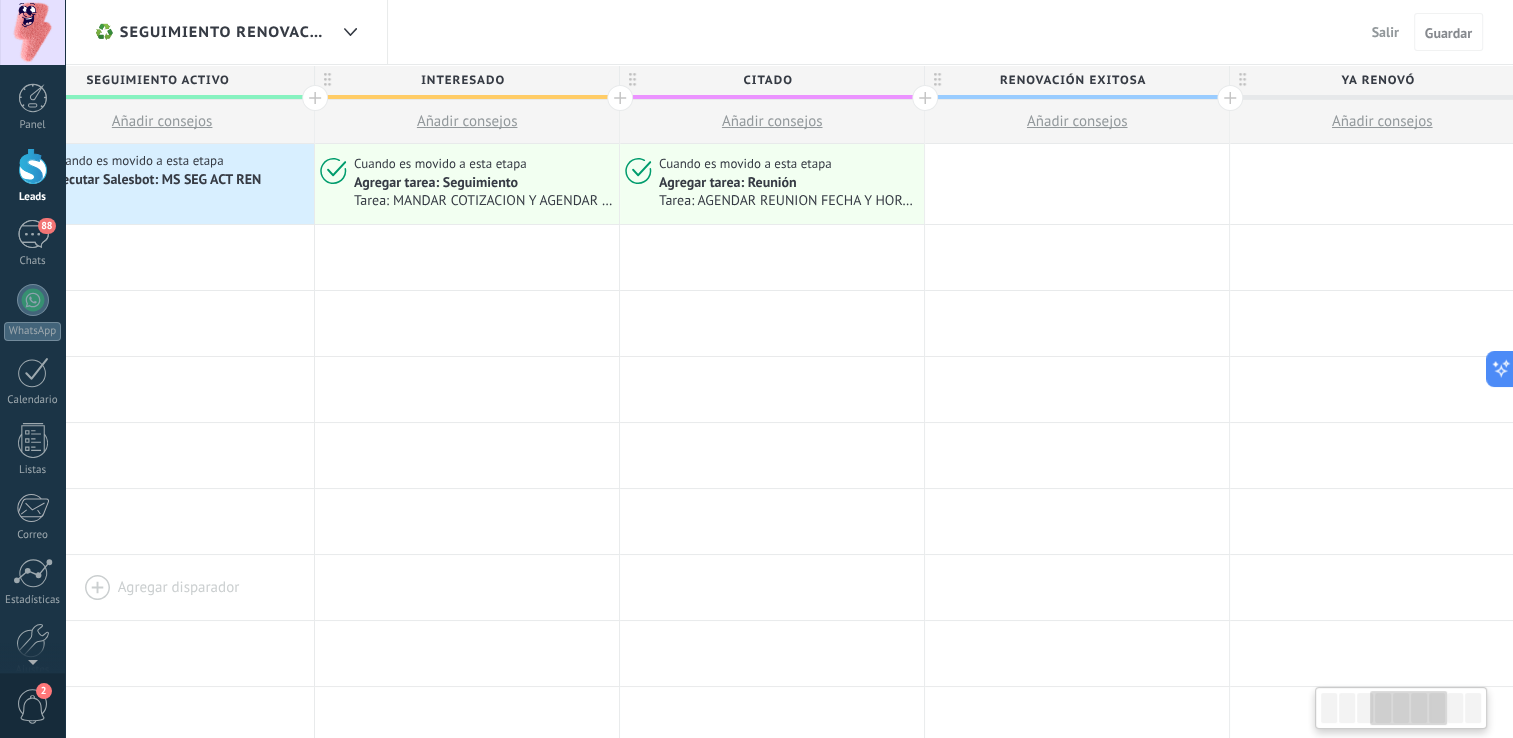 drag, startPoint x: 484, startPoint y: 486, endPoint x: 211, endPoint y: 572, distance: 286.22543 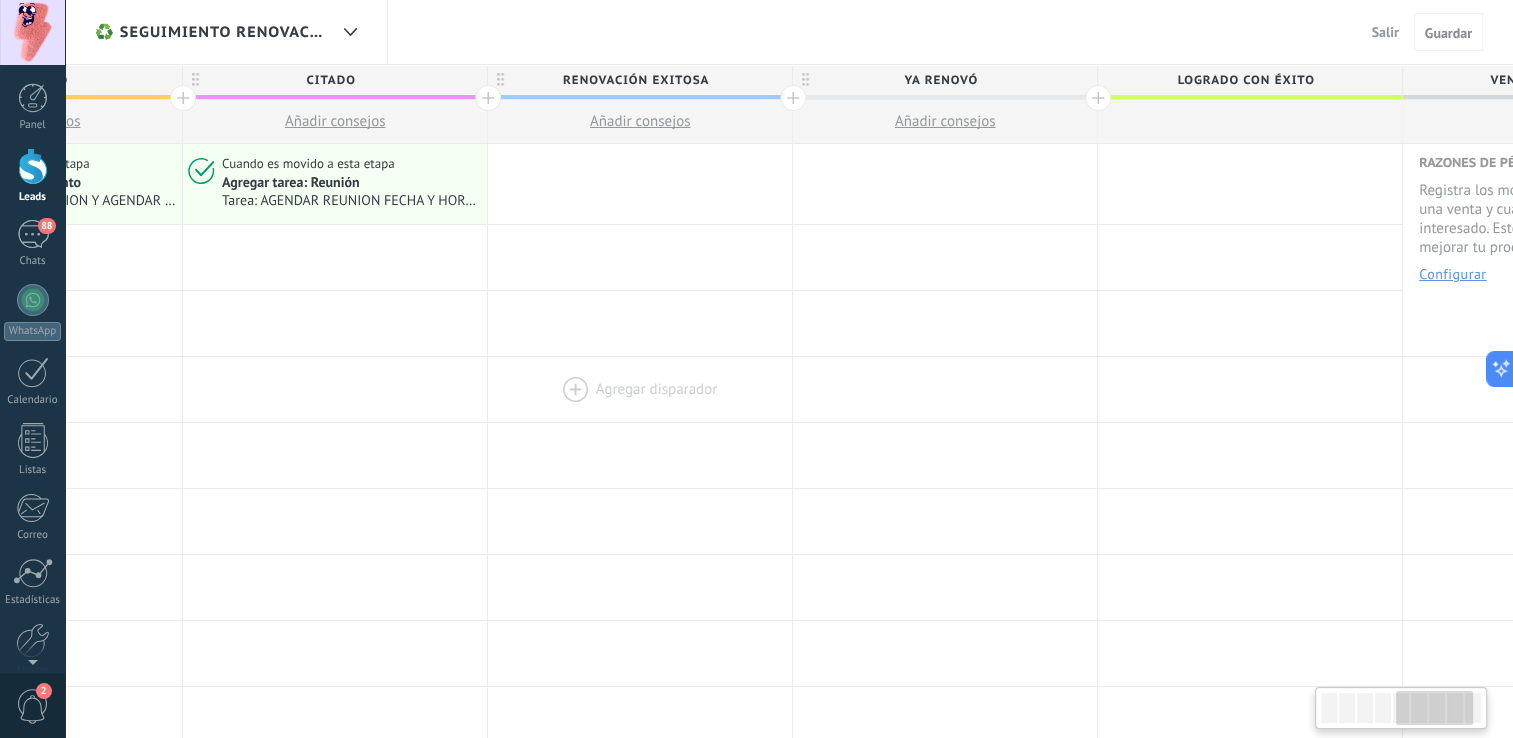 drag, startPoint x: 1120, startPoint y: 414, endPoint x: 630, endPoint y: 358, distance: 493.1896 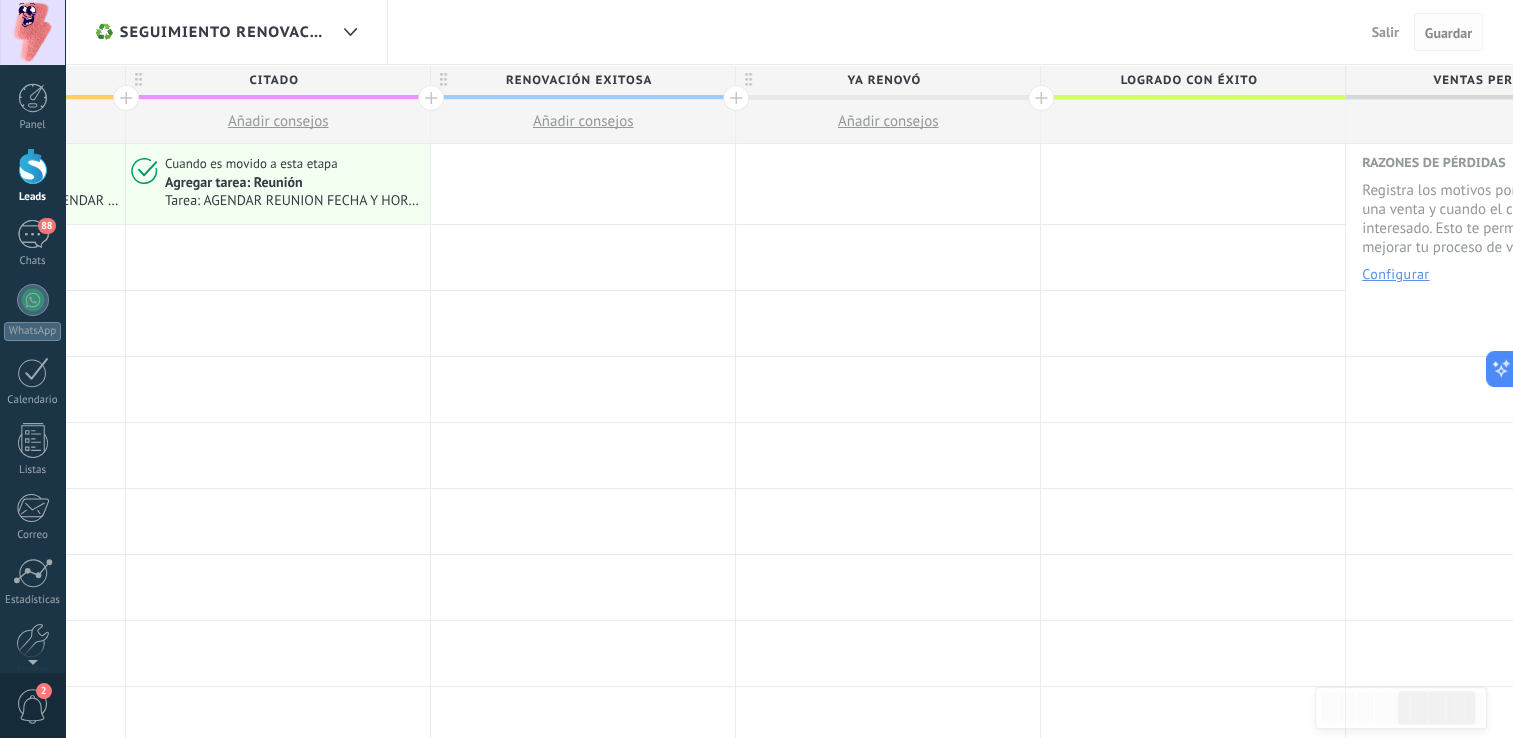 click on "Guardar" at bounding box center [1448, 33] 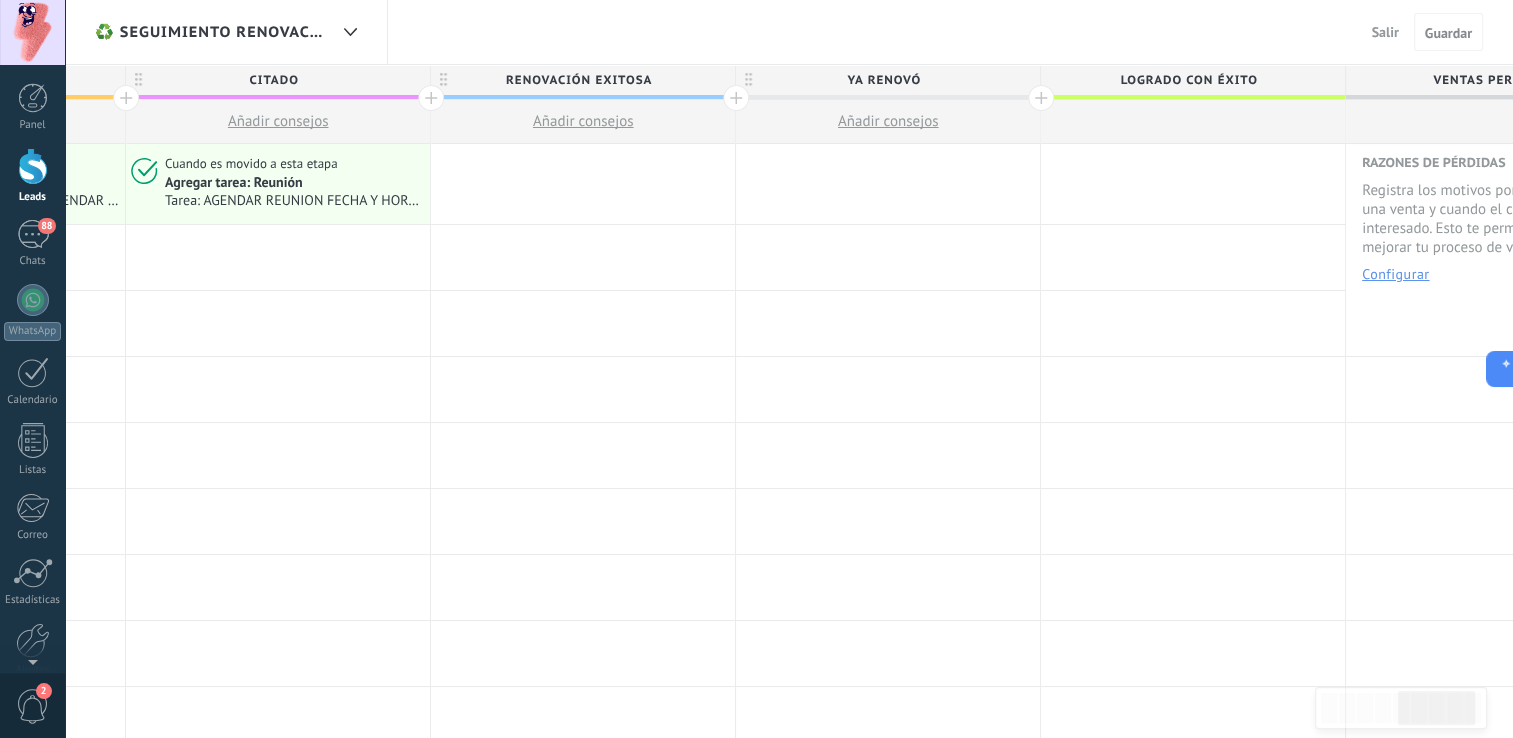 click on "Salir" at bounding box center (1385, 32) 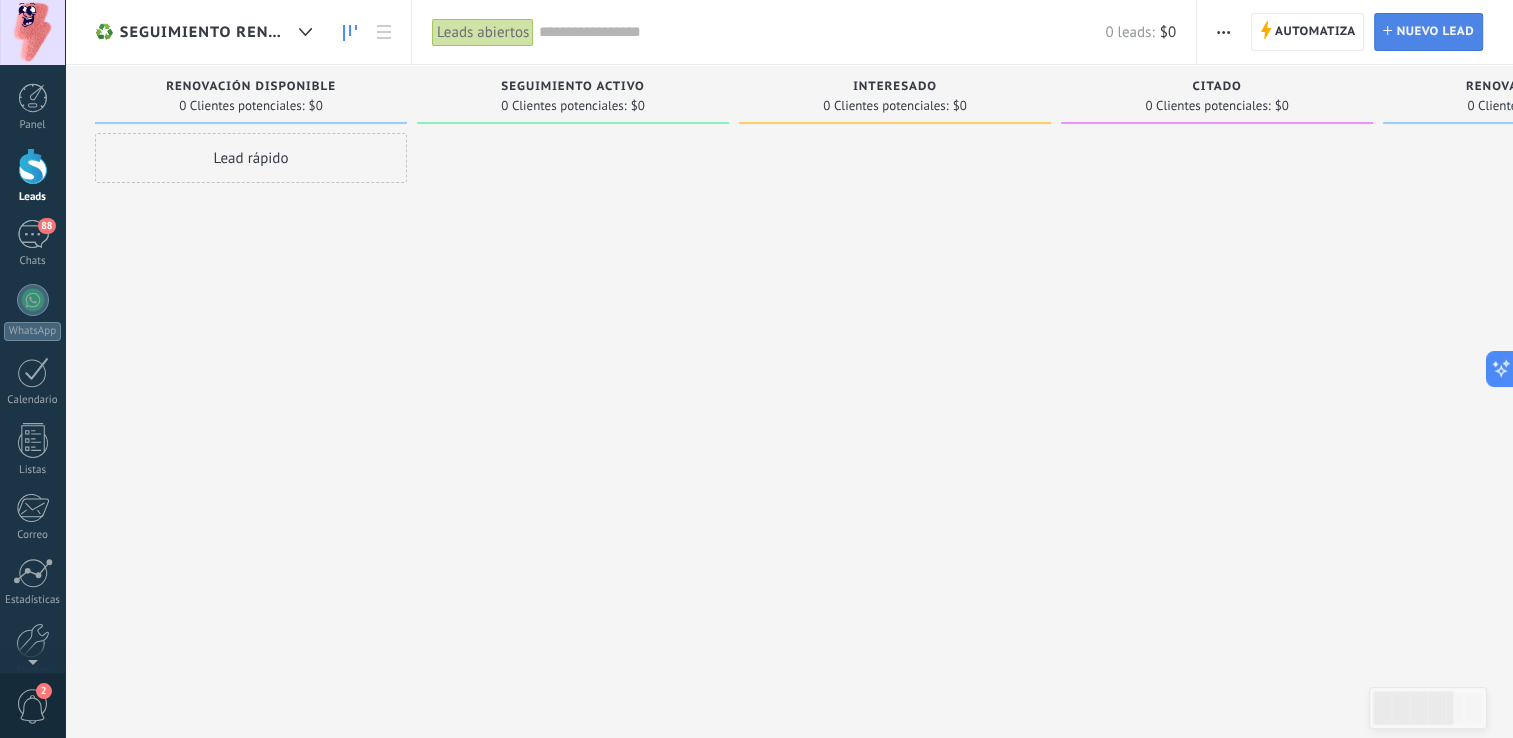click on "Nuevo lead" at bounding box center (1435, 32) 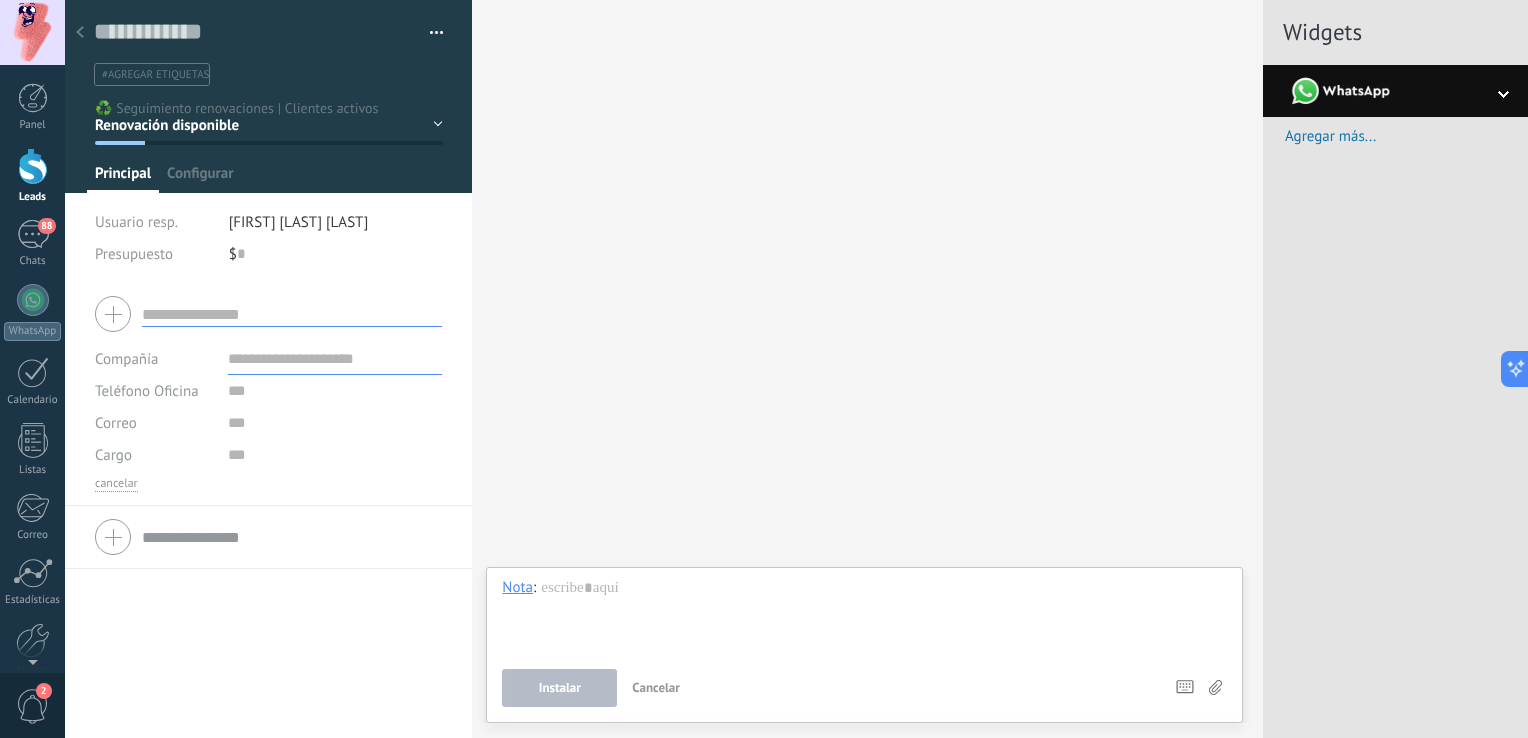click at bounding box center [292, 314] 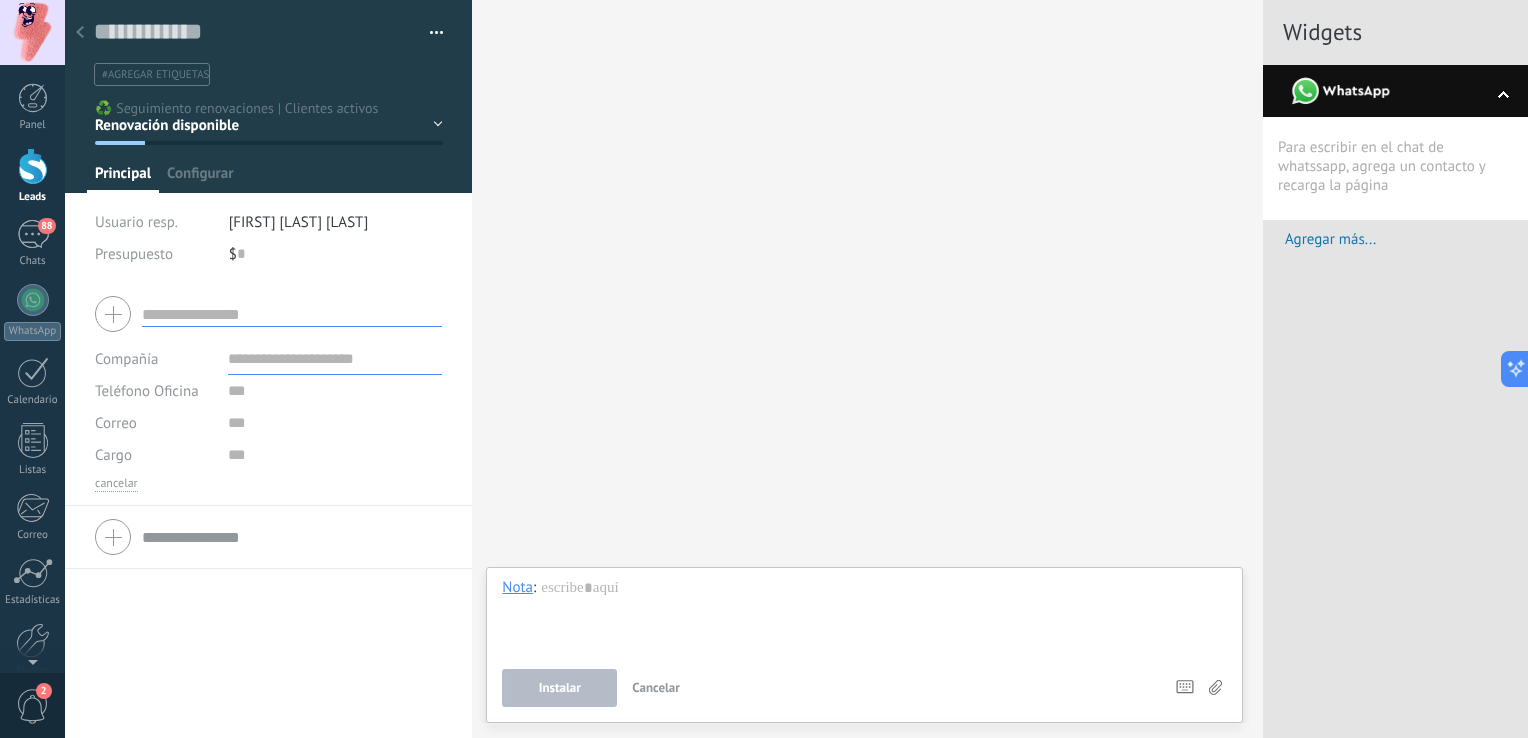 click at bounding box center [1395, 91] 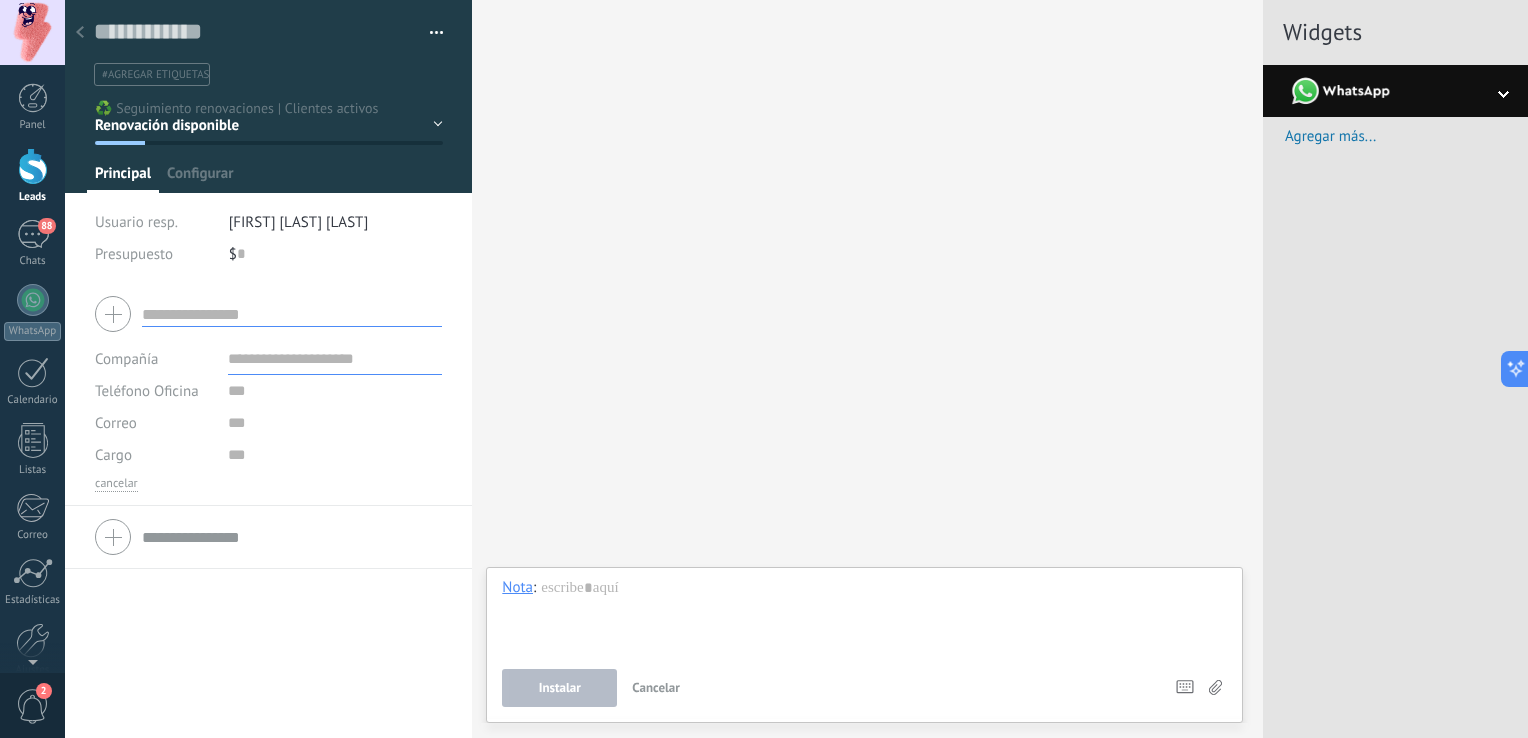 click at bounding box center (292, 314) 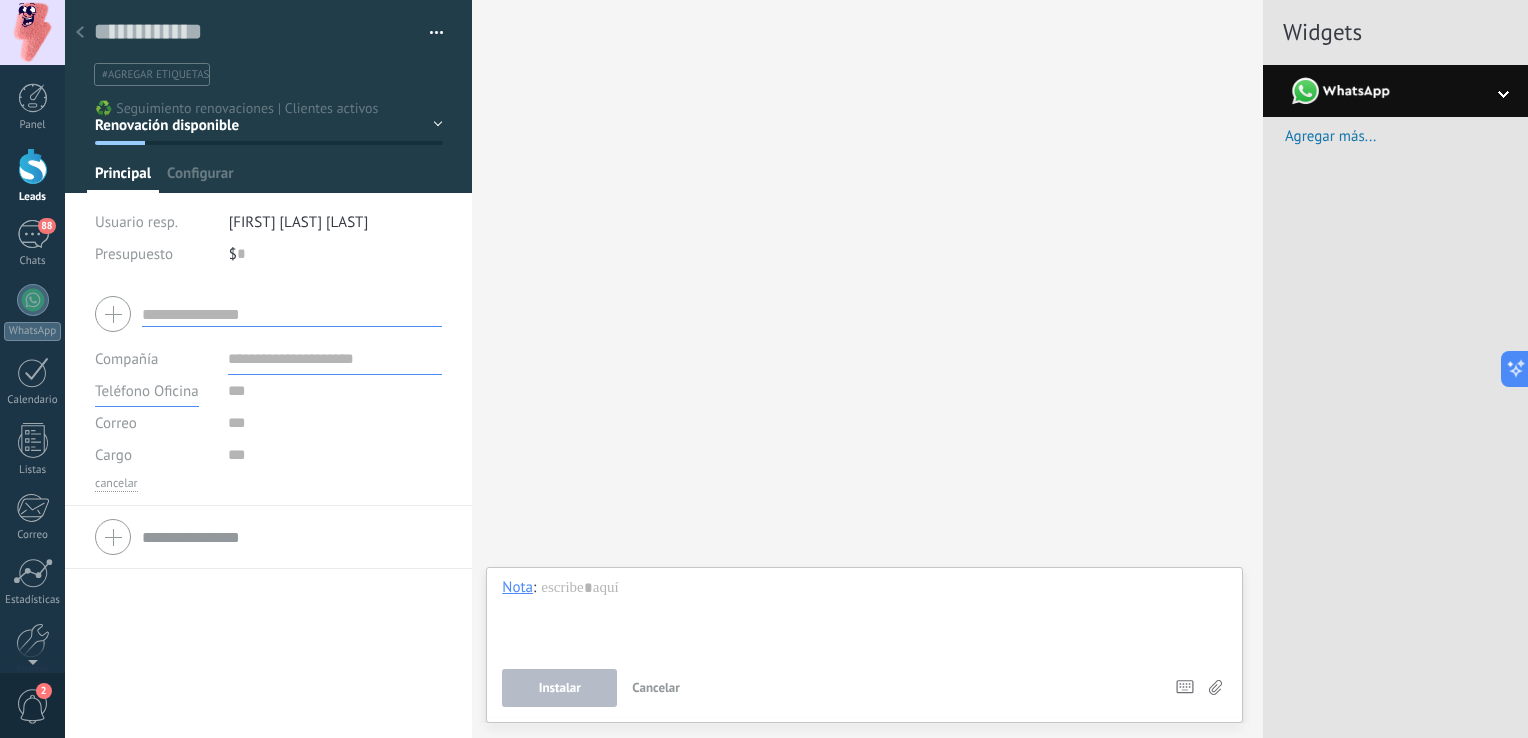 type 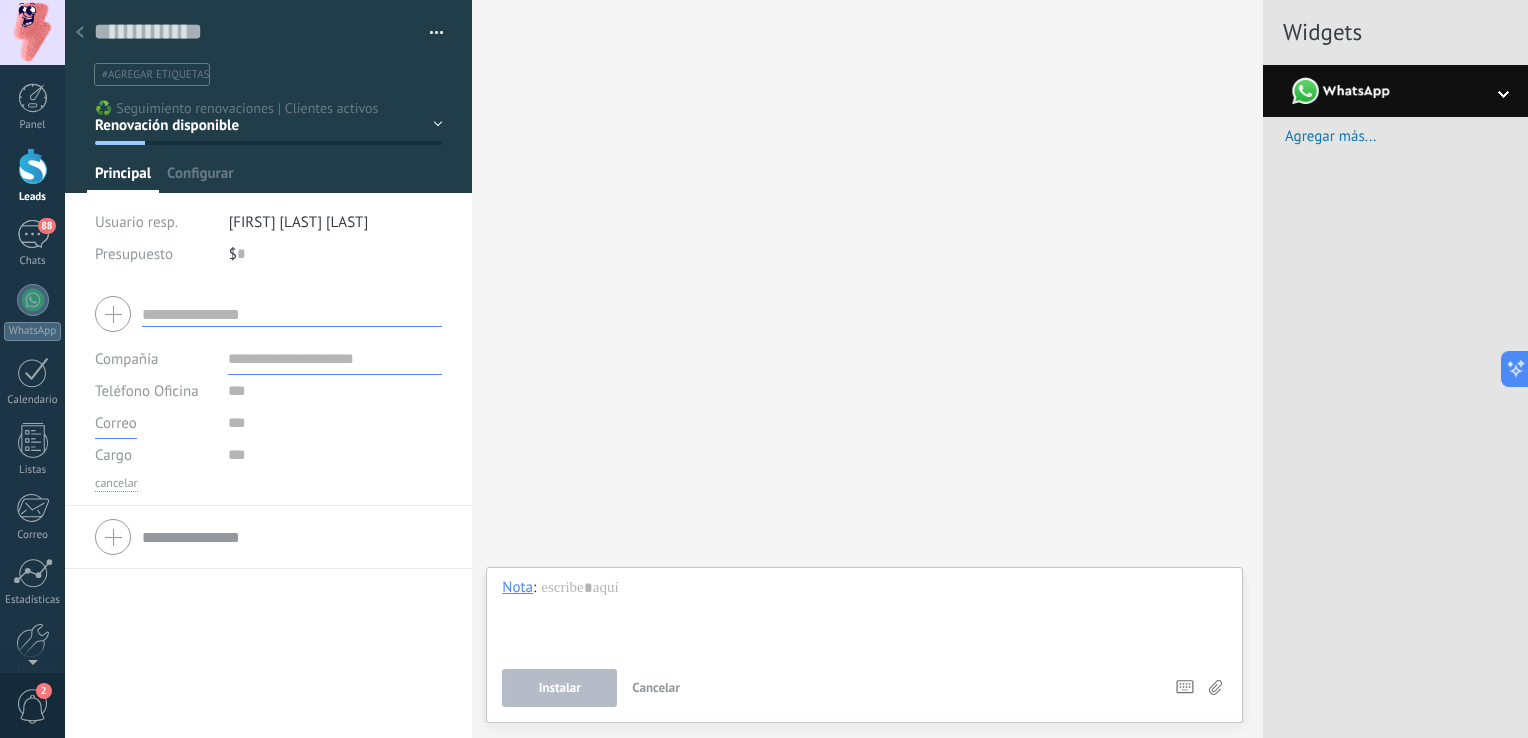type 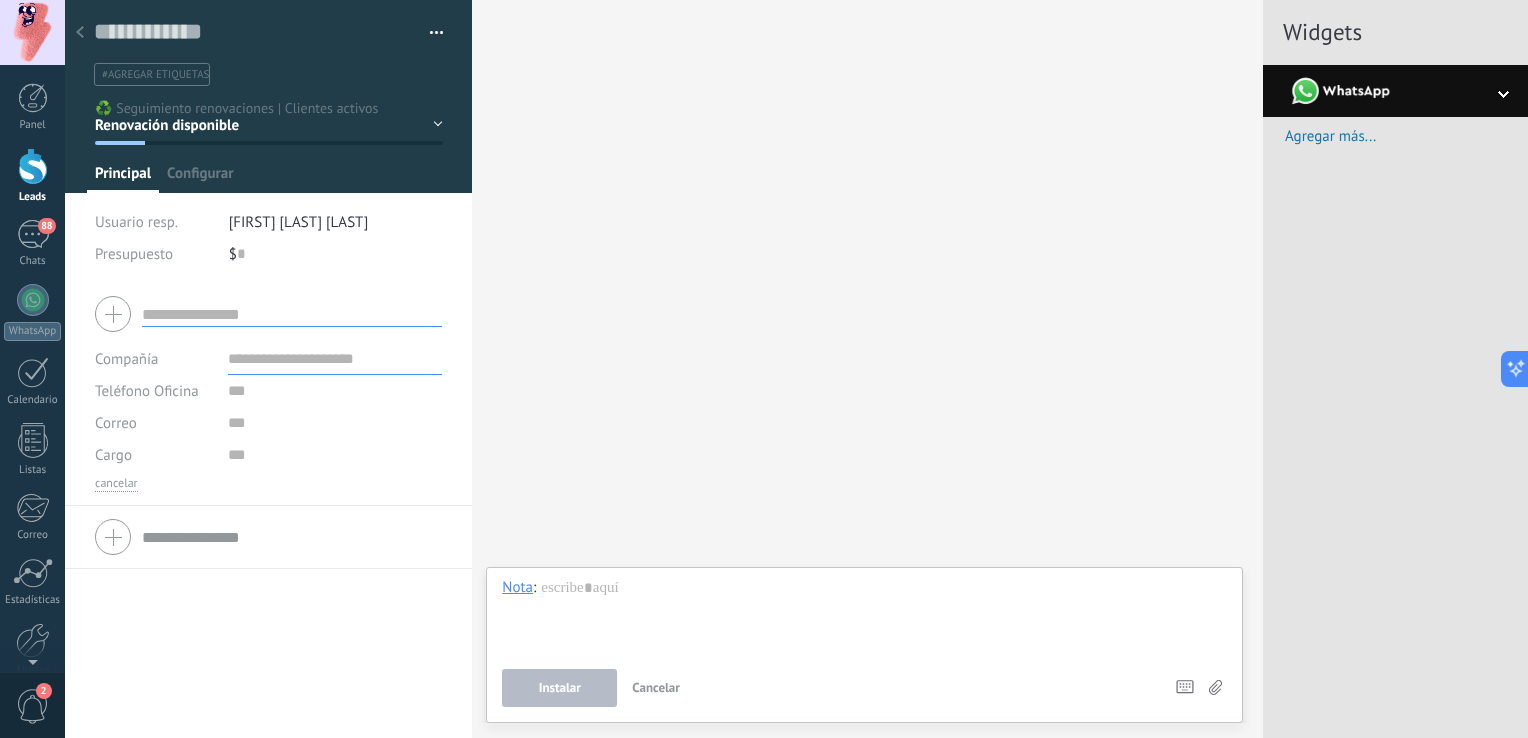 type 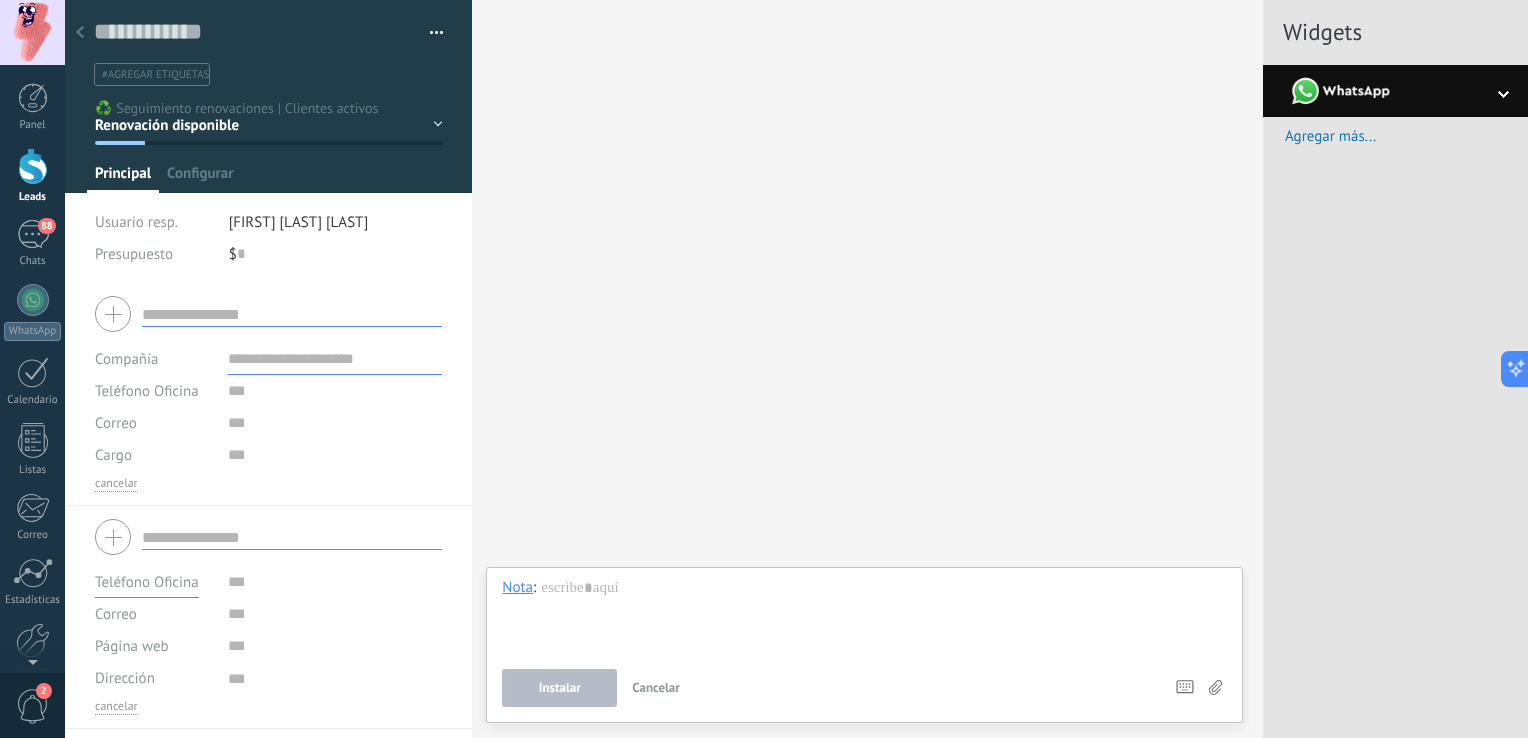 type 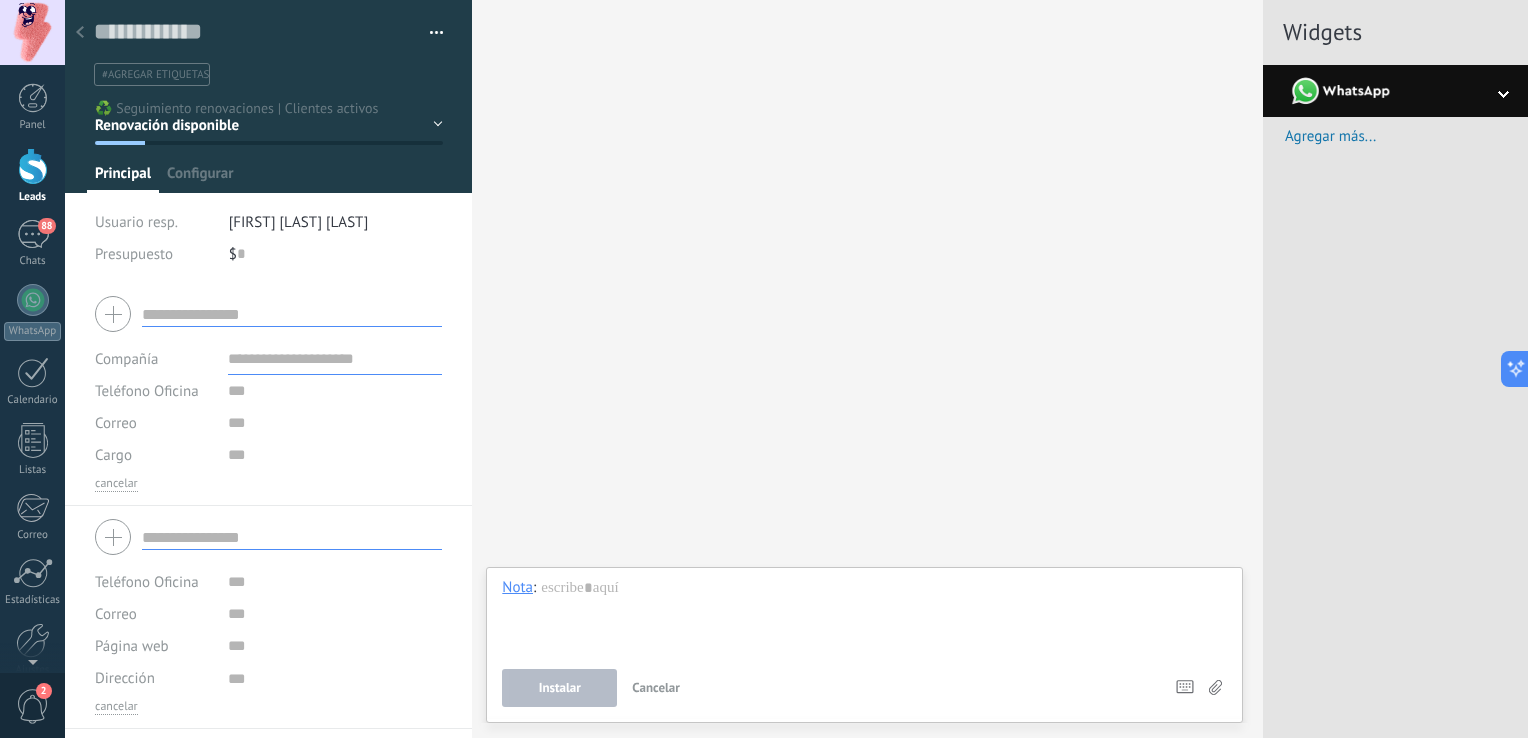 click at bounding box center (80, 33) 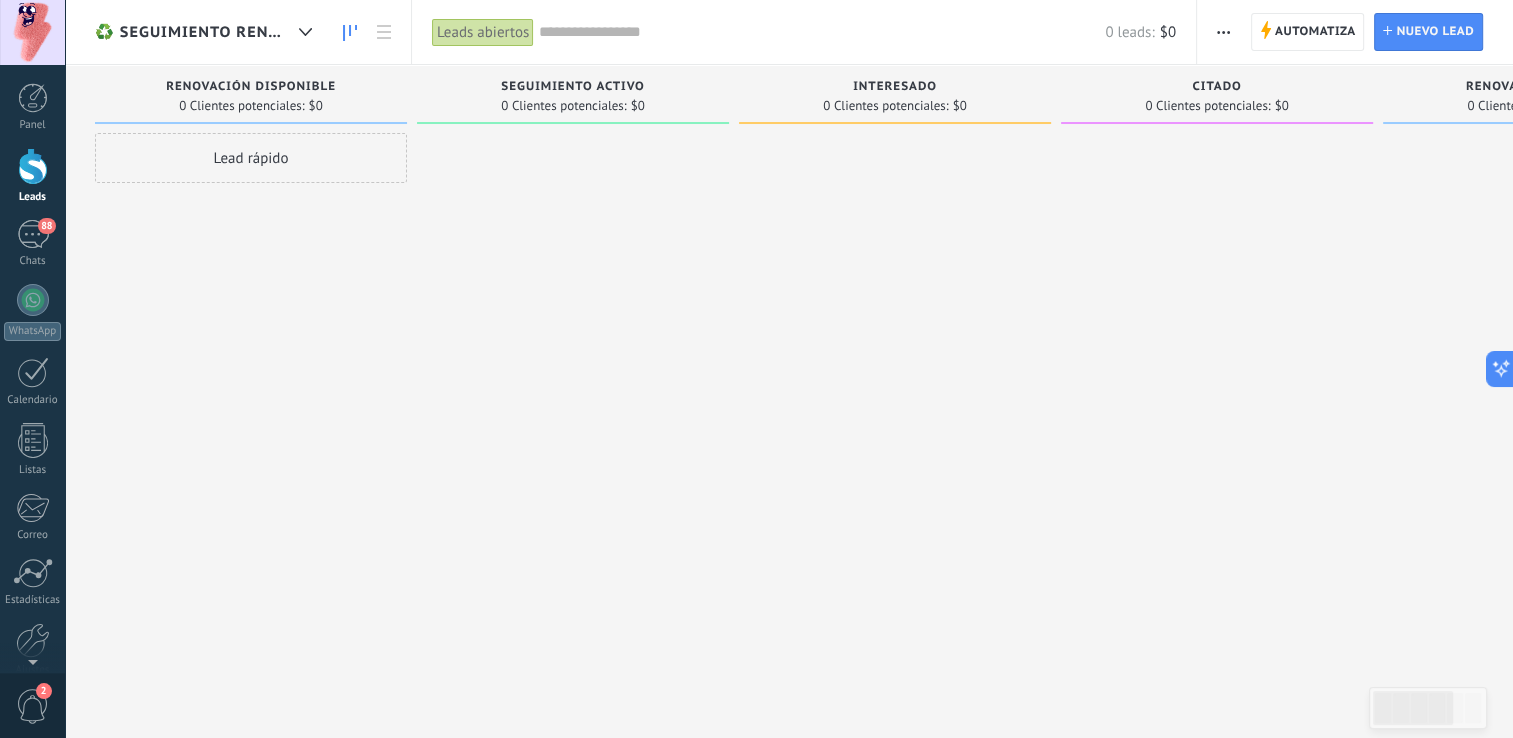 click on "Lead rápido" at bounding box center (251, 158) 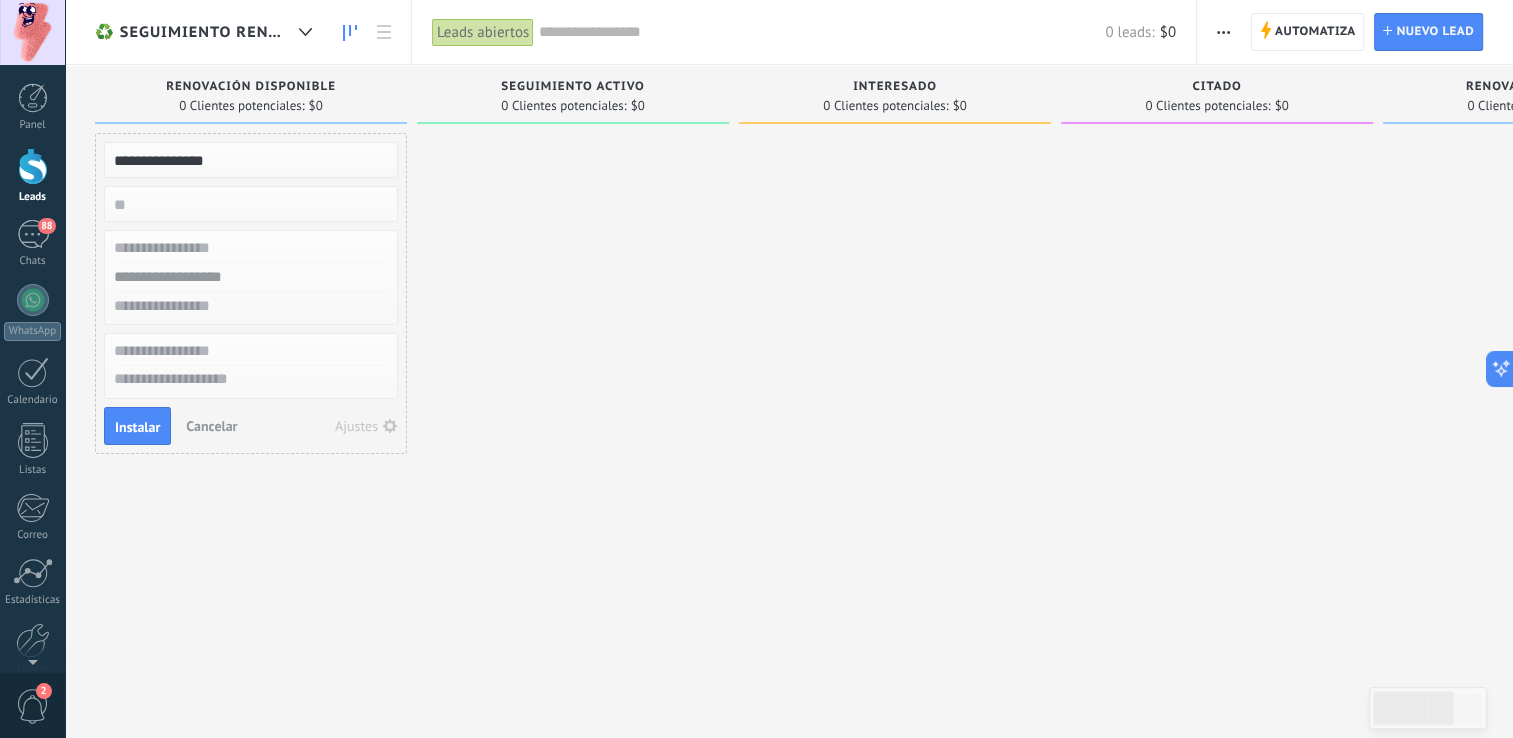 type on "**********" 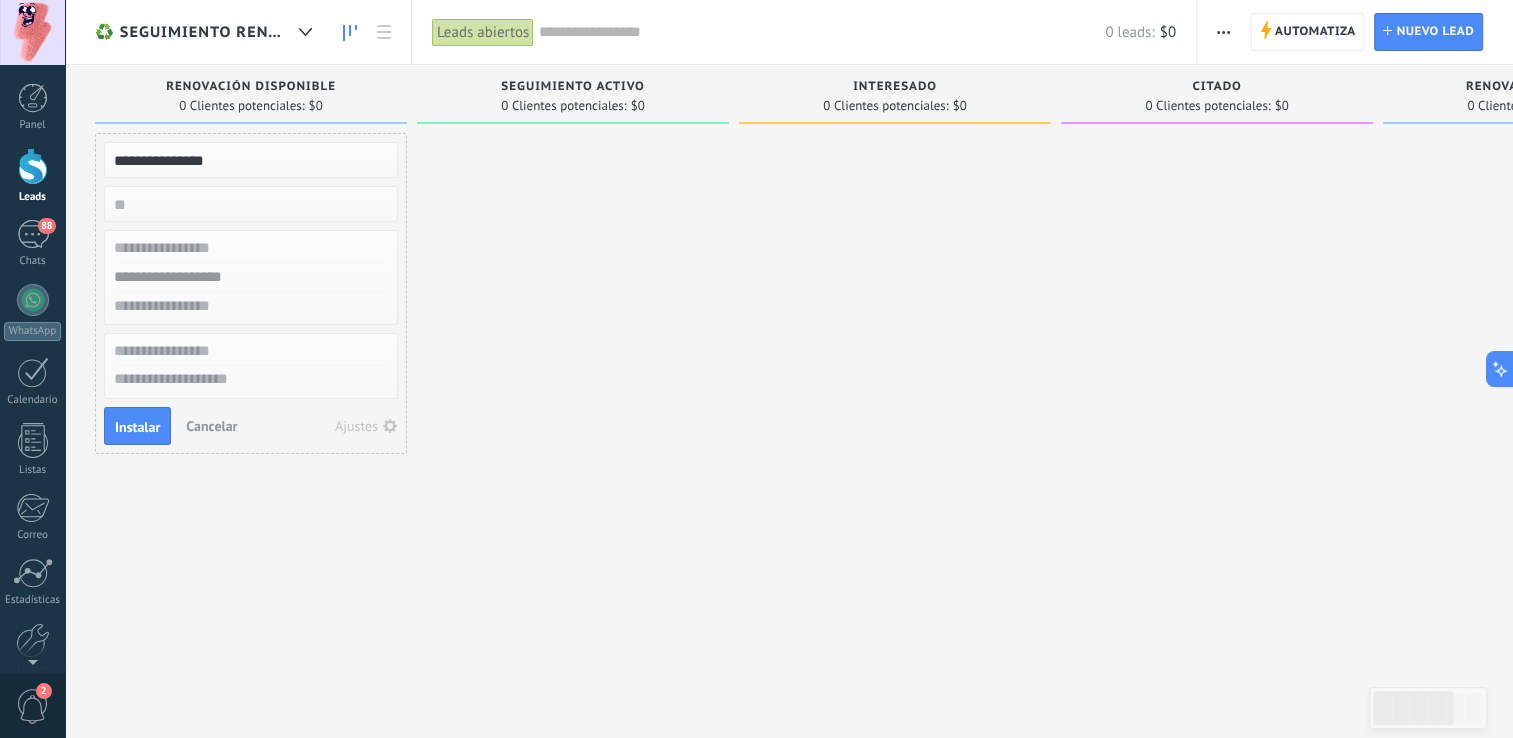 click at bounding box center [249, 248] 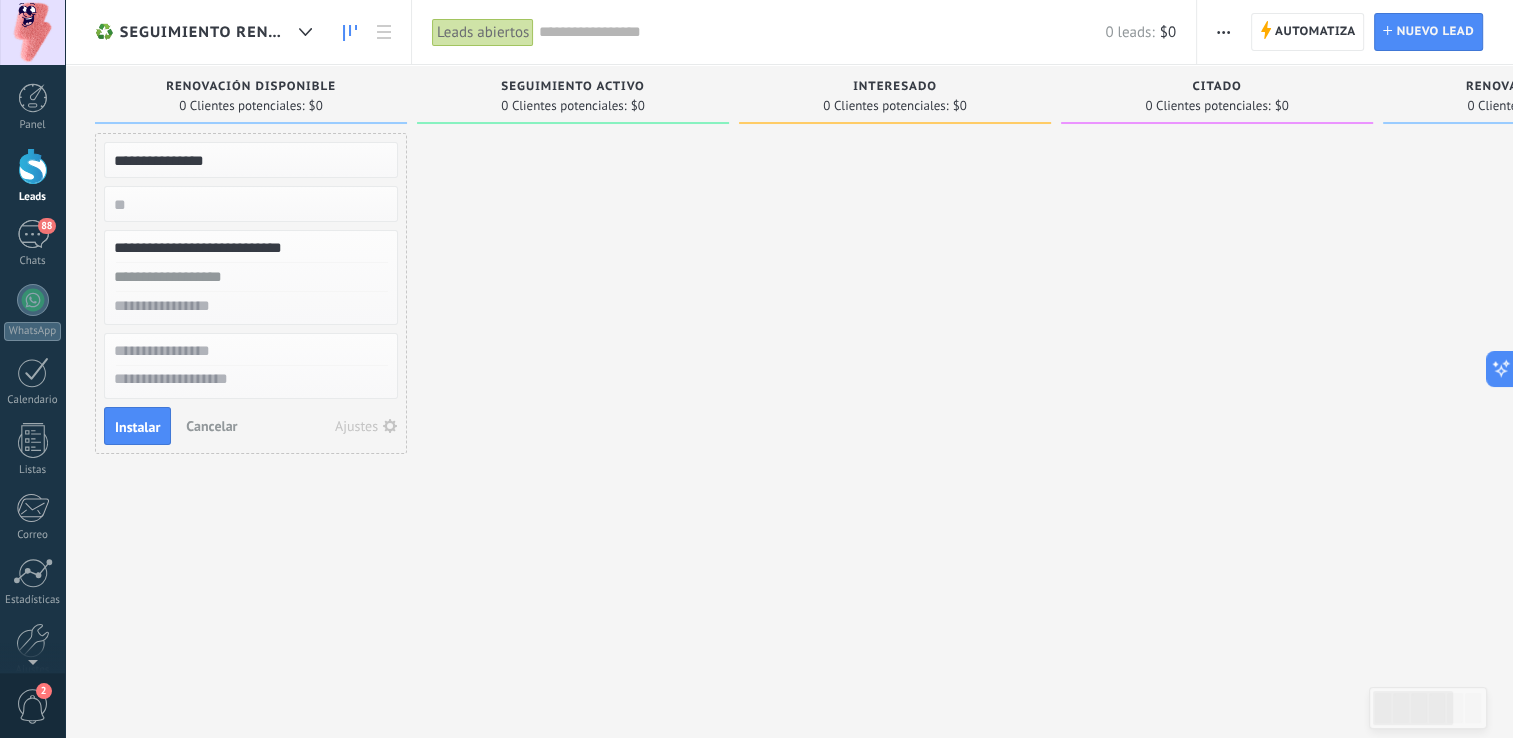 type on "**********" 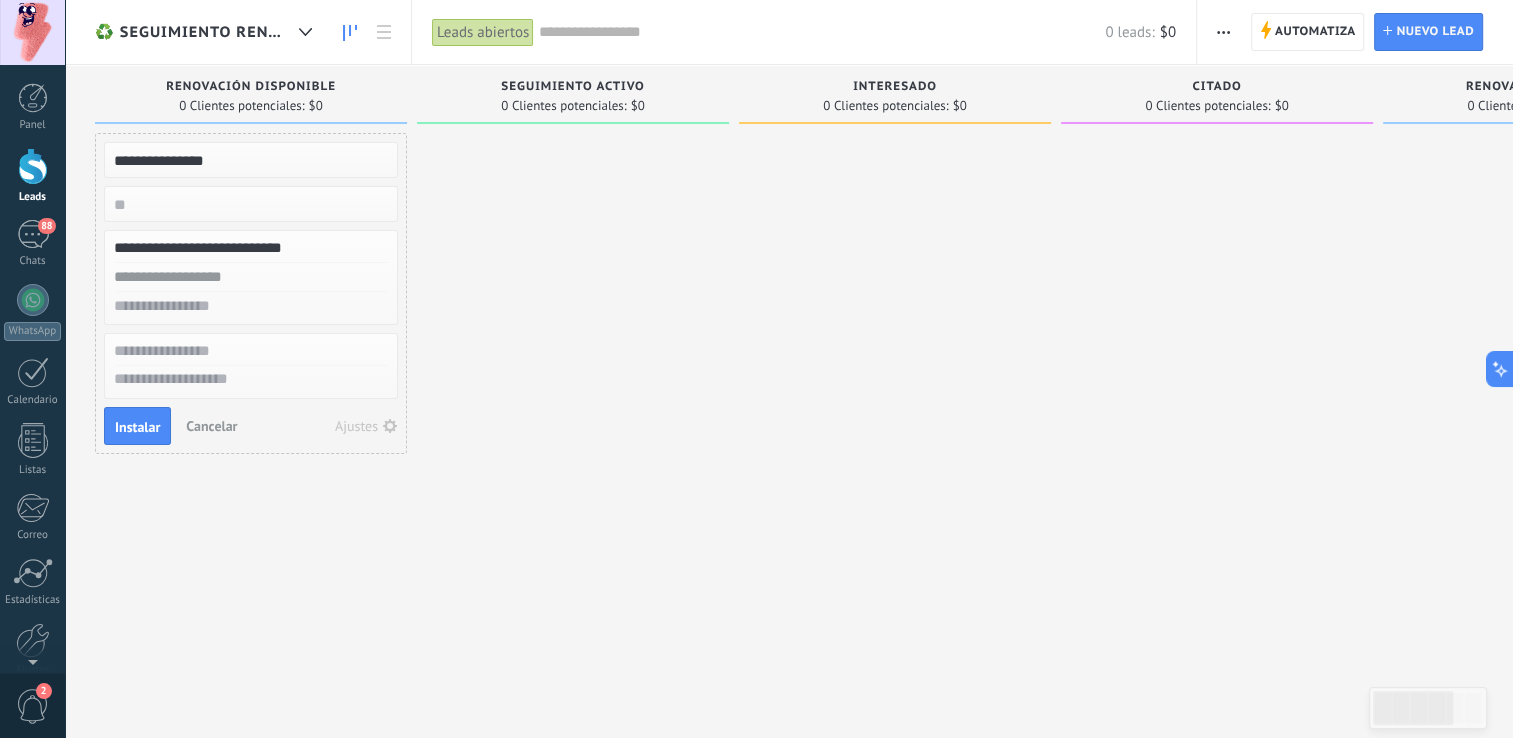 click at bounding box center (249, 277) 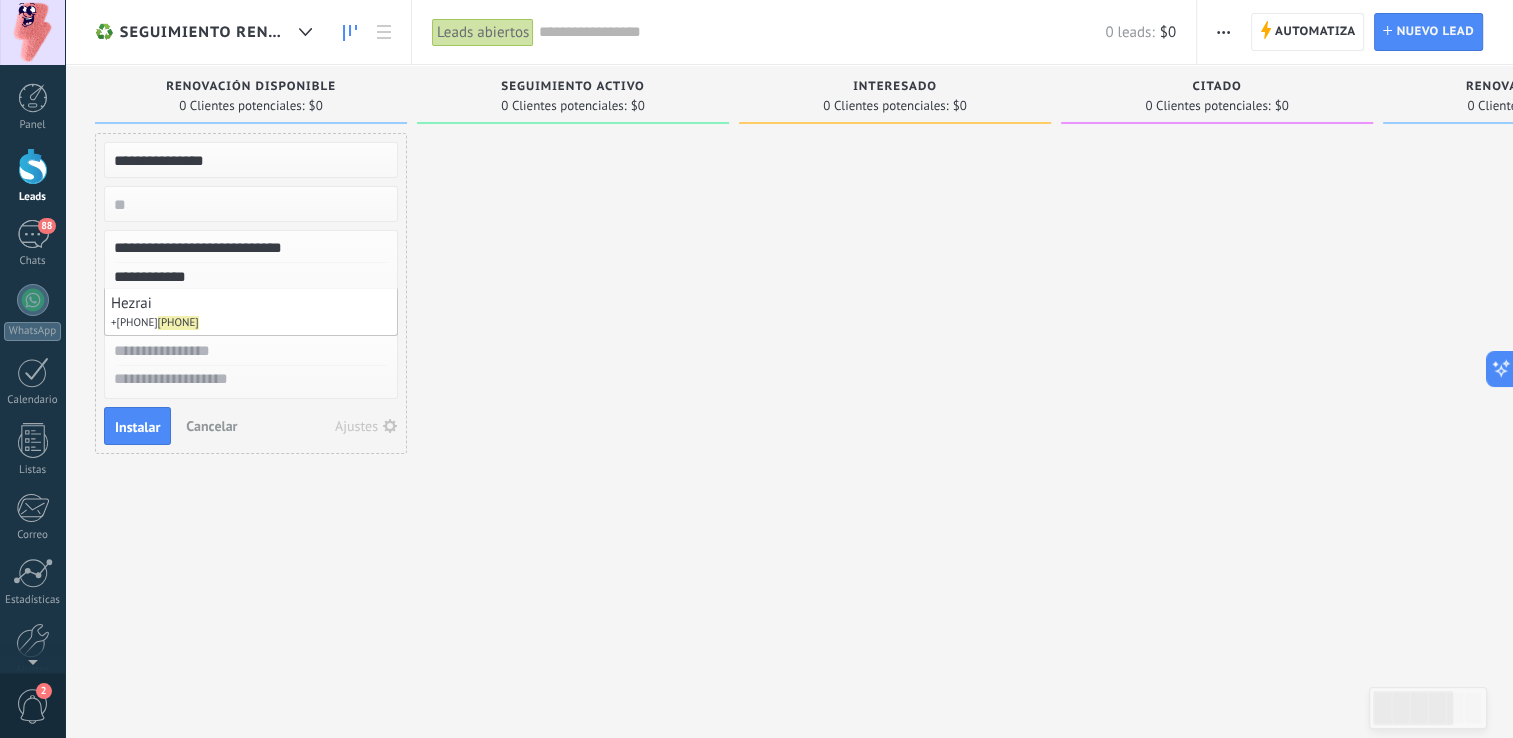 click on "**********" at bounding box center (249, 277) 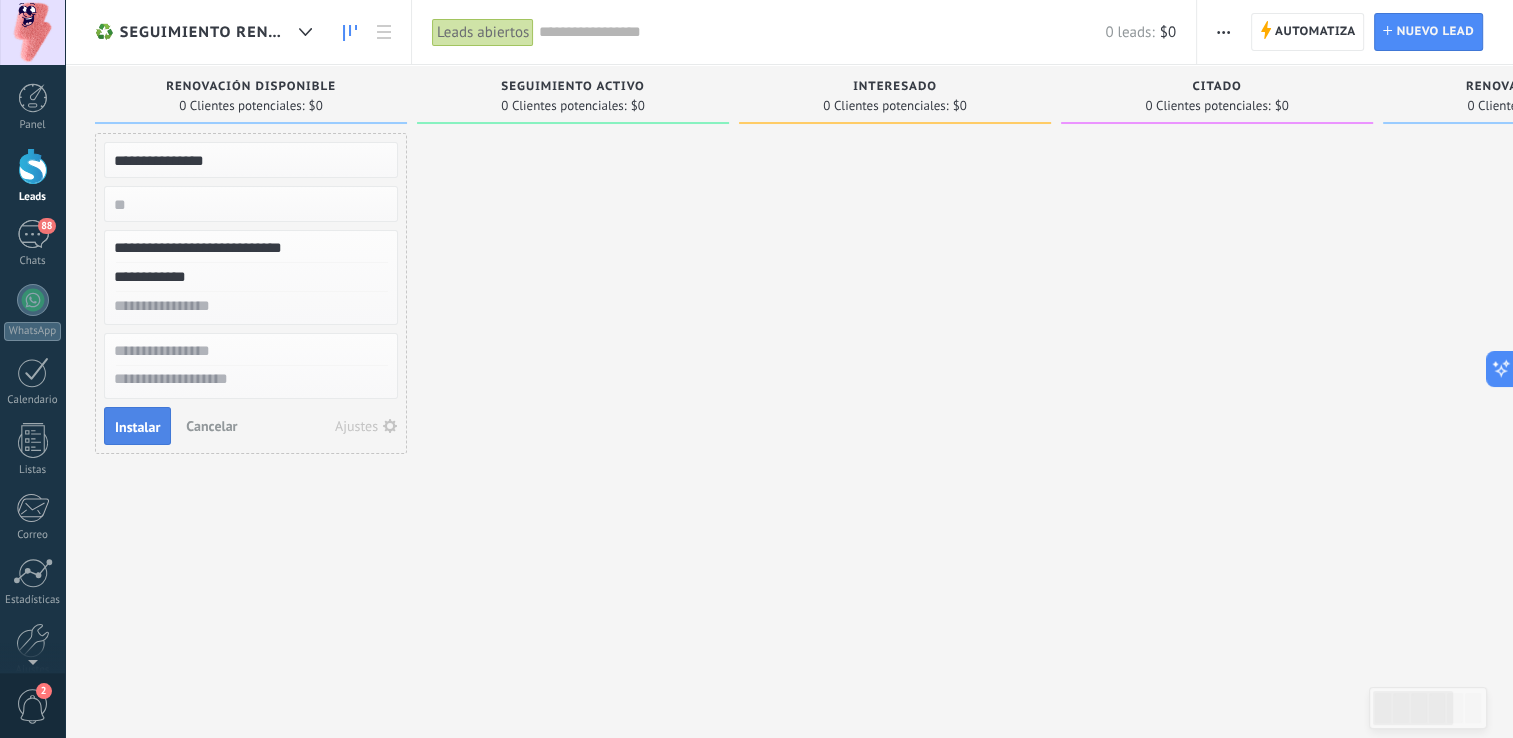 click on "Instalar" at bounding box center [137, 427] 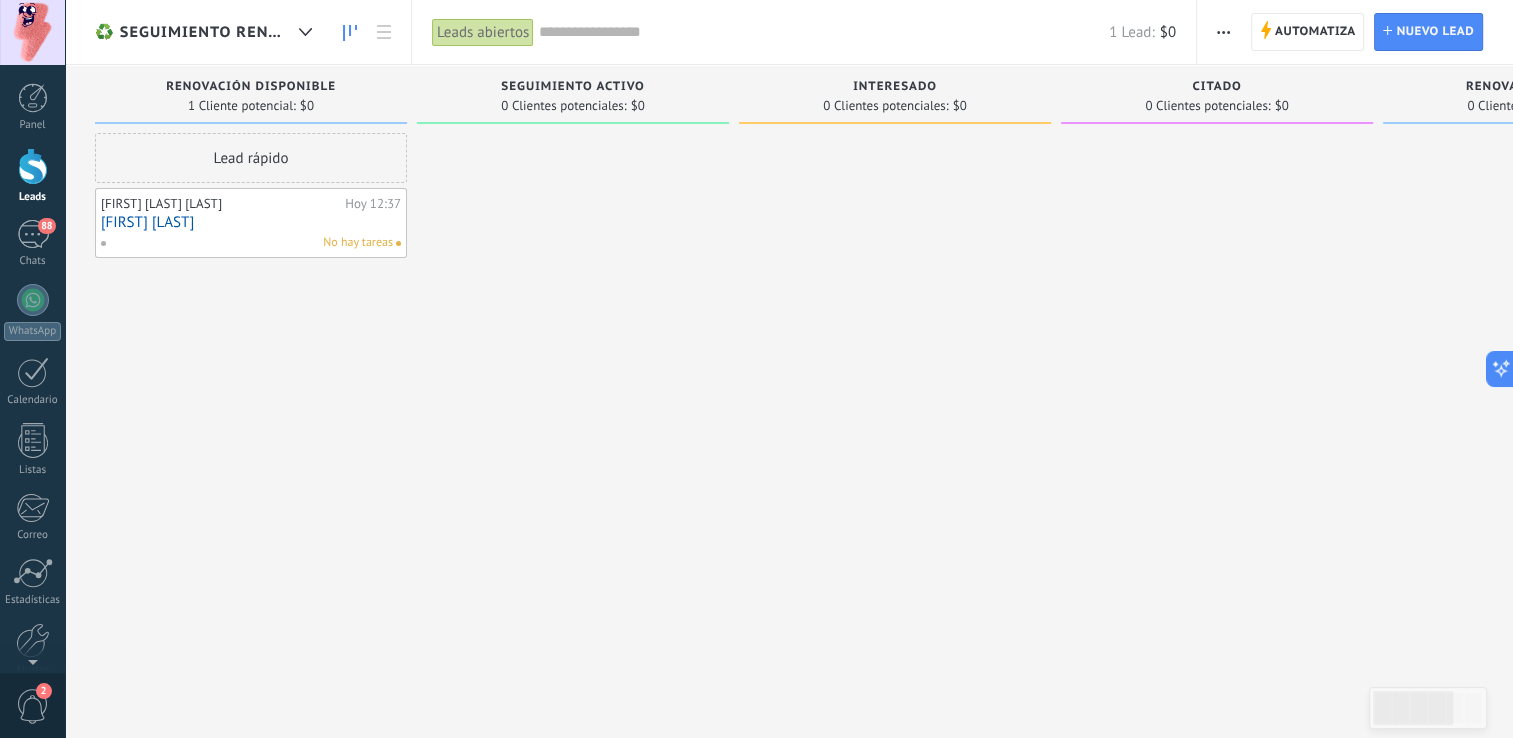 click on "Lead rápido Miguel Hezrai Arambula Gomez Hoy 12:37 Miguel Arambula No hay tareas" at bounding box center (251, 371) 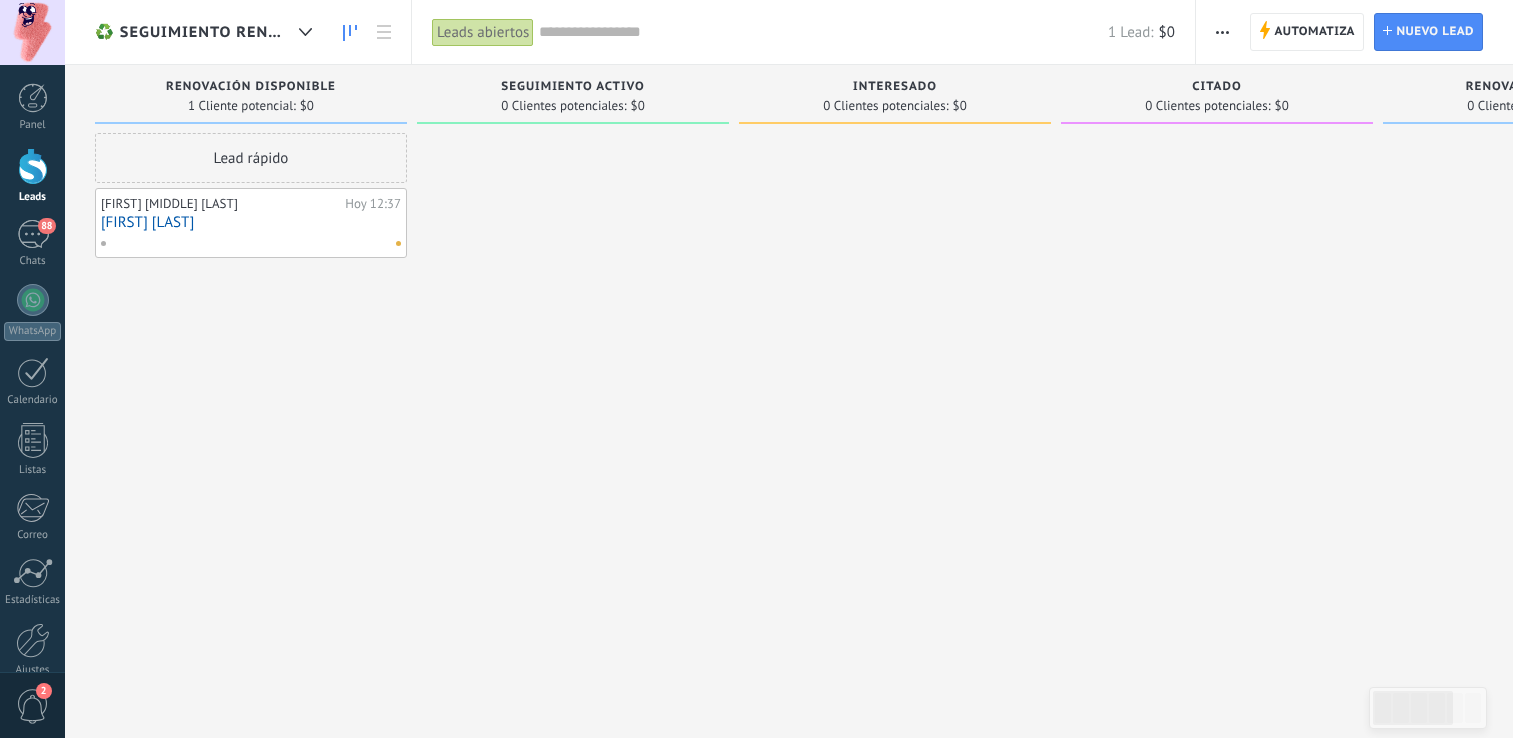 scroll, scrollTop: 0, scrollLeft: 0, axis: both 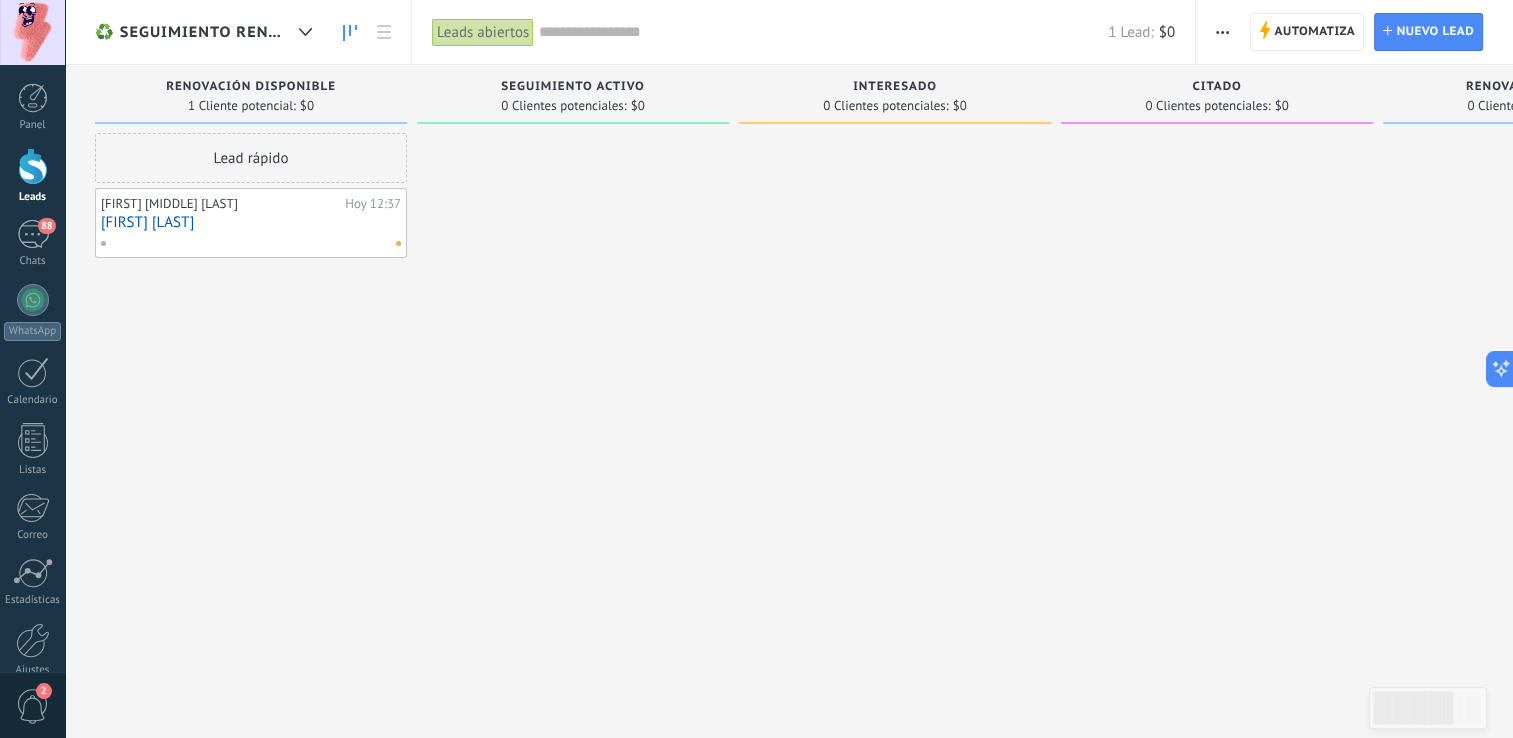 click on "[FIRST] [LAST]" at bounding box center [251, 222] 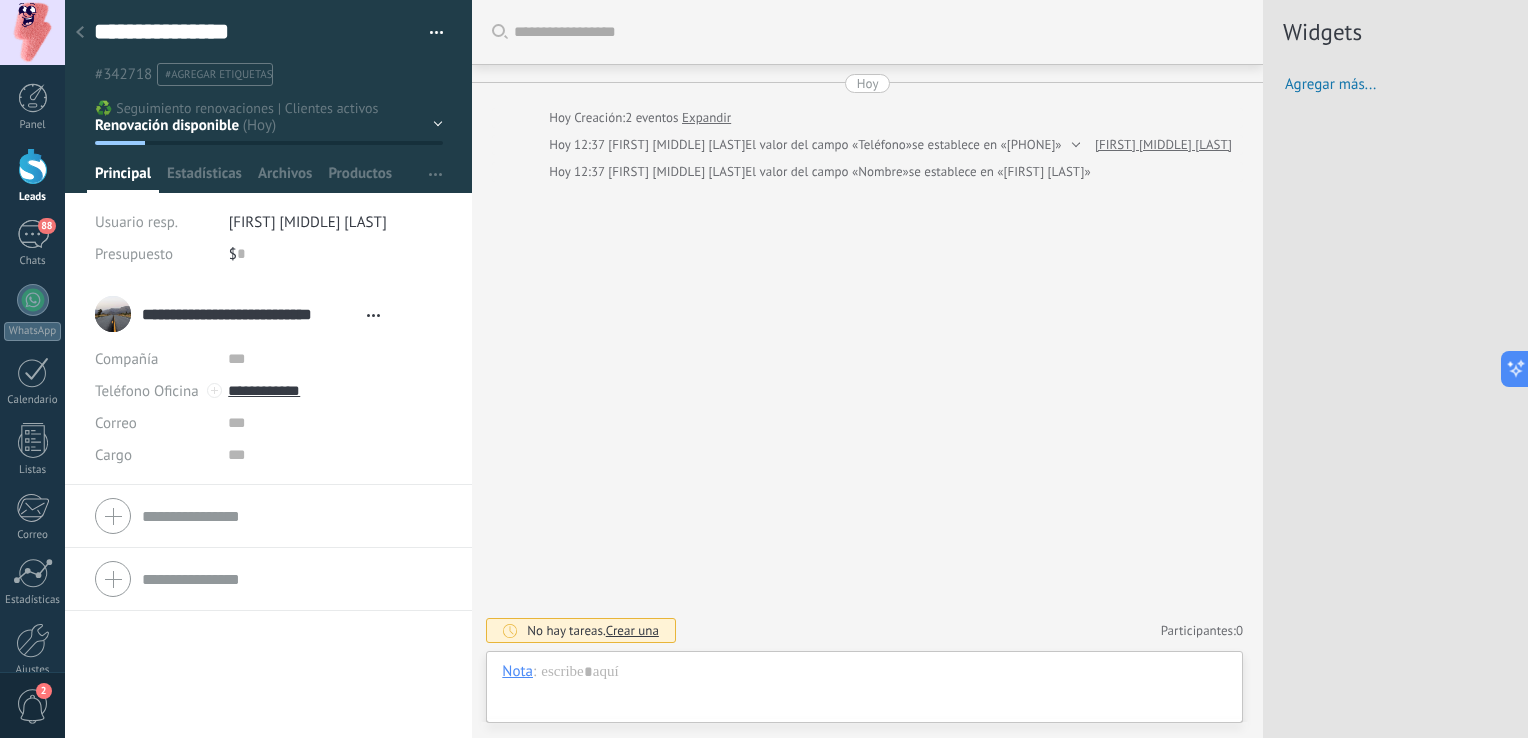 scroll, scrollTop: 29, scrollLeft: 0, axis: vertical 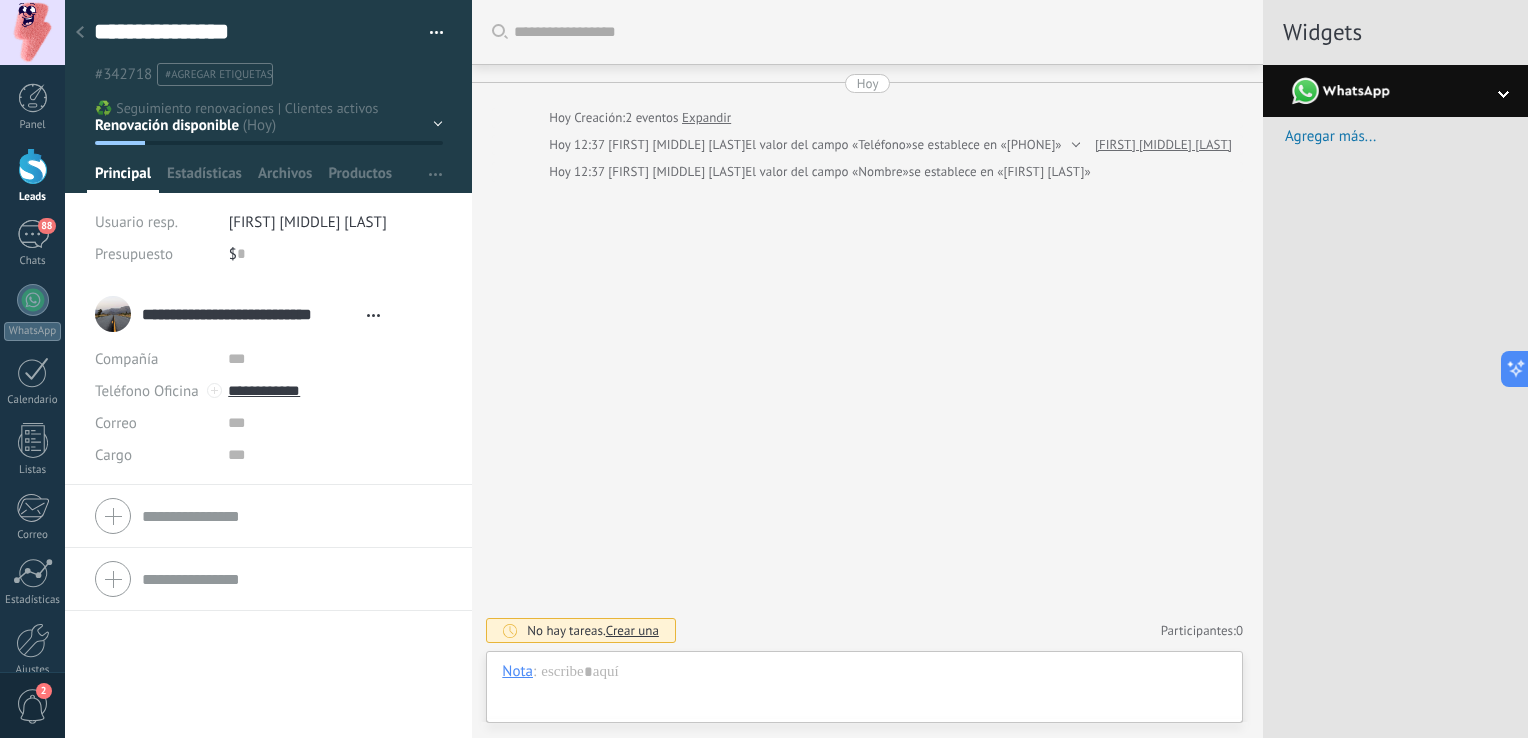 click at bounding box center (1395, 91) 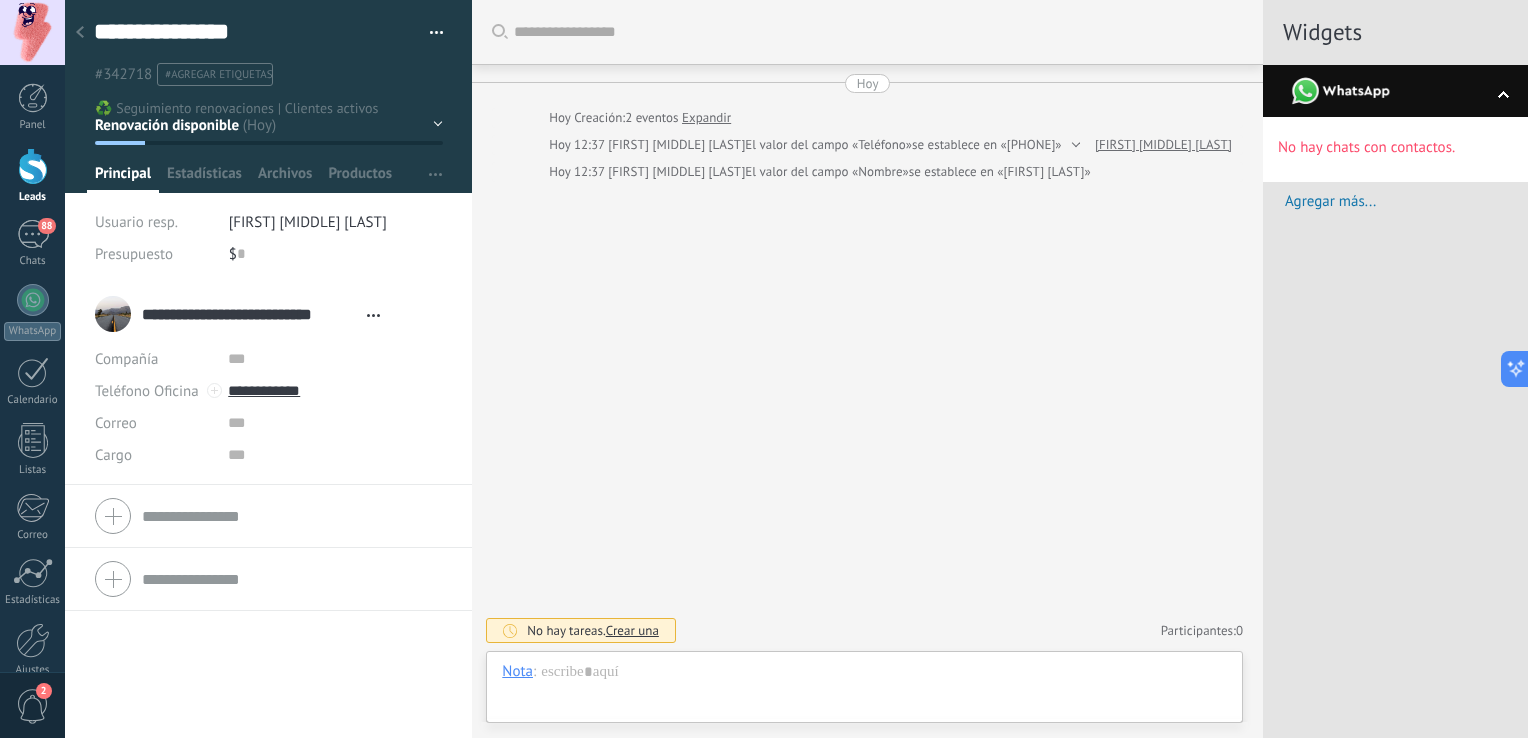 click at bounding box center (1395, 91) 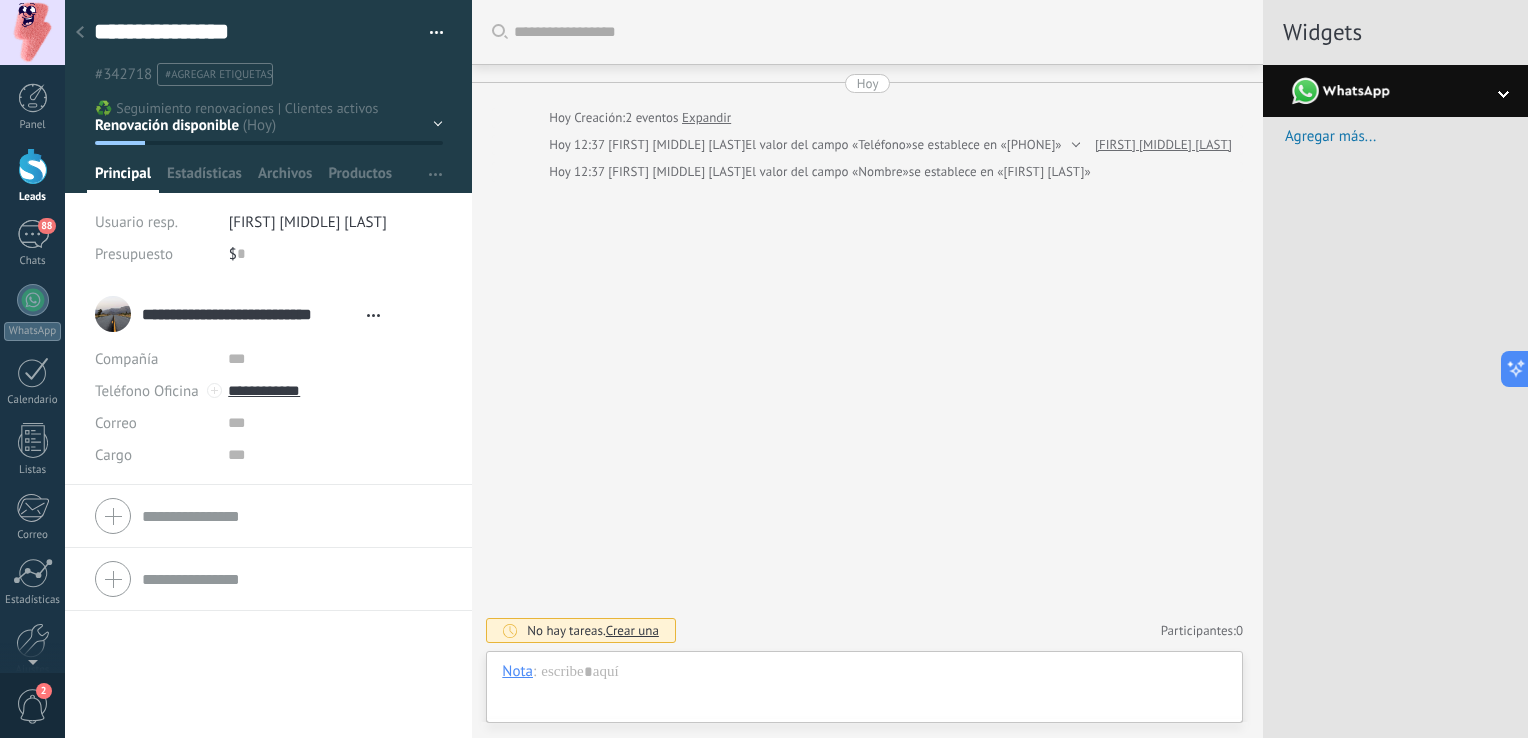 click 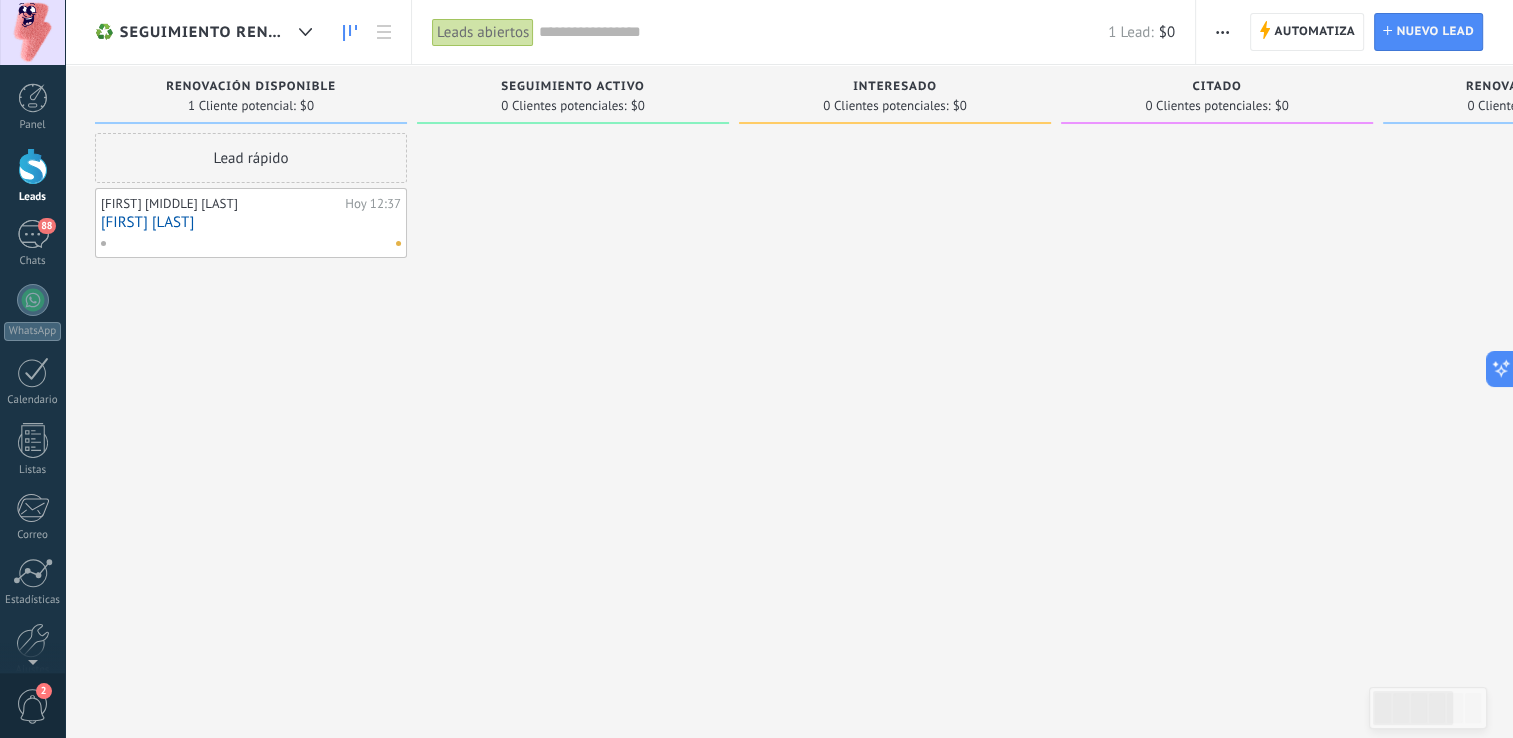 click on "[FIRST] [LAST]" at bounding box center [251, 222] 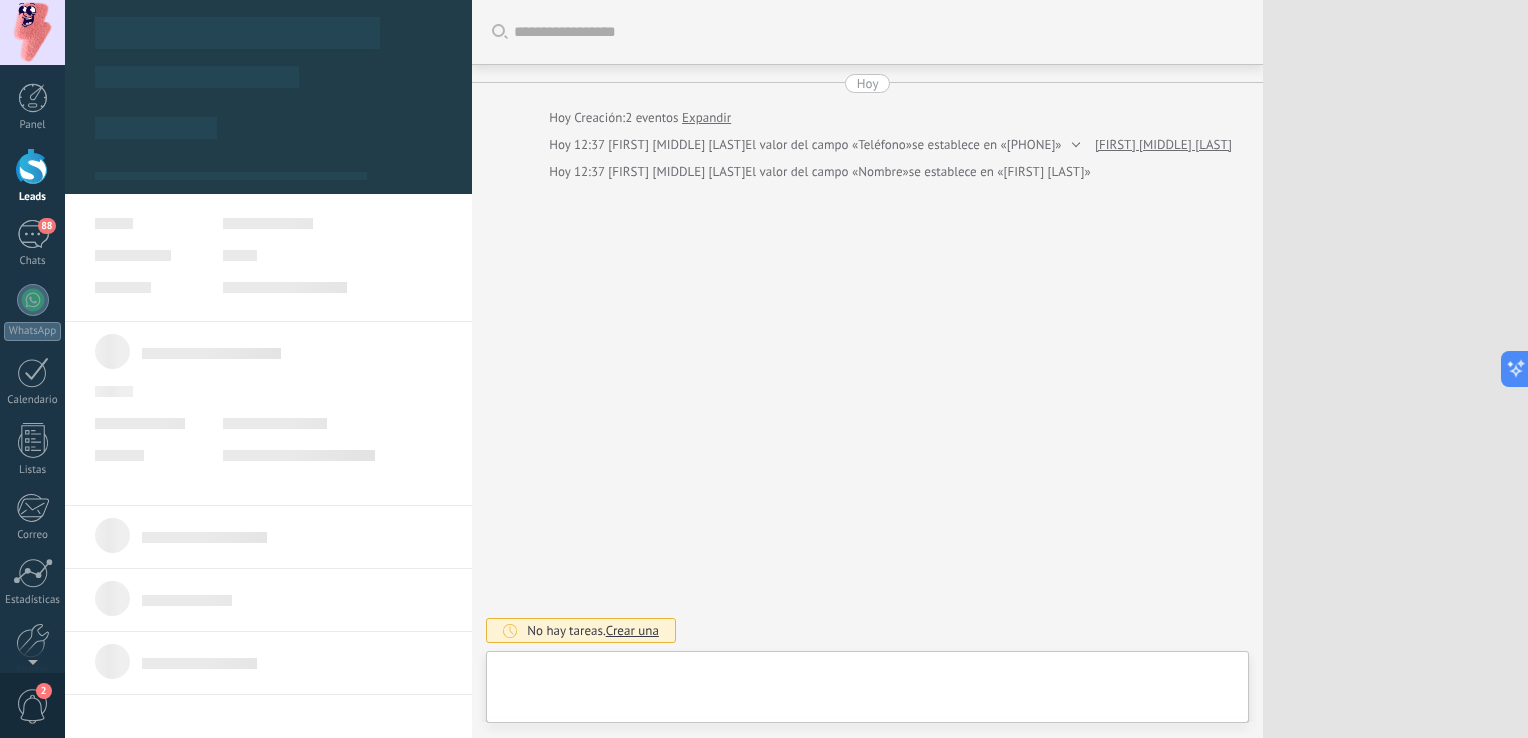 type on "**********" 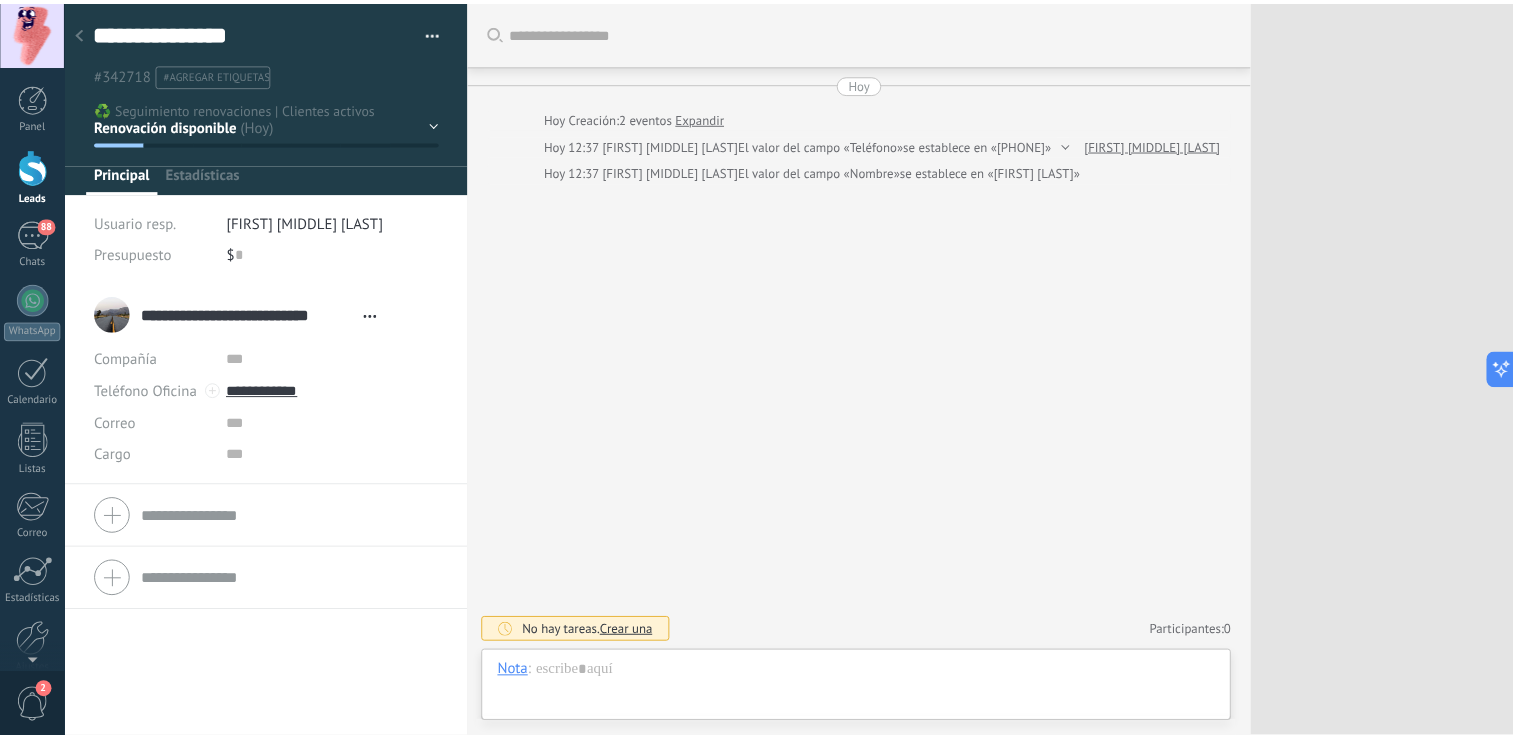 scroll, scrollTop: 29, scrollLeft: 0, axis: vertical 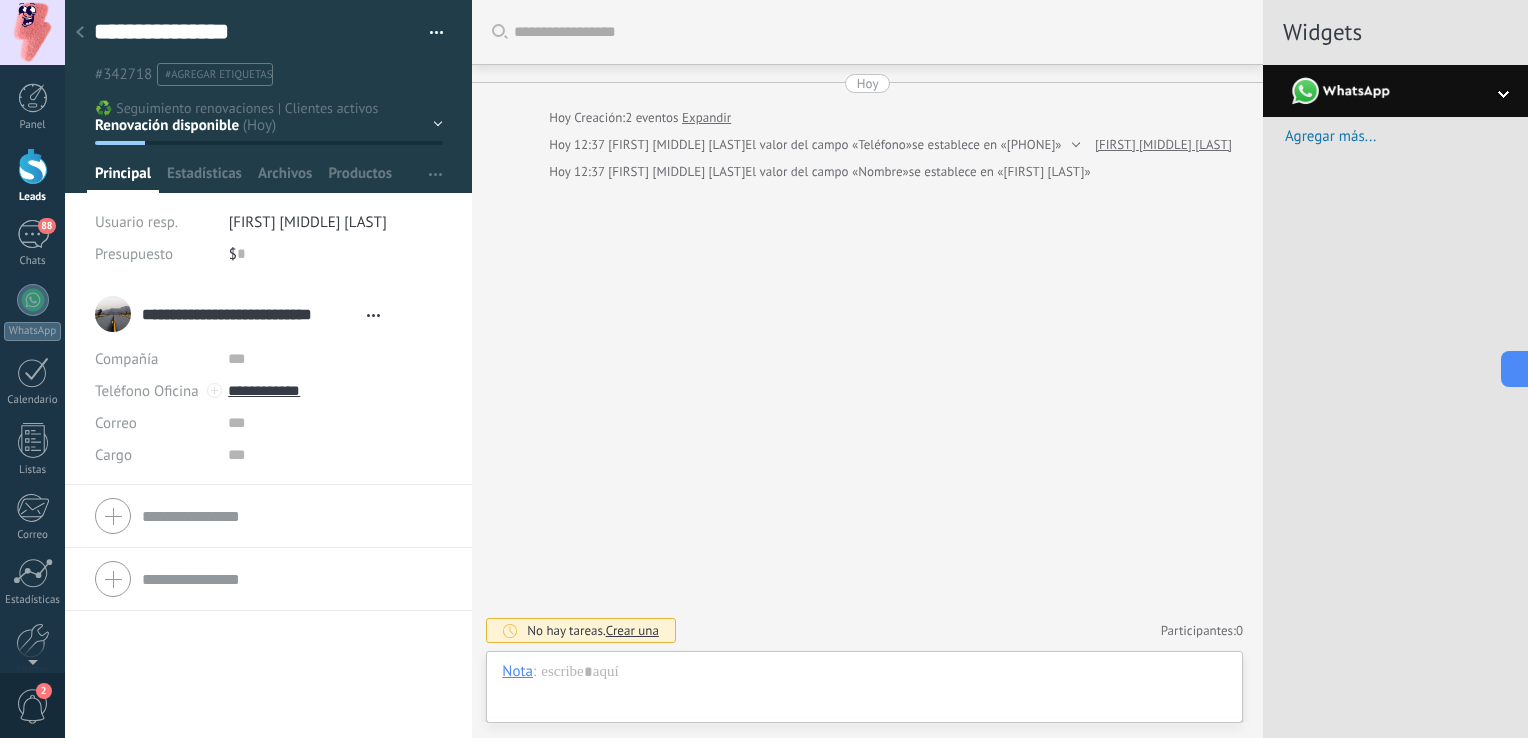 click at bounding box center (80, 33) 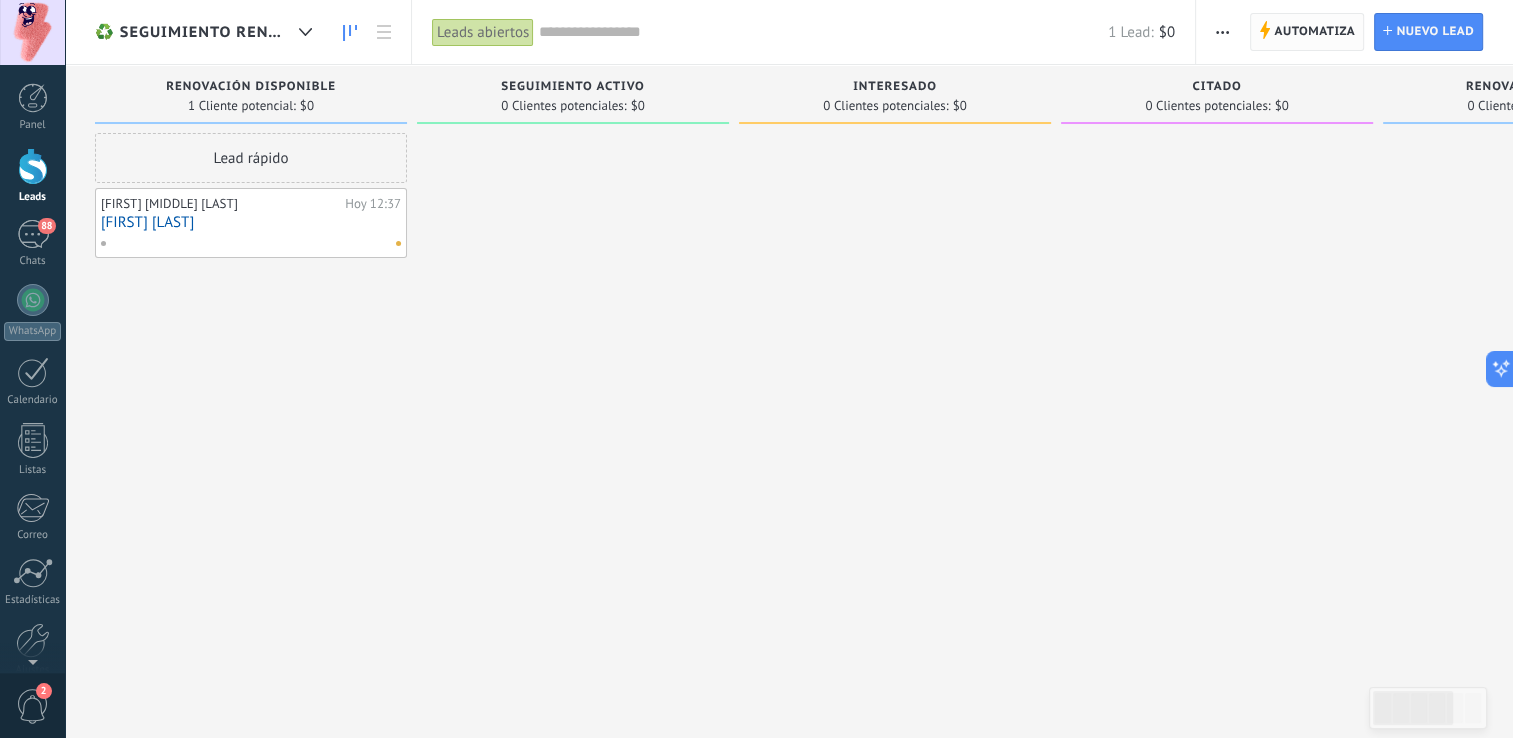 click on "Automatiza" at bounding box center (1314, 32) 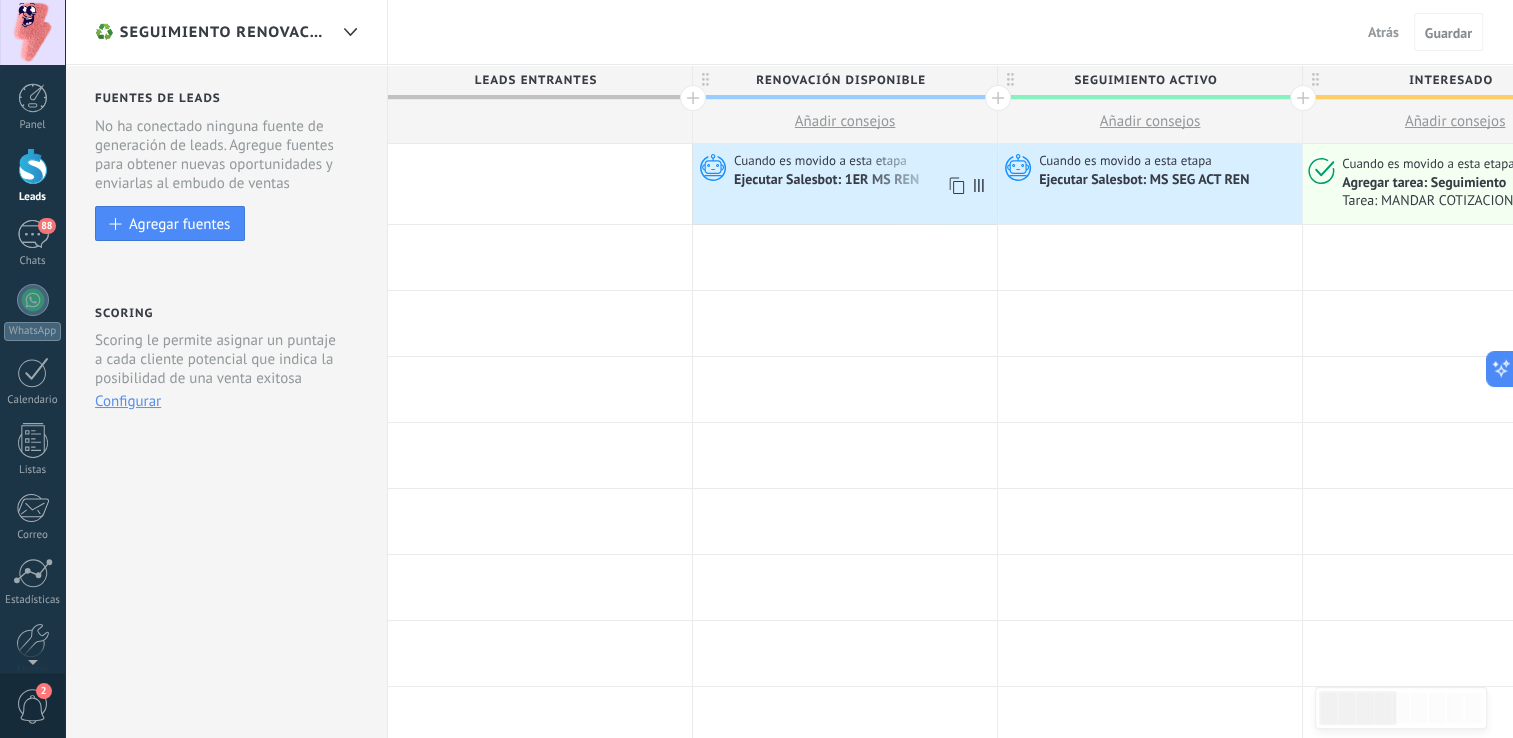 click on "Ejecutar Salesbot: 1ER MS REN" at bounding box center [828, 181] 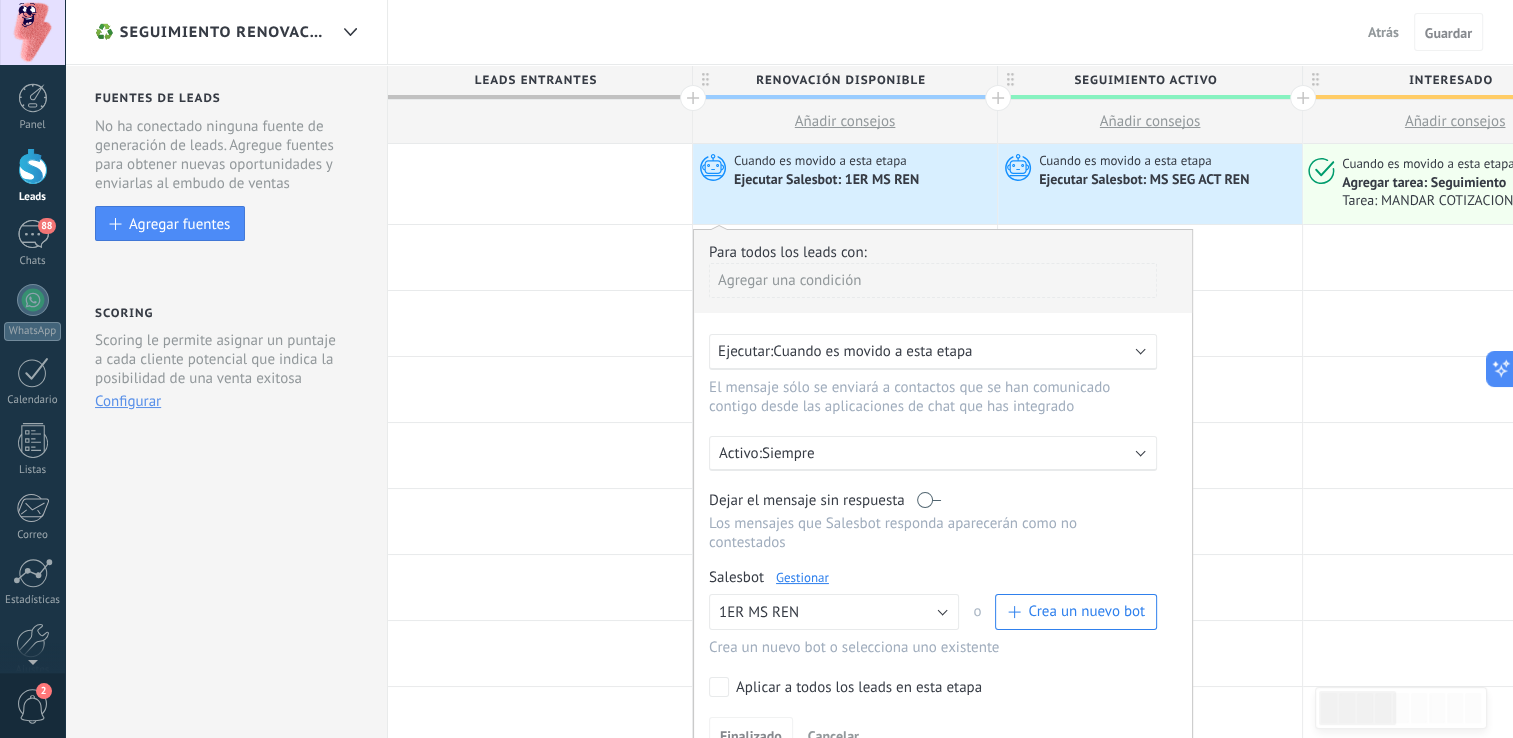 click on "Gestionar" at bounding box center (802, 577) 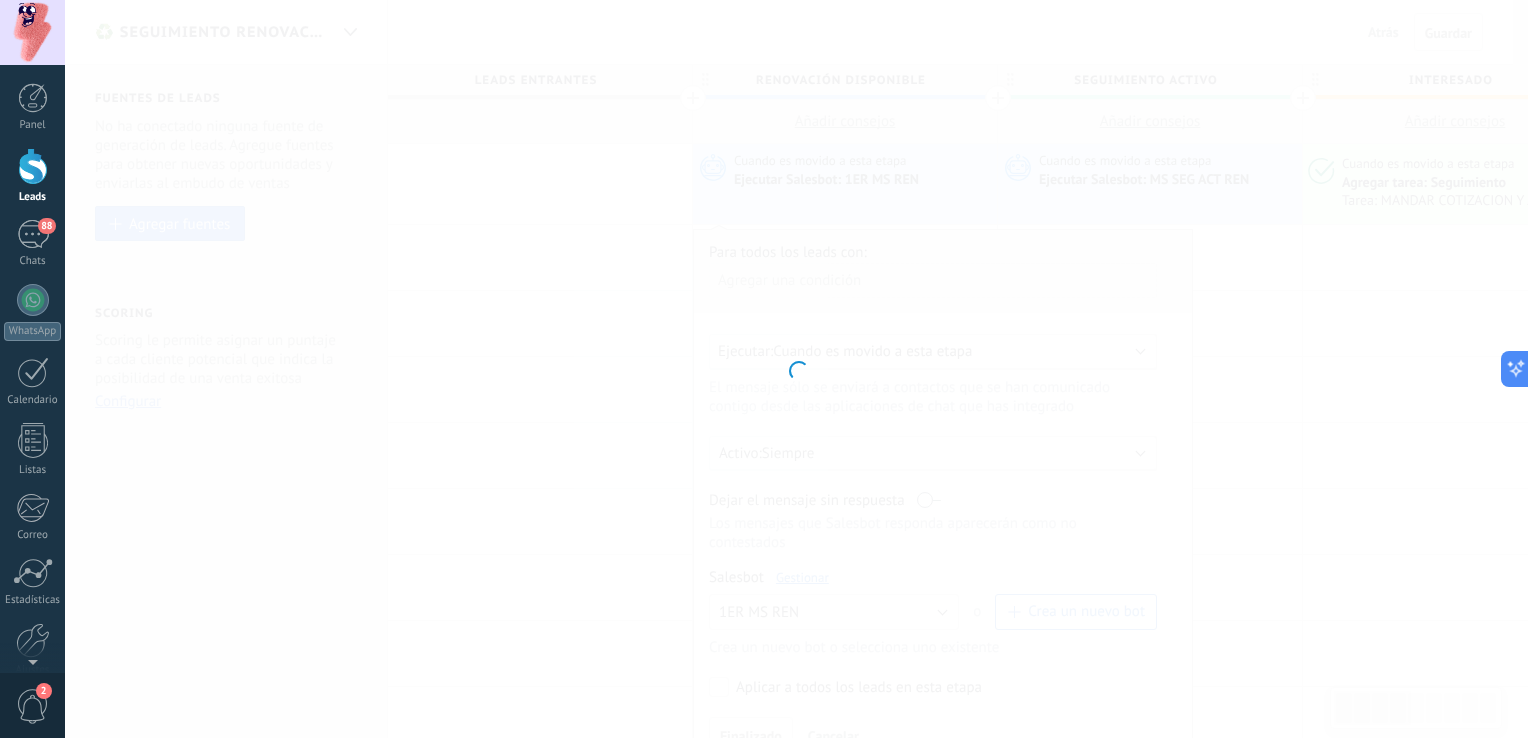 type on "**********" 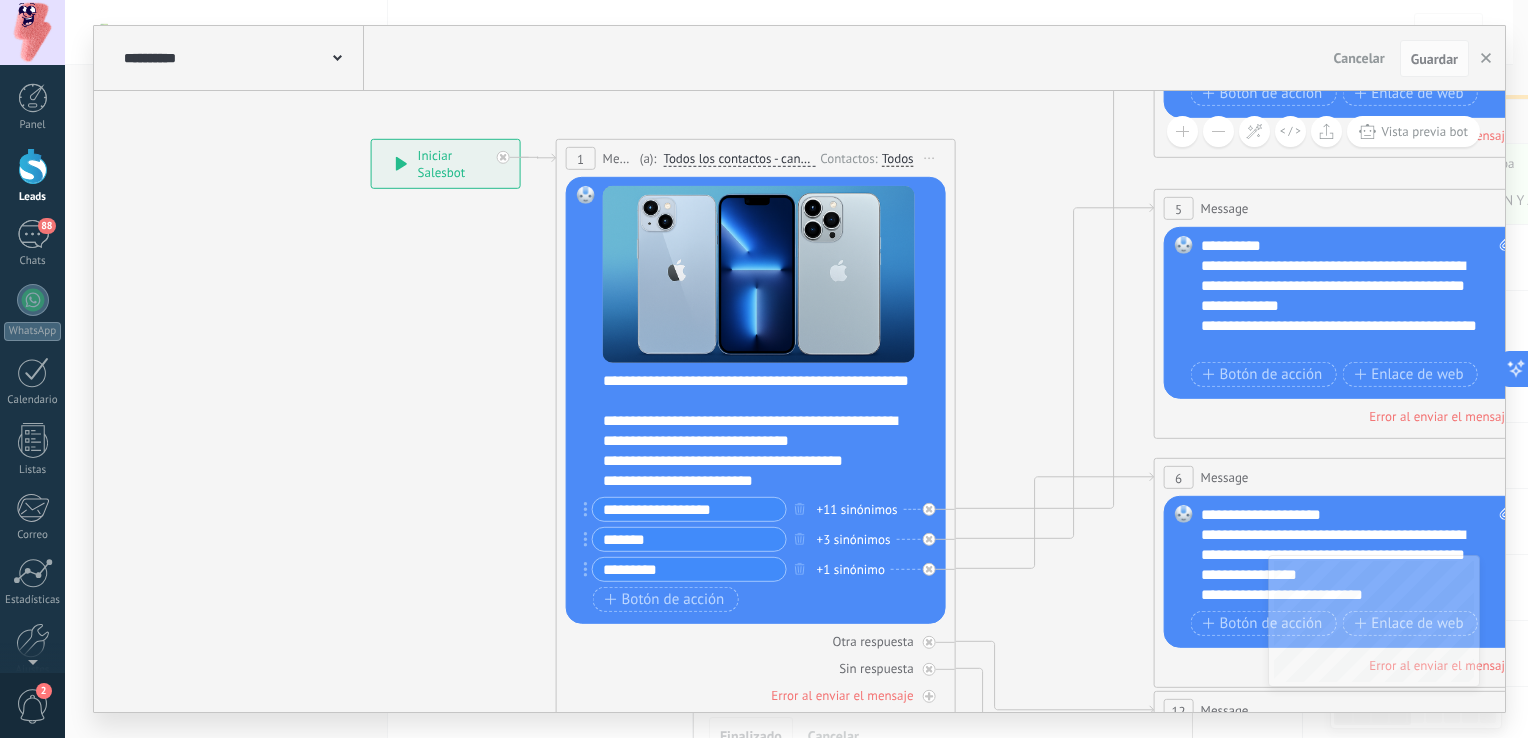 drag, startPoint x: 560, startPoint y: 466, endPoint x: 381, endPoint y: 298, distance: 245.4893 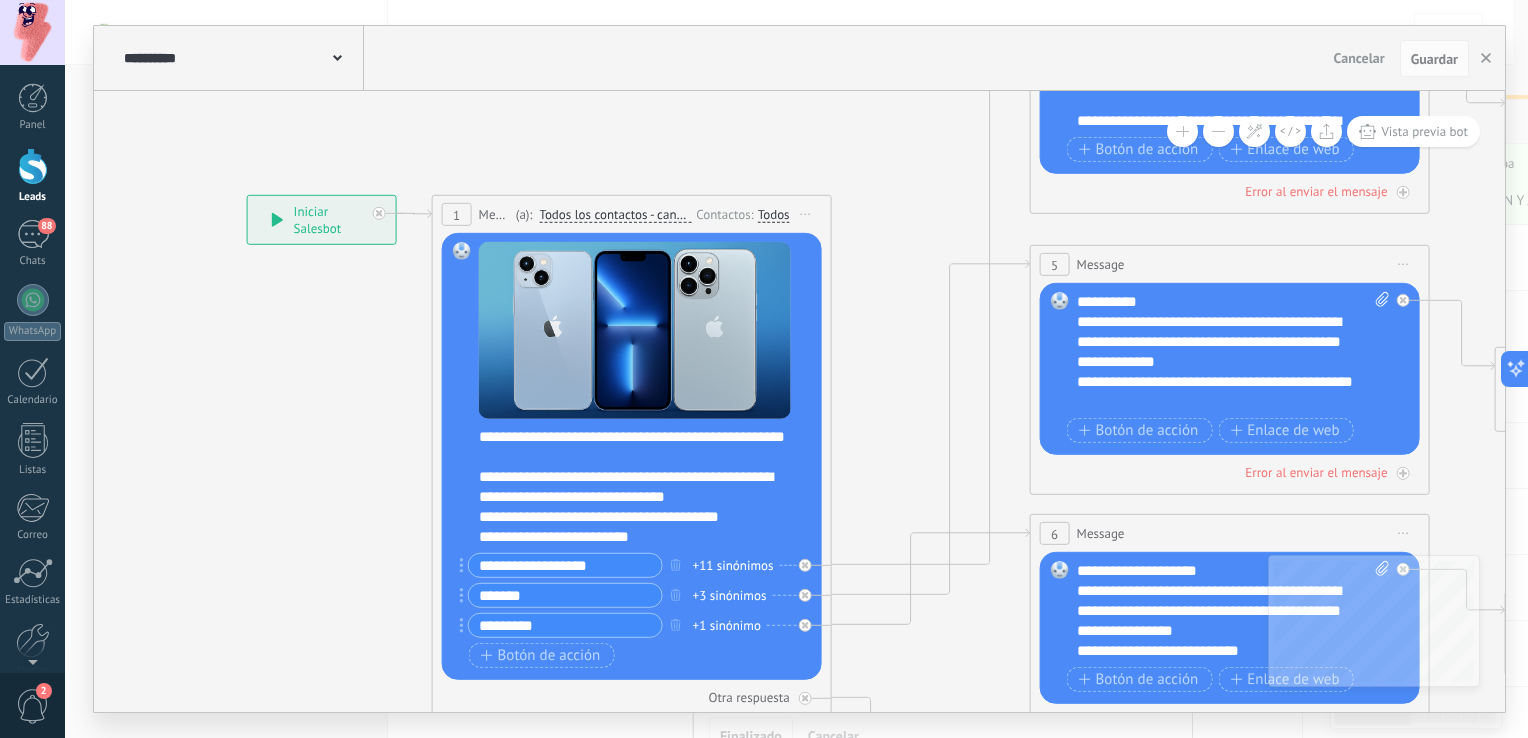 drag, startPoint x: 381, startPoint y: 298, endPoint x: 257, endPoint y: 354, distance: 136.0588 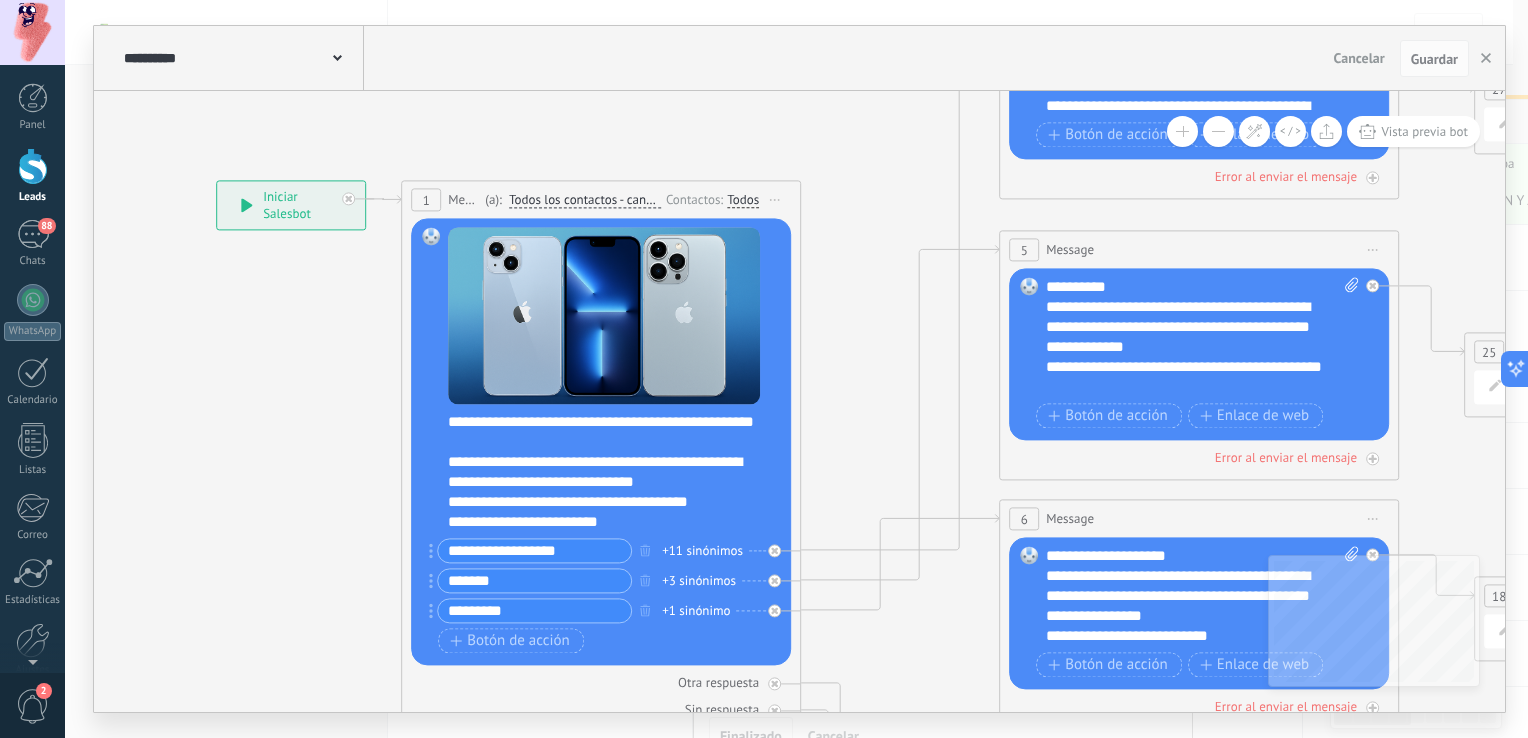 drag, startPoint x: 913, startPoint y: 427, endPoint x: 883, endPoint y: 413, distance: 33.105892 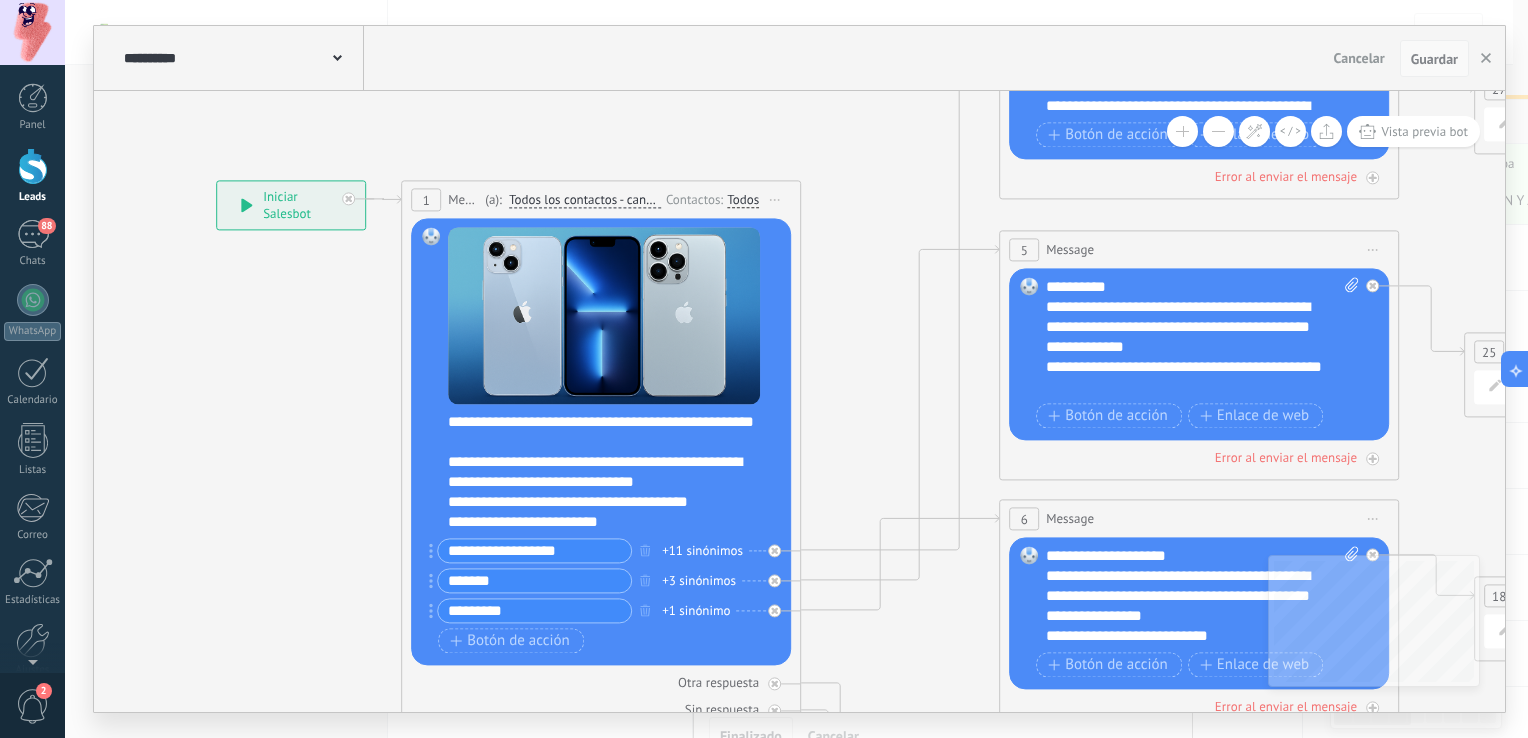 click on "Guardar" at bounding box center (1434, 59) 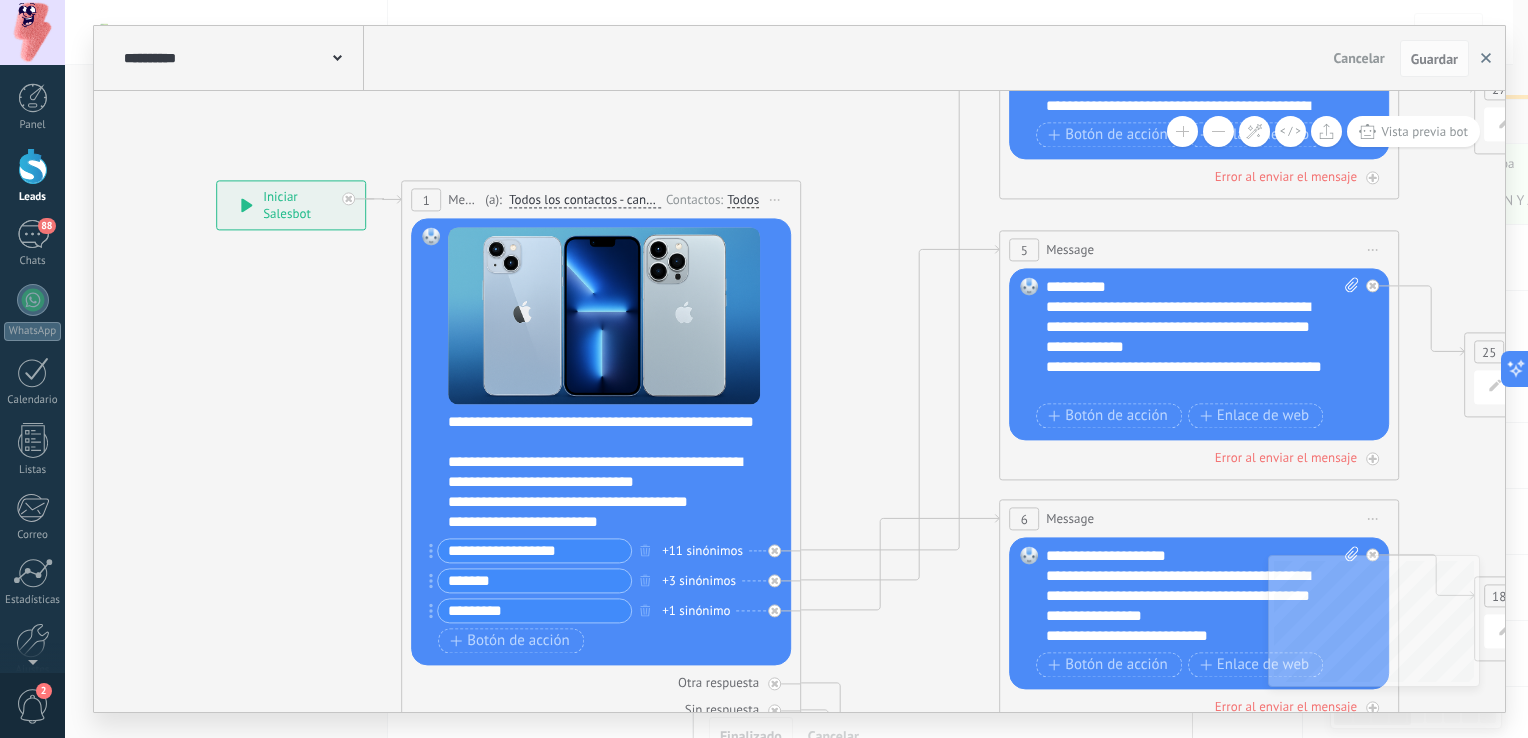 click at bounding box center [1486, 59] 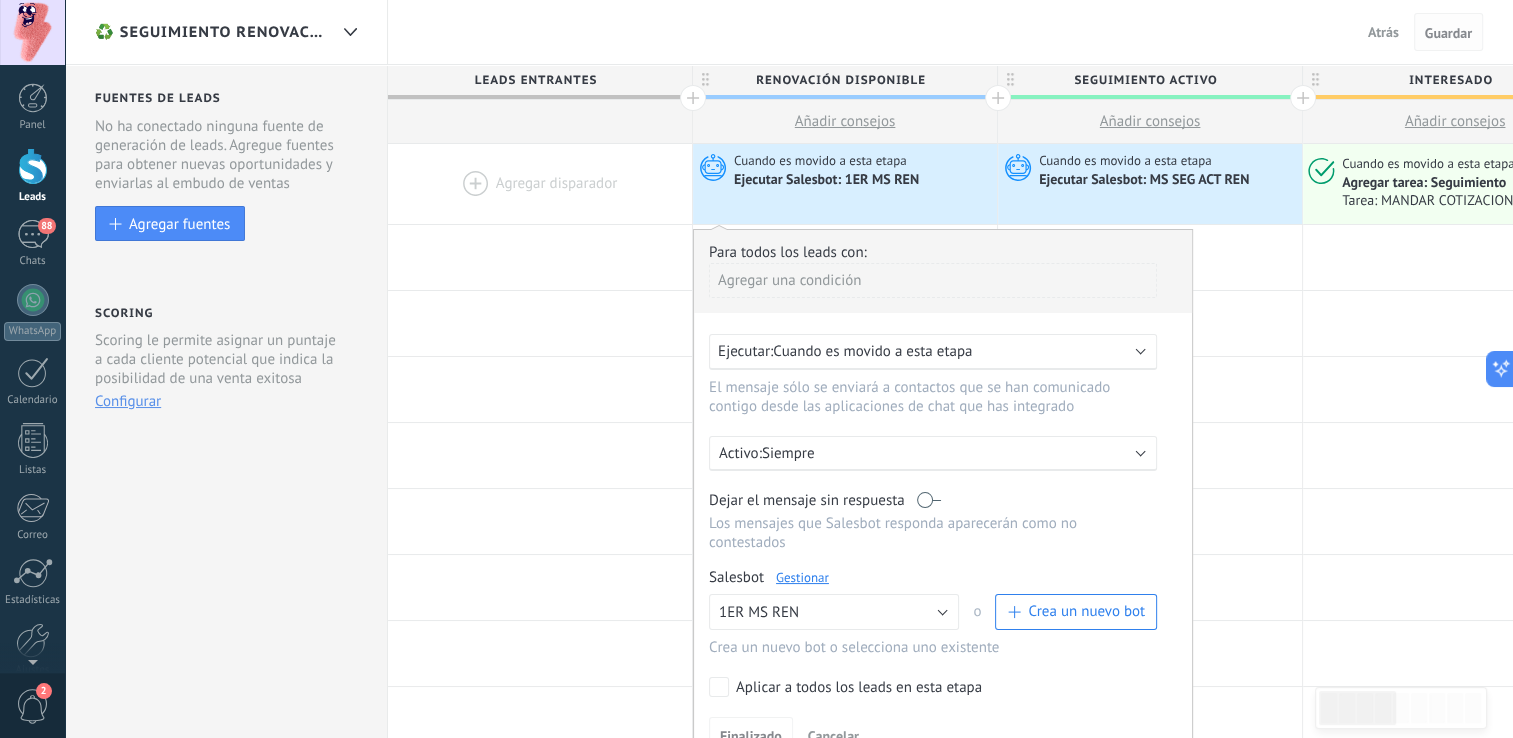 click on "Guardar" at bounding box center [1448, 33] 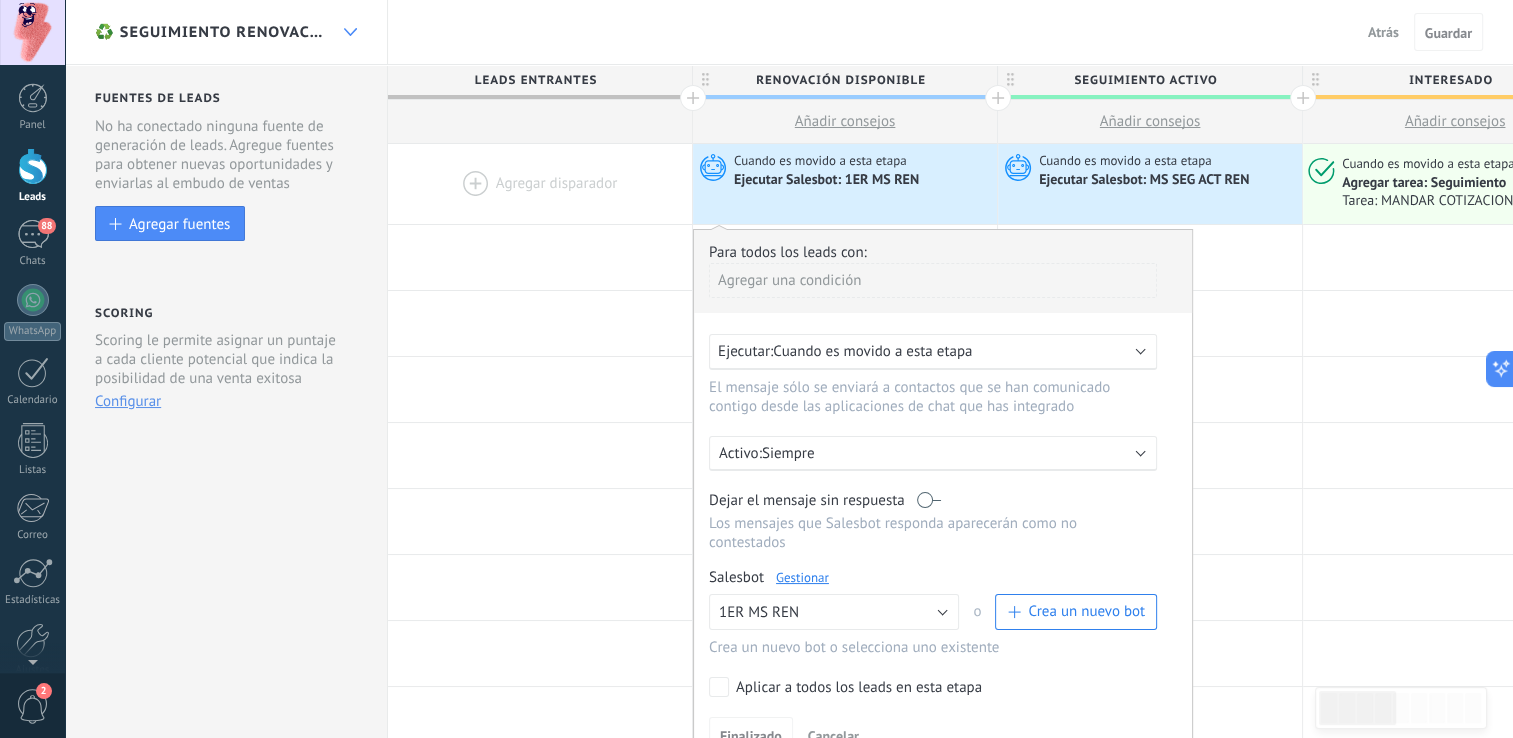 click at bounding box center [350, 32] 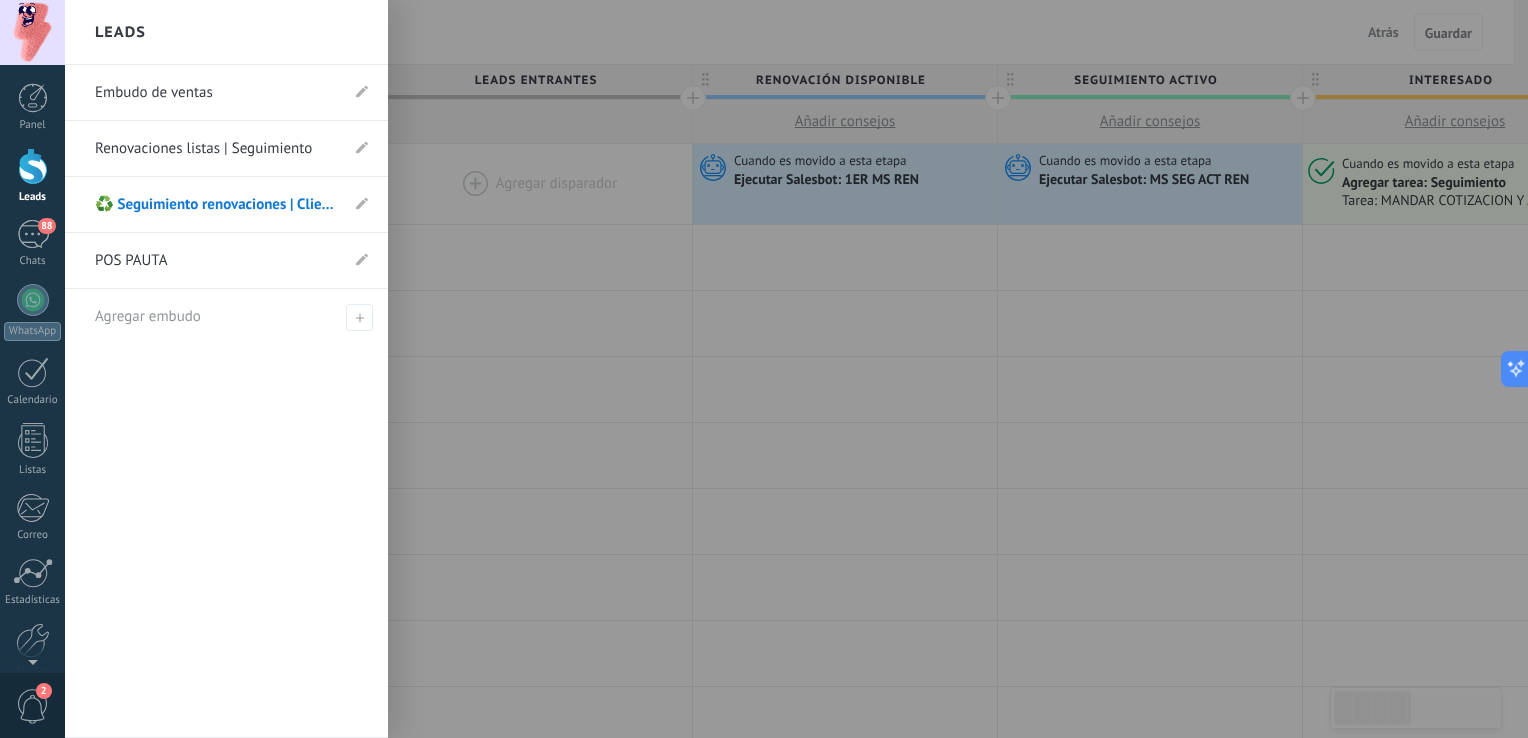 click at bounding box center (829, 369) 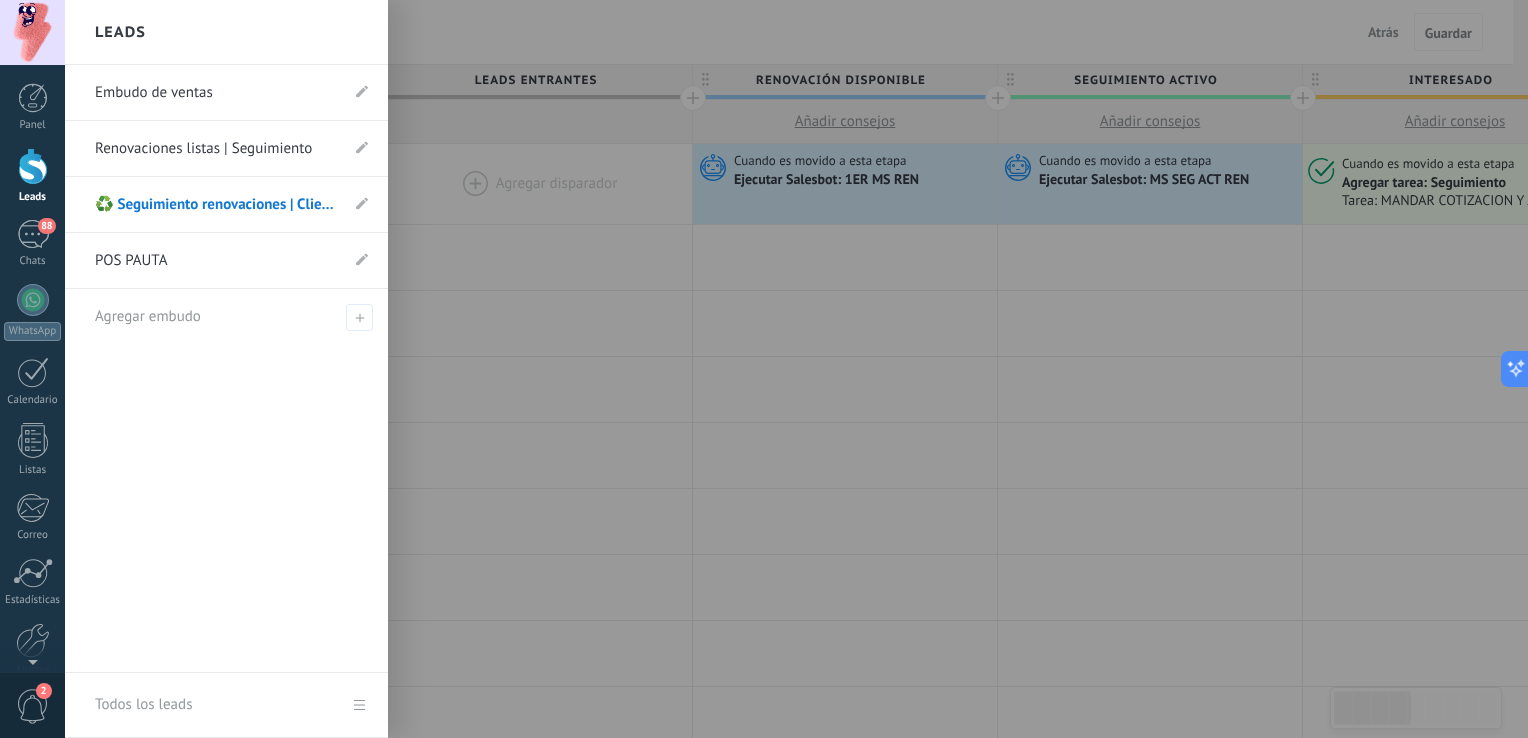 click at bounding box center [33, 166] 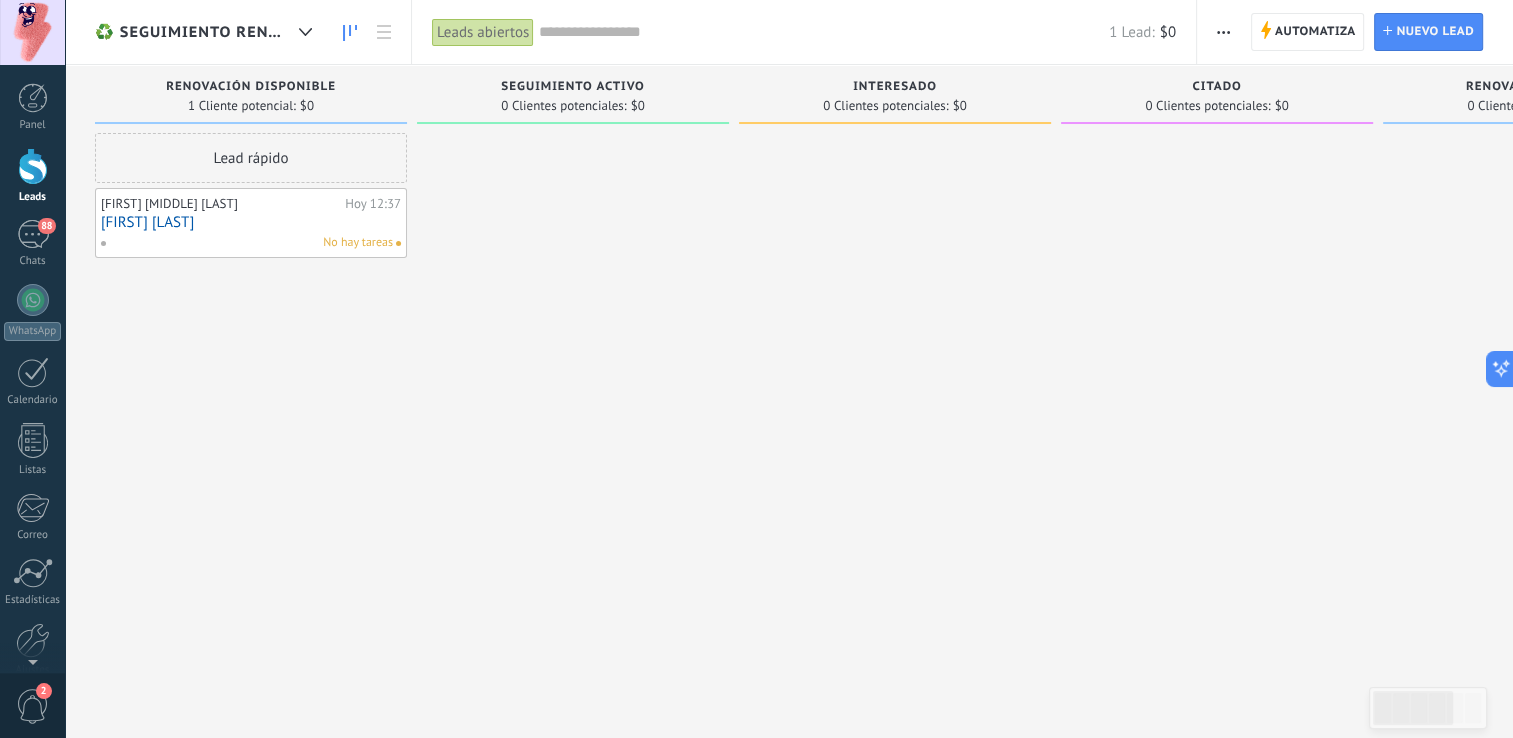 click on "[FIRST] [LAST]" at bounding box center [251, 222] 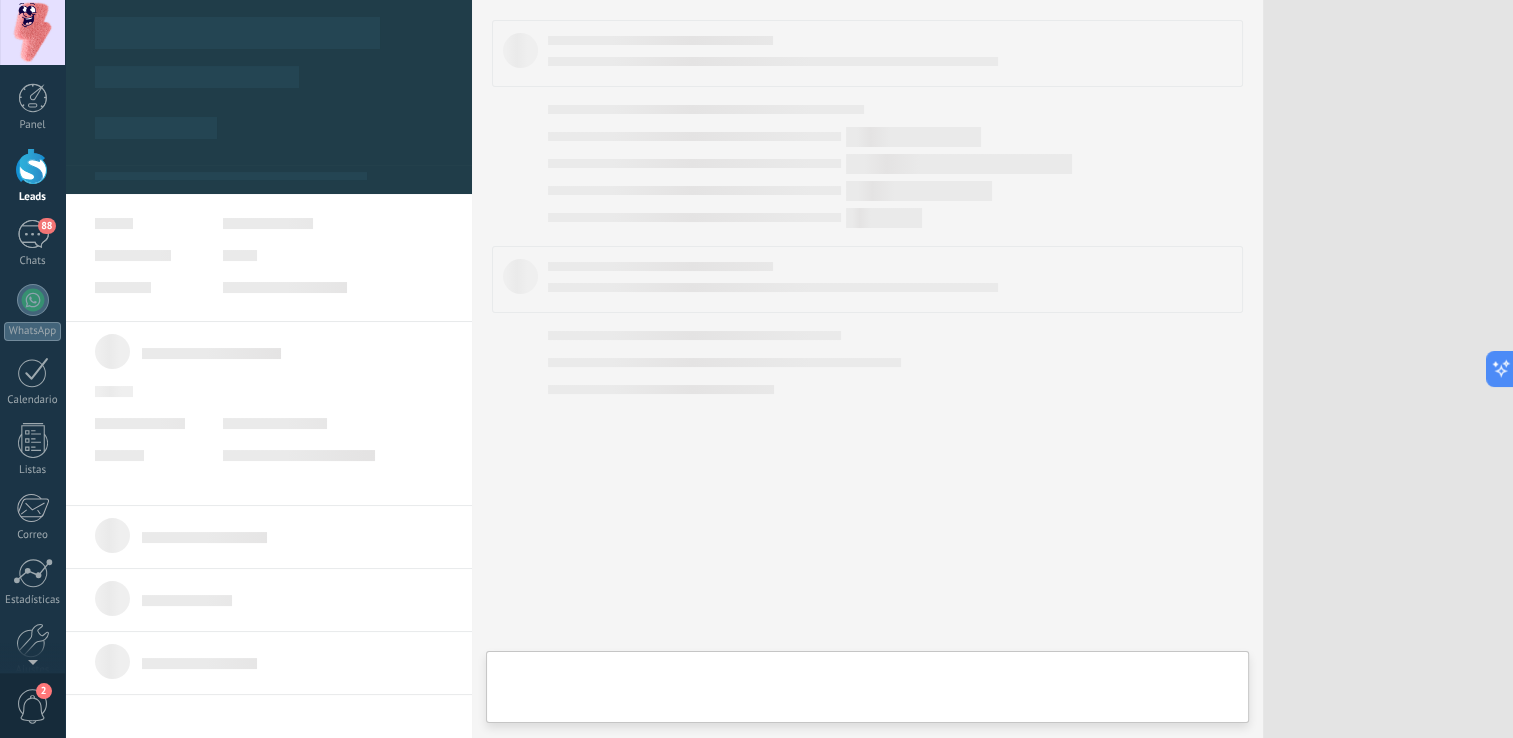 scroll, scrollTop: 29, scrollLeft: 0, axis: vertical 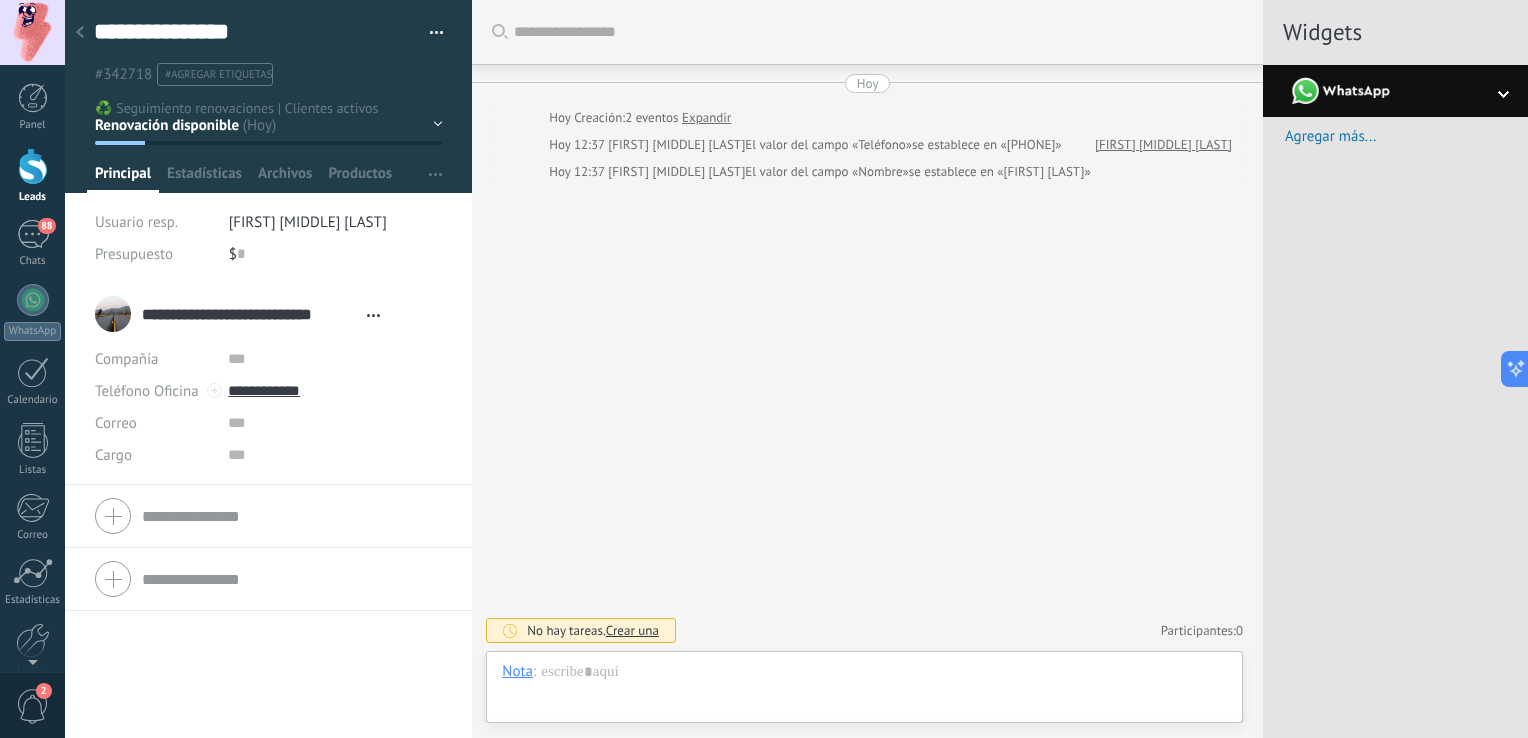 click 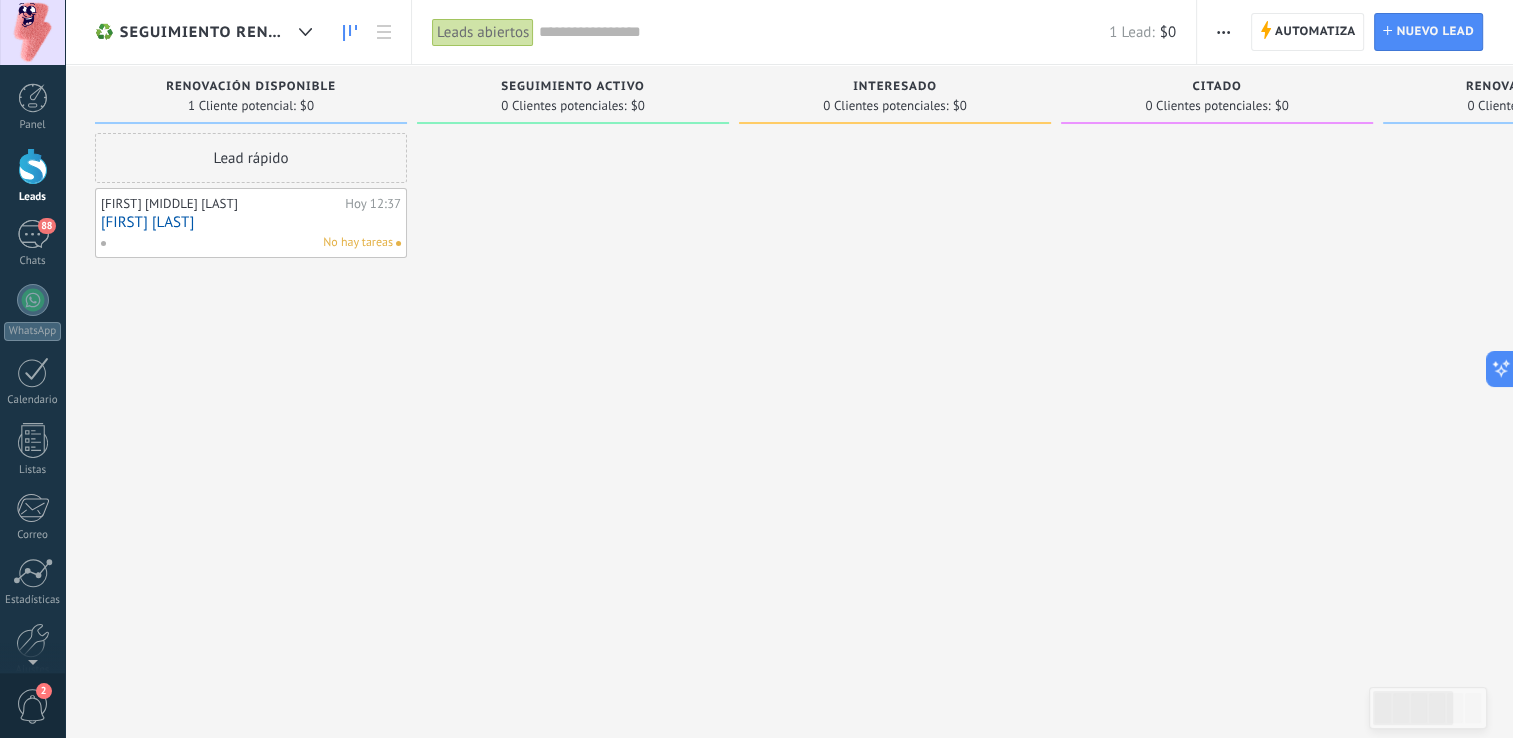 click on "Lead rápido Miguel Hezrai Arambula Gomez Hoy 12:37 Miguel Arambula No hay tareas" at bounding box center (251, 371) 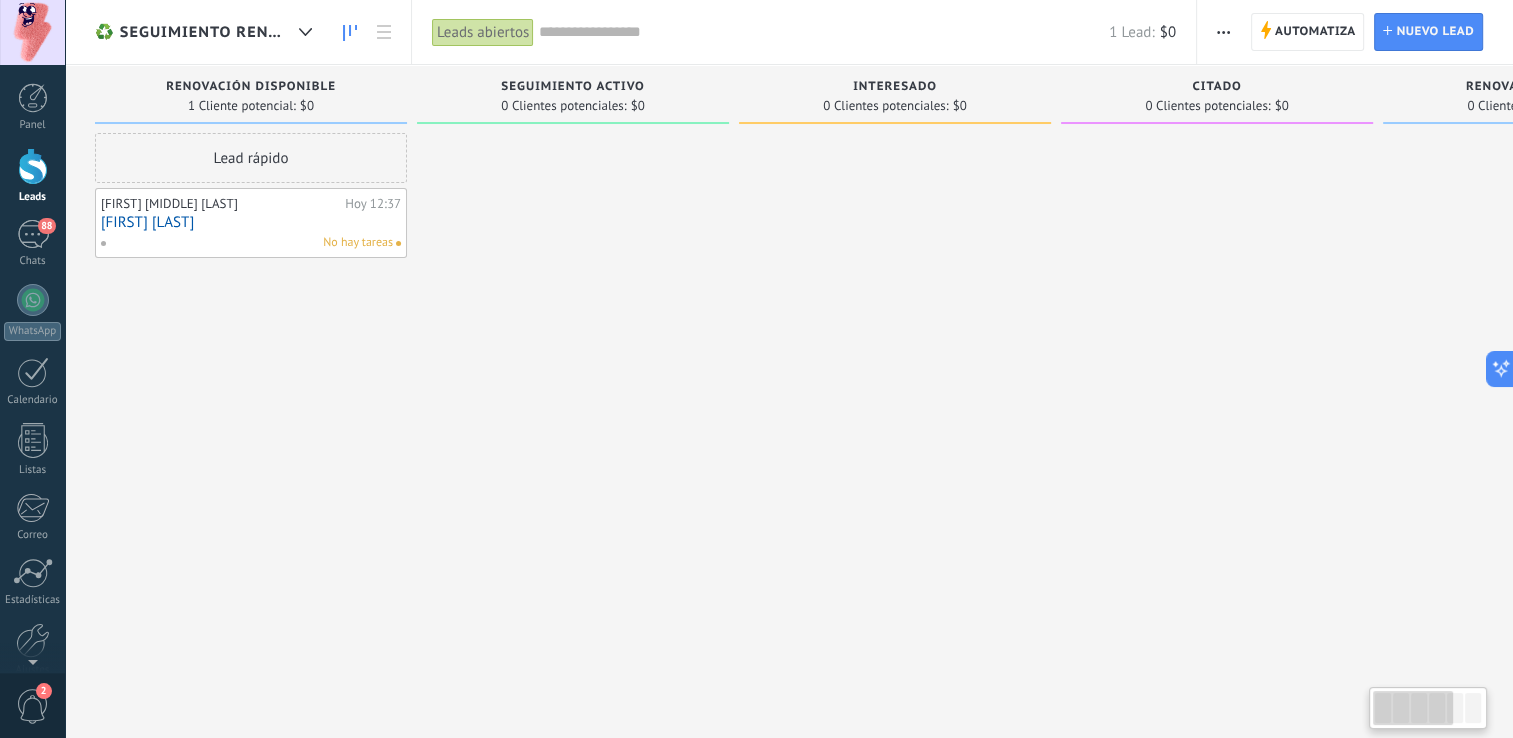 scroll, scrollTop: 0, scrollLeft: 0, axis: both 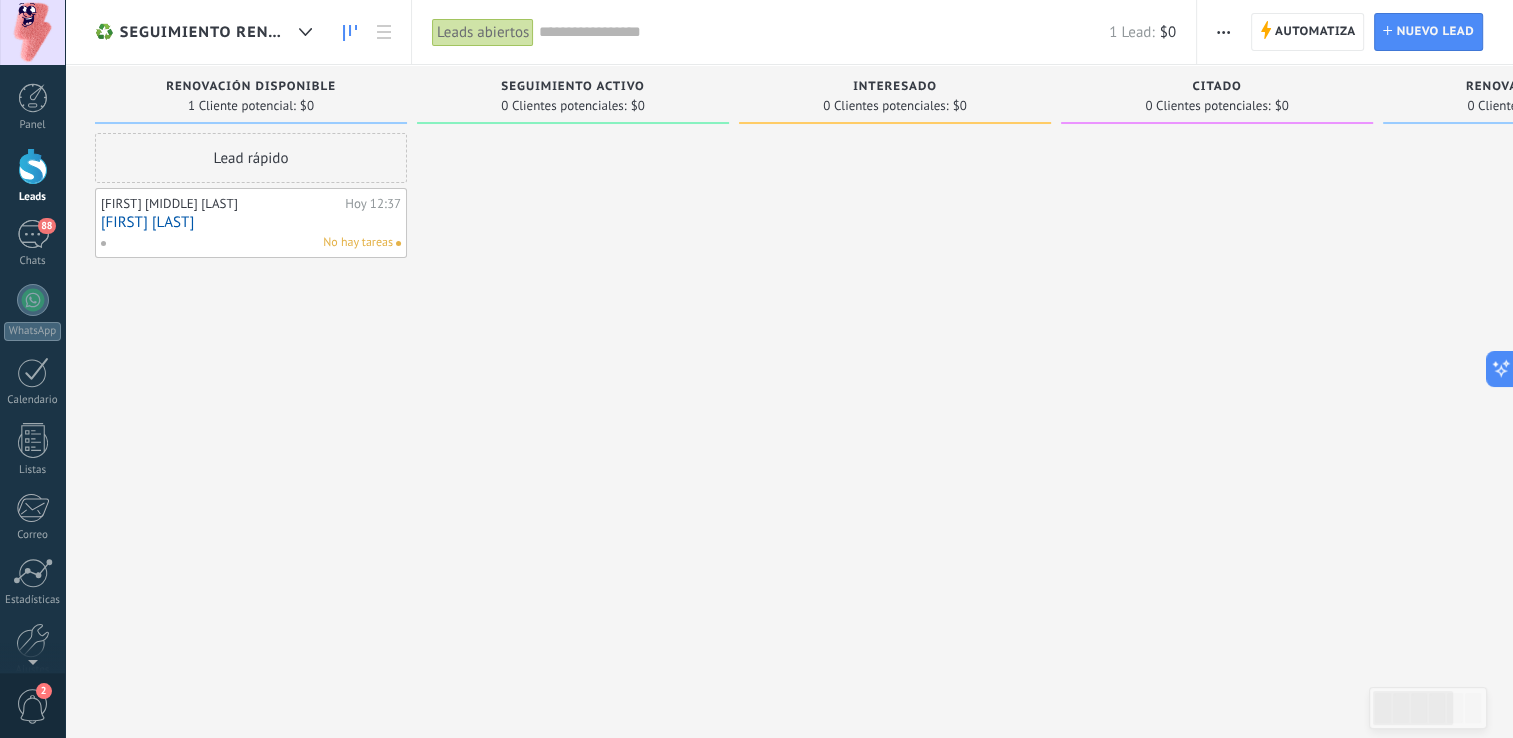 drag, startPoint x: 394, startPoint y: 408, endPoint x: 467, endPoint y: 458, distance: 88.481636 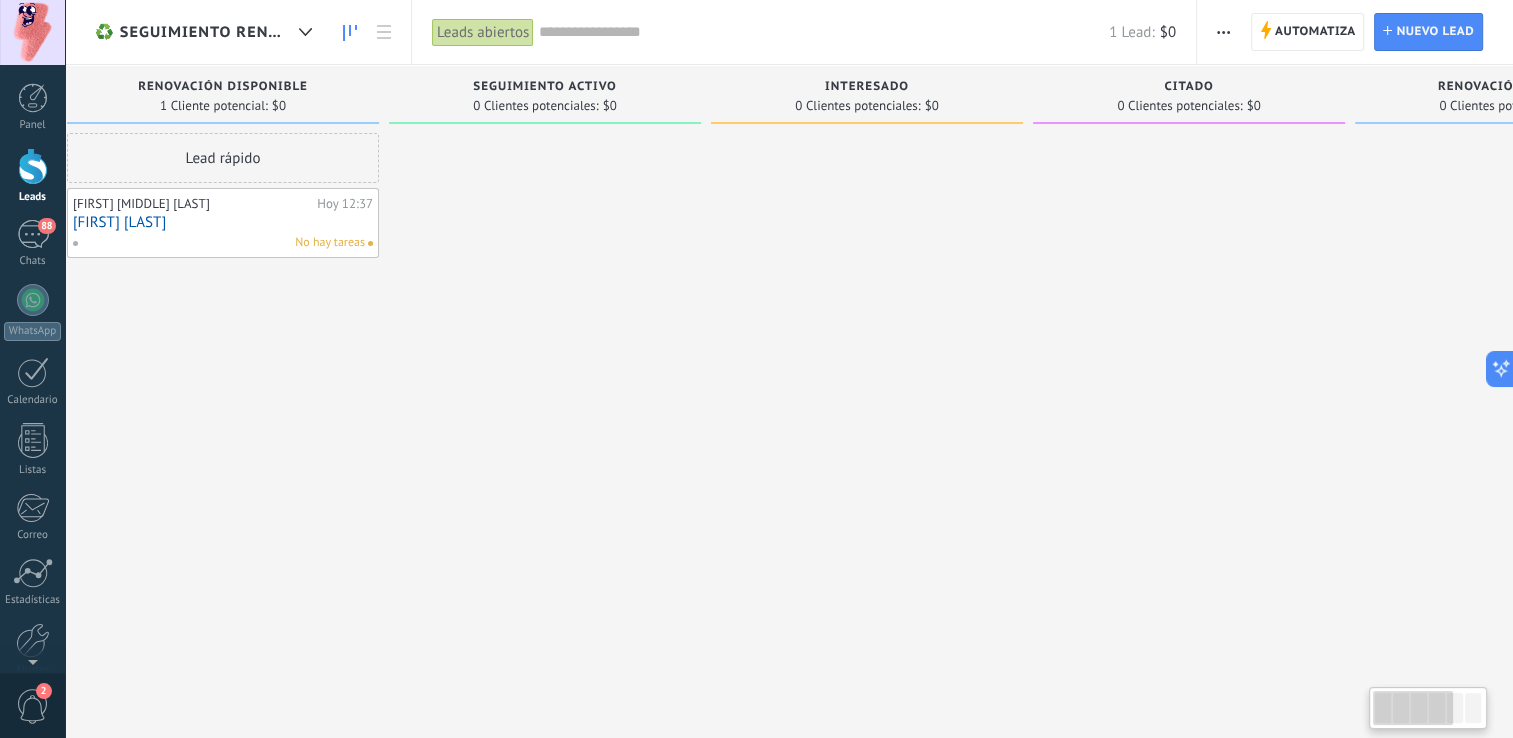 scroll, scrollTop: 0, scrollLeft: 0, axis: both 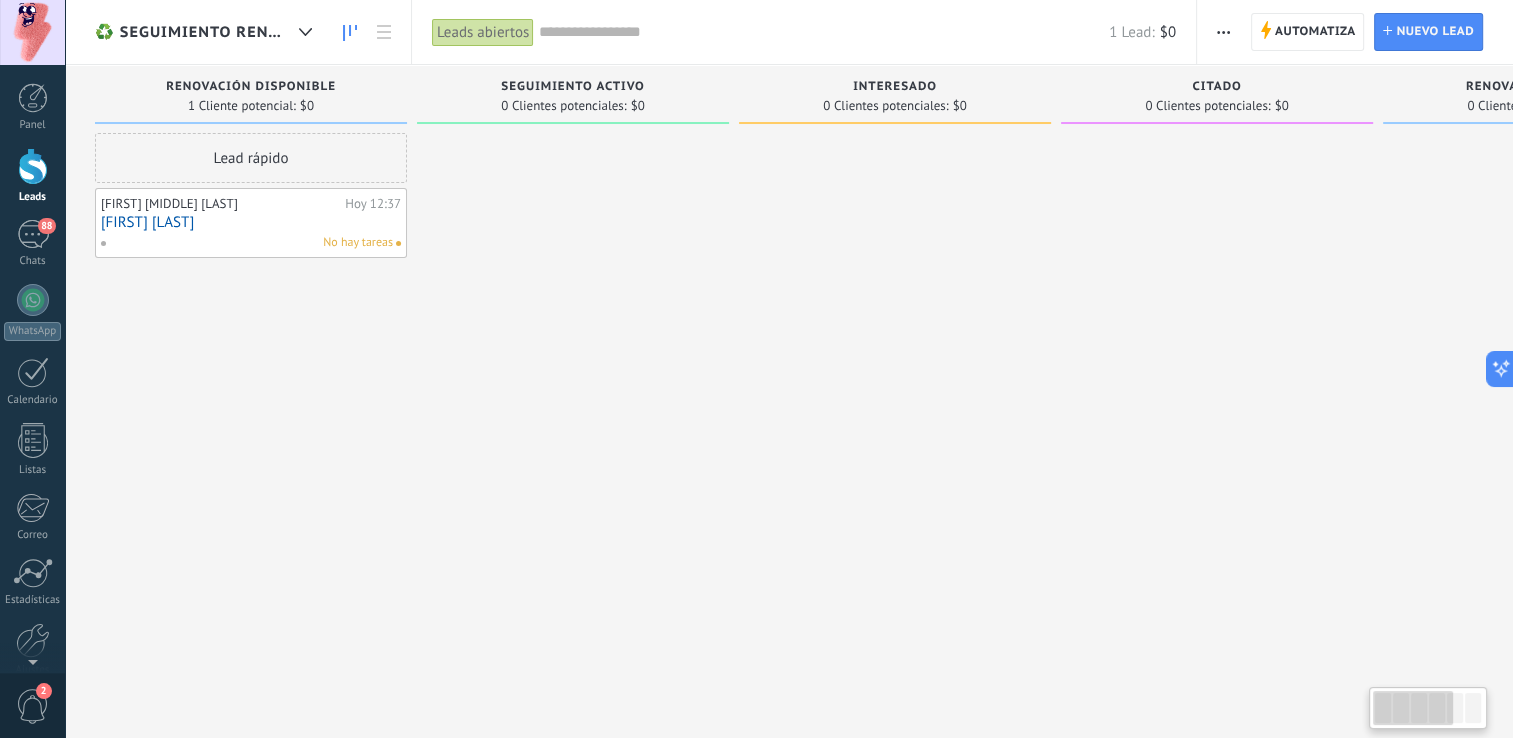 drag, startPoint x: 961, startPoint y: 396, endPoint x: 1132, endPoint y: 626, distance: 286.6025 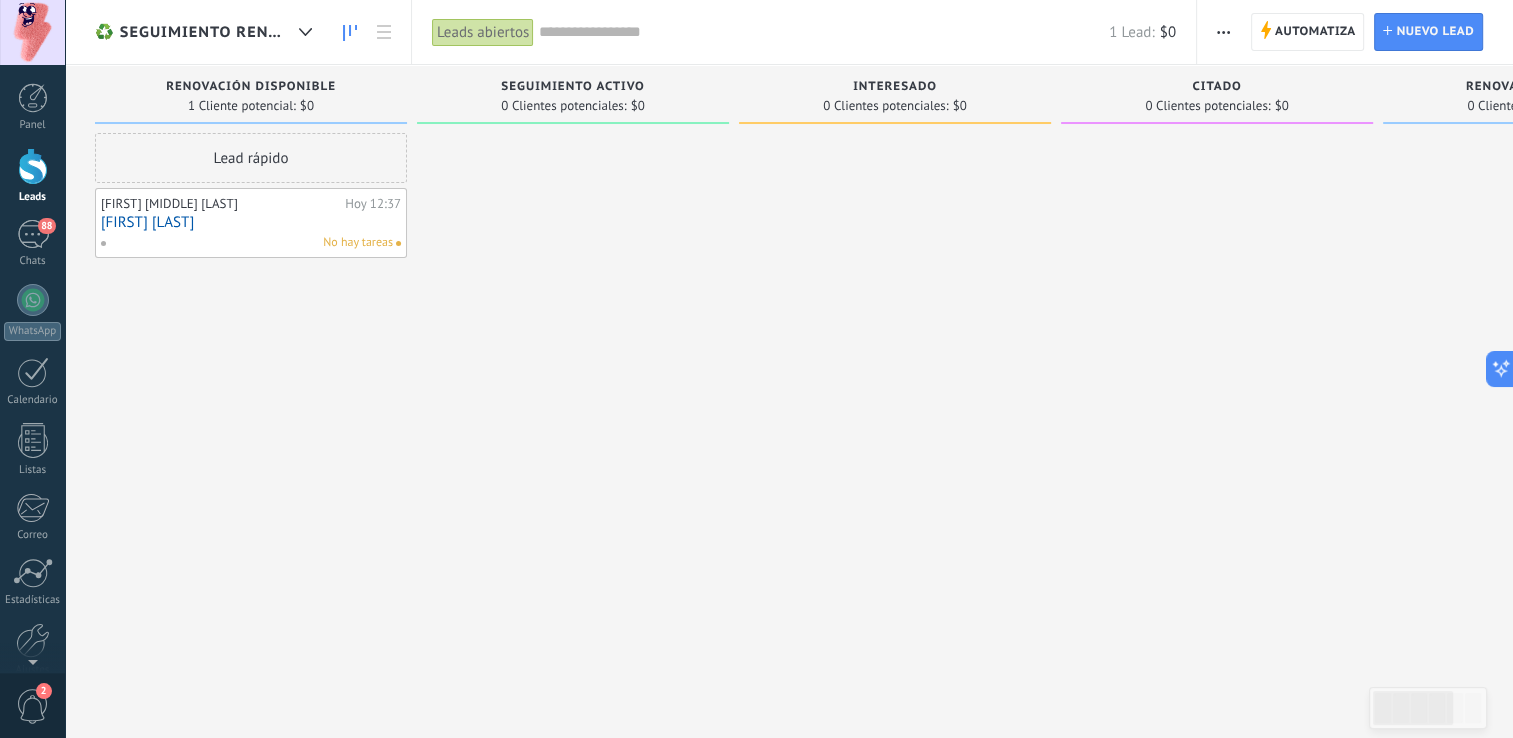 click at bounding box center [1223, 32] 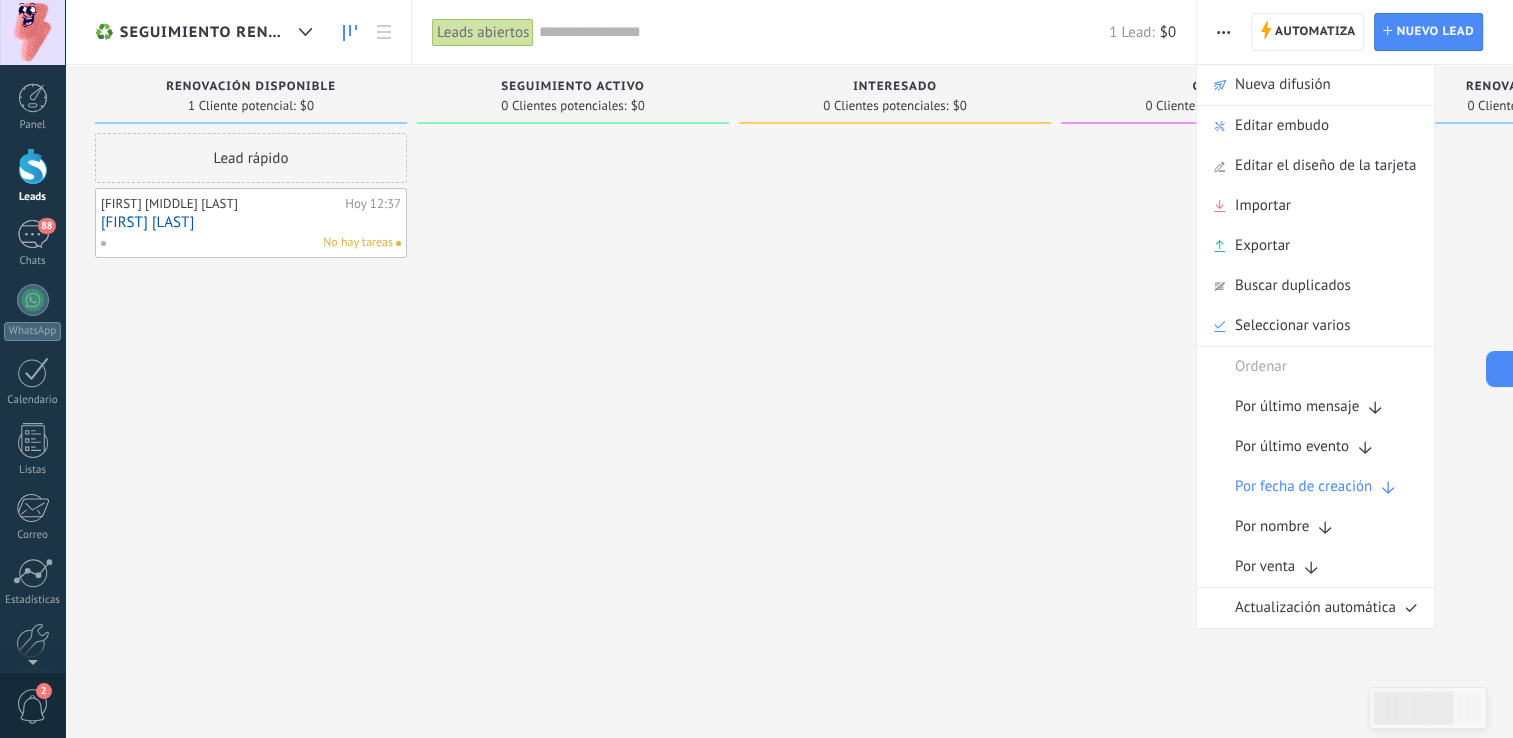 click at bounding box center [1223, 32] 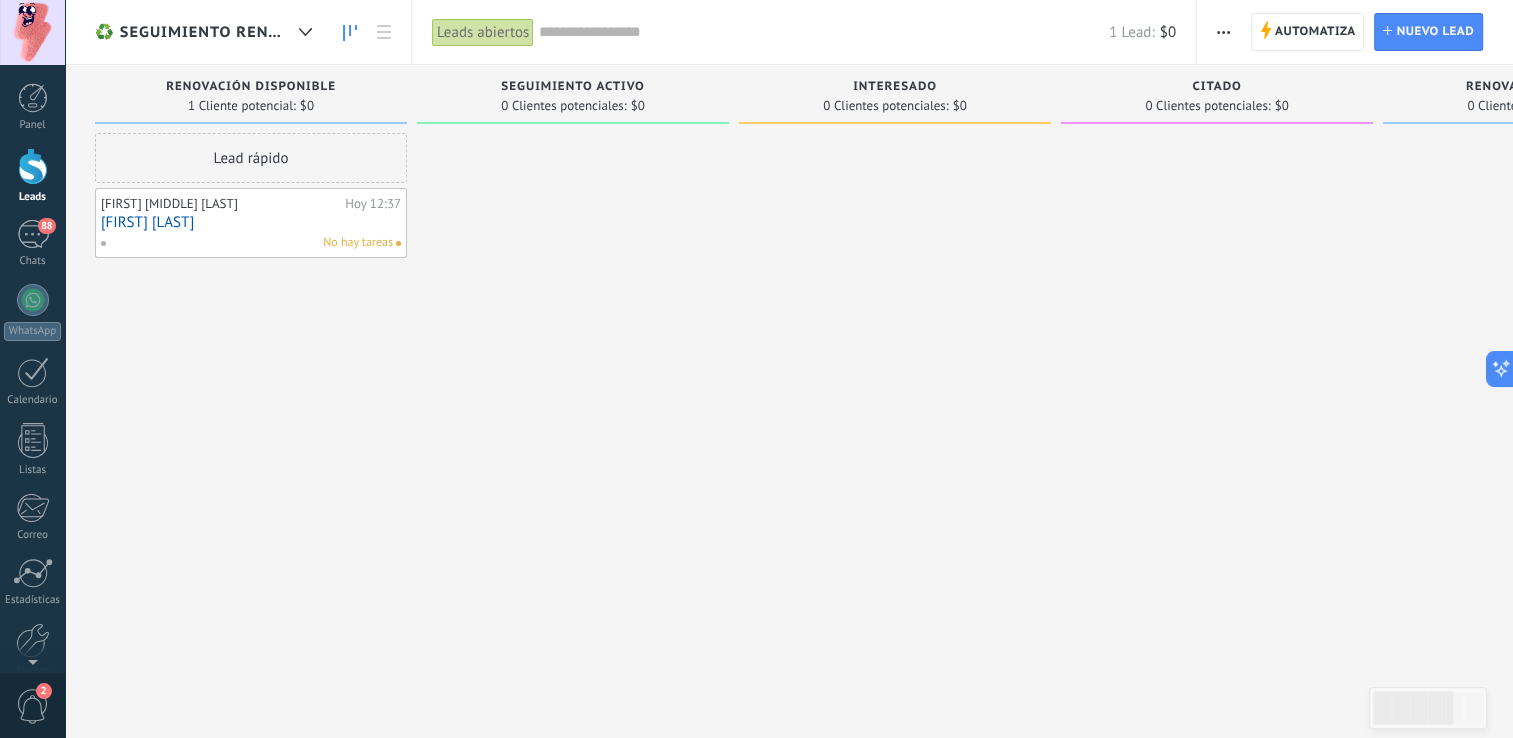 click at bounding box center (1223, 32) 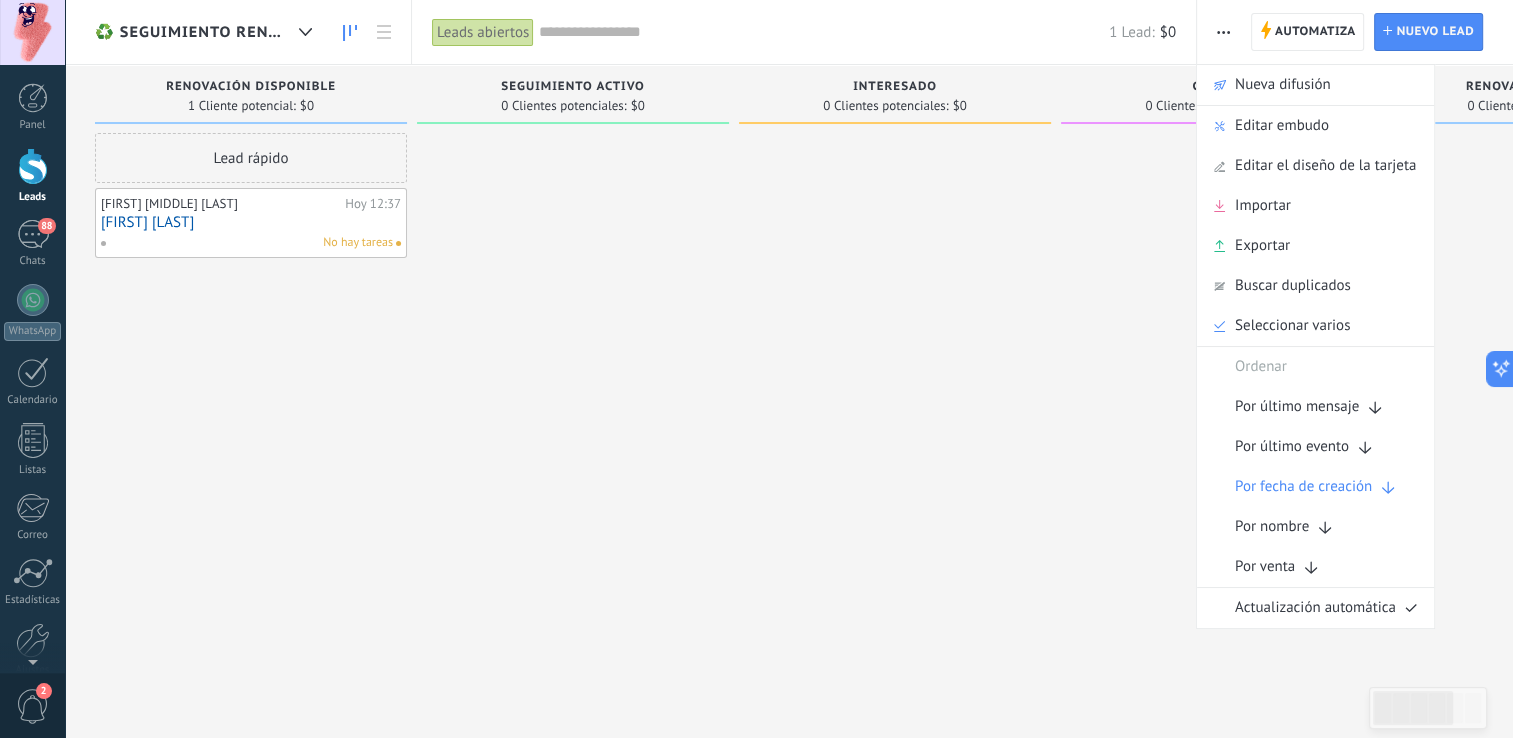 click at bounding box center [895, 371] 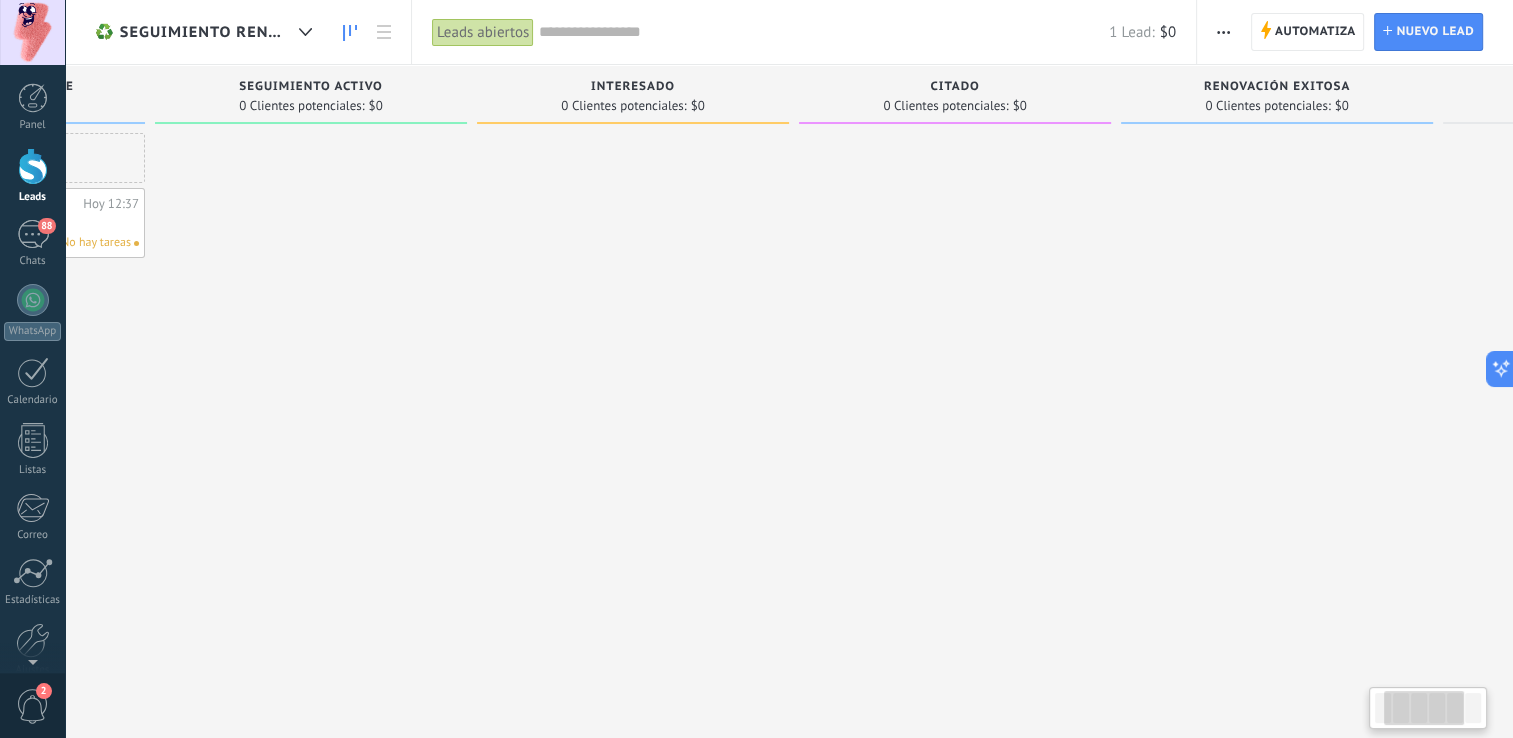 scroll, scrollTop: 0, scrollLeft: 52, axis: horizontal 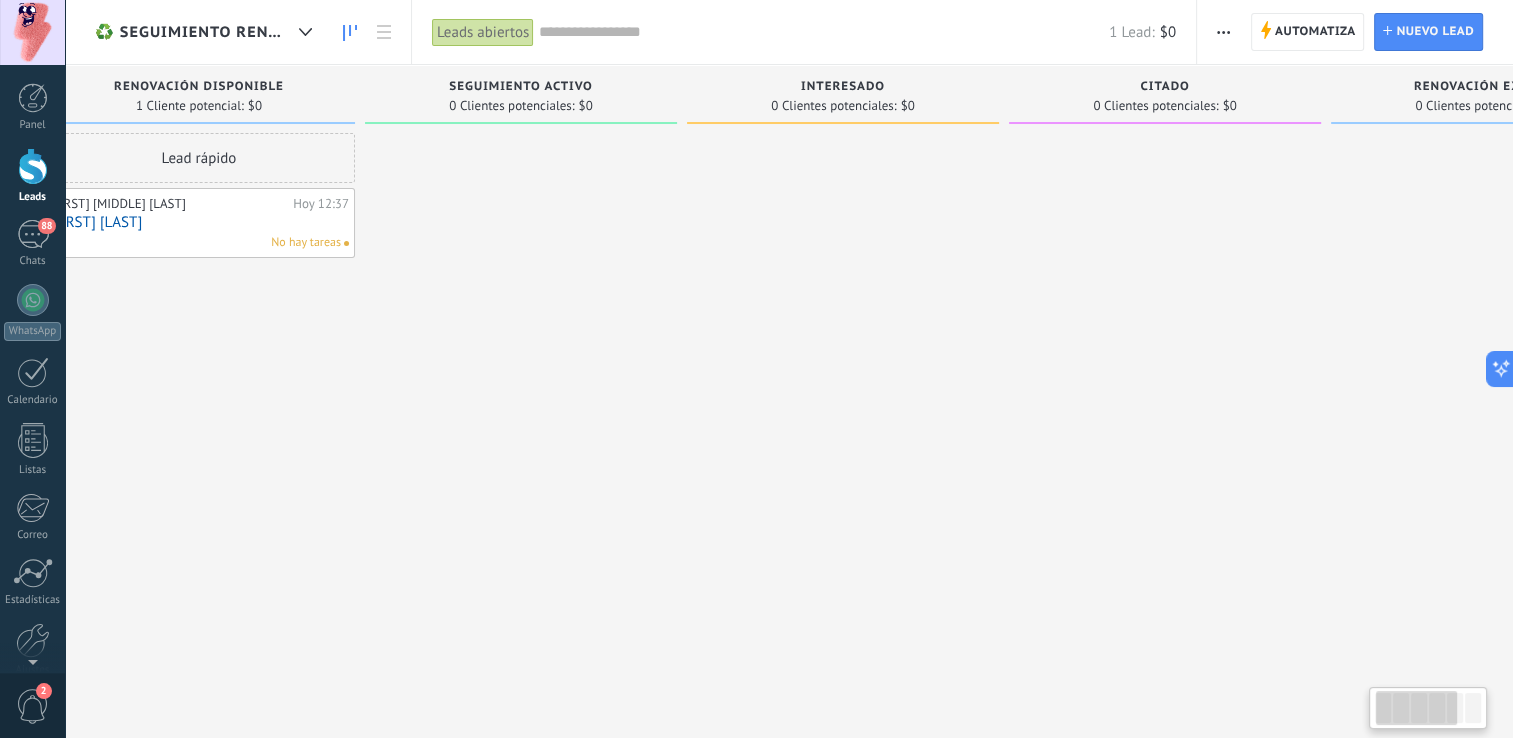 drag, startPoint x: 1093, startPoint y: 404, endPoint x: 1518, endPoint y: 789, distance: 573.45447 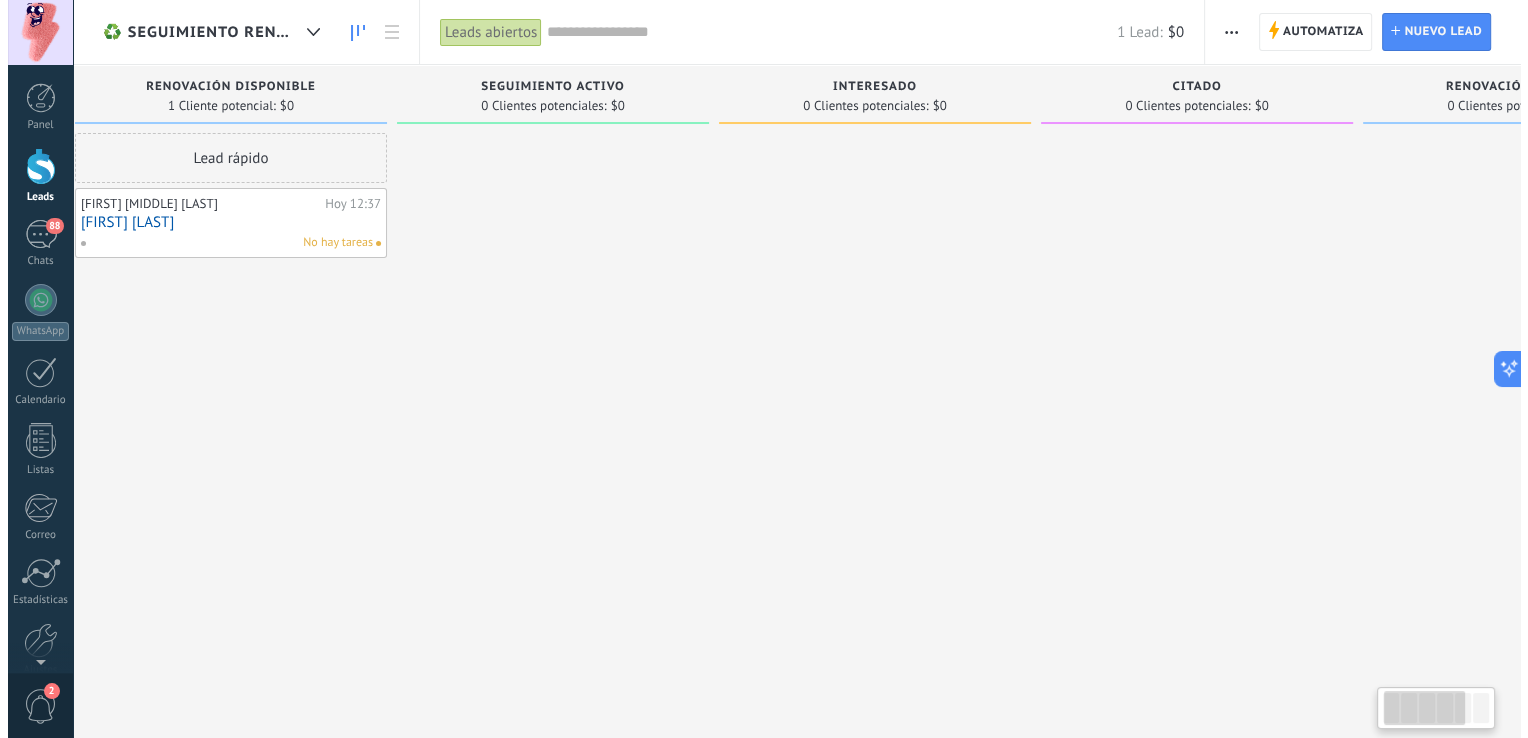 scroll, scrollTop: 0, scrollLeft: 0, axis: both 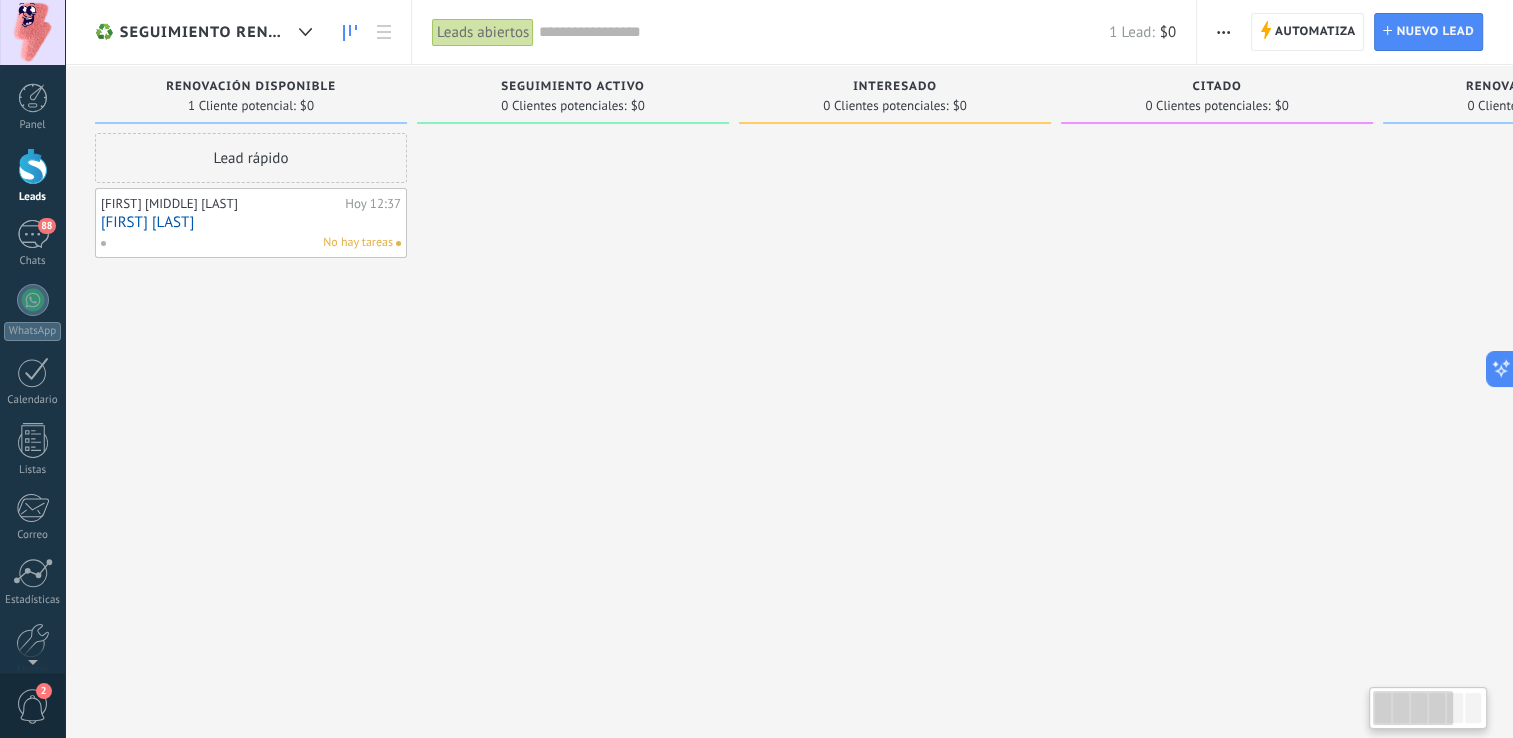 drag, startPoint x: 475, startPoint y: 564, endPoint x: 600, endPoint y: 630, distance: 141.35417 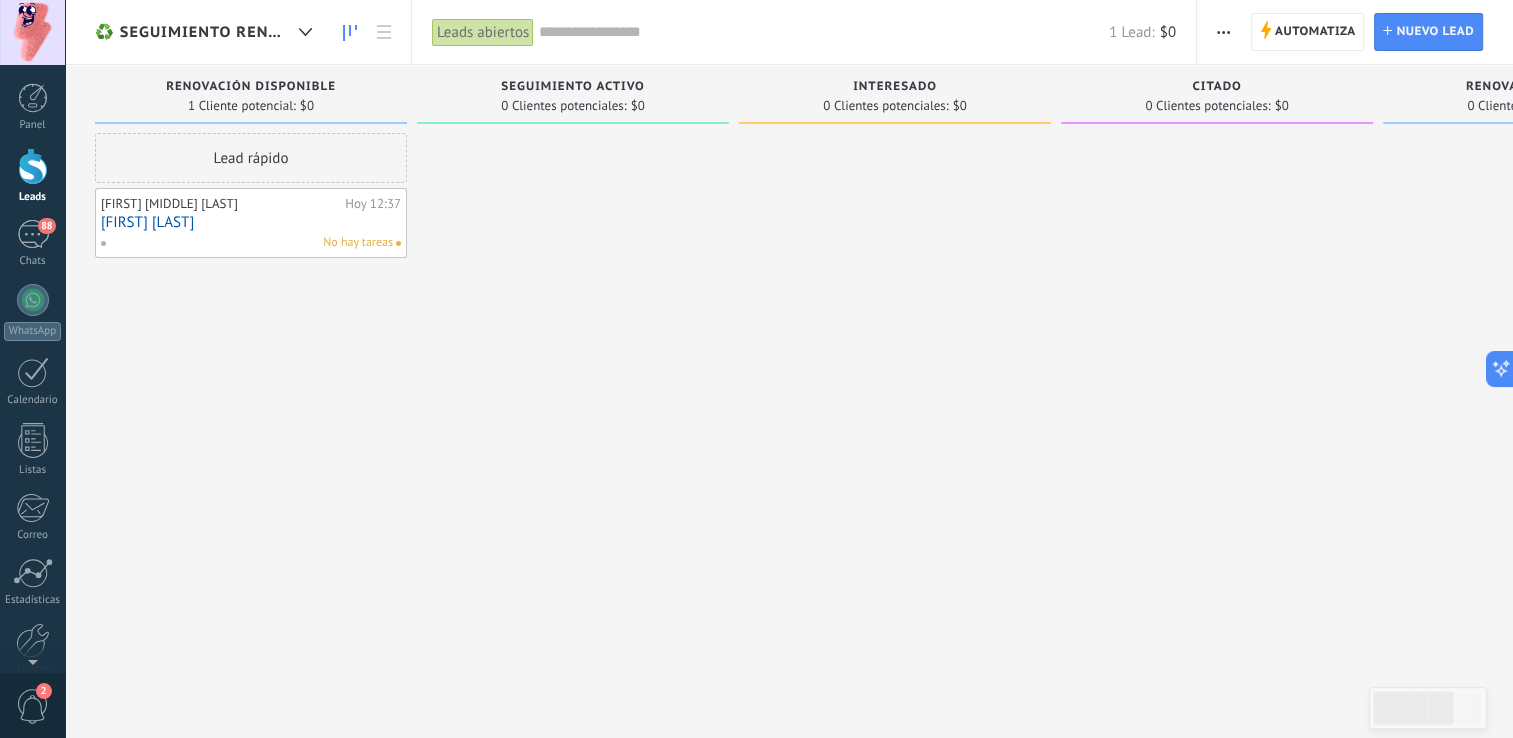 click on "[FIRST] [LAST]" at bounding box center [251, 222] 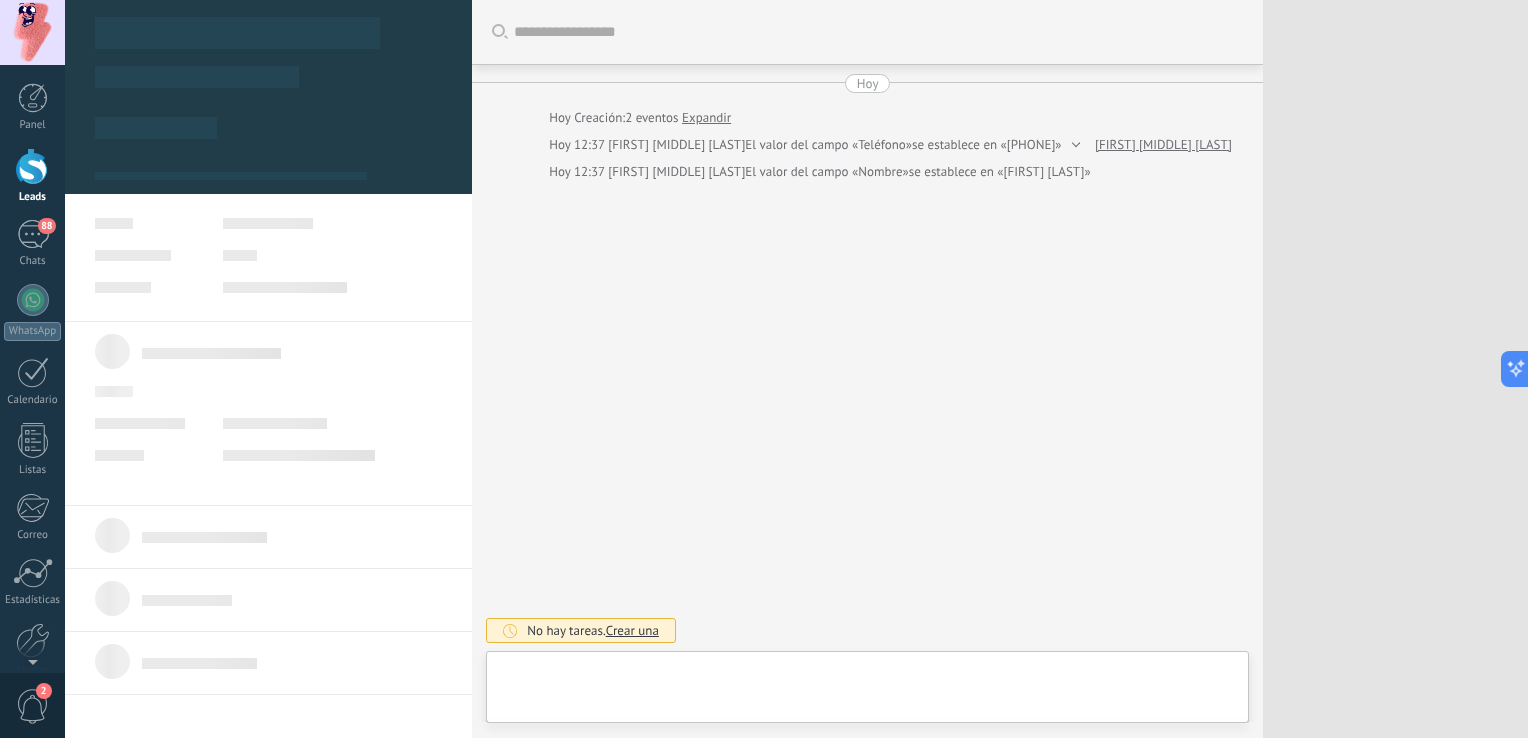 scroll, scrollTop: 29, scrollLeft: 0, axis: vertical 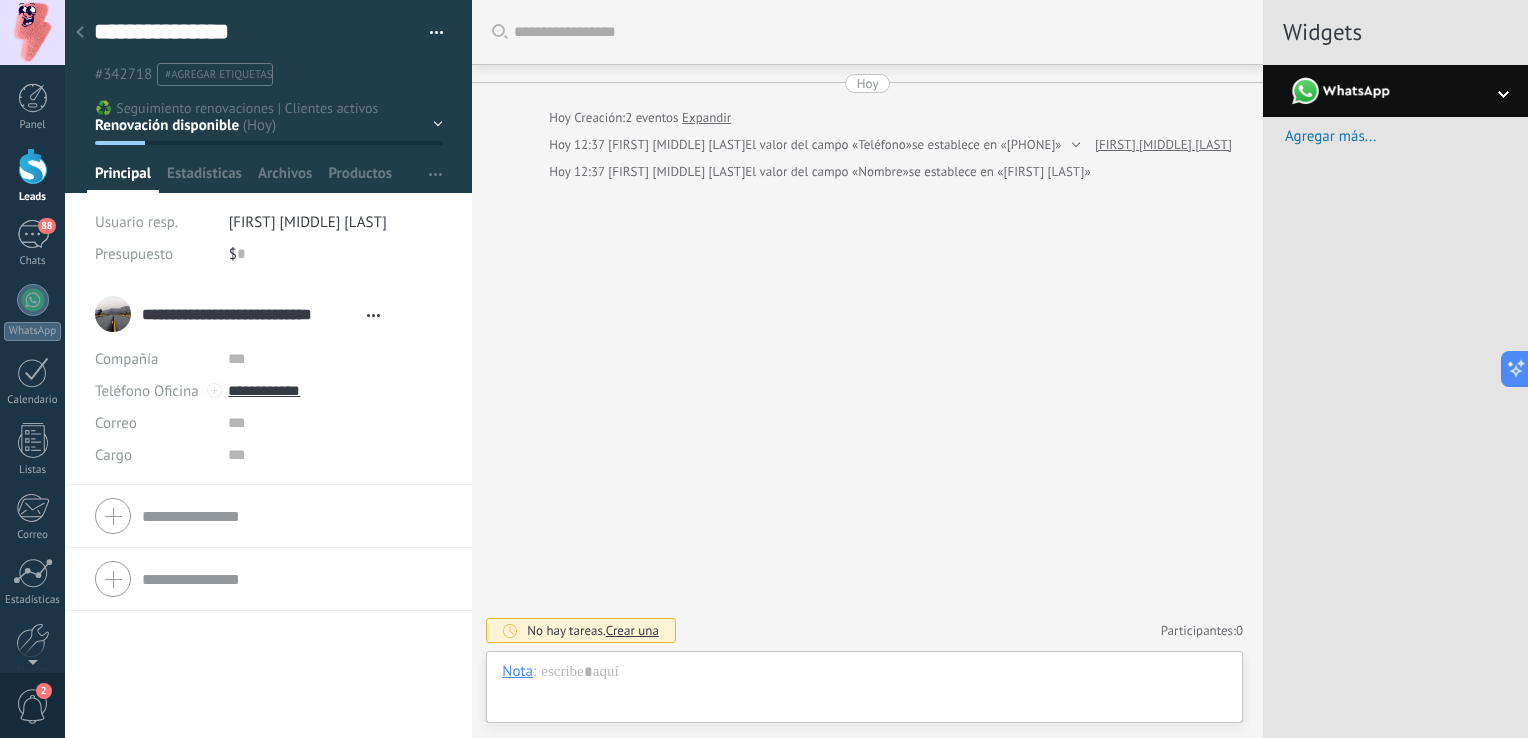 click on "Buscar Carga más Hoy Hoy Creación:  2  eventos   Expandir Hoy 12:37 MIGUEL HEZRAI ARAMBULA GOMEZ  El valor del campo «Teléfono»  se establece en «6182778195» Miguel Hezrai Arambula Gomez Hoy 12:37 MIGUEL HEZRAI ARAMBULA GOMEZ  El valor del campo «Nombre»  se establece en «Miguel Arambula» No hay tareas.  Crear una Participantes:  0 Agregar usuario Bots:  0" at bounding box center (867, 369) 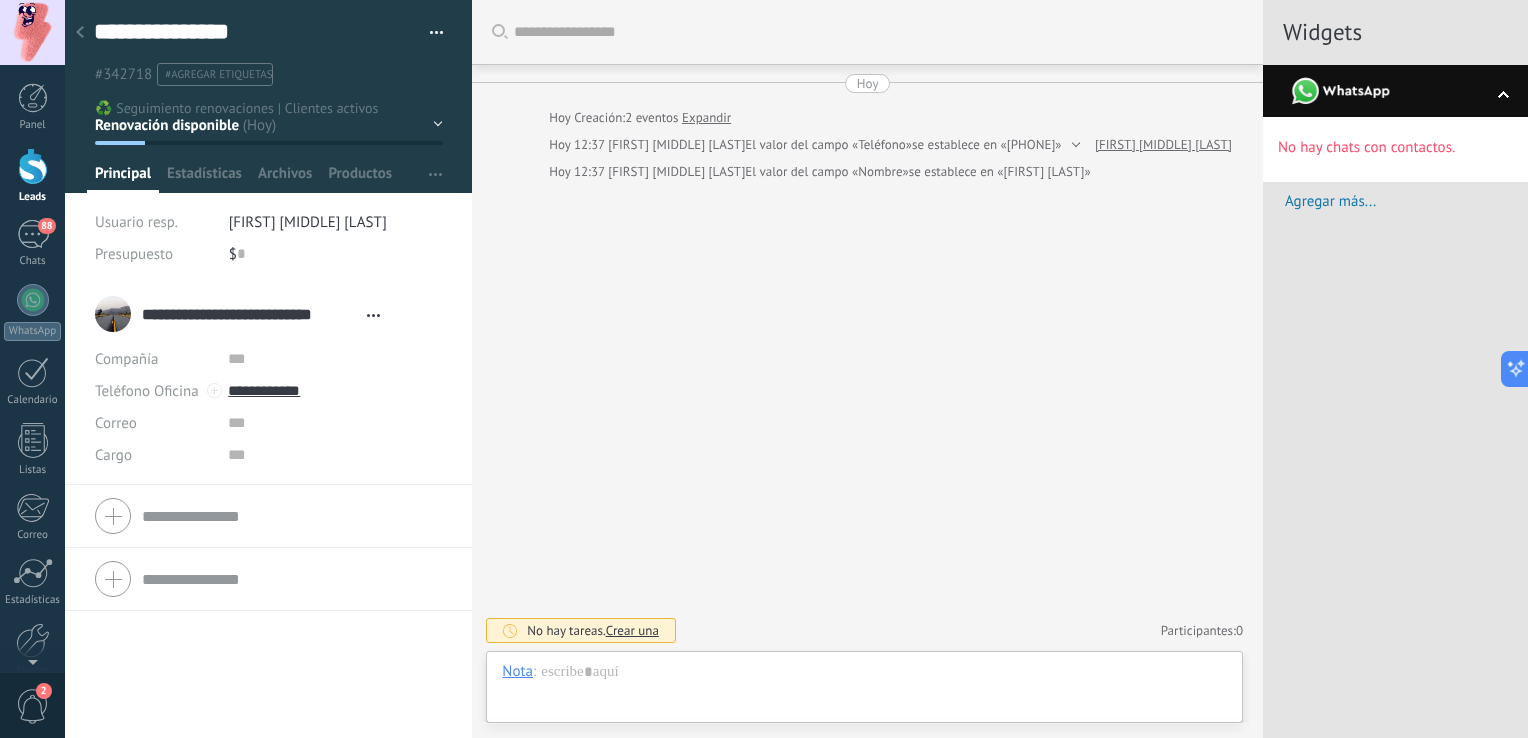 click at bounding box center [1395, 91] 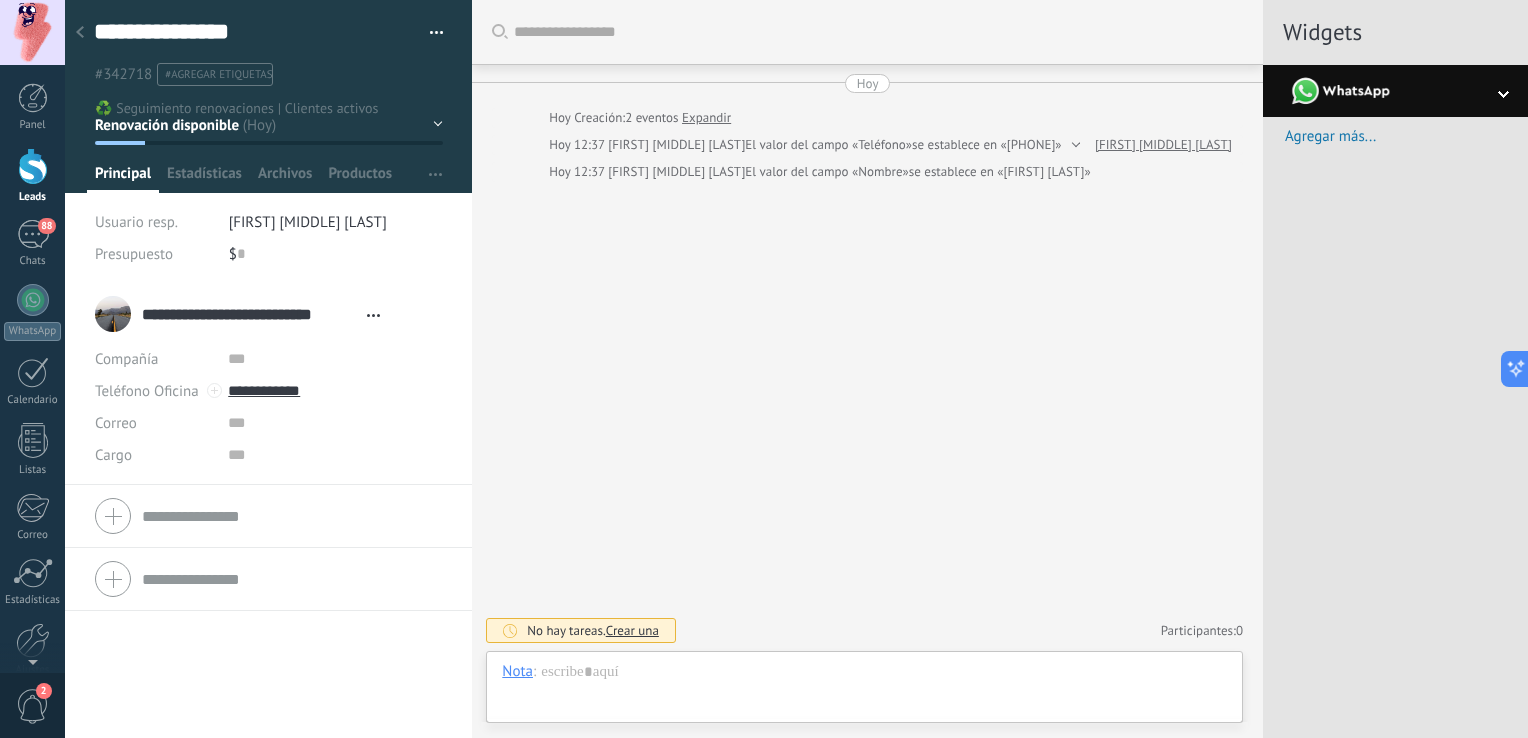 click at bounding box center [80, 33] 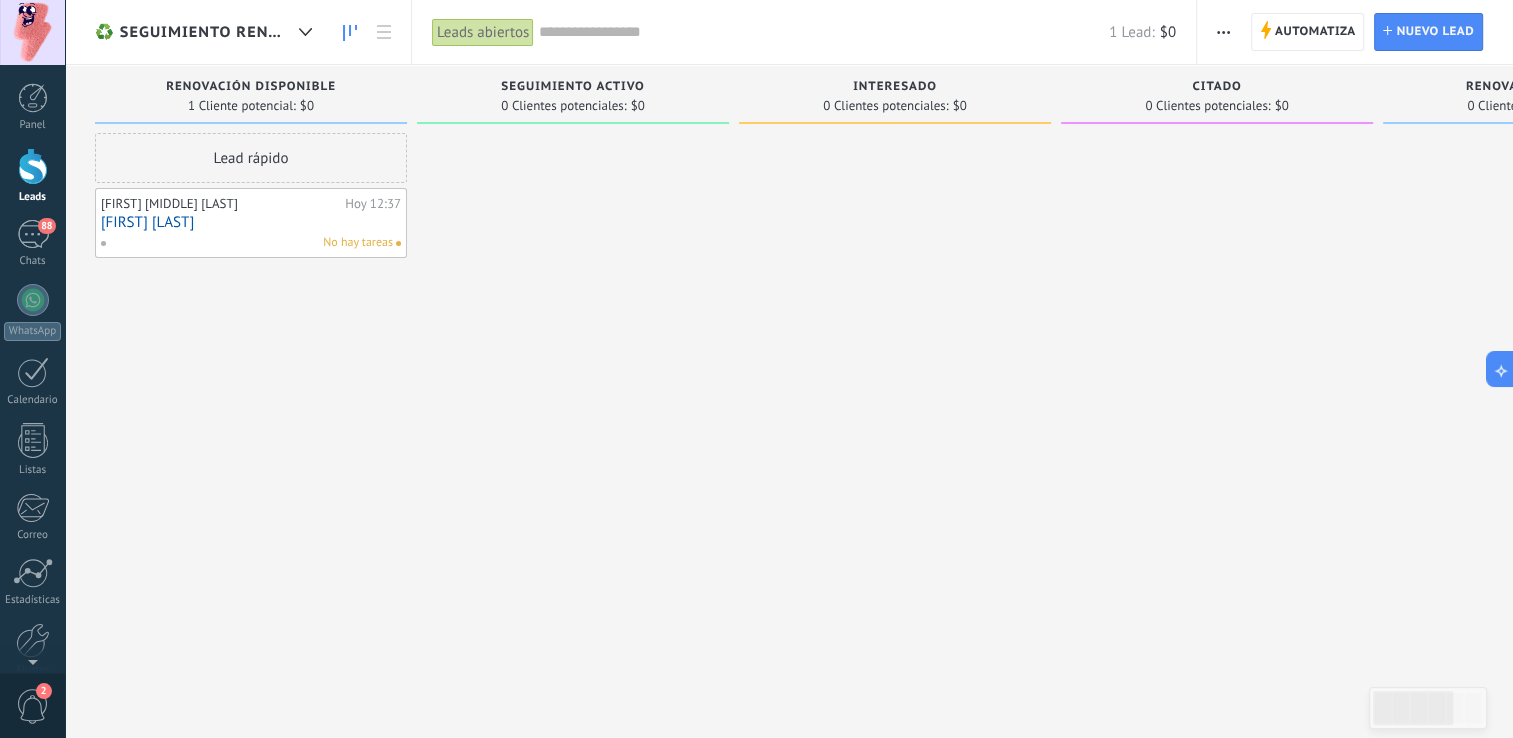 click on "No hay tareas" at bounding box center (246, 243) 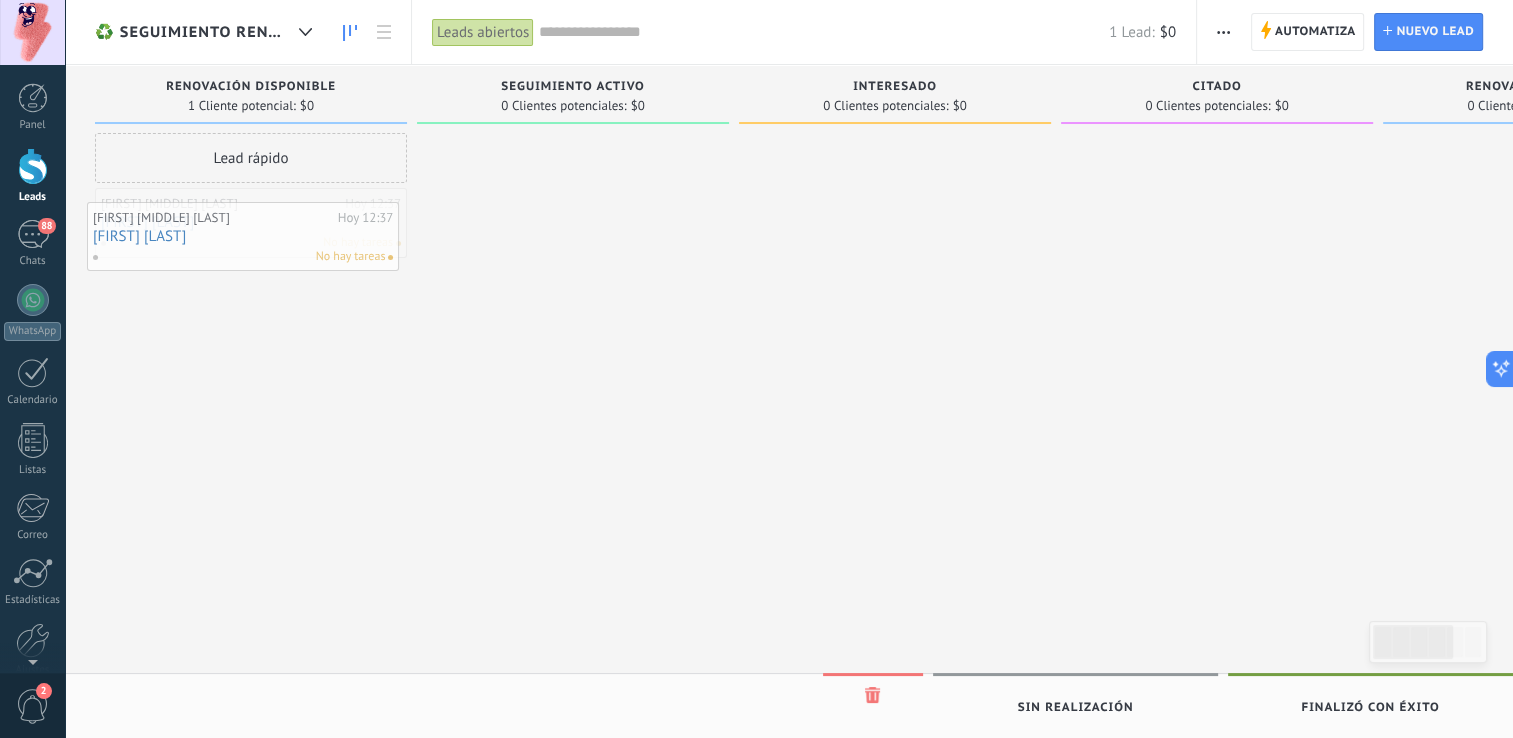 drag, startPoint x: 360, startPoint y: 252, endPoint x: 352, endPoint y: 266, distance: 16.124516 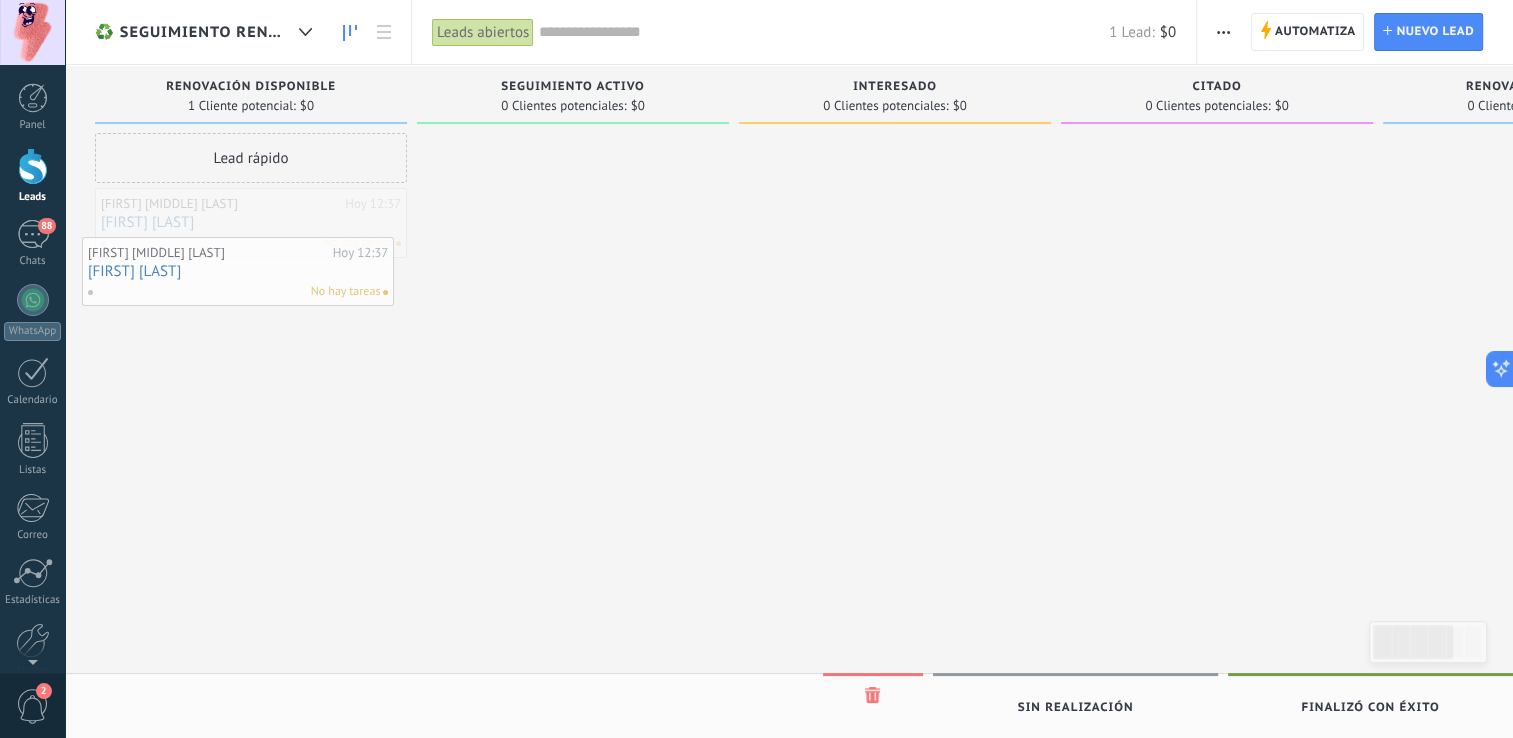 drag, startPoint x: 363, startPoint y: 234, endPoint x: 350, endPoint y: 283, distance: 50.695168 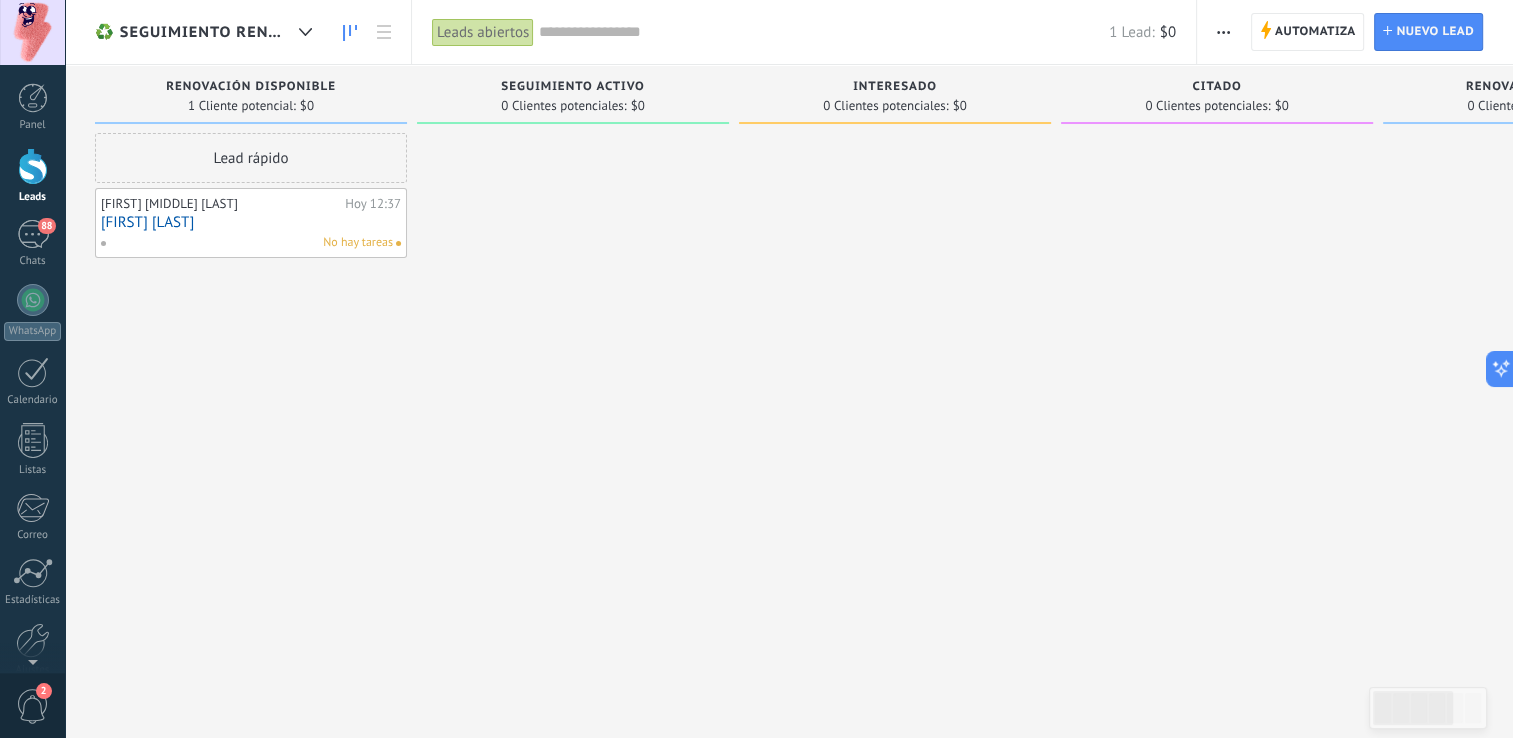 click on "[FIRST] [LAST]" at bounding box center (251, 222) 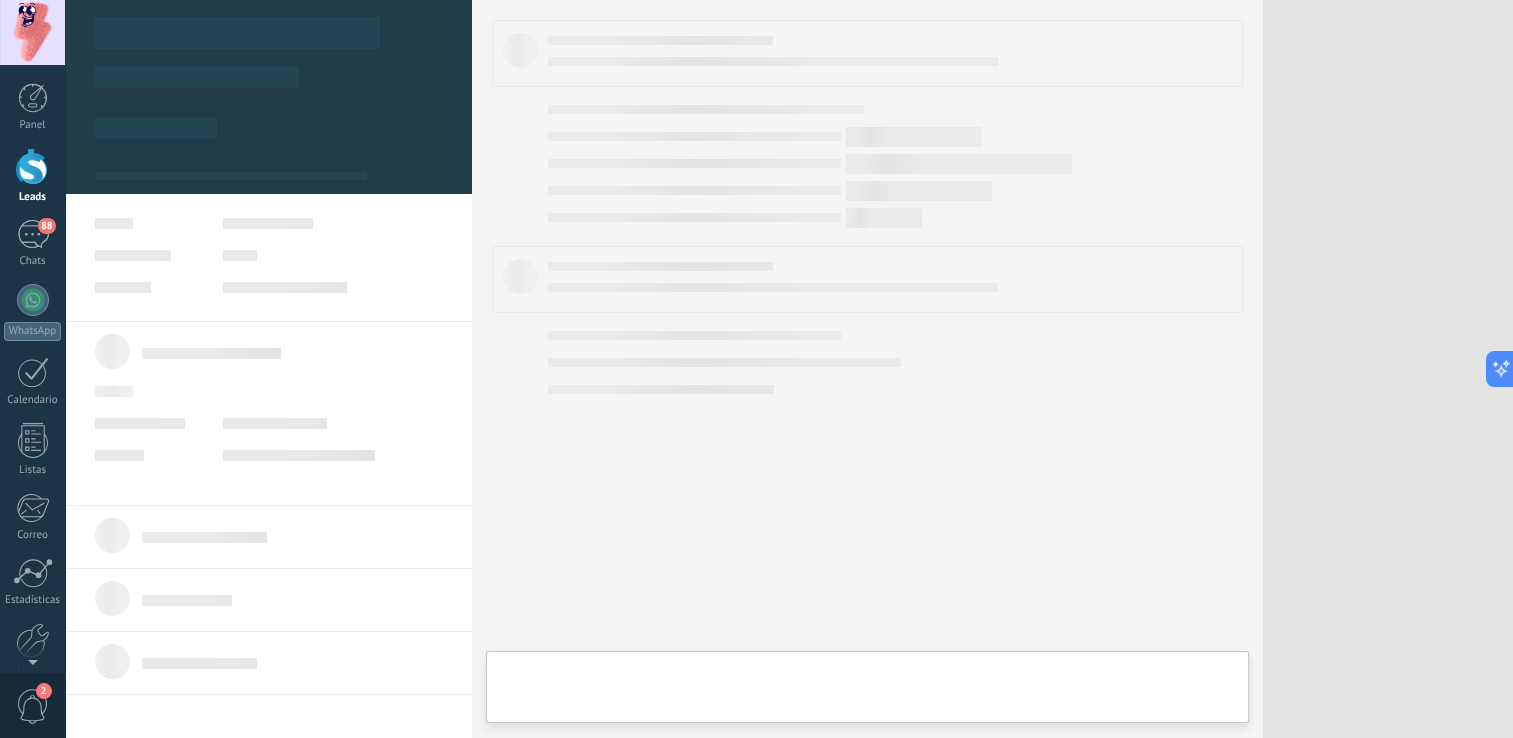 click at bounding box center [268, 223] 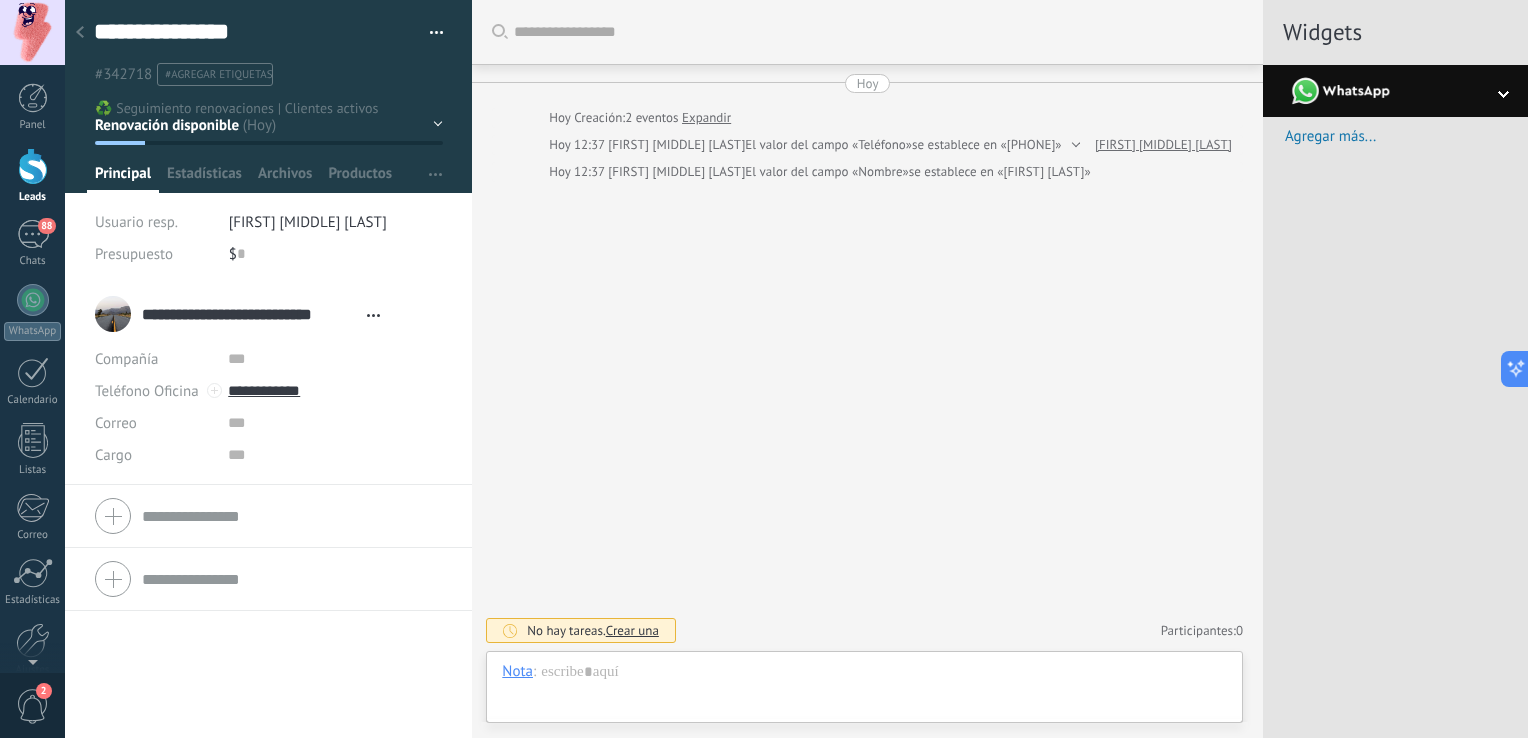 scroll, scrollTop: 29, scrollLeft: 0, axis: vertical 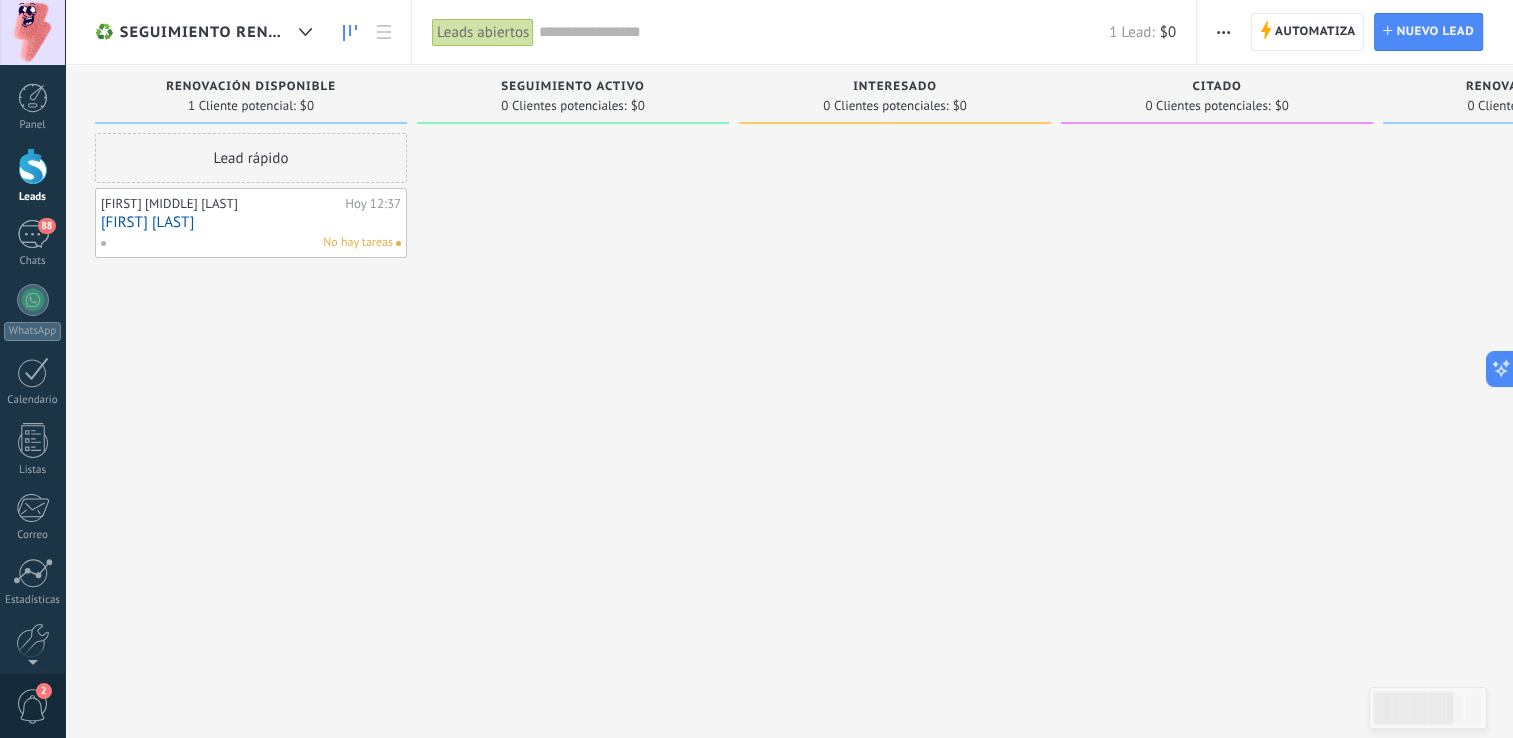 click on "[FIRST] [LAST]" at bounding box center [251, 222] 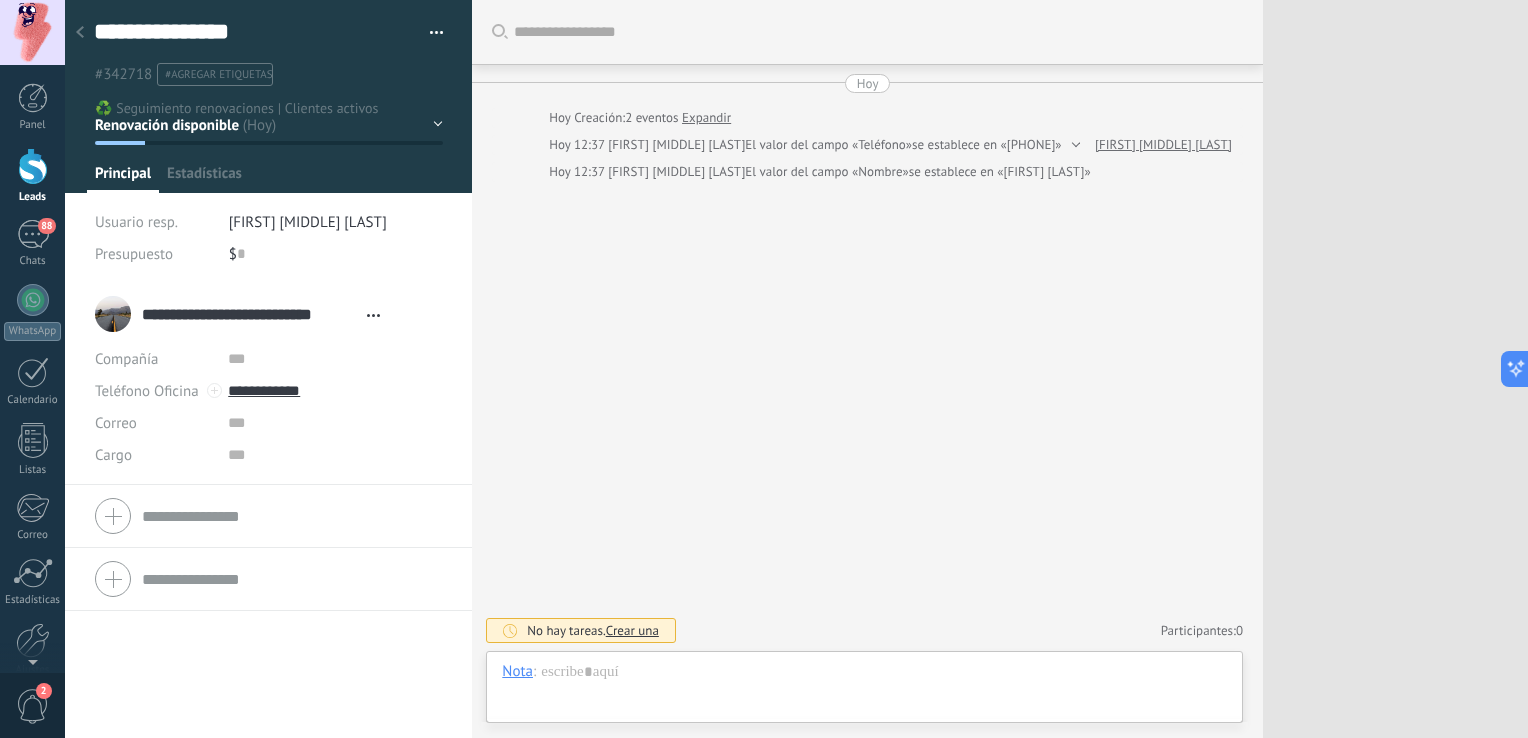 scroll, scrollTop: 29, scrollLeft: 0, axis: vertical 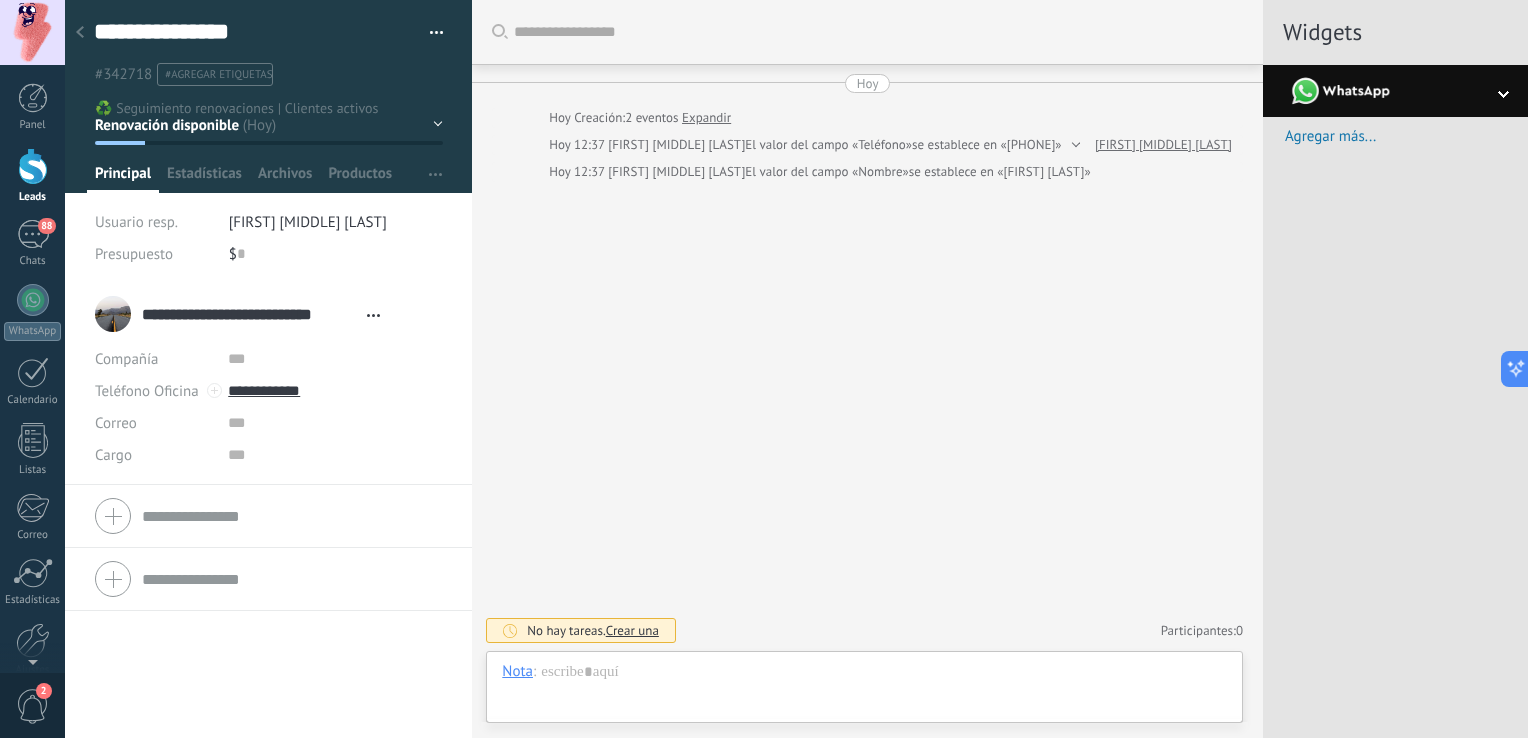 click at bounding box center (80, 33) 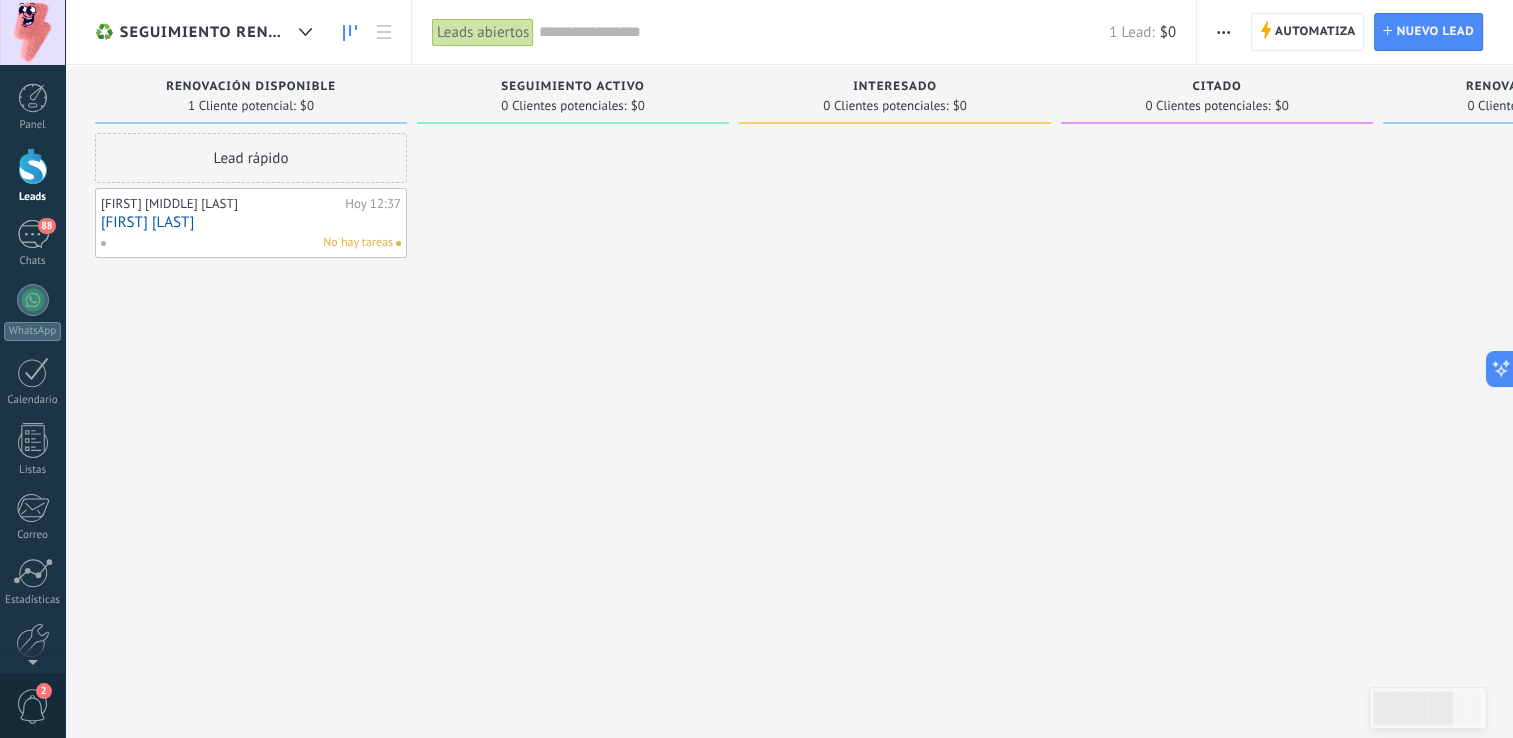 click on "[FIRST] [LAST]" at bounding box center (251, 222) 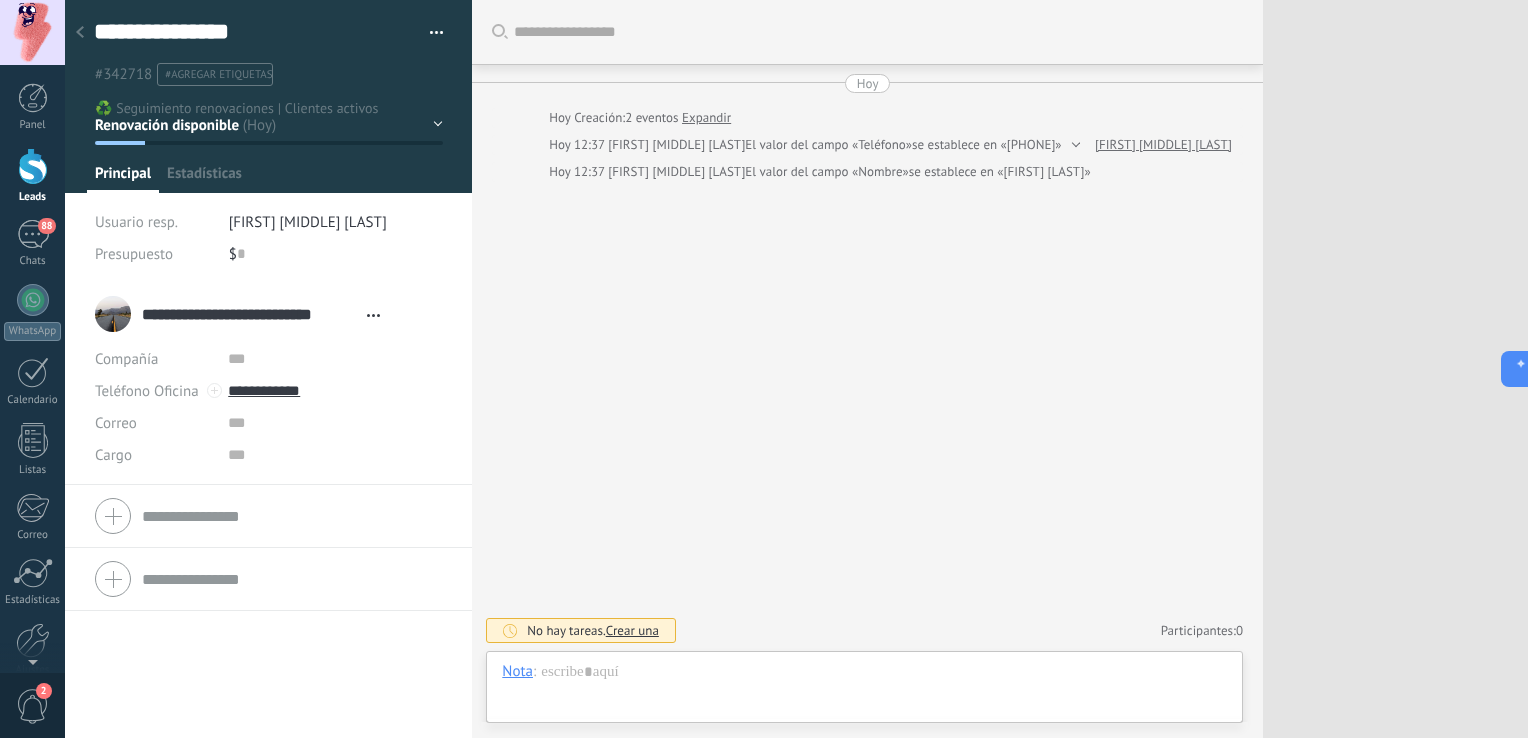 scroll, scrollTop: 29, scrollLeft: 0, axis: vertical 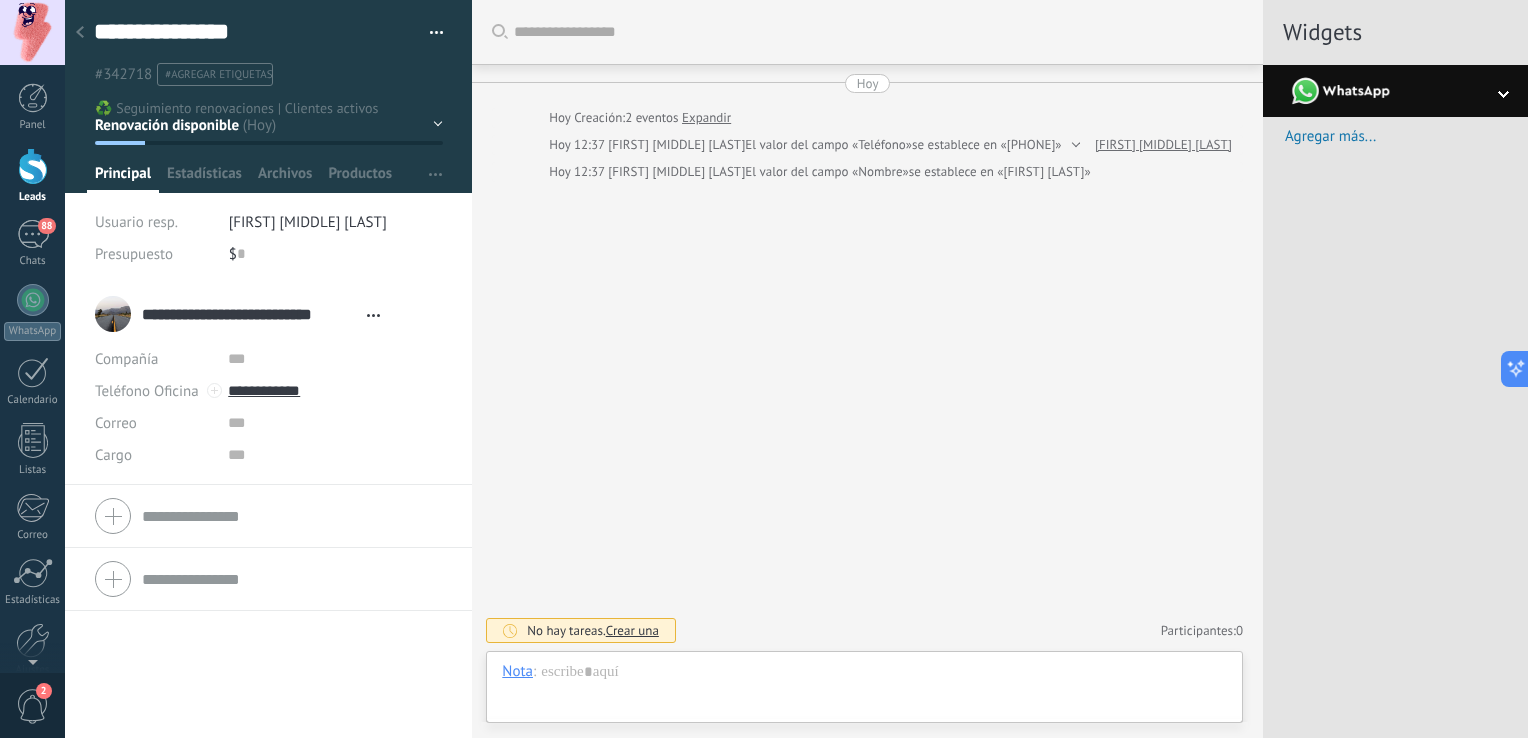 click at bounding box center [80, 33] 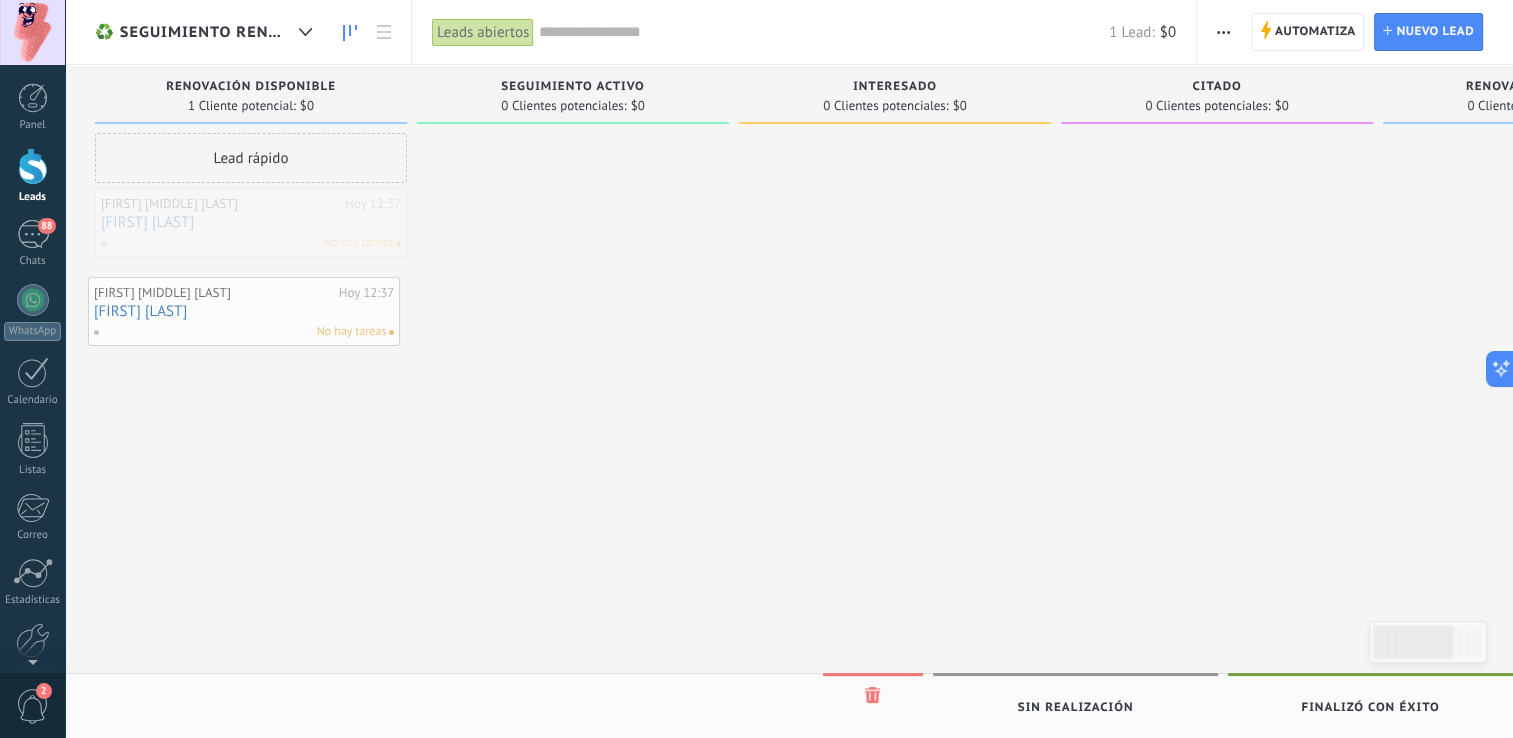drag, startPoint x: 310, startPoint y: 212, endPoint x: 301, endPoint y: 300, distance: 88.45903 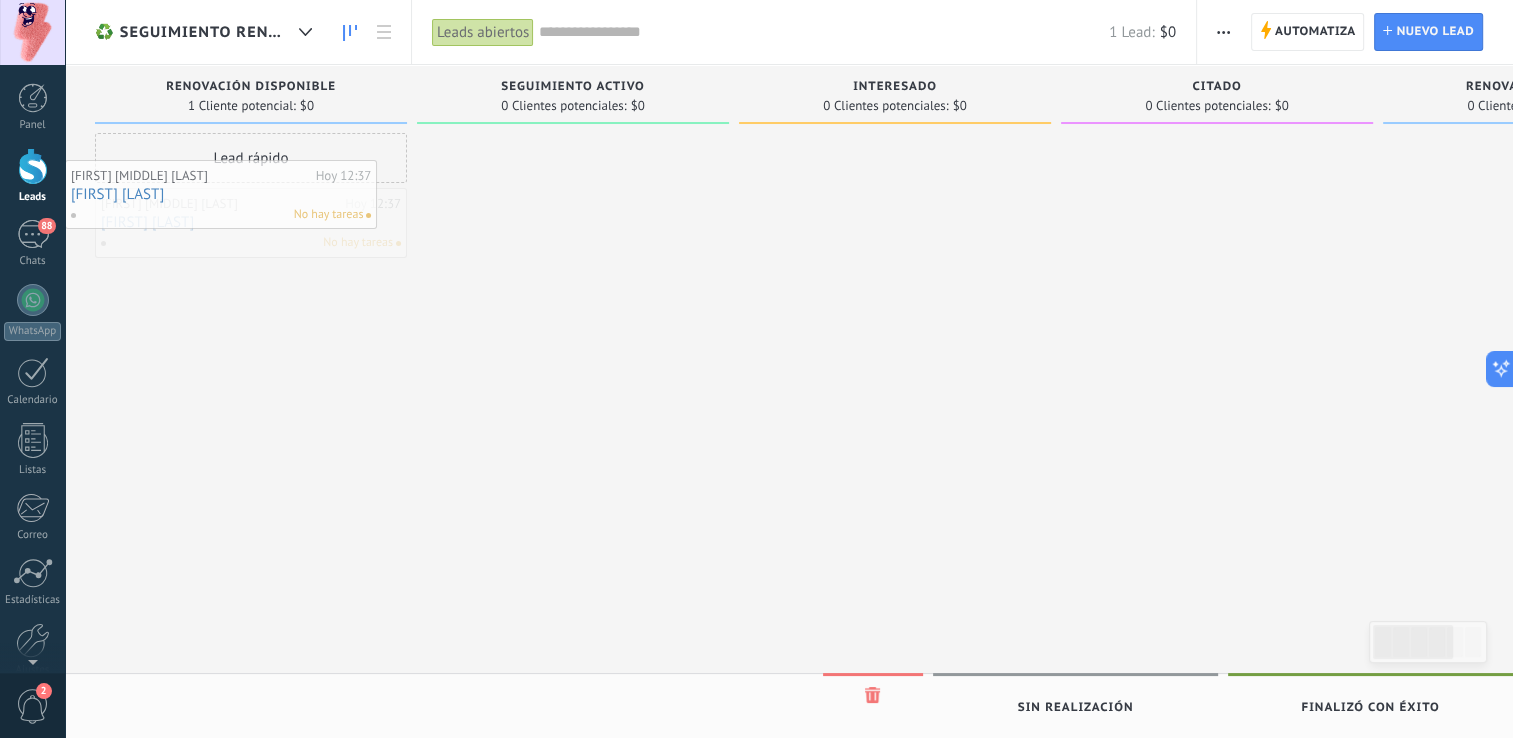 drag, startPoint x: 300, startPoint y: 220, endPoint x: 266, endPoint y: 178, distance: 54.037025 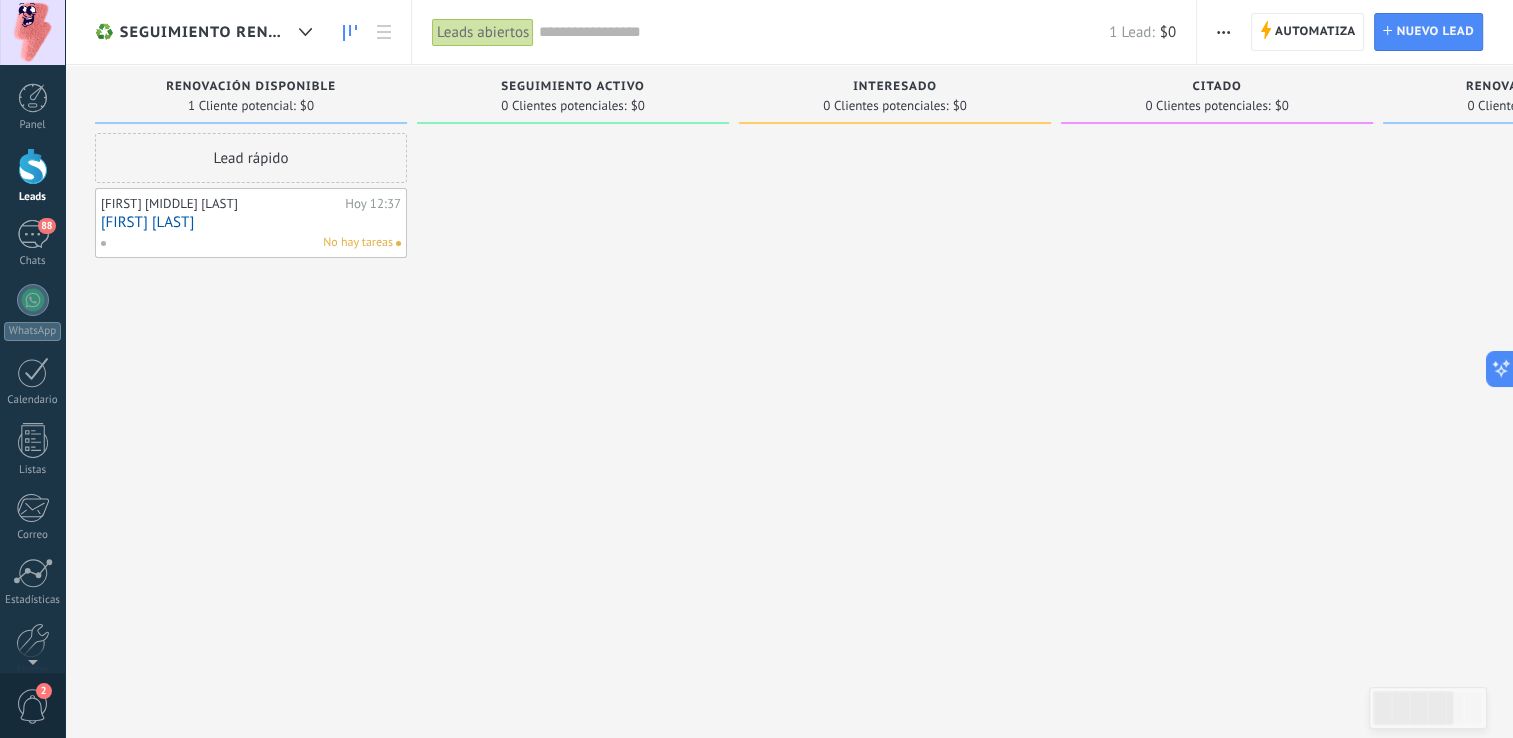 drag, startPoint x: 267, startPoint y: 202, endPoint x: 228, endPoint y: 94, distance: 114.82596 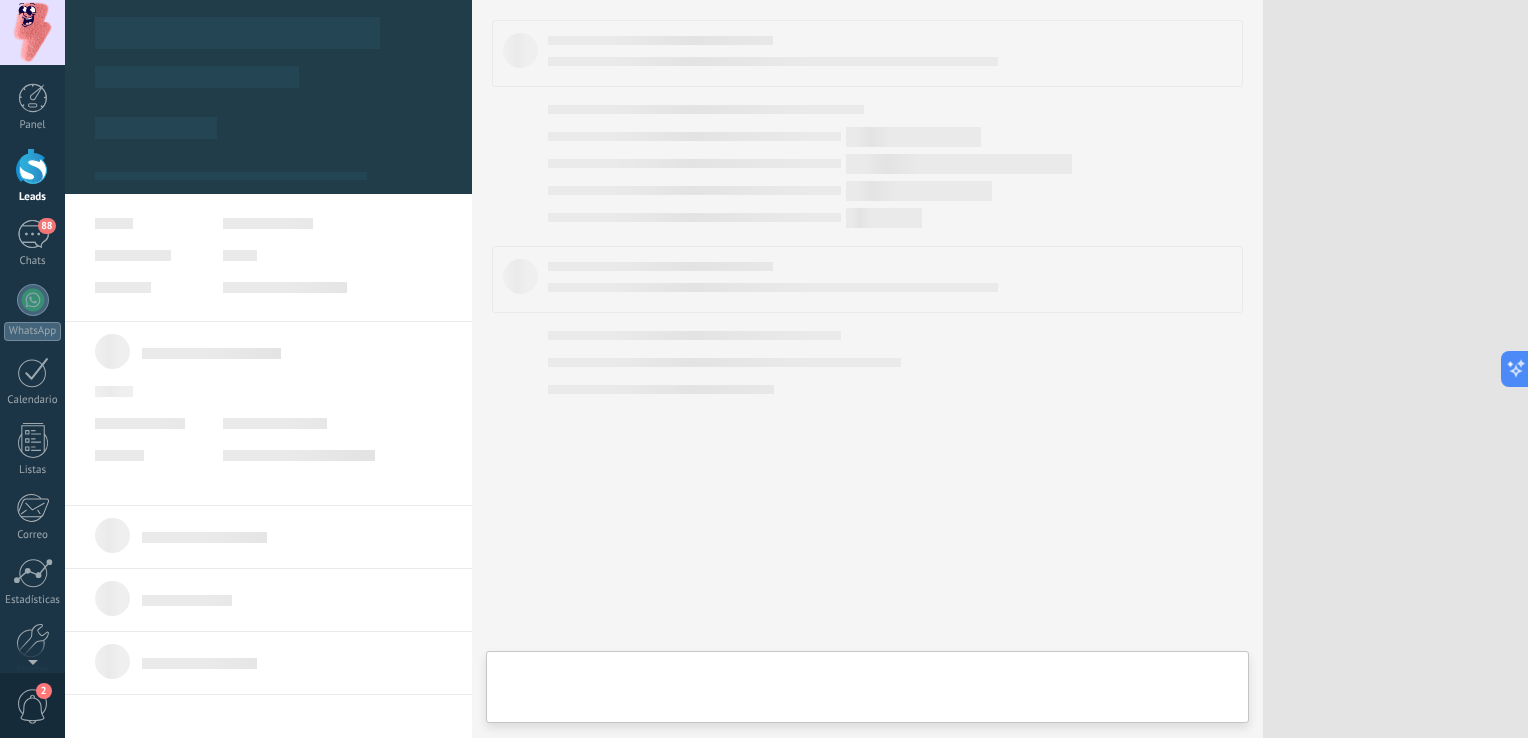 type on "**********" 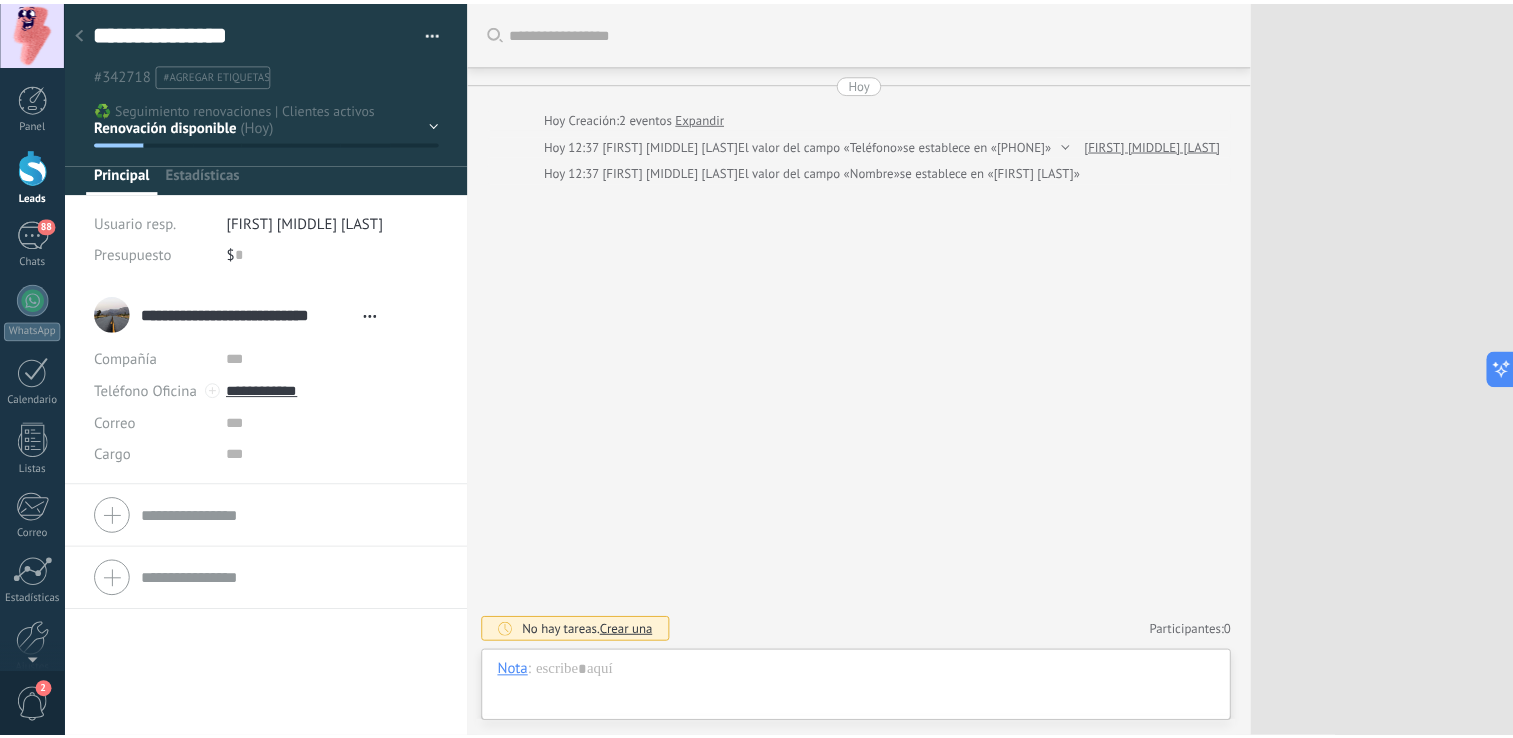 scroll, scrollTop: 29, scrollLeft: 0, axis: vertical 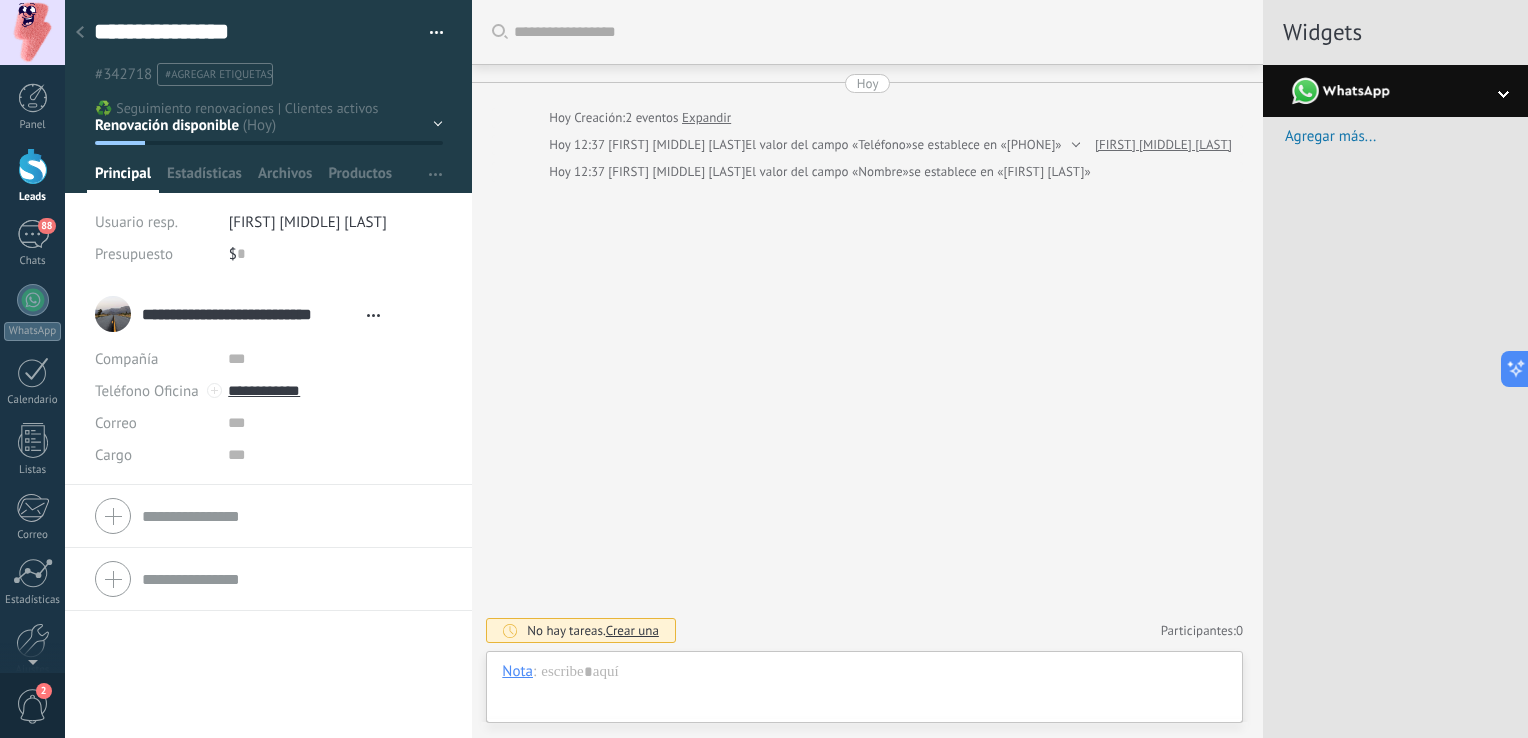 drag, startPoint x: 297, startPoint y: 230, endPoint x: 1443, endPoint y: 385, distance: 1156.4346 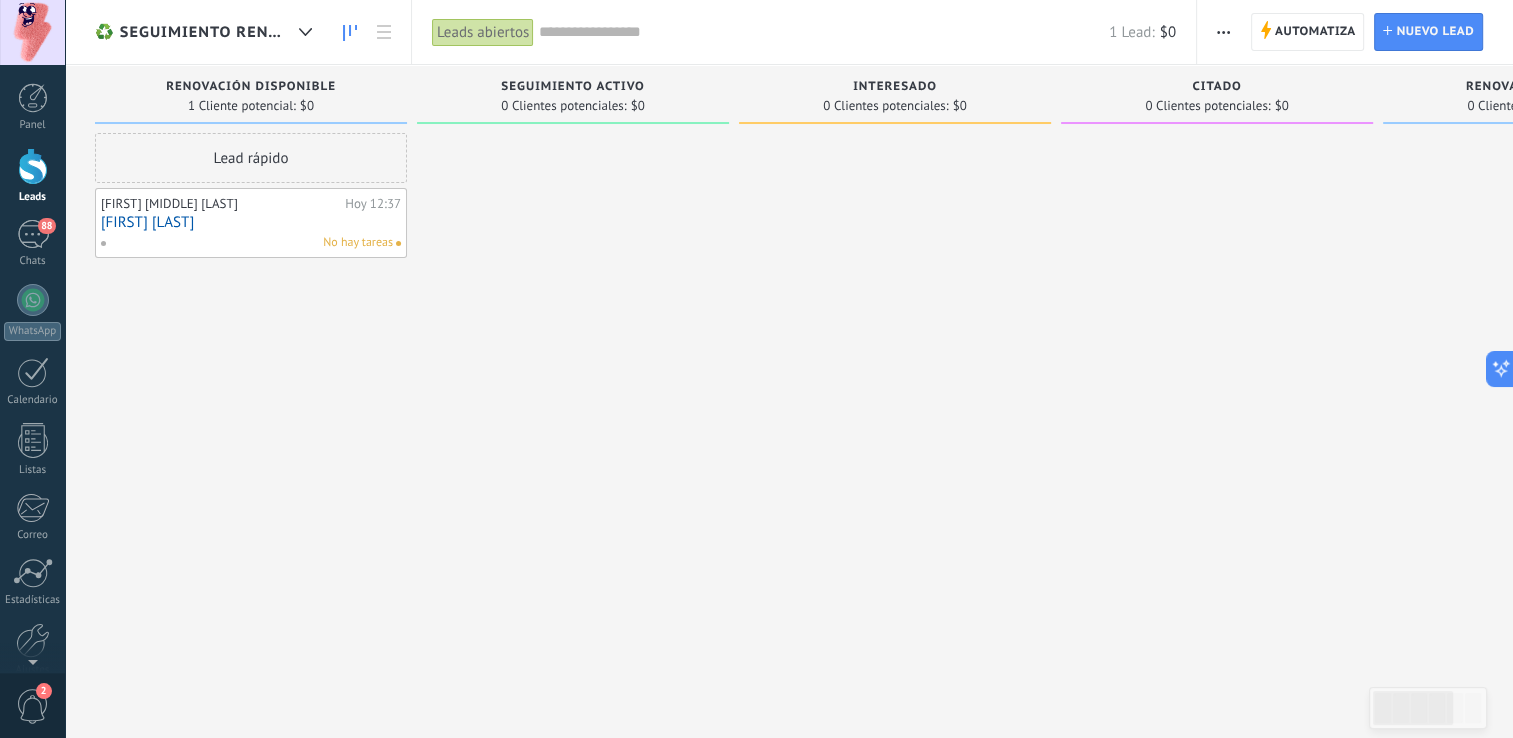 drag, startPoint x: 208, startPoint y: 210, endPoint x: 121, endPoint y: 300, distance: 125.17587 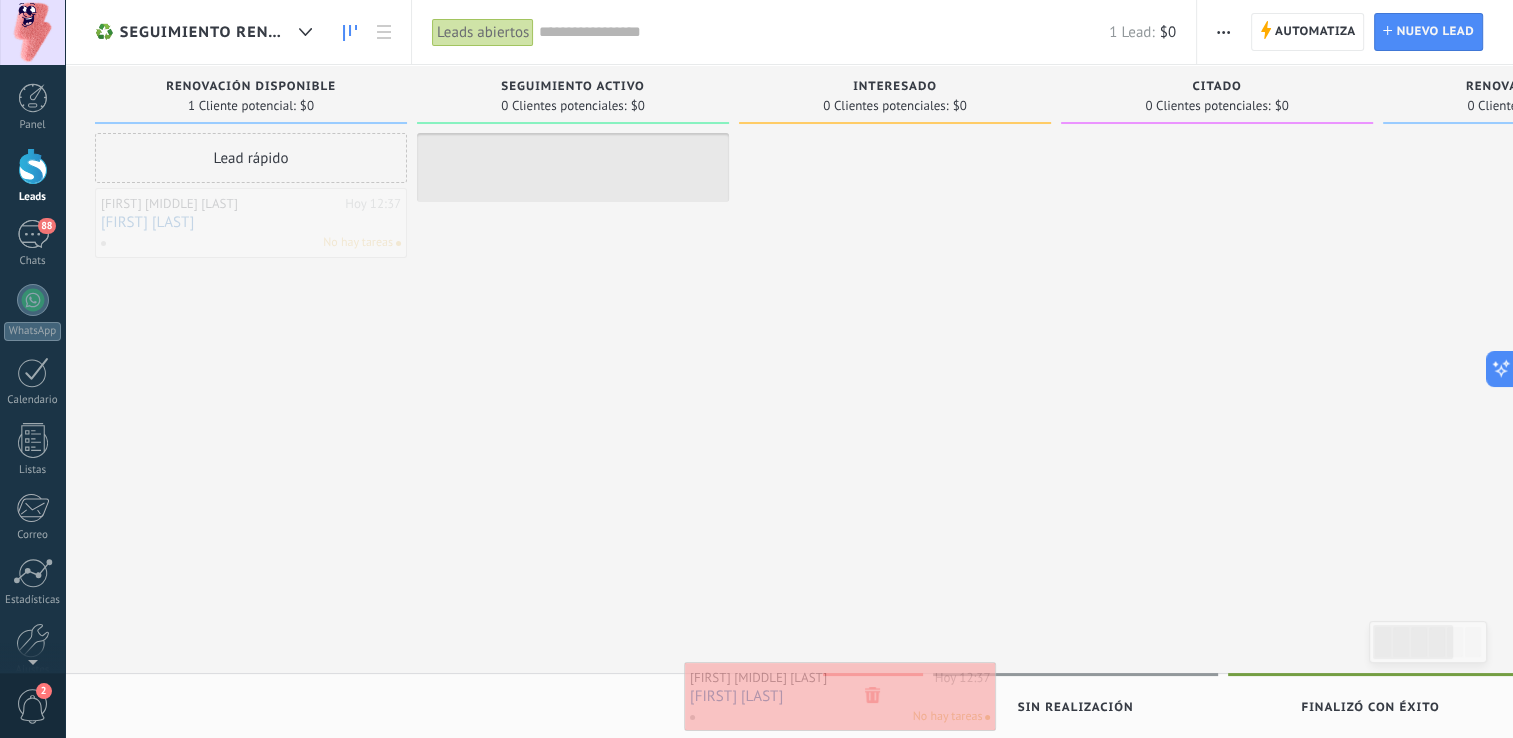 drag, startPoint x: 264, startPoint y: 244, endPoint x: 854, endPoint y: 719, distance: 757.44635 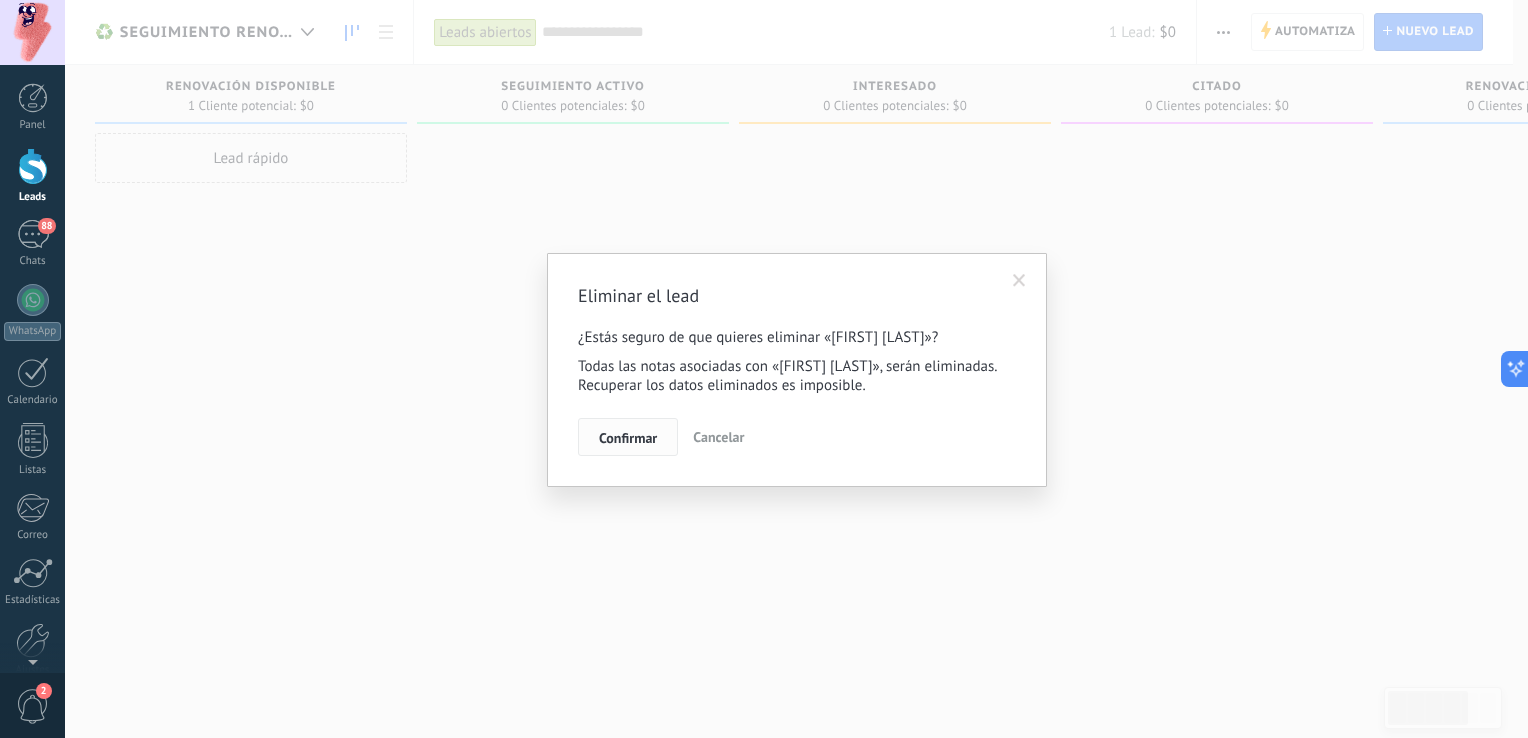 click on "Confirmar" at bounding box center (628, 438) 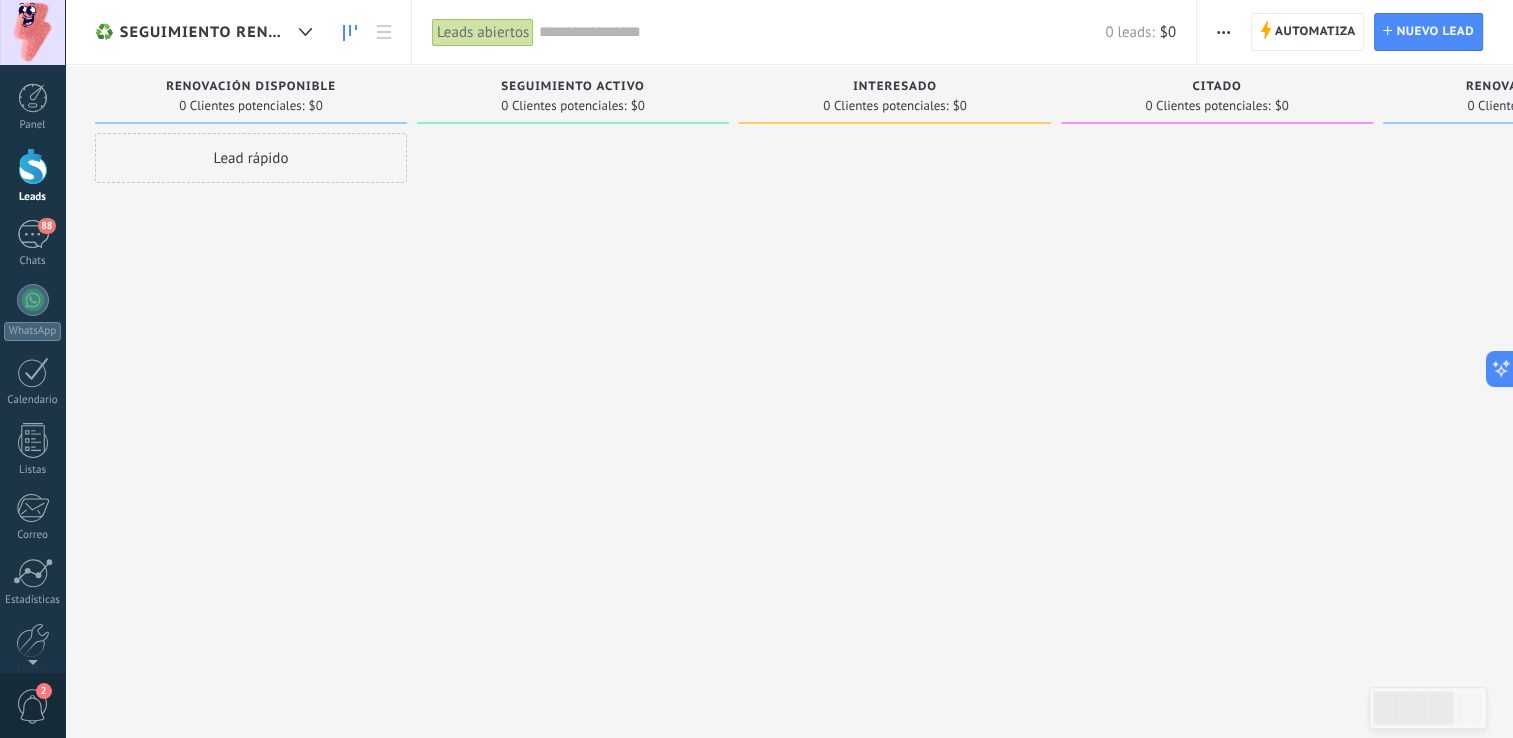 click on "0  Clientes potenciales:  $0" at bounding box center [251, 105] 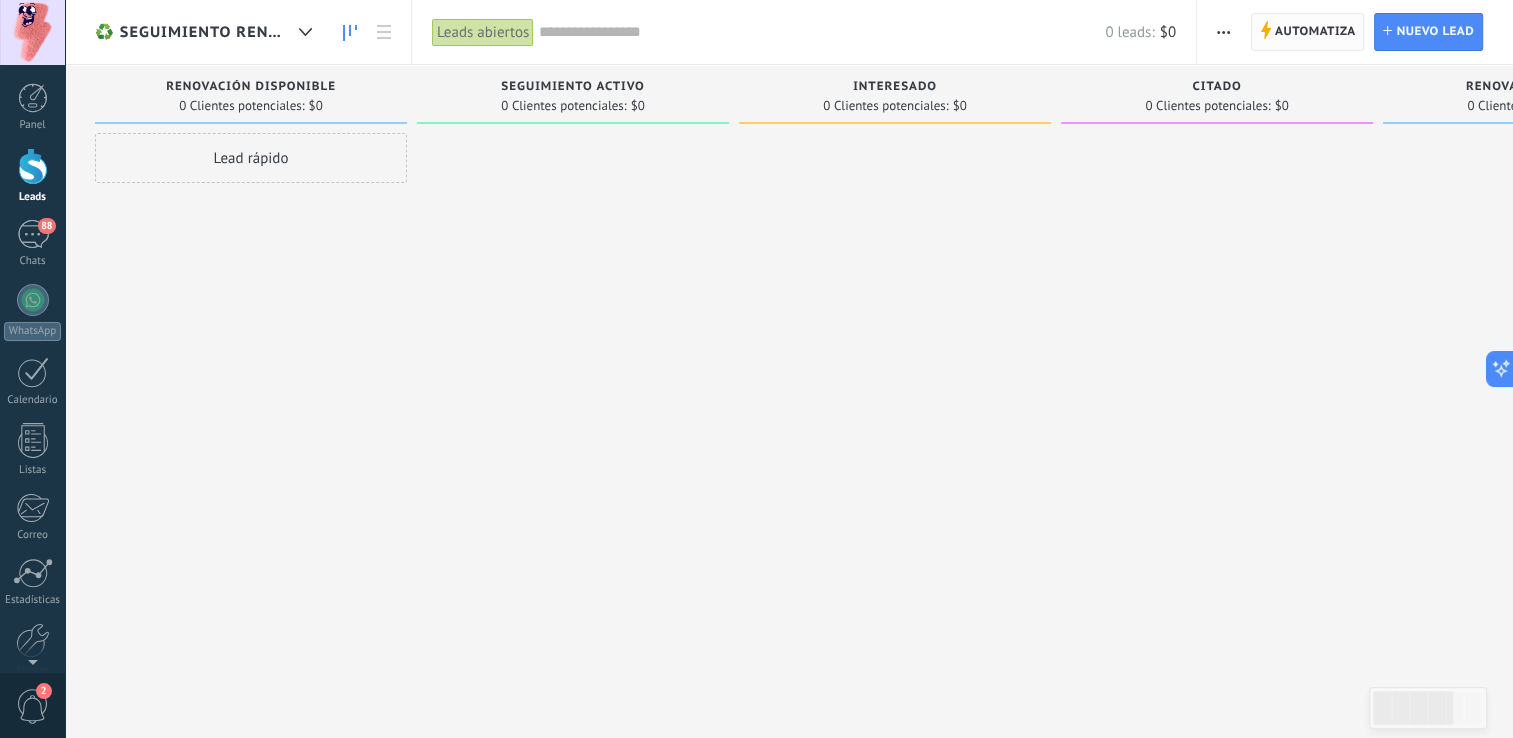 click on "Automatiza" at bounding box center [1315, 32] 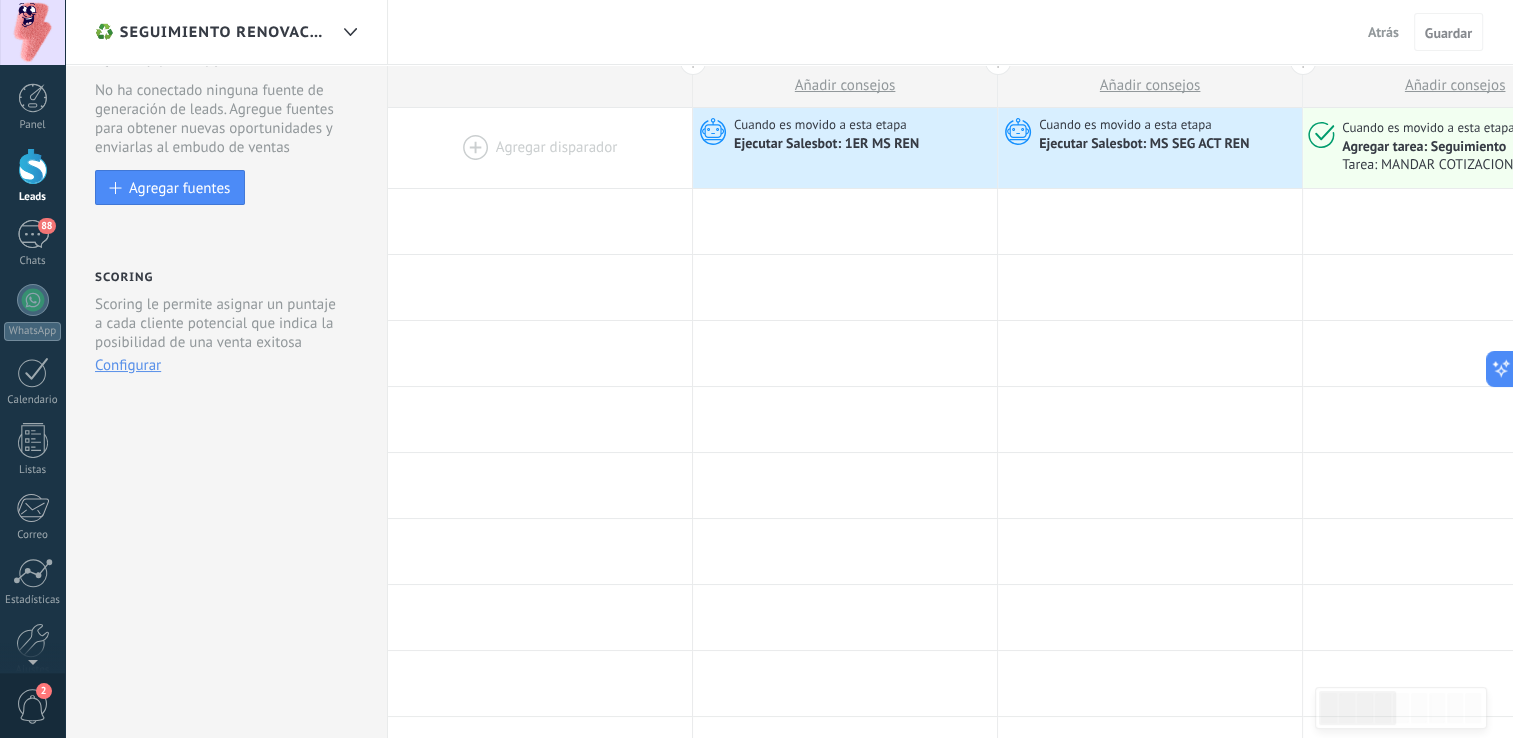 scroll, scrollTop: 0, scrollLeft: 0, axis: both 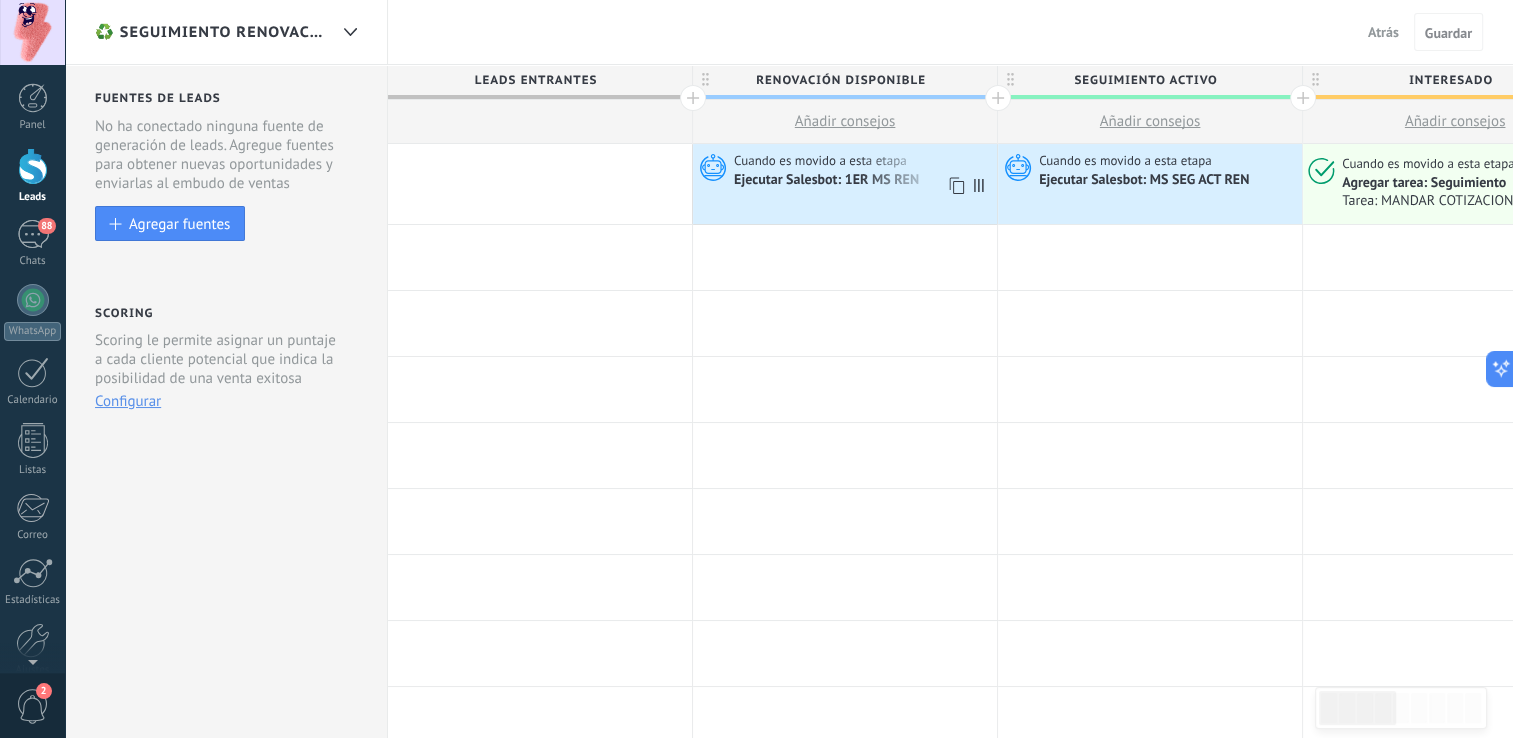 click on "Cuando es movido a esta etapa Ejecutar Salesbot: 1ER MS REN" at bounding box center (845, 184) 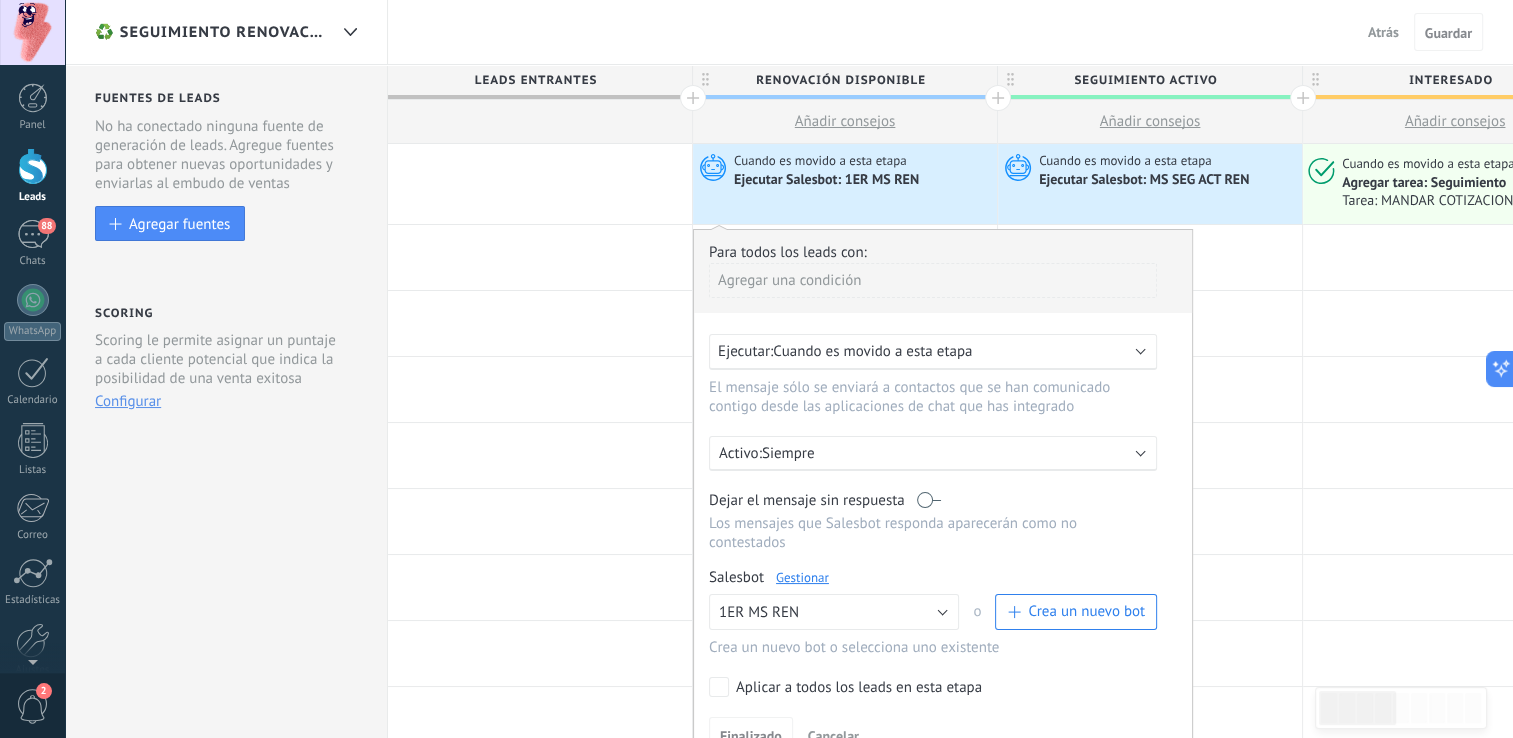 click on "Cuando es movido a esta etapa" at bounding box center [872, 351] 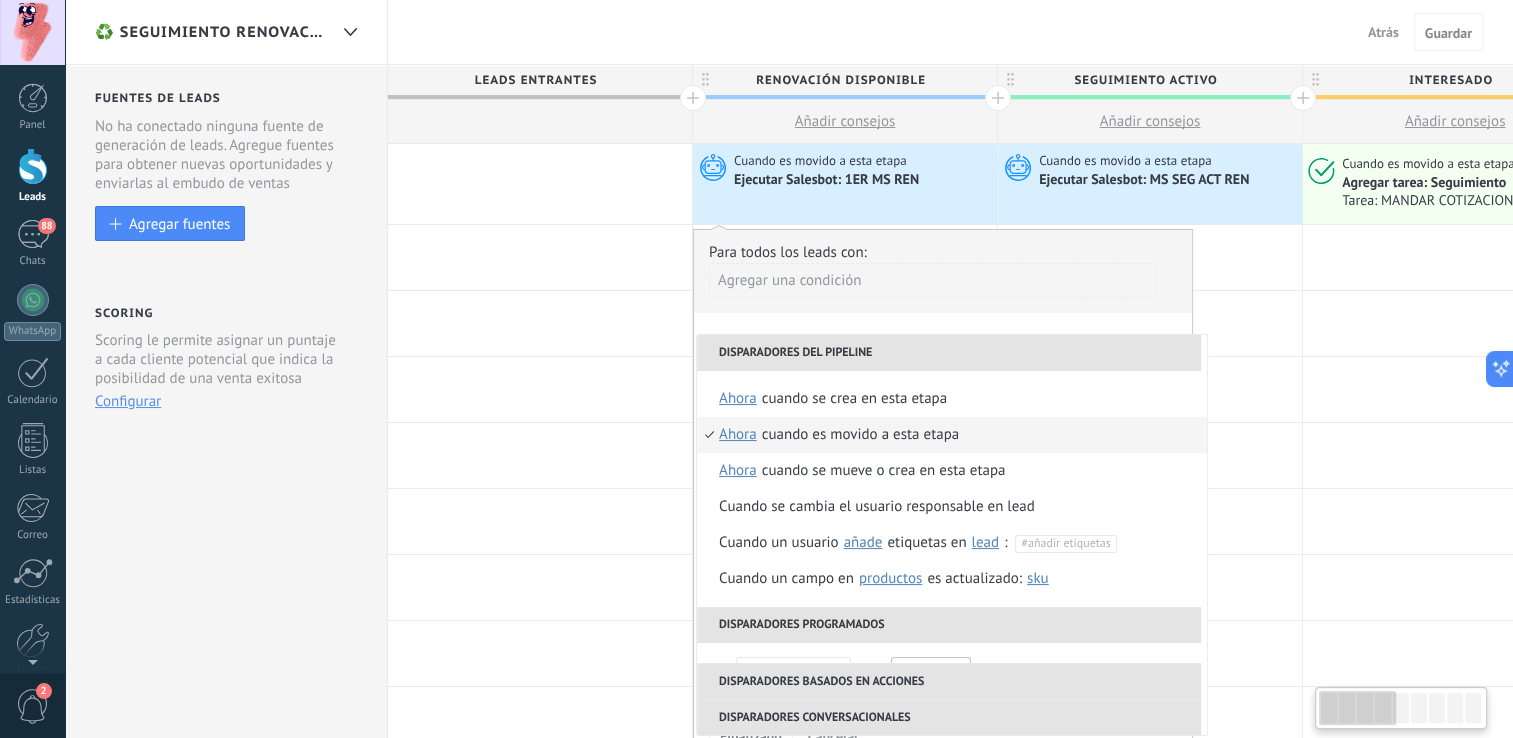 click on "Disparadores del pipeline" at bounding box center [949, 353] 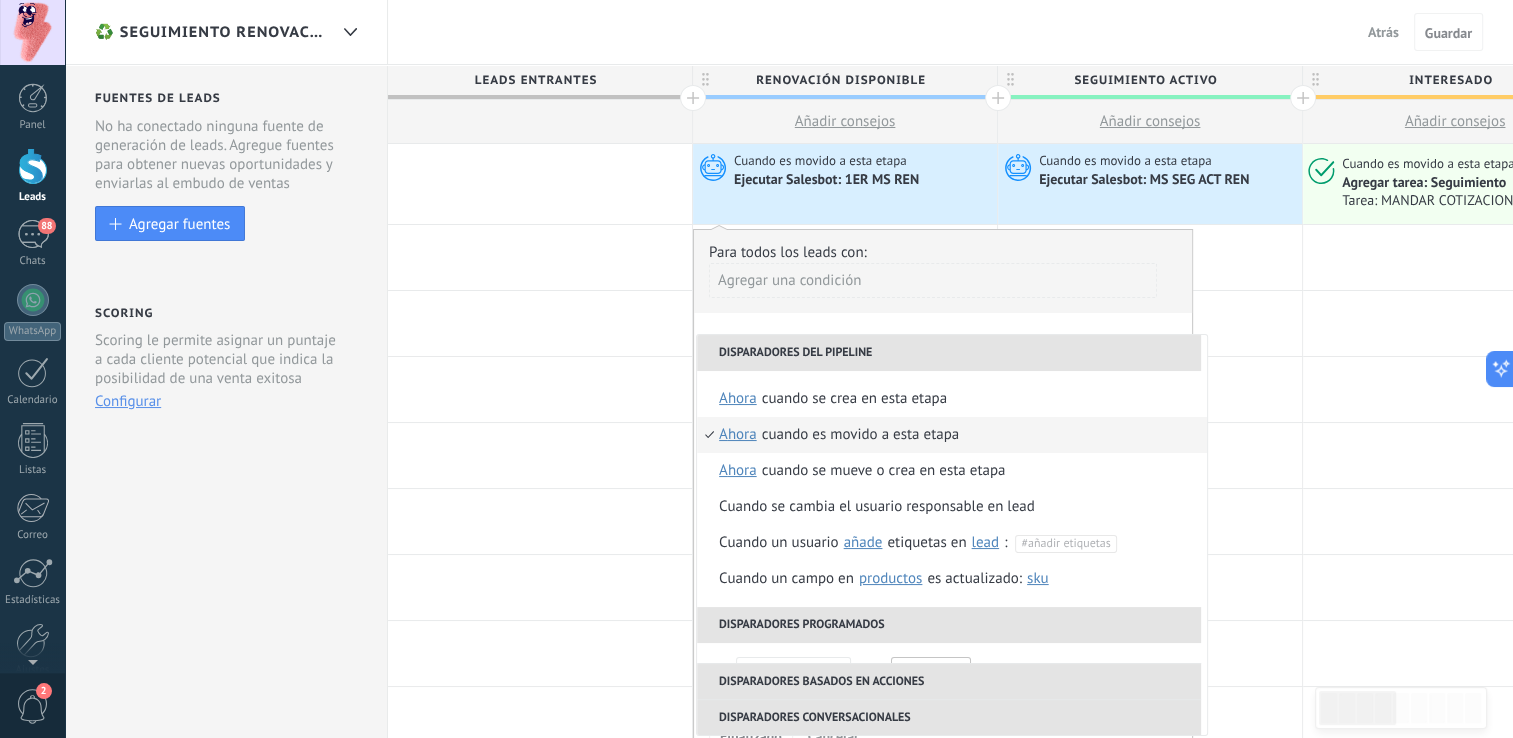 click on "Agregar una condición" at bounding box center [933, 280] 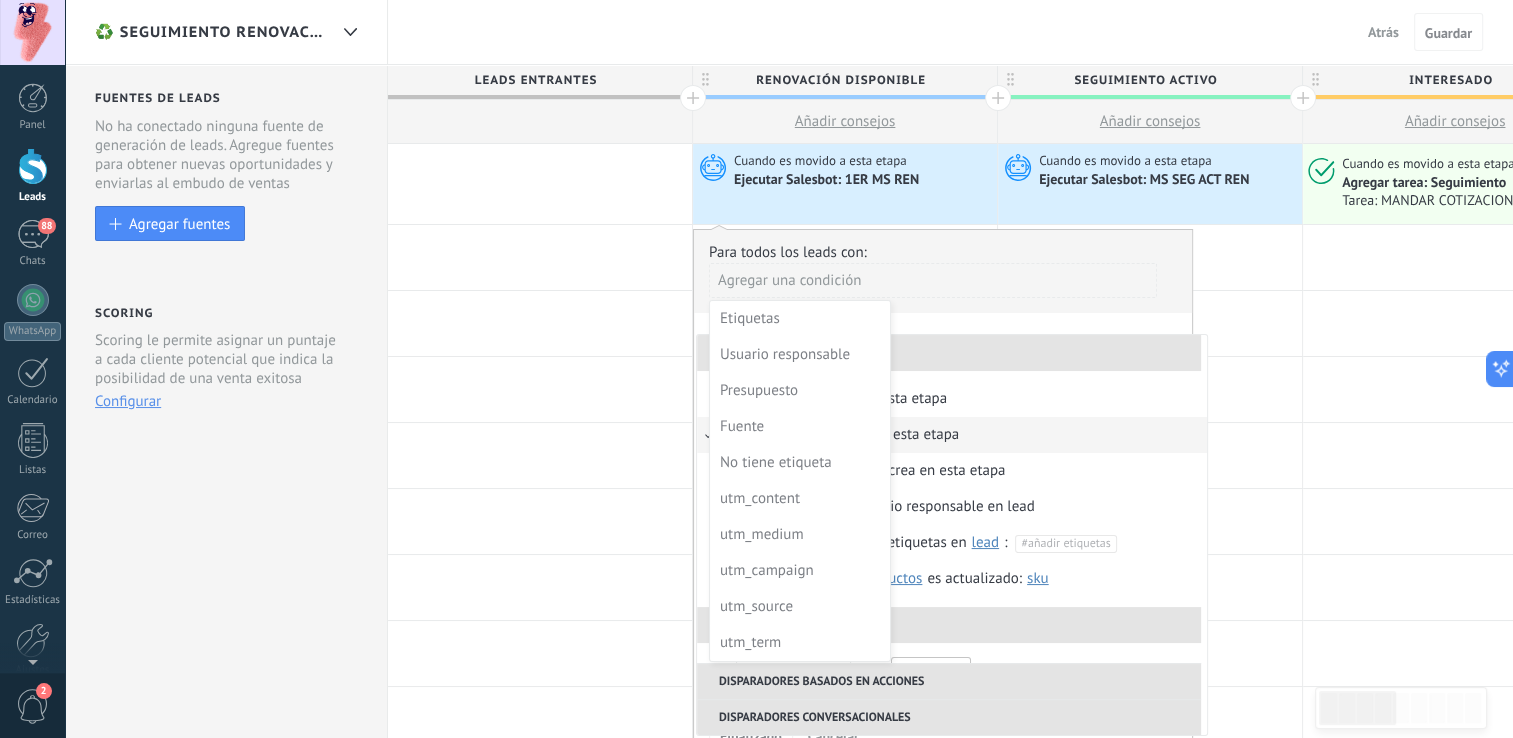 click at bounding box center (943, 490) 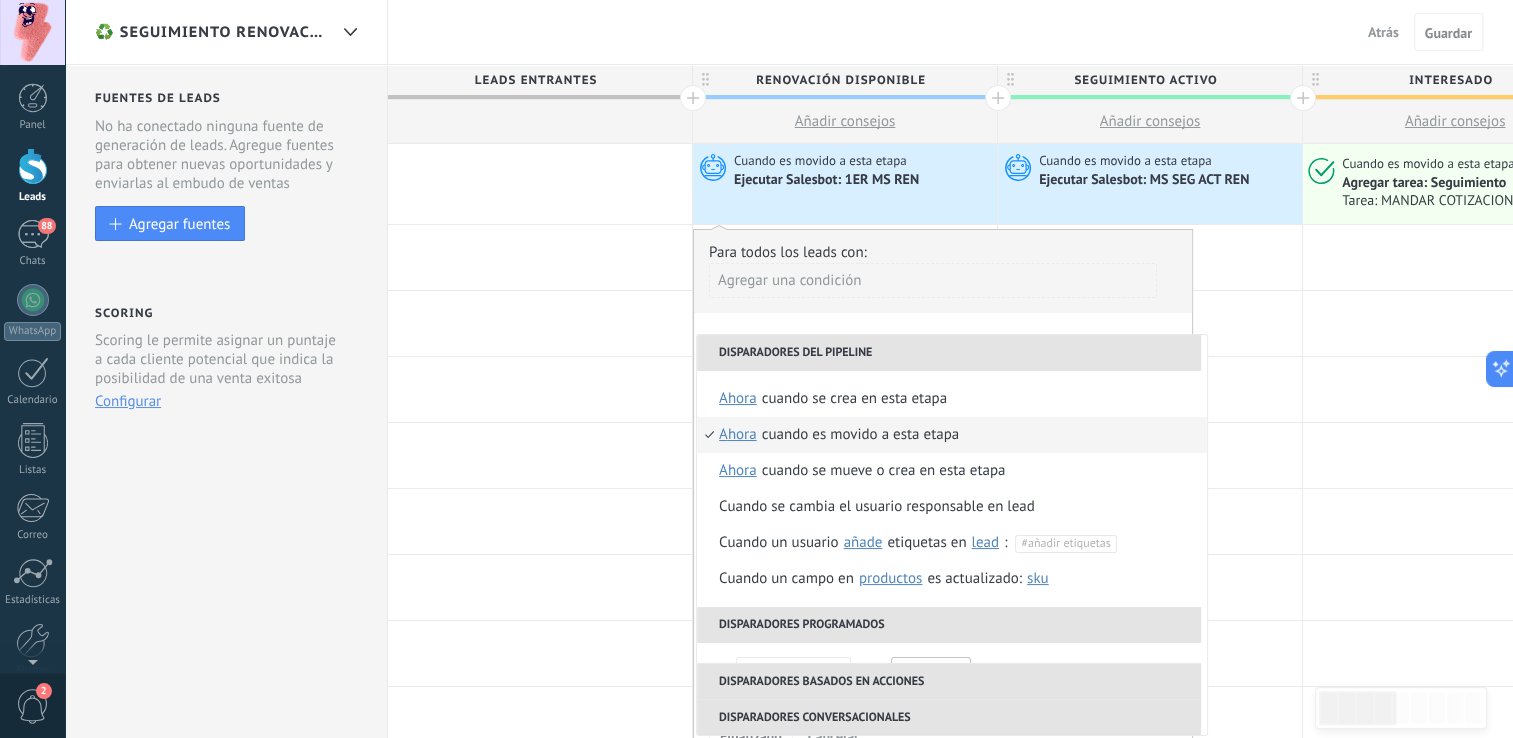 click on "Cuando es movido a esta etapa ahora después de 5 minutos después de 10 minutos un día Seleccionar un intervalo ahora" at bounding box center (952, 435) 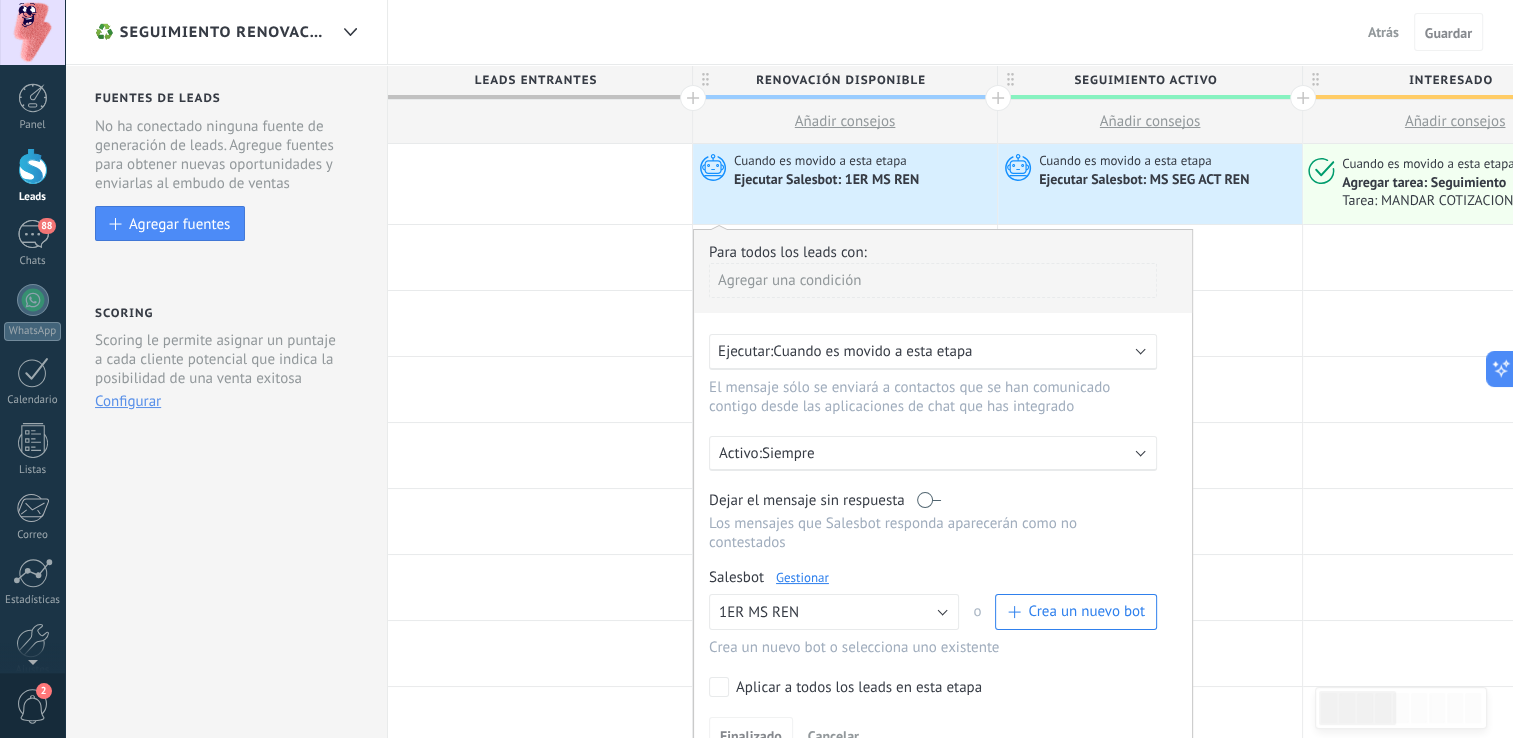click on "Ejecutar:  Cuando es movido a esta etapa" at bounding box center (925, 351) 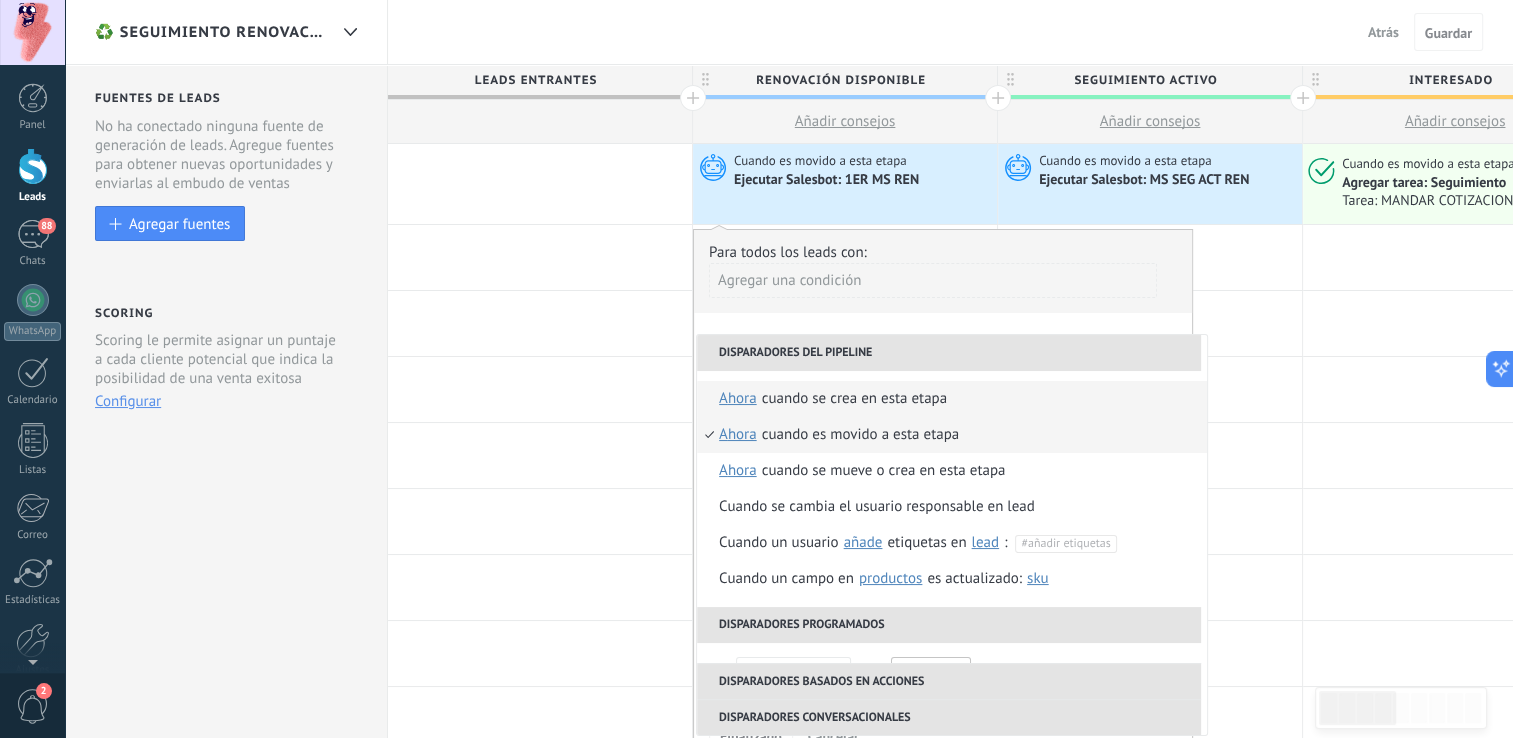click on "Cuando se crea en esta etapa ahora después de 5 minutos después de 10 minutos un día Seleccionar un intervalo ahora" at bounding box center [952, 399] 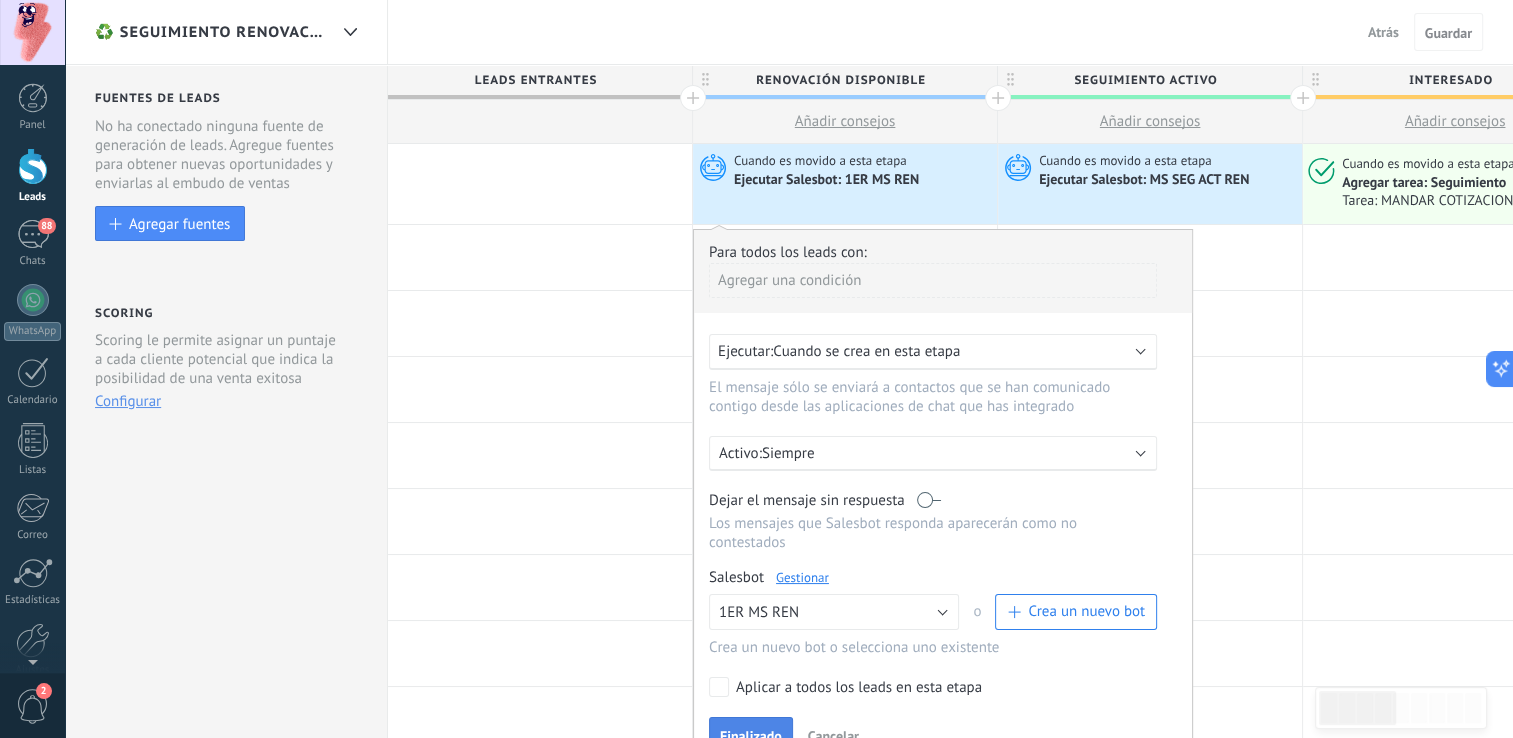 click on "Finalizado" at bounding box center (751, 736) 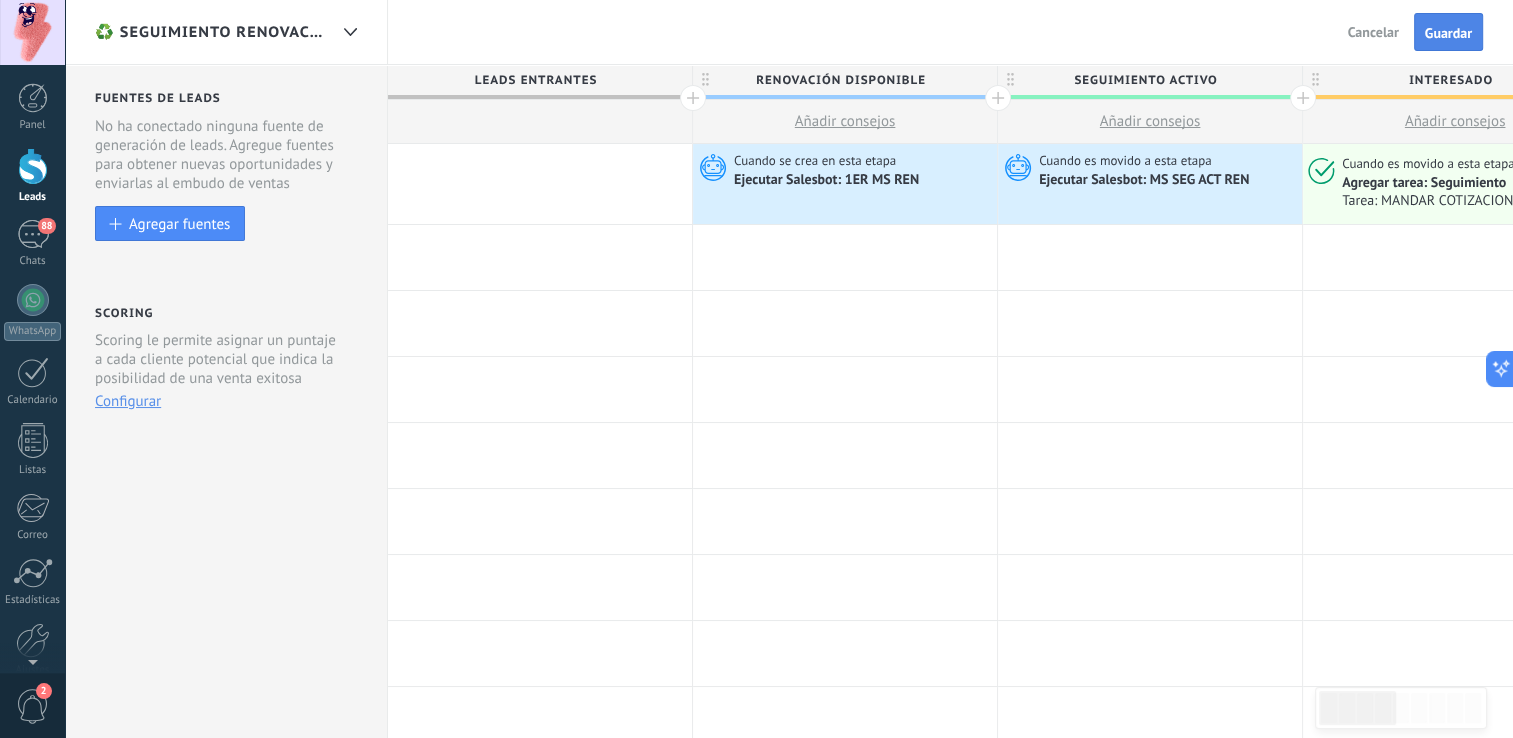 click on "Guardar" at bounding box center [1448, 33] 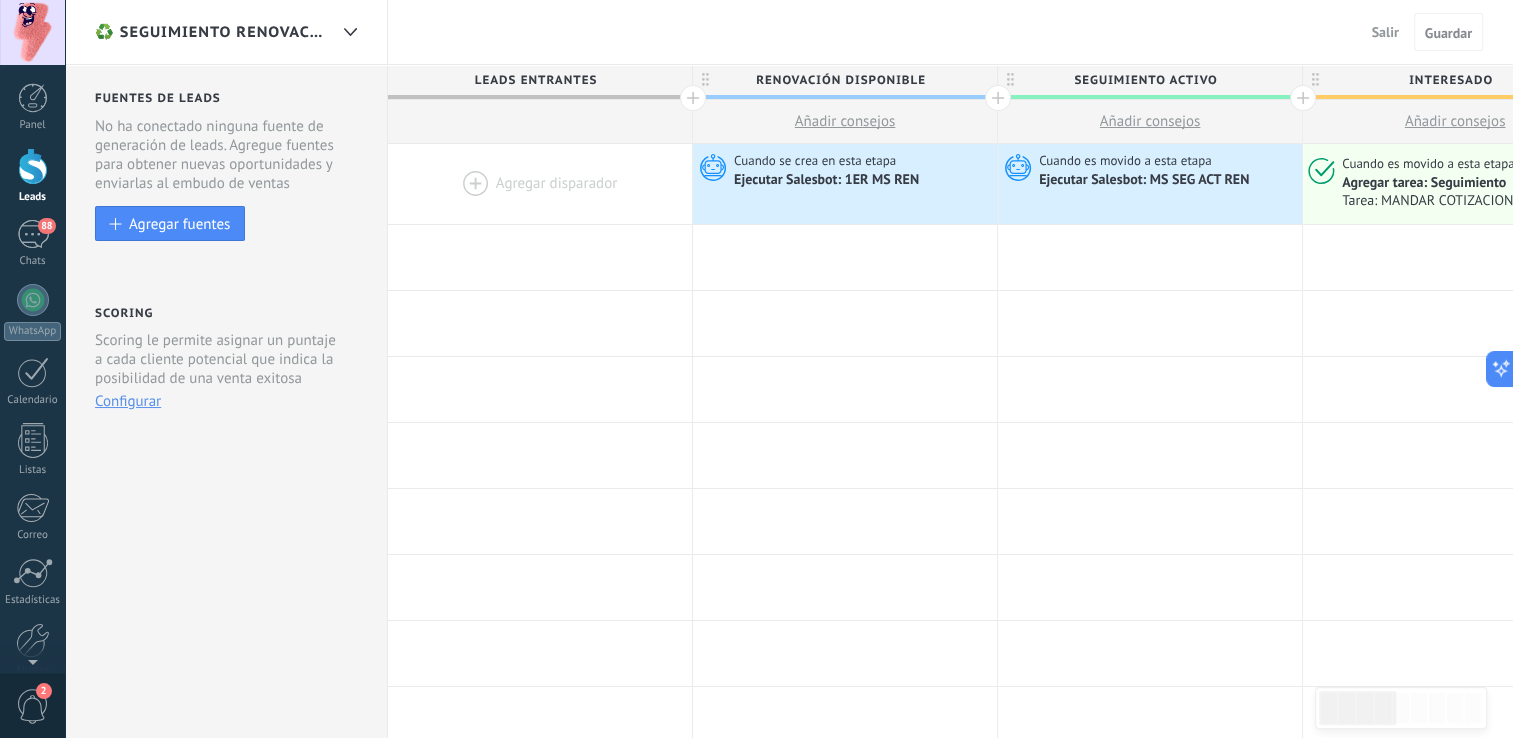 click on "Salir" at bounding box center [1385, 32] 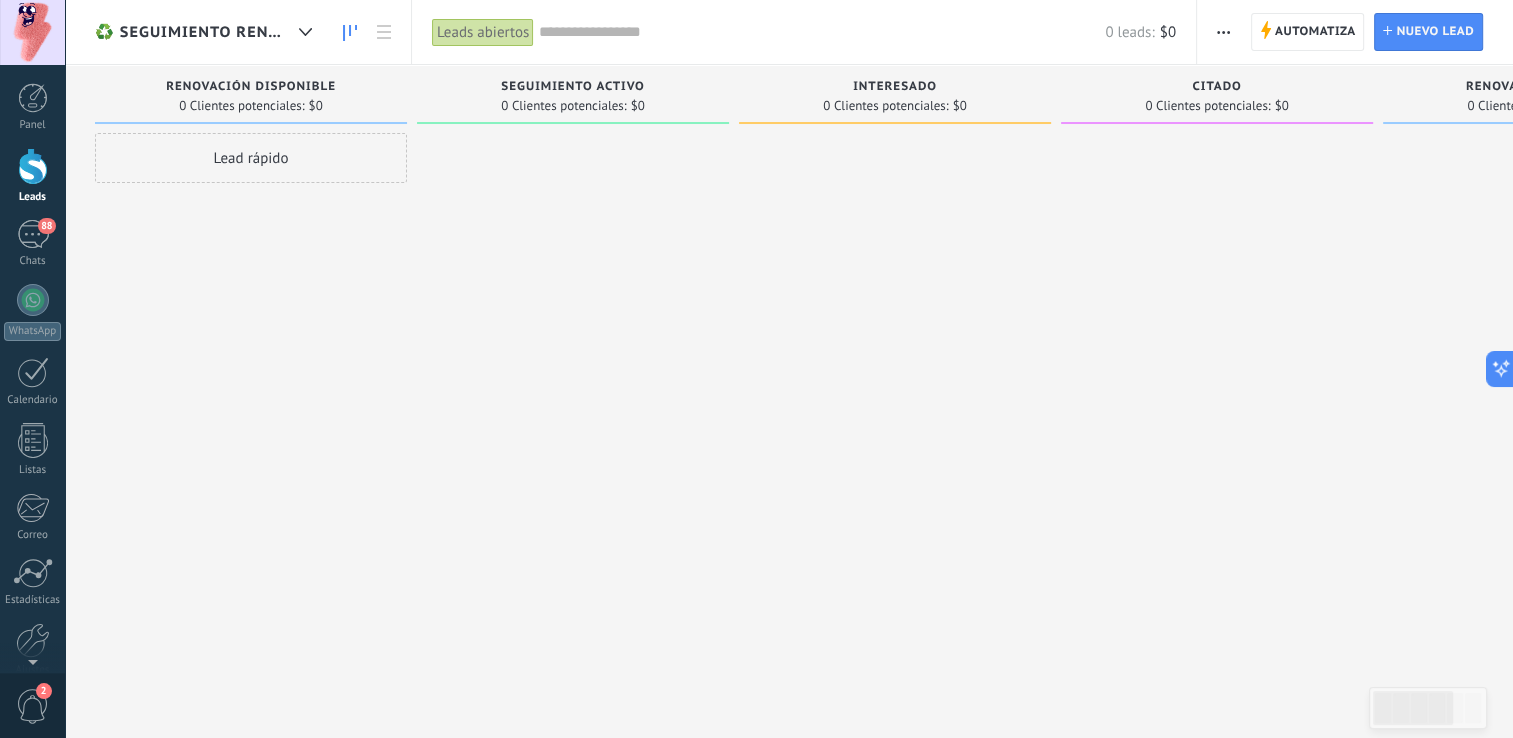 click on "Lead rápido" at bounding box center (251, 158) 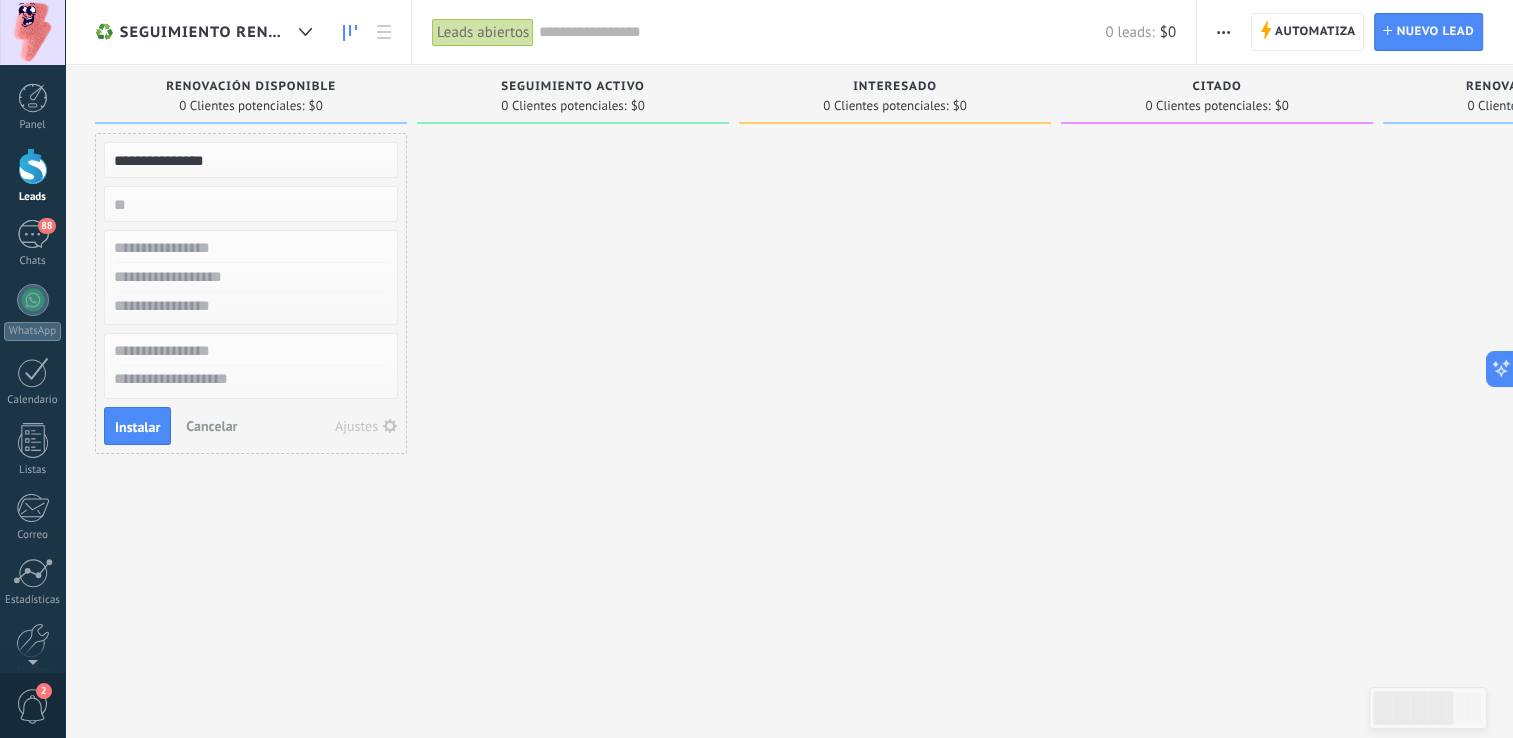 type on "**********" 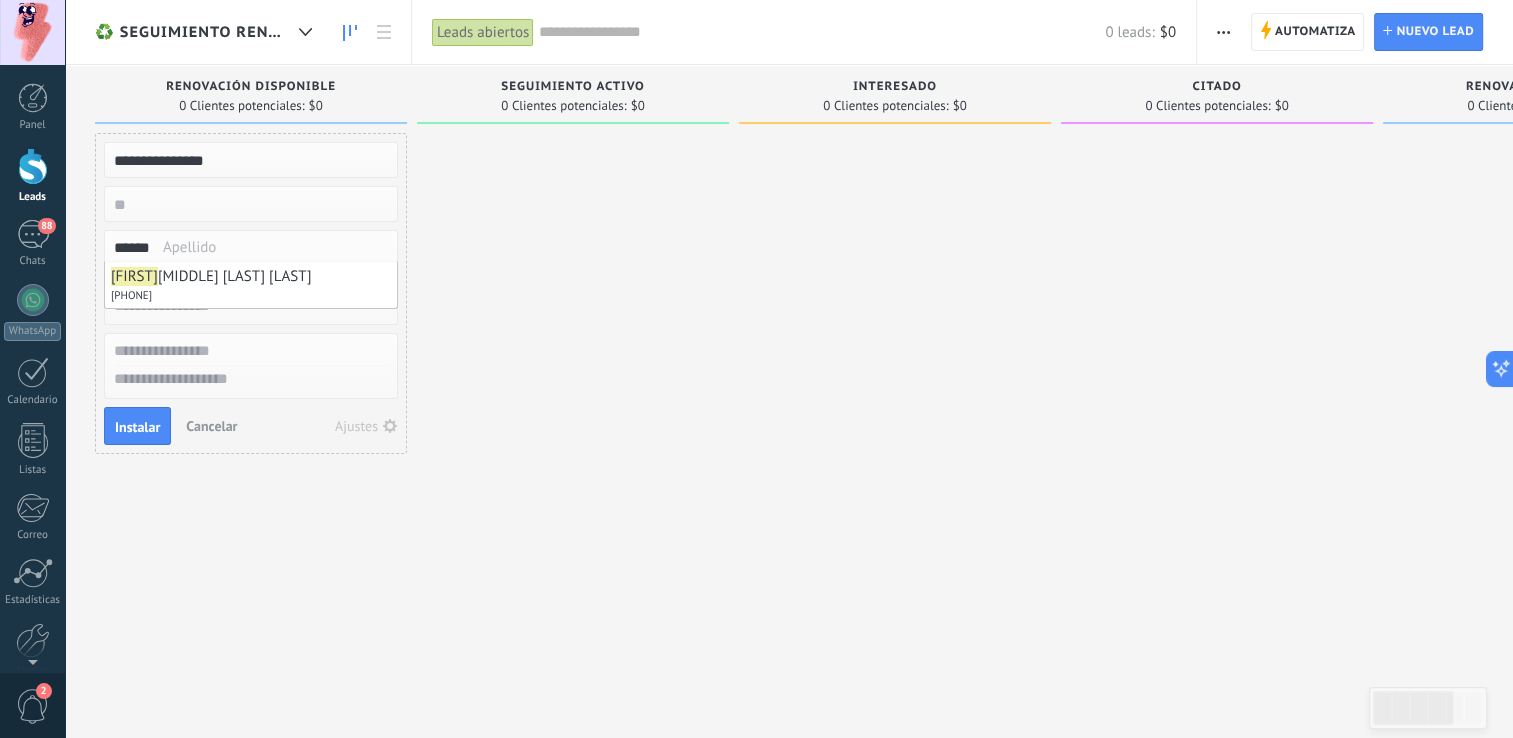 type on "**********" 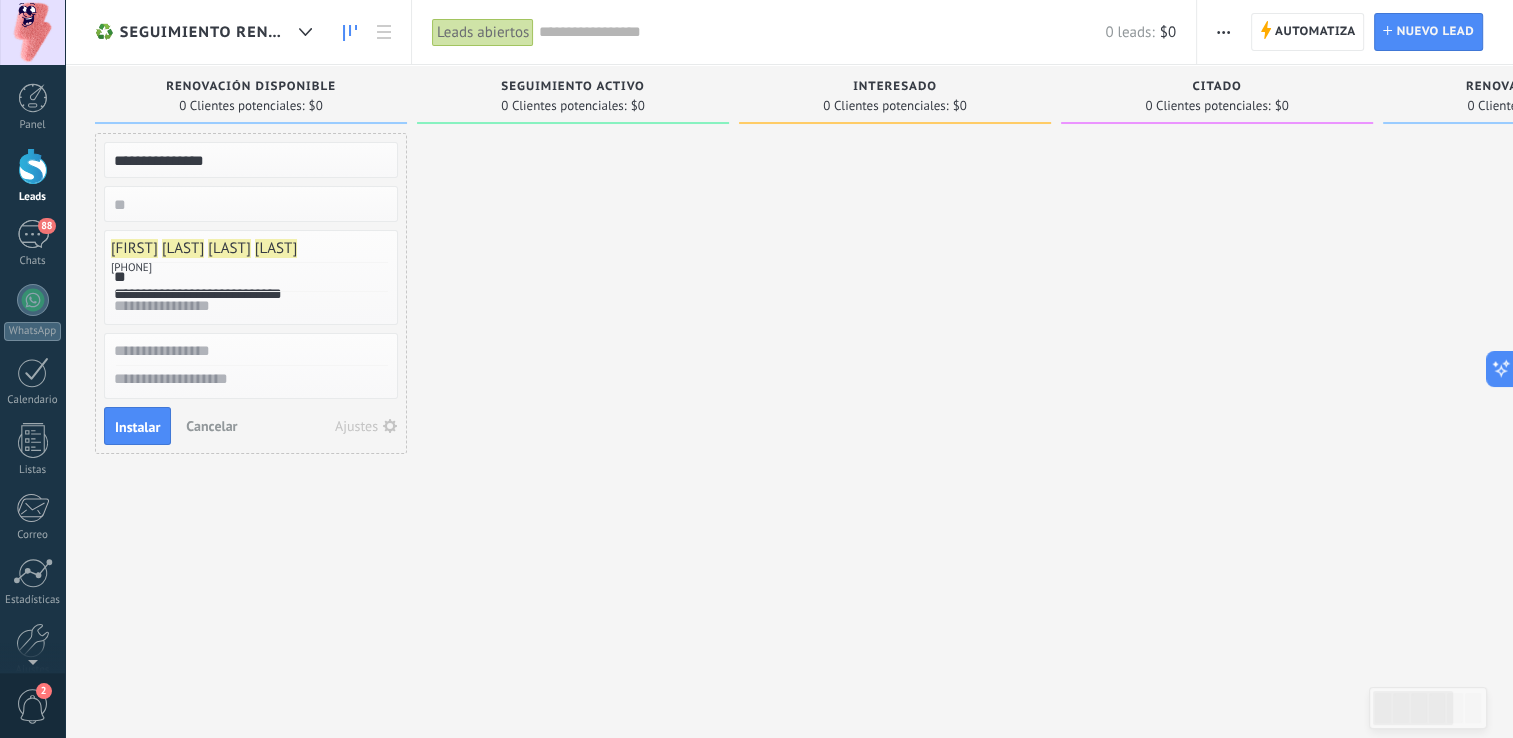 type on "*" 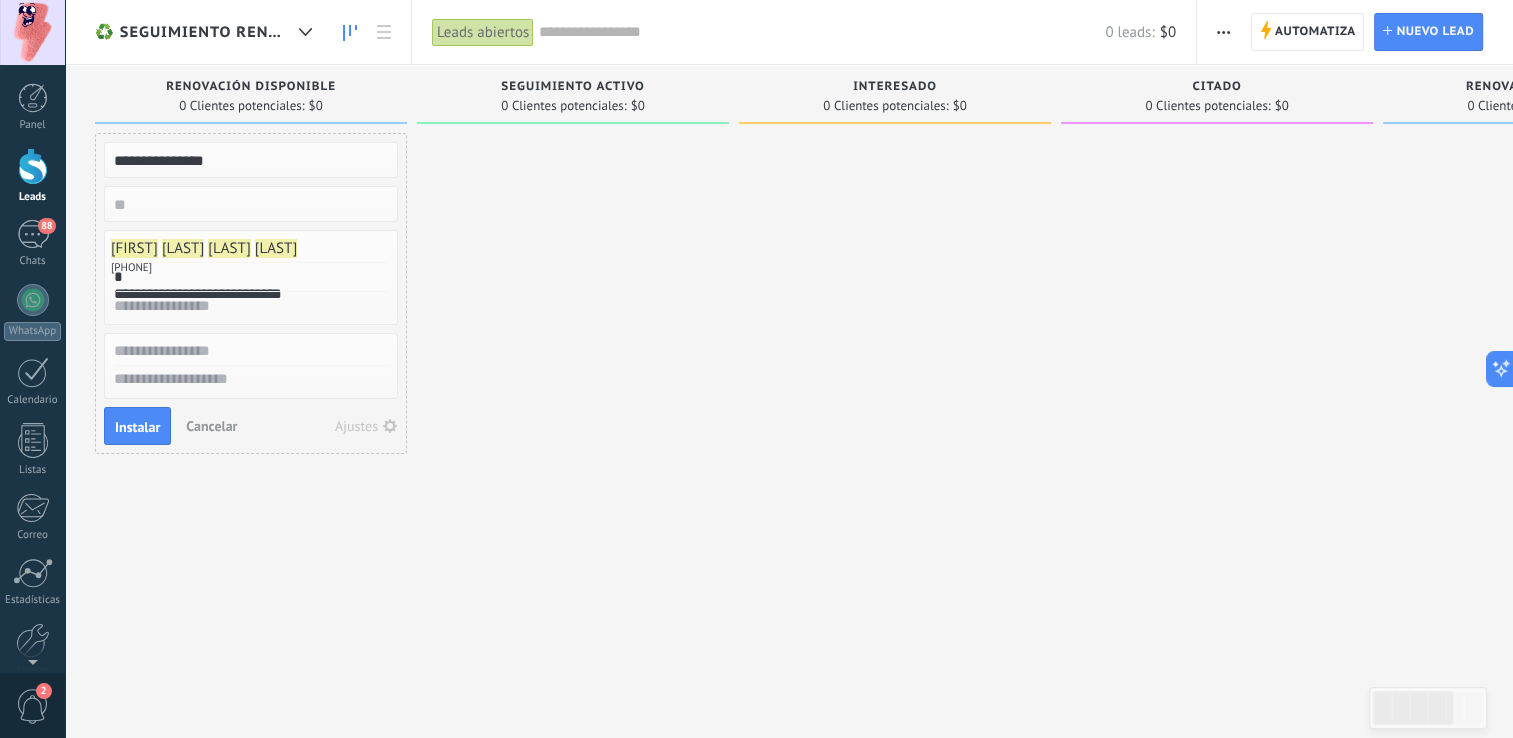 type 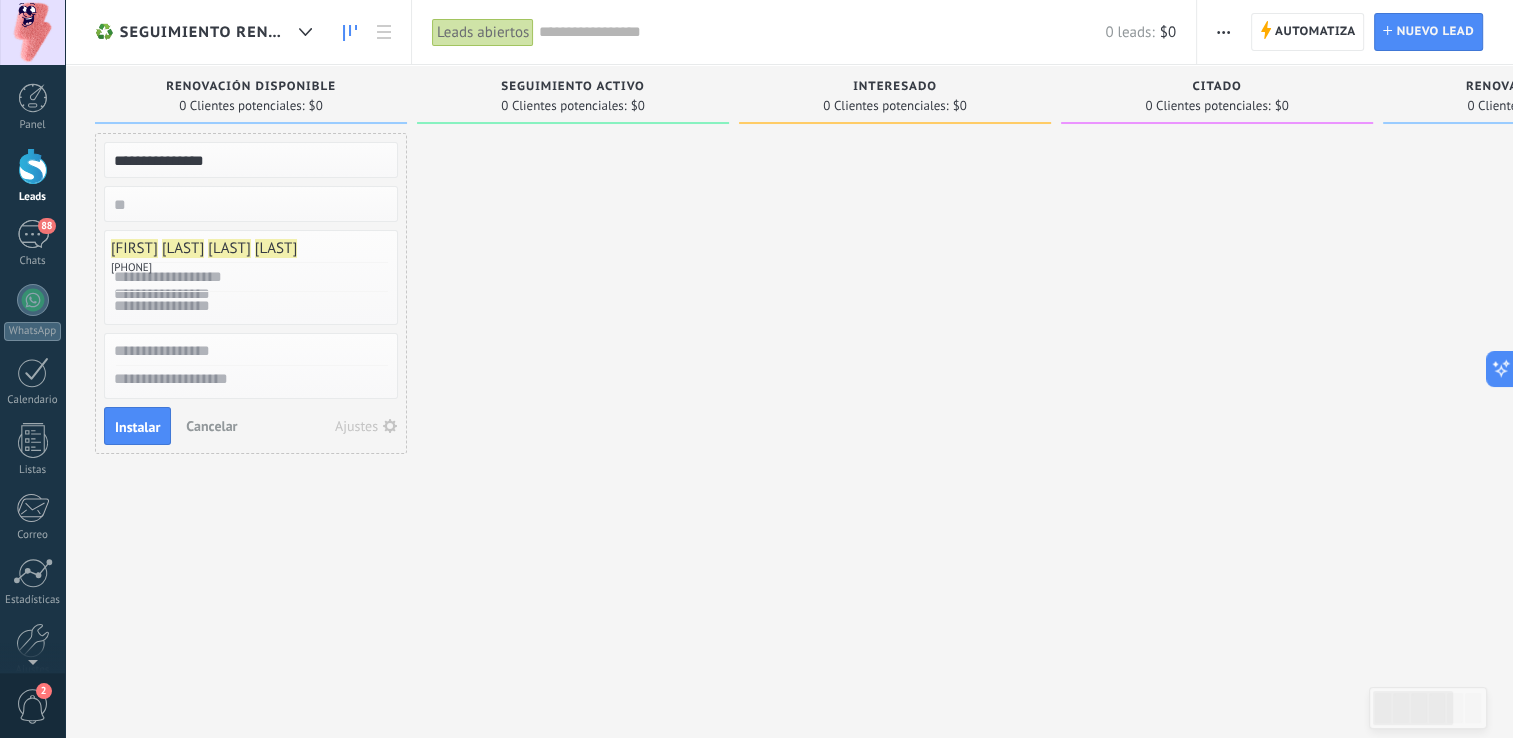 type 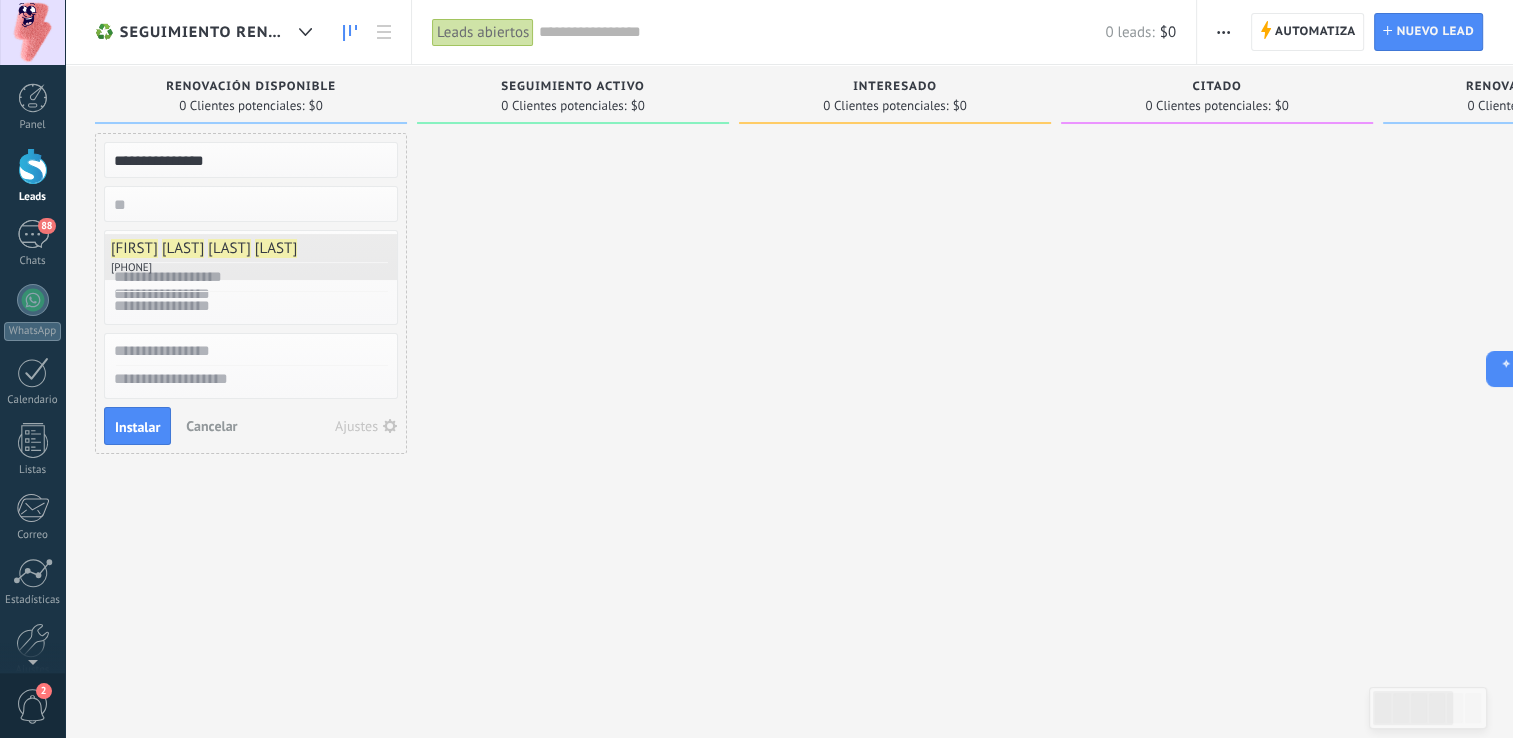 click on "[LAST]" at bounding box center [229, 248] 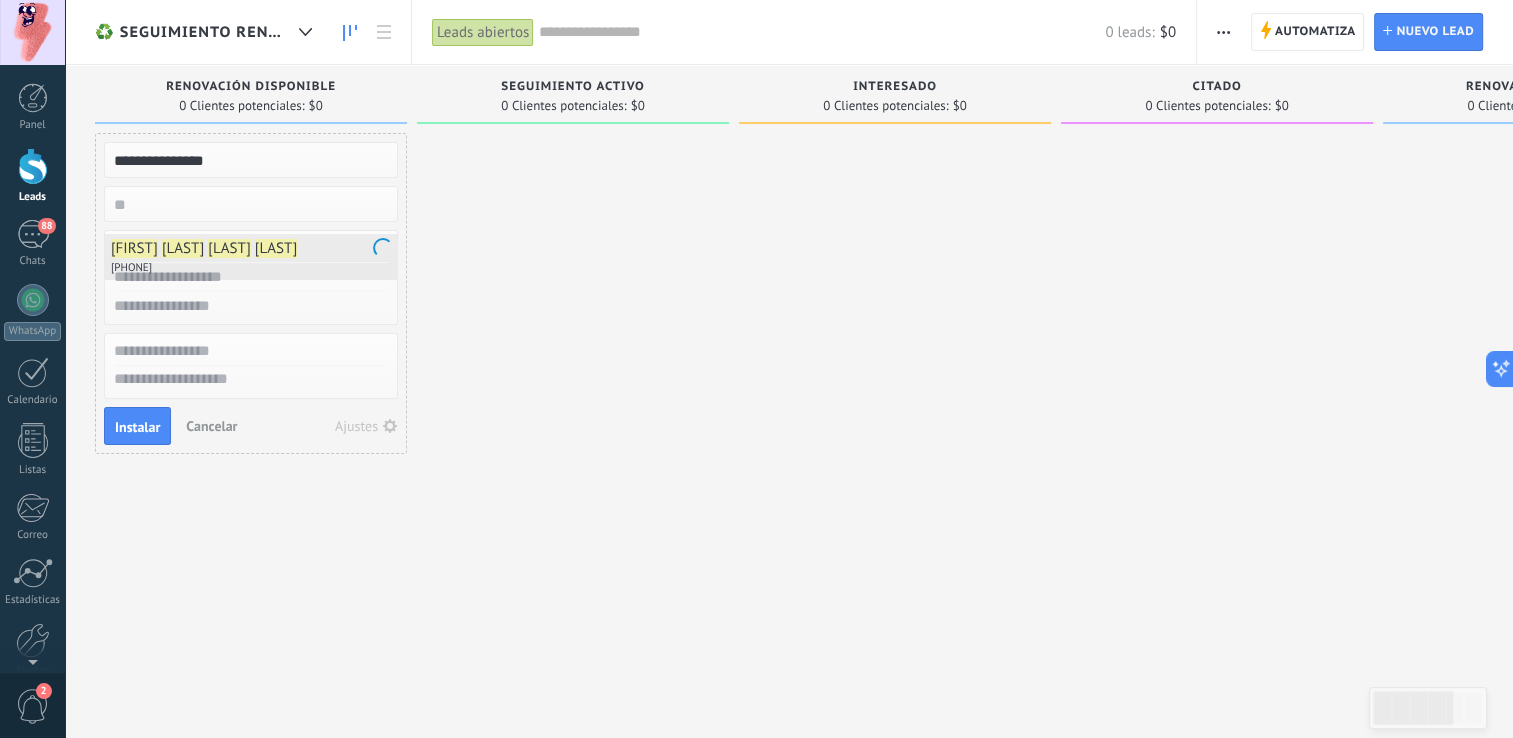 click on "[LAST]" at bounding box center [229, 248] 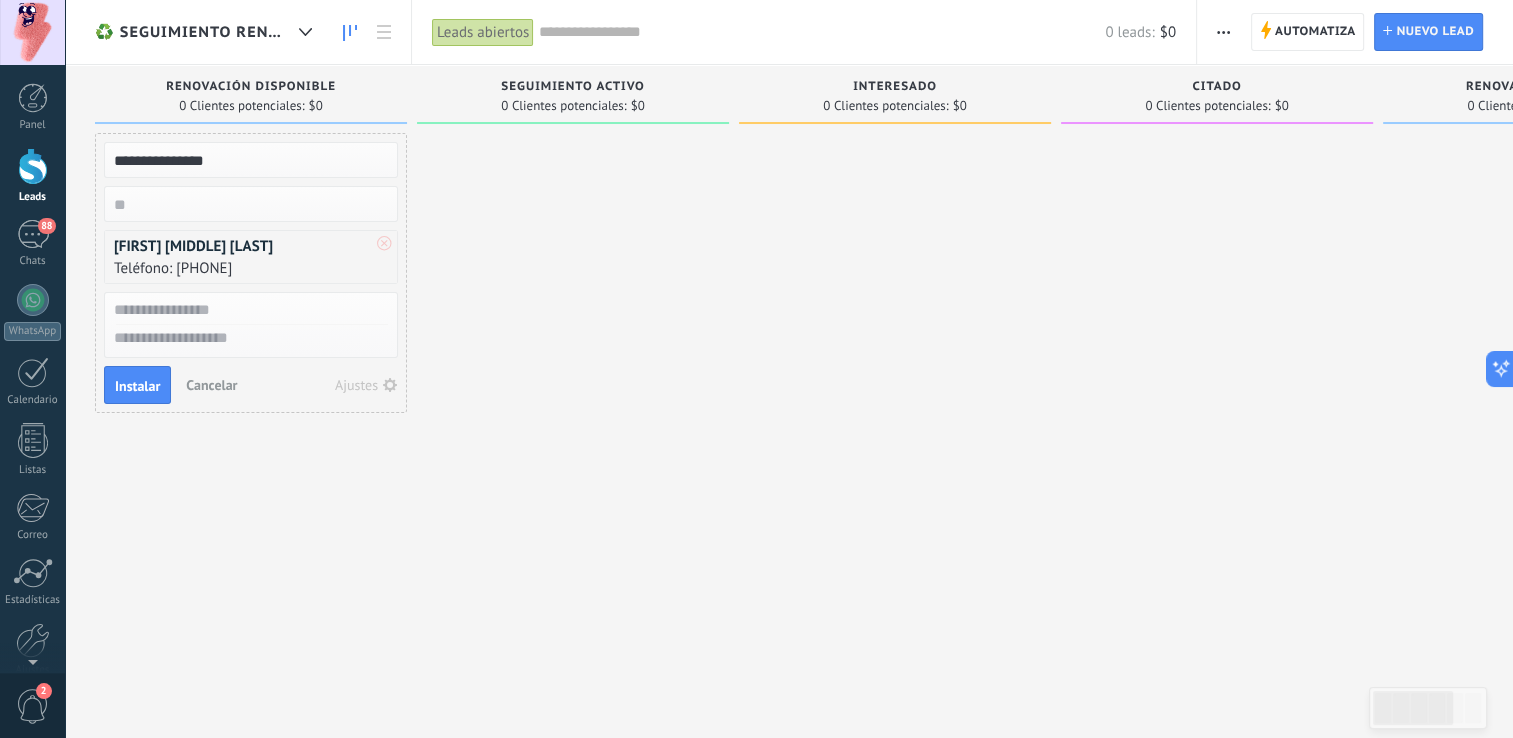 click on "Teléfono:   6182778195" at bounding box center (251, 268) 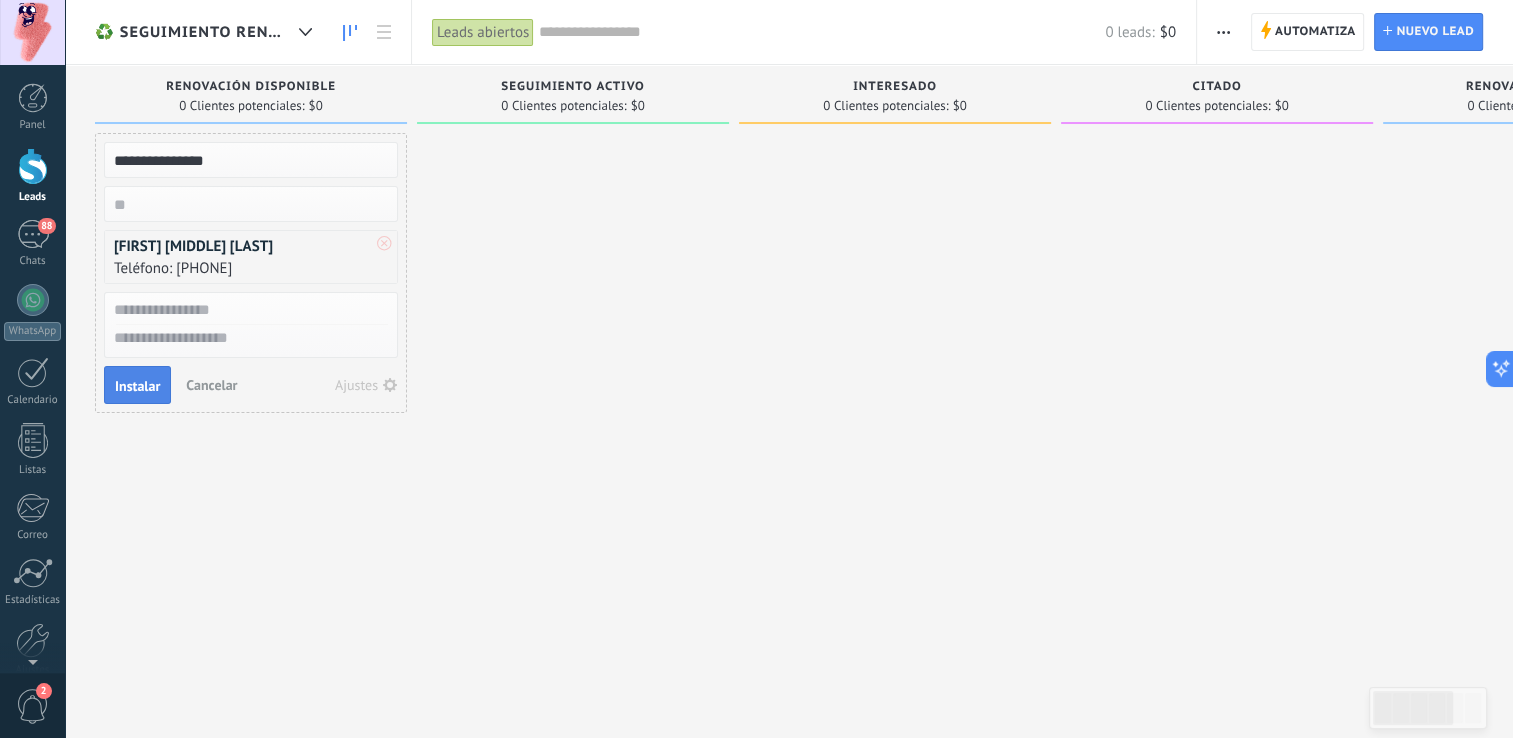 click on "Instalar" at bounding box center [137, 386] 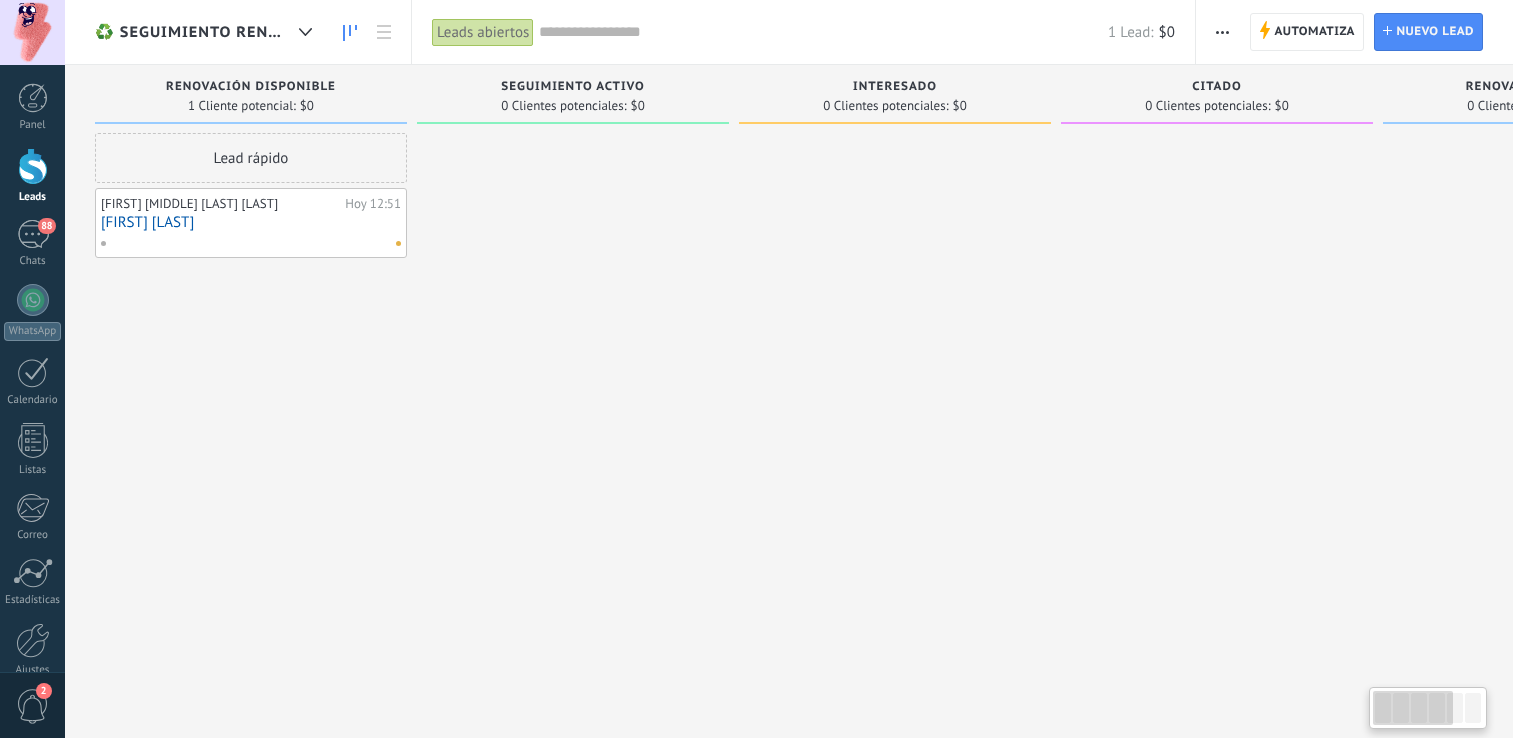 scroll, scrollTop: 0, scrollLeft: 0, axis: both 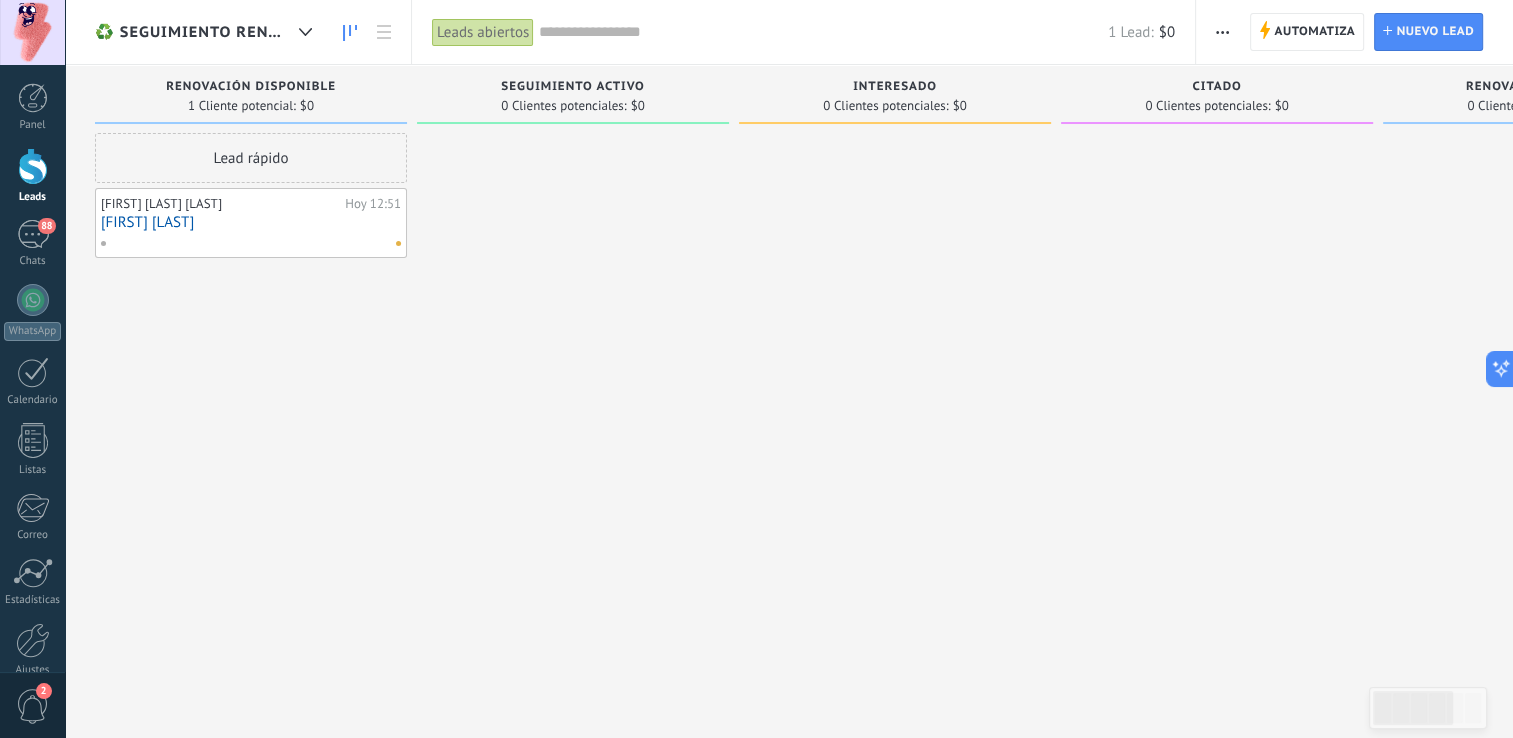 click at bounding box center (246, 243) 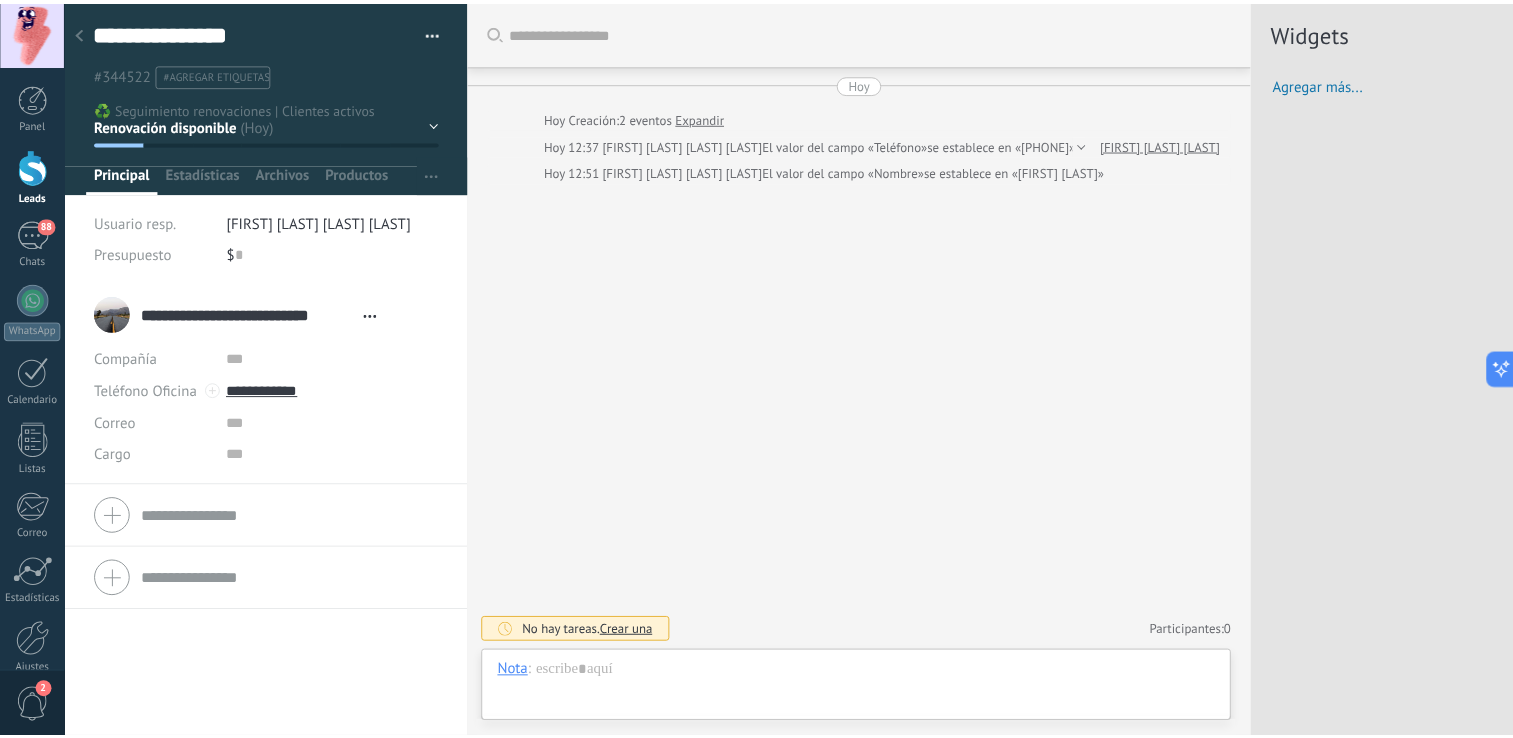 scroll, scrollTop: 29, scrollLeft: 0, axis: vertical 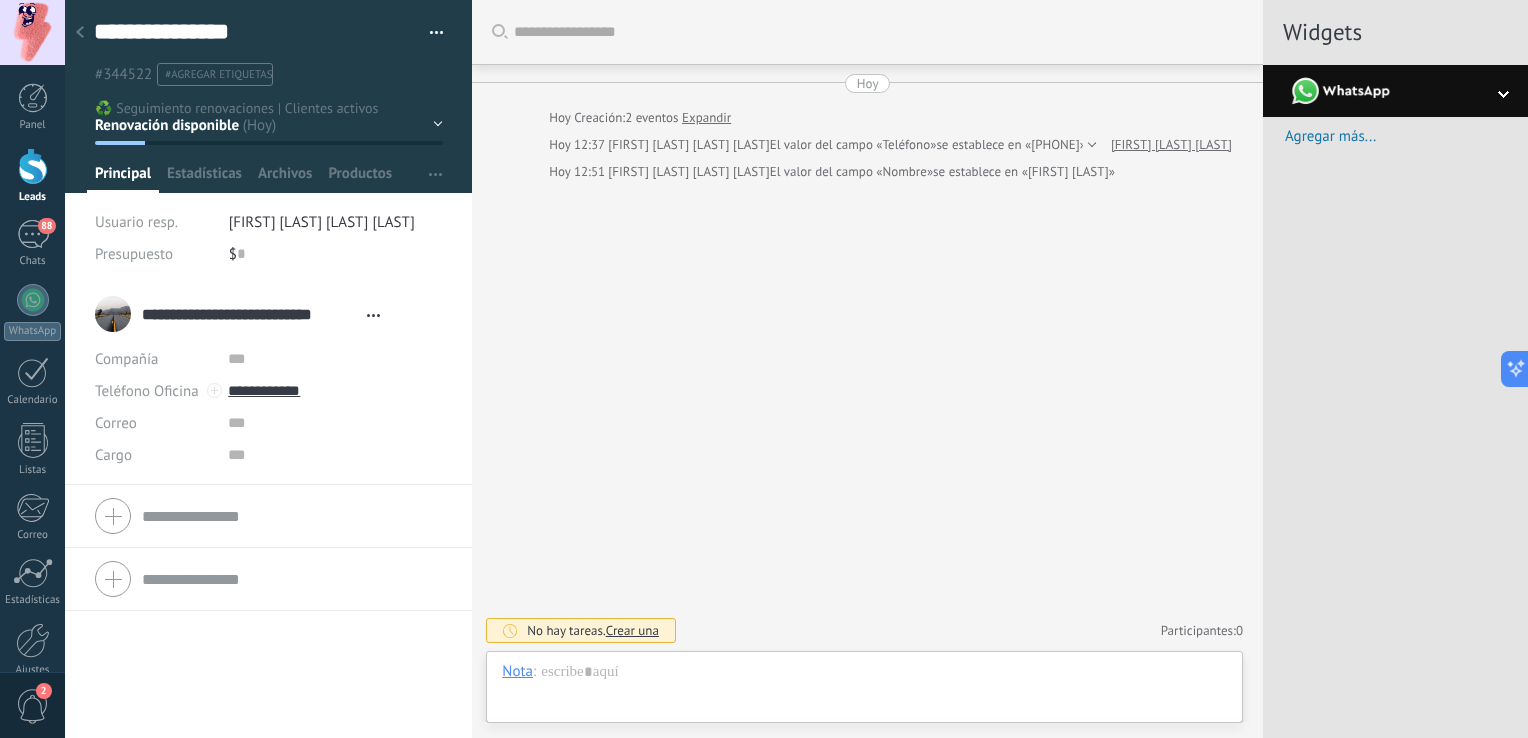 click 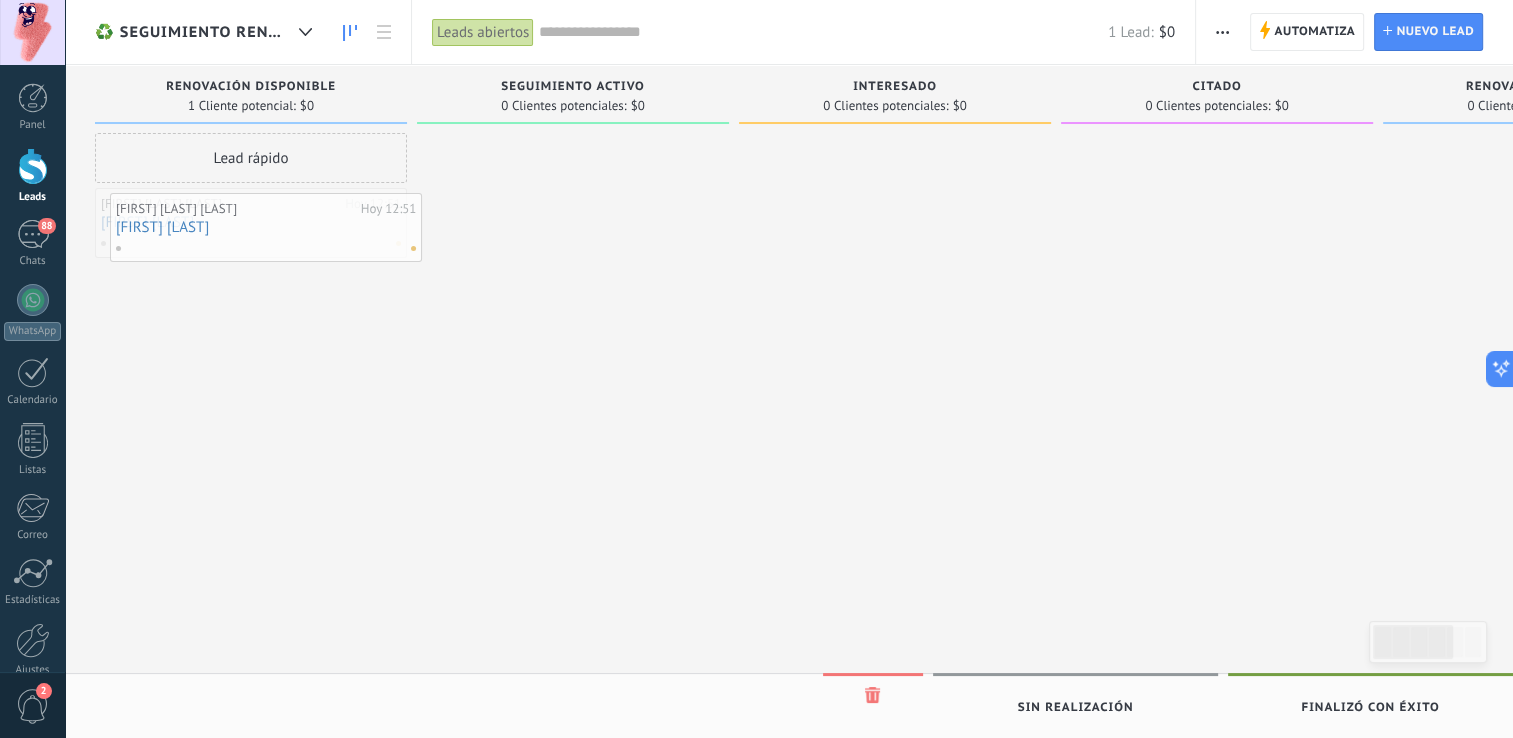 drag, startPoint x: 177, startPoint y: 248, endPoint x: 192, endPoint y: 253, distance: 15.811388 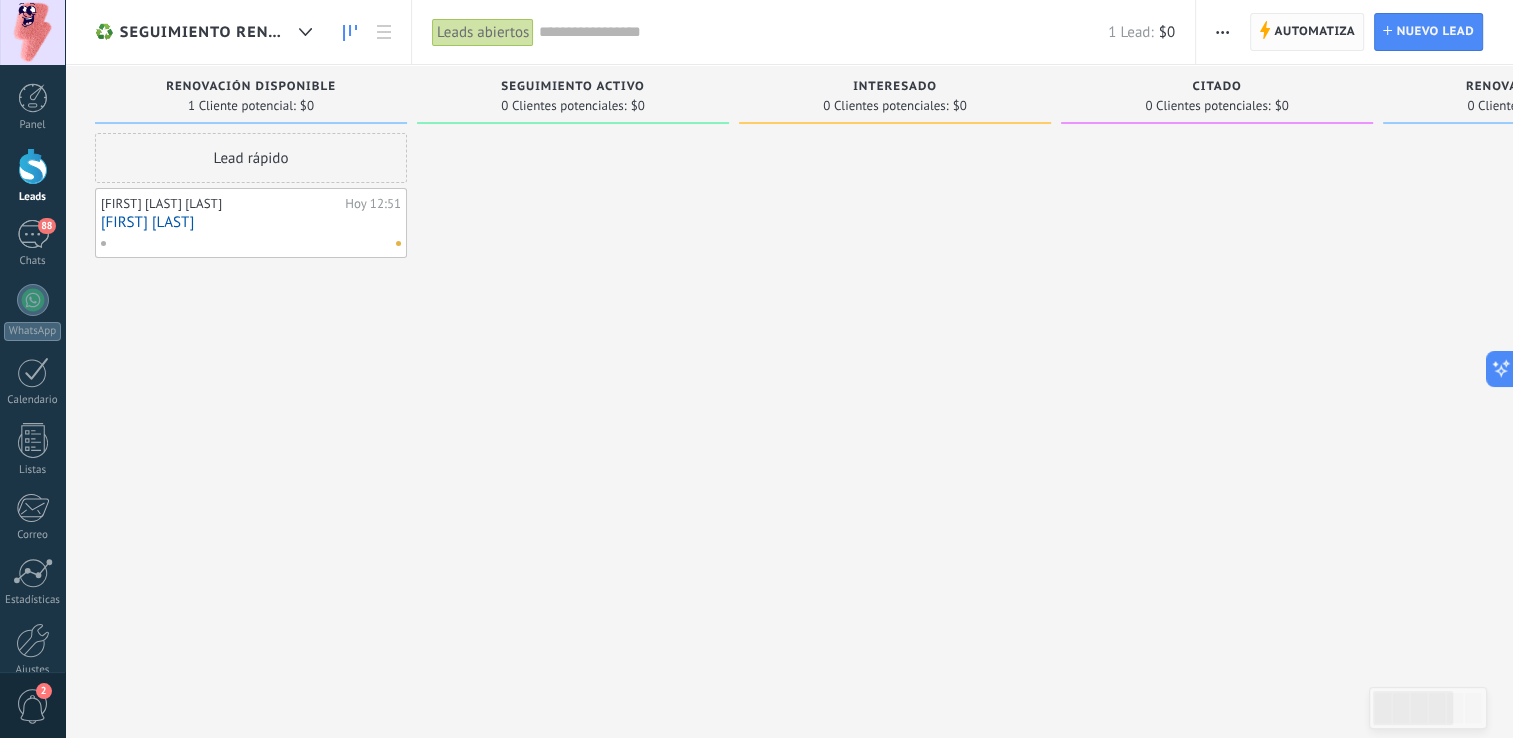 click on "Automatiza" at bounding box center (1314, 32) 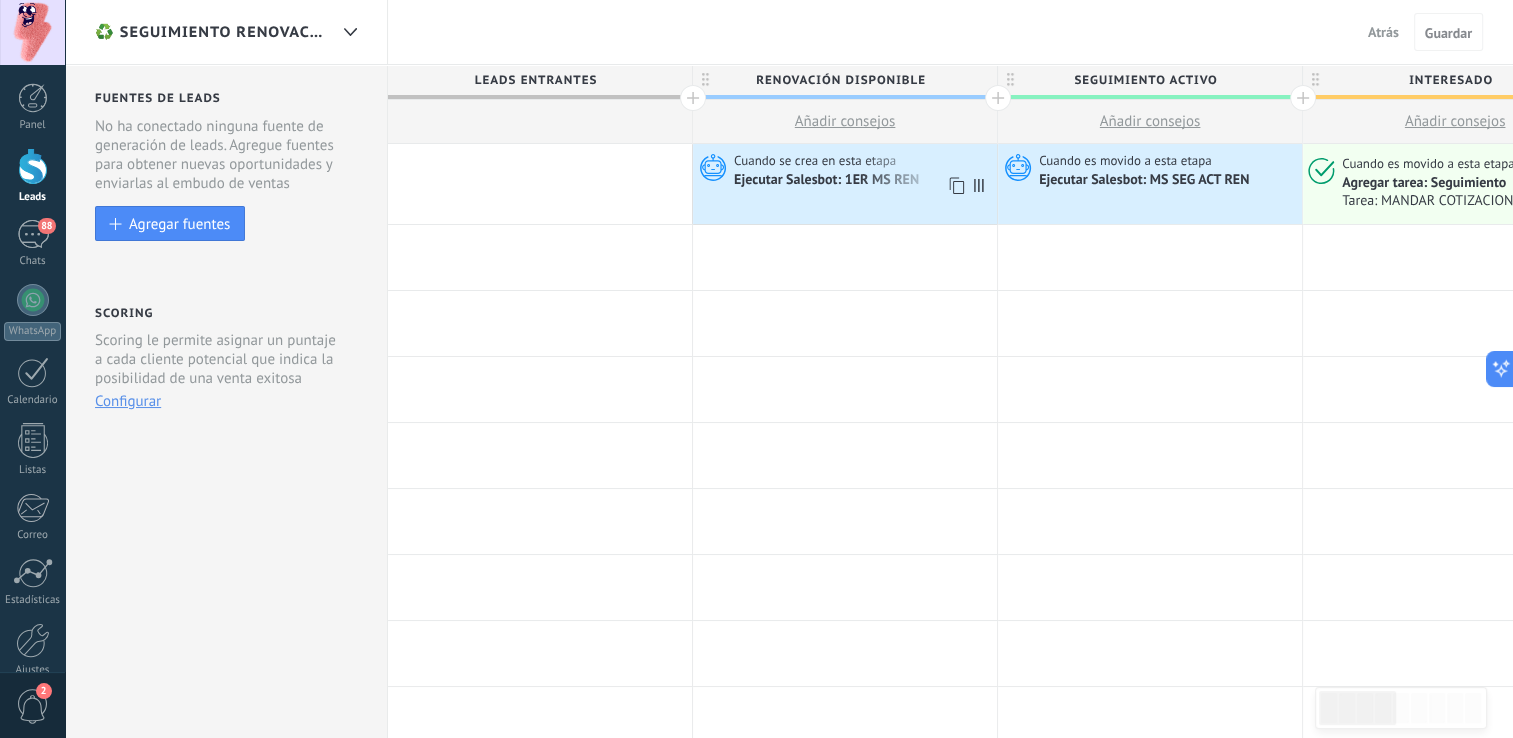 click on "Ejecutar Salesbot: 1ER MS REN" at bounding box center [828, 181] 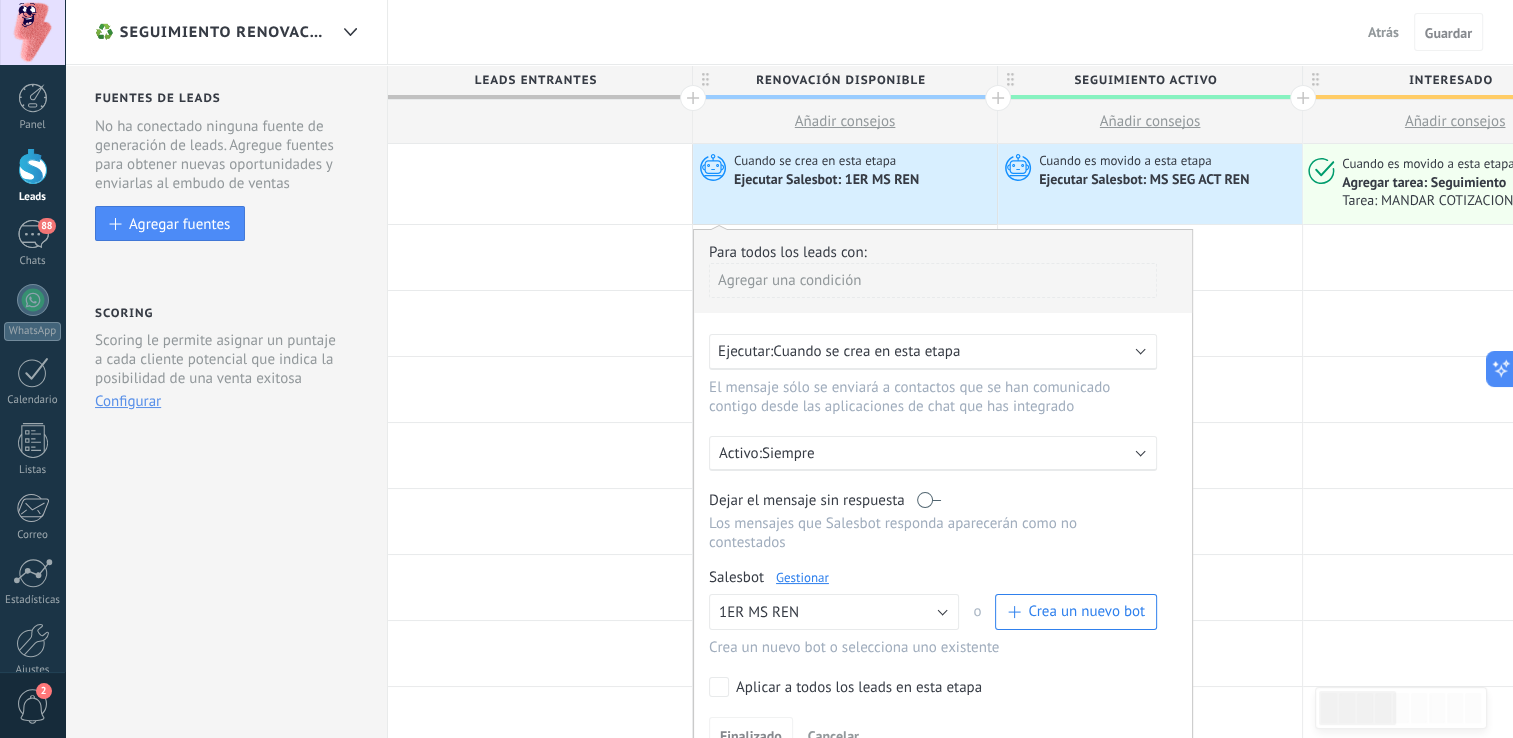 click on "Gestionar" at bounding box center (802, 577) 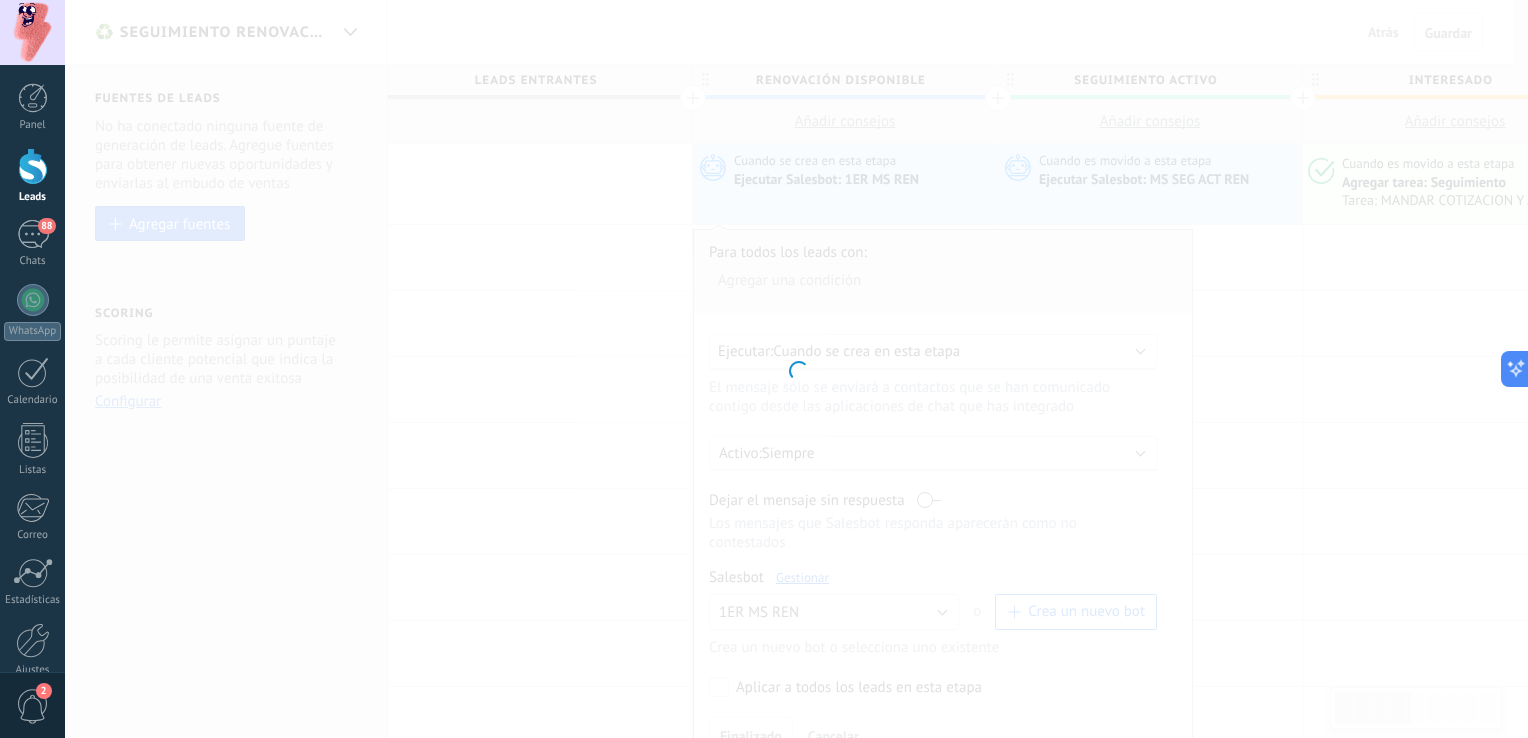 type on "**********" 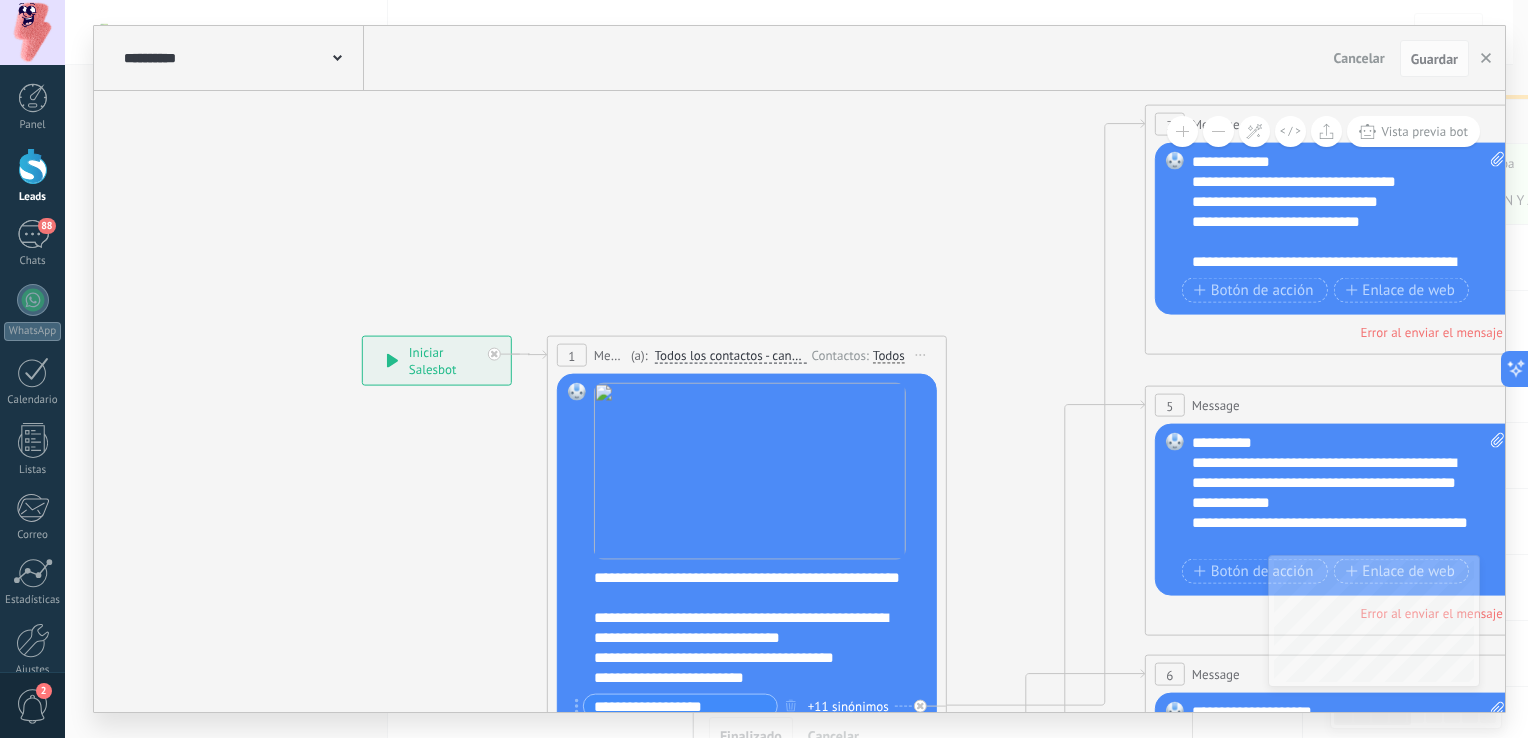drag, startPoint x: 578, startPoint y: 492, endPoint x: 387, endPoint y: 526, distance: 194.00258 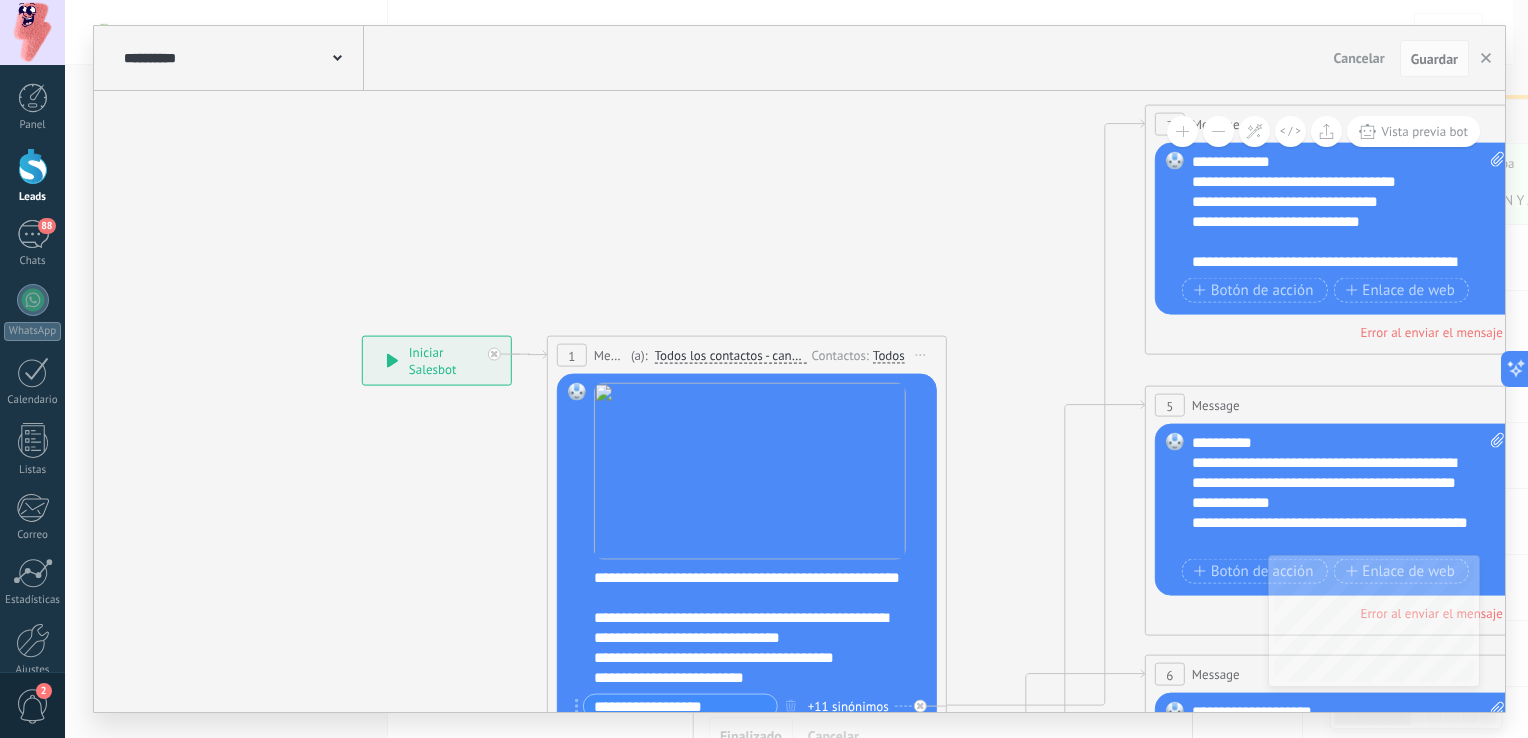 click 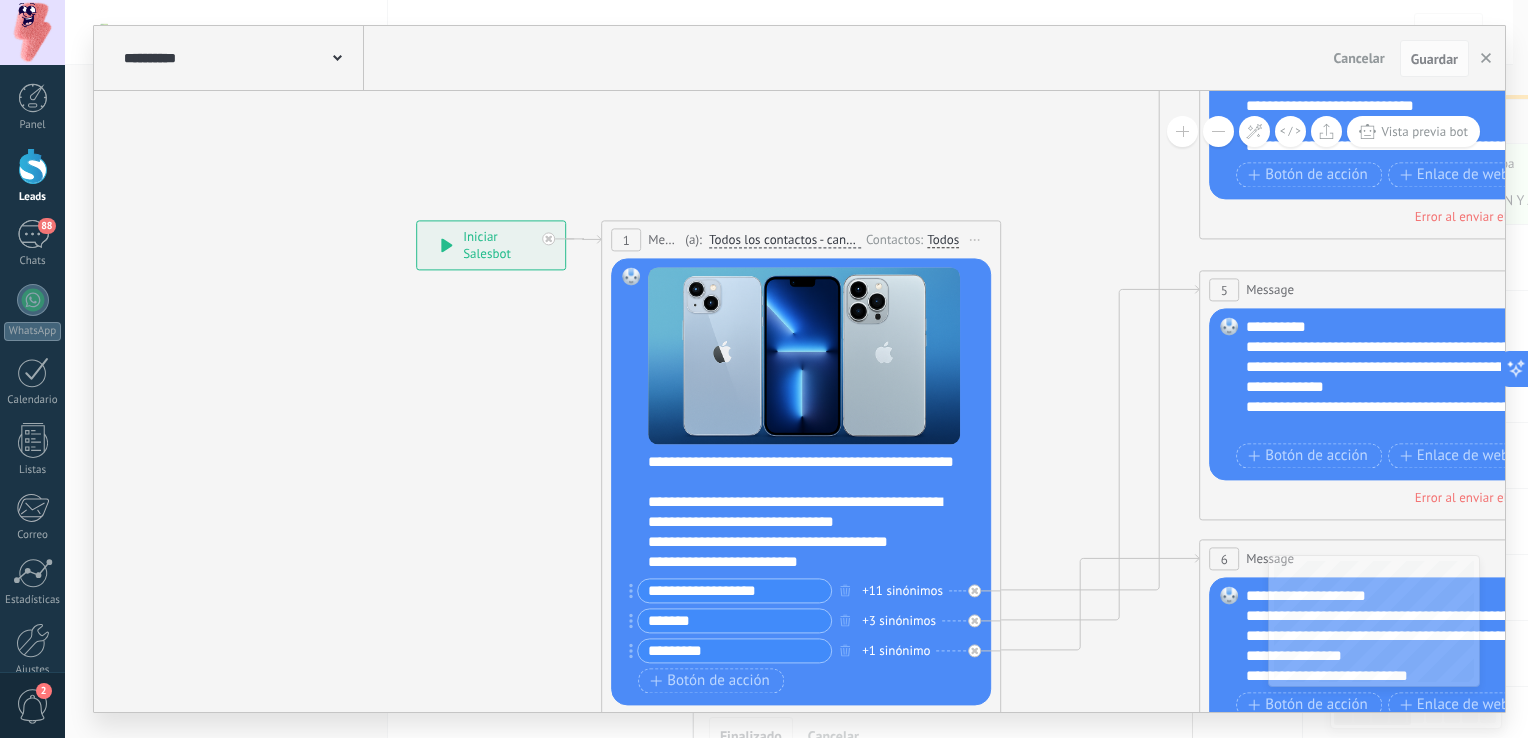 drag, startPoint x: 714, startPoint y: 257, endPoint x: 774, endPoint y: 137, distance: 134.16408 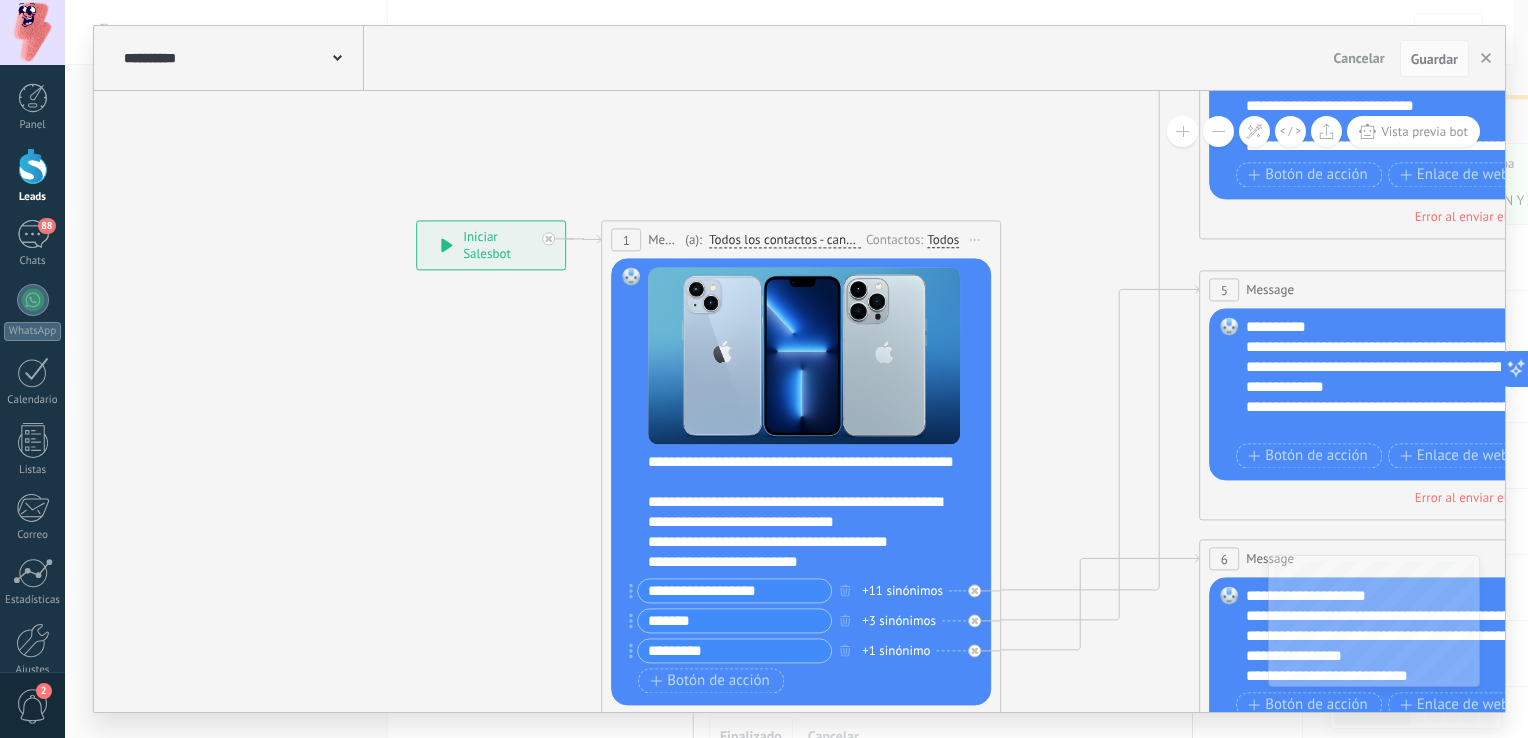 click 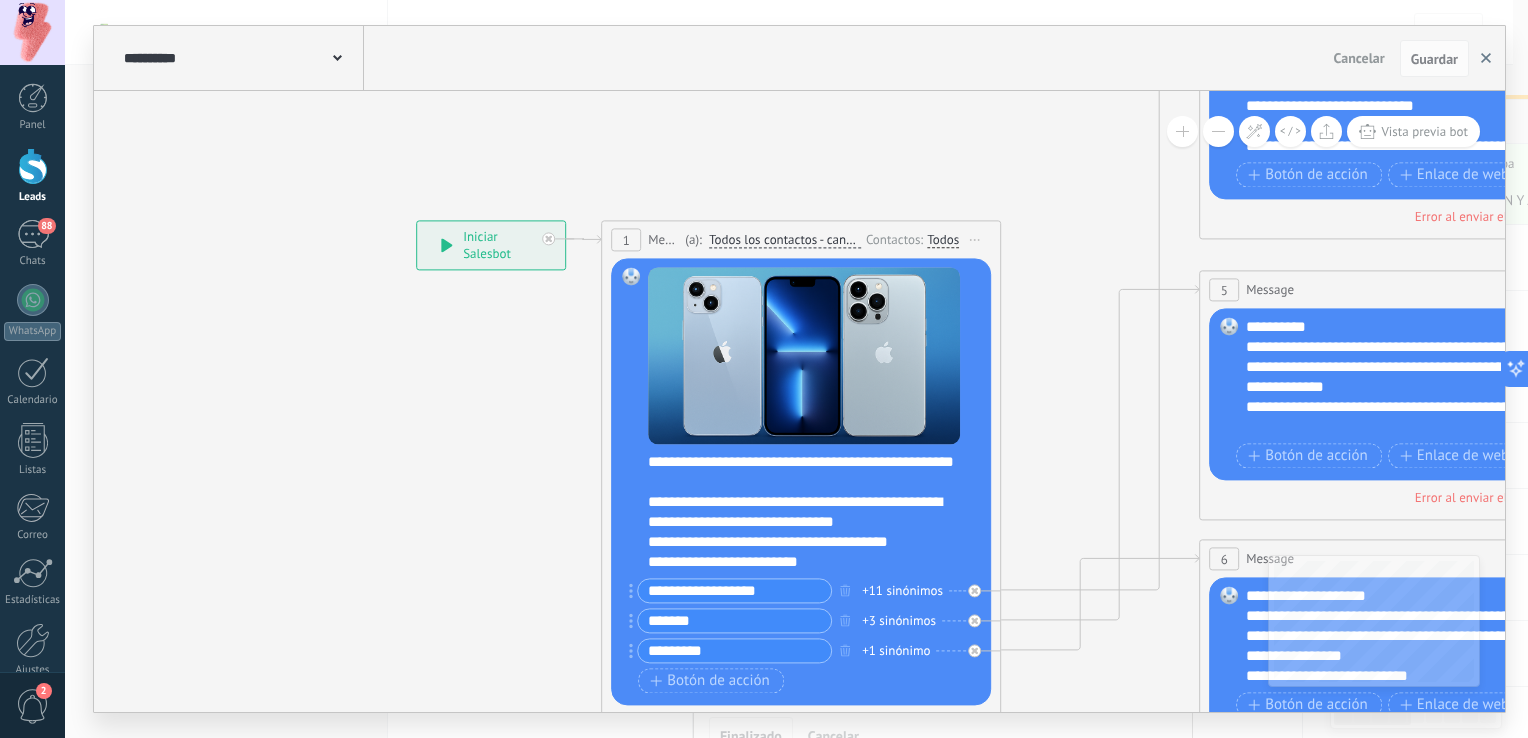 click at bounding box center (1486, 59) 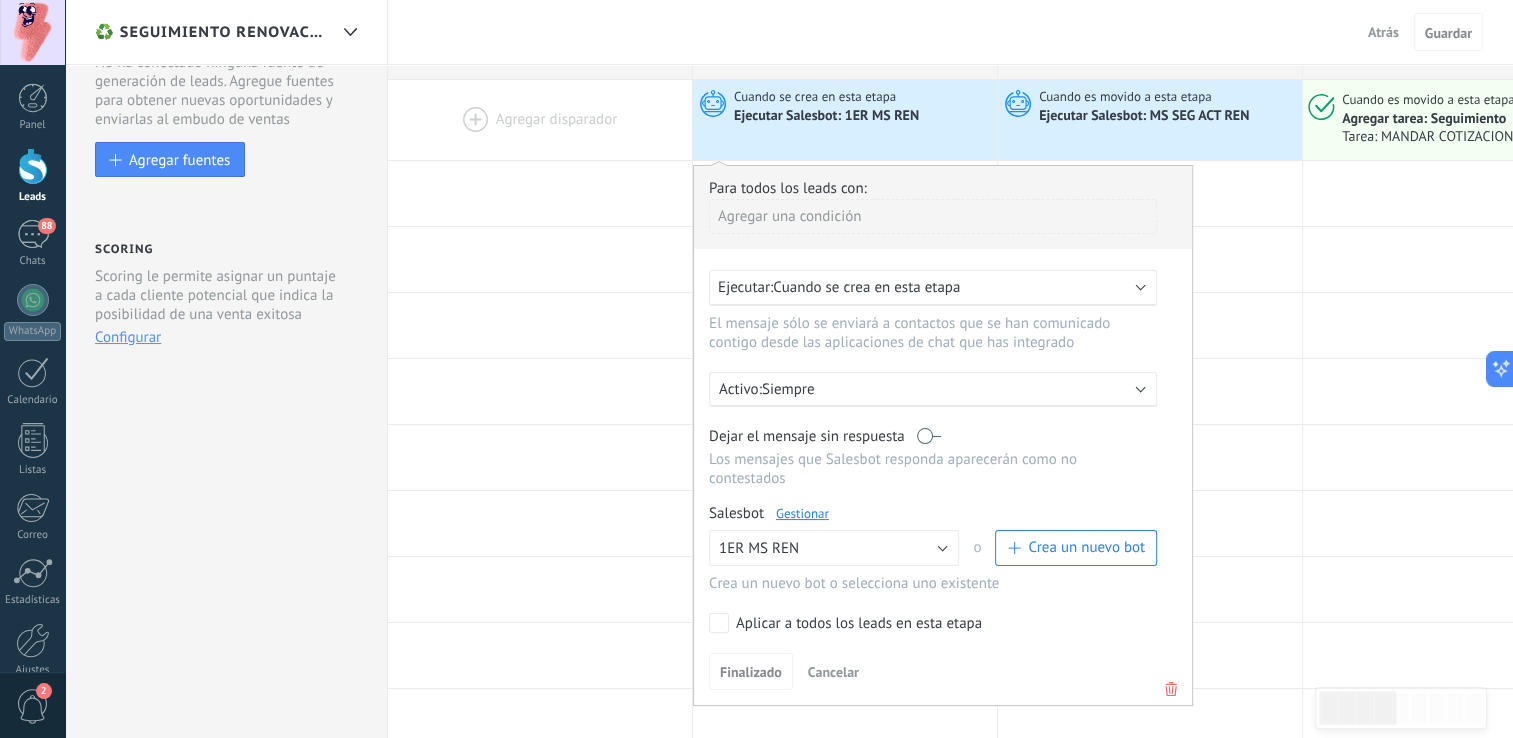 scroll, scrollTop: 63, scrollLeft: 0, axis: vertical 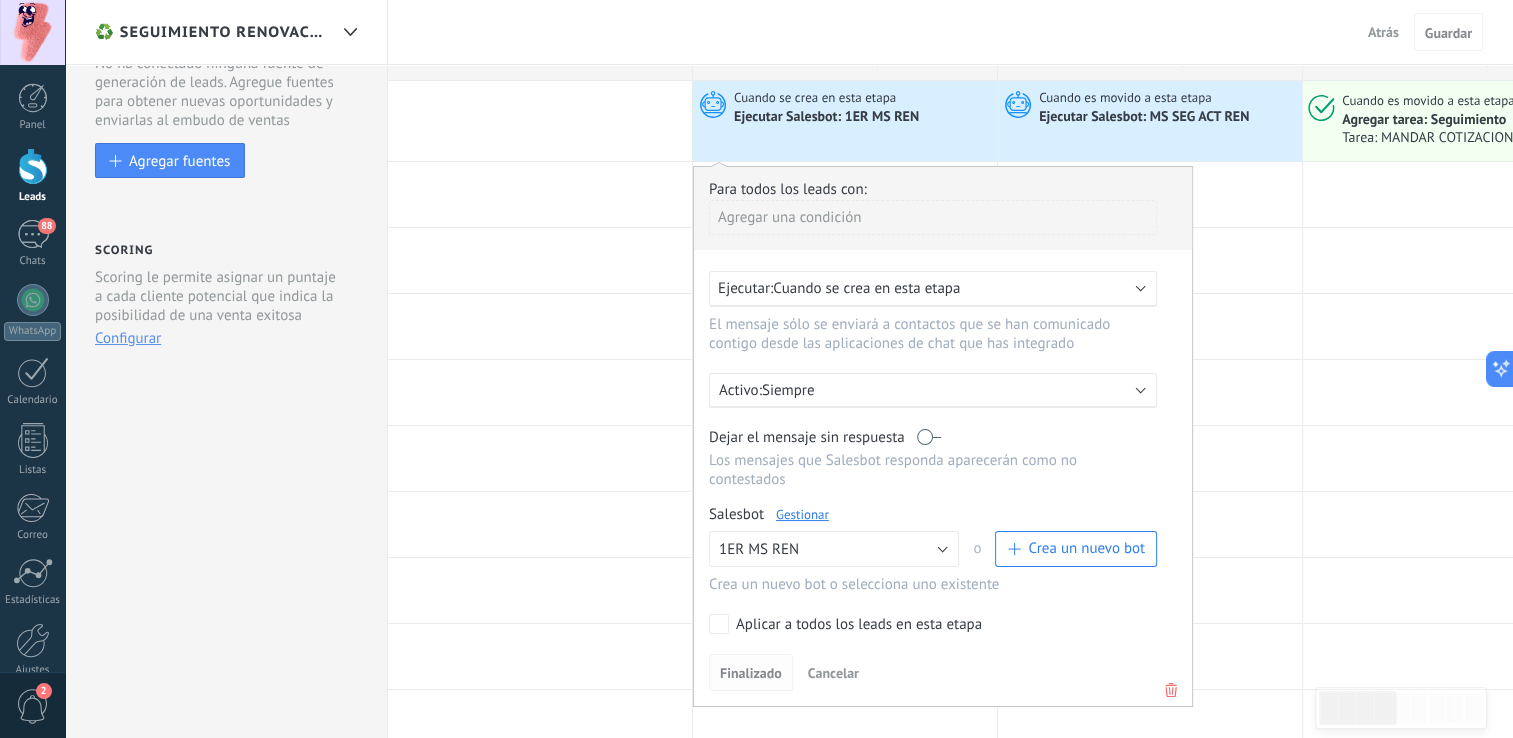 click on "Finalizado" at bounding box center (751, 673) 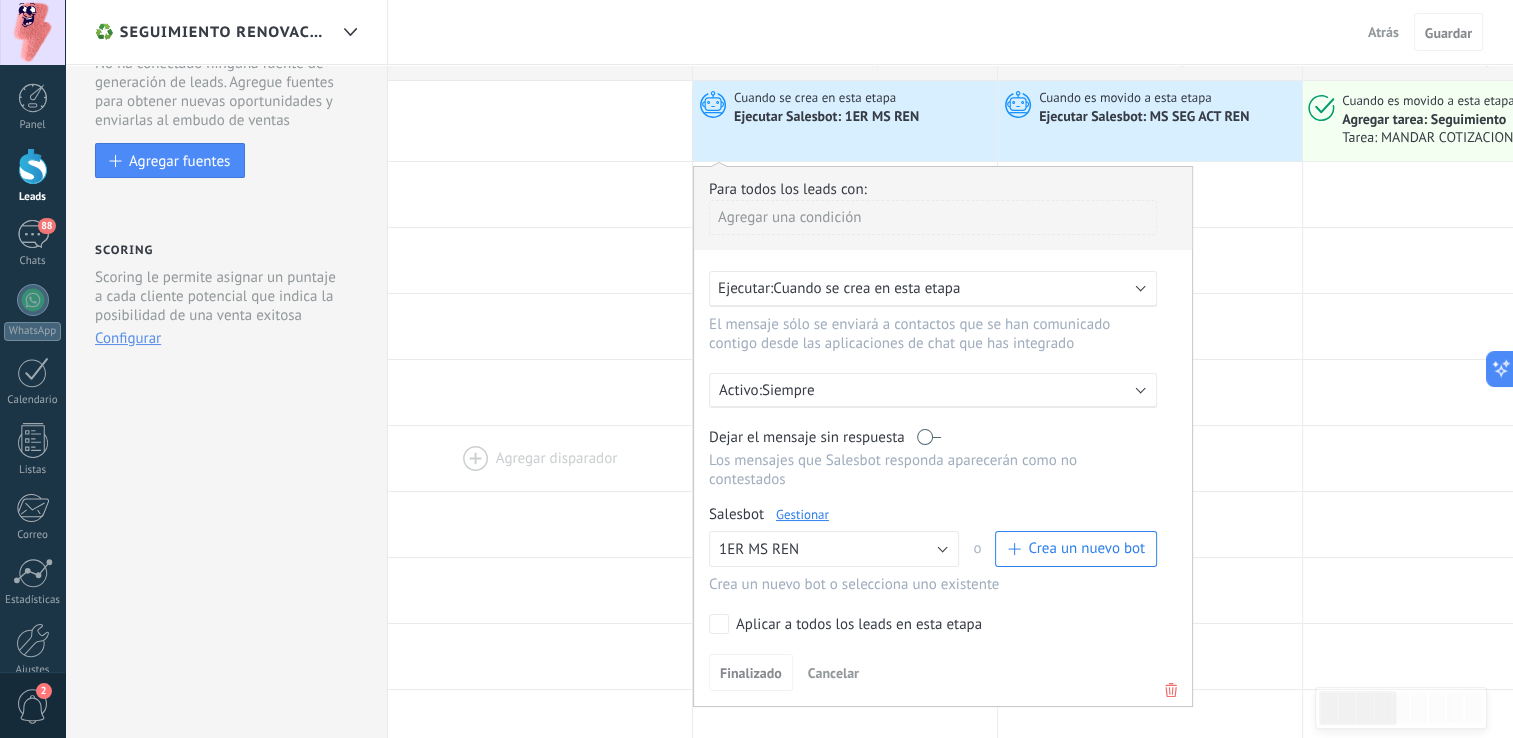 click at bounding box center [540, 458] 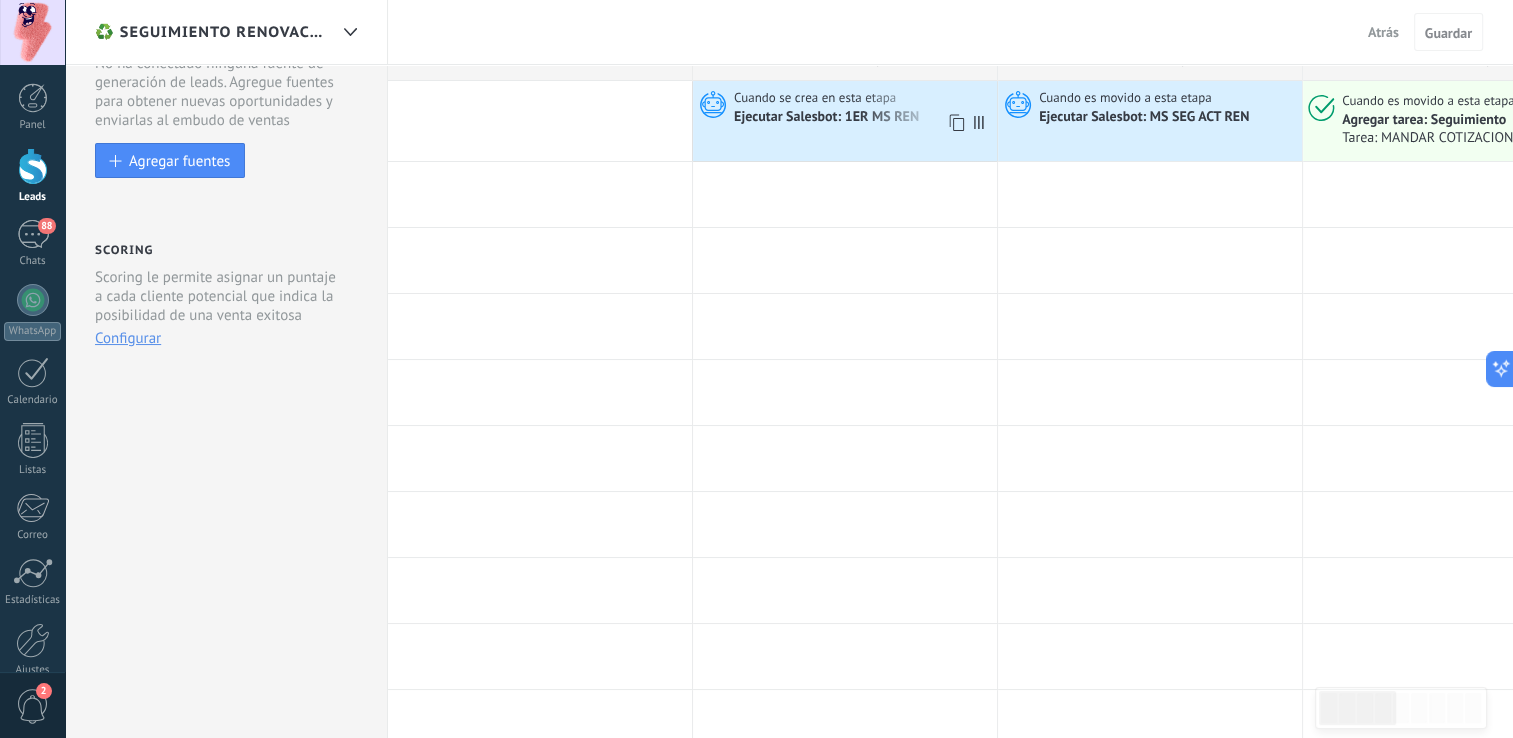 click on "Ejecutar Salesbot: 1ER MS REN" at bounding box center (828, 118) 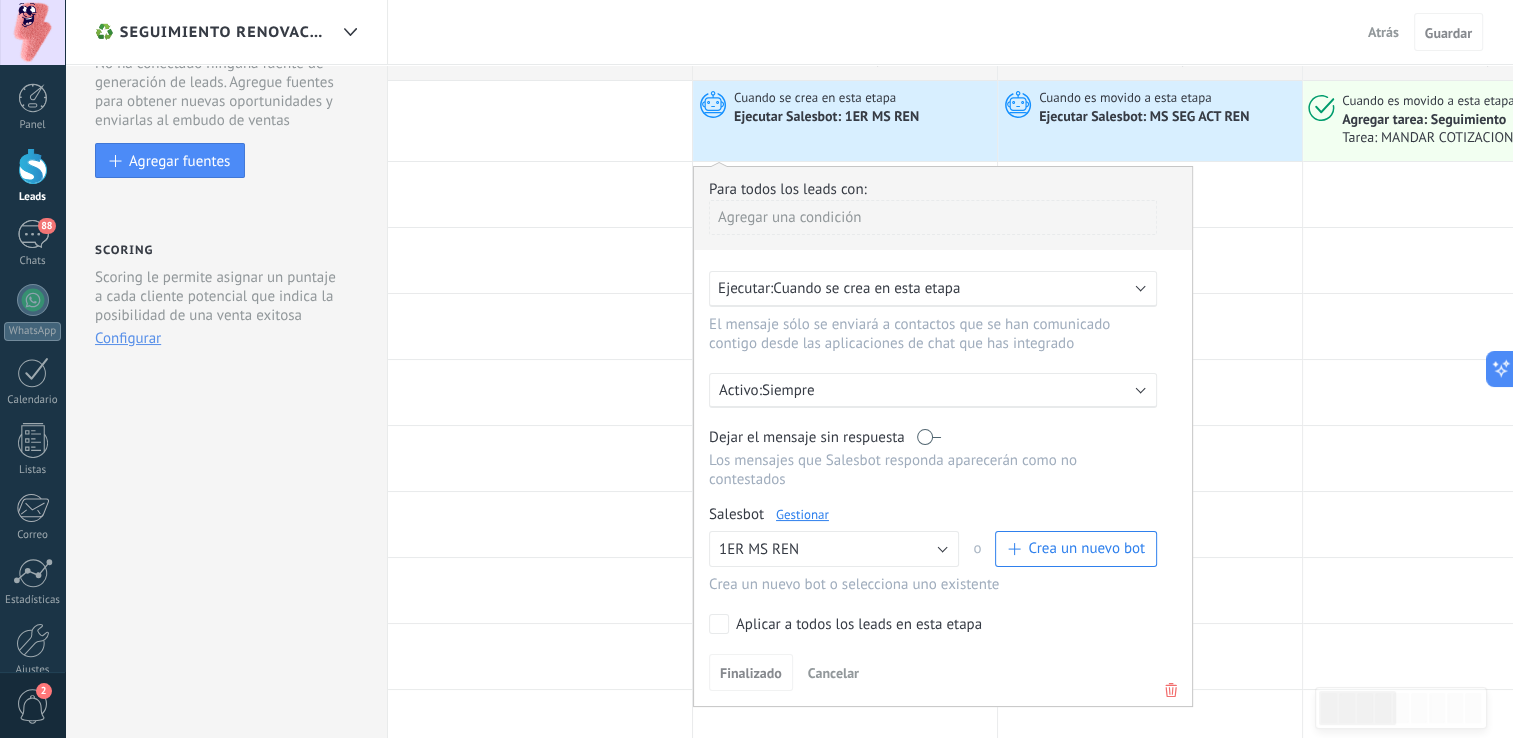 click on "Ejecutar Salesbot: 1ER MS REN" at bounding box center (828, 118) 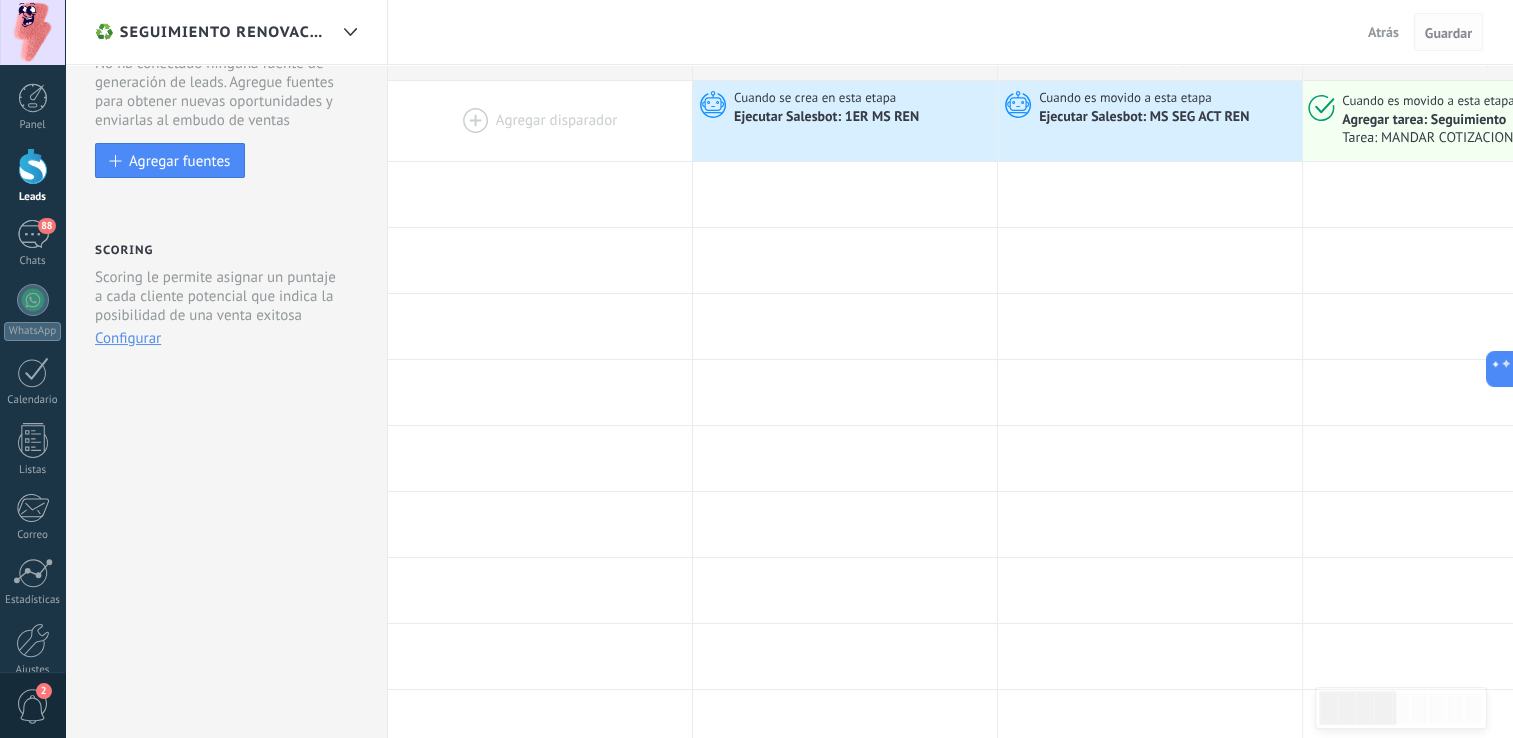 click on "Guardar" at bounding box center [1448, 33] 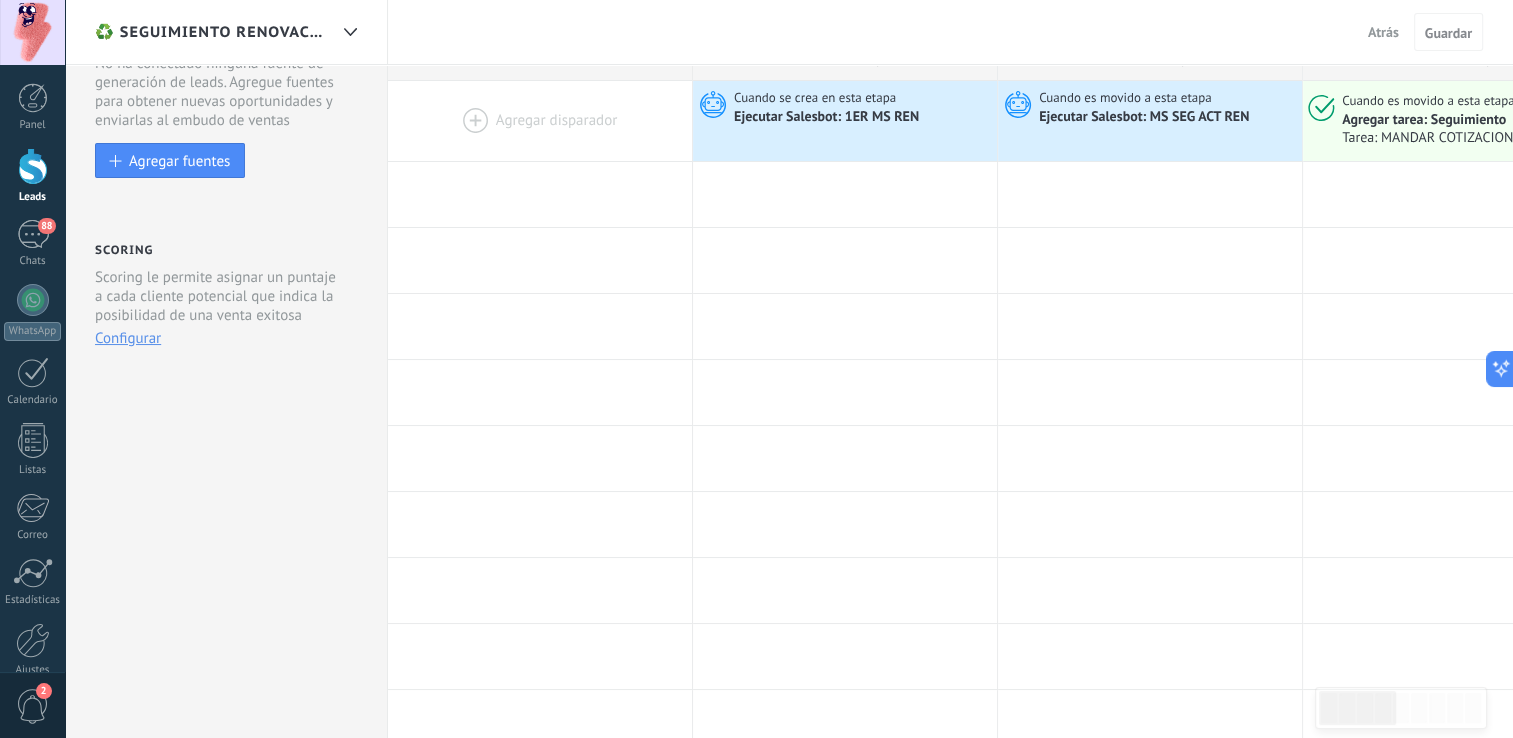 click on "Atrás" at bounding box center [1383, 32] 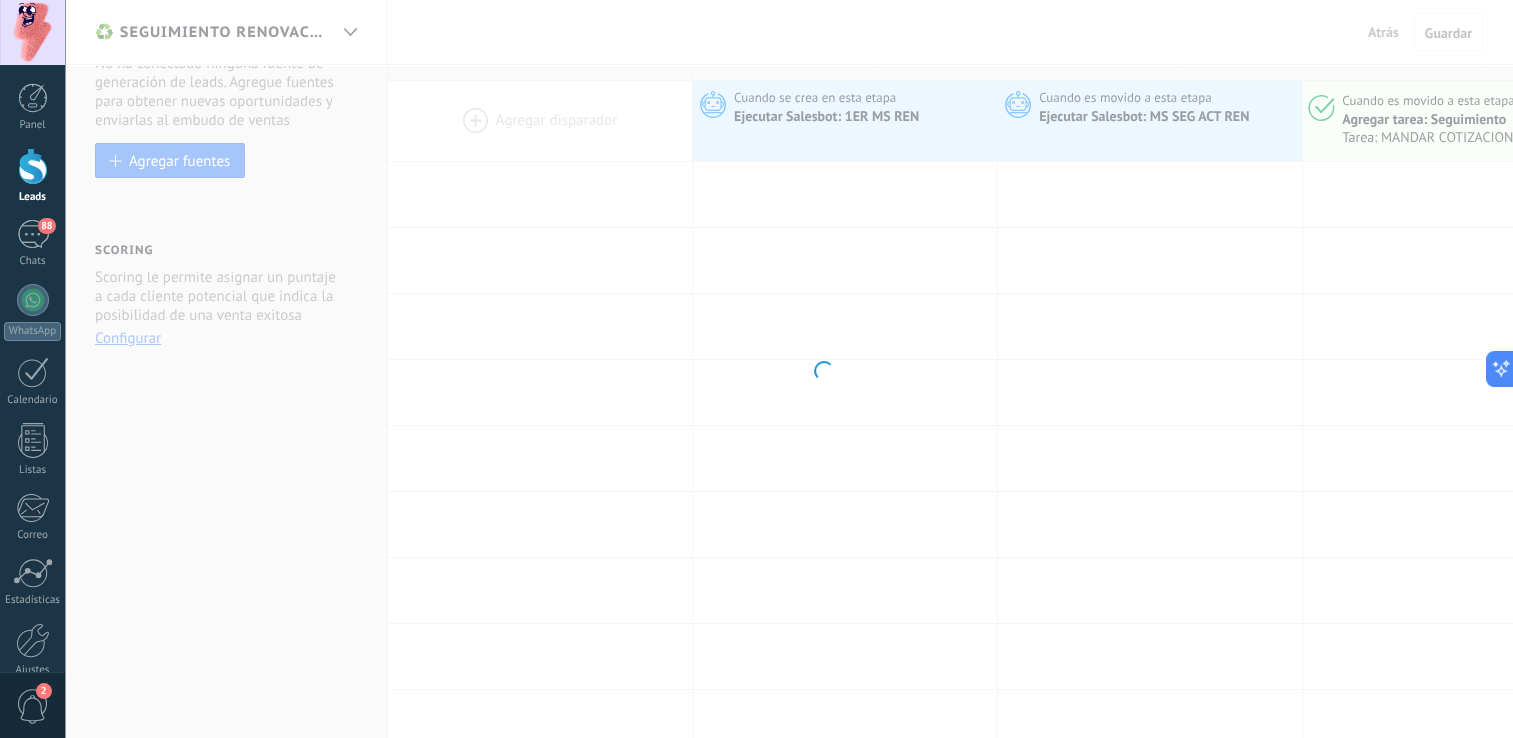 scroll, scrollTop: 0, scrollLeft: 0, axis: both 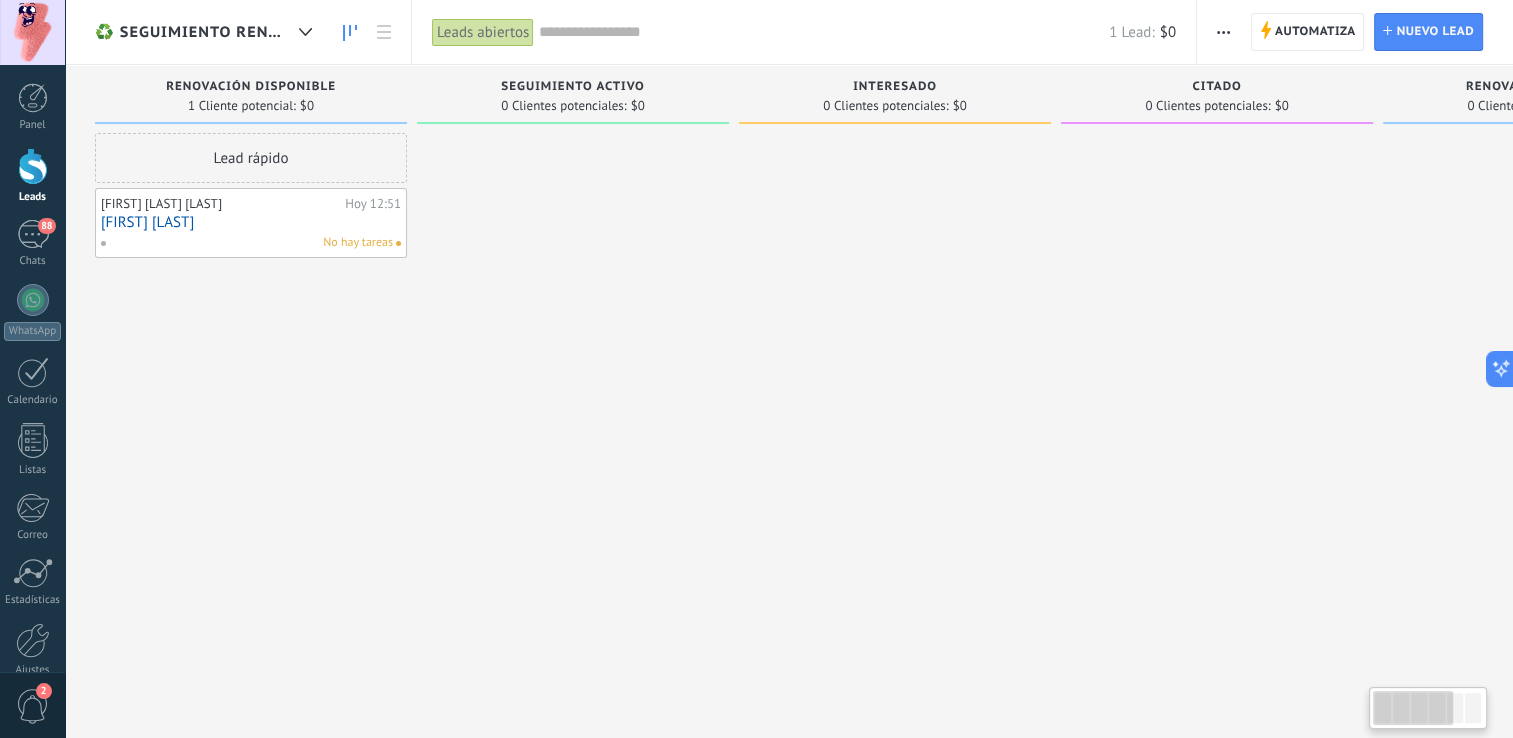 click on "Lead rápido Miguel Hezrai Arambula Gomez Hoy 12:51 Miguel Arambula No hay tareas" at bounding box center [251, 371] 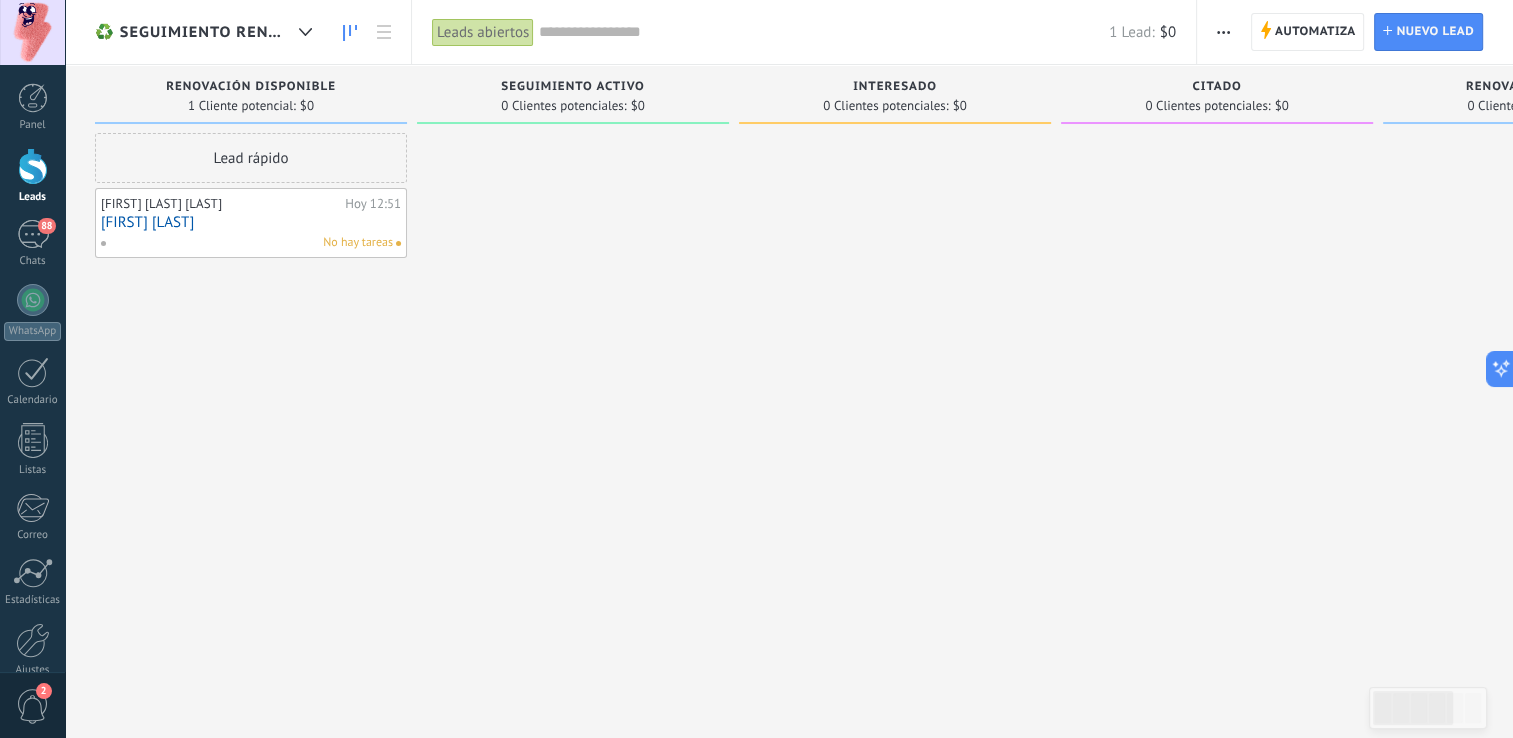 click on "Lead rápido" at bounding box center (251, 158) 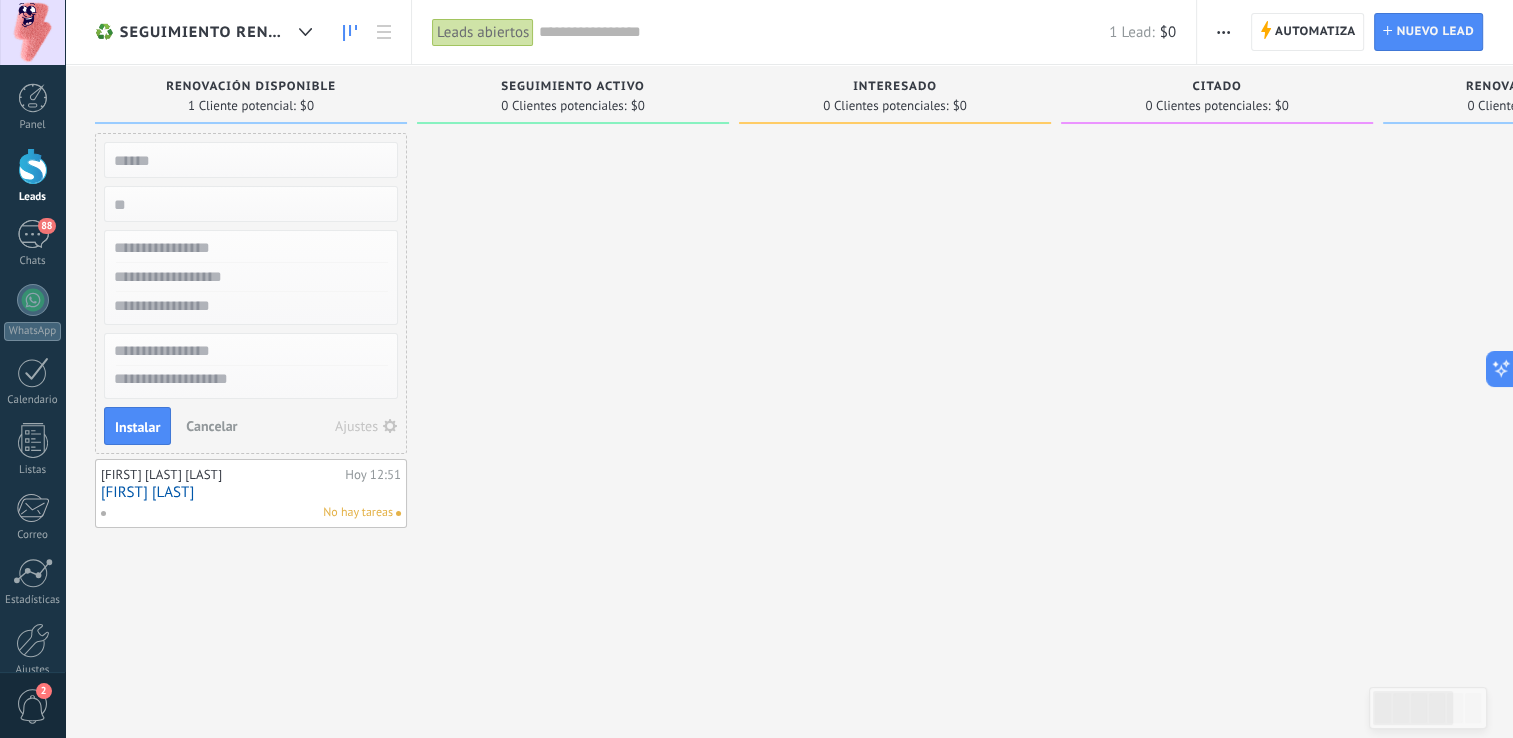 click at bounding box center (249, 160) 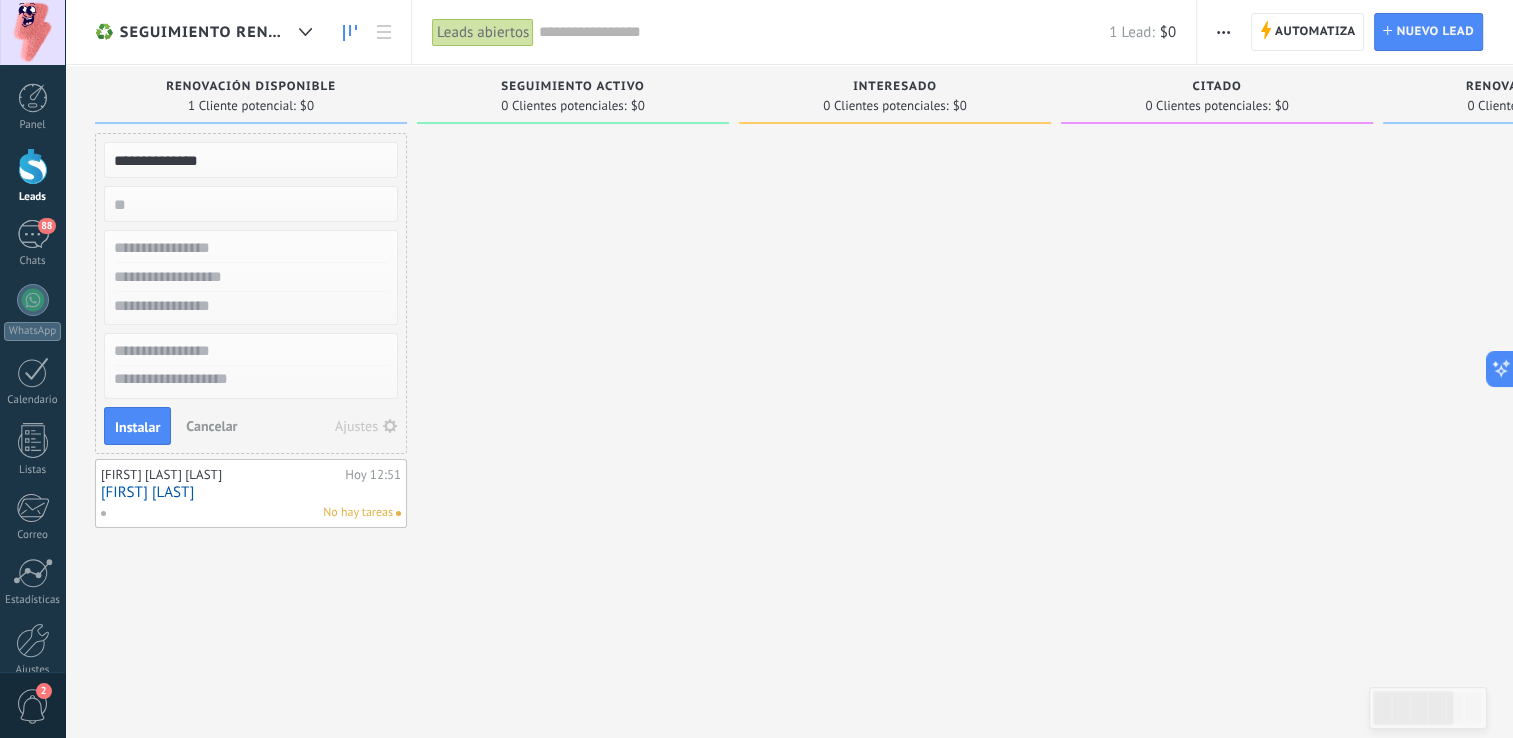 type on "**********" 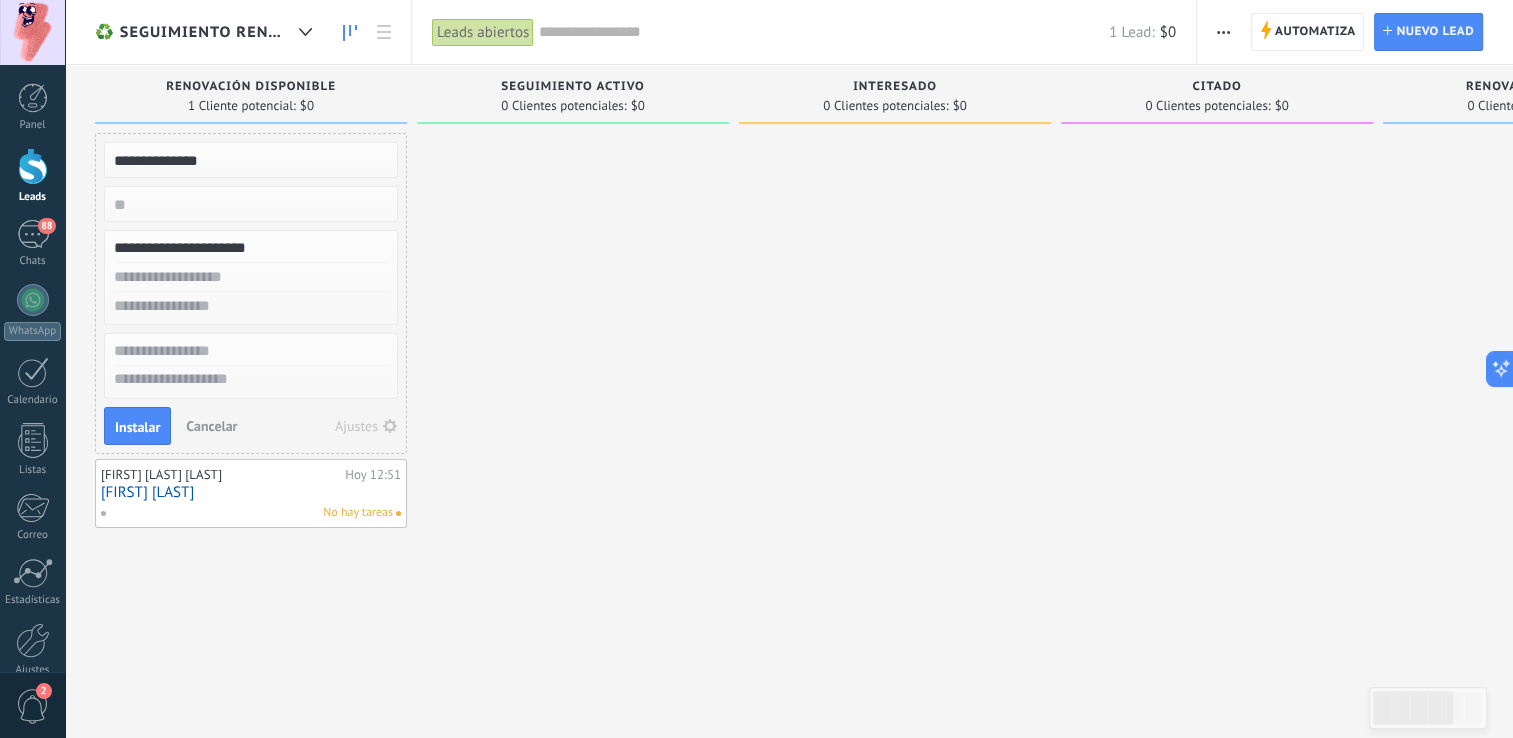 type on "**********" 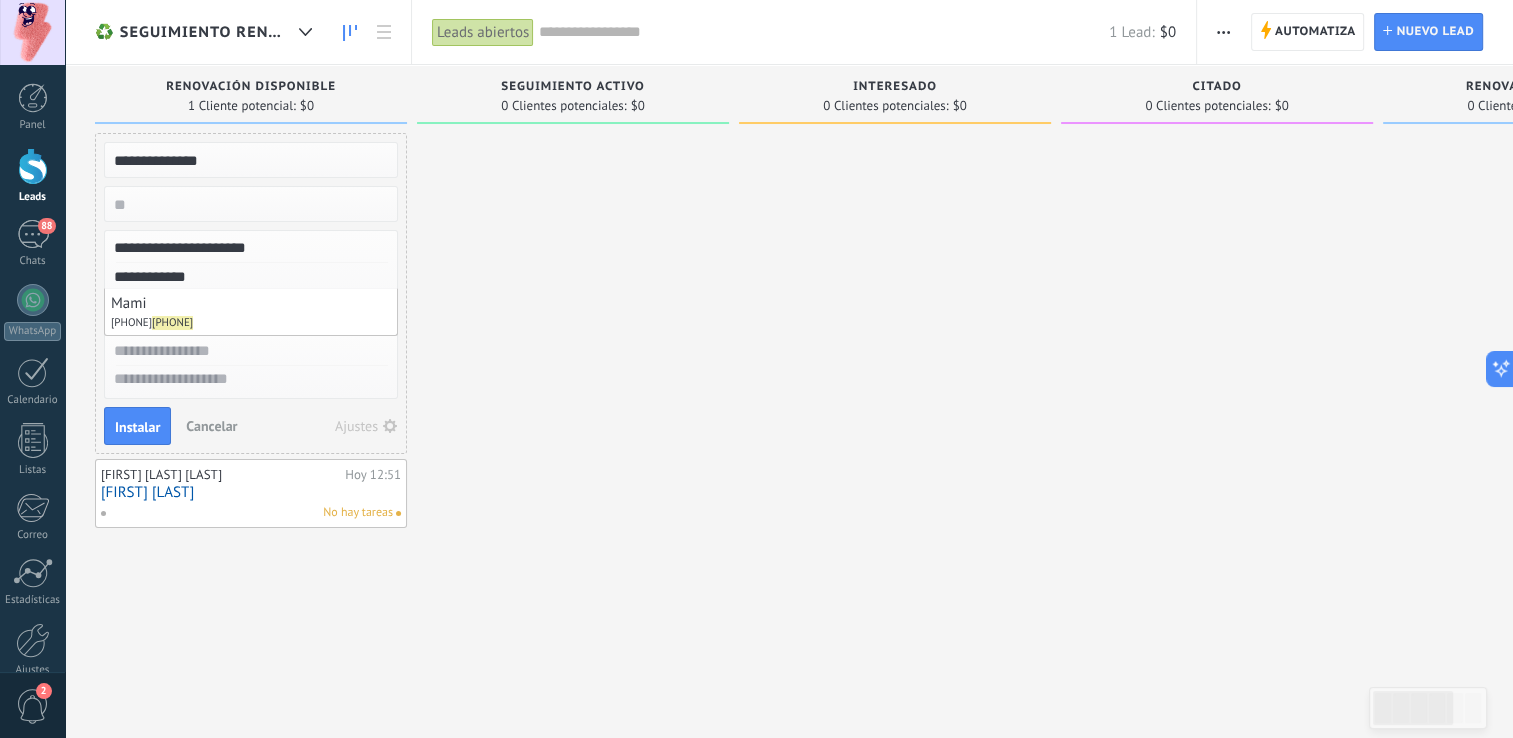 type on "**********" 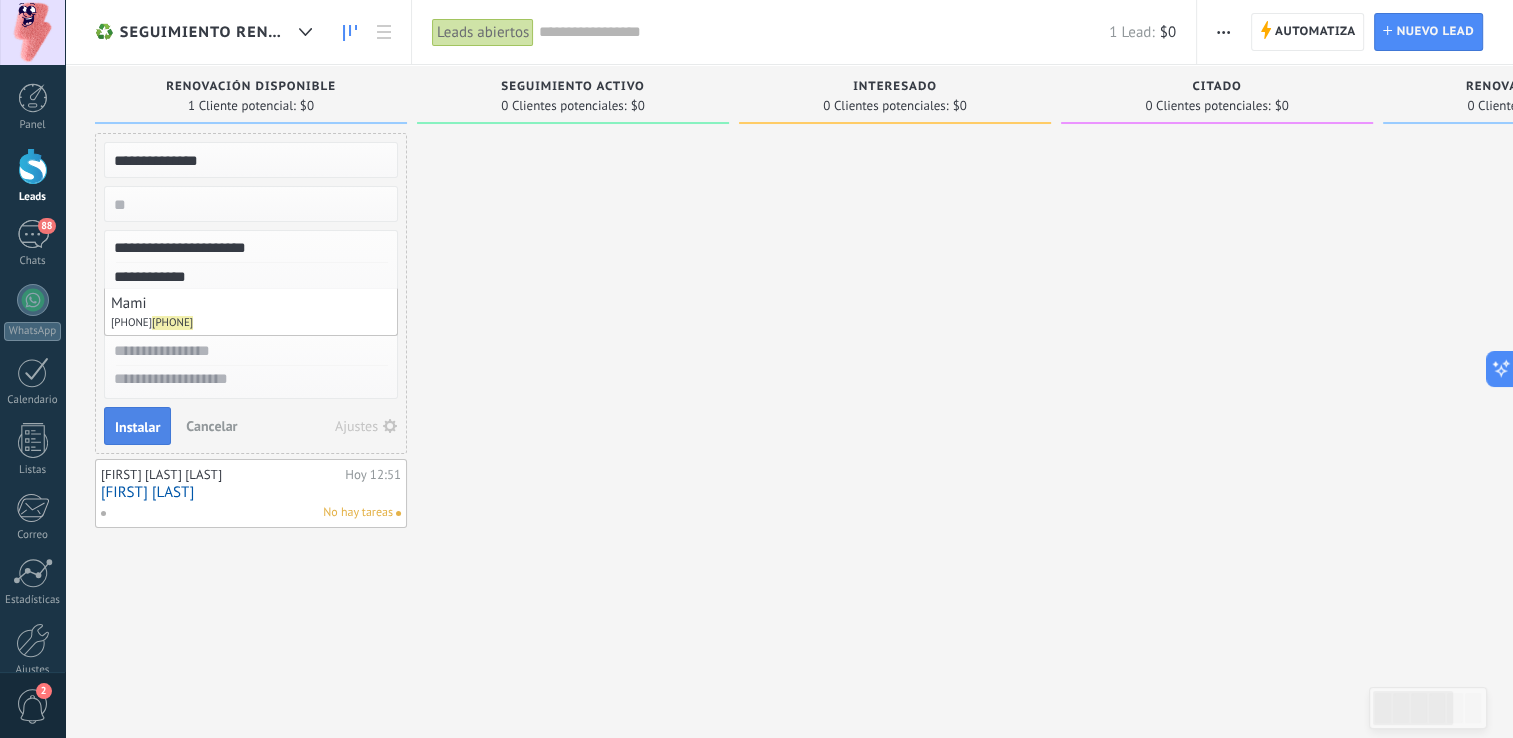 click on "Instalar" at bounding box center (137, 427) 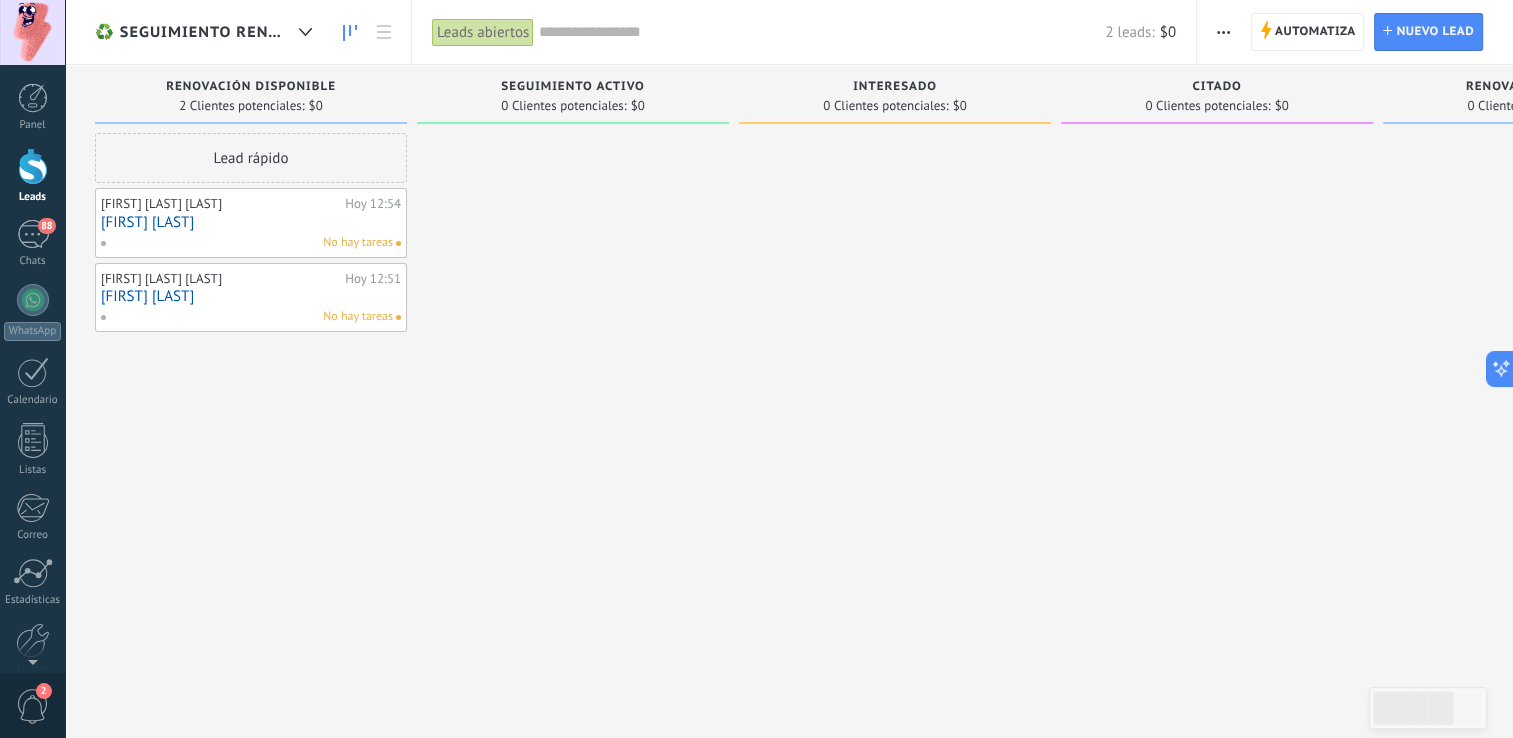 click on "No hay tareas" at bounding box center [246, 243] 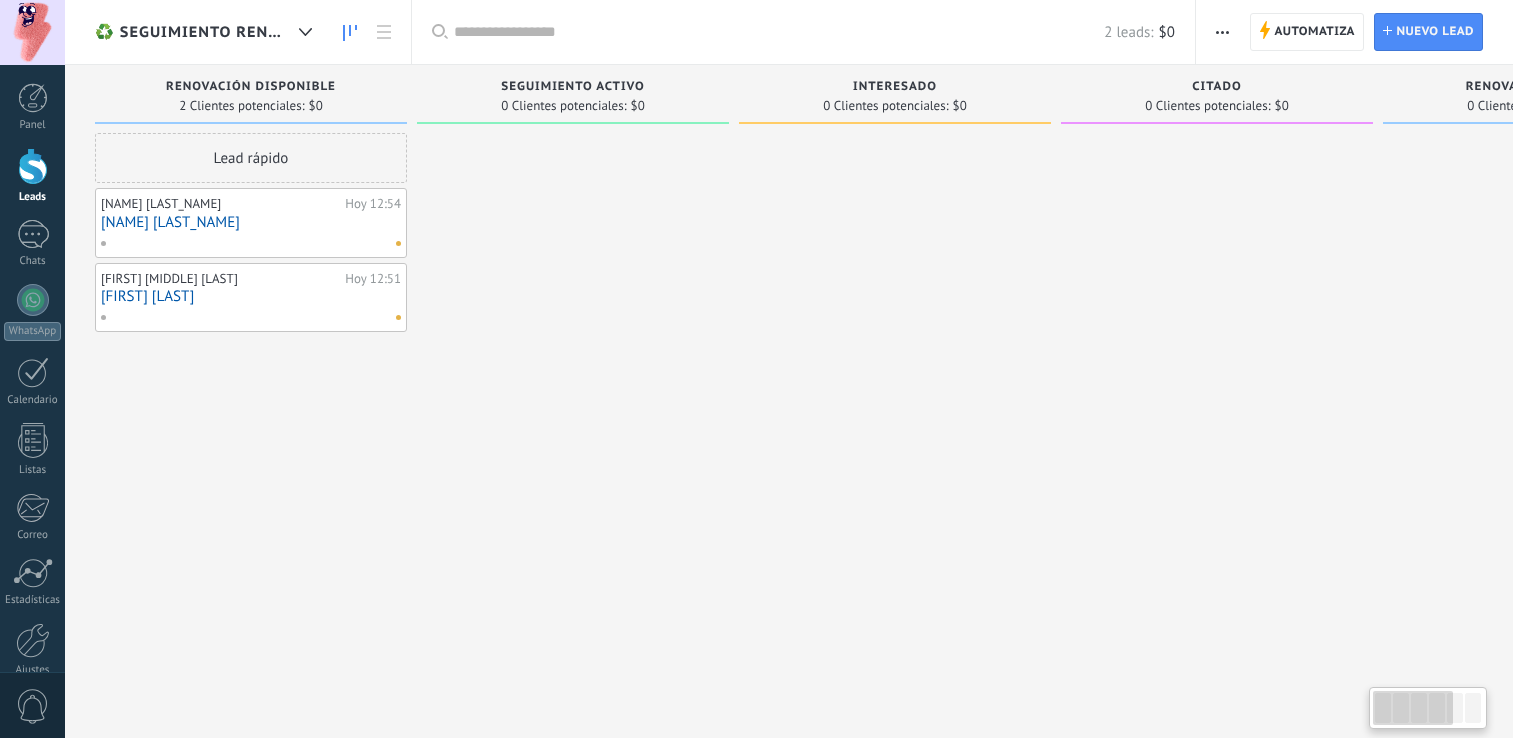scroll, scrollTop: 0, scrollLeft: 0, axis: both 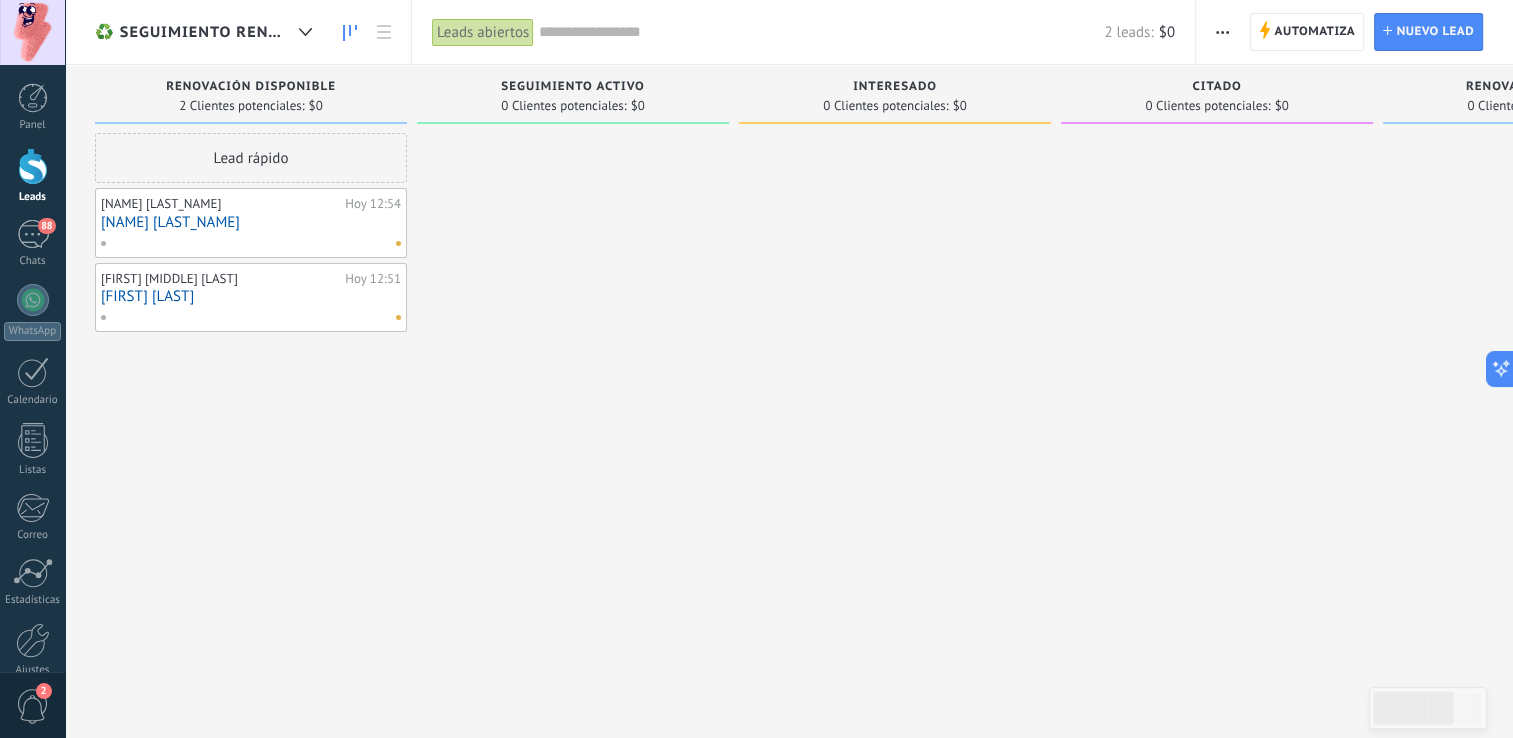 click on "[NAME] [LAST_NAME]" at bounding box center (251, 222) 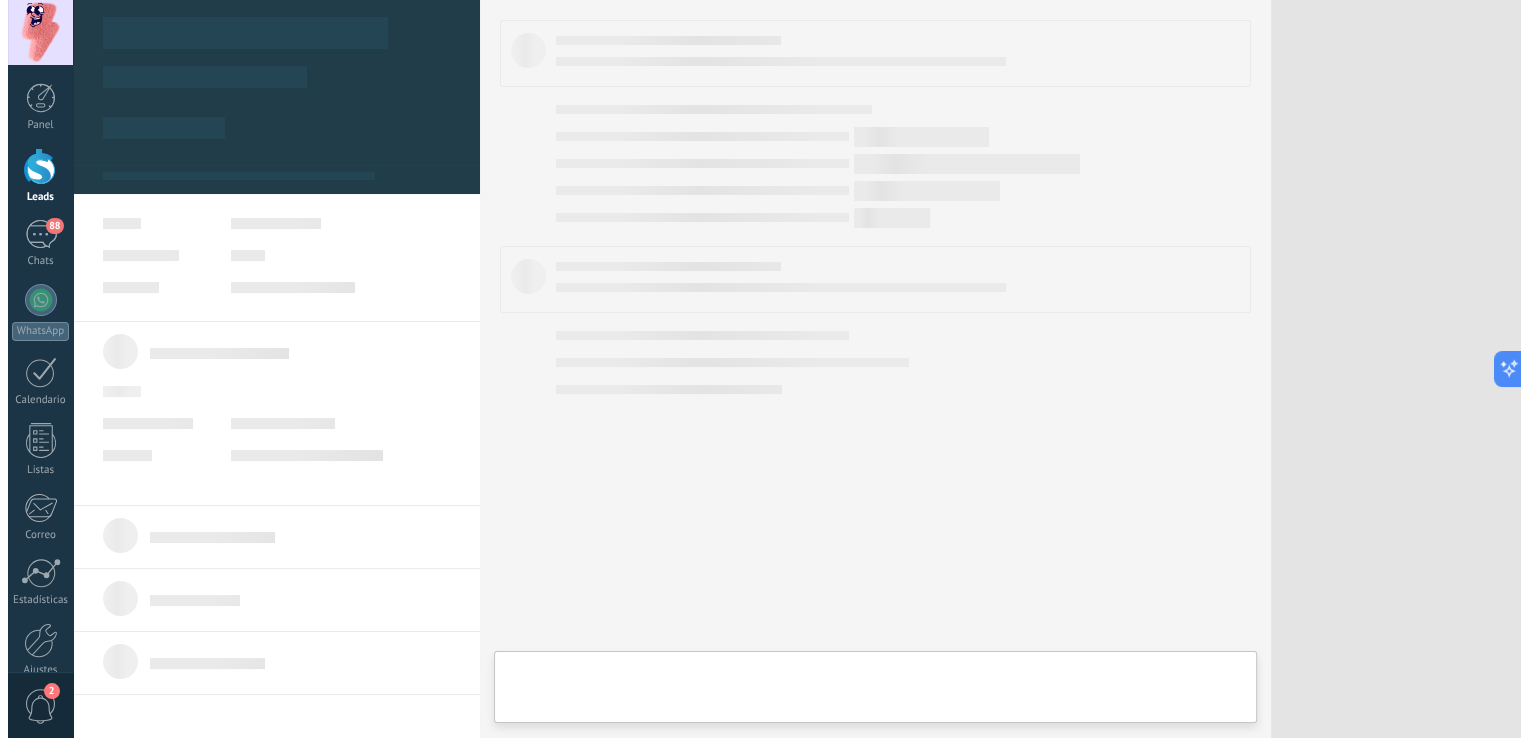 scroll, scrollTop: 0, scrollLeft: 0, axis: both 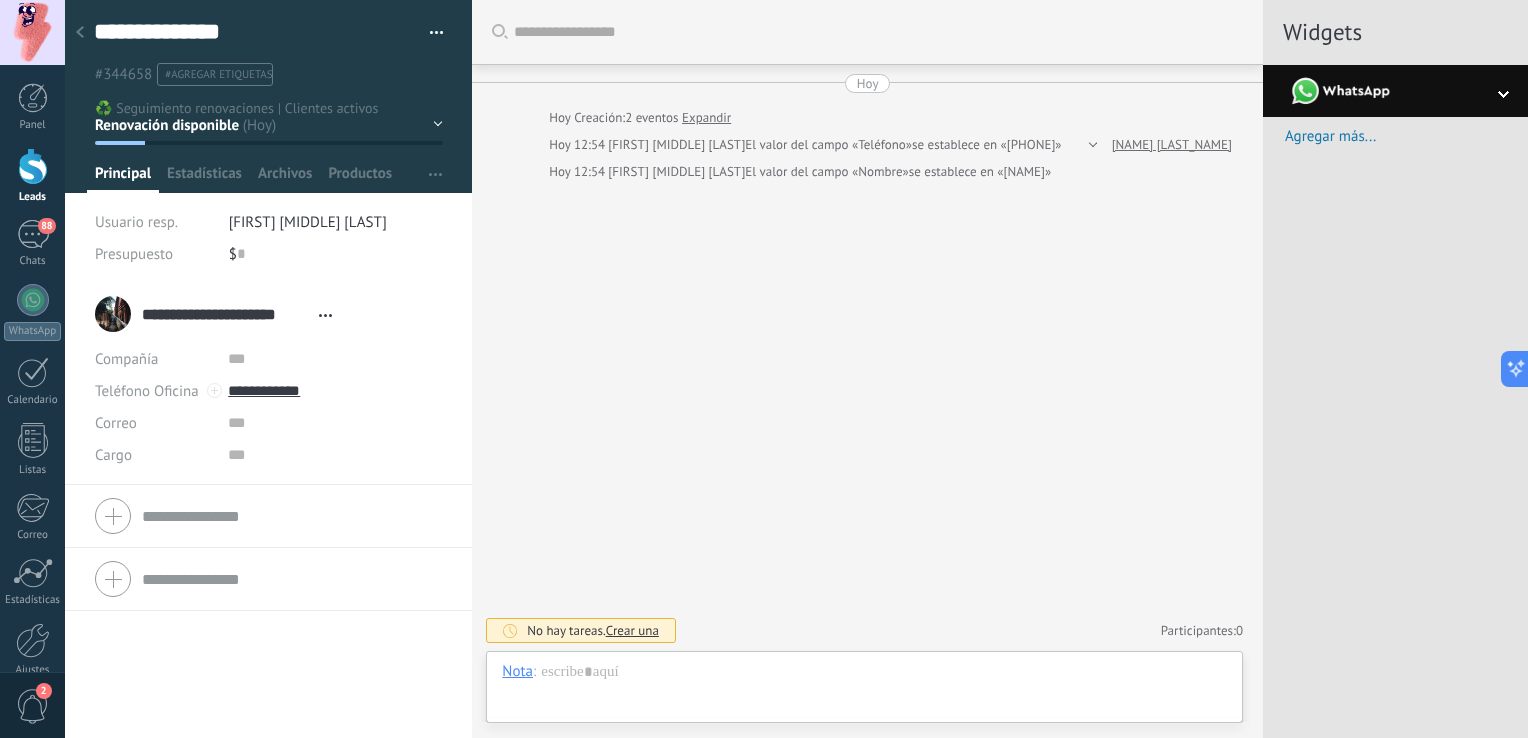 click on "Renovación disponible
Seguimiento activo
Interesado
Citado
renovación exitosa
Ya renovó" at bounding box center (0, 0) 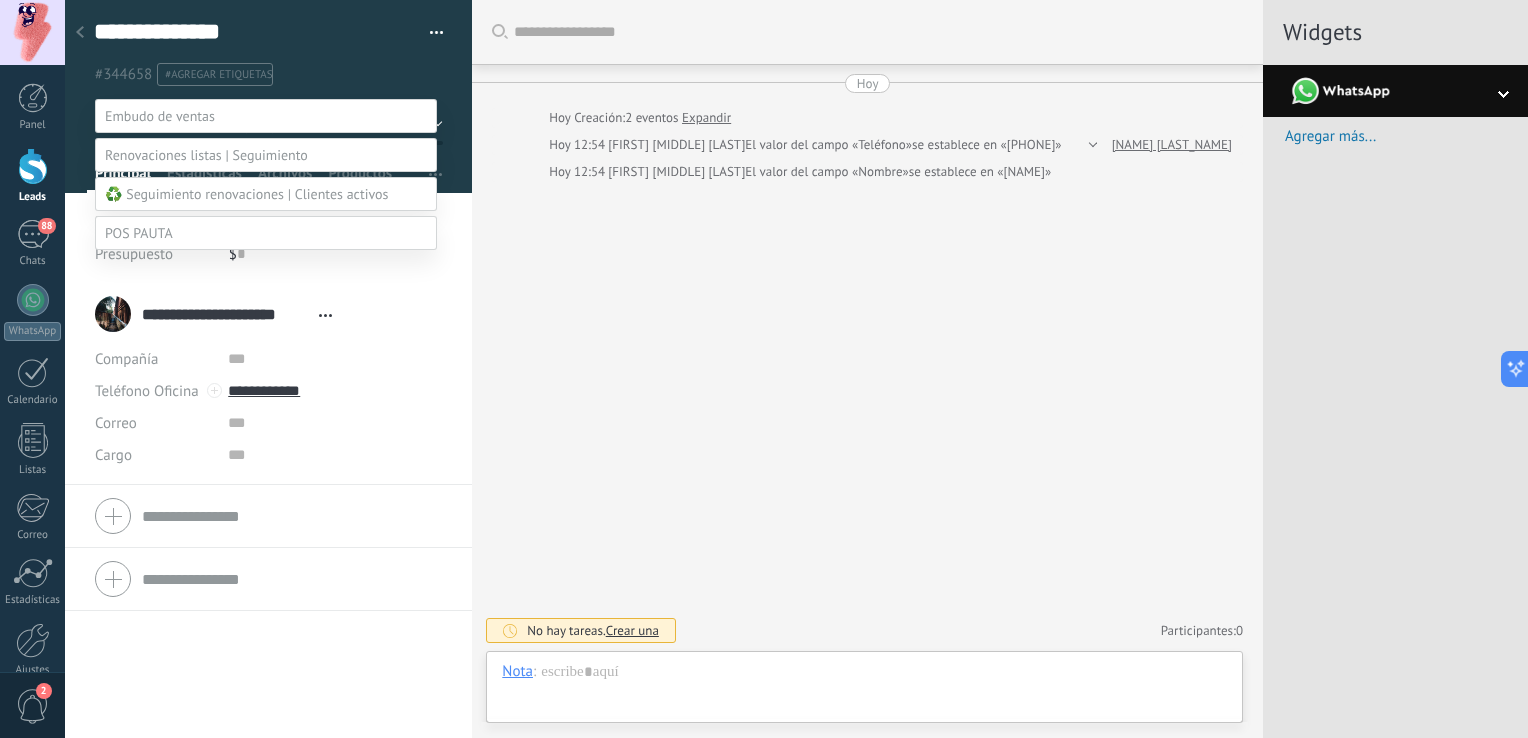 scroll, scrollTop: 78, scrollLeft: 0, axis: vertical 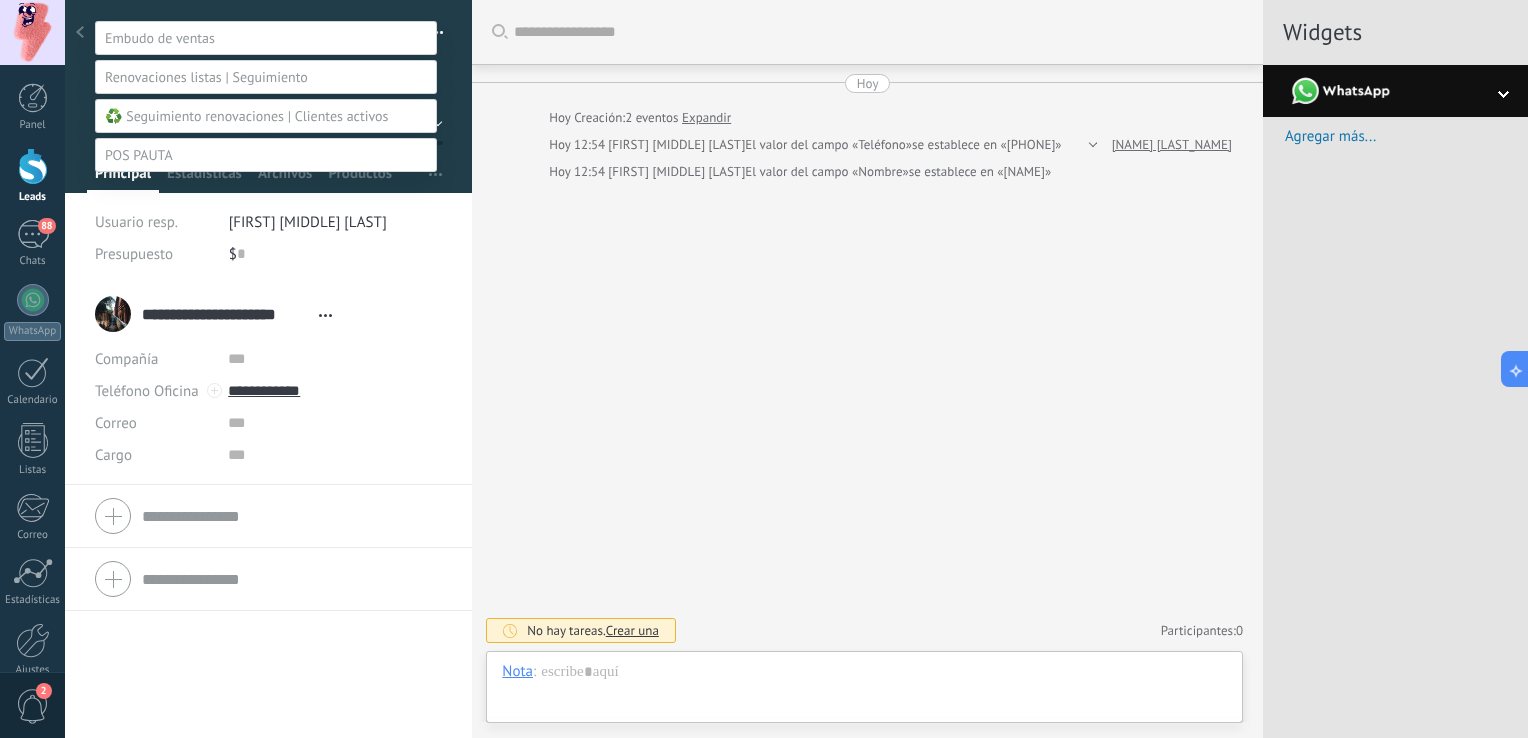 click on "Contacto inicial
Negociación
Debate contractual
Discusión de contrato
Leads ganados" at bounding box center [266, 391] 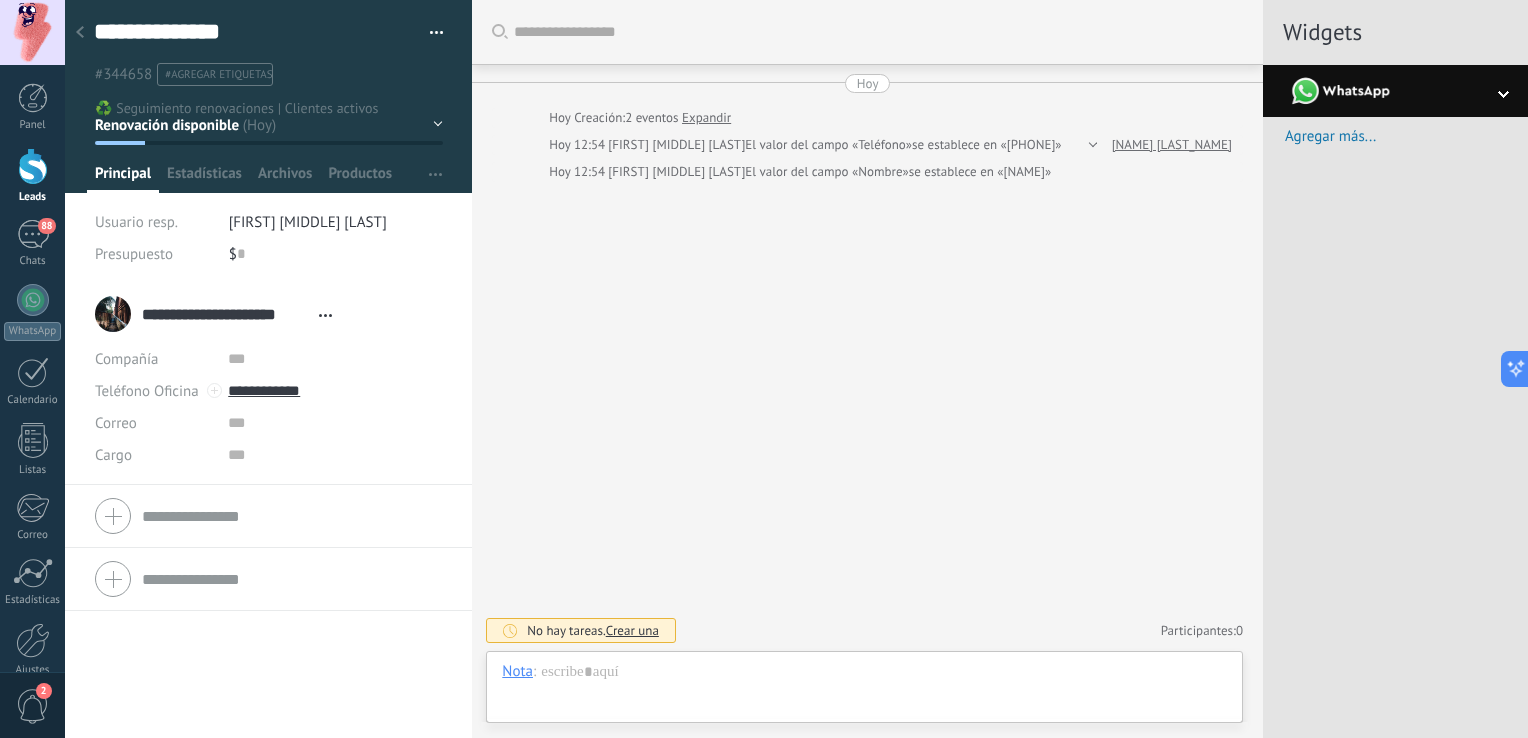 click 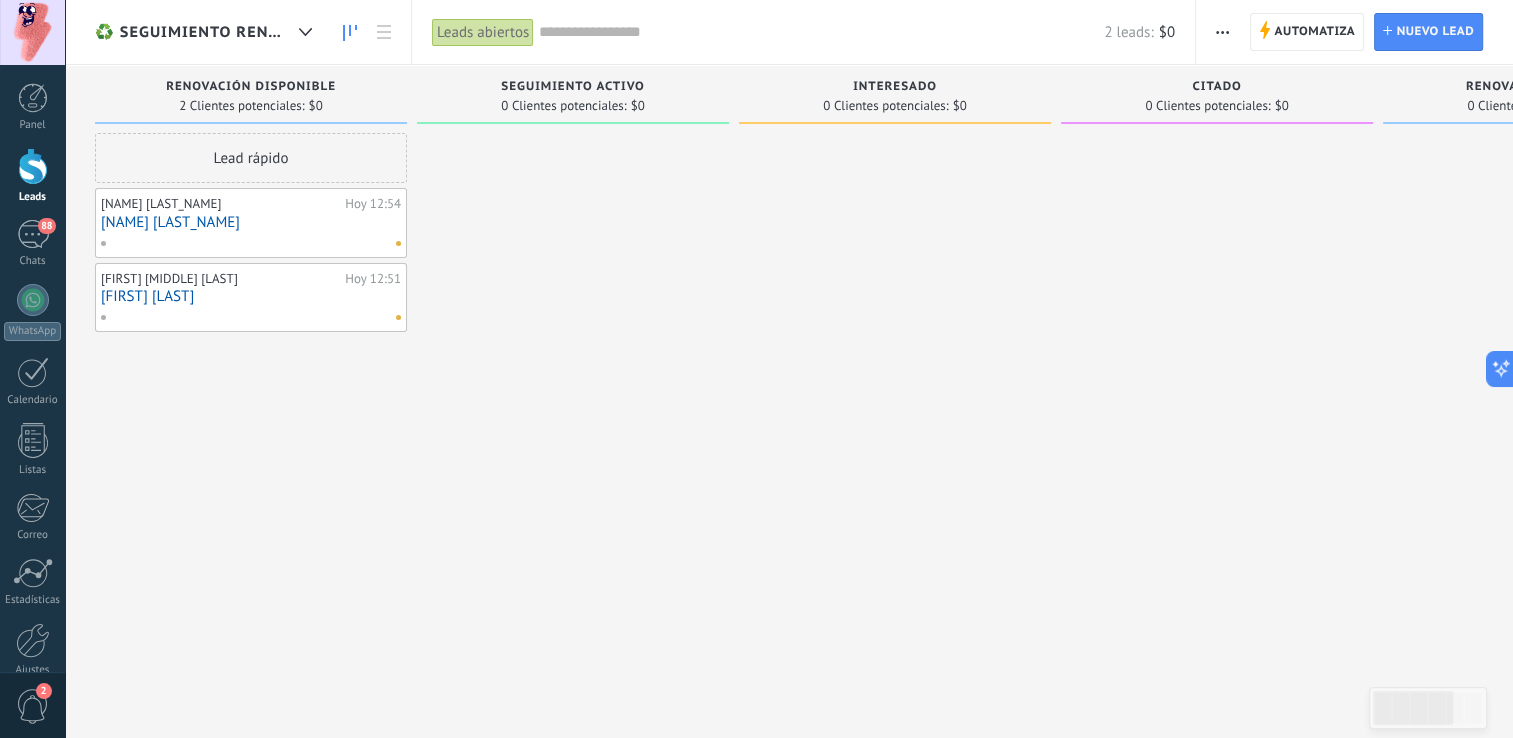 click at bounding box center [246, 243] 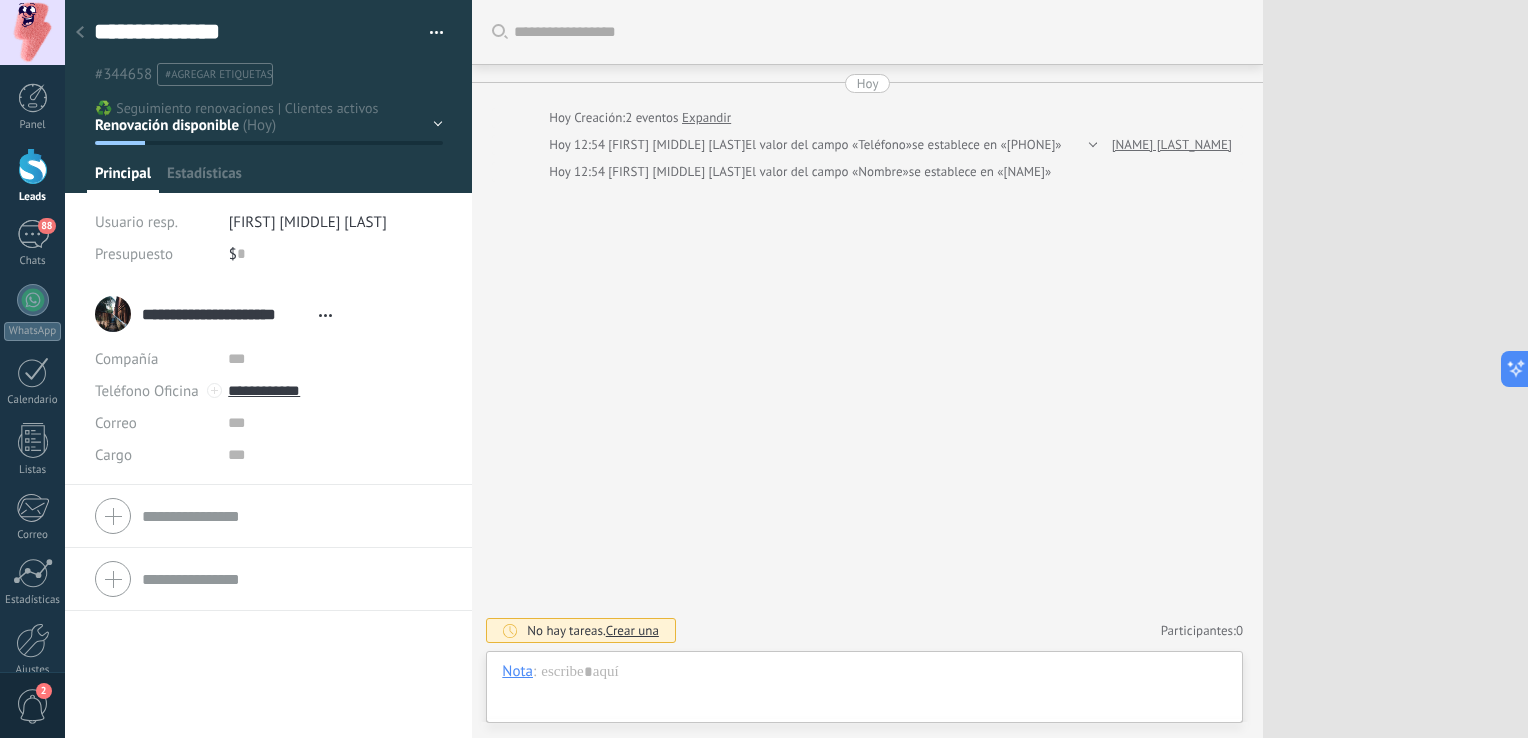 scroll, scrollTop: 29, scrollLeft: 0, axis: vertical 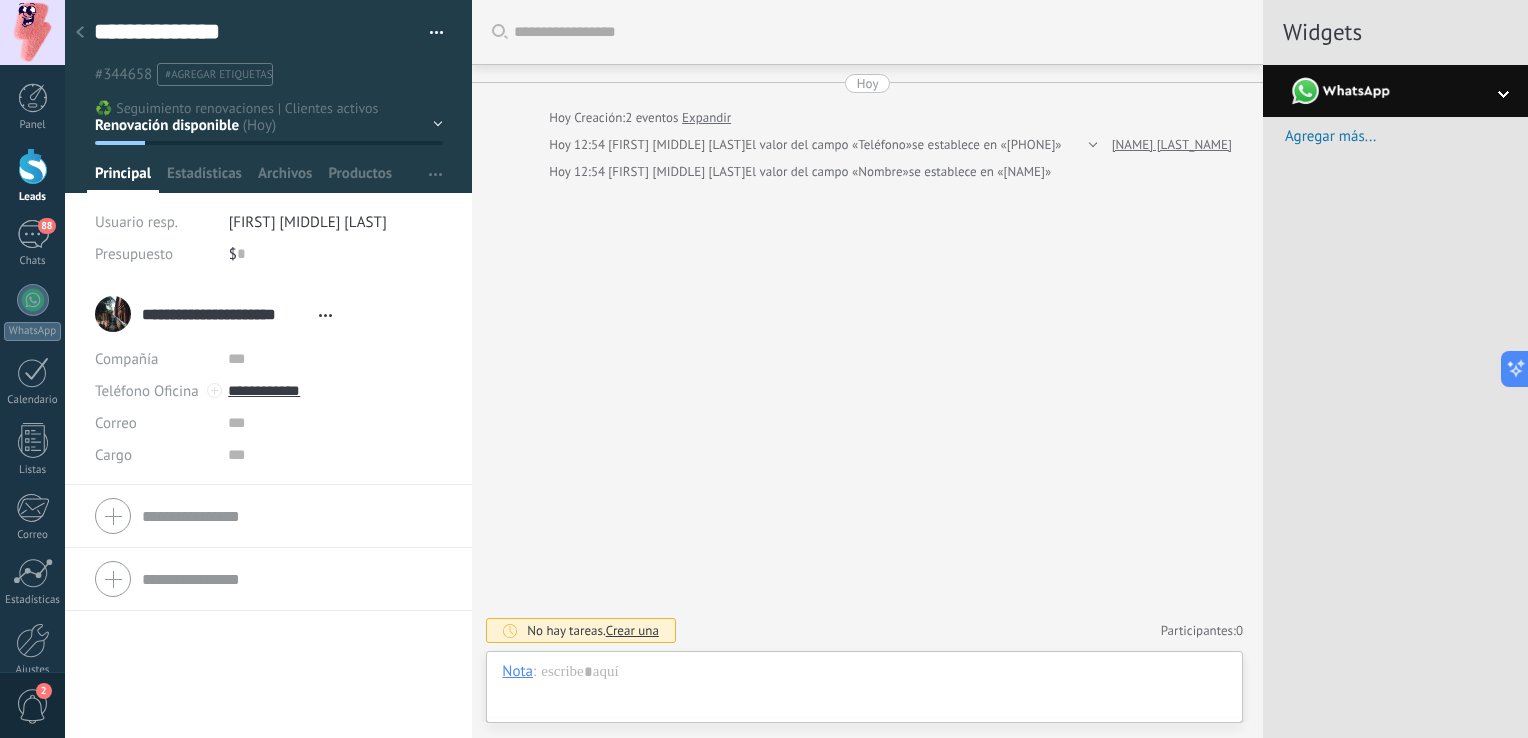 click on "Expandir" at bounding box center [706, 118] 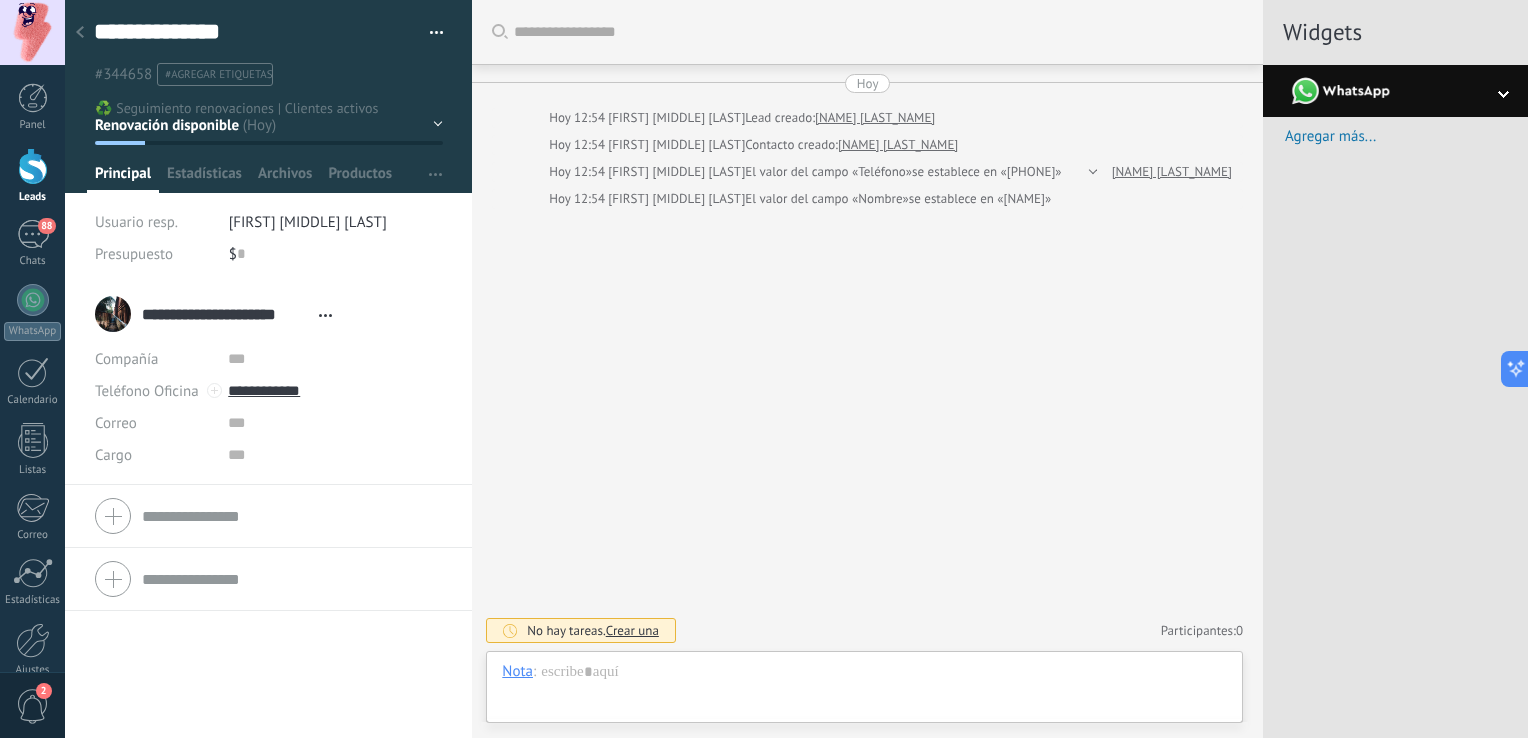 click at bounding box center (1090, 172) 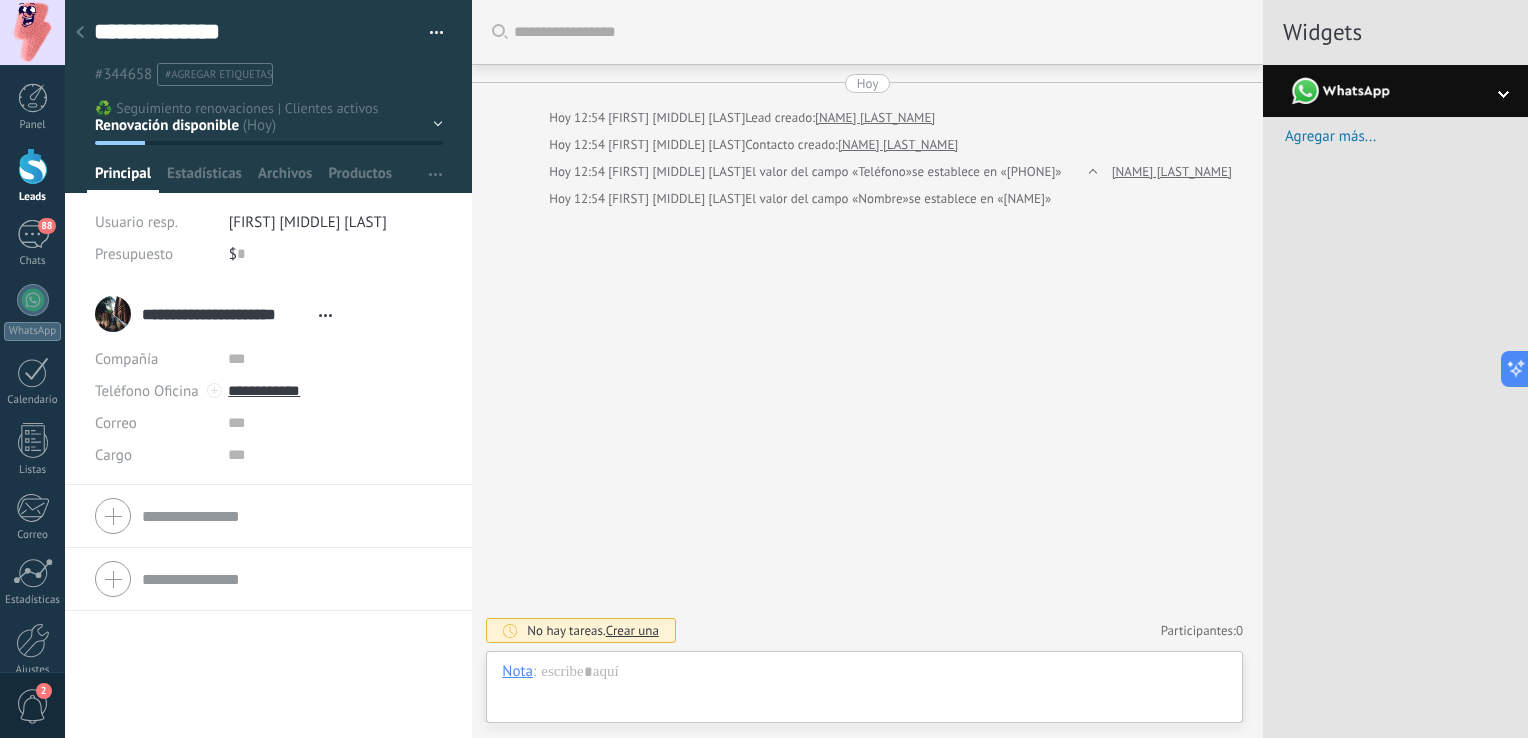 click on "Abrir detalle
Copie el nombre
Desatar
Contacto principal" at bounding box center (325, 315) 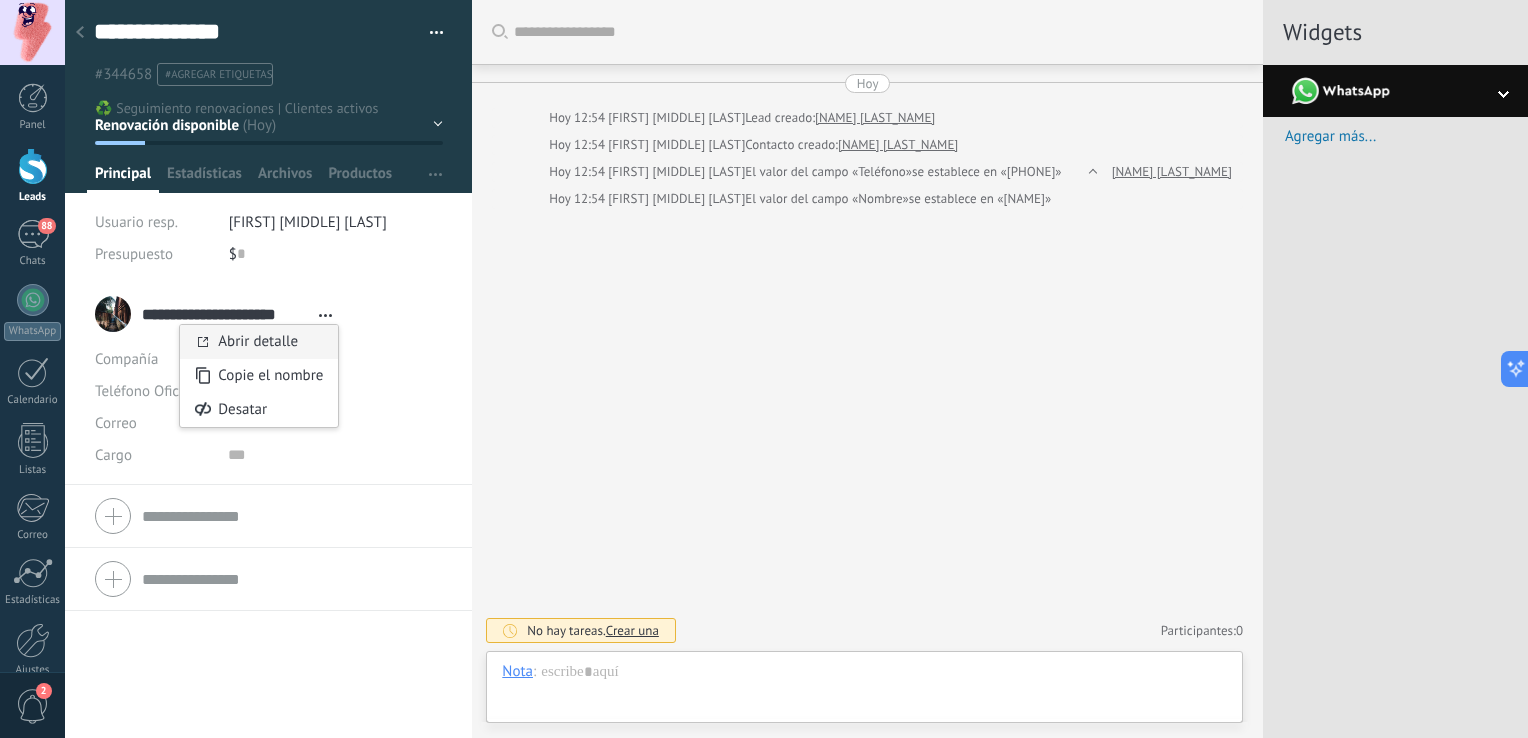 click on "Abrir detalle" at bounding box center [258, 341] 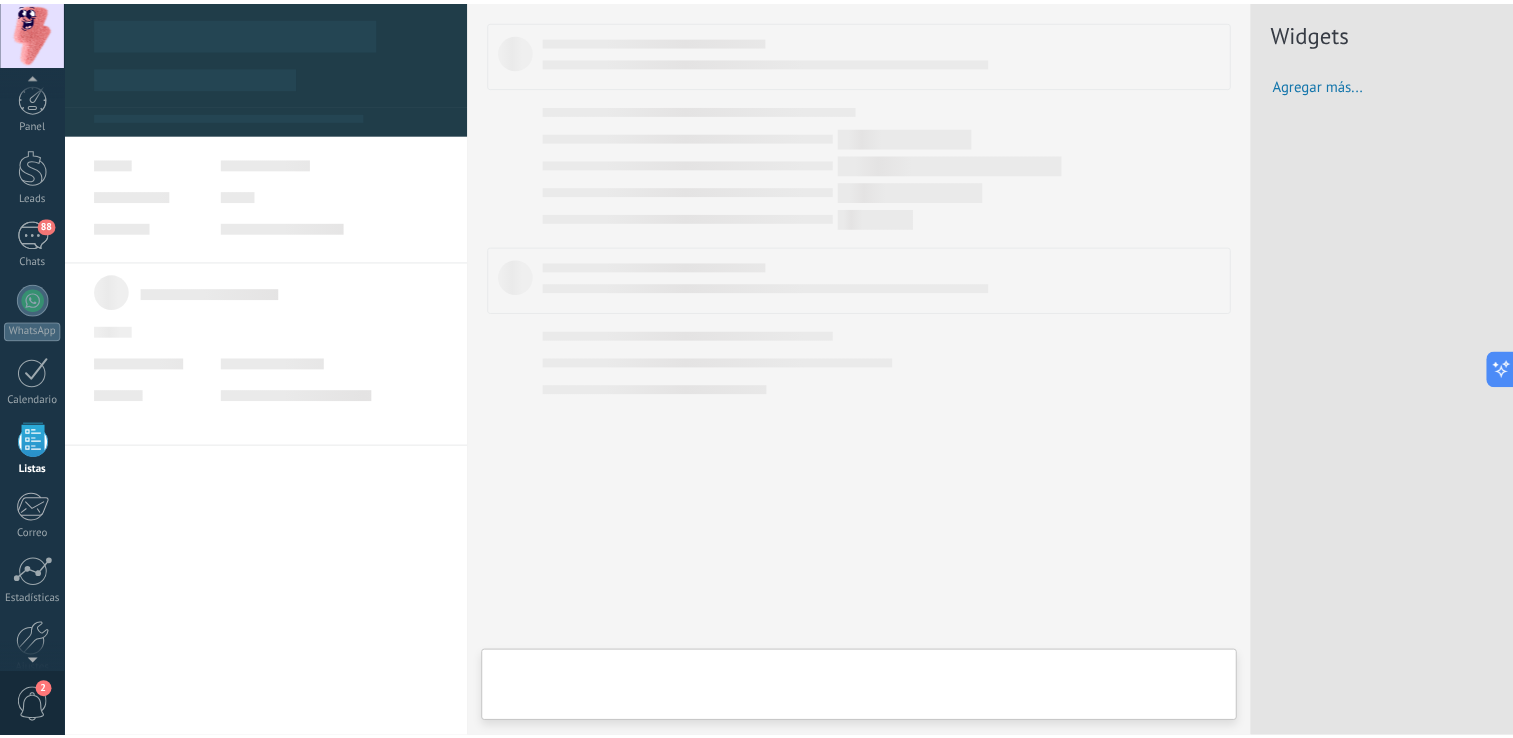 scroll, scrollTop: 51, scrollLeft: 0, axis: vertical 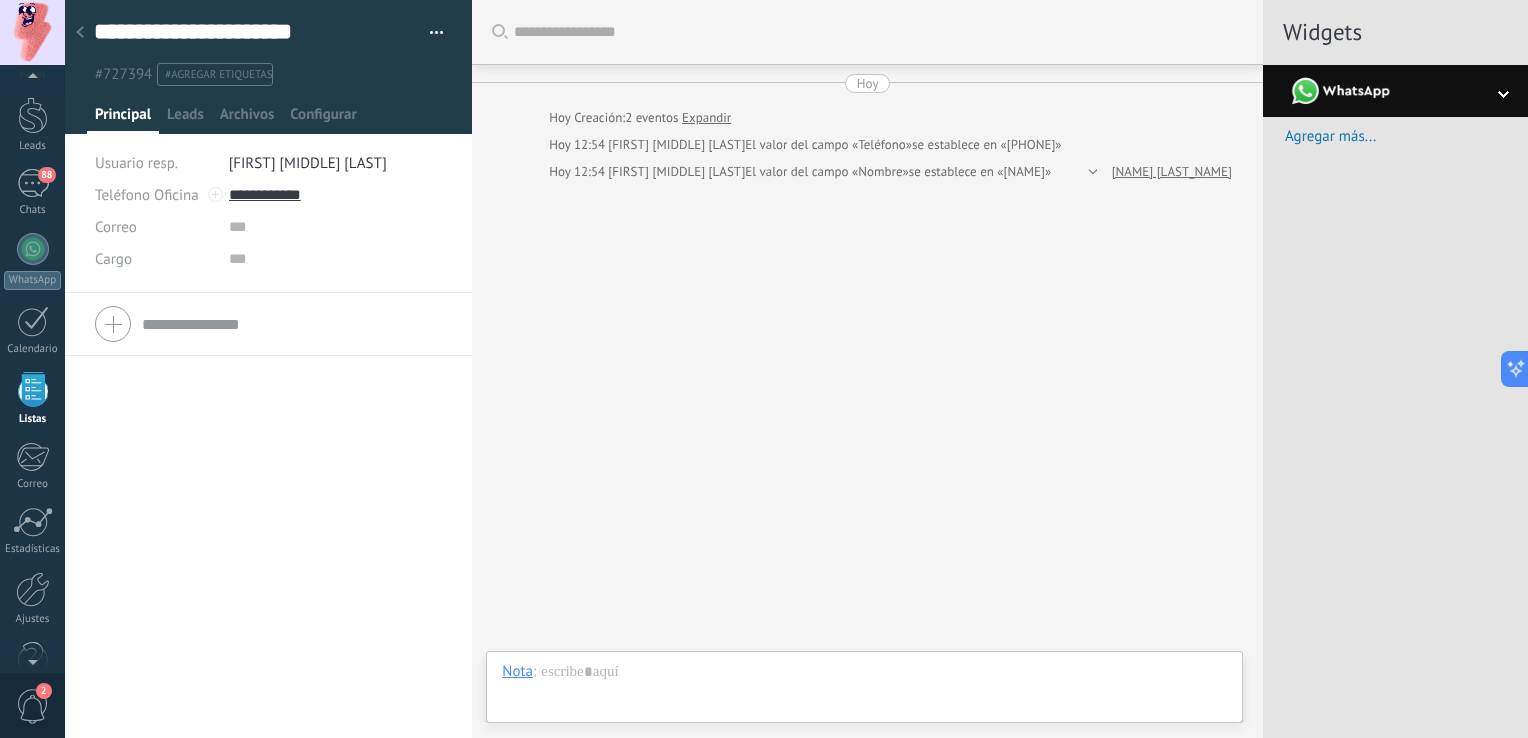 click at bounding box center [1395, 91] 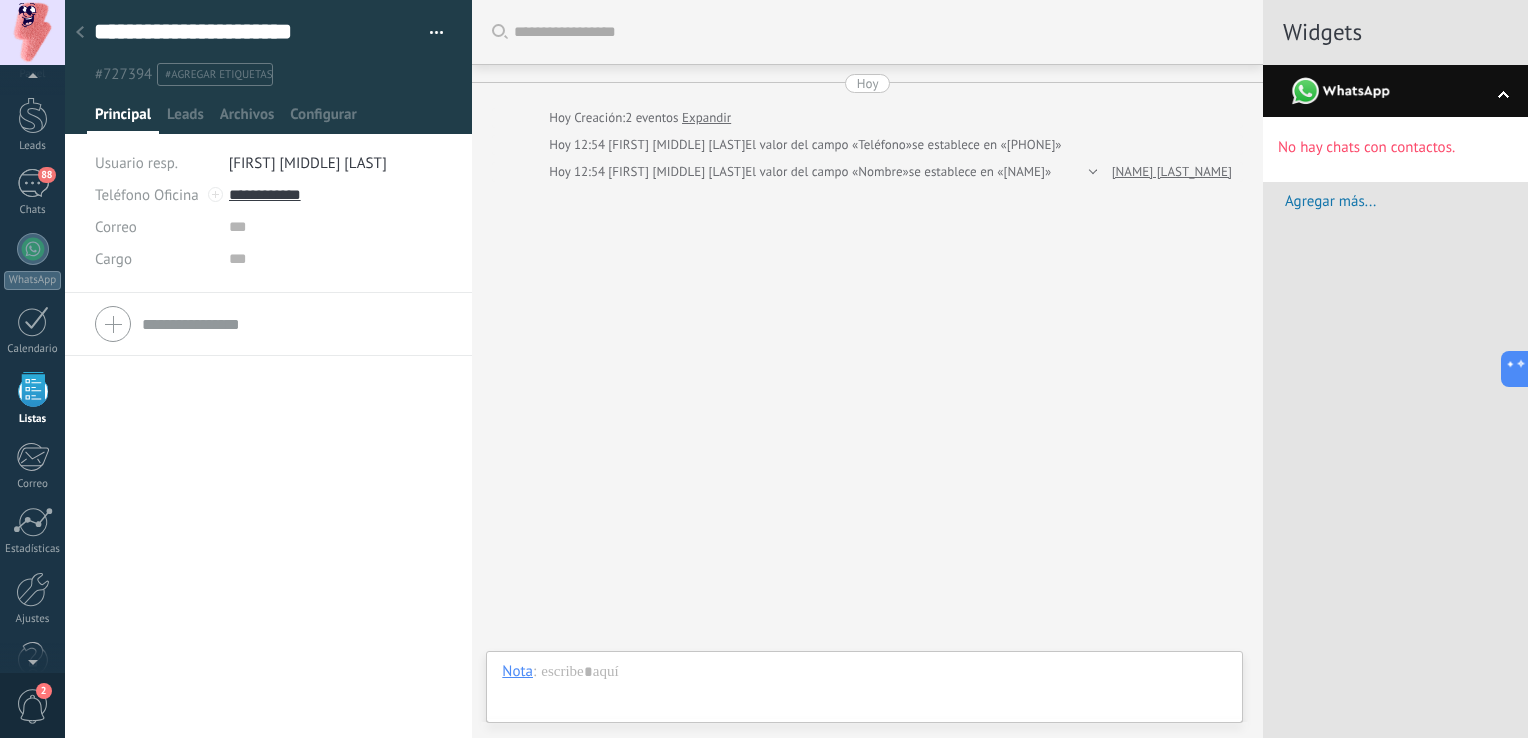 click at bounding box center (1395, 91) 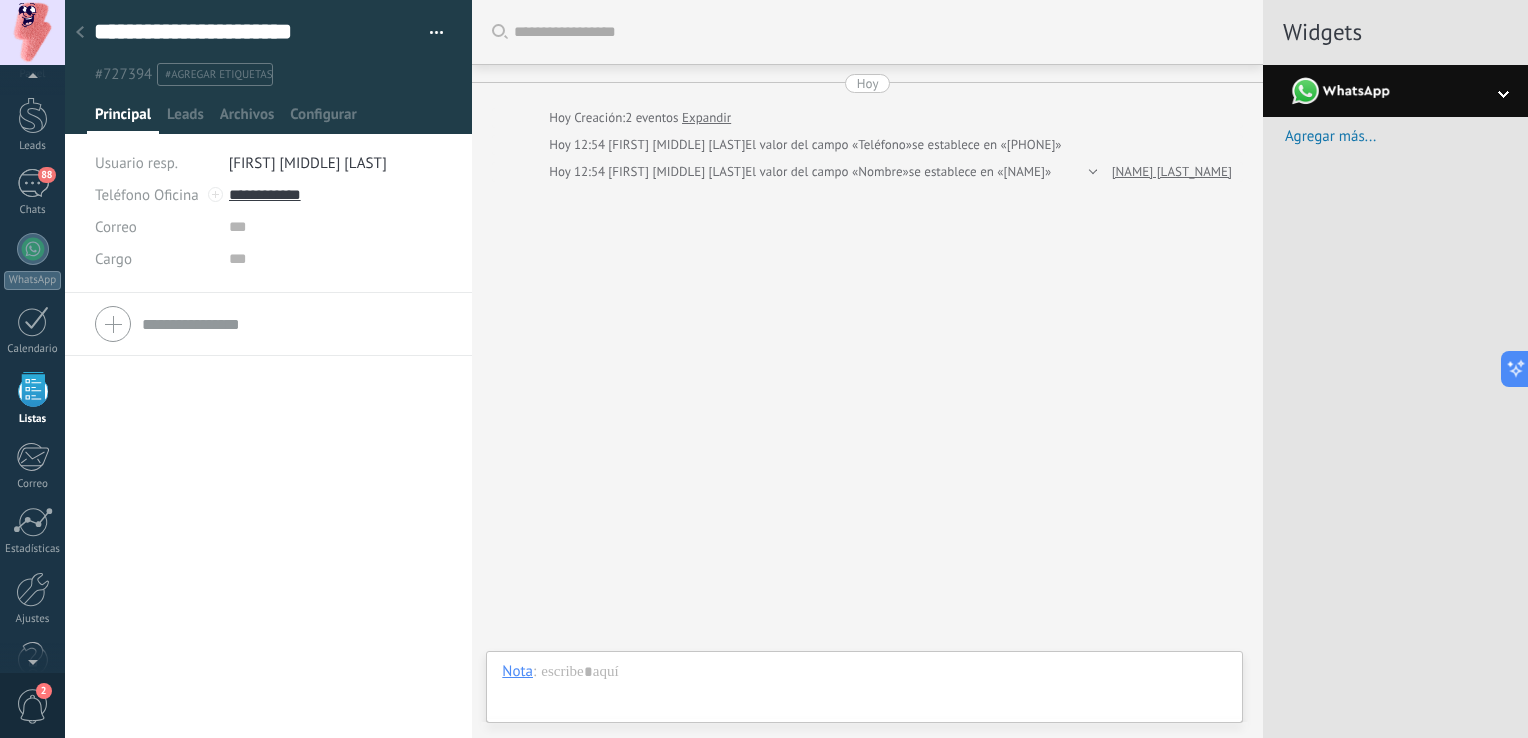 click on "Para escribir en el chat de whatssapp, agrega un contacto y recarga la página
No hay chats con contactos.
Agregar más..." at bounding box center [1395, 120] 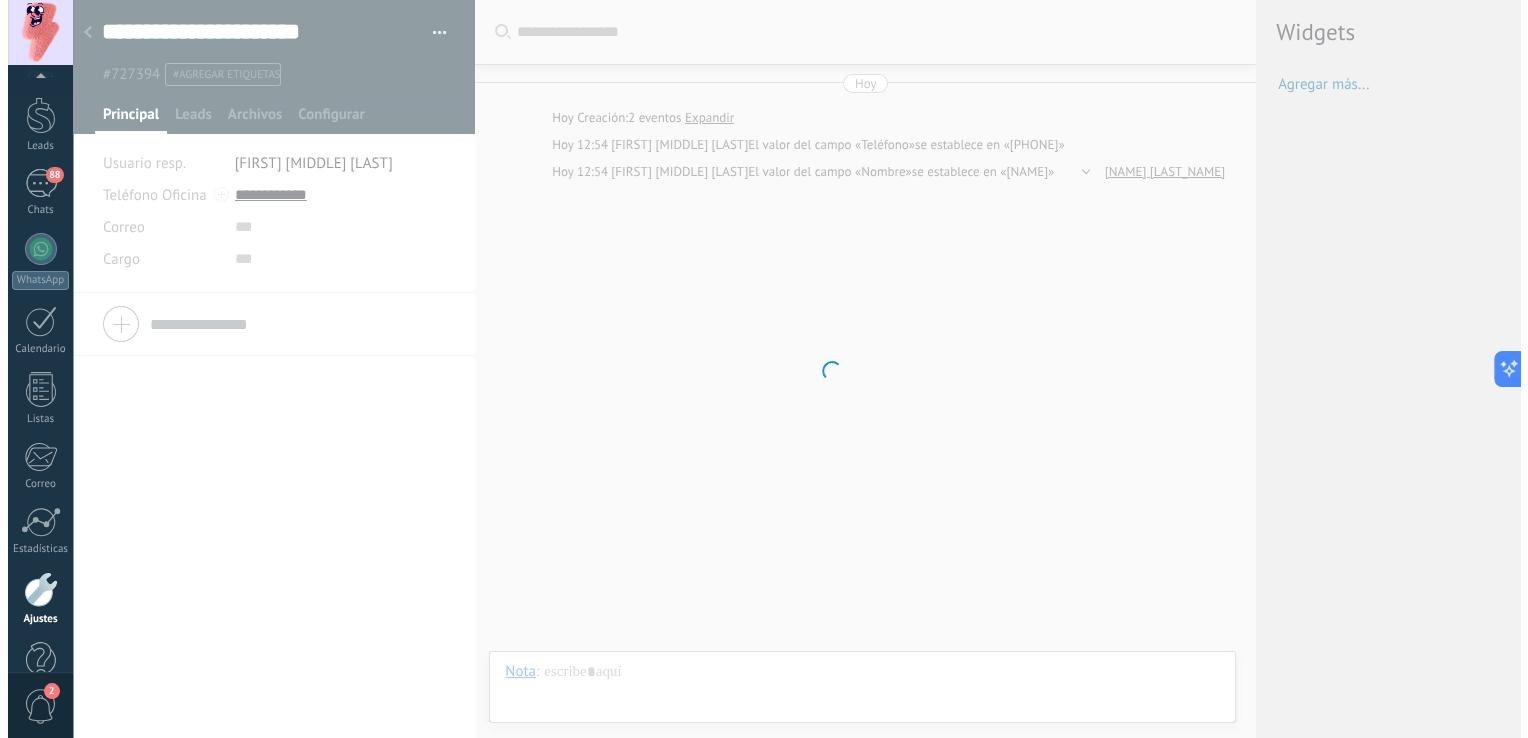 scroll, scrollTop: 92, scrollLeft: 0, axis: vertical 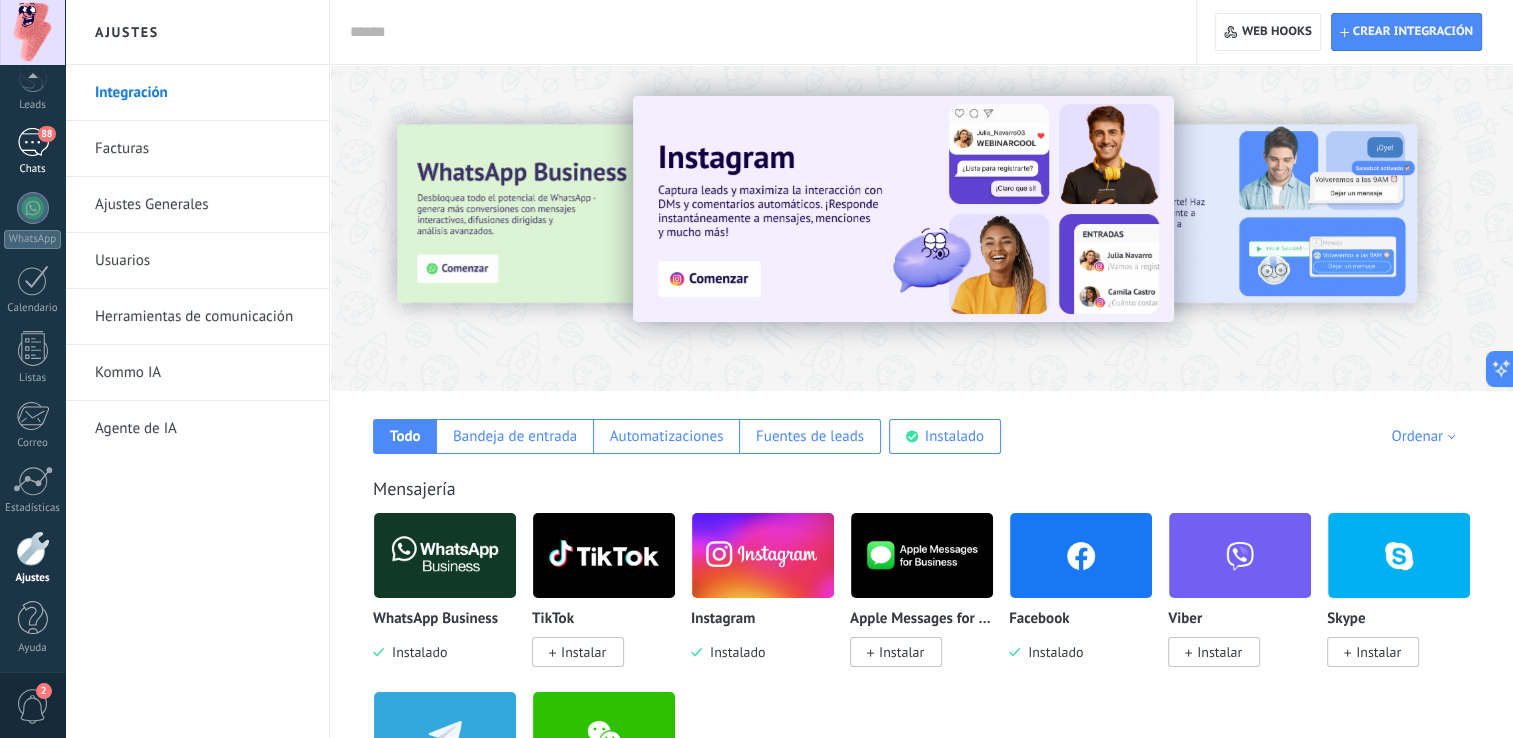 click on "88" at bounding box center (33, 142) 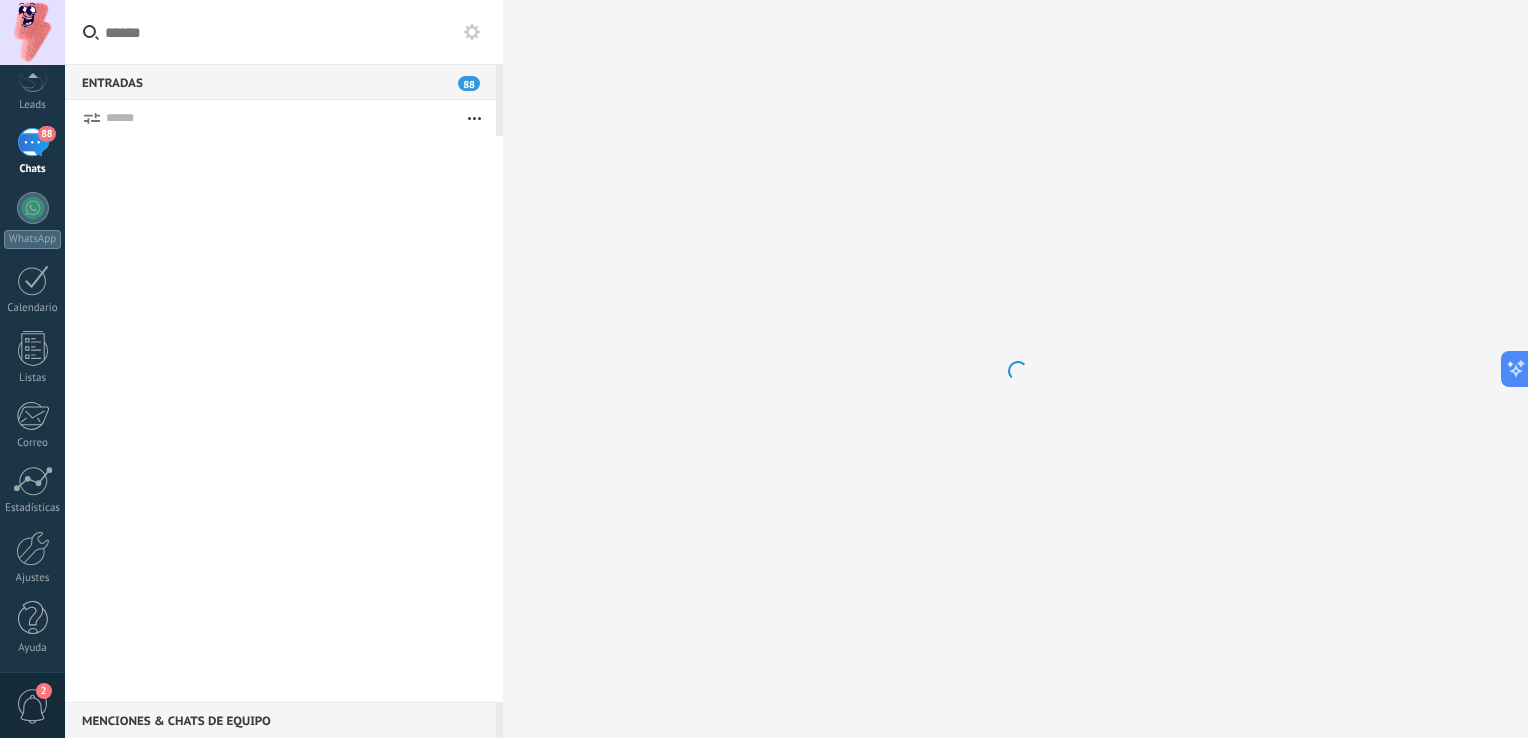 scroll, scrollTop: 0, scrollLeft: 0, axis: both 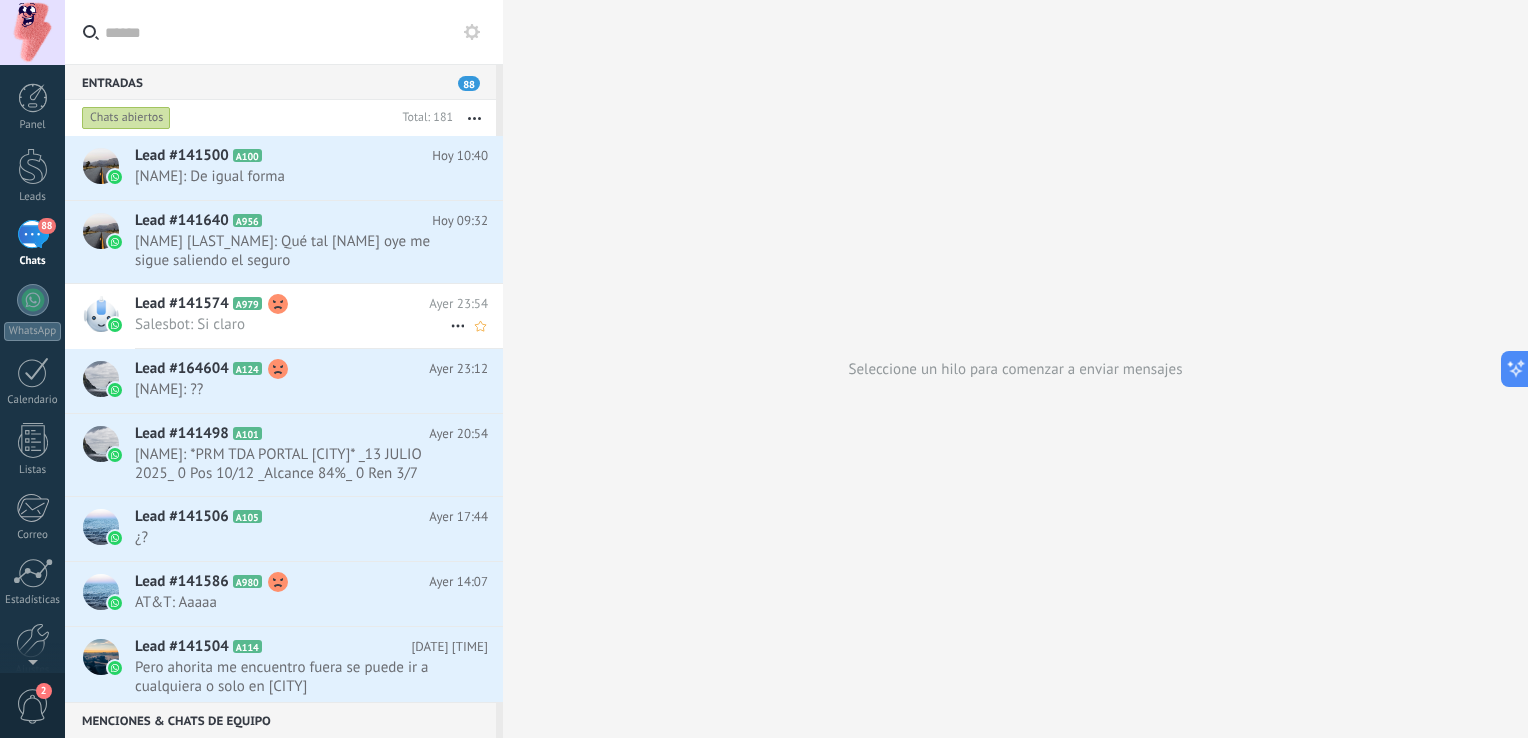 click on "Salesbot: Si claro" at bounding box center [292, 324] 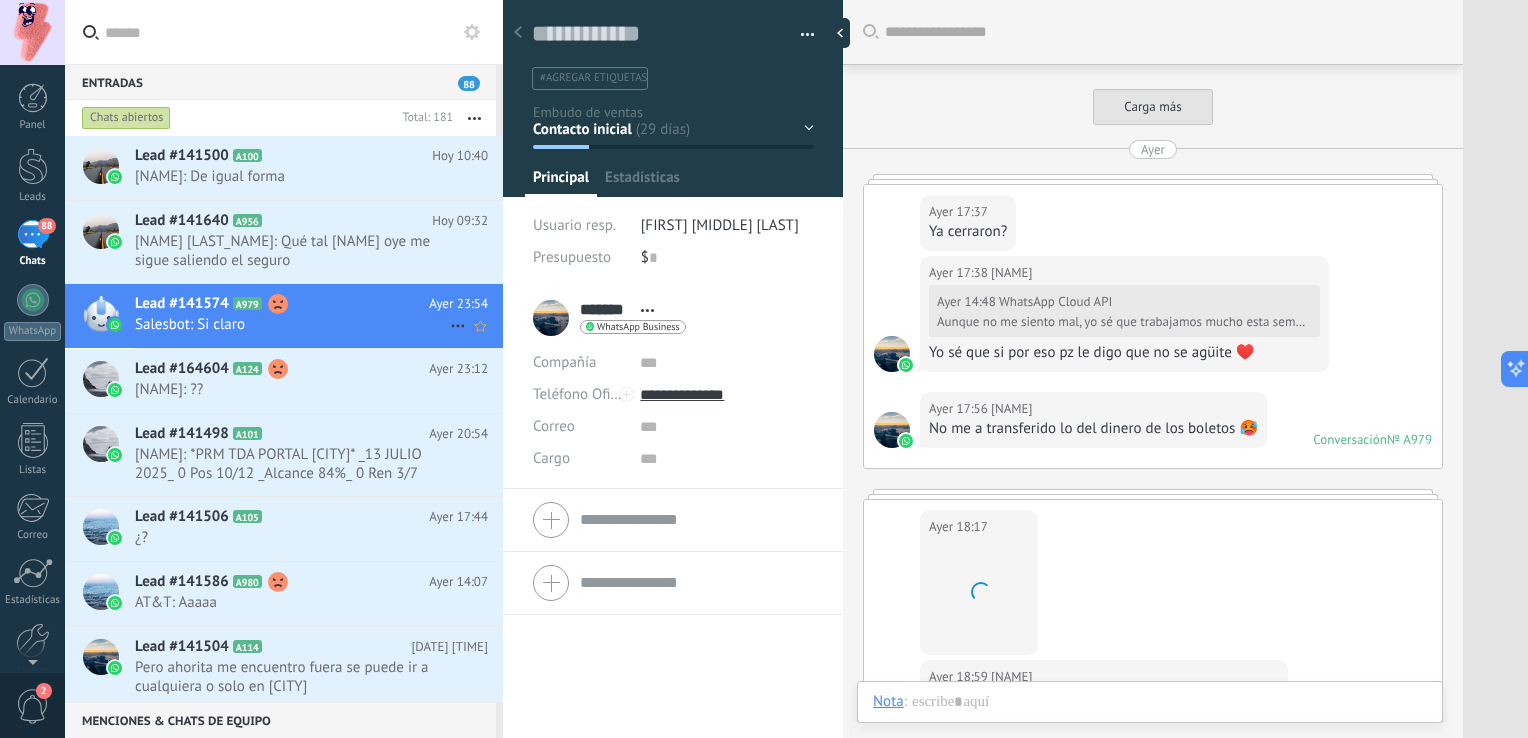 scroll, scrollTop: 1787, scrollLeft: 0, axis: vertical 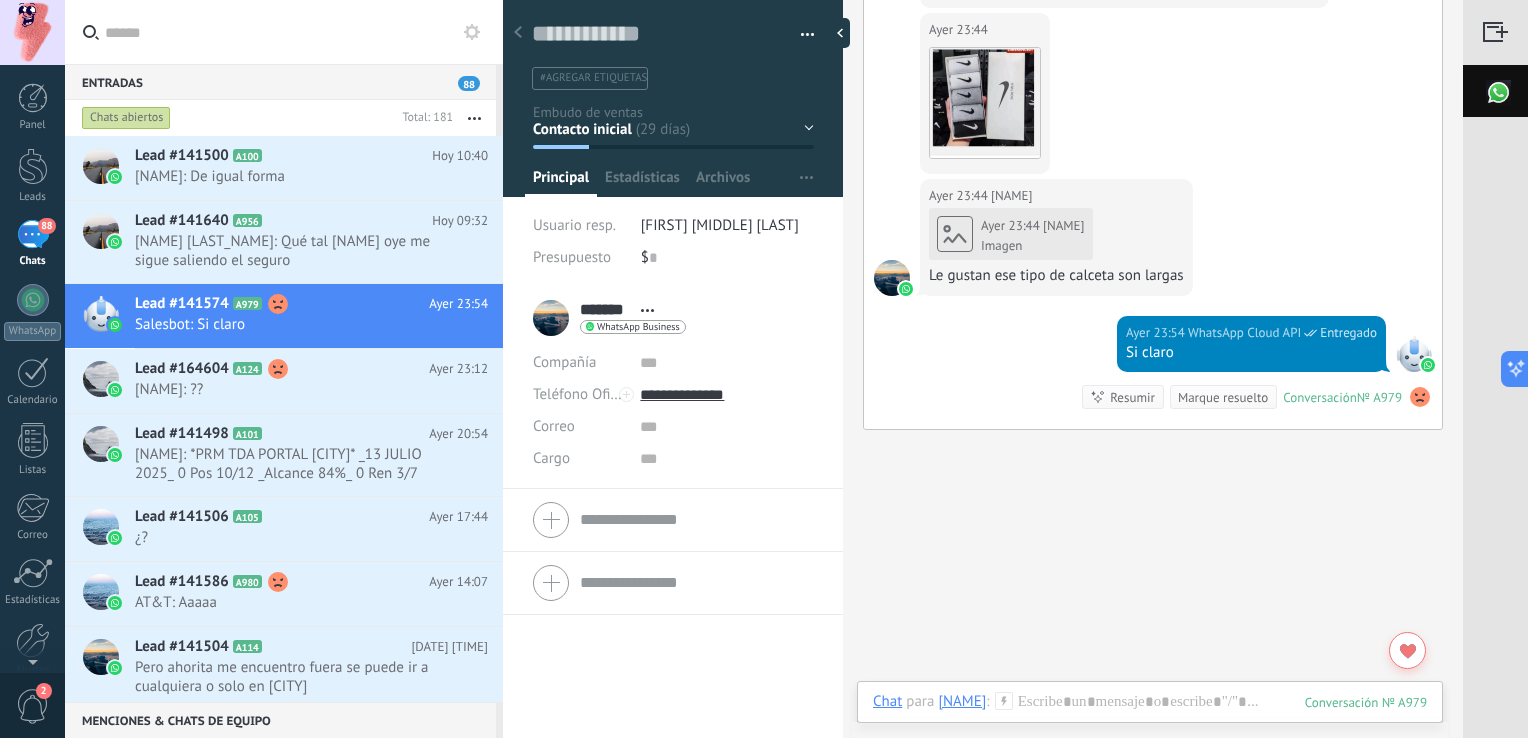 click 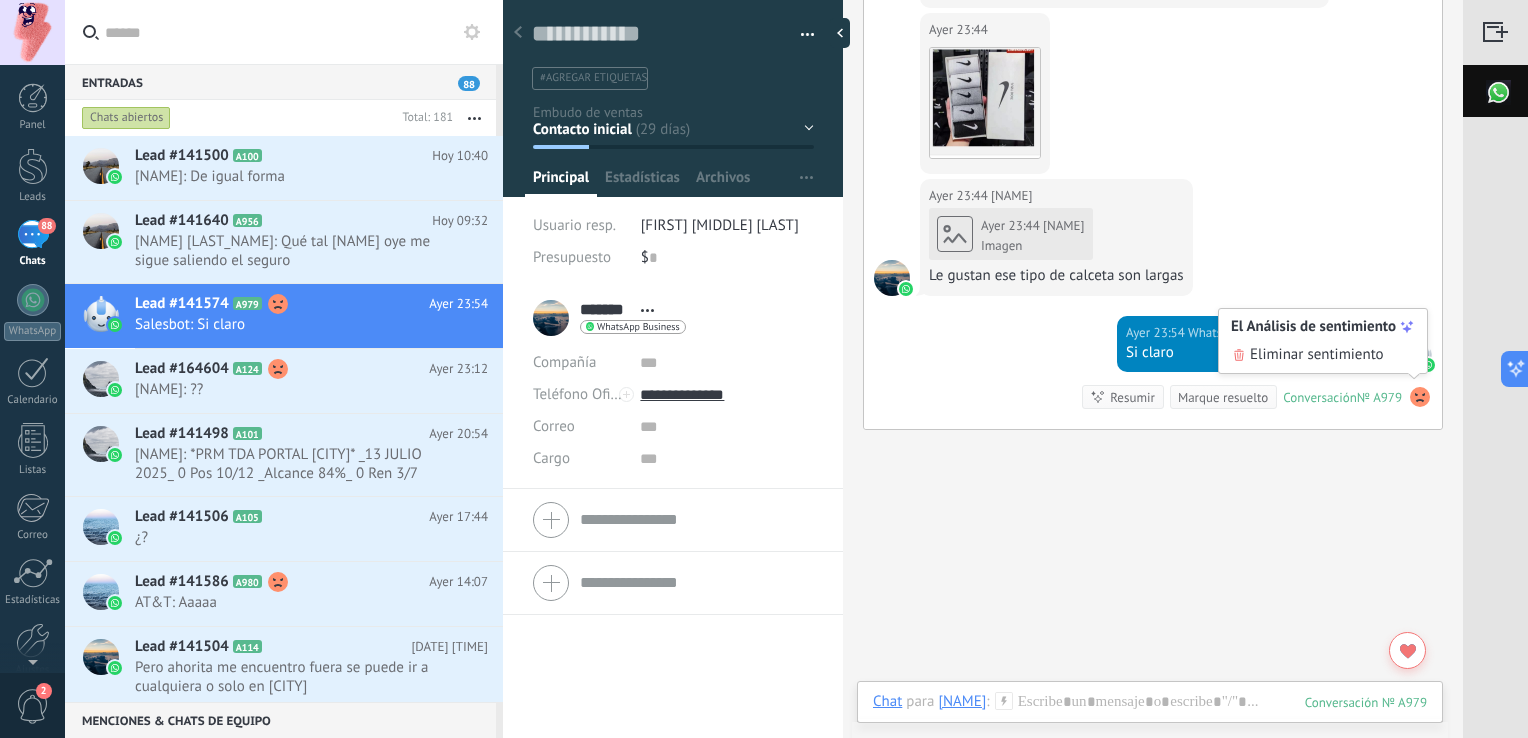click on "El Análisis de sentimiento" at bounding box center [1313, 327] 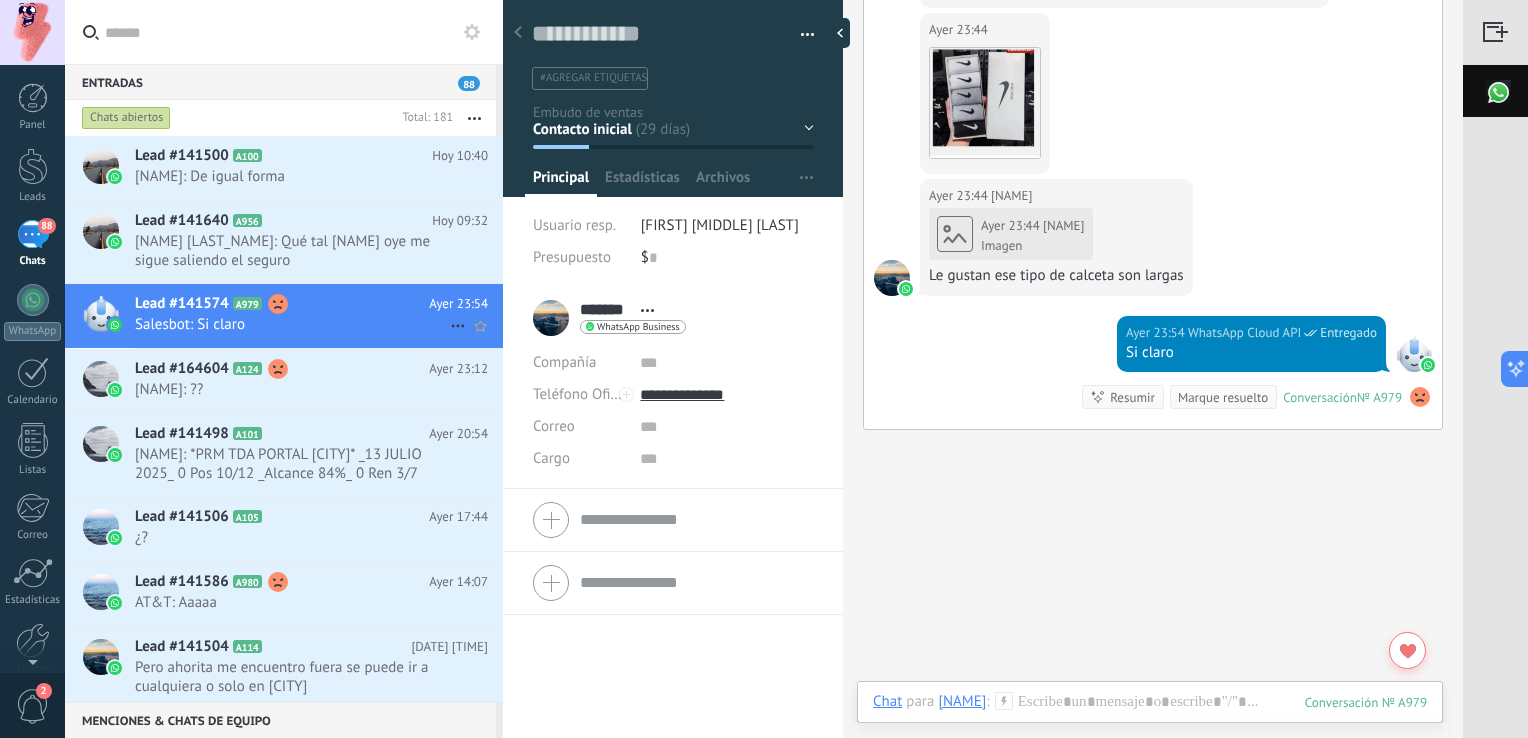click 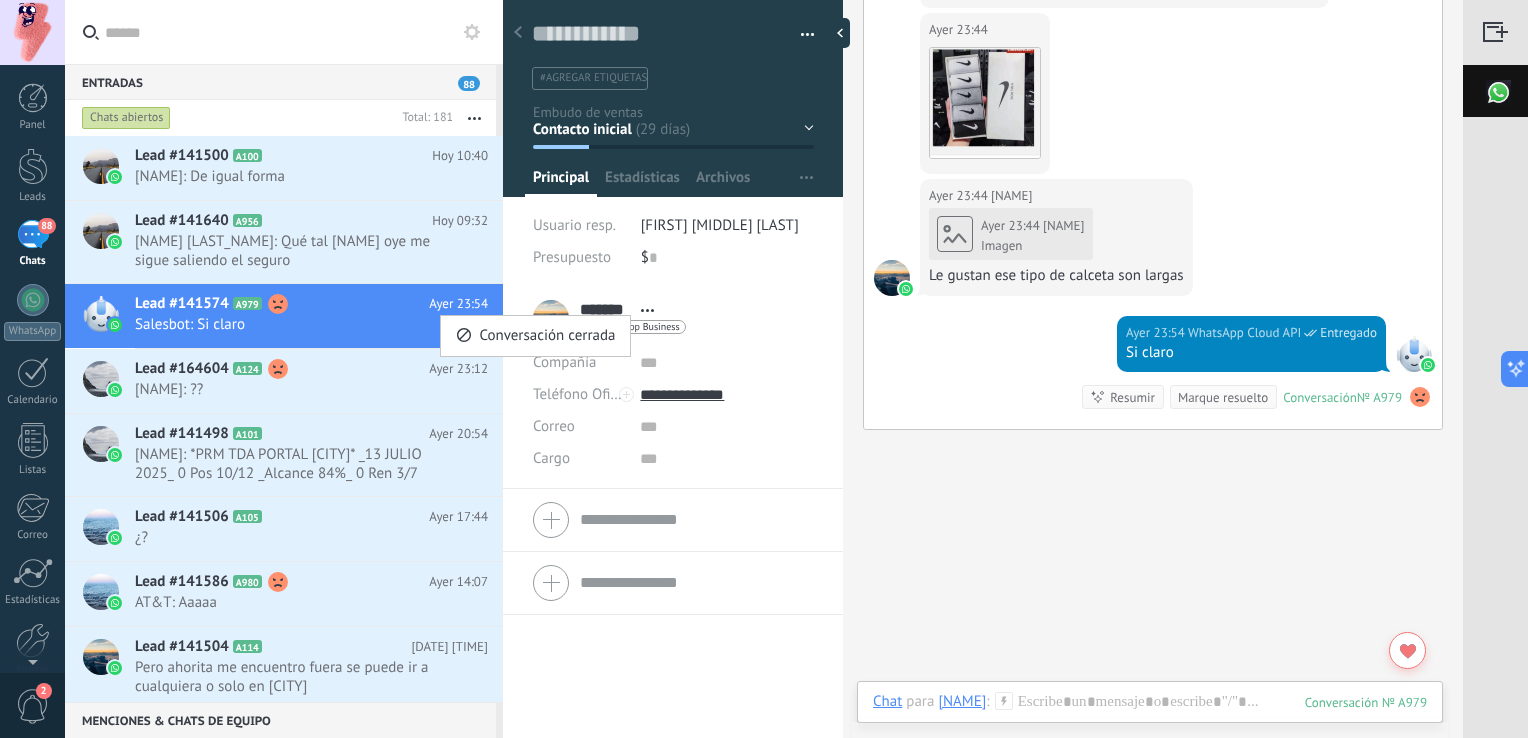 click at bounding box center (764, 369) 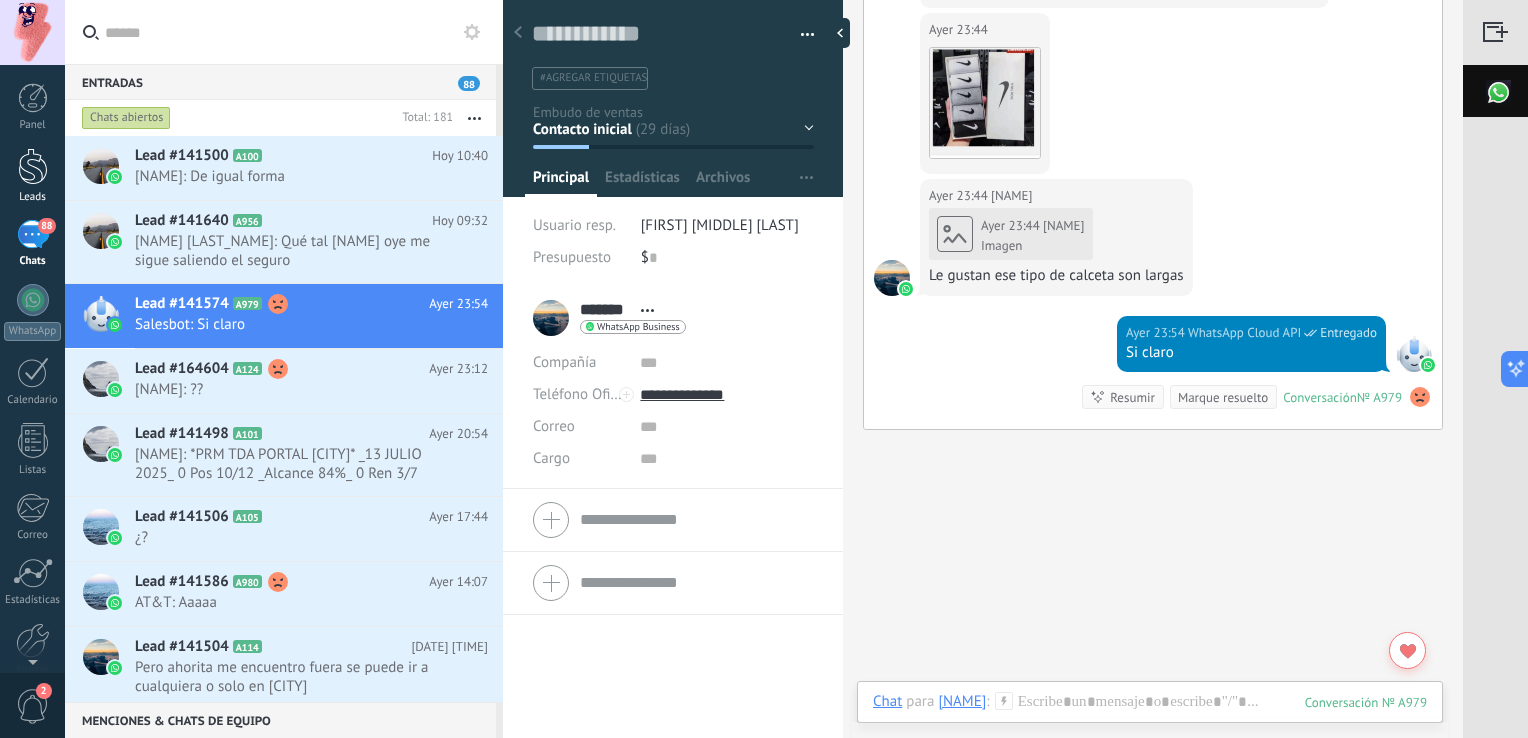 click at bounding box center [33, 166] 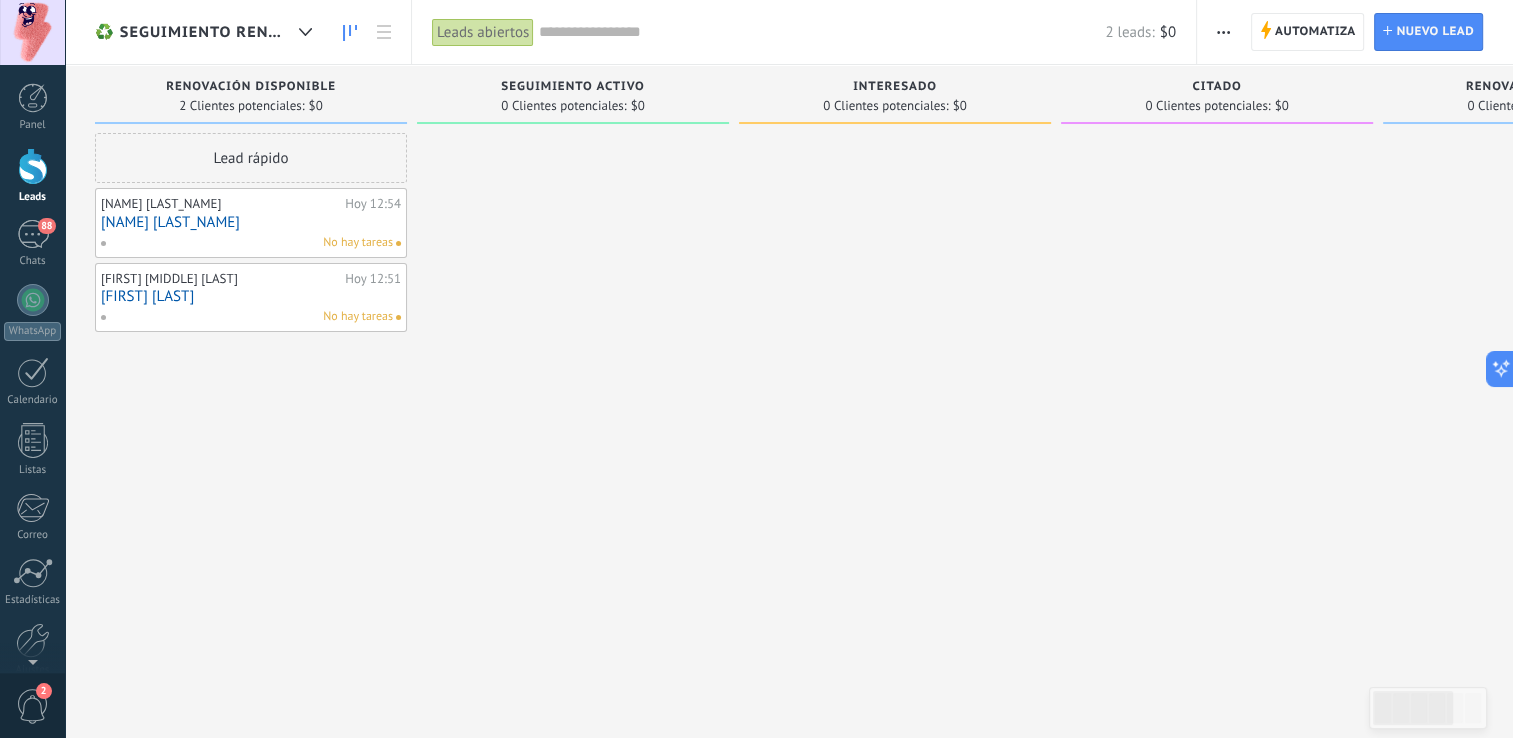 click on "Marisela Gomez" at bounding box center [251, 222] 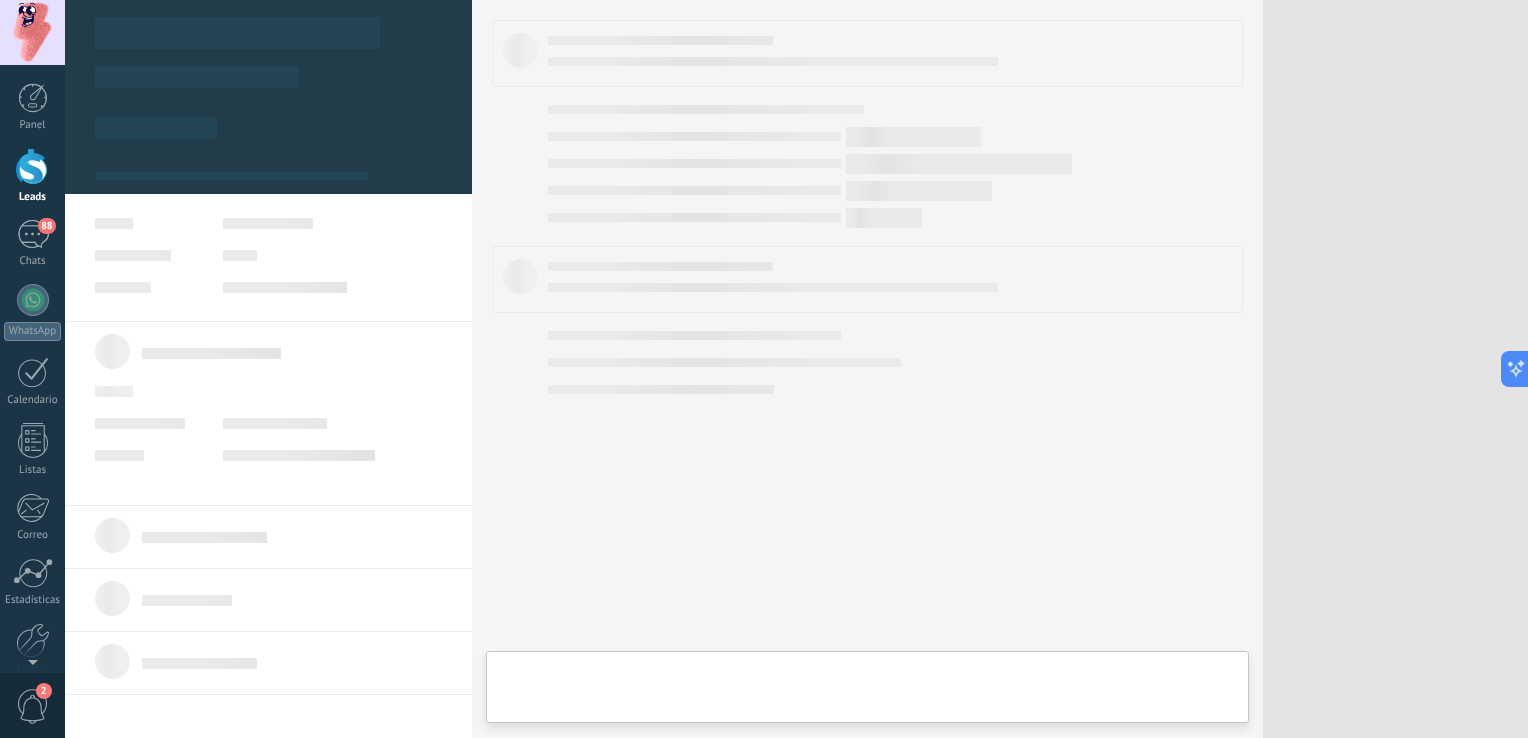 type on "**********" 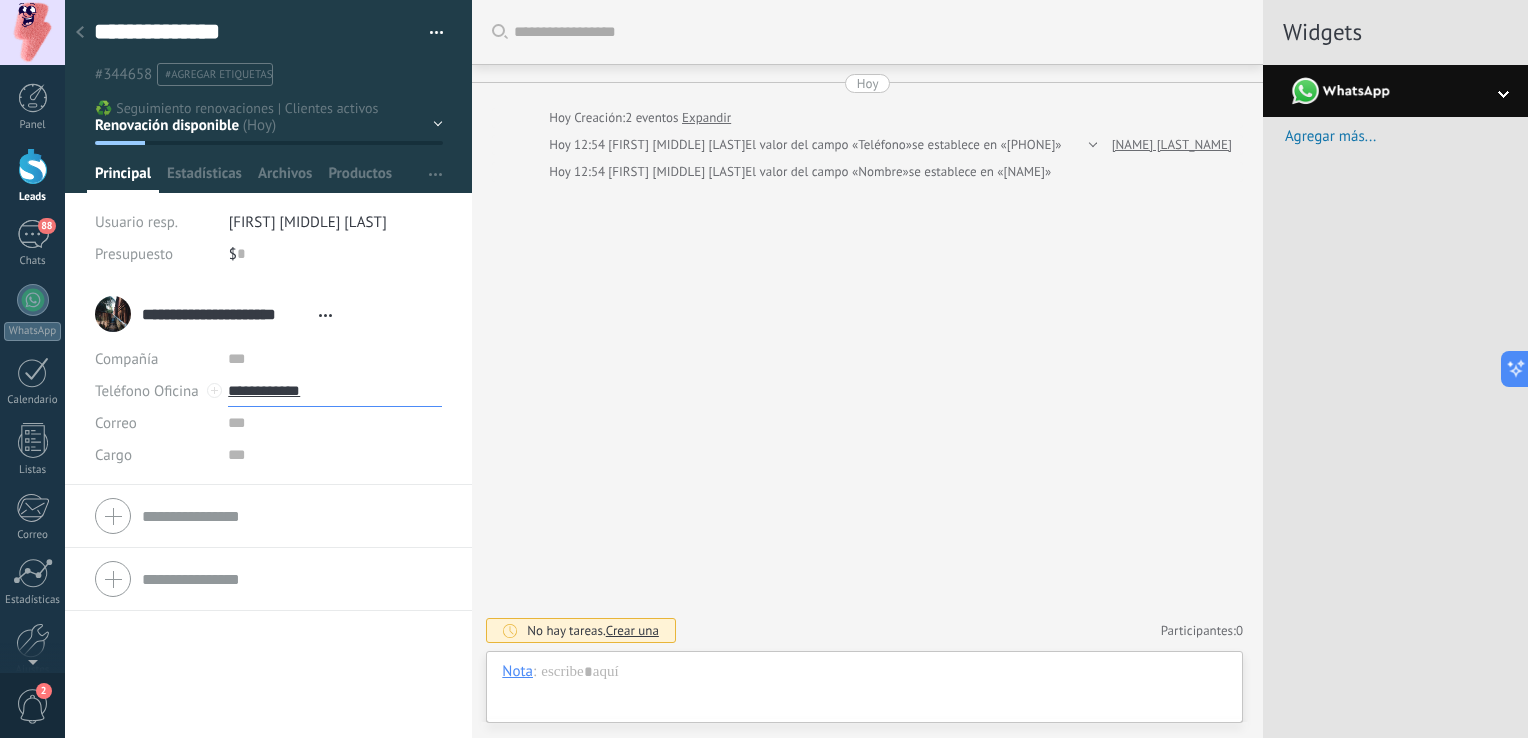 click on "**********" at bounding box center (335, 391) 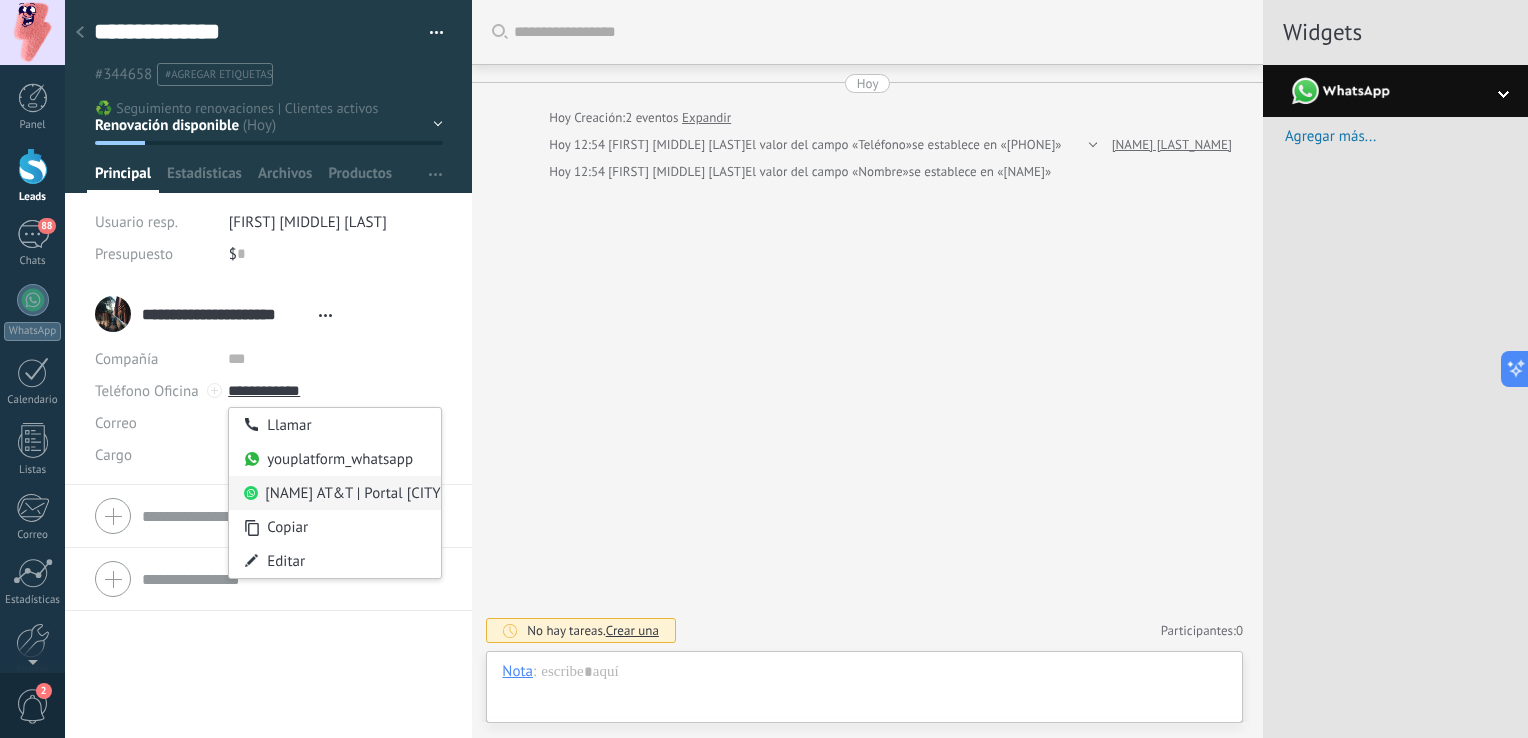 type on "**********" 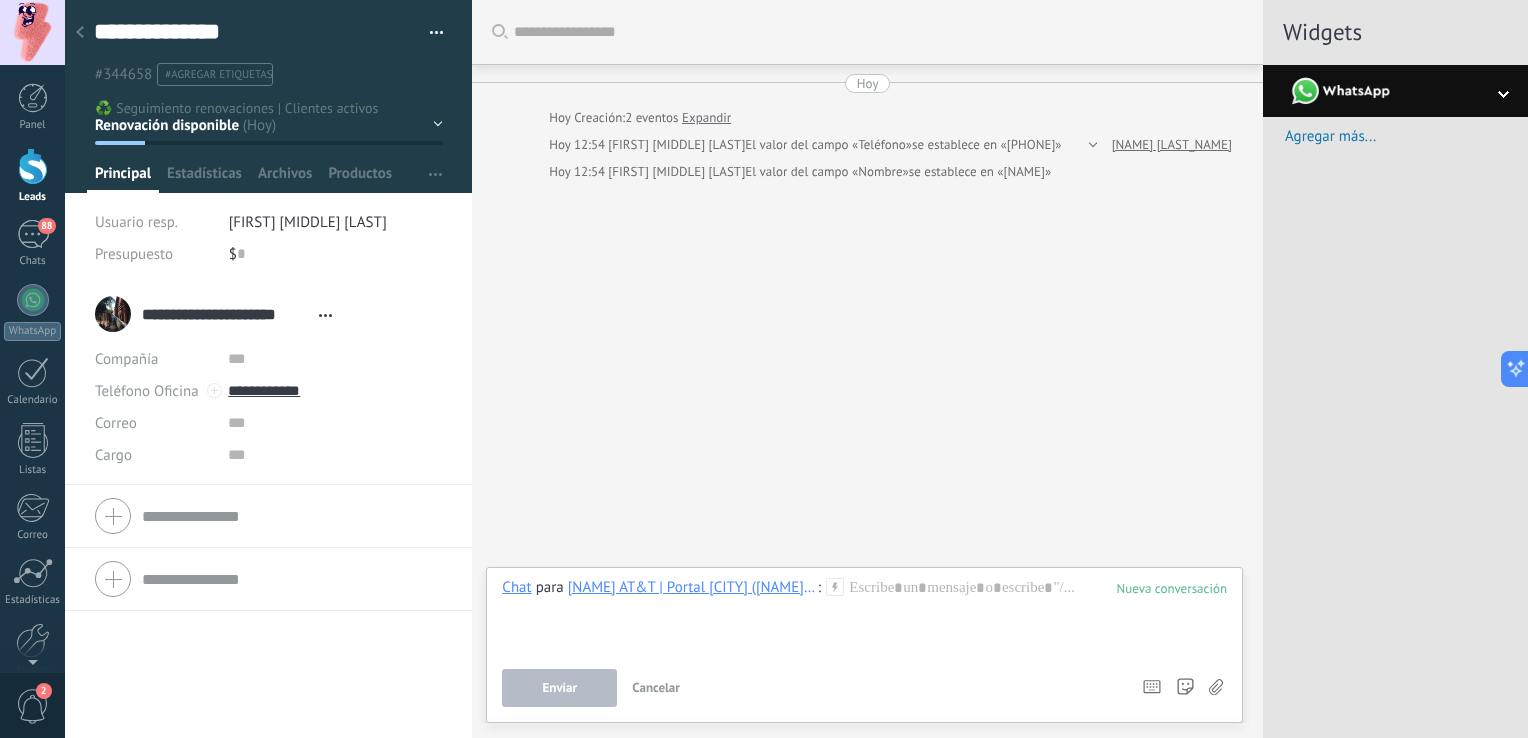 click 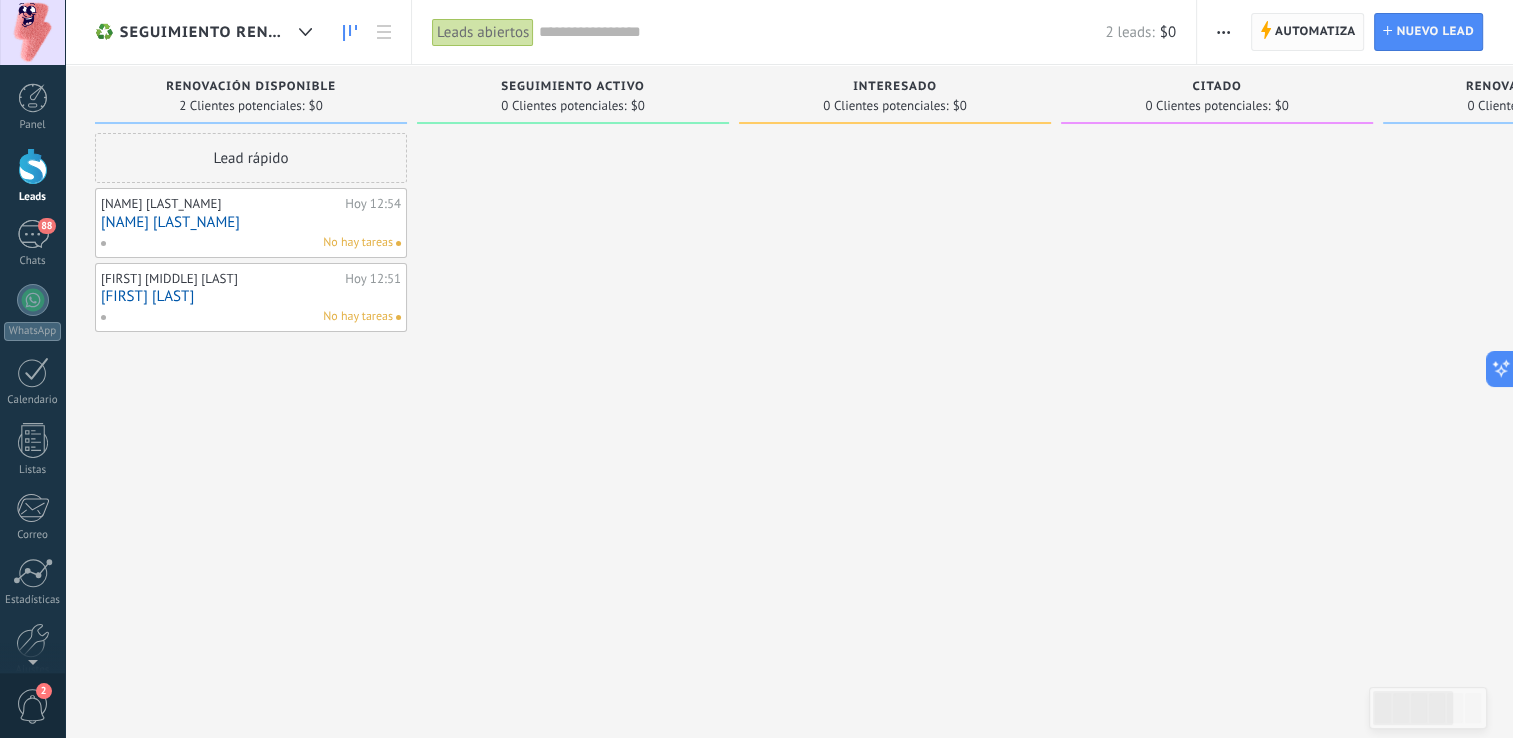 click on "Automatiza" at bounding box center [1315, 32] 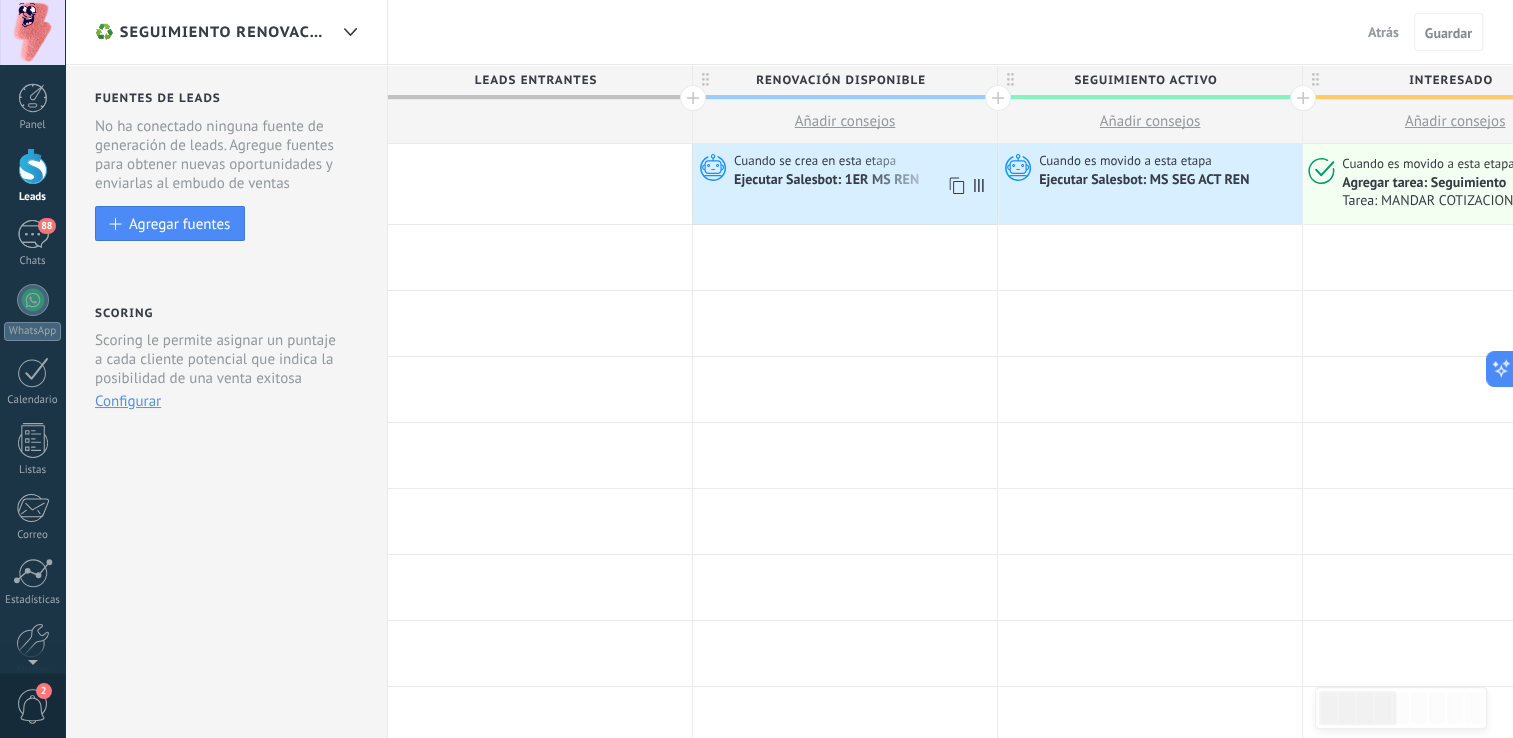 click on "Cuando se crea en esta etapa Ejecutar Salesbot: 1ER MS REN" at bounding box center [845, 184] 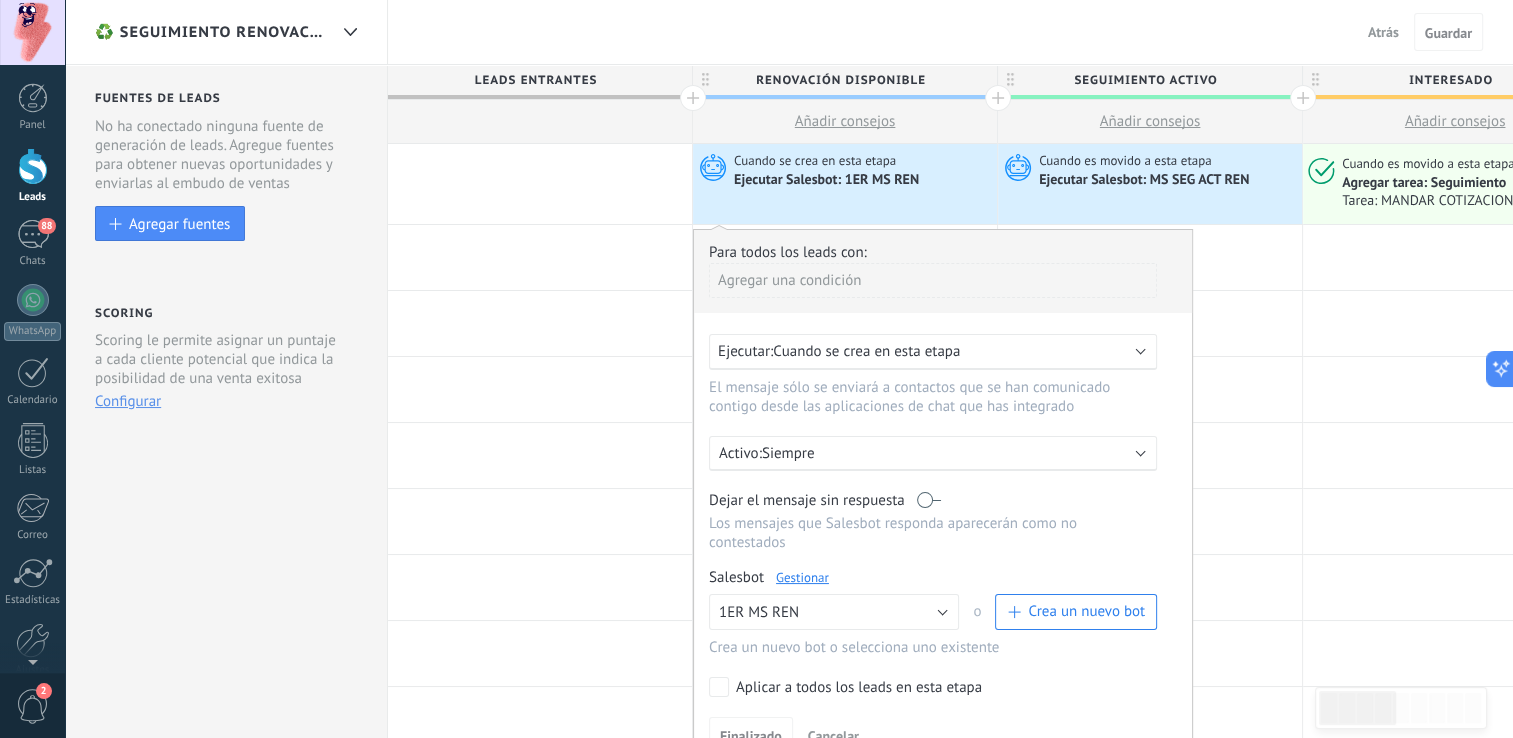 click on "Gestionar" at bounding box center [802, 577] 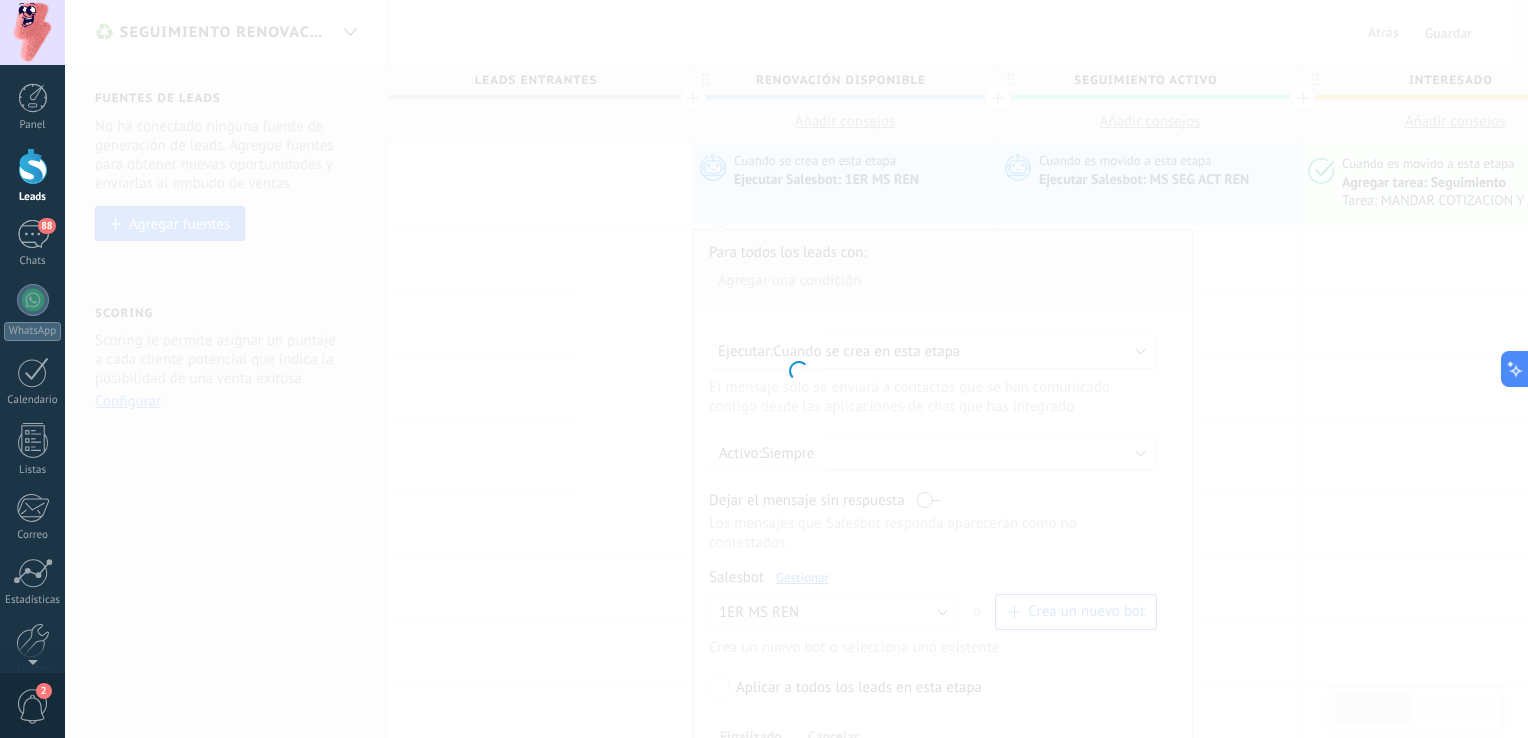 type on "**********" 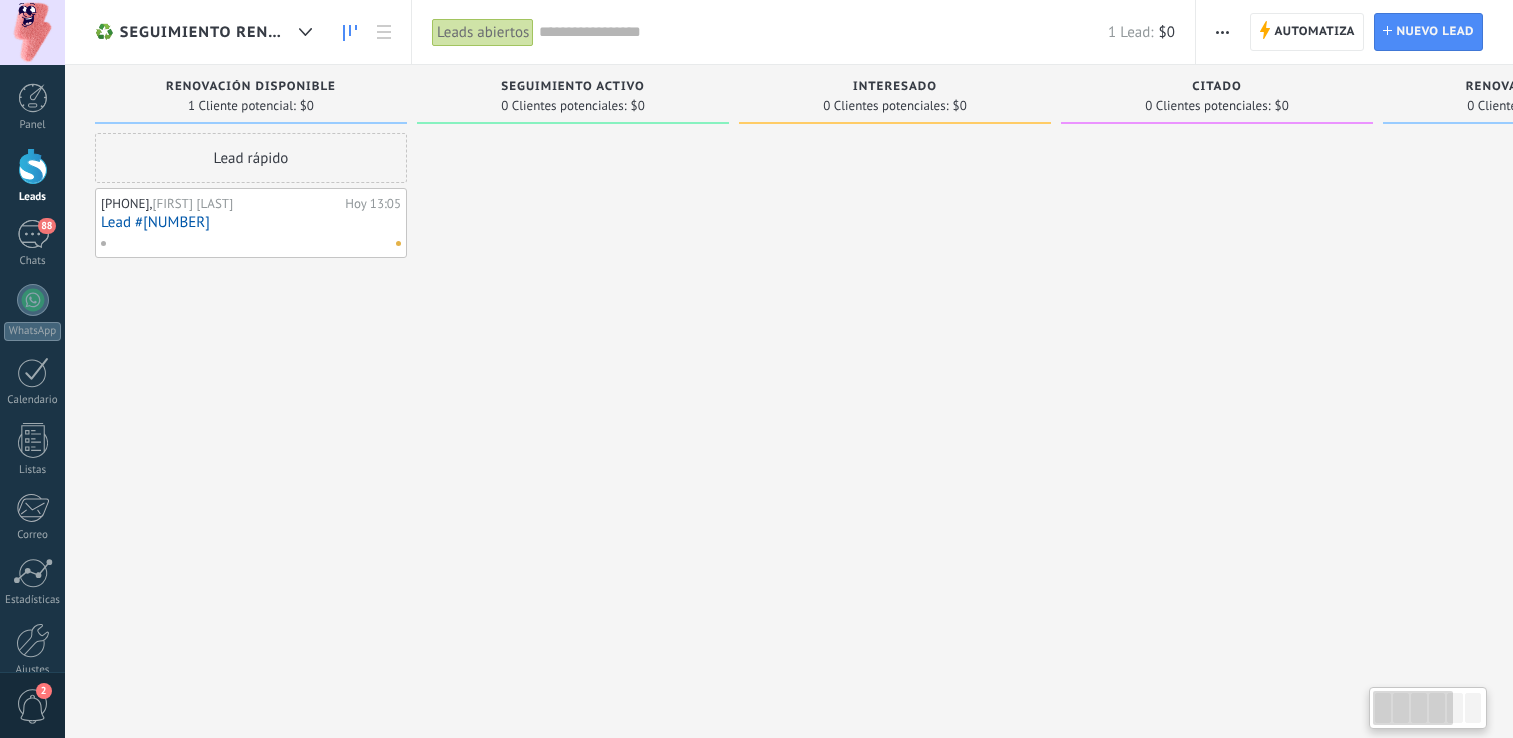 scroll, scrollTop: 0, scrollLeft: 0, axis: both 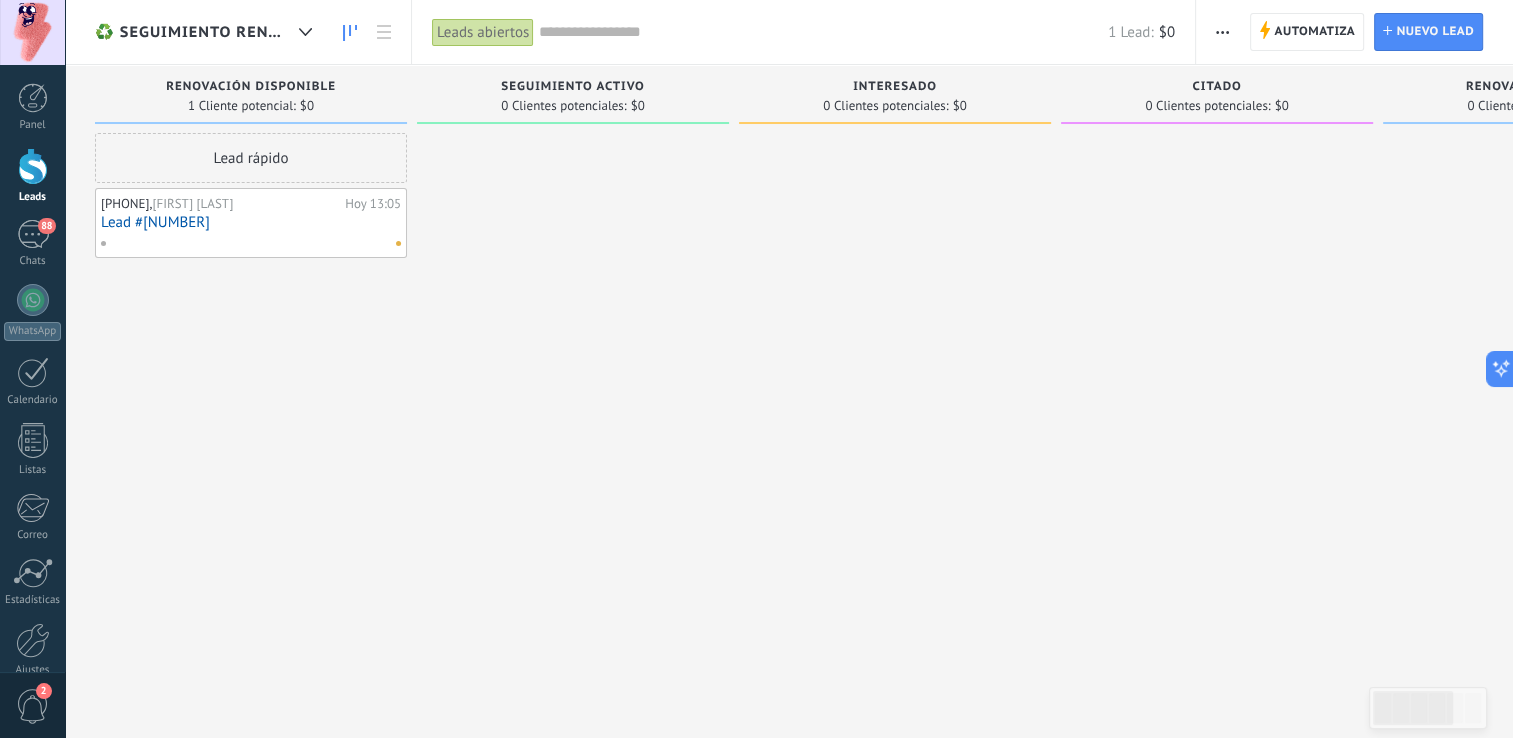 click at bounding box center (246, 243) 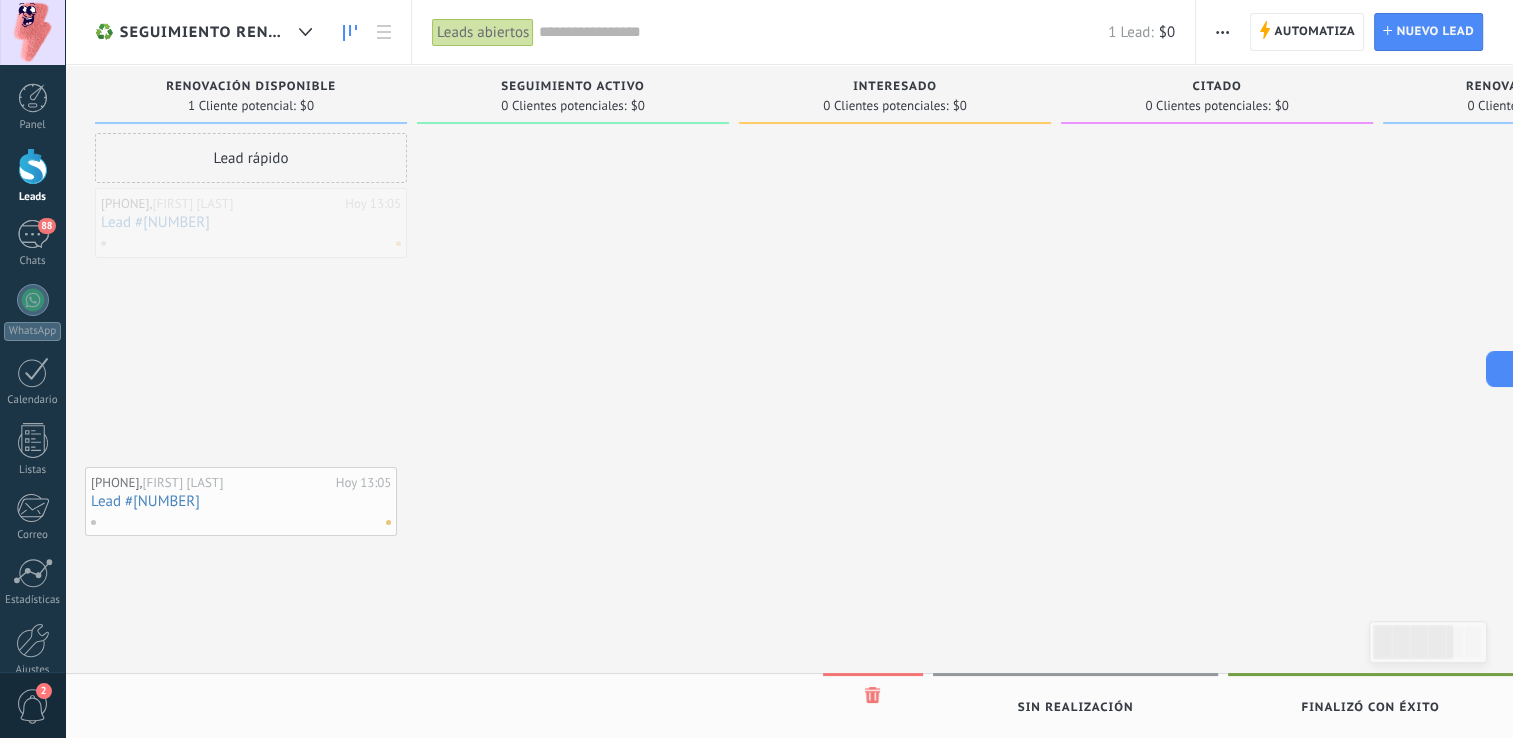drag, startPoint x: 204, startPoint y: 232, endPoint x: 195, endPoint y: 541, distance: 309.13104 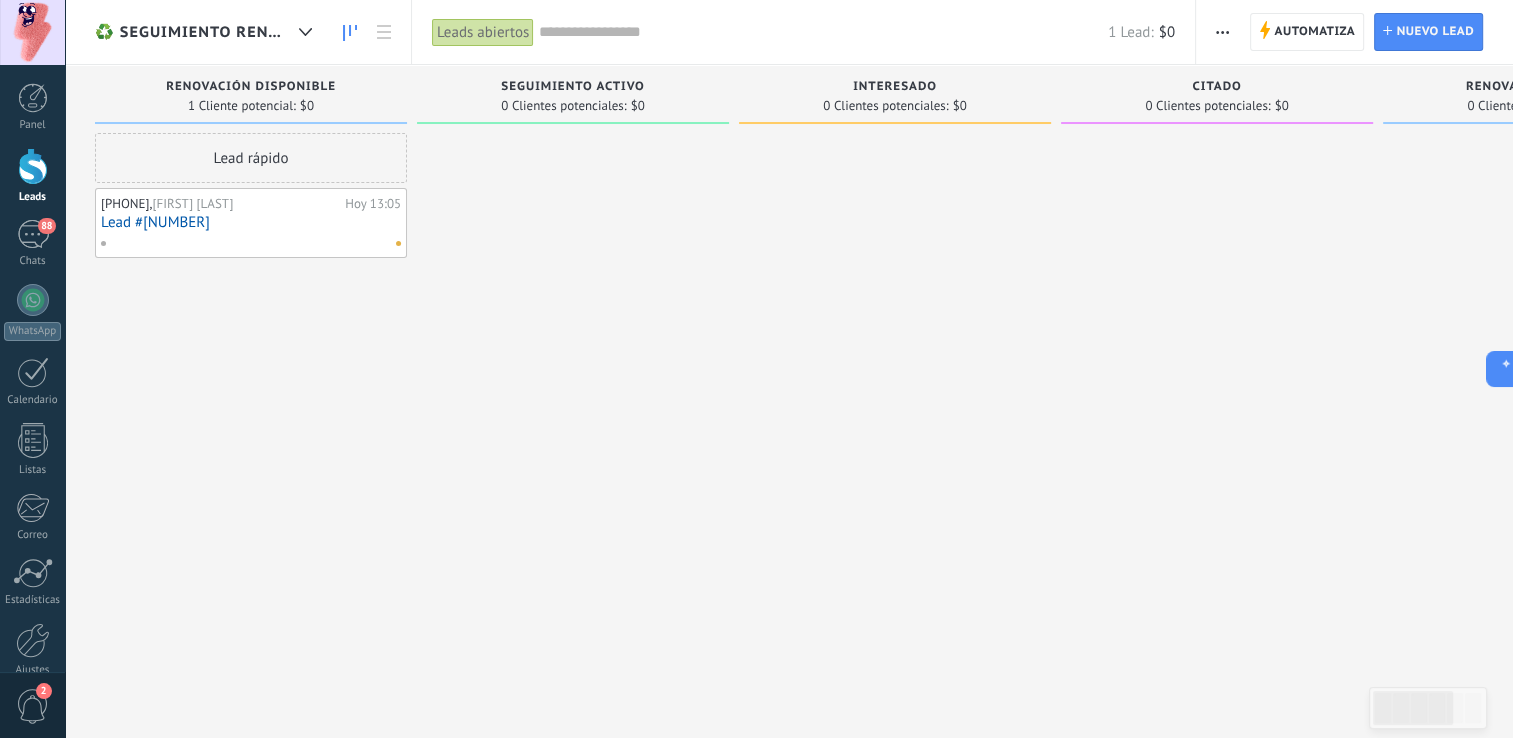 click on "Lead rápido
[PHONE],
[FIRST] [LAST]
Hoy 13:05
Lead #[NUMBER]" at bounding box center (251, 371) 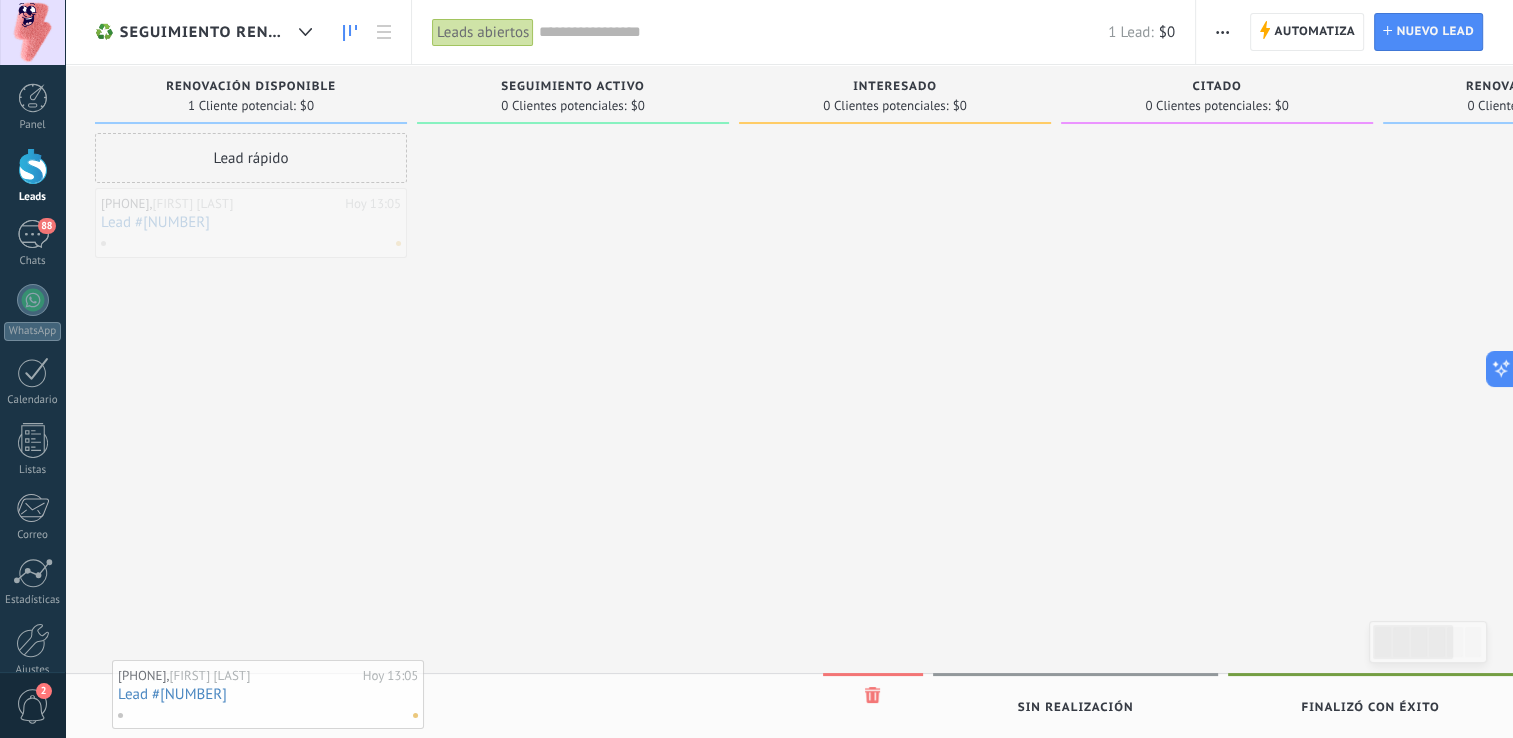 drag, startPoint x: 200, startPoint y: 235, endPoint x: 217, endPoint y: 707, distance: 472.30603 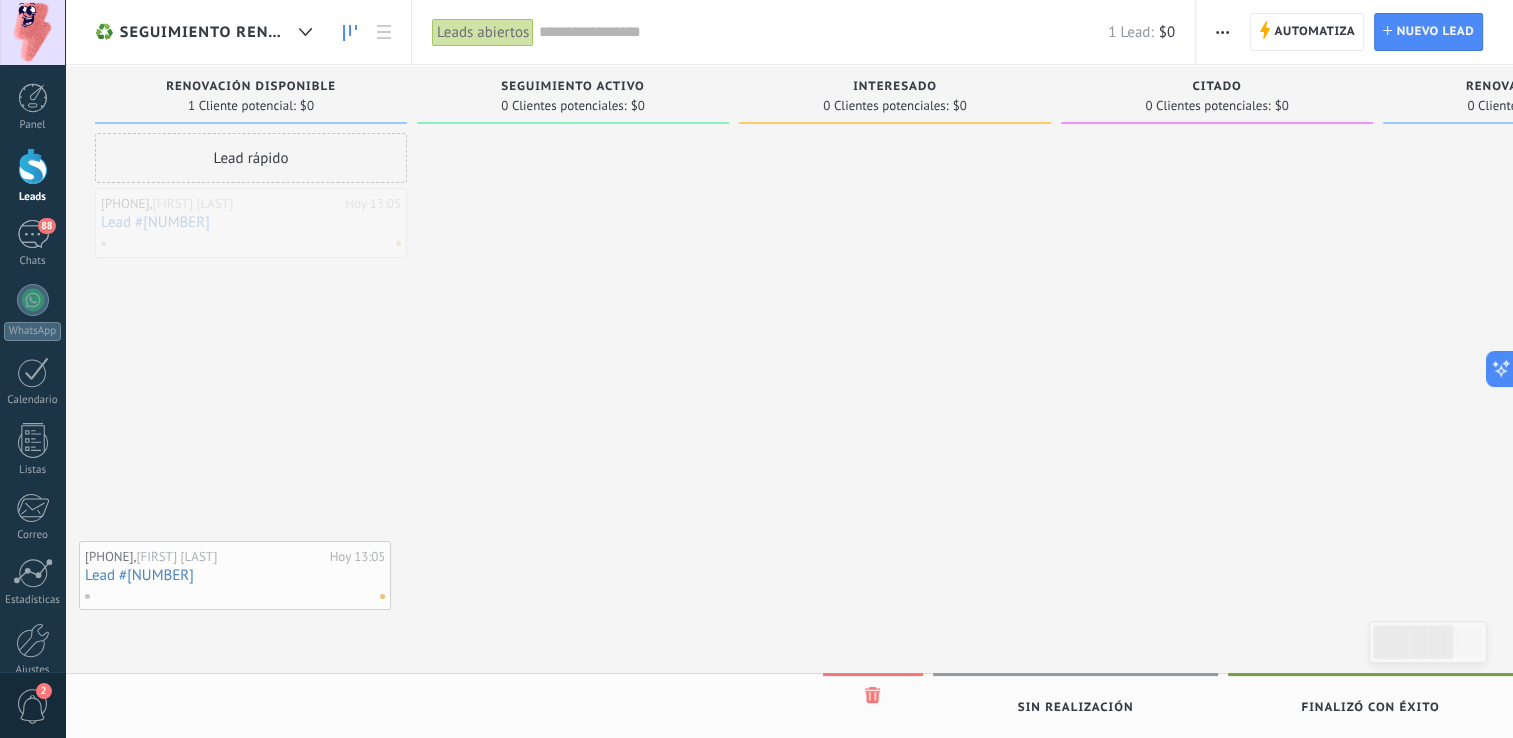 drag, startPoint x: 196, startPoint y: 362, endPoint x: 196, endPoint y: 600, distance: 238 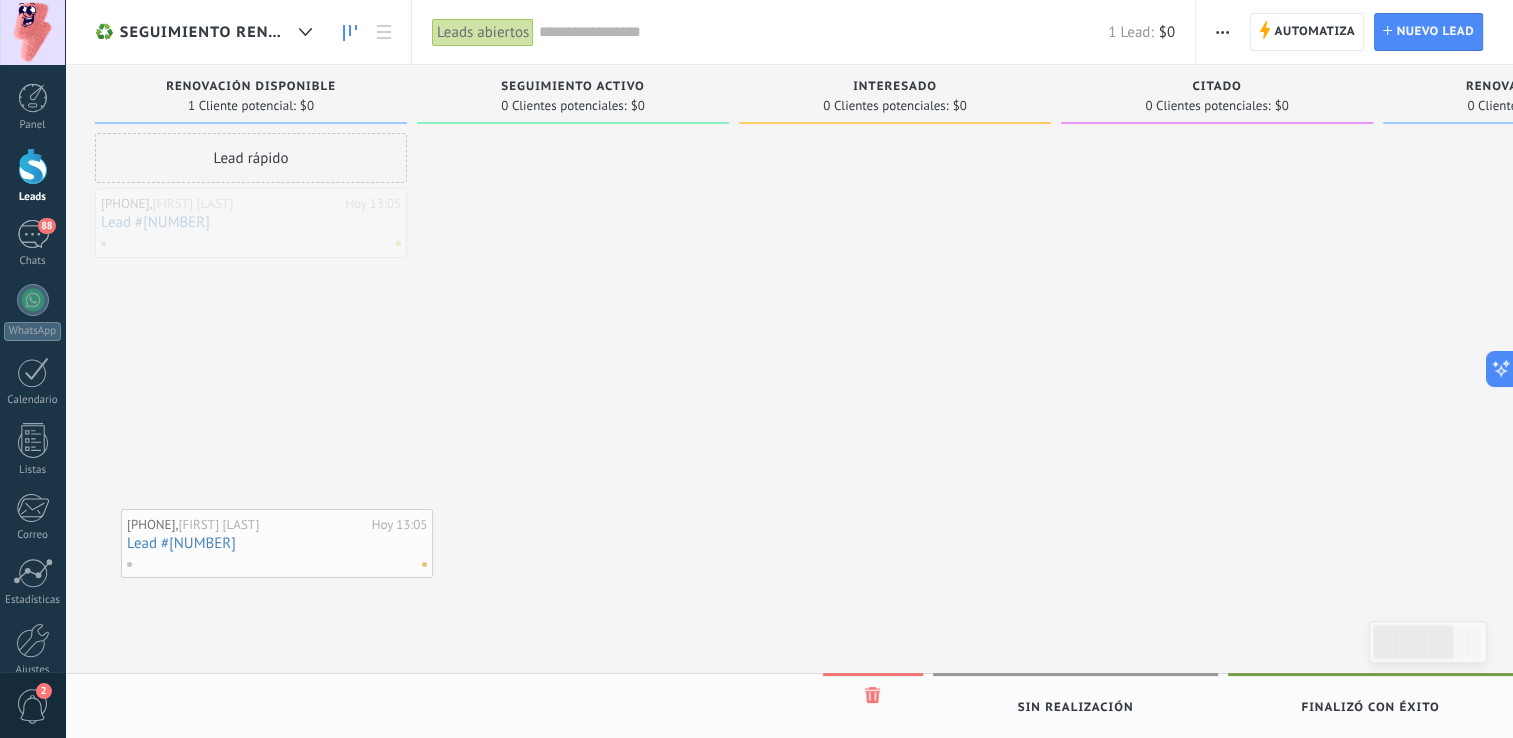 drag, startPoint x: 256, startPoint y: 226, endPoint x: 282, endPoint y: 548, distance: 323.04797 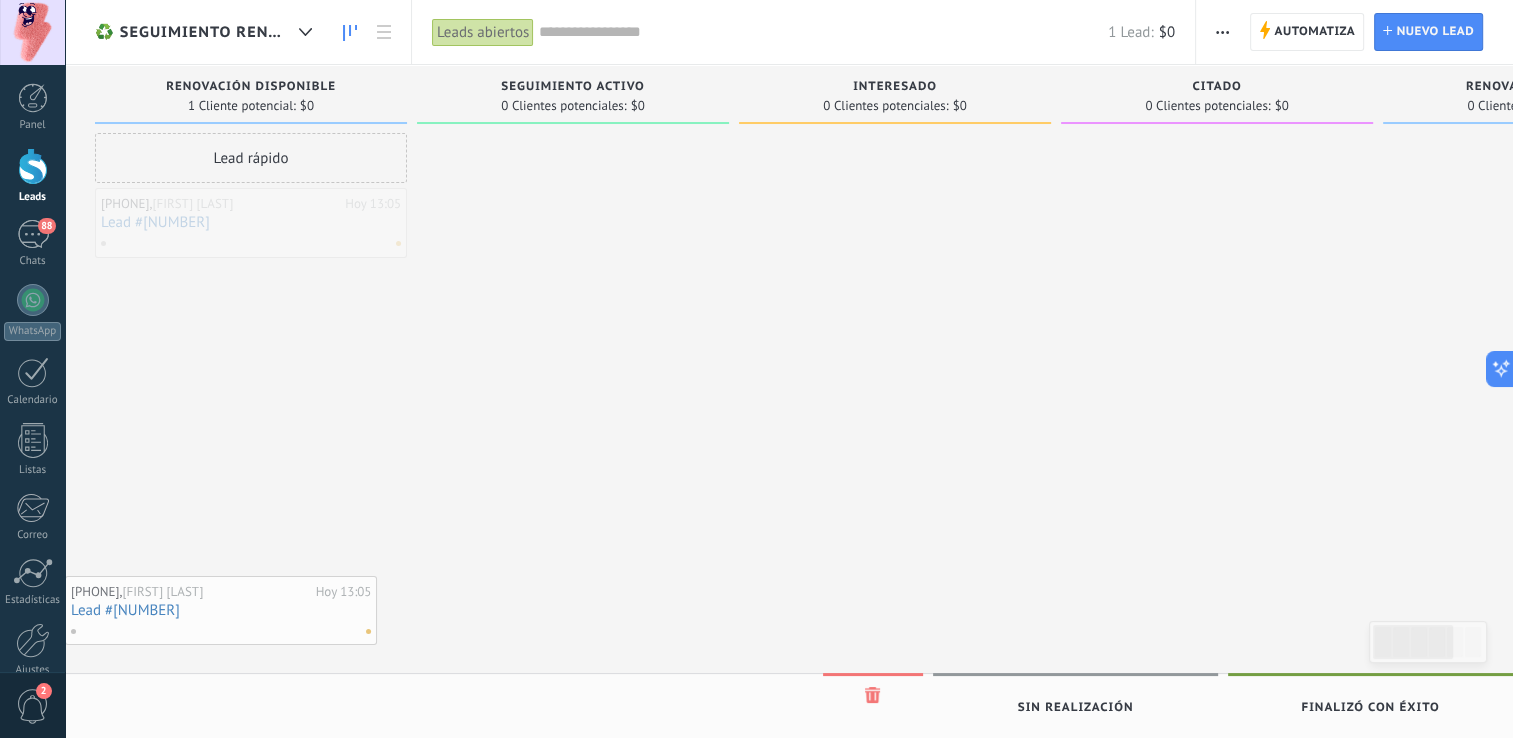 drag, startPoint x: 283, startPoint y: 230, endPoint x: 250, endPoint y: 660, distance: 431.26443 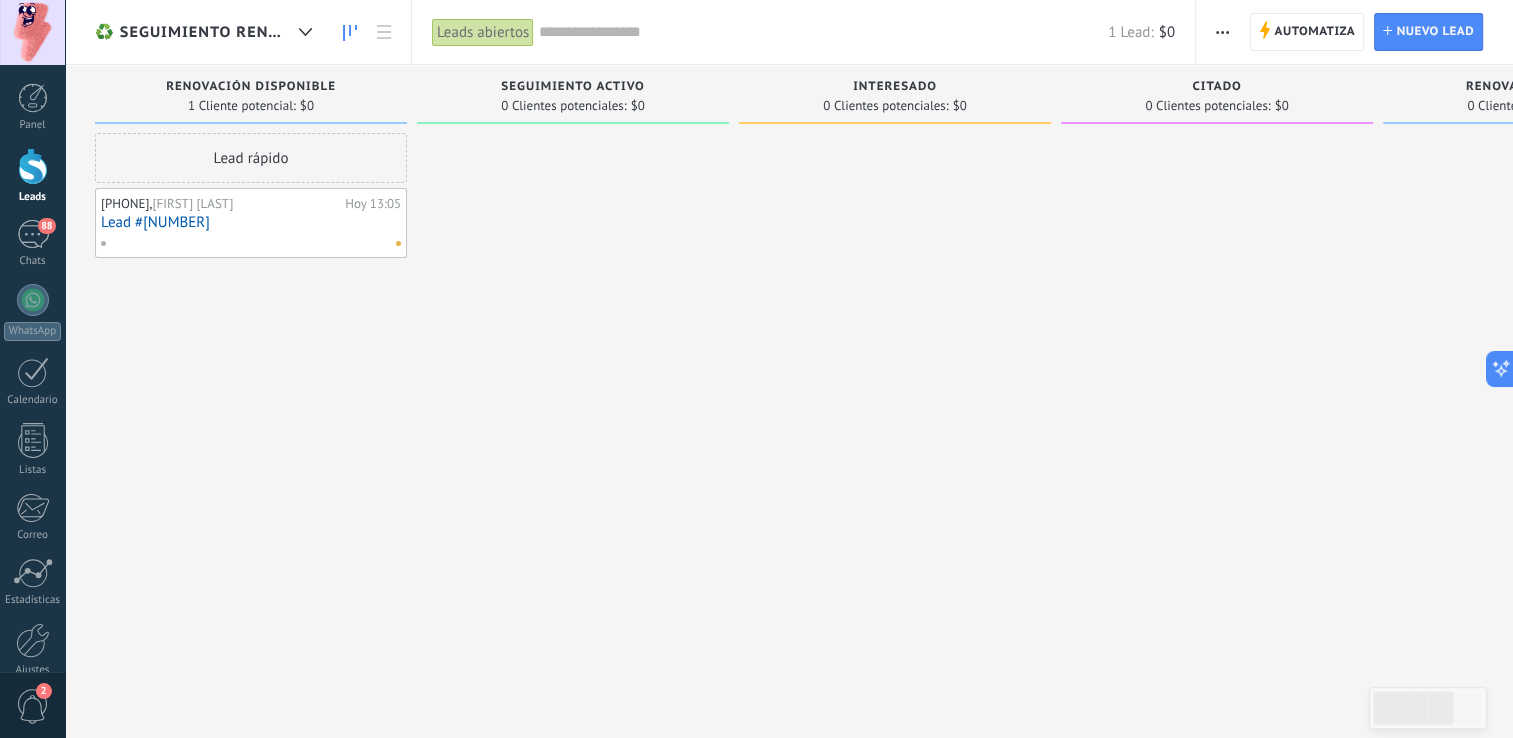click on "[FIRST] [LAST]" at bounding box center [192, 203] 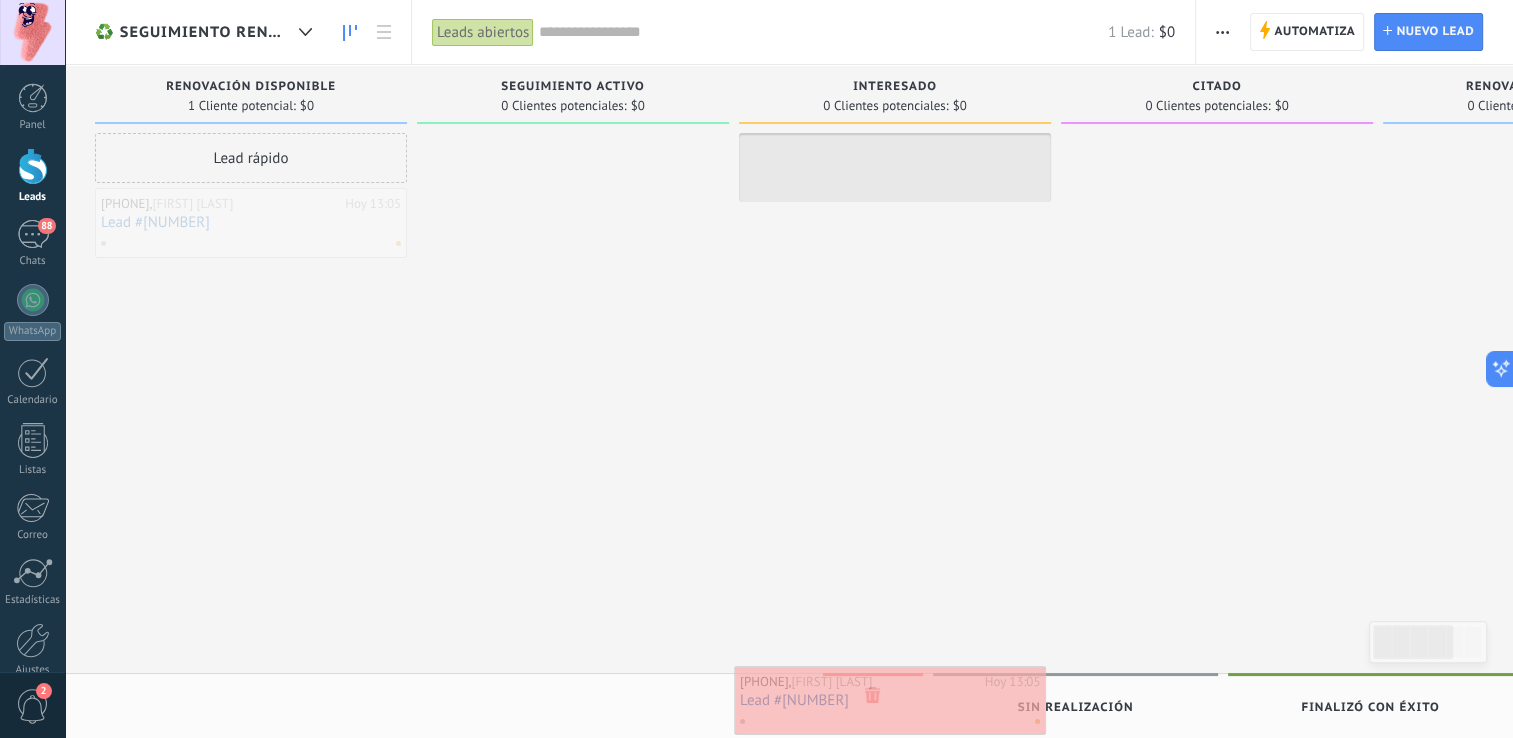 drag, startPoint x: 272, startPoint y: 222, endPoint x: 911, endPoint y: 701, distance: 798.60004 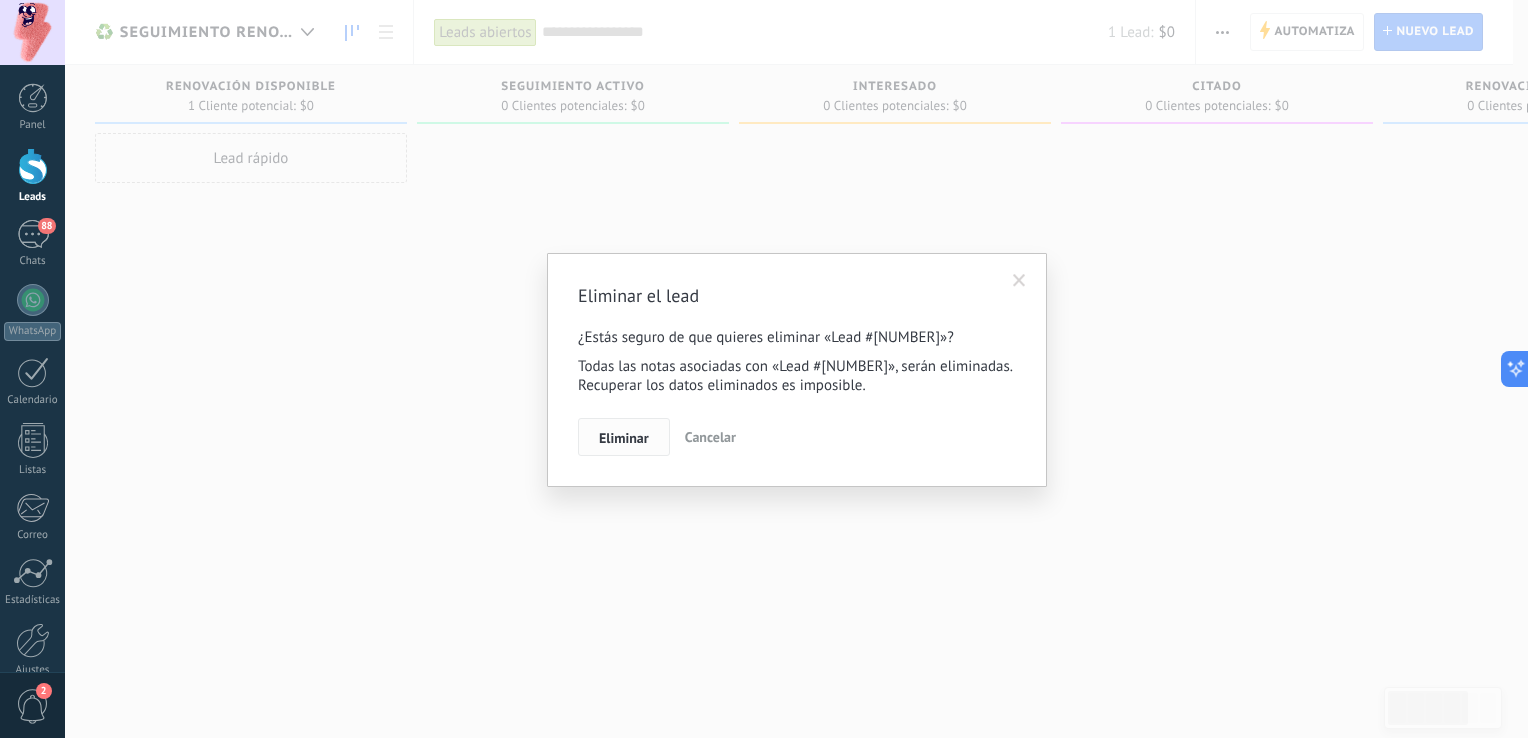 click on "Eliminar" at bounding box center (624, 438) 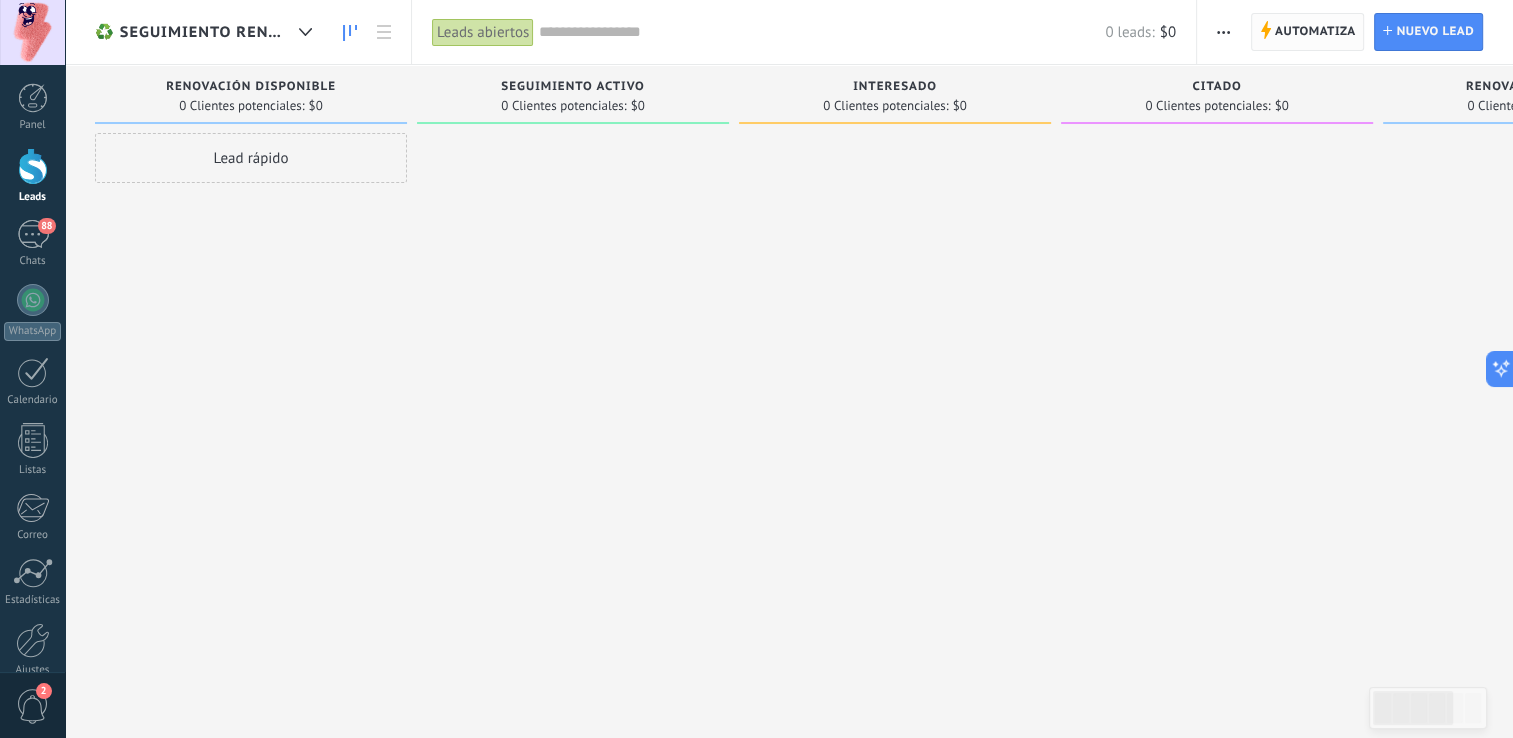 click on "Automatiza" at bounding box center [1315, 32] 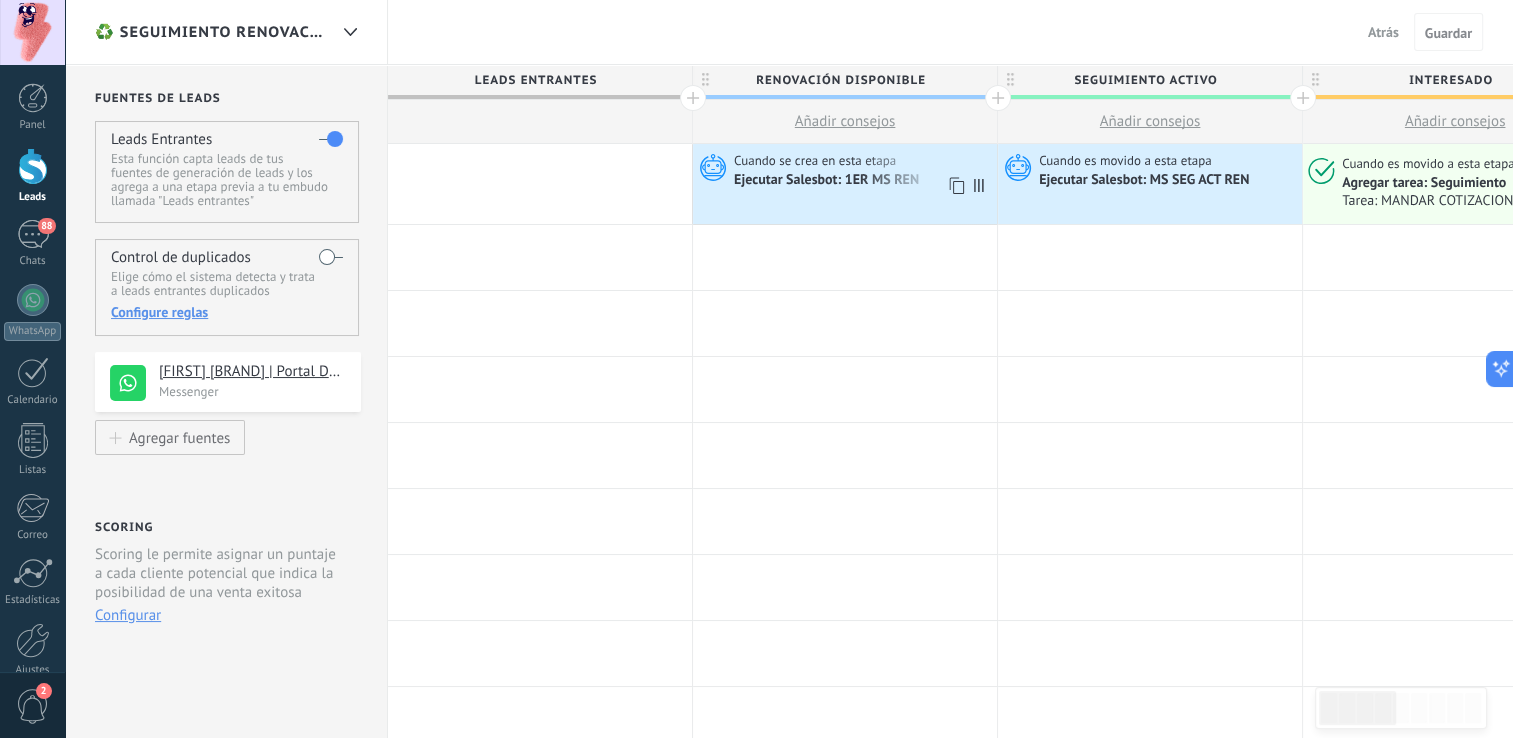 click on "Ejecutar Salesbot: 1ER MS REN" at bounding box center [828, 181] 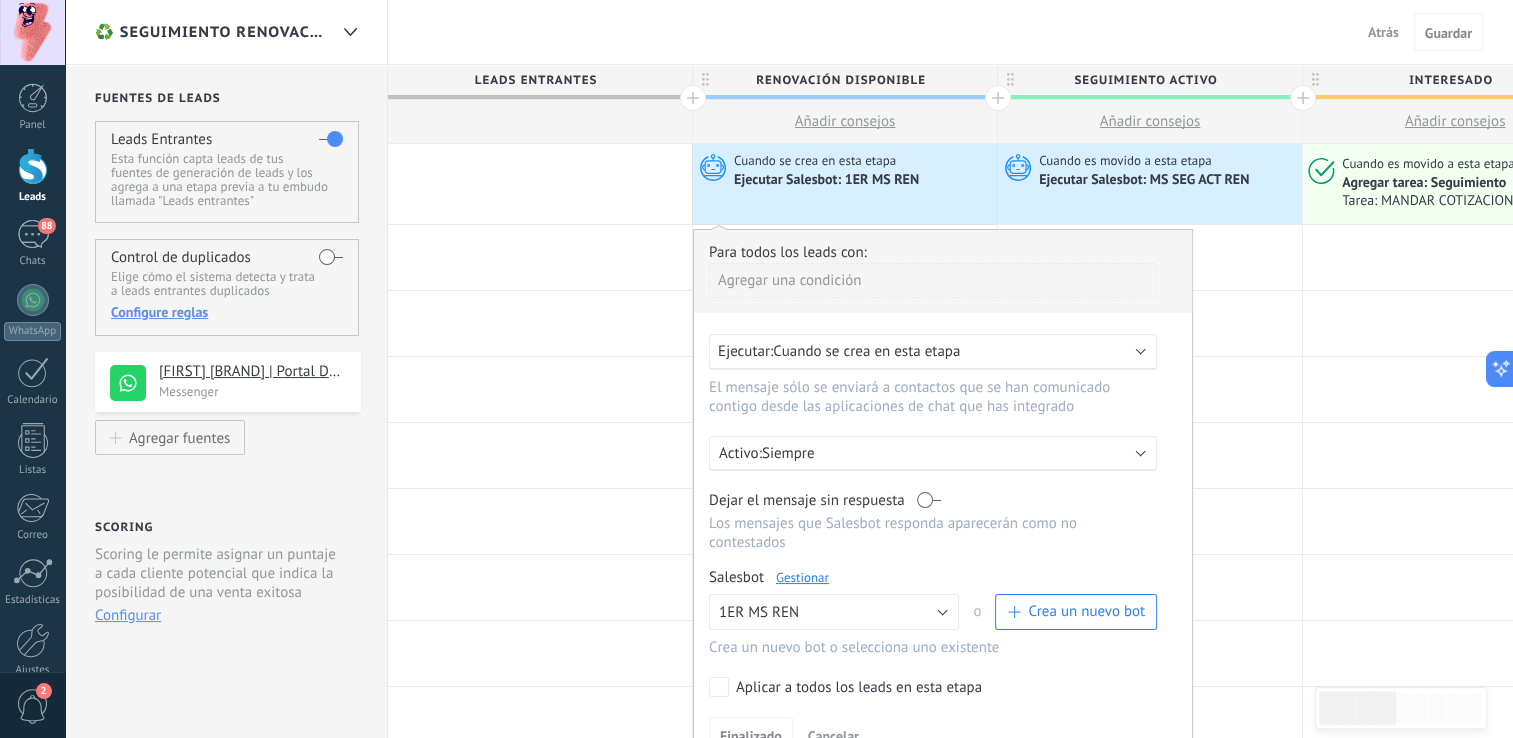 click on "Cuando se crea en esta etapa" at bounding box center [866, 351] 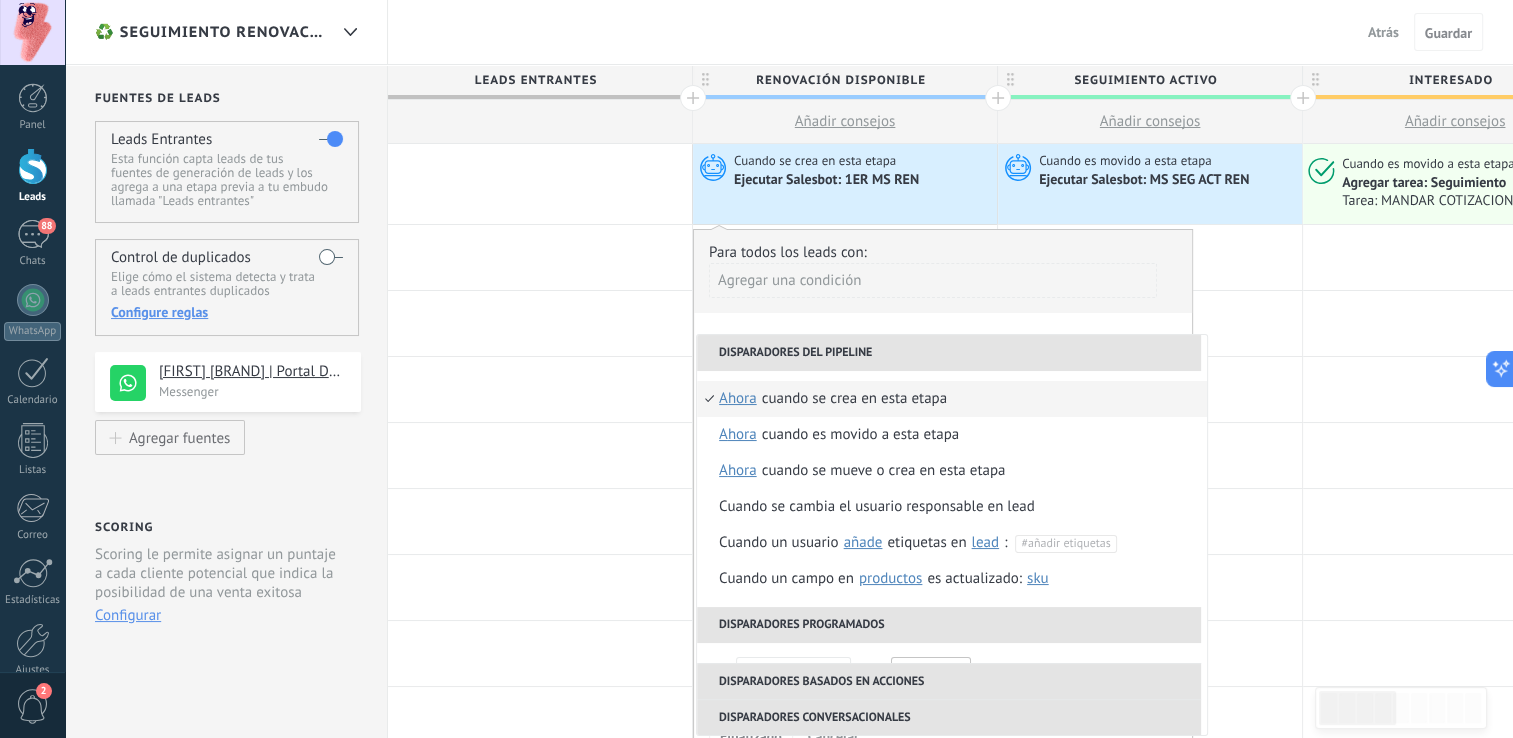 click on "ahora" at bounding box center [738, 399] 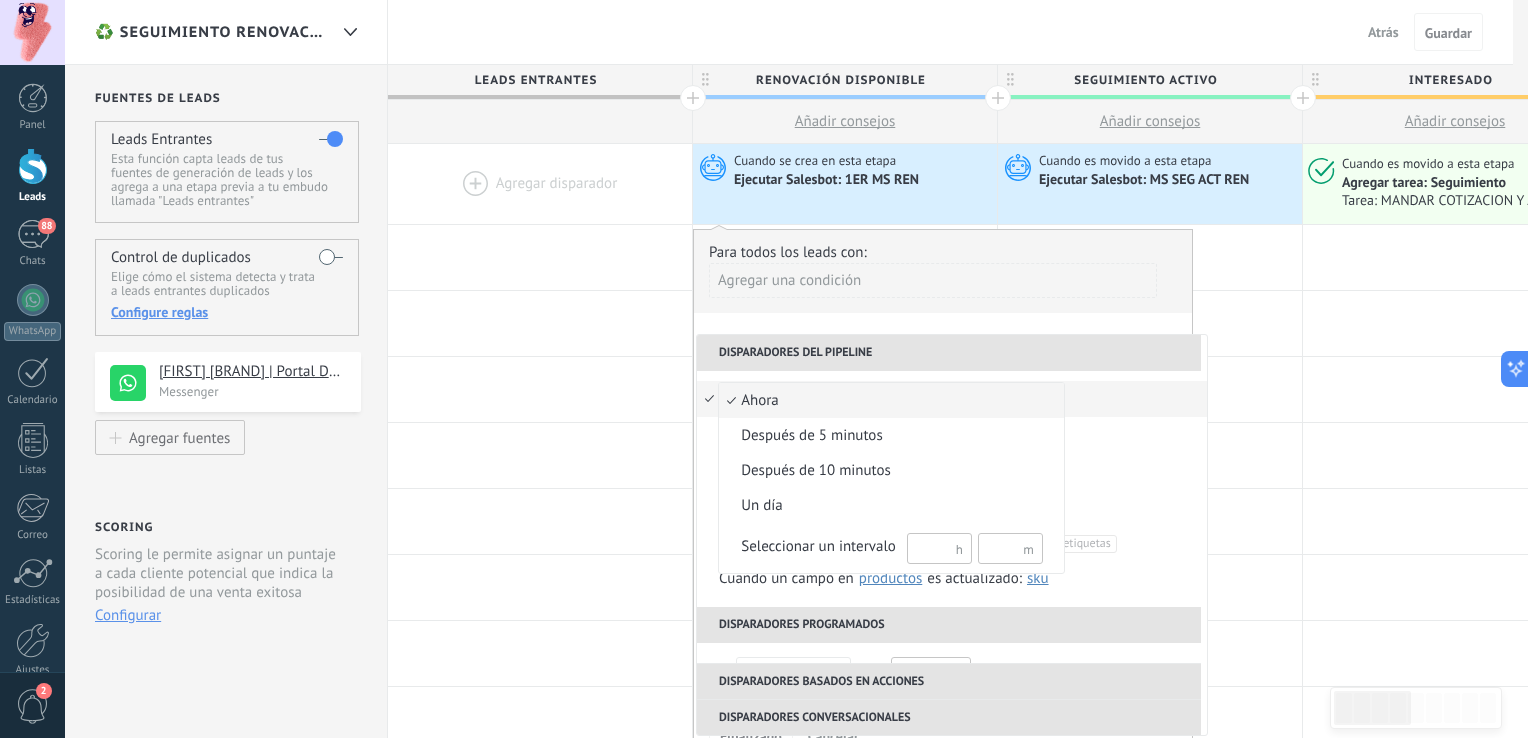 click at bounding box center (764, 369) 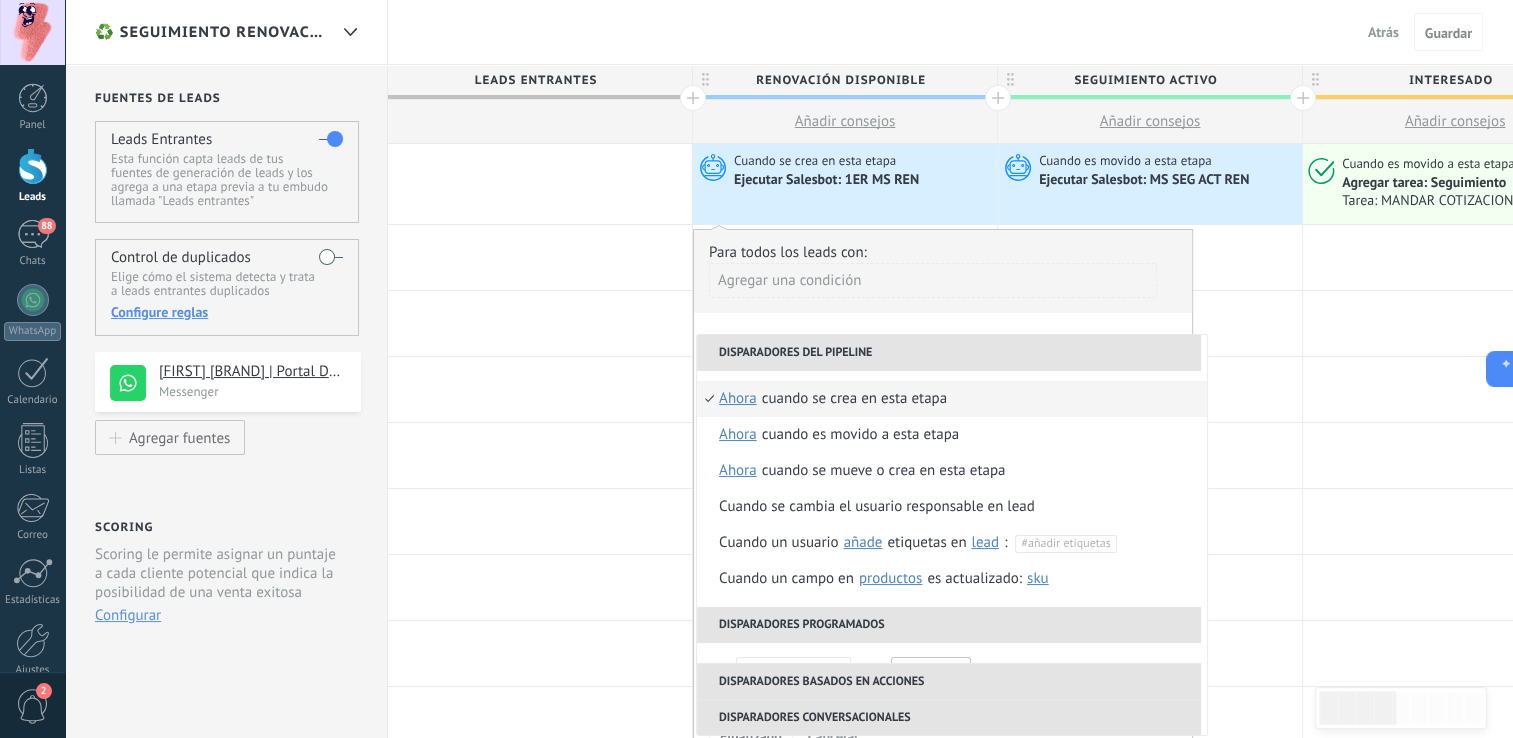 click on "Cuando se crea en esta etapa" at bounding box center (854, 399) 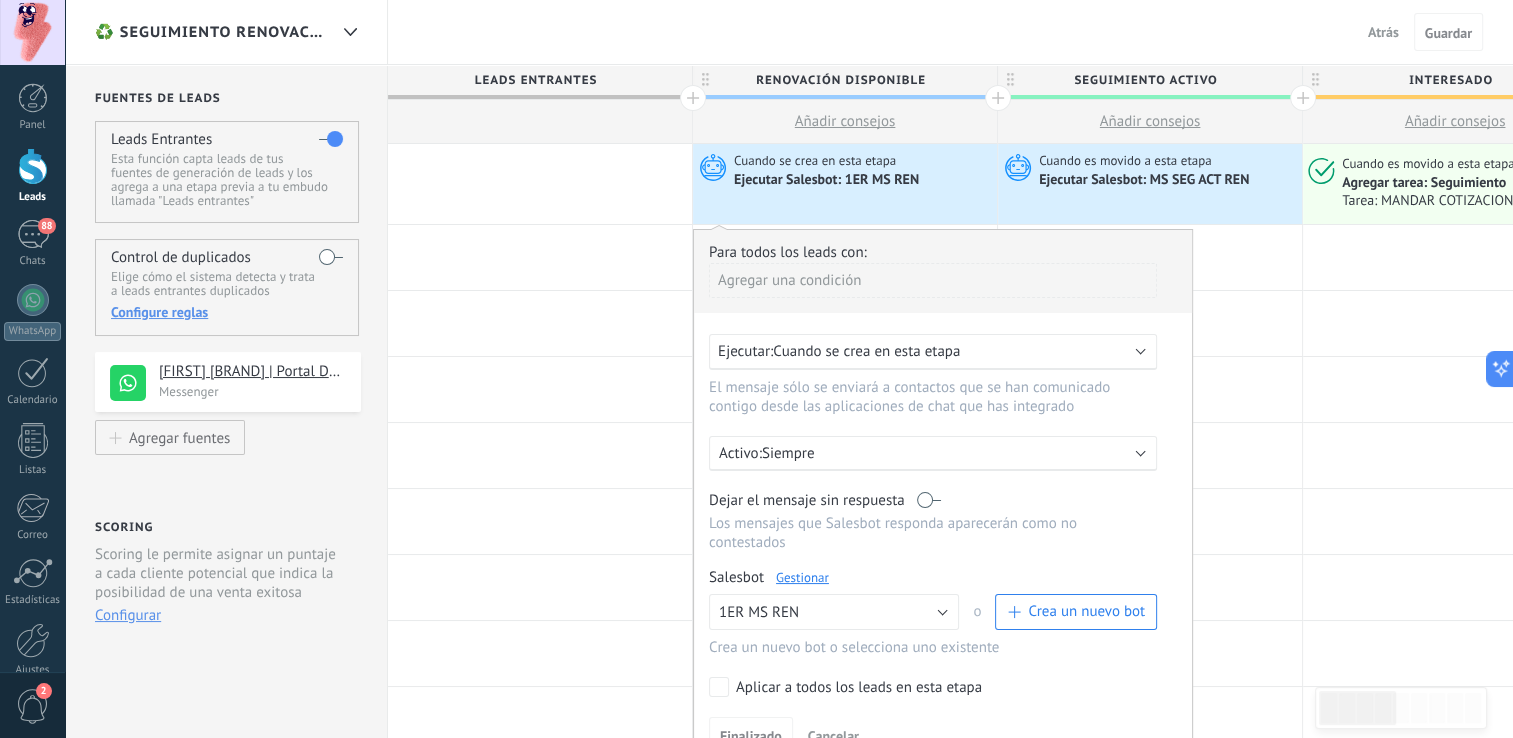 click on "Ejecutar Salesbot: MS SEG ACT REN" at bounding box center [1145, 181] 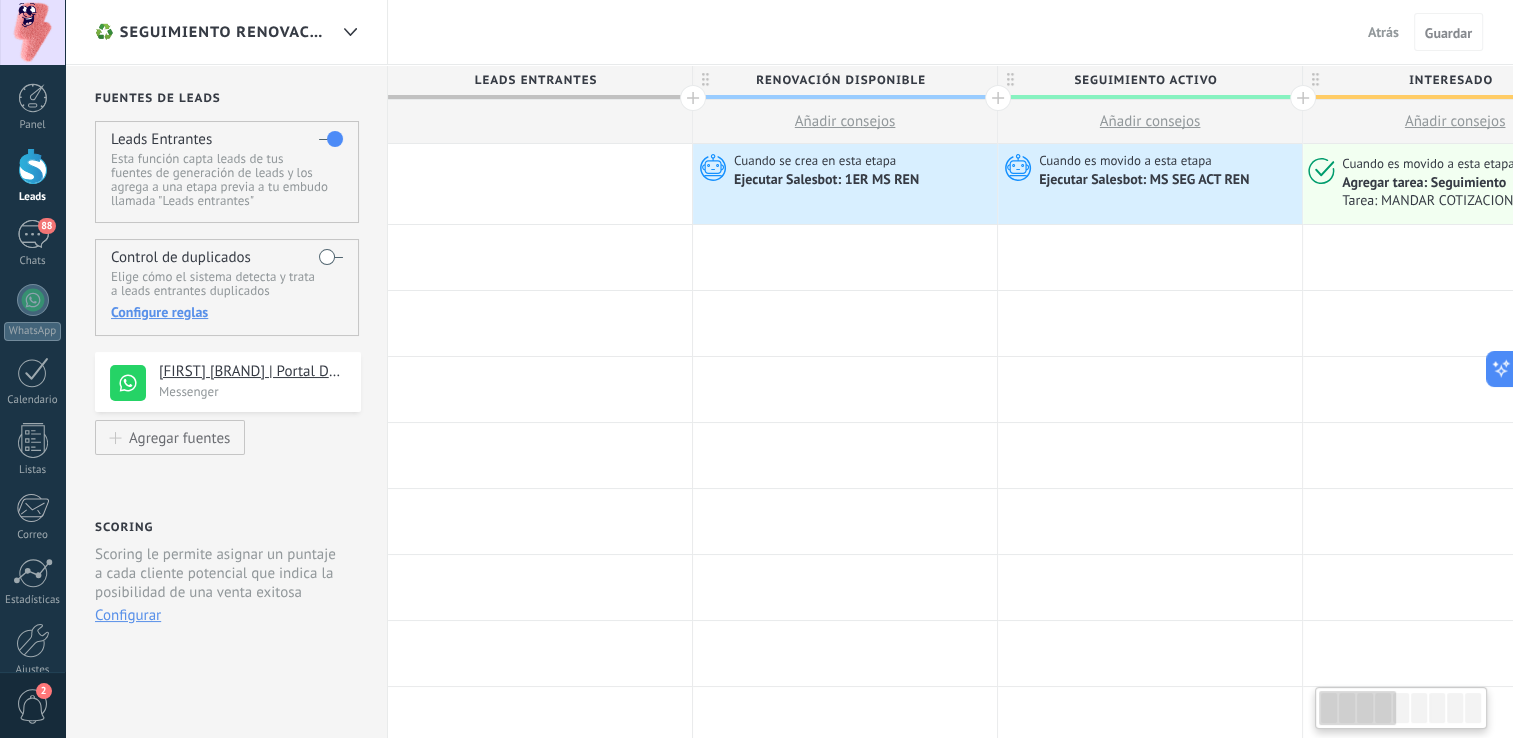 click on "Cuando es movido a esta etapa Ejecutar Salesbot: MS SEG ACT REN" at bounding box center [1150, 184] 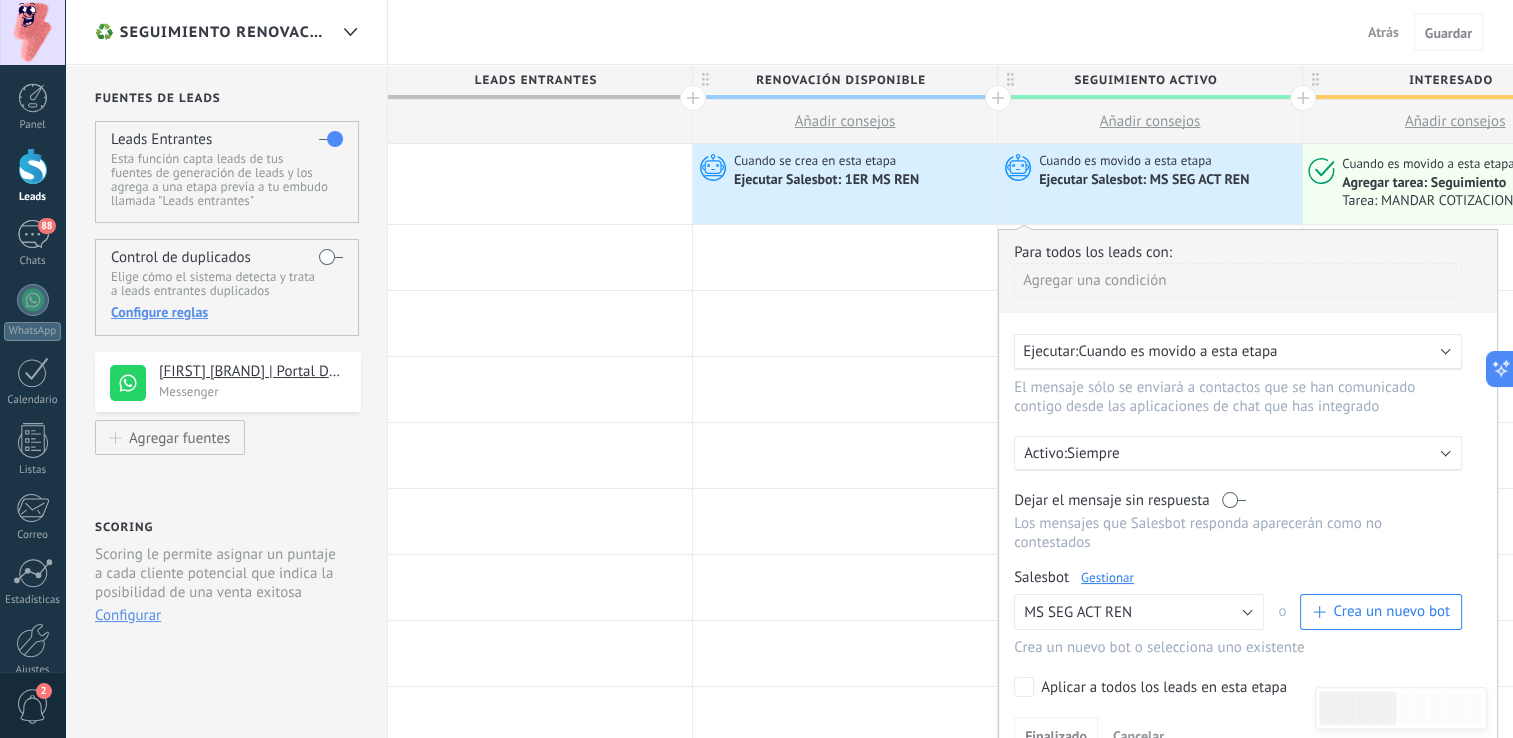 click on "Ejecutar:  Cuando es movido a esta etapa" at bounding box center [1238, 352] 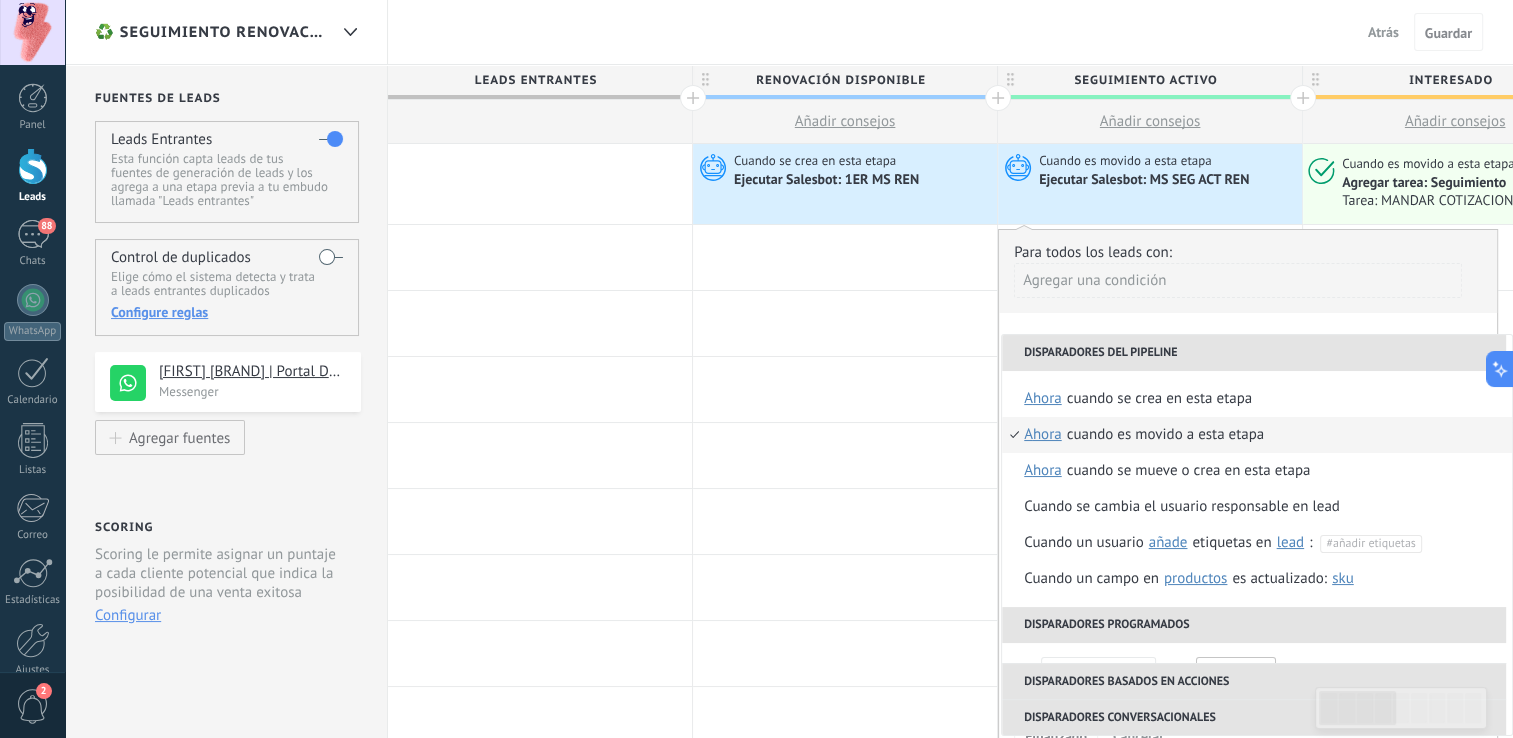 click on "ahora" at bounding box center [1043, 435] 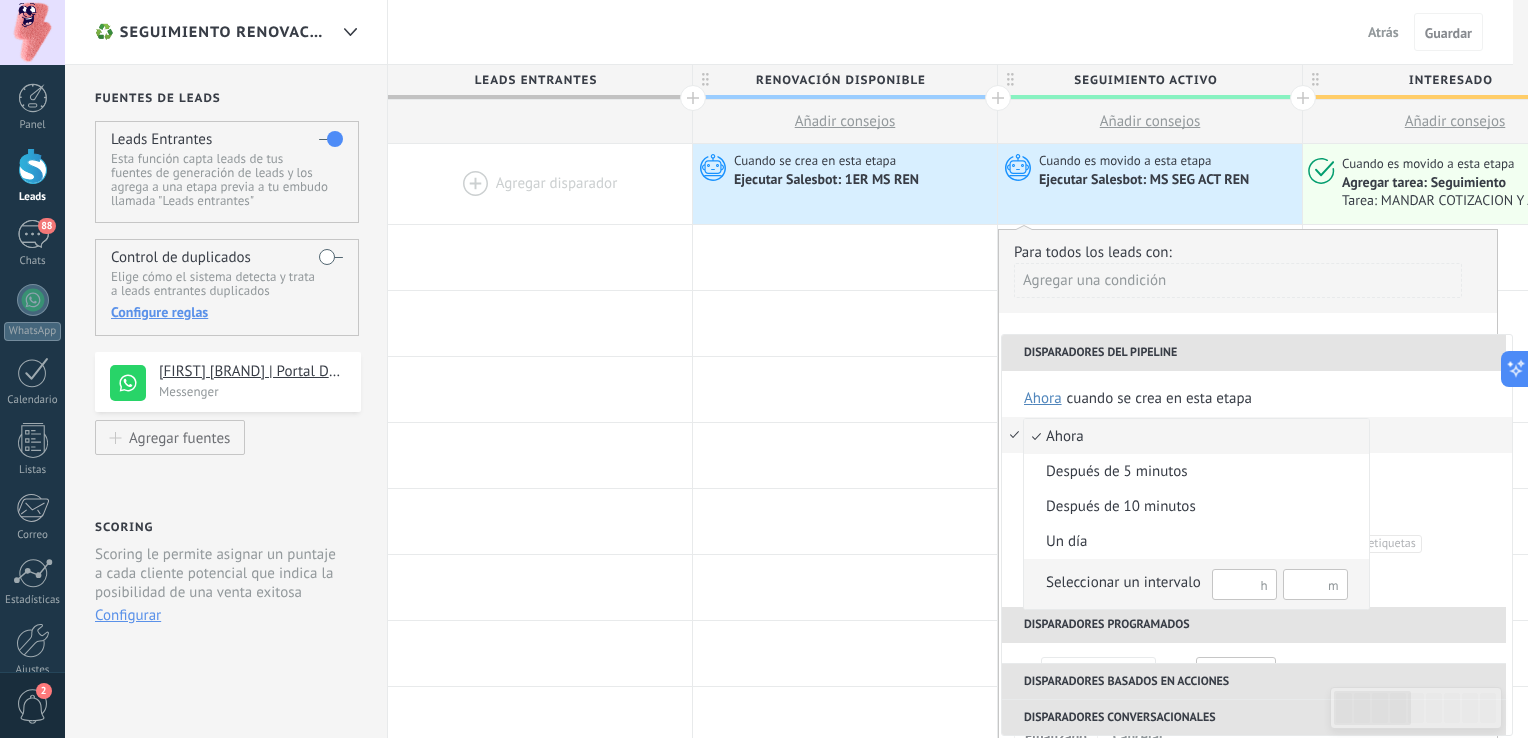 type 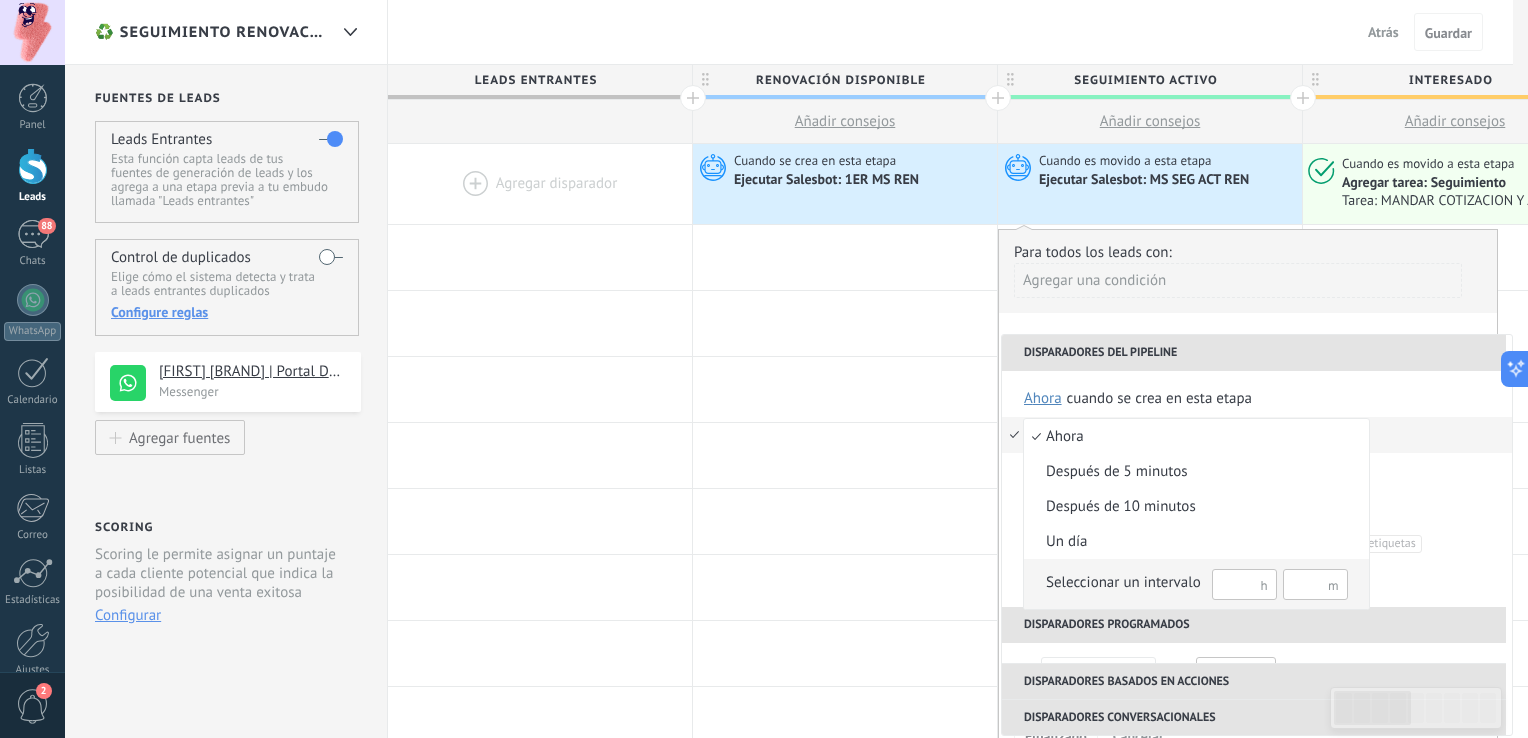 click at bounding box center (764, 369) 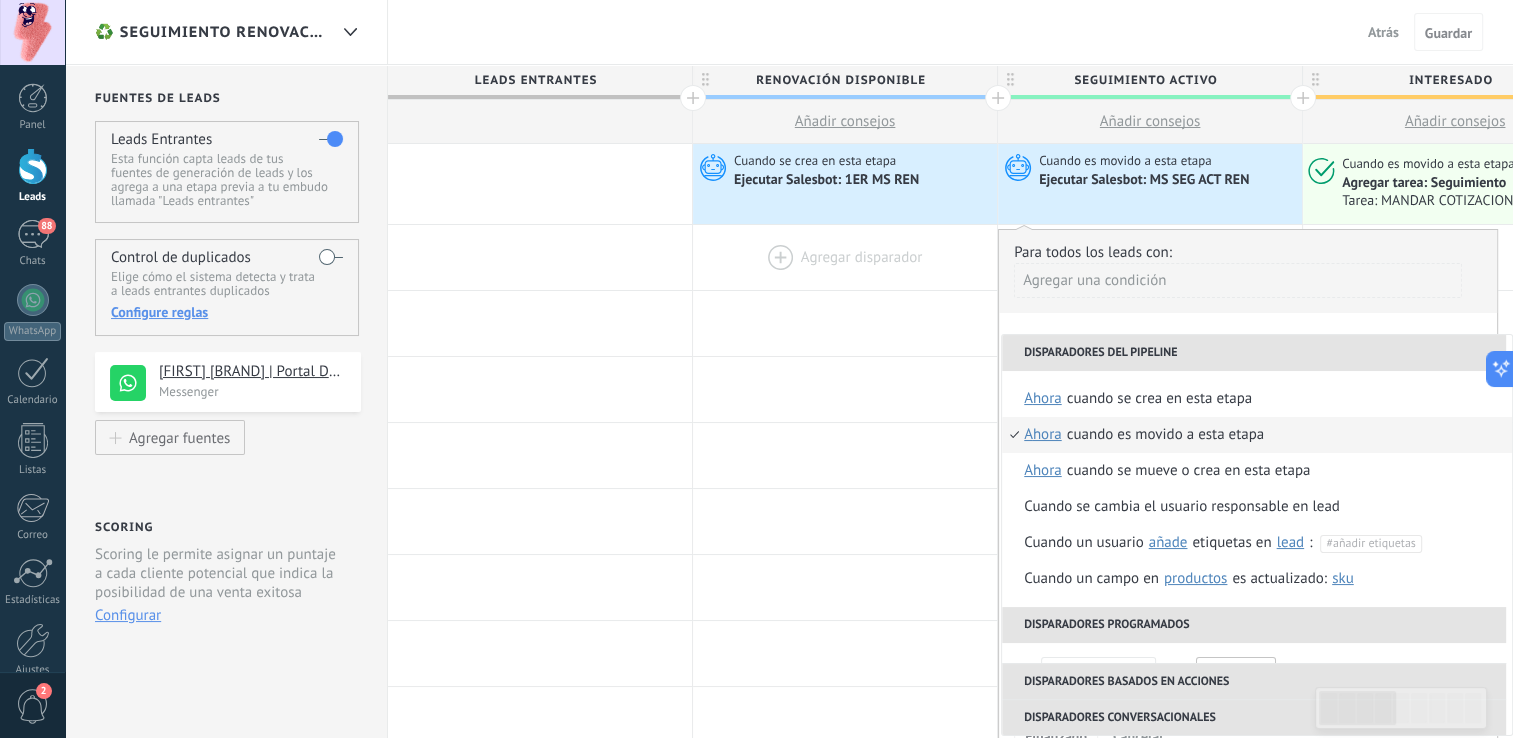 click at bounding box center (845, 257) 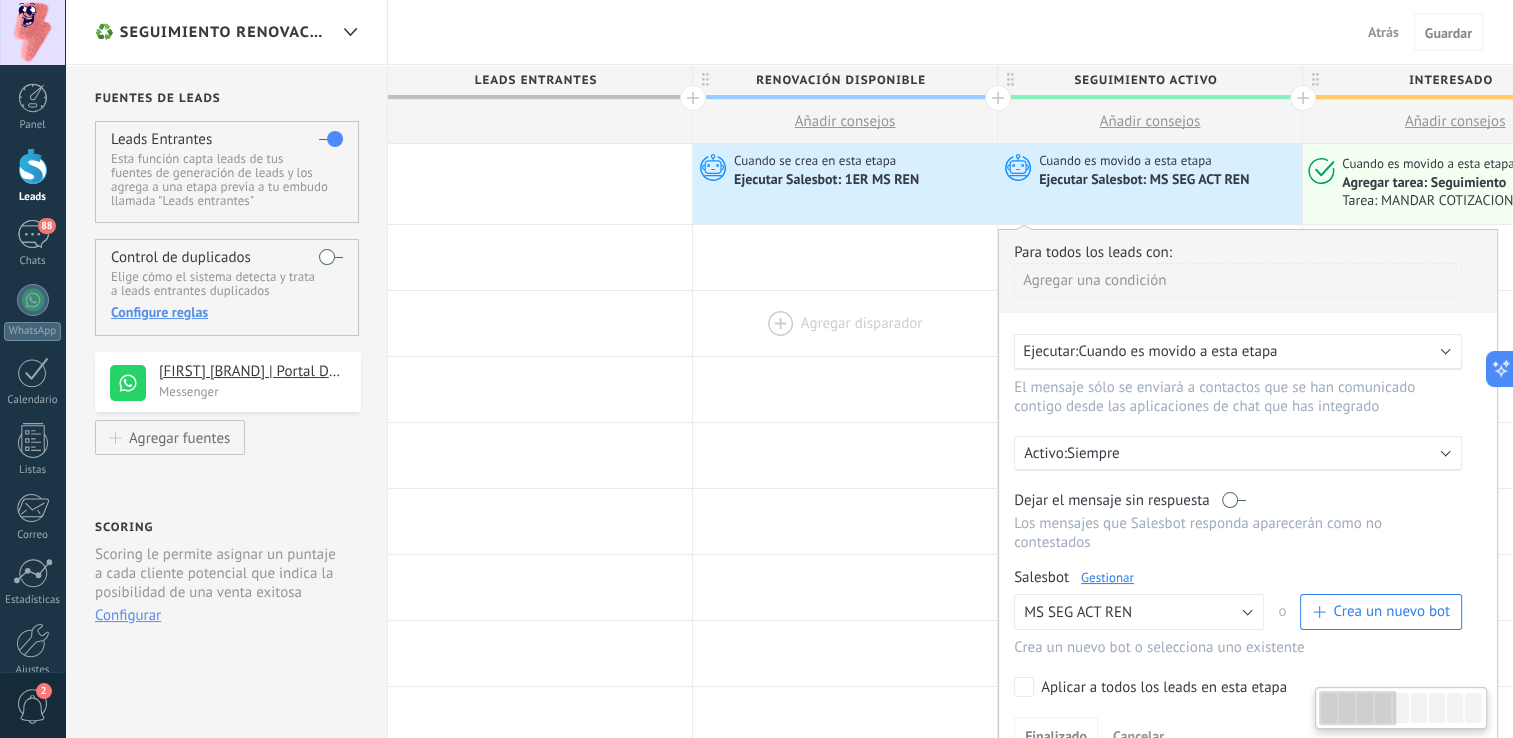 click at bounding box center [845, 323] 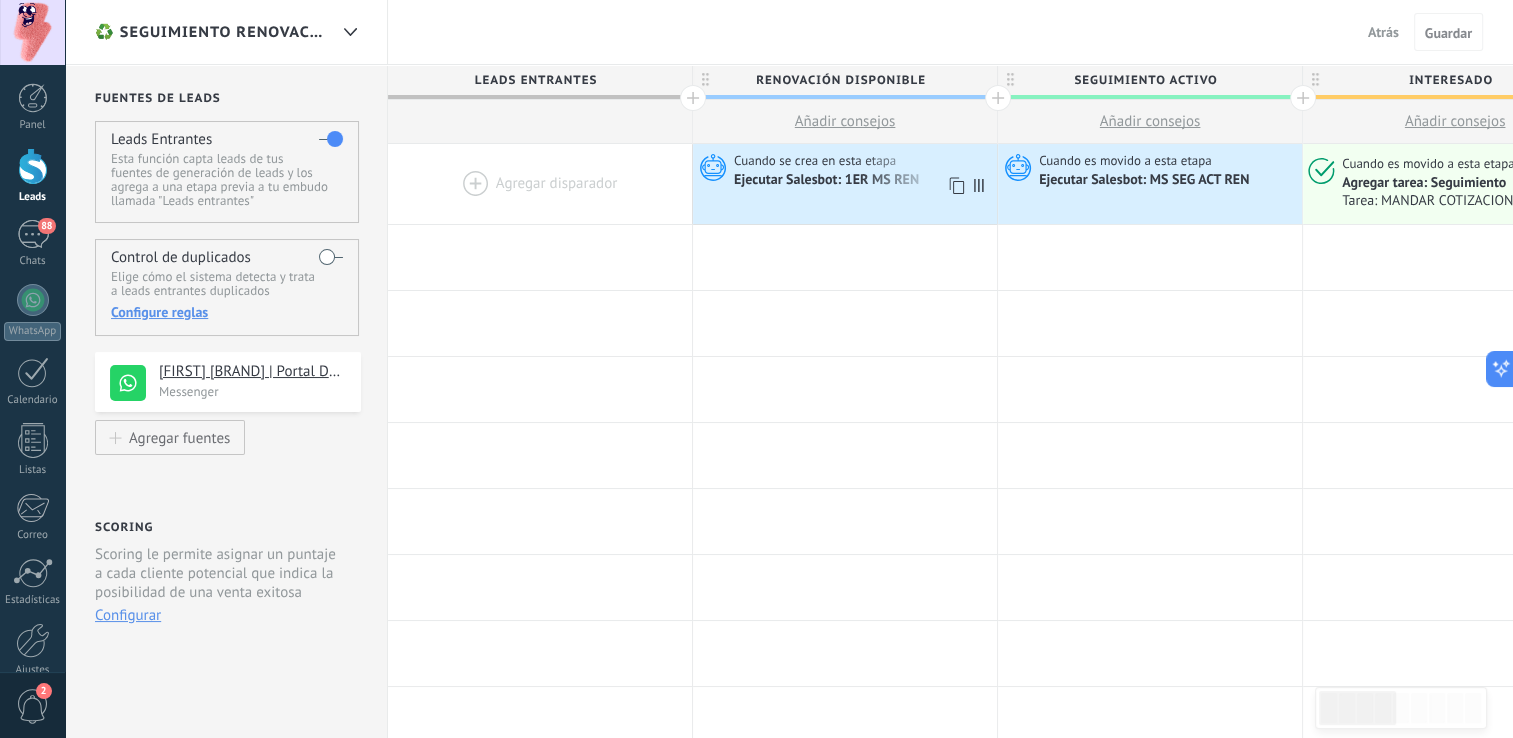 click 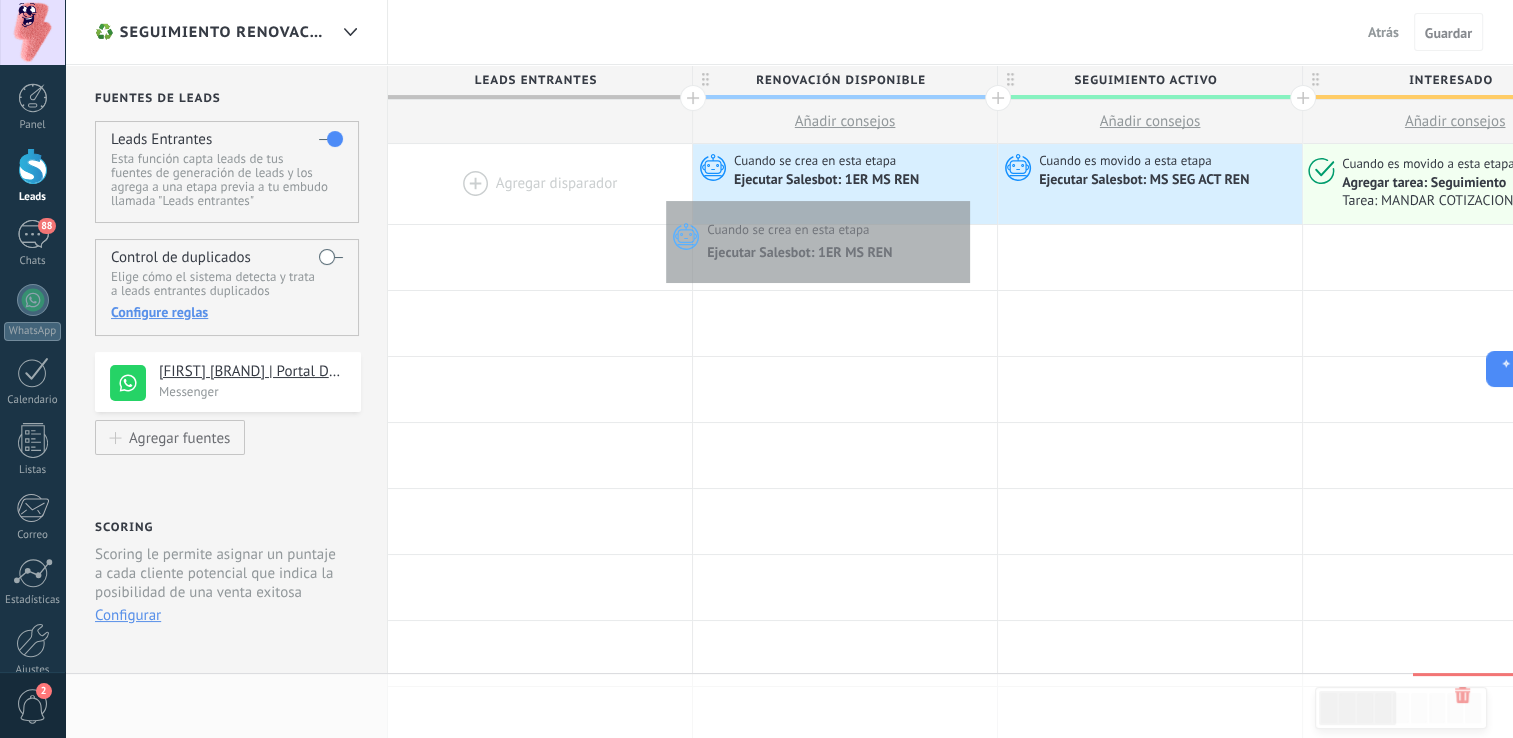 click on "Cuando se crea en esta etapa Ejecutar Salesbot: 1ER MS REN" at bounding box center [845, 184] 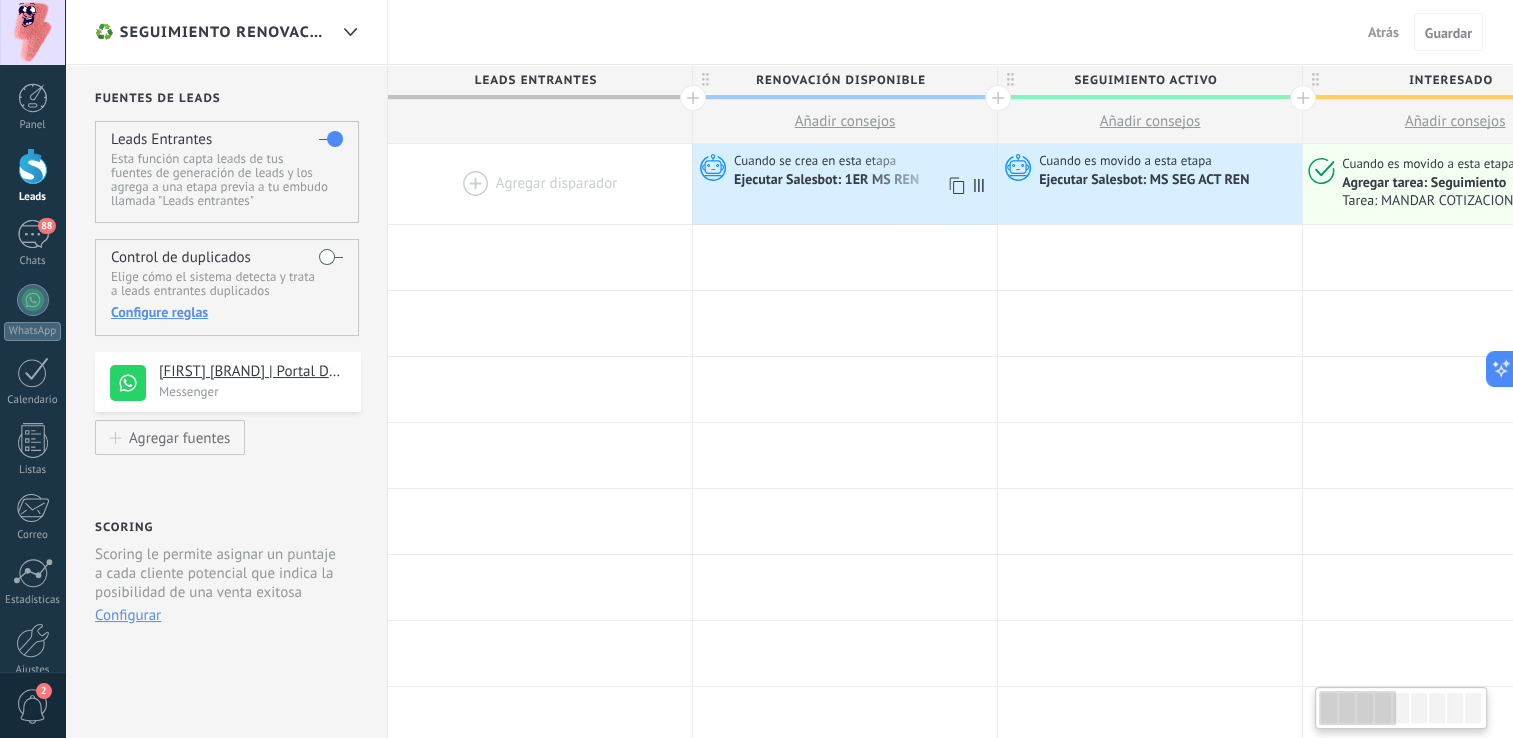 click at bounding box center (983, 184) 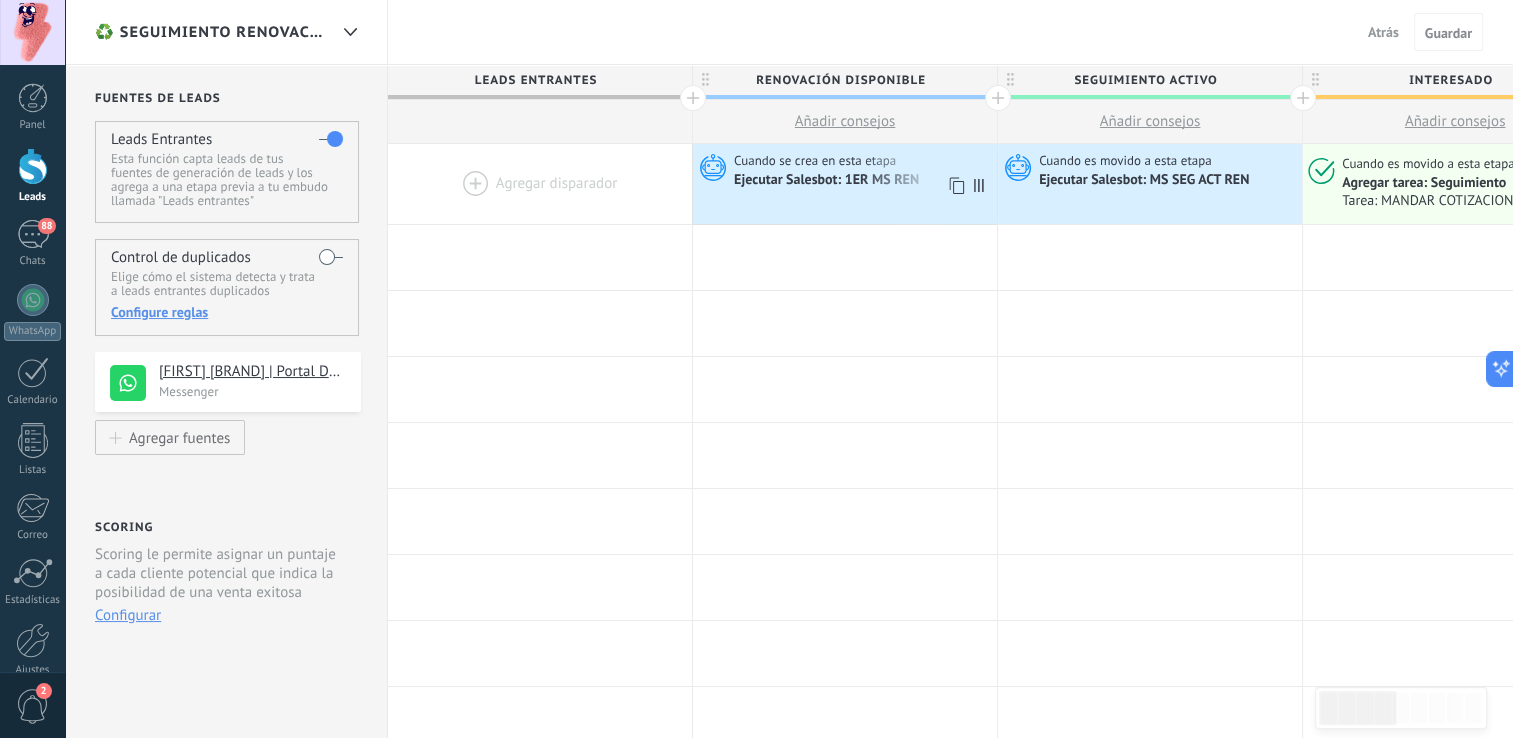 click on "Ejecutar Salesbot: 1ER MS REN" at bounding box center (863, 180) 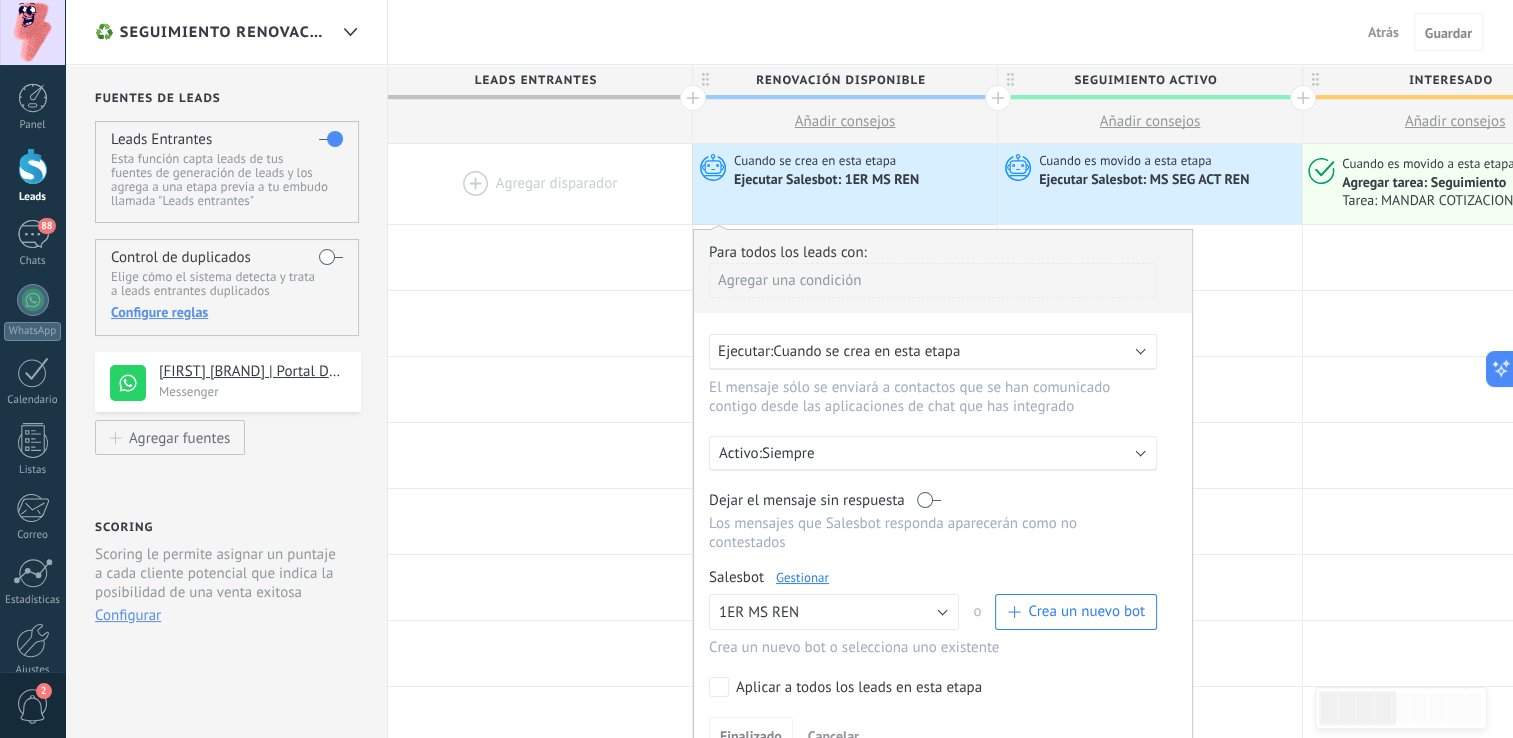 click on "Agregar una condición" at bounding box center [933, 288] 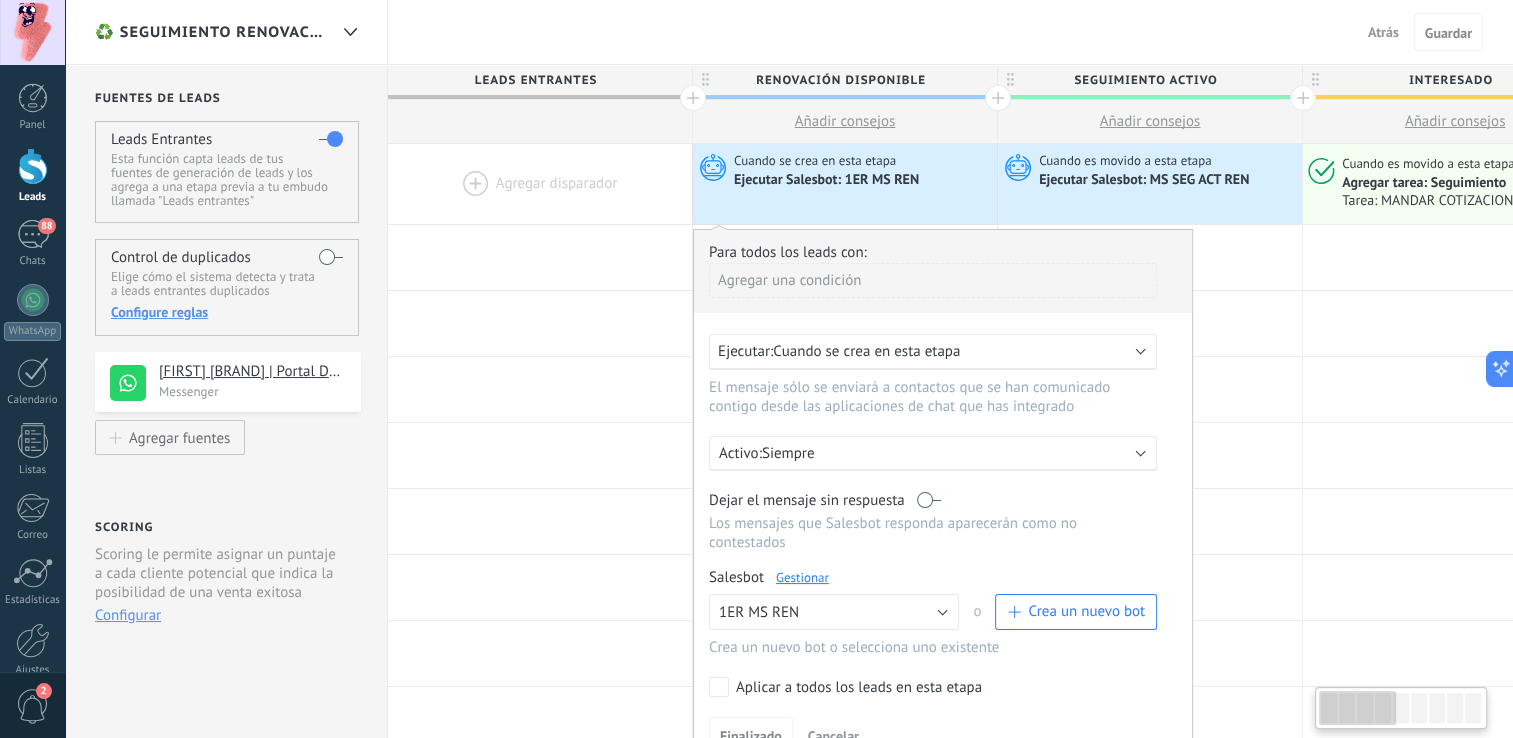click on "Agregar una condición" at bounding box center (933, 280) 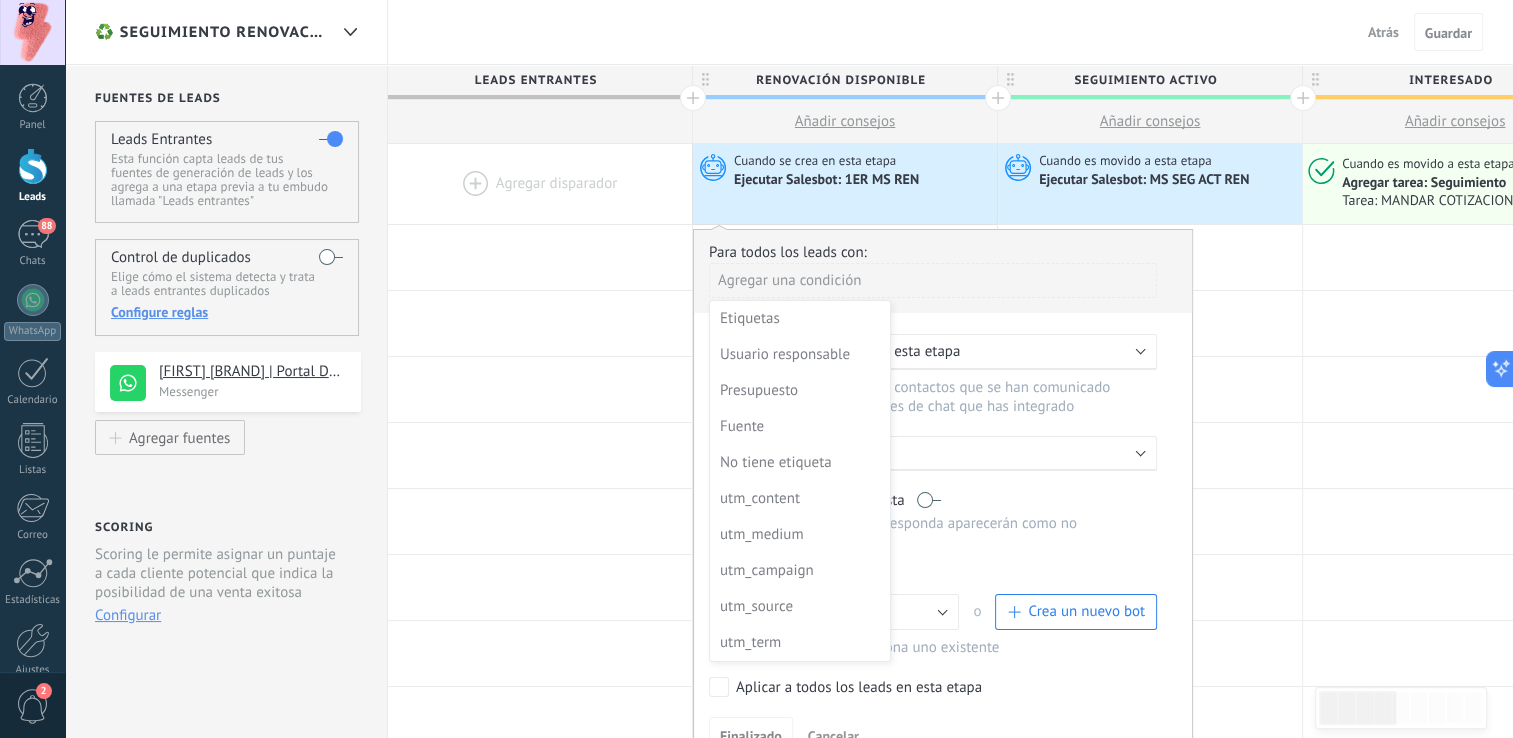 click at bounding box center [943, 490] 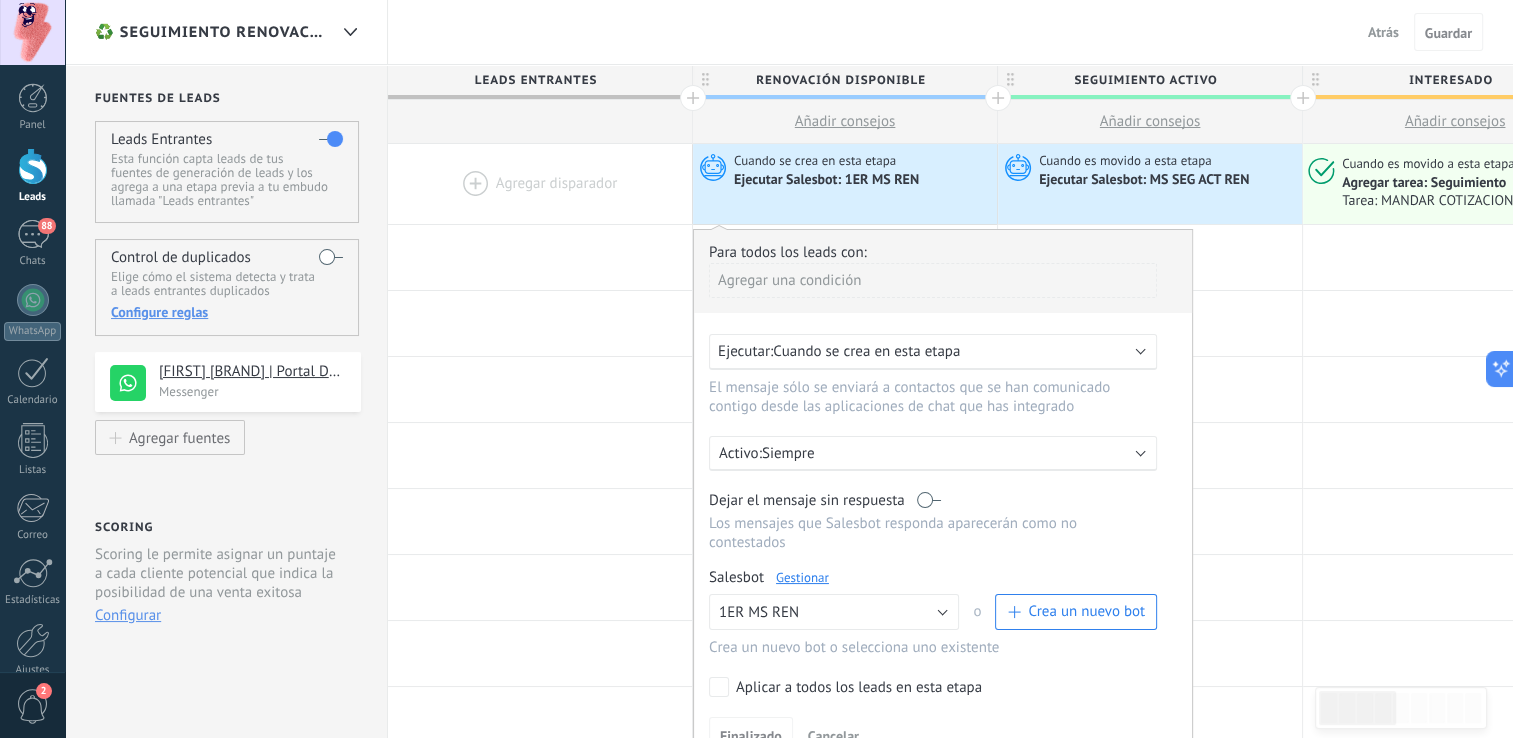 click on "Cuando se crea en esta etapa" at bounding box center [866, 351] 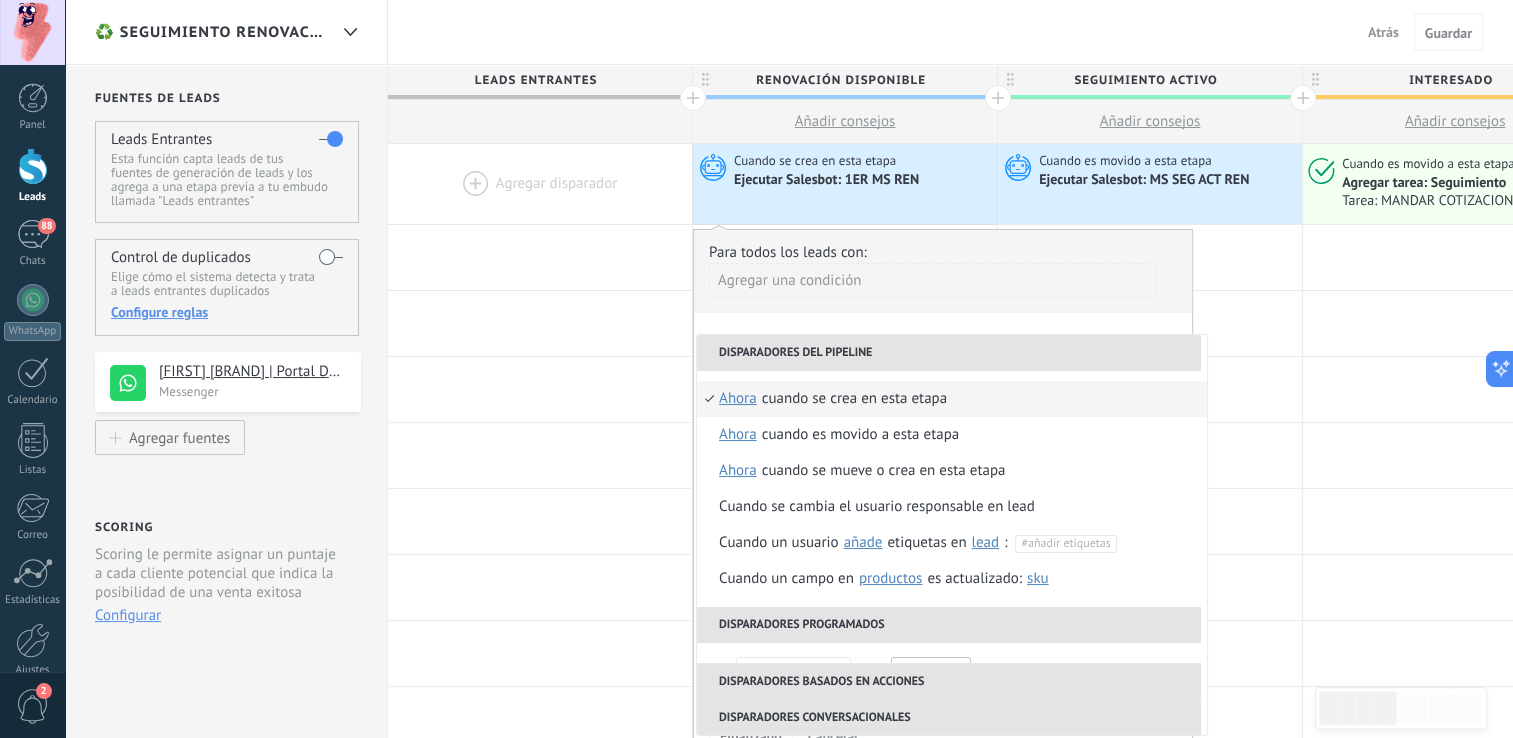 click on "Cuando se crea en esta etapa" at bounding box center [854, 399] 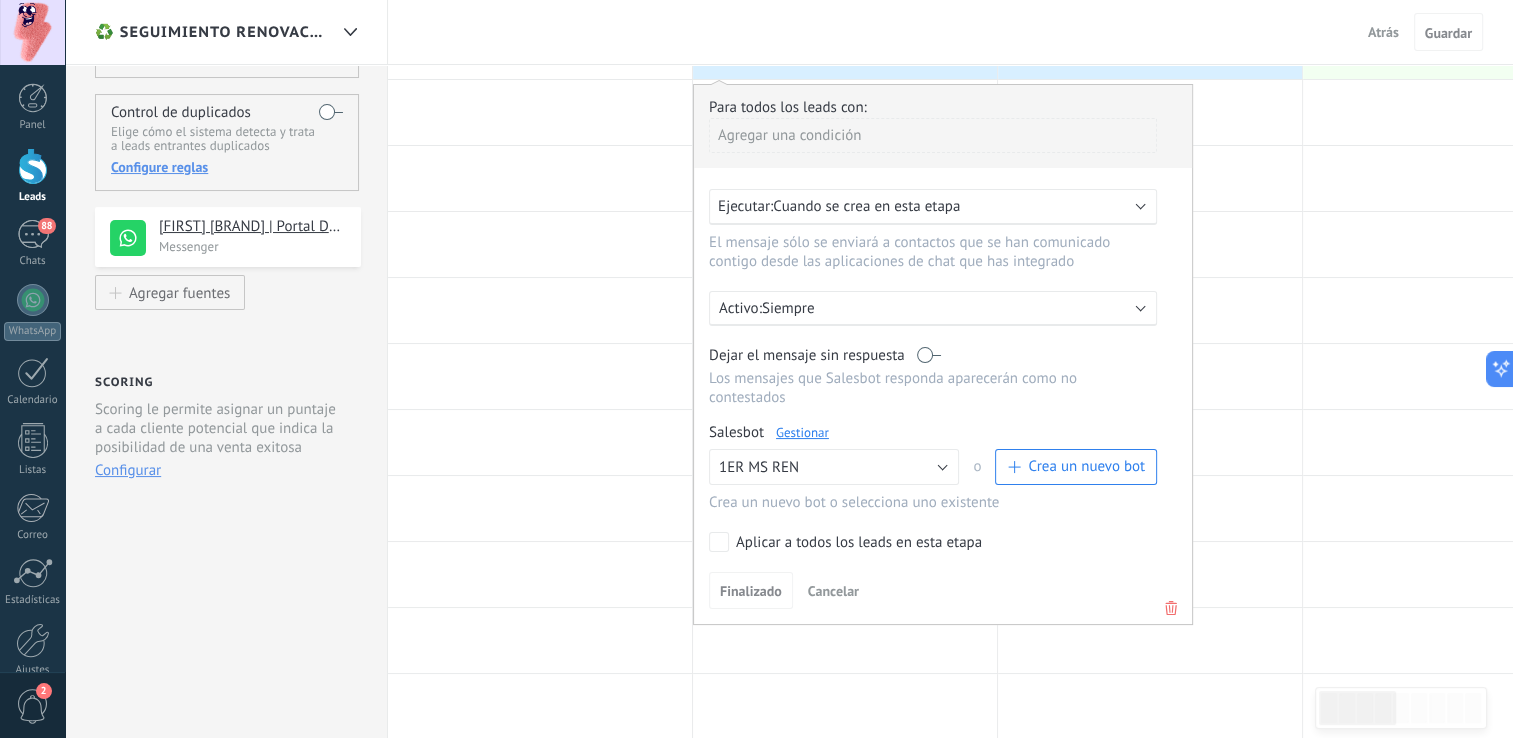 scroll, scrollTop: 148, scrollLeft: 0, axis: vertical 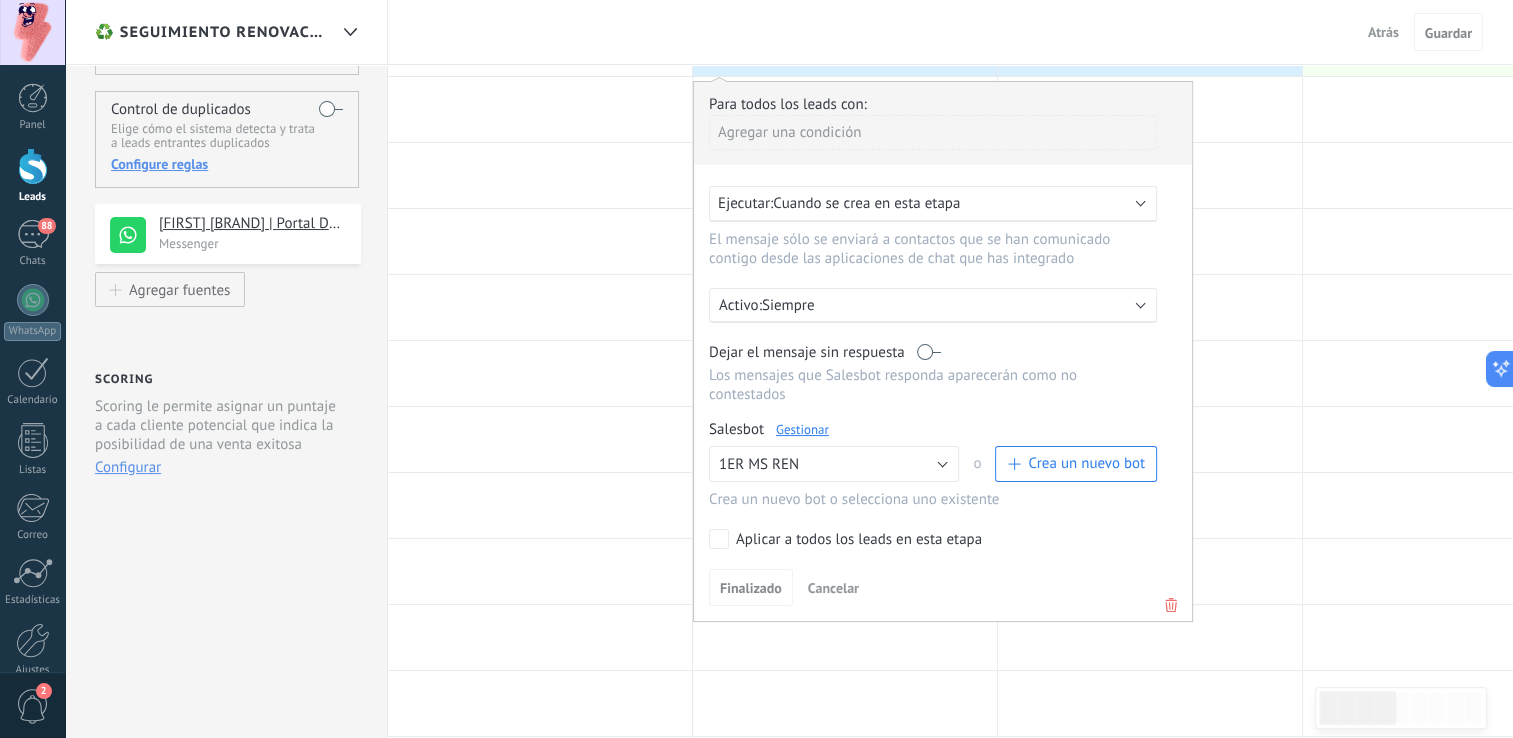 click on "Siempre" at bounding box center (937, 305) 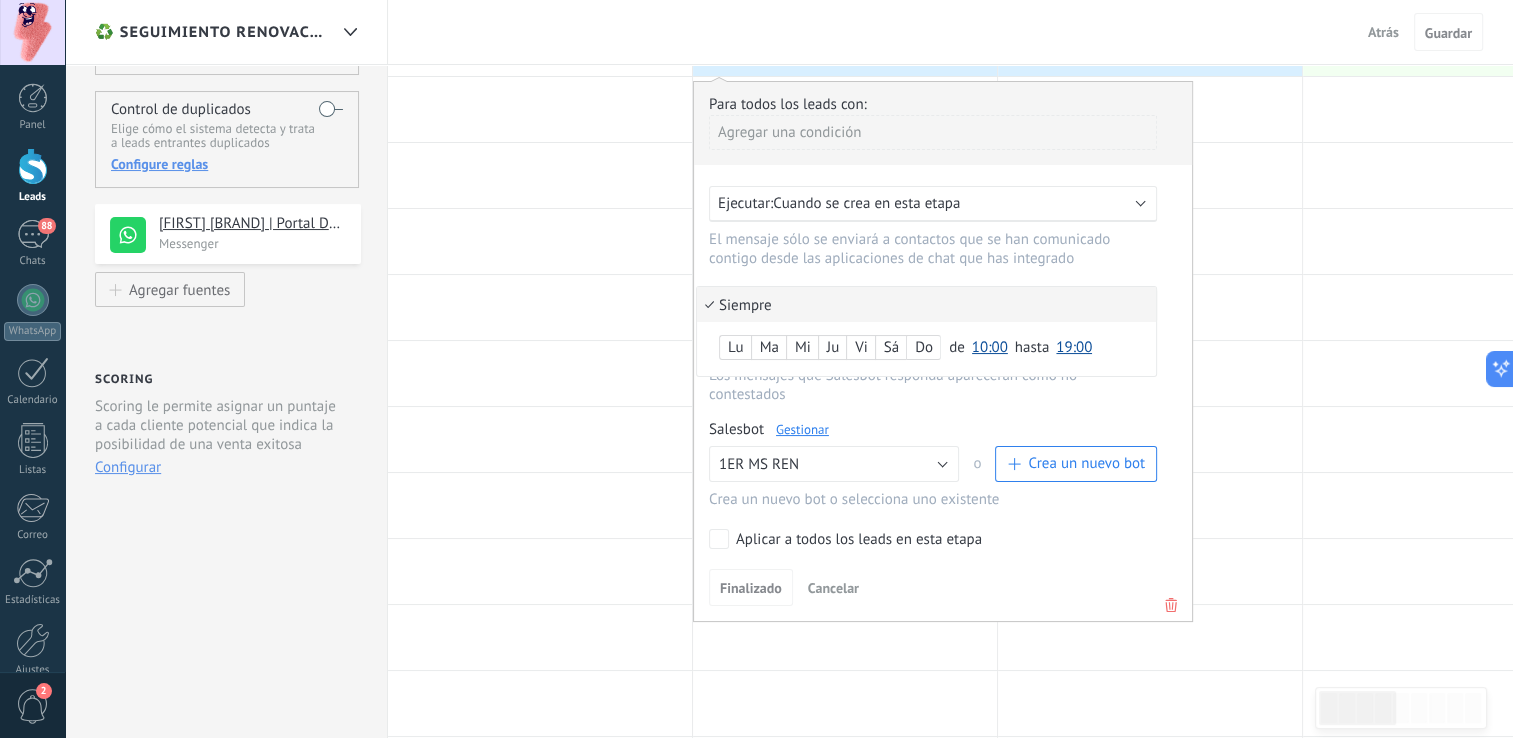 click on "Siempre" at bounding box center [926, 304] 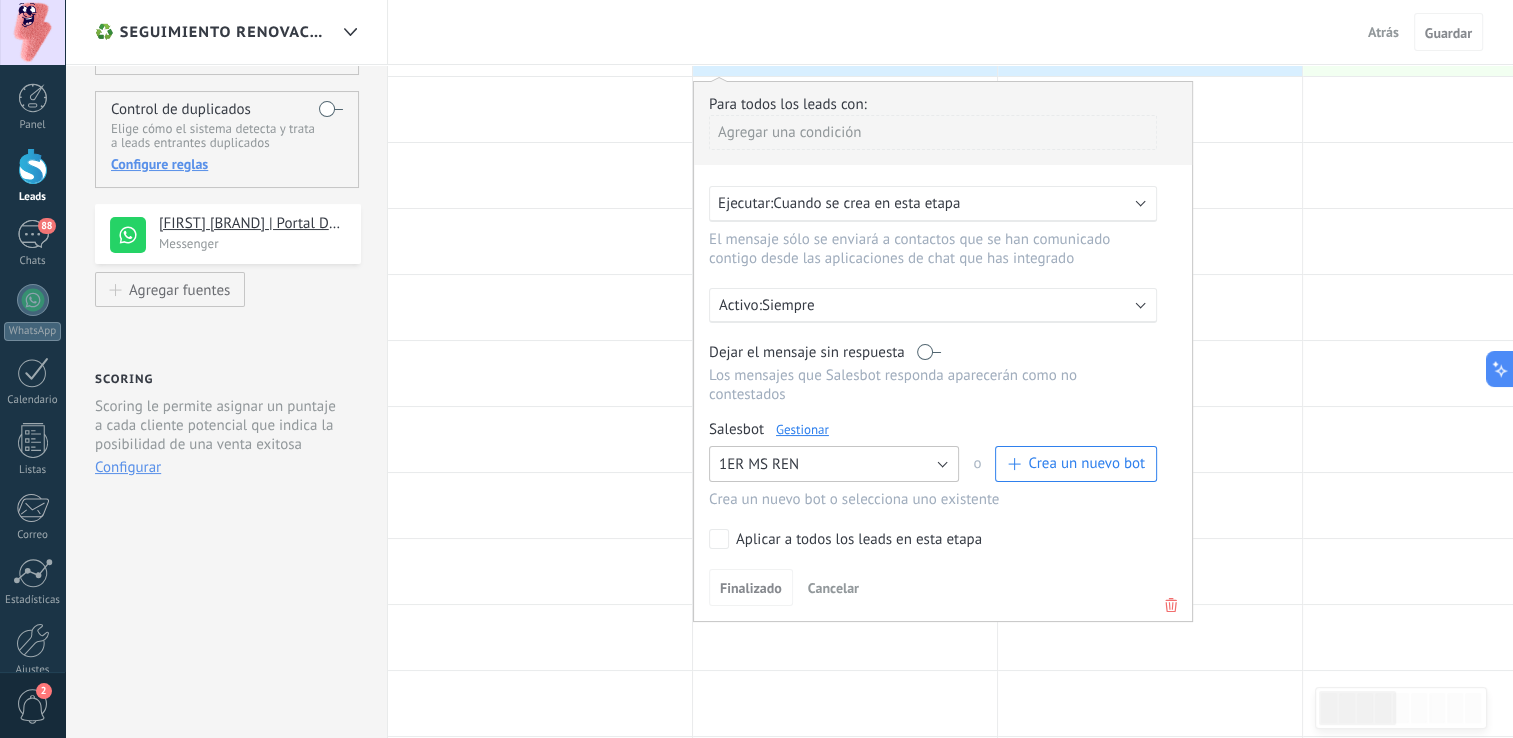 click on "1ER MS REN" at bounding box center [834, 464] 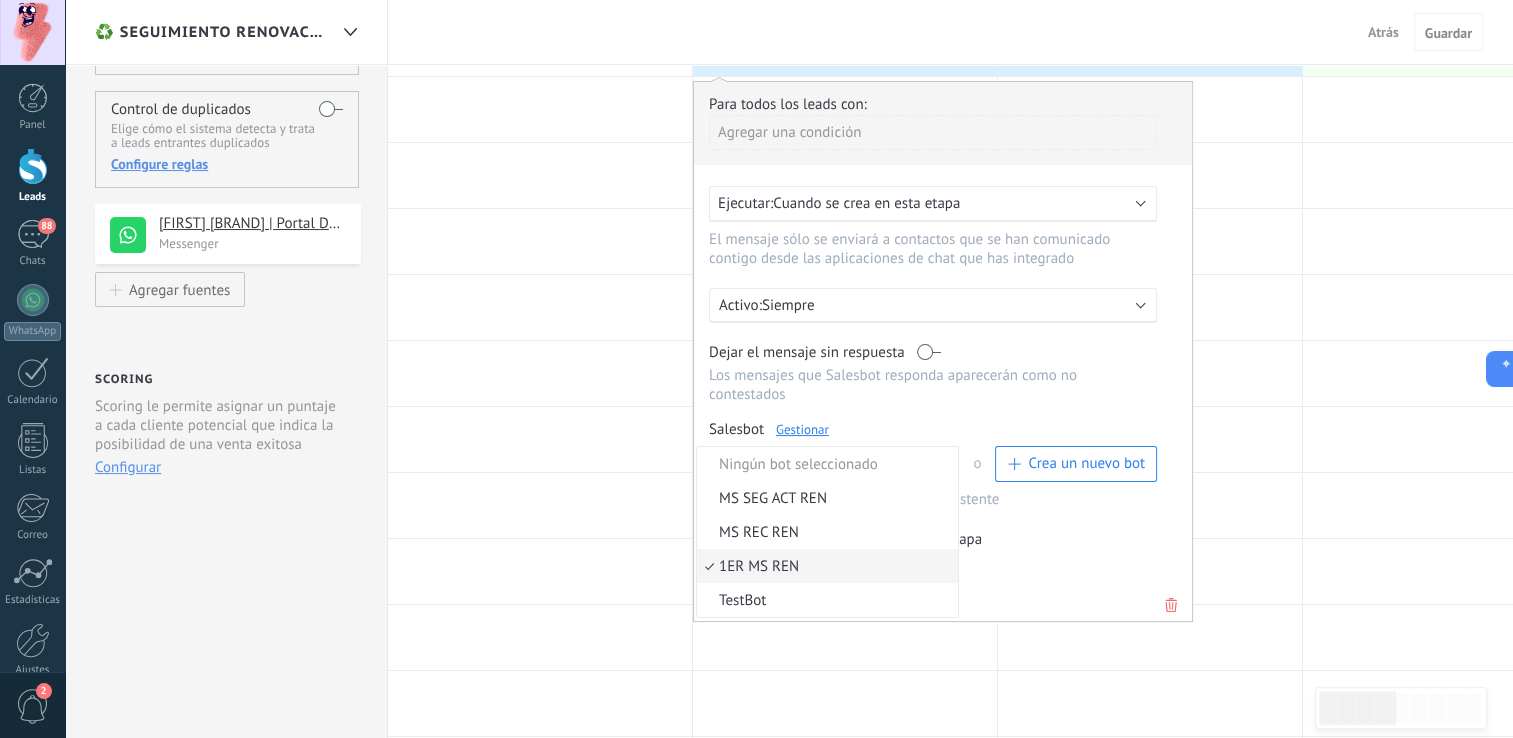 click on "Ningún bot seleccionado" at bounding box center [827, 464] 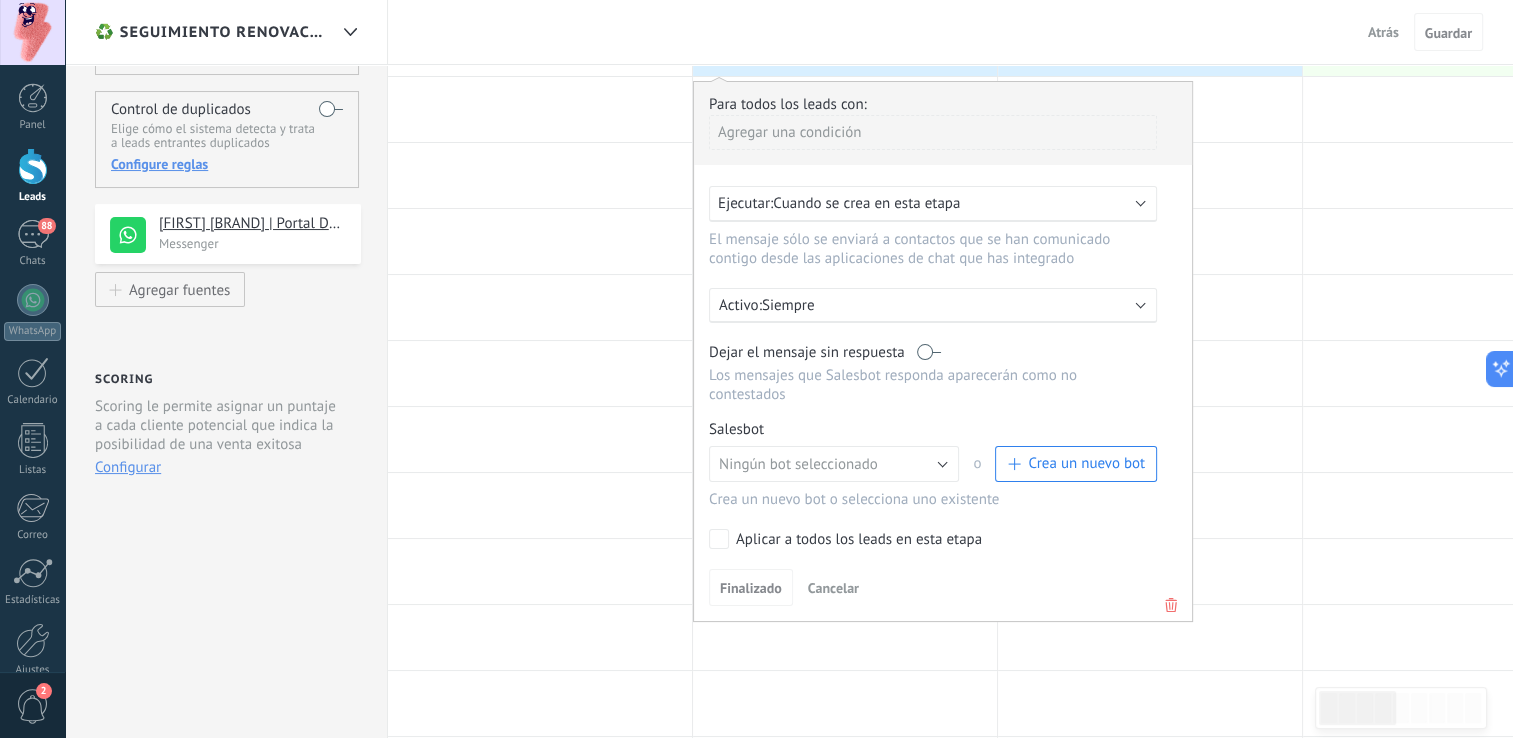 click on "Aplicar a todos los leads en esta etapa" at bounding box center (859, 540) 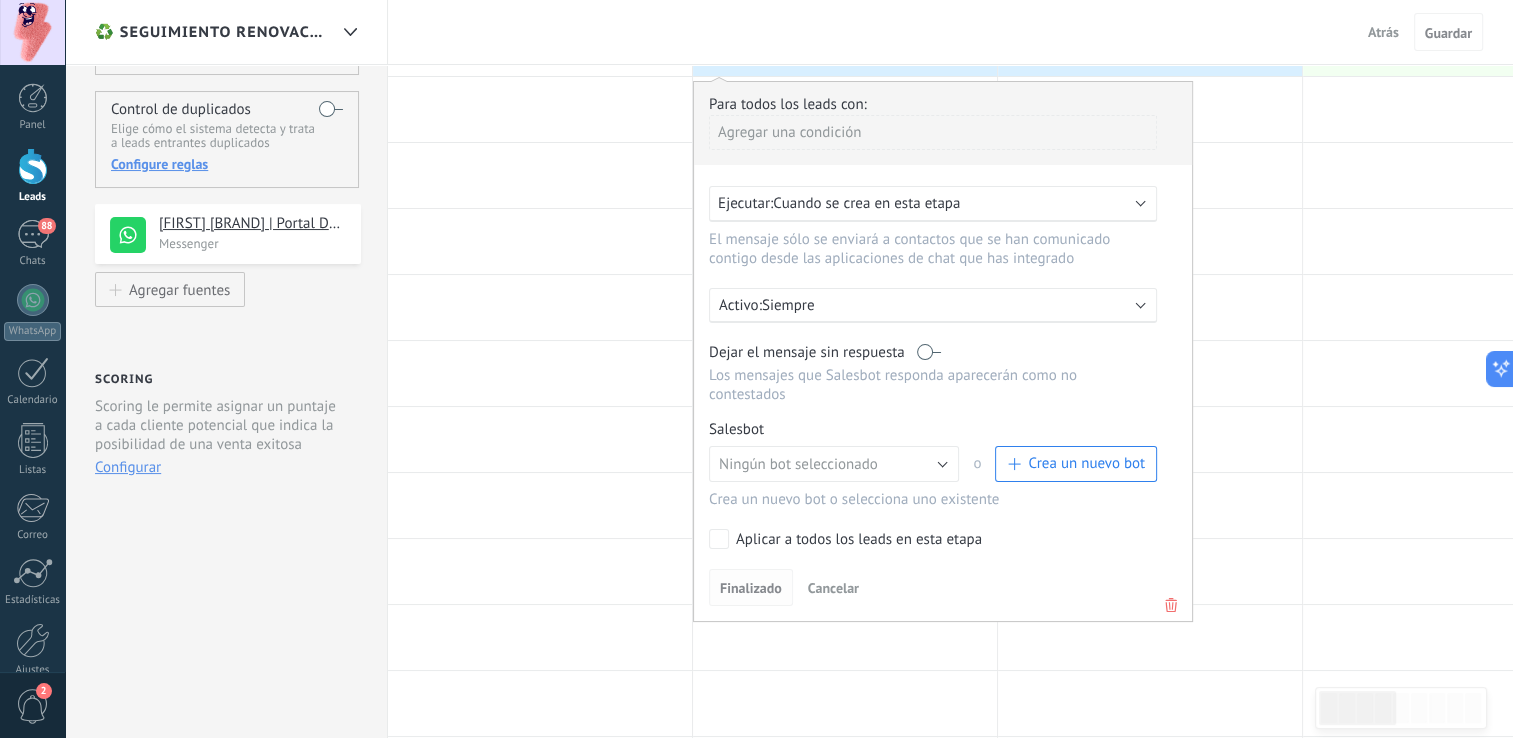click on "Finalizado" at bounding box center (751, 588) 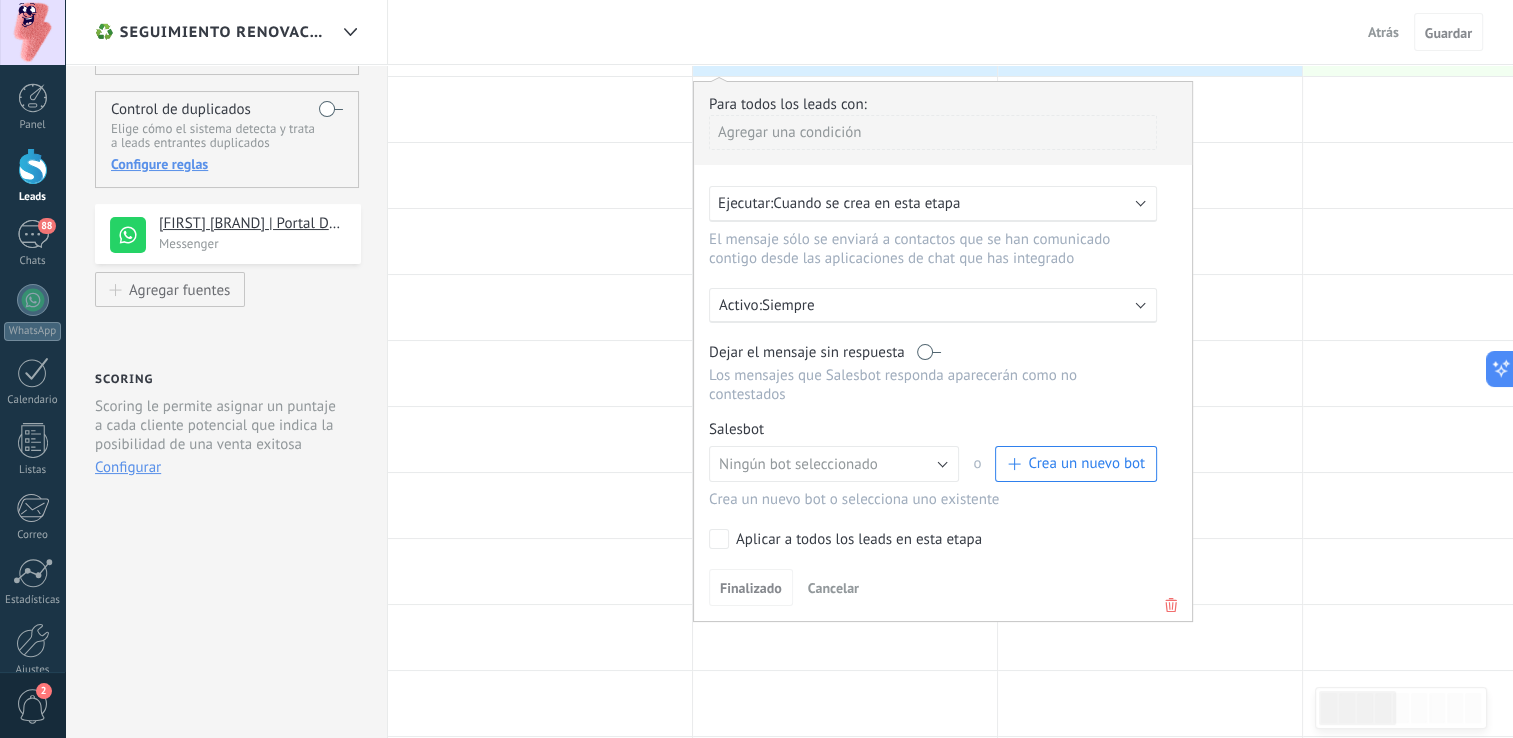 click on "Aplicar a todos los leads en esta etapa" at bounding box center (859, 540) 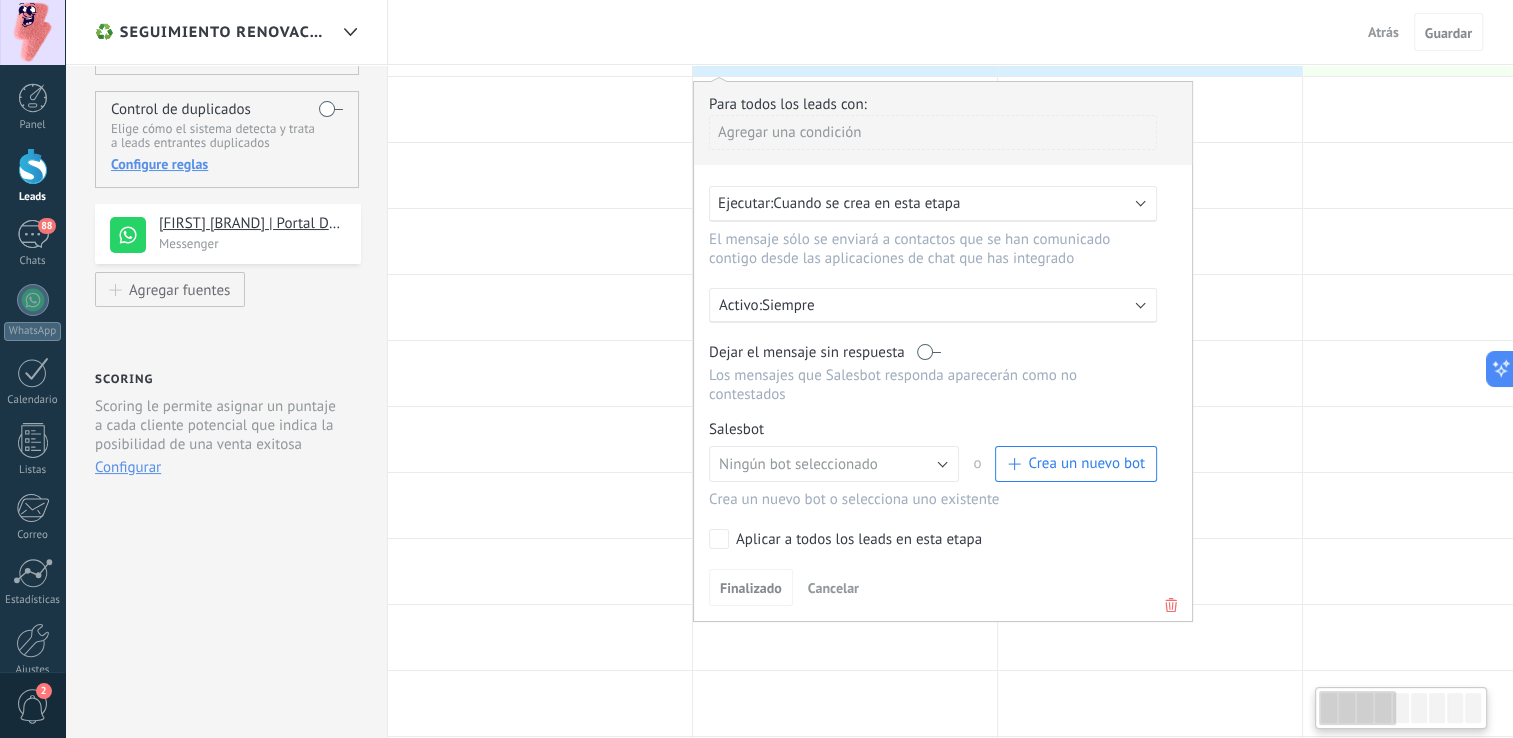 click on "Aplicar a todos los leads en esta etapa" at bounding box center [859, 540] 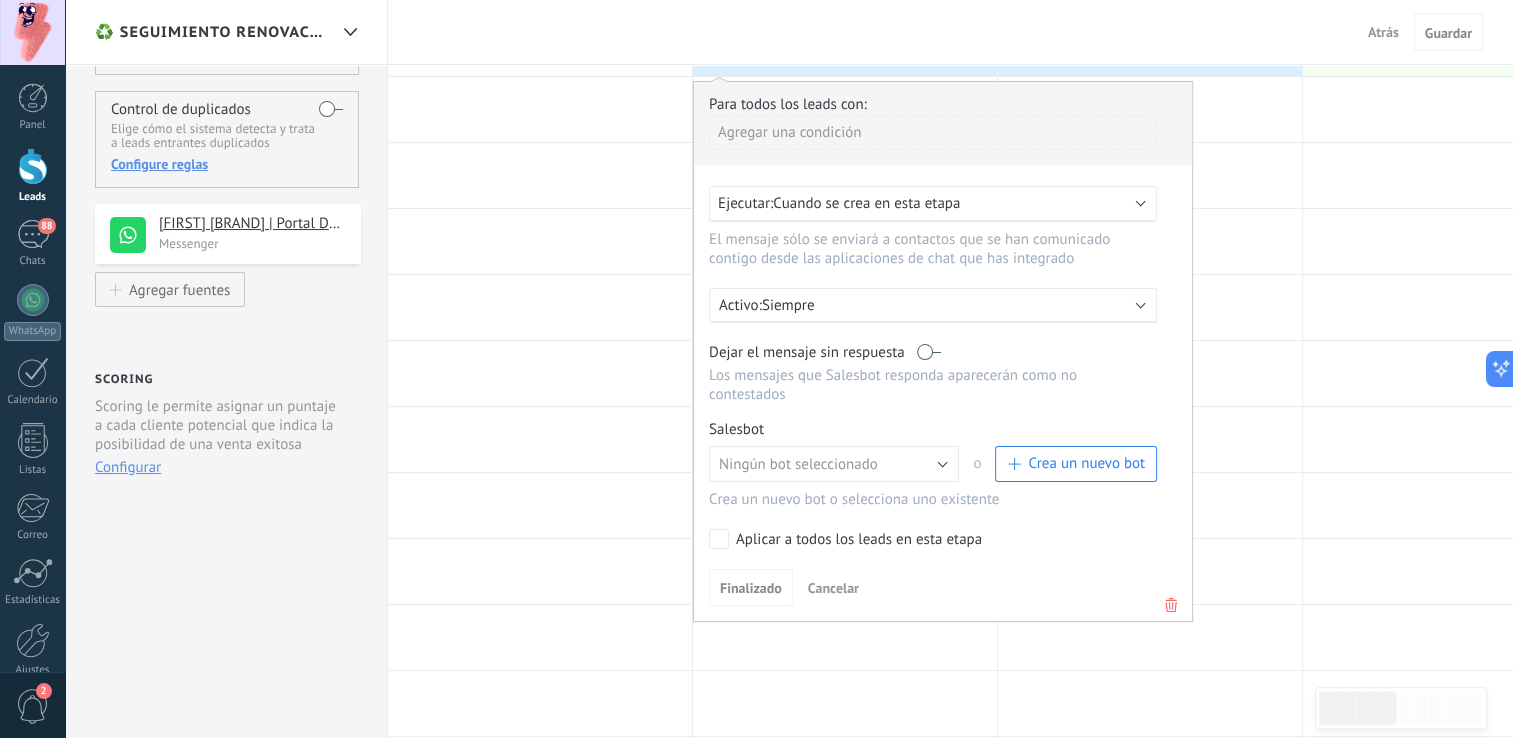 click on "Crea un nuevo bot o selecciona uno existente" at bounding box center (933, 499) 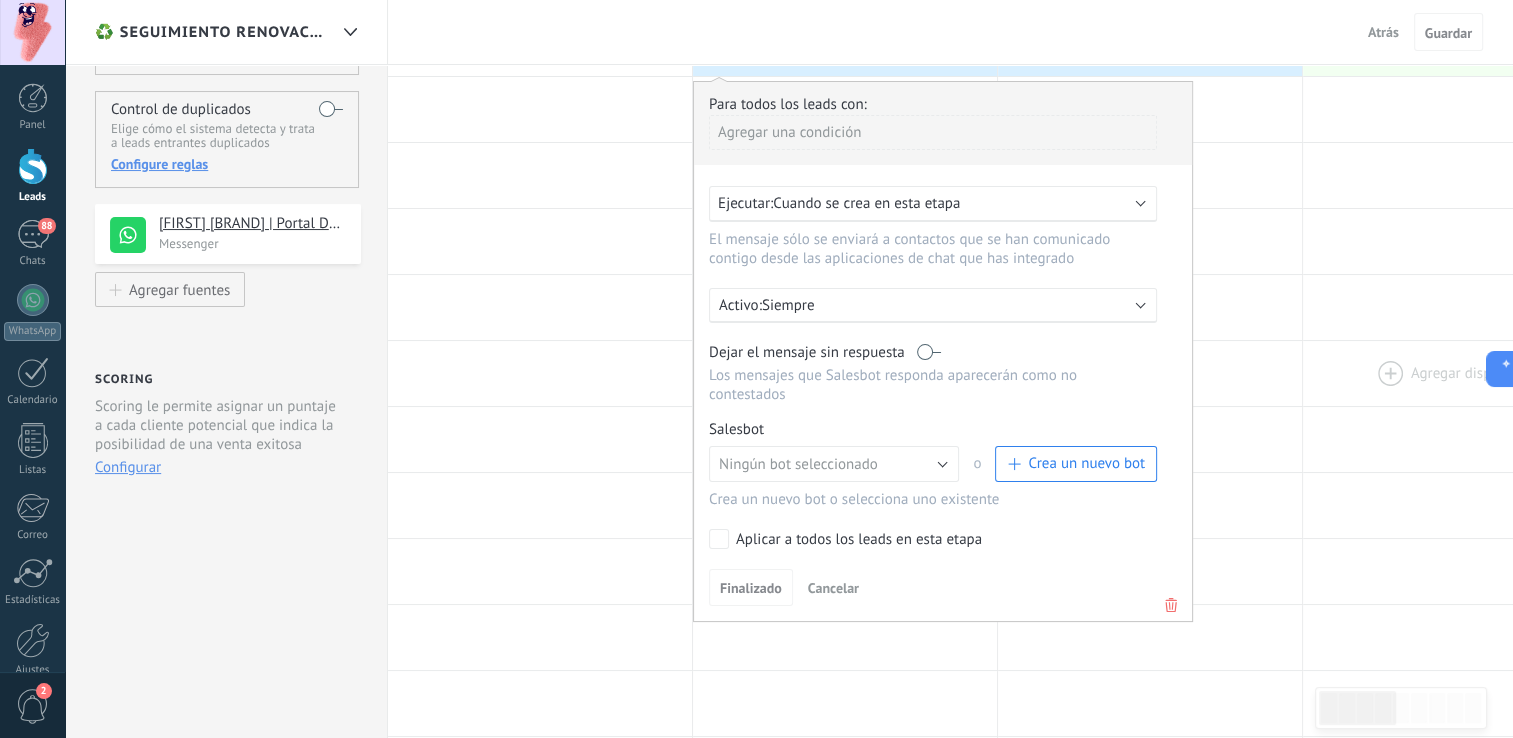 click at bounding box center (1455, 373) 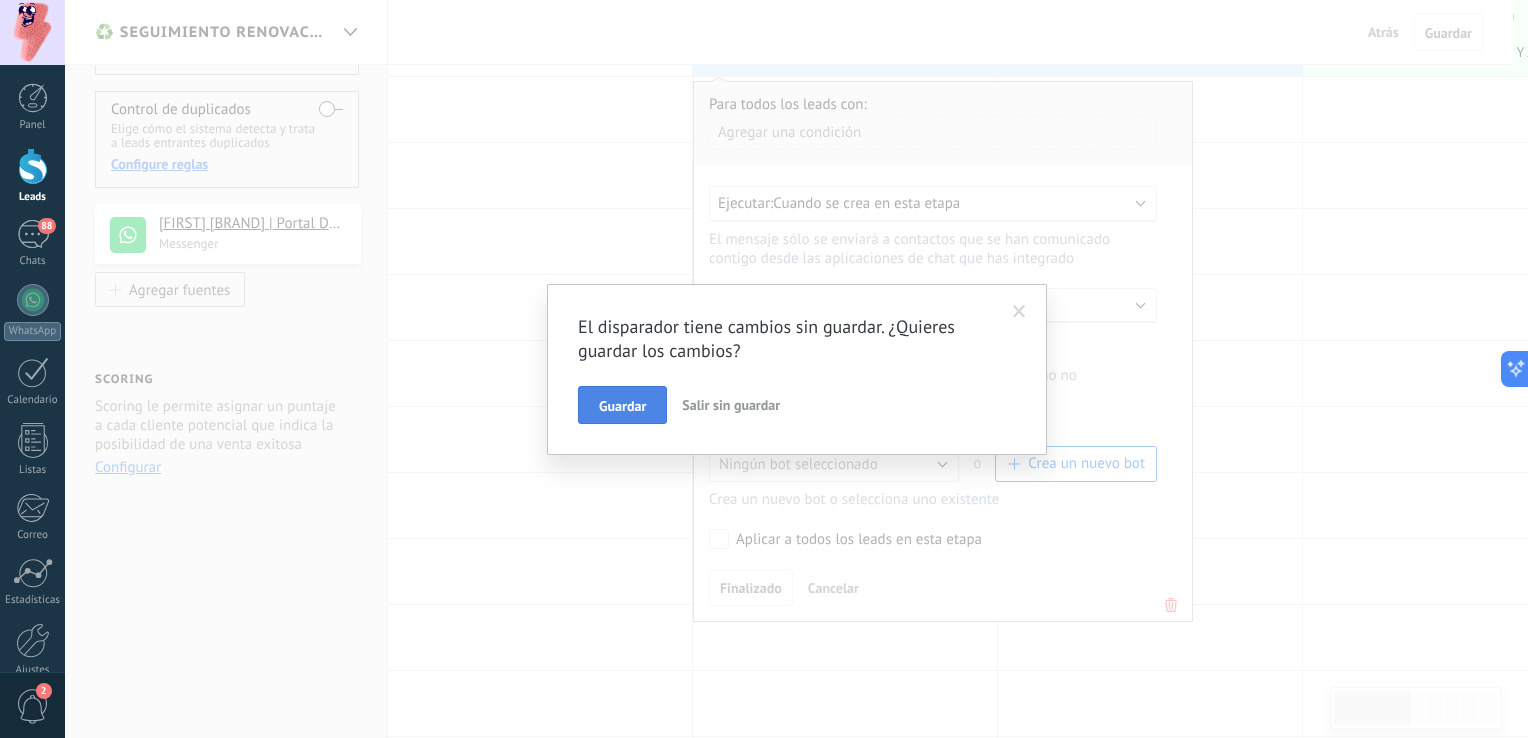 click on "Guardar" at bounding box center (622, 405) 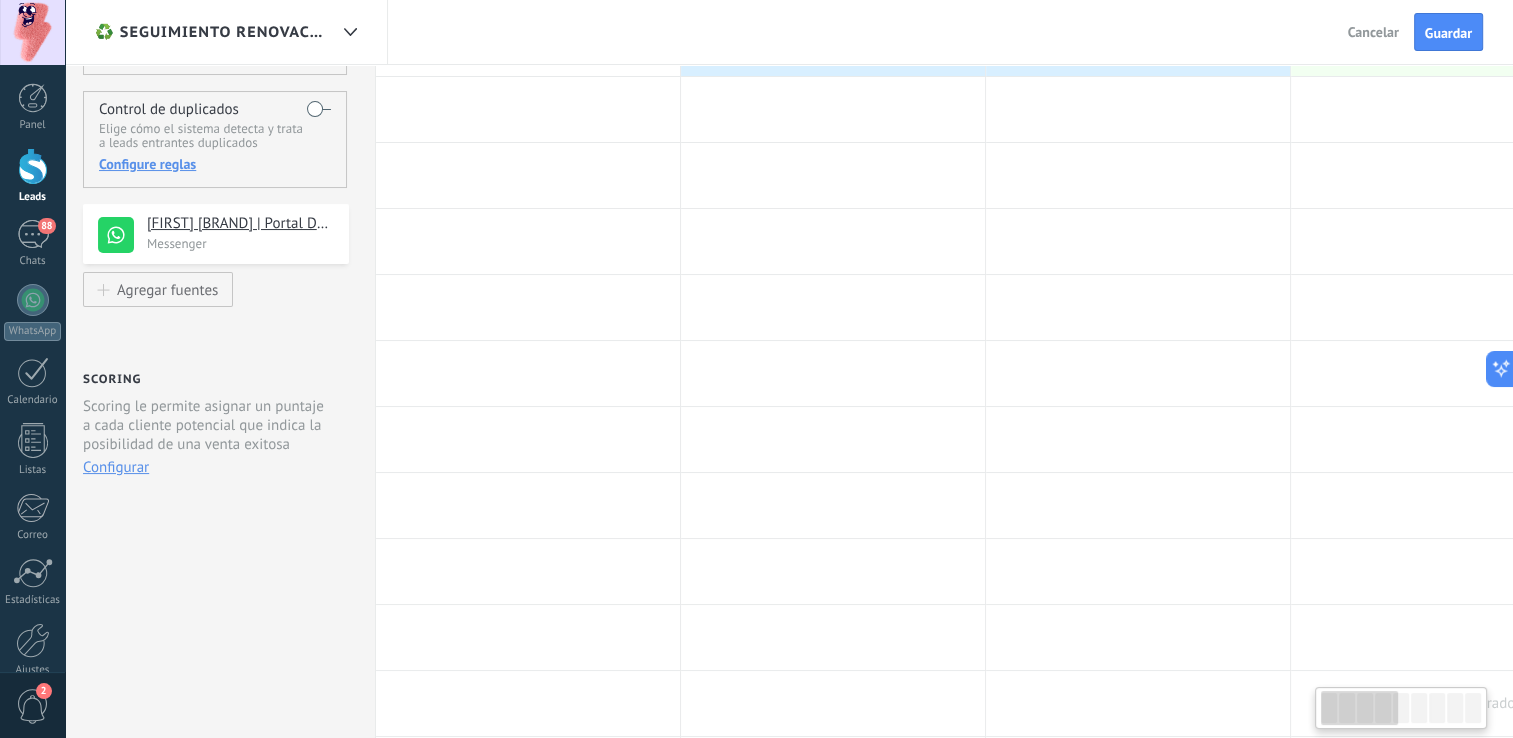 drag, startPoint x: 1324, startPoint y: 183, endPoint x: 1291, endPoint y: 706, distance: 524.0401 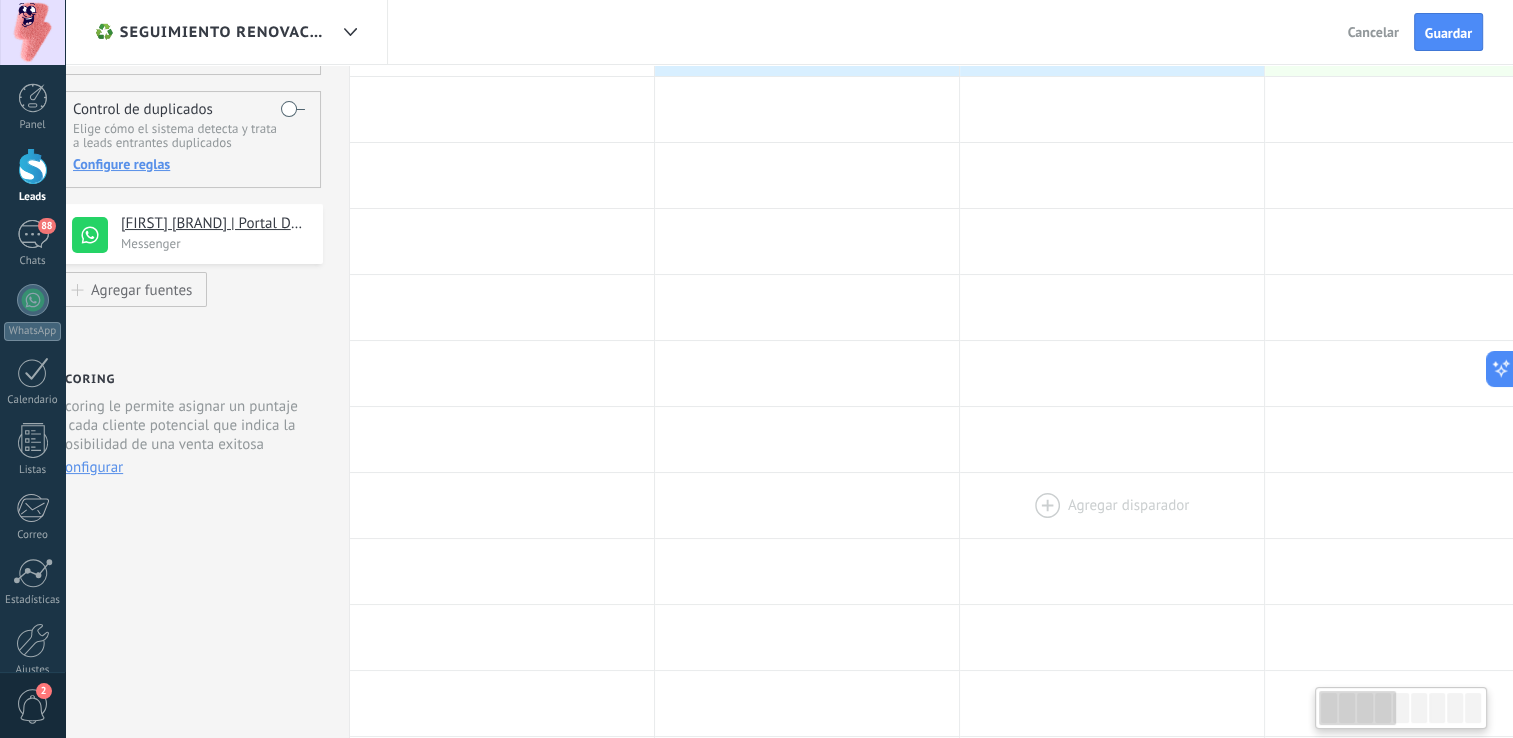 scroll, scrollTop: 0, scrollLeft: 0, axis: both 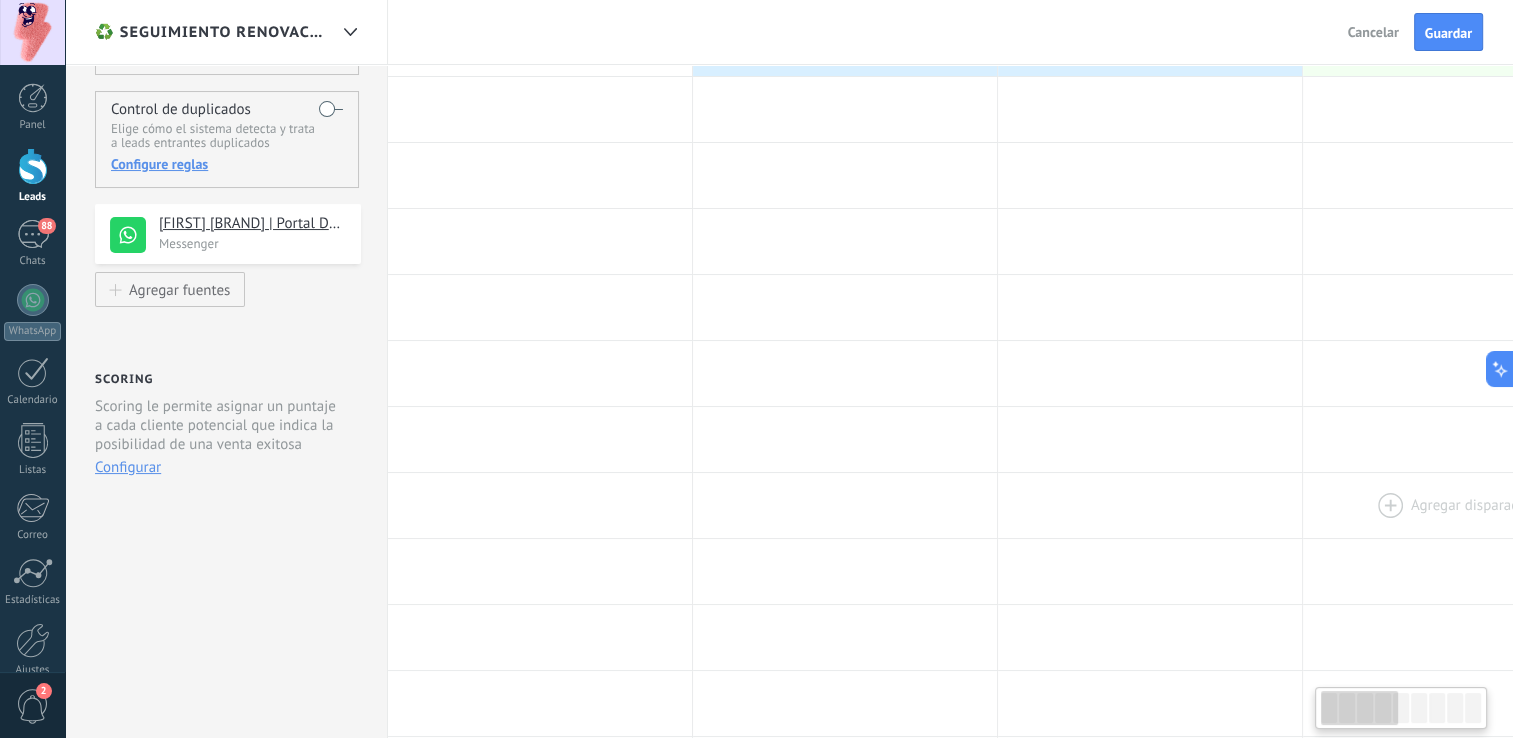 drag, startPoint x: 871, startPoint y: 413, endPoint x: 1288, endPoint y: 510, distance: 428.13315 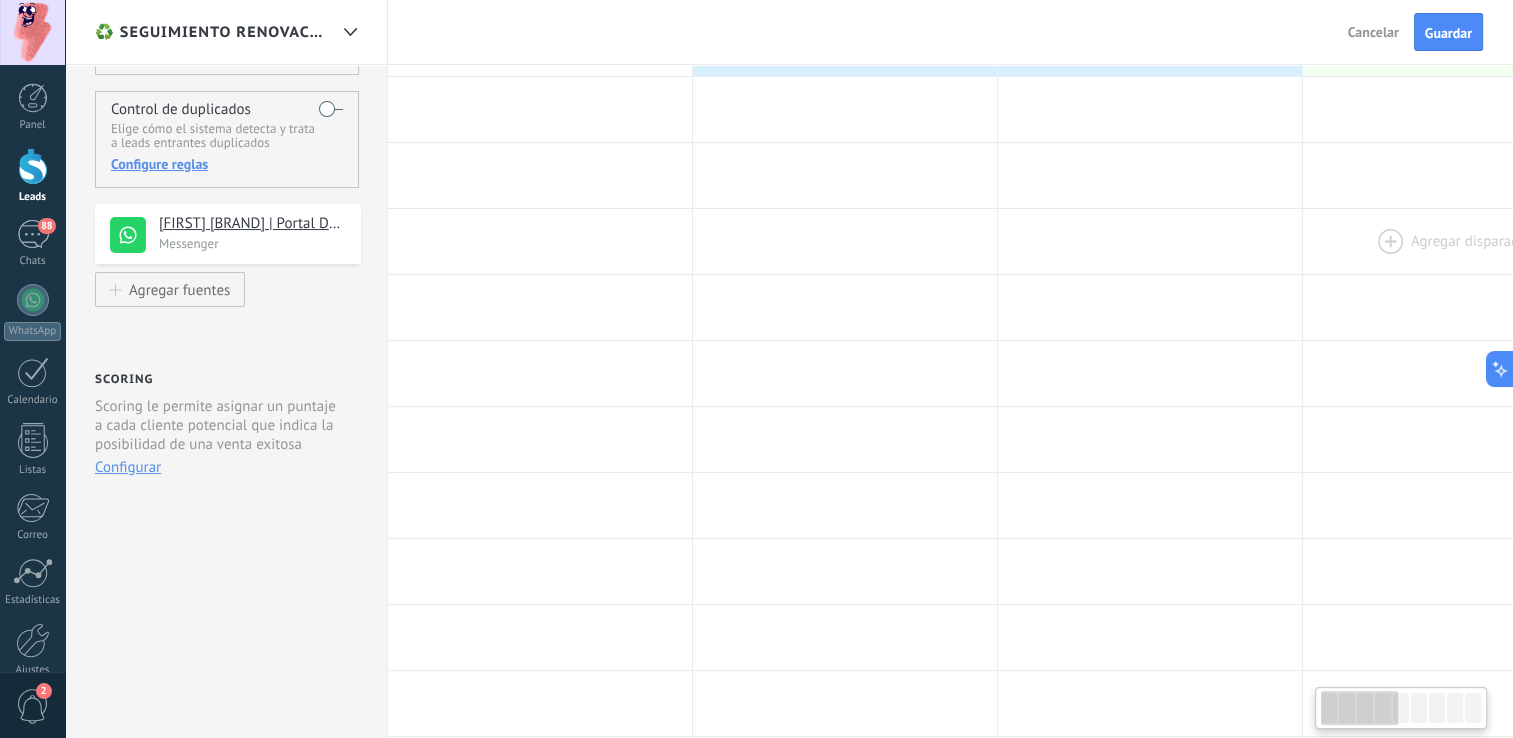 scroll, scrollTop: 0, scrollLeft: 16, axis: horizontal 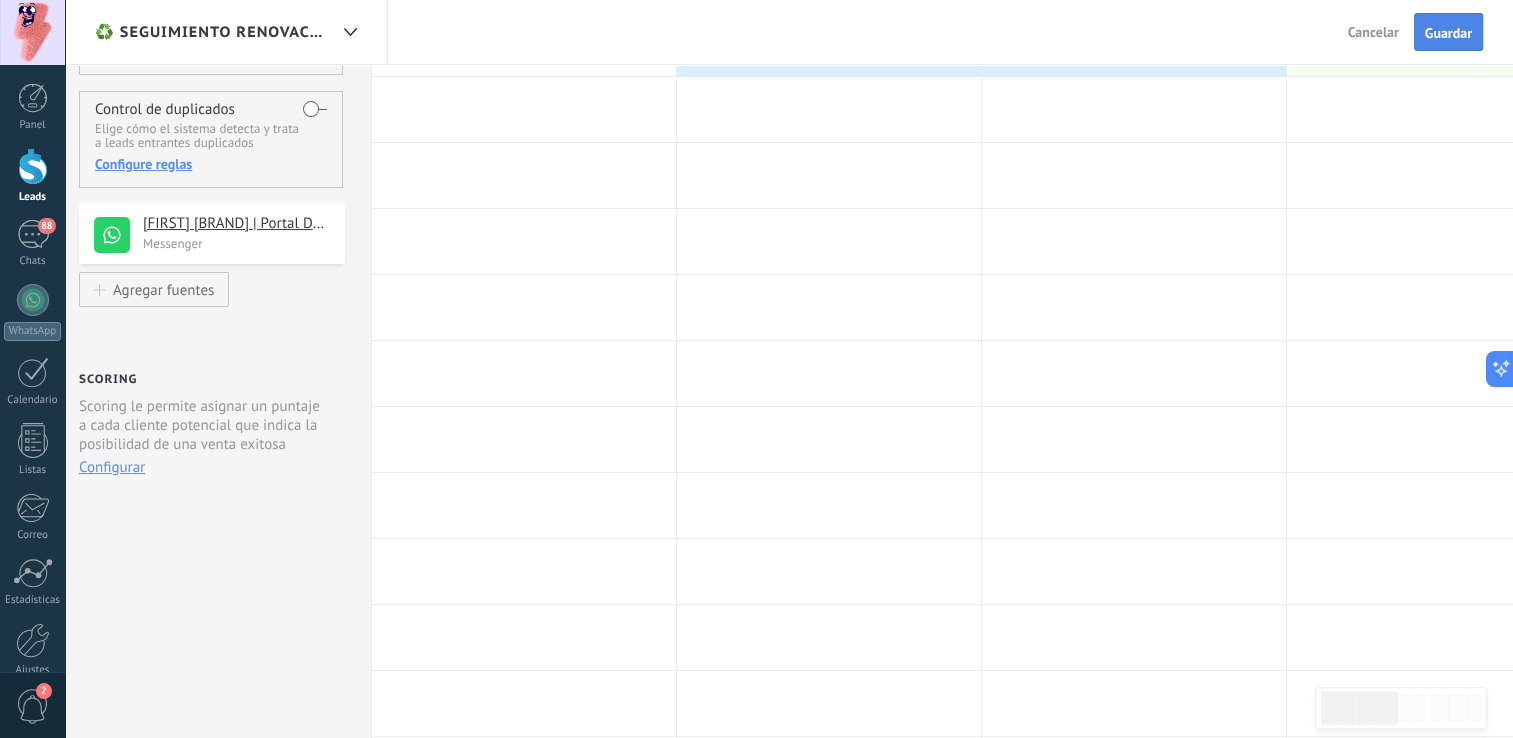 click on "Guardar" at bounding box center [1448, 33] 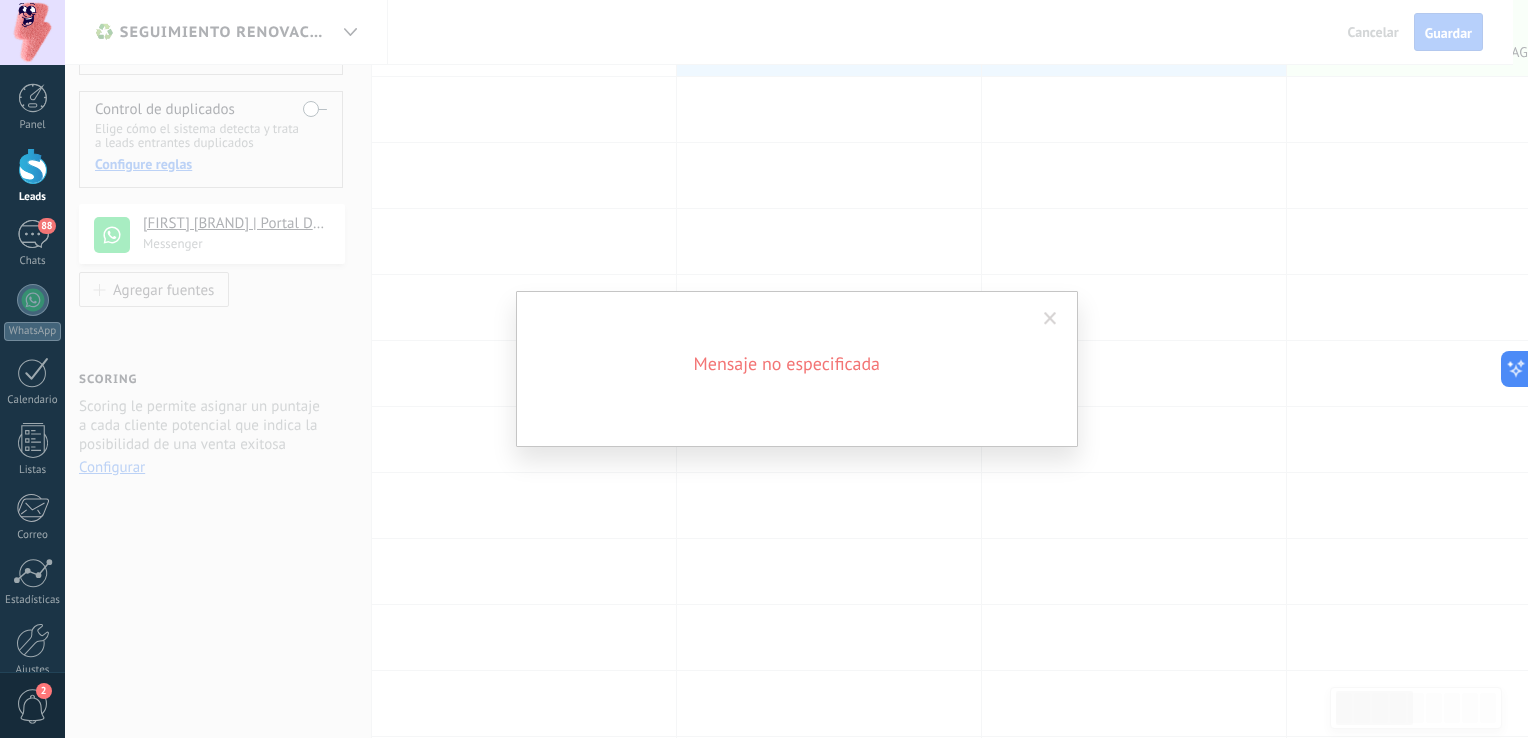 click at bounding box center (1050, 319) 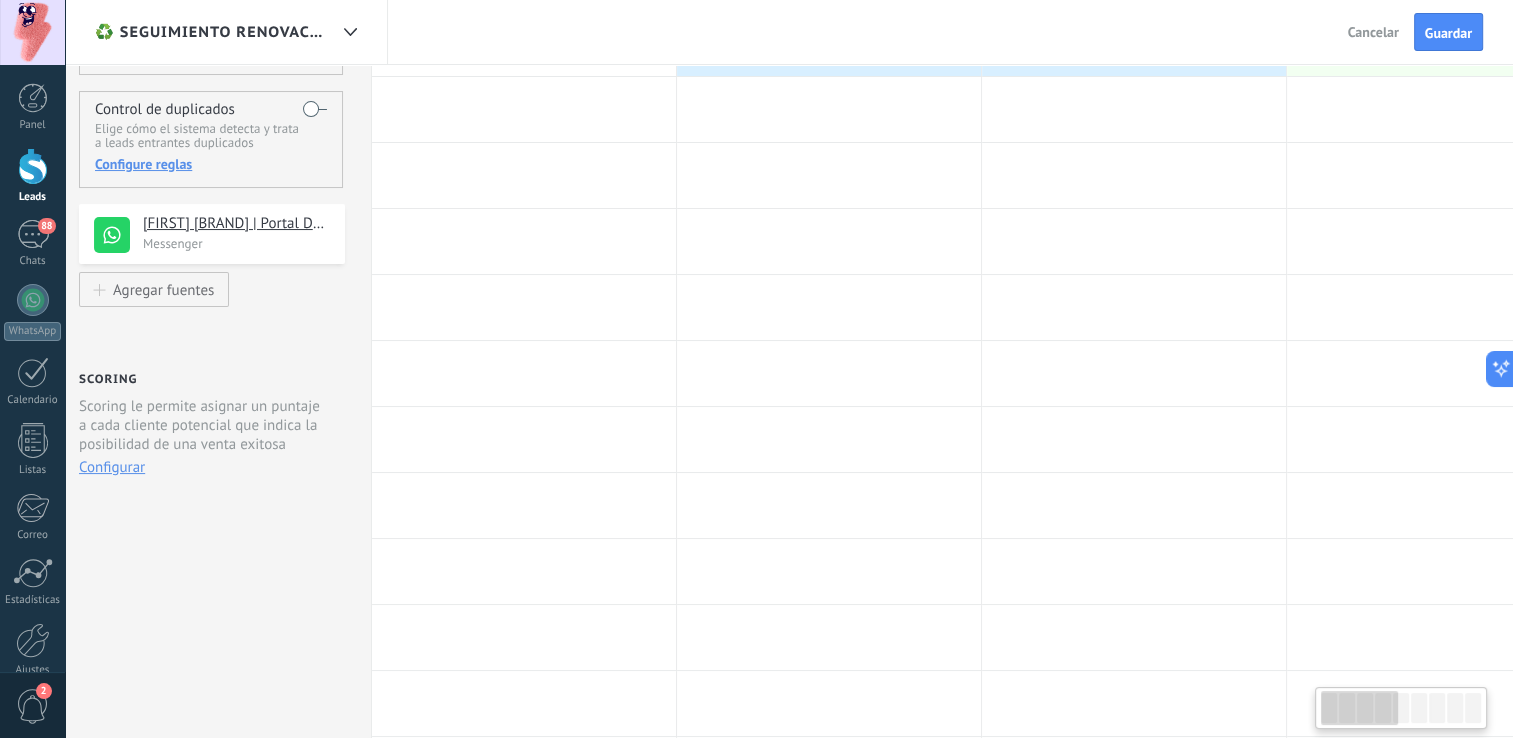 click on "Cancelar" at bounding box center (1373, 32) 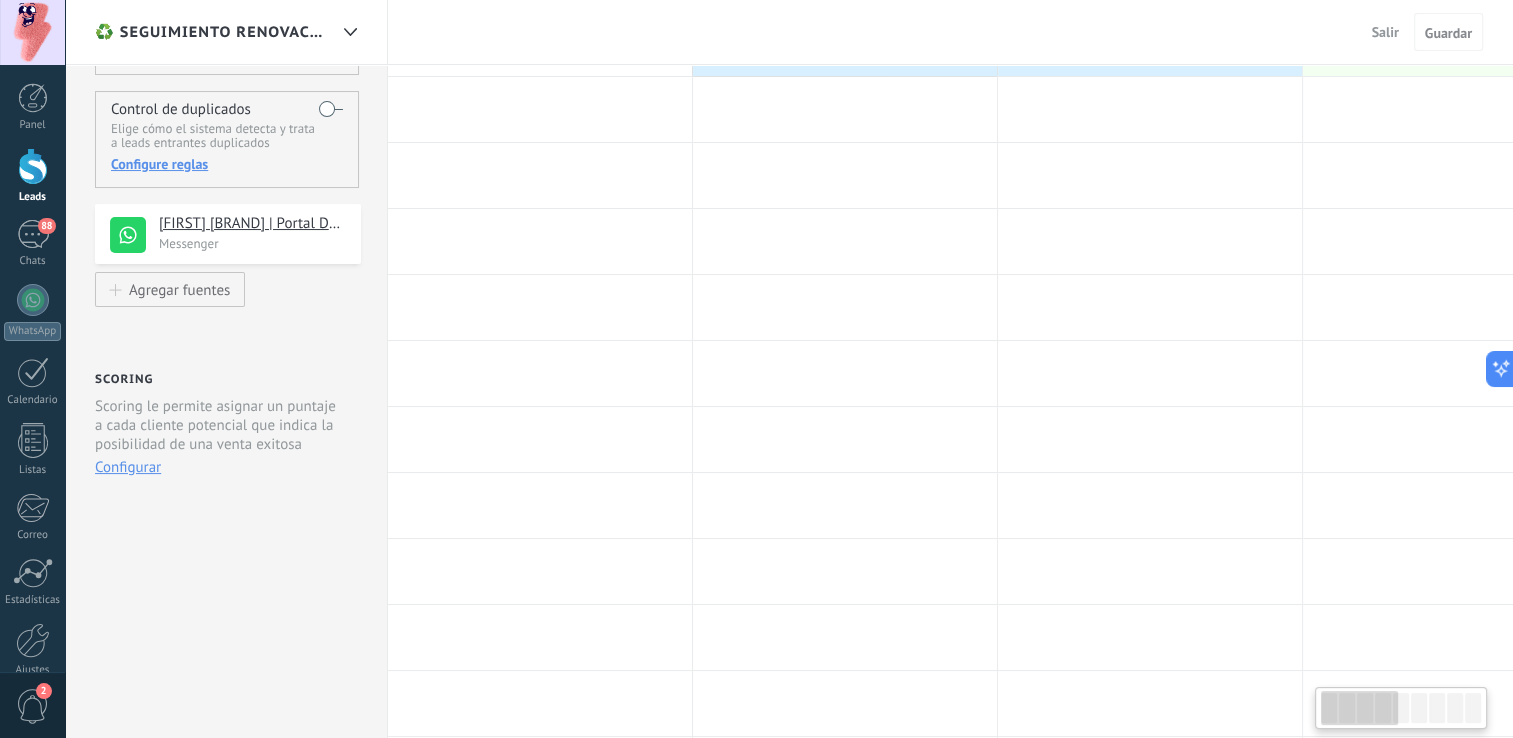 scroll, scrollTop: 0, scrollLeft: 0, axis: both 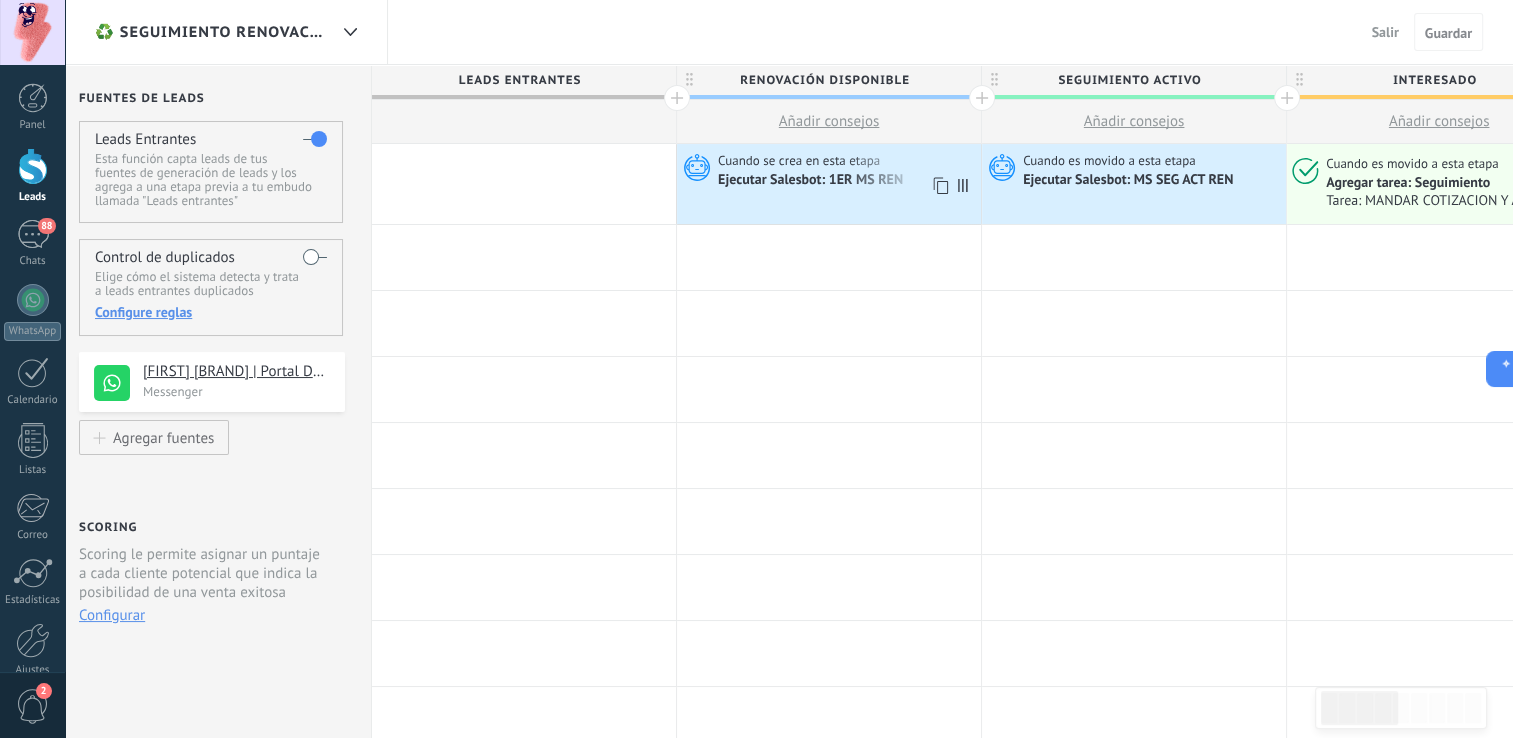 click on "Cuando se crea en esta etapa Ejecutar Salesbot: 1ER MS REN" at bounding box center [829, 184] 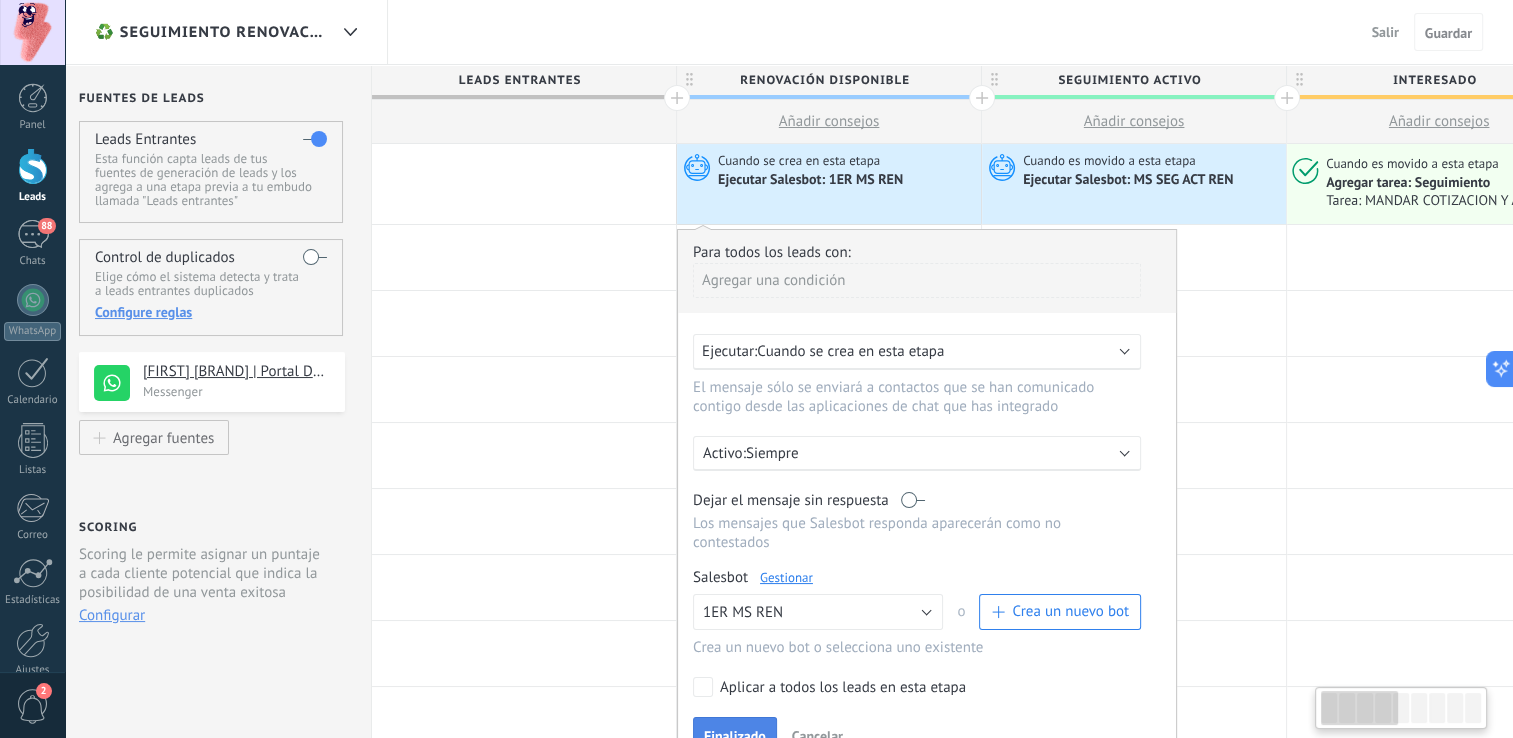 click on "Finalizado" at bounding box center (735, 736) 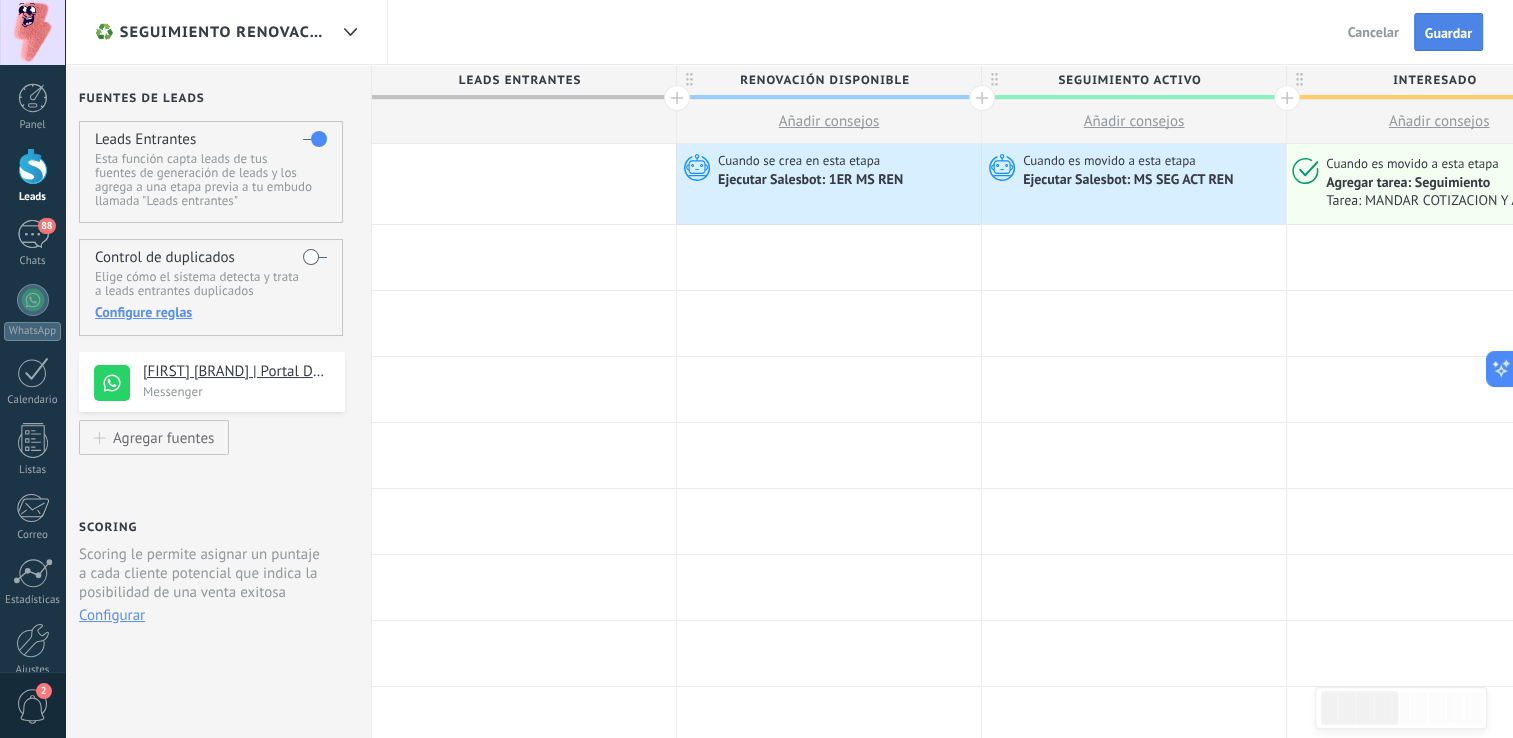 click on "Guardar" at bounding box center (1448, 33) 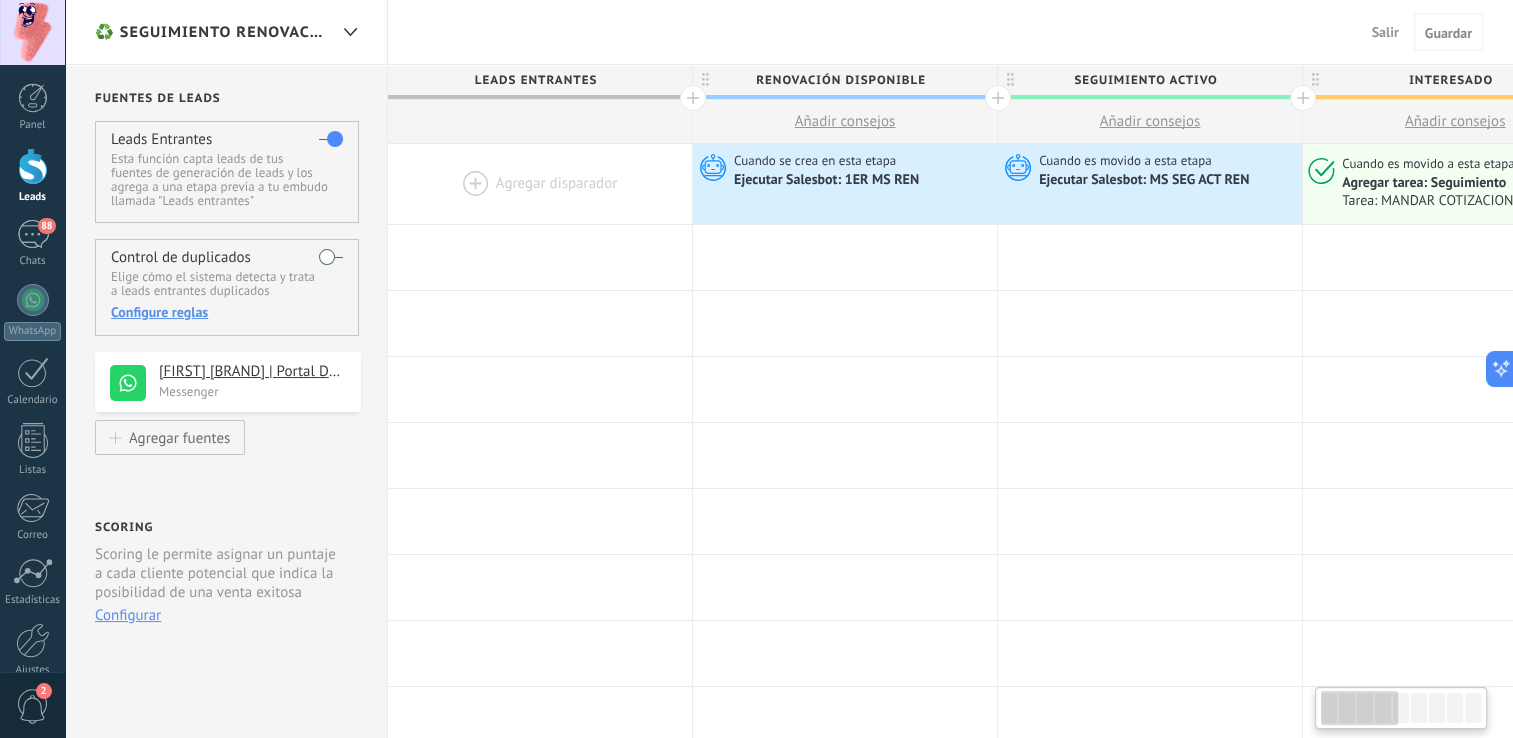 scroll, scrollTop: 0, scrollLeft: 16, axis: horizontal 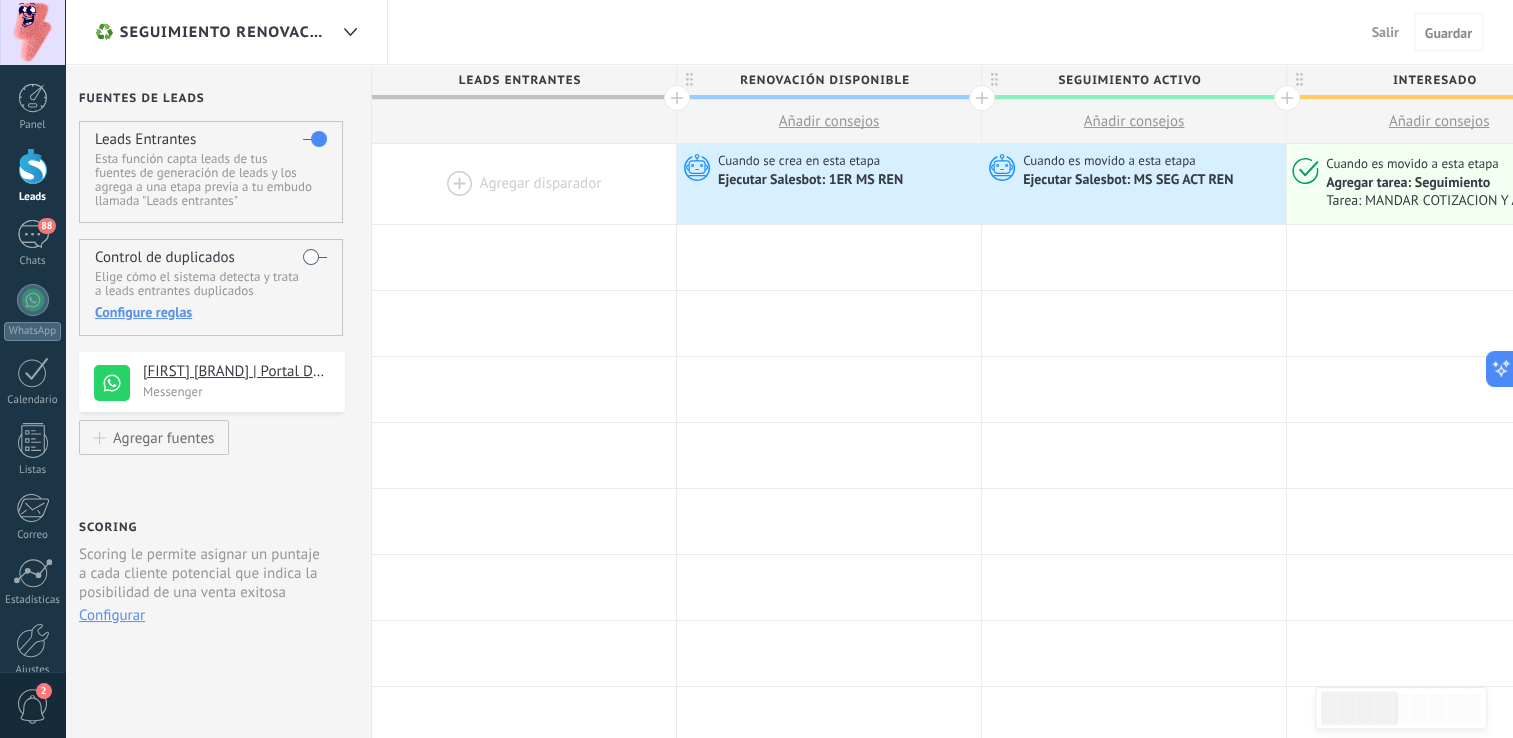 click on "Salir" at bounding box center (1385, 32) 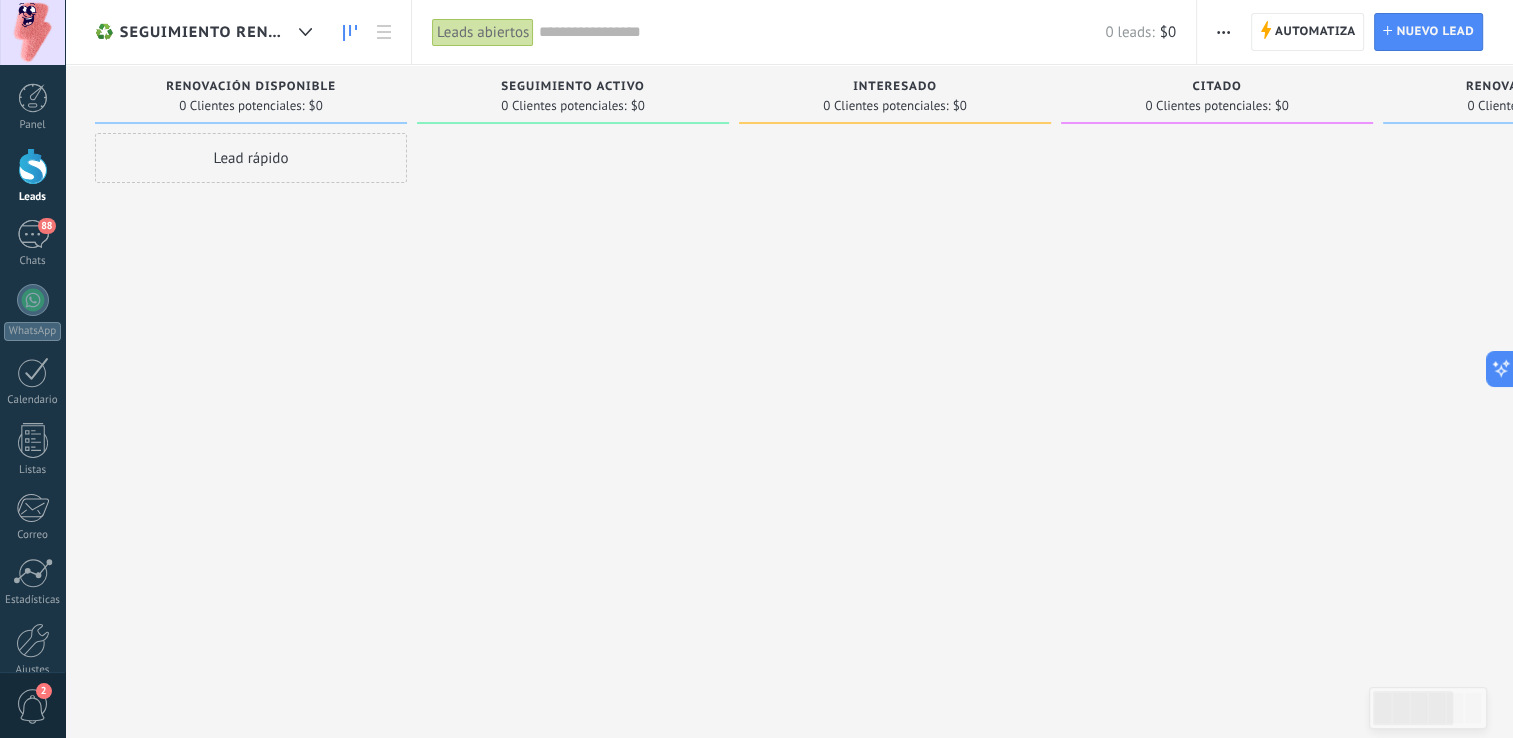 click on "Lead rápido" at bounding box center (251, 158) 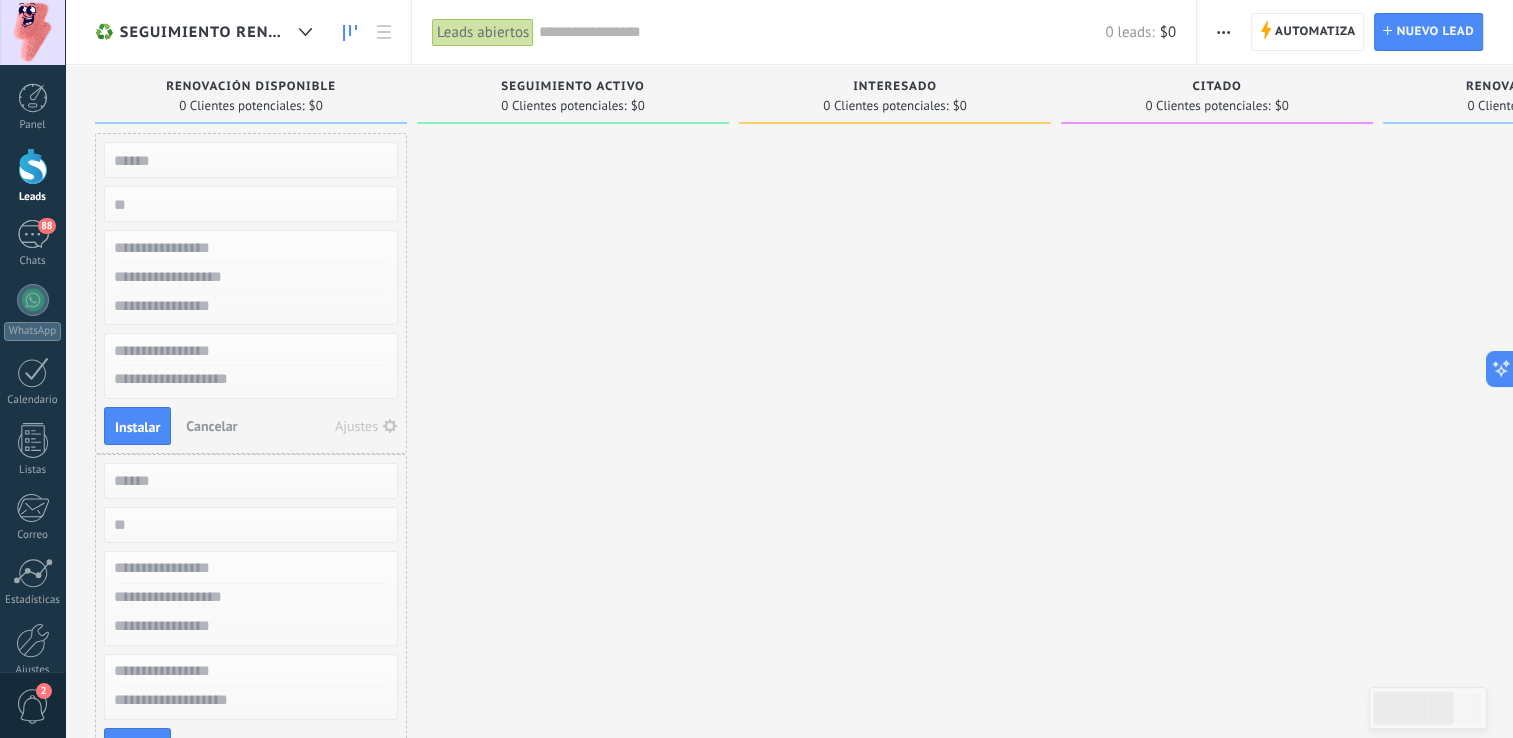 click at bounding box center (249, 160) 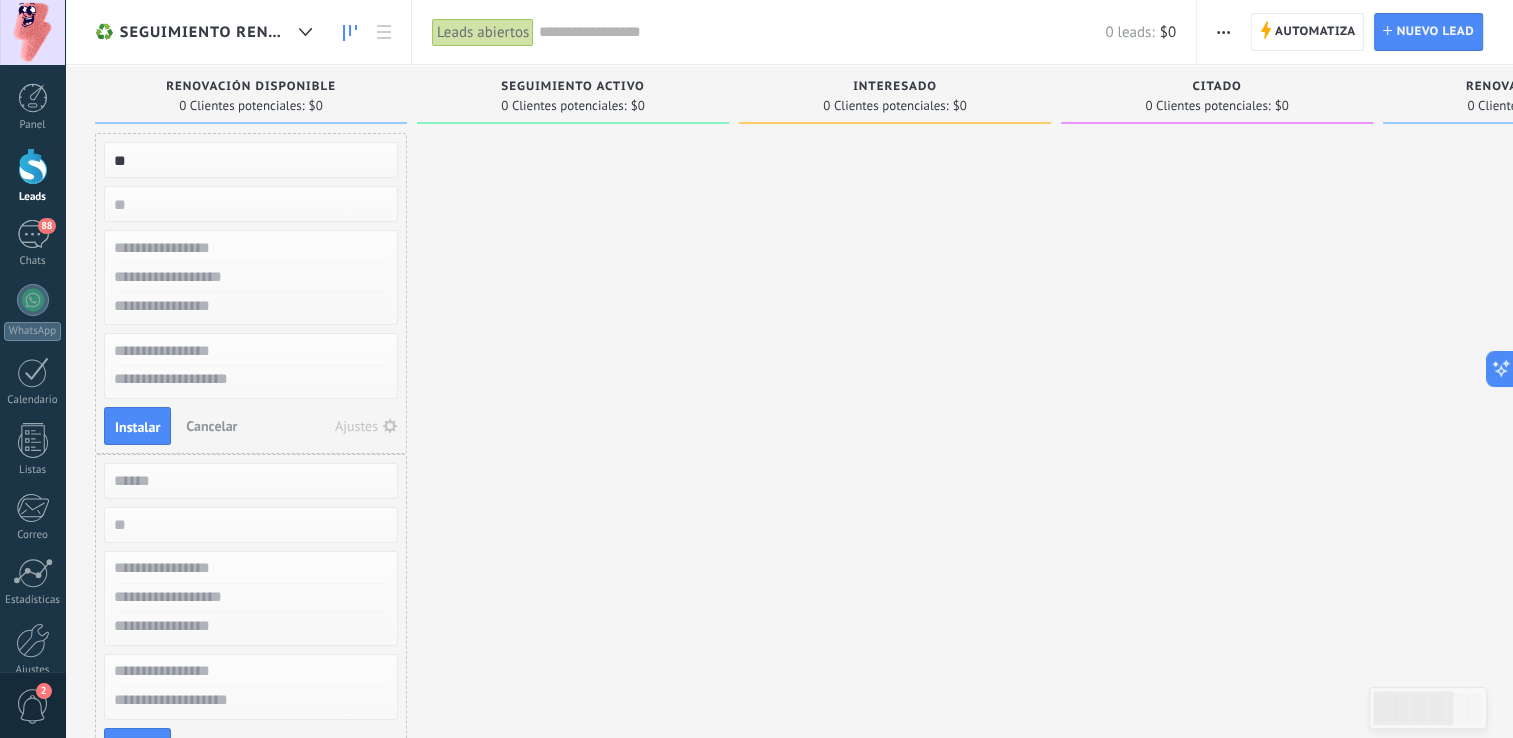 type on "*" 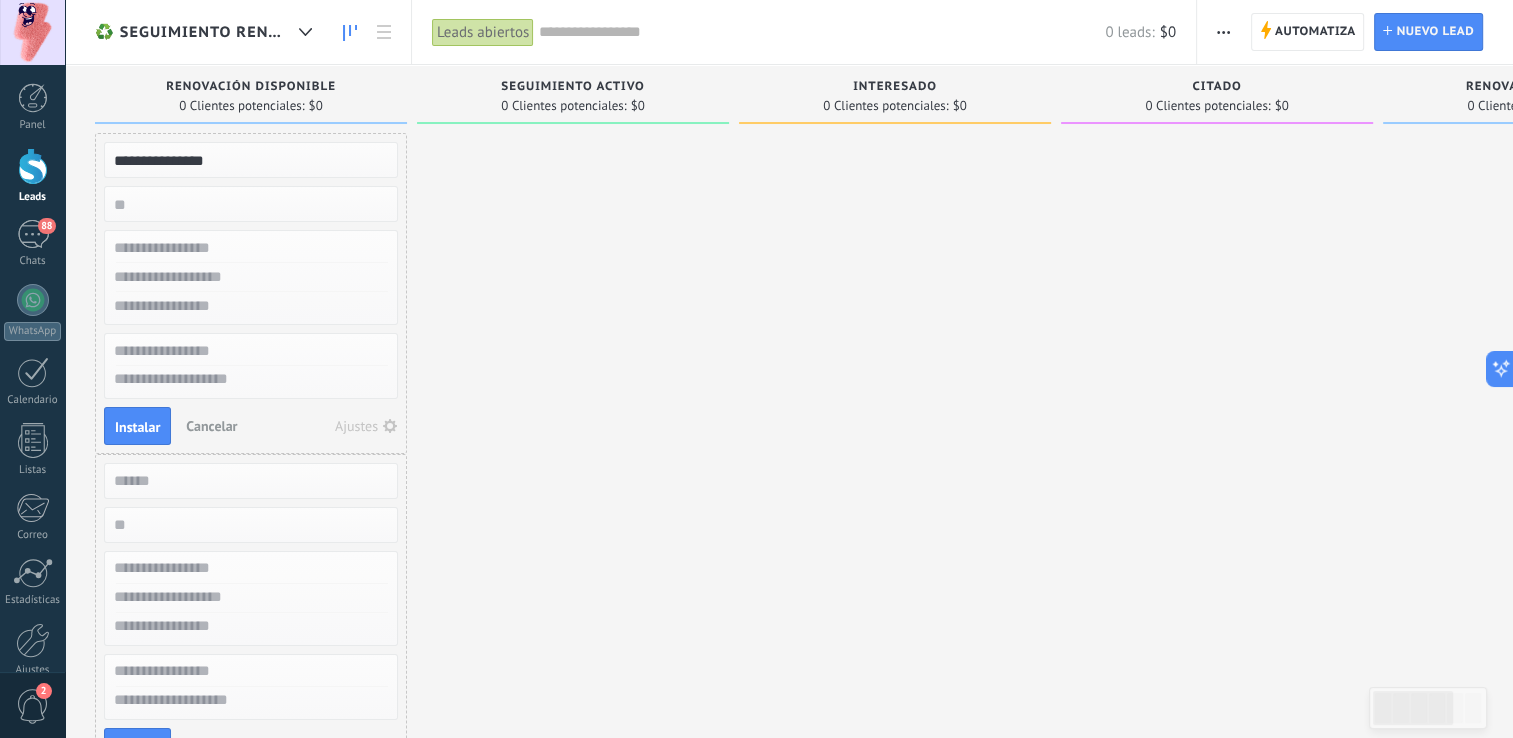 type on "**********" 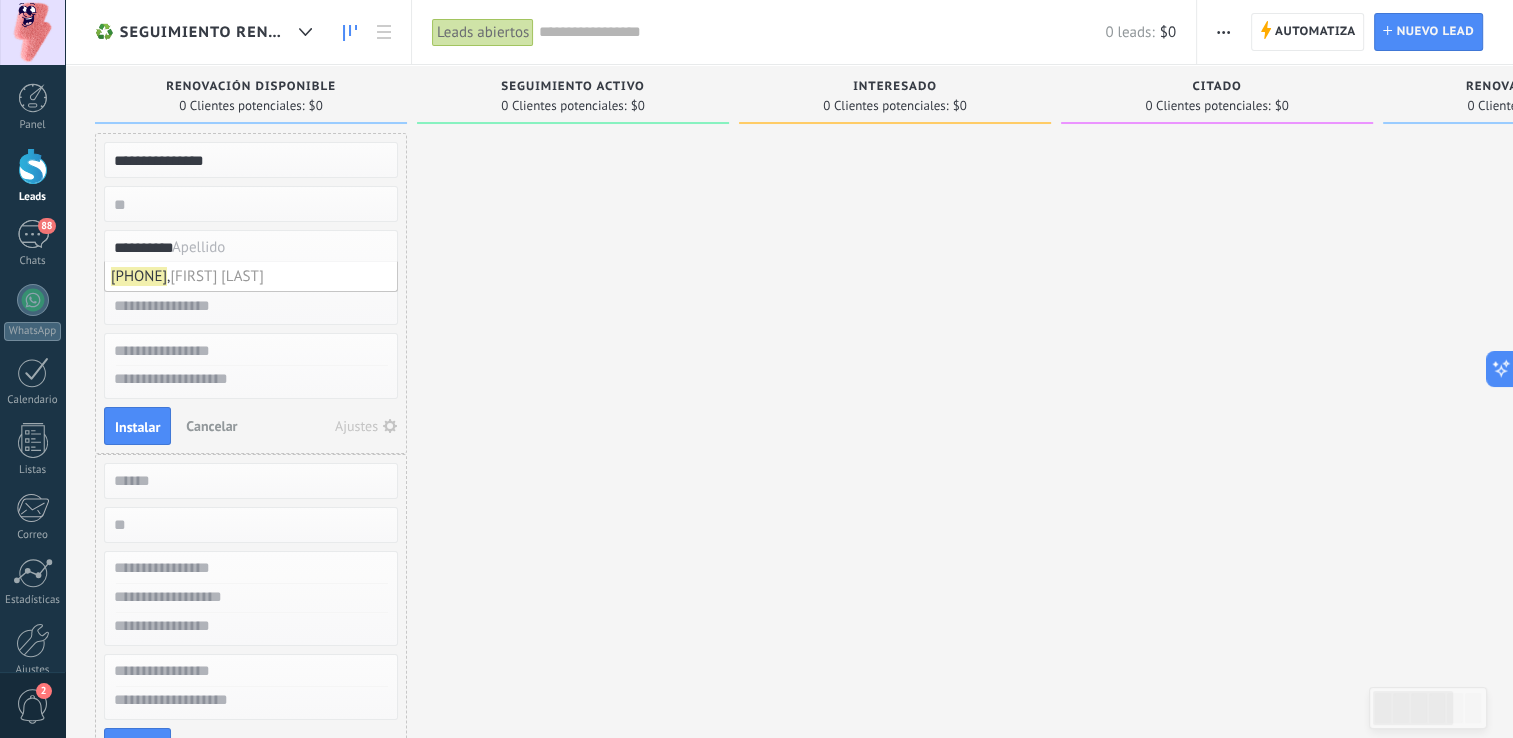 type on "**********" 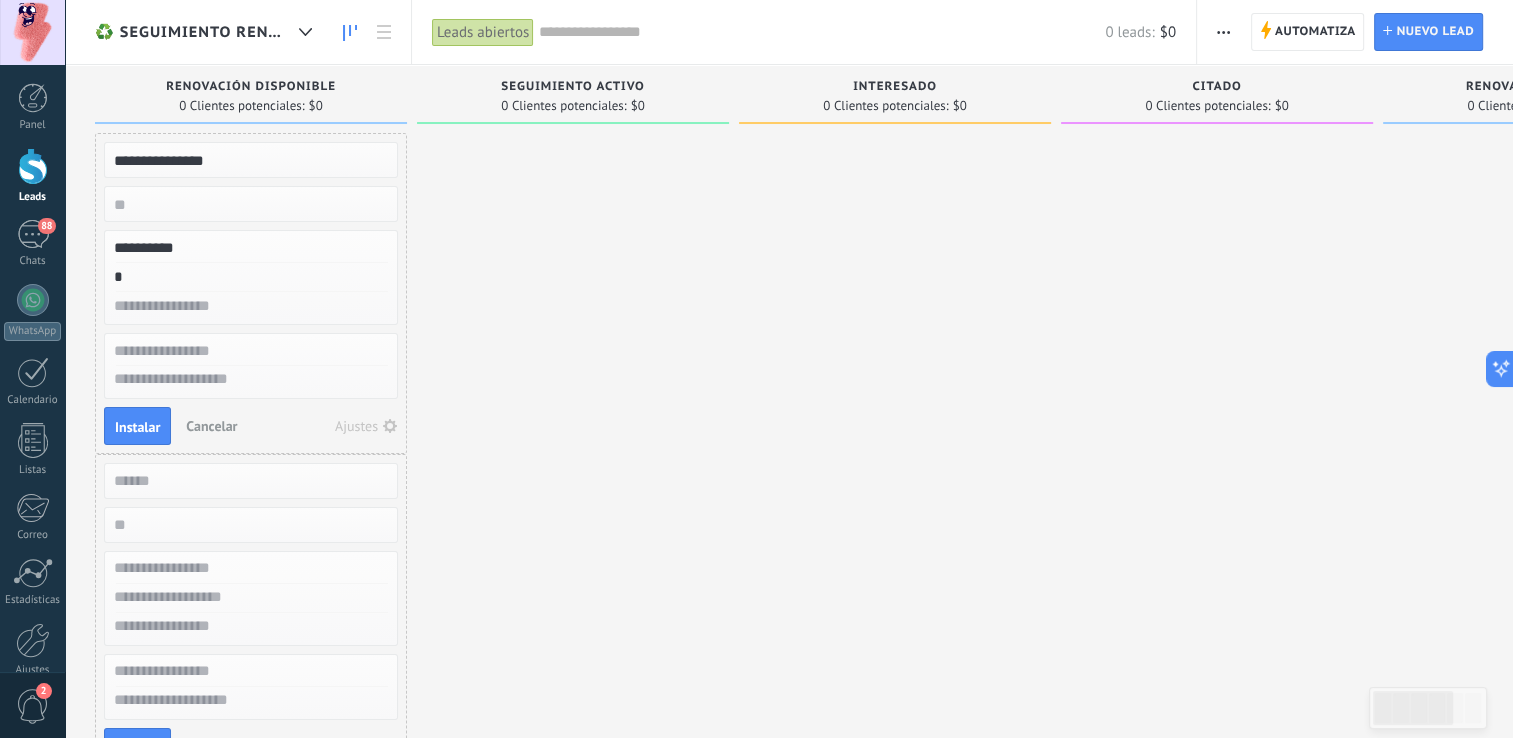 type on "*" 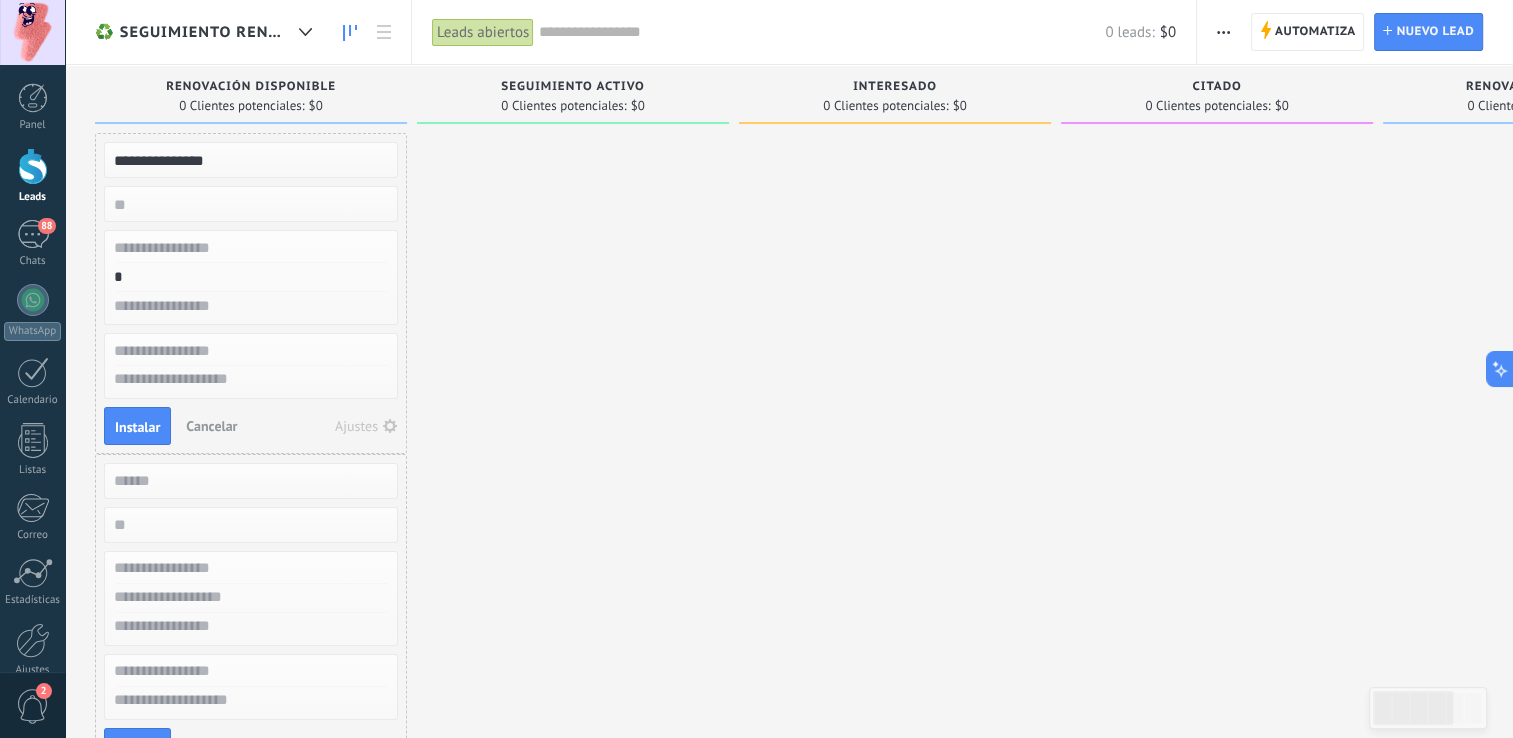 type 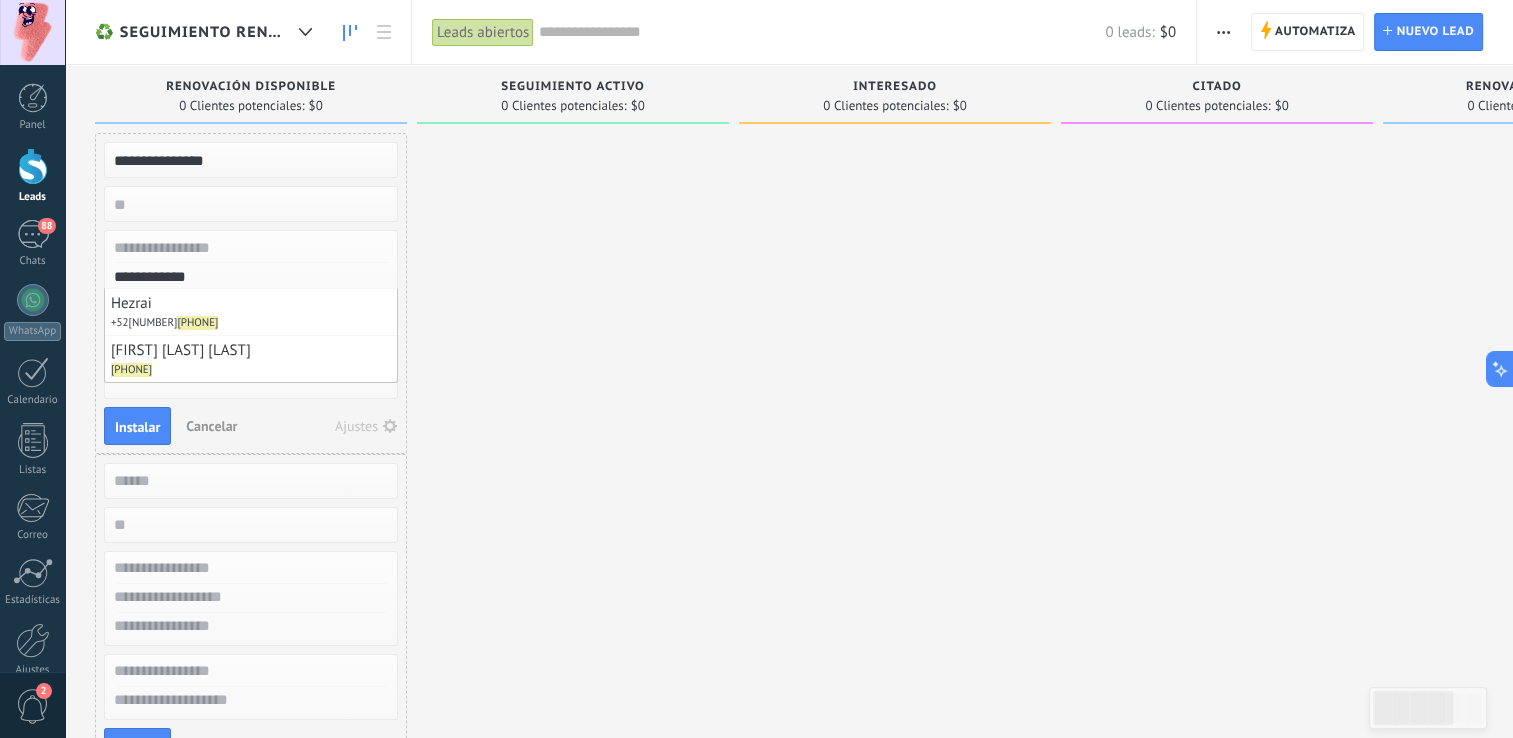 type on "**********" 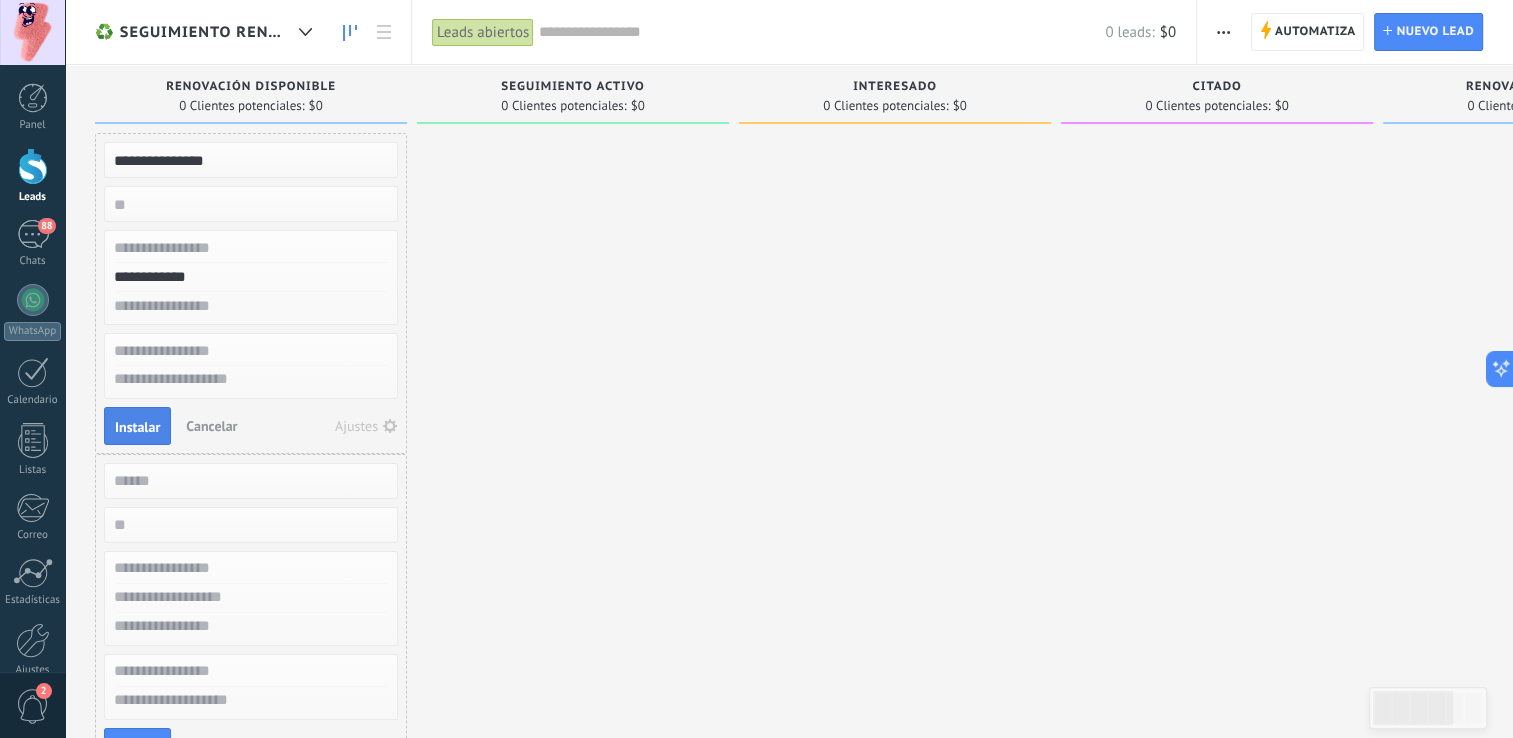 click on "Instalar" at bounding box center (137, 427) 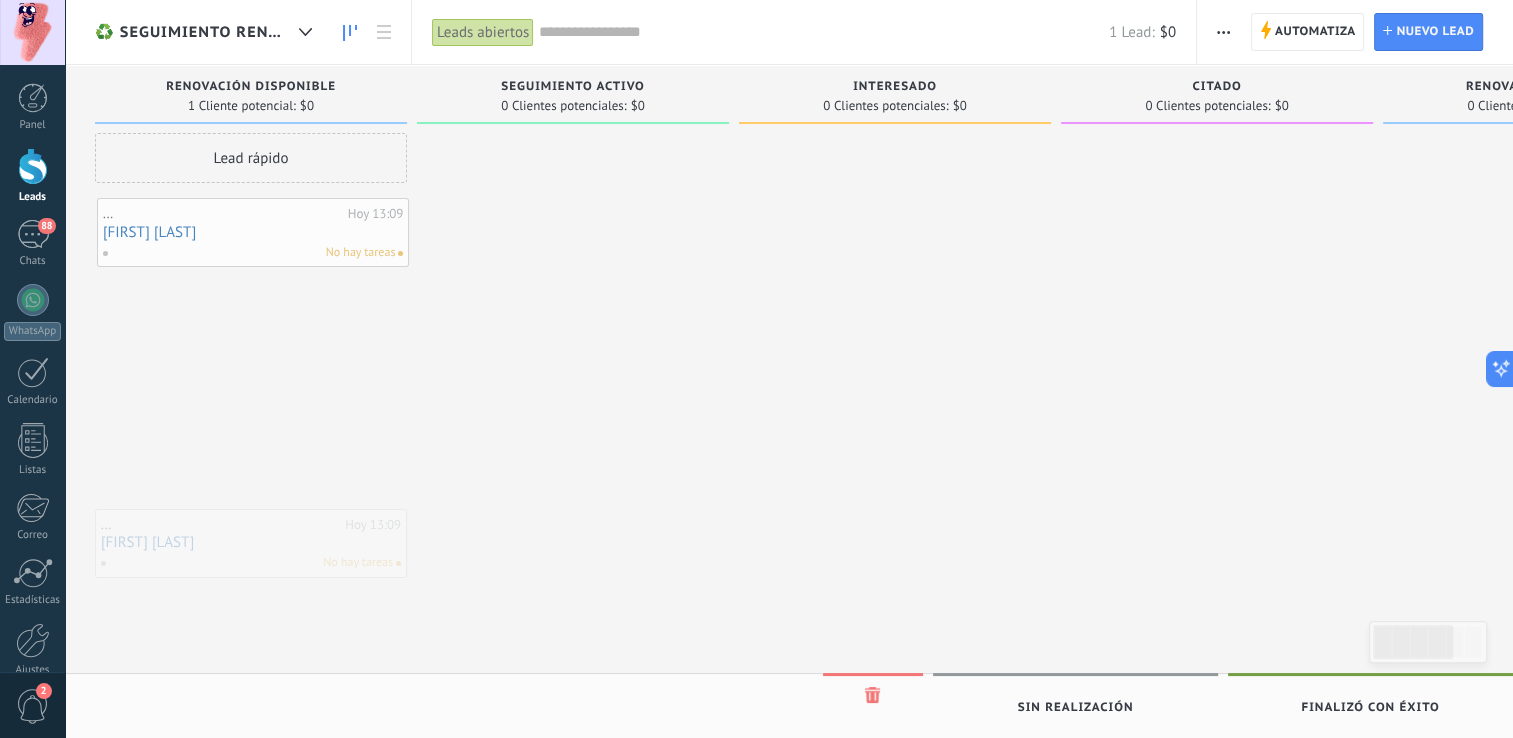 drag, startPoint x: 194, startPoint y: 516, endPoint x: 196, endPoint y: 208, distance: 308.0065 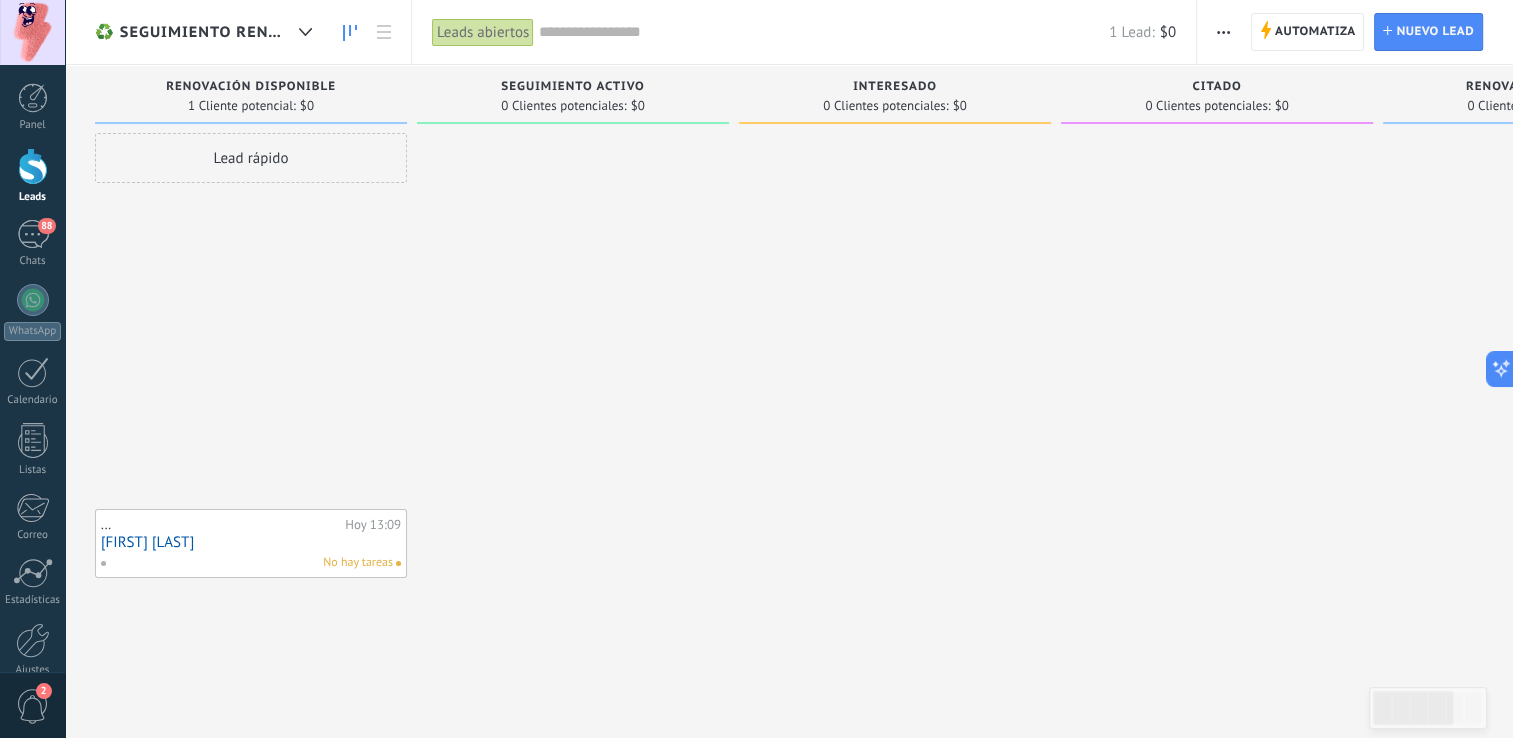 click at bounding box center [573, 371] 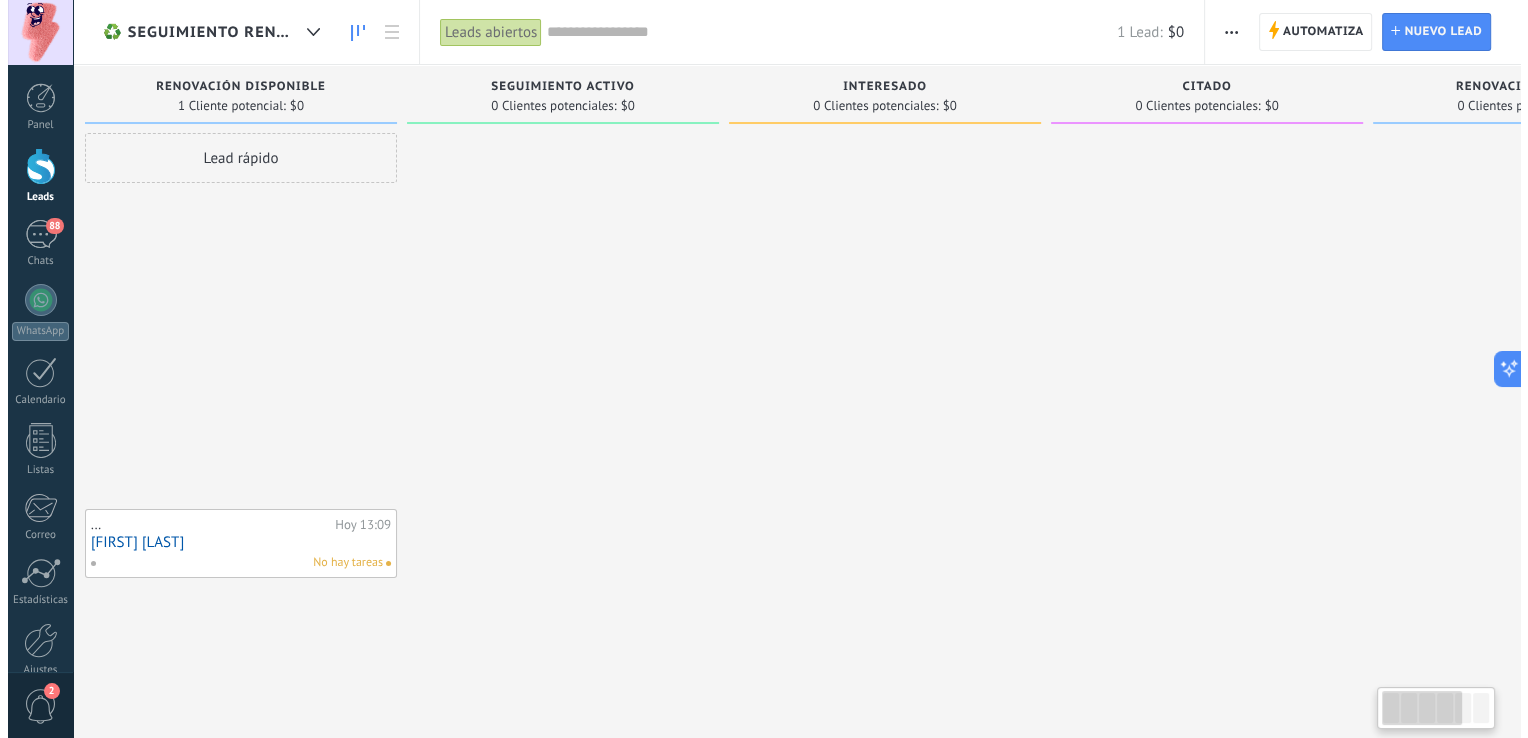 scroll, scrollTop: 0, scrollLeft: 0, axis: both 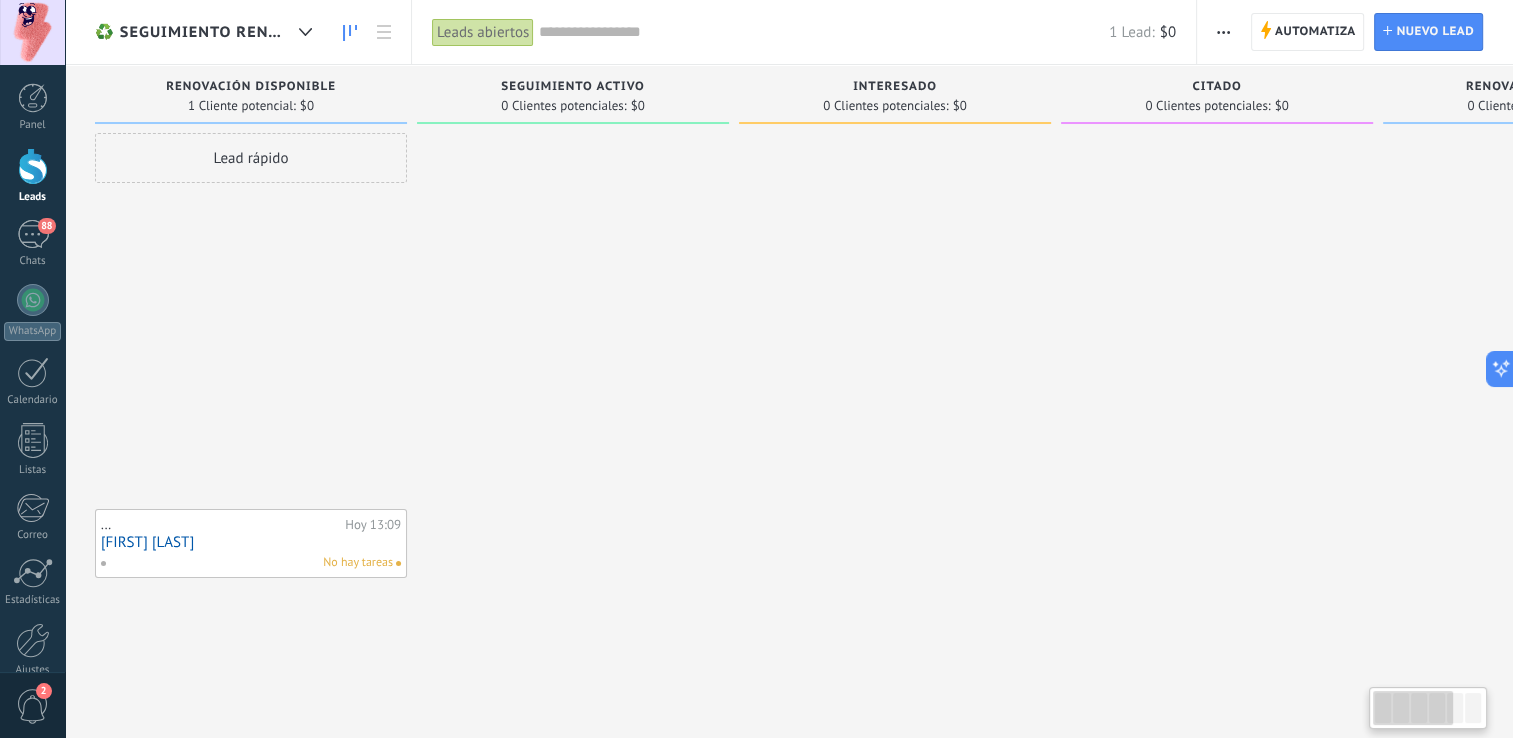 drag, startPoint x: 620, startPoint y: 518, endPoint x: 778, endPoint y: 415, distance: 188.60806 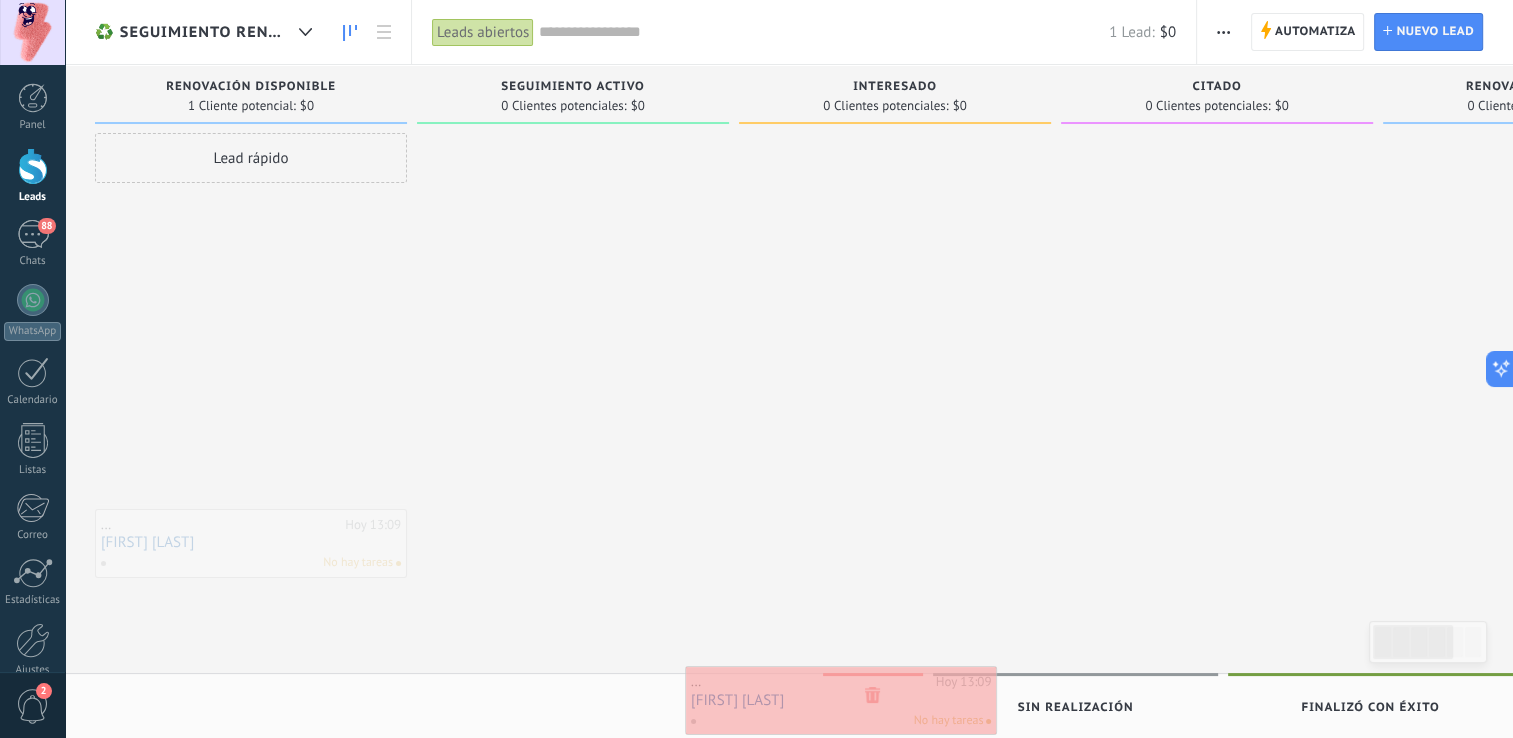 drag, startPoint x: 282, startPoint y: 536, endPoint x: 872, endPoint y: 696, distance: 611.31006 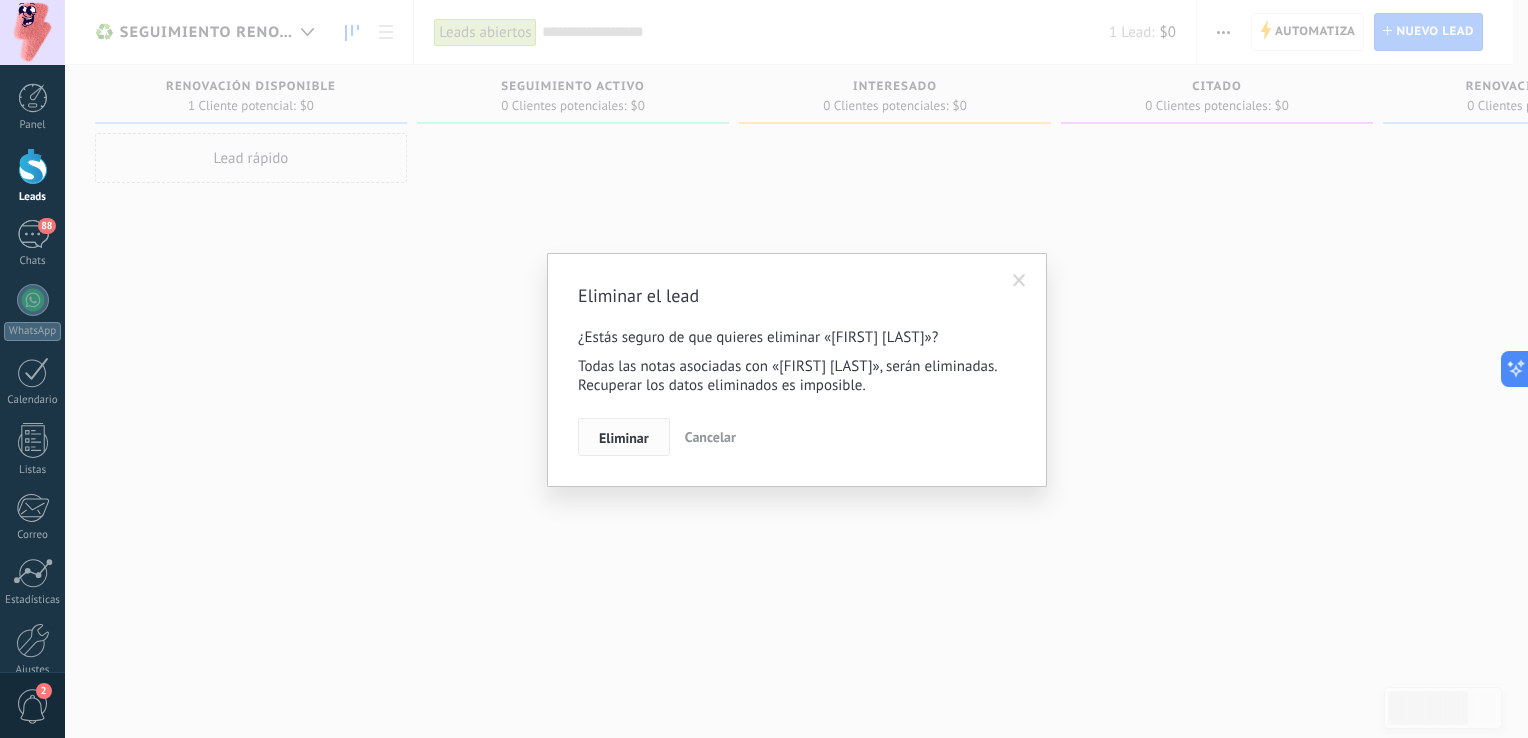 click on "Eliminar" at bounding box center [624, 438] 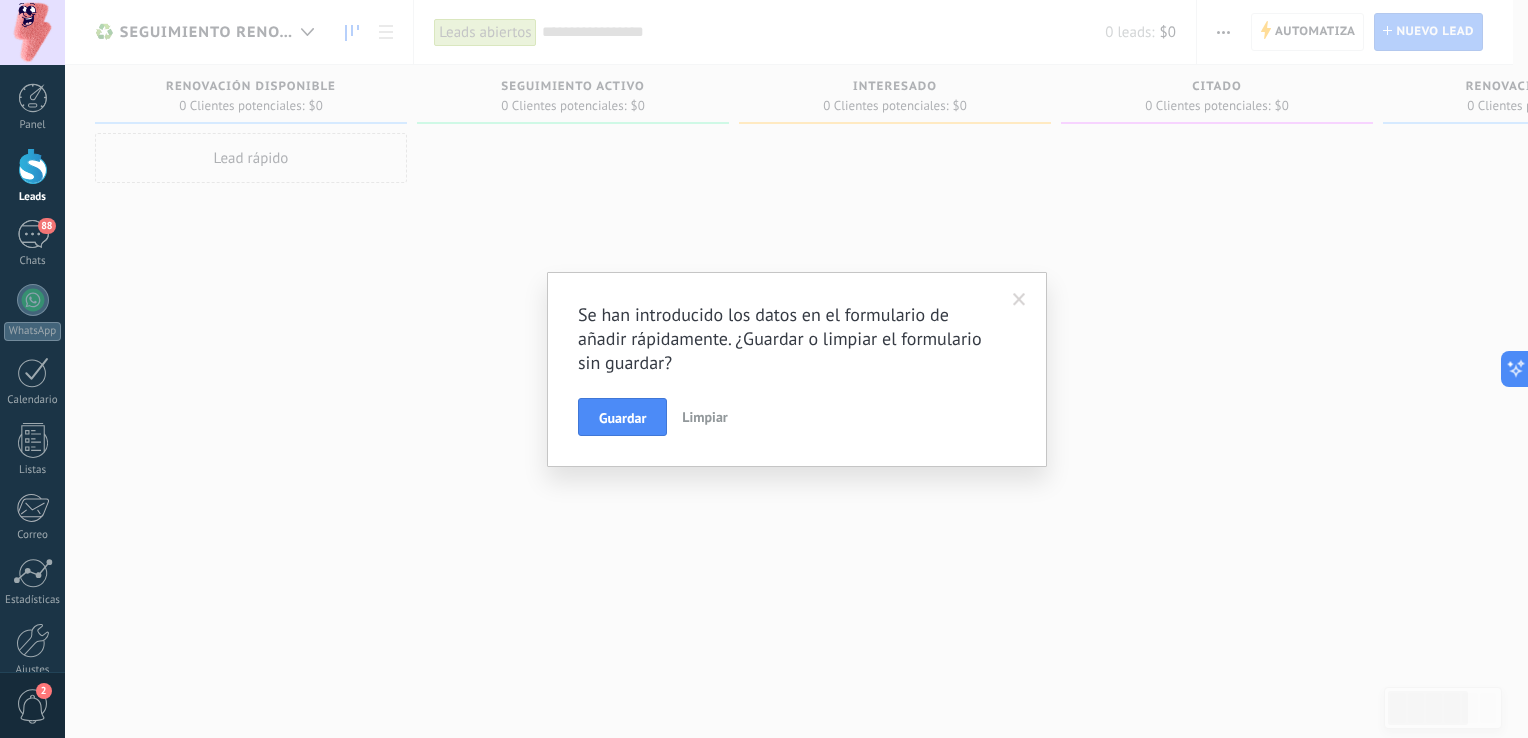click on "Limpiar" at bounding box center (704, 417) 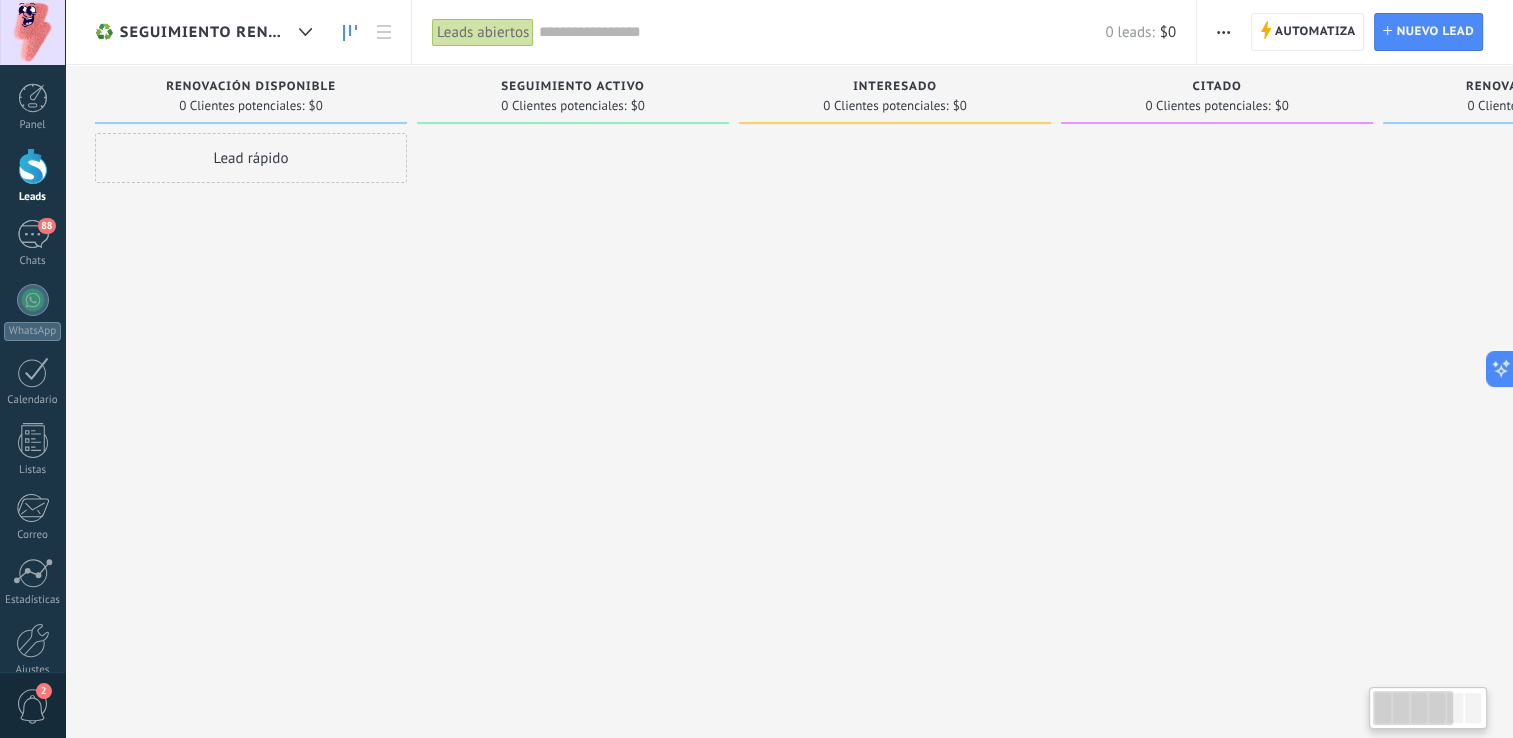 click on "Renovación disponible 0  Clientes potenciales:  $0" at bounding box center (251, 95) 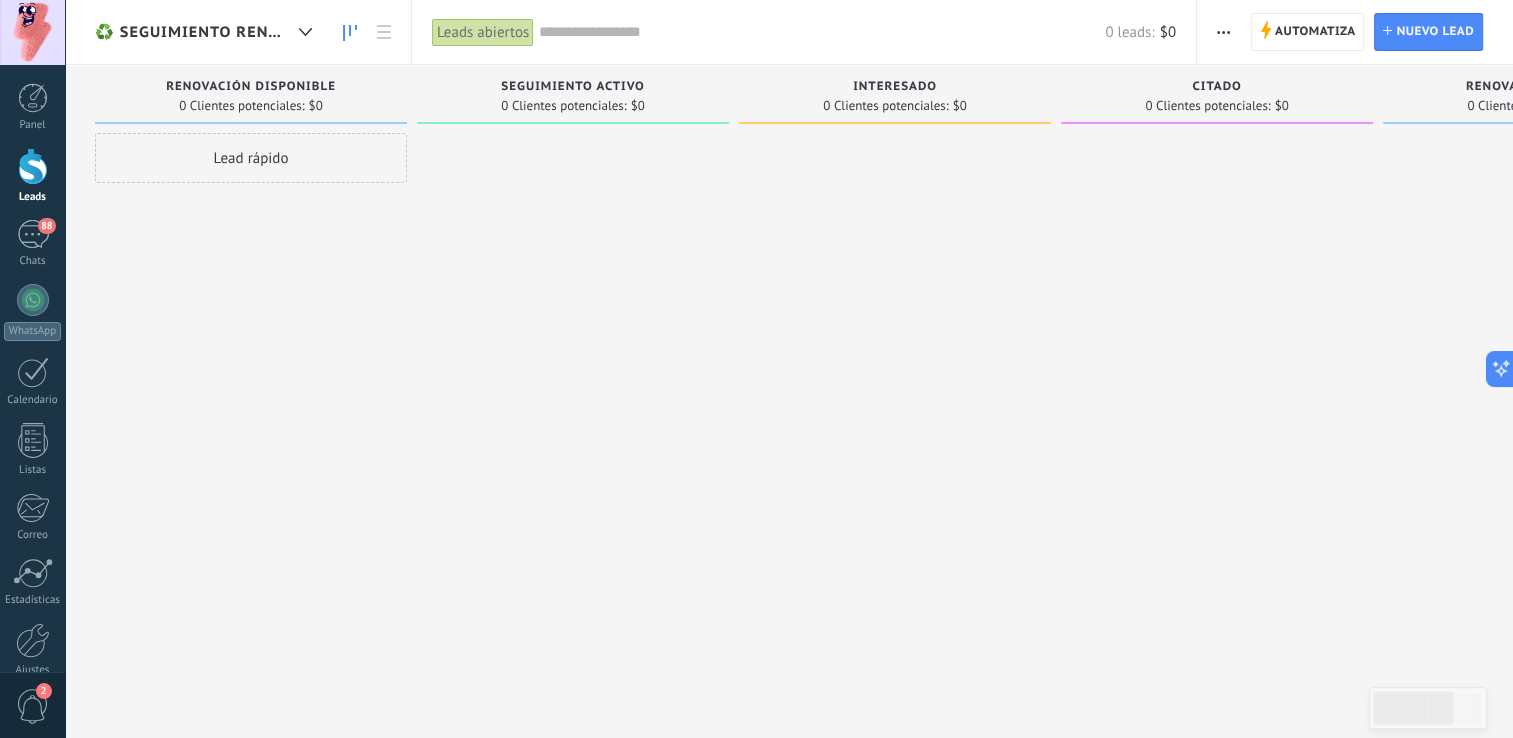 click on "Lead rápido" at bounding box center (251, 158) 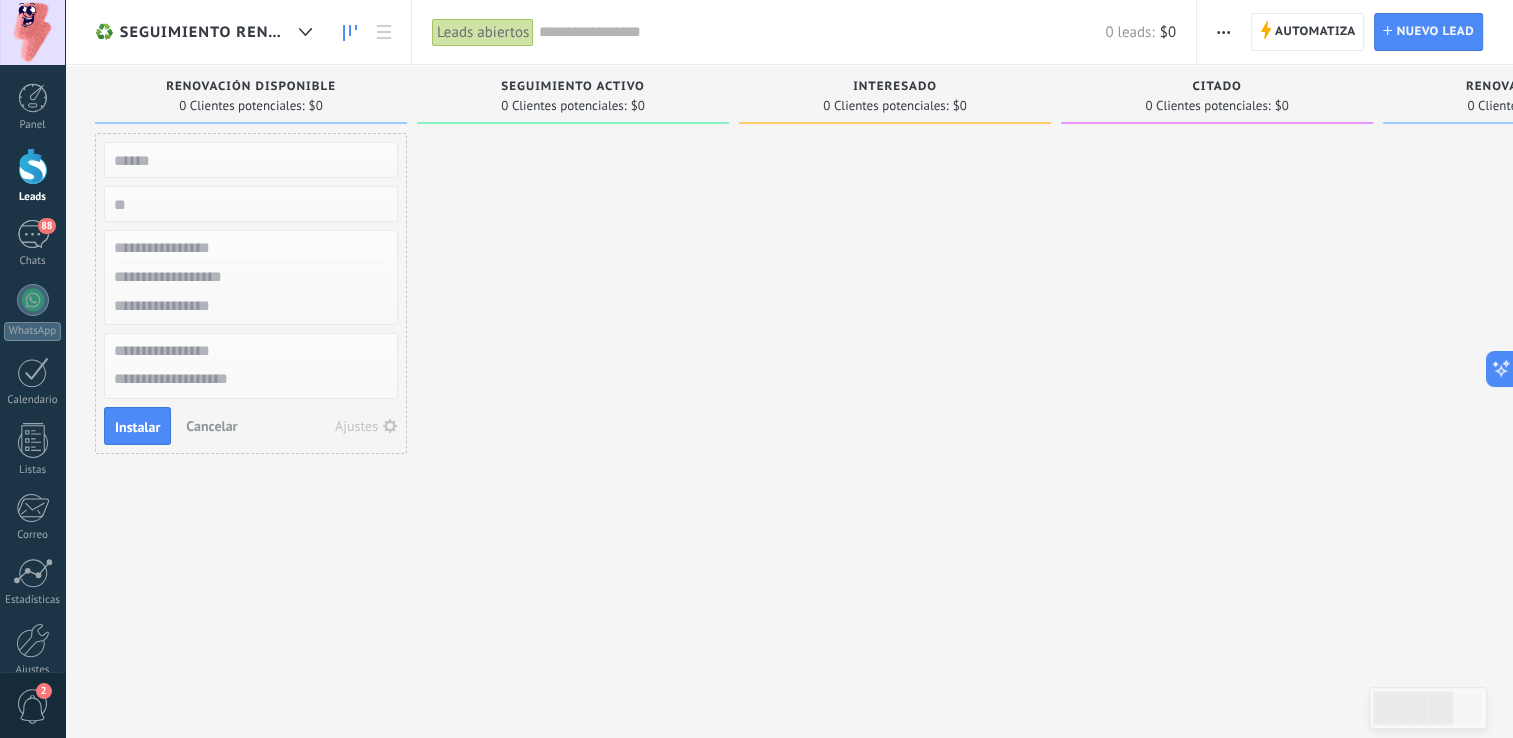 click at bounding box center (249, 160) 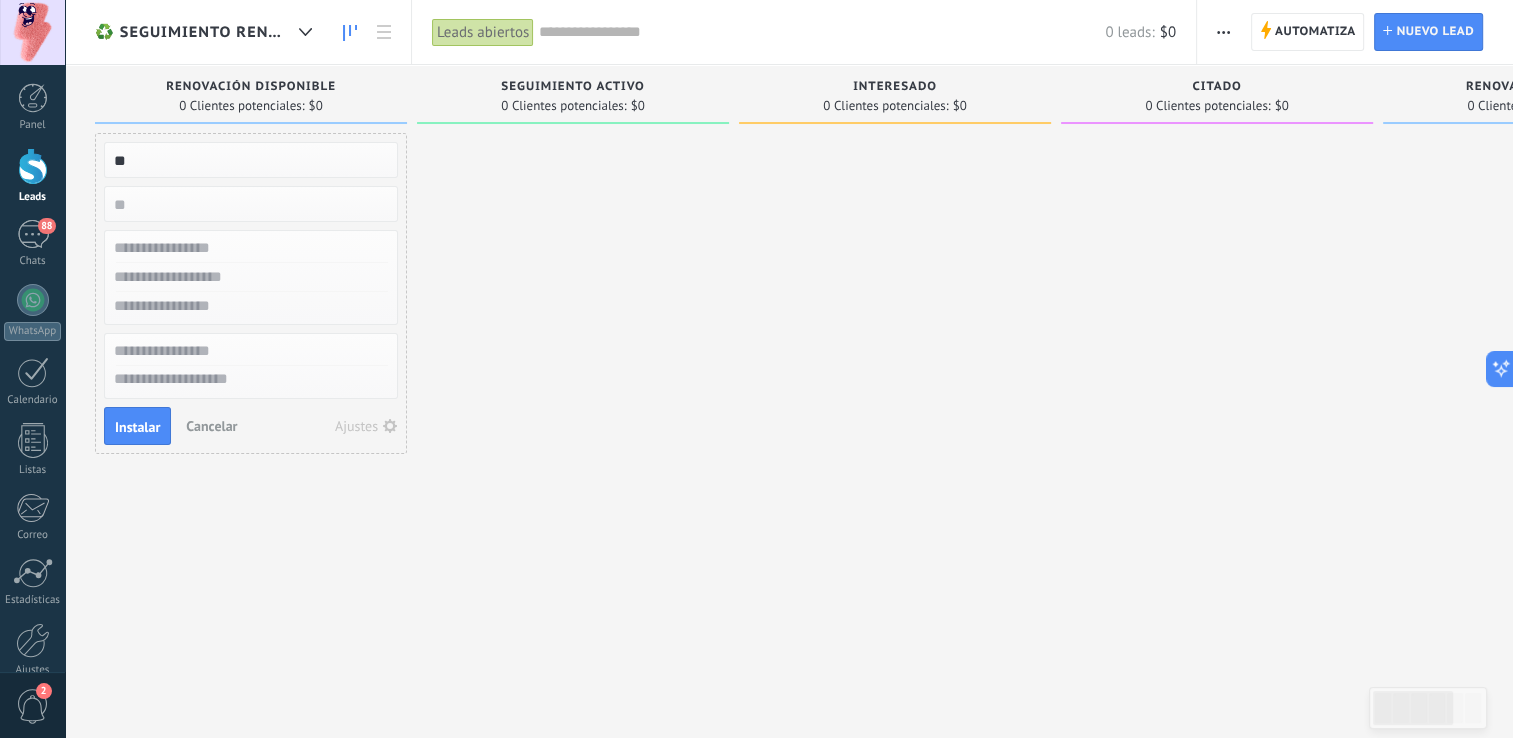 type on "*" 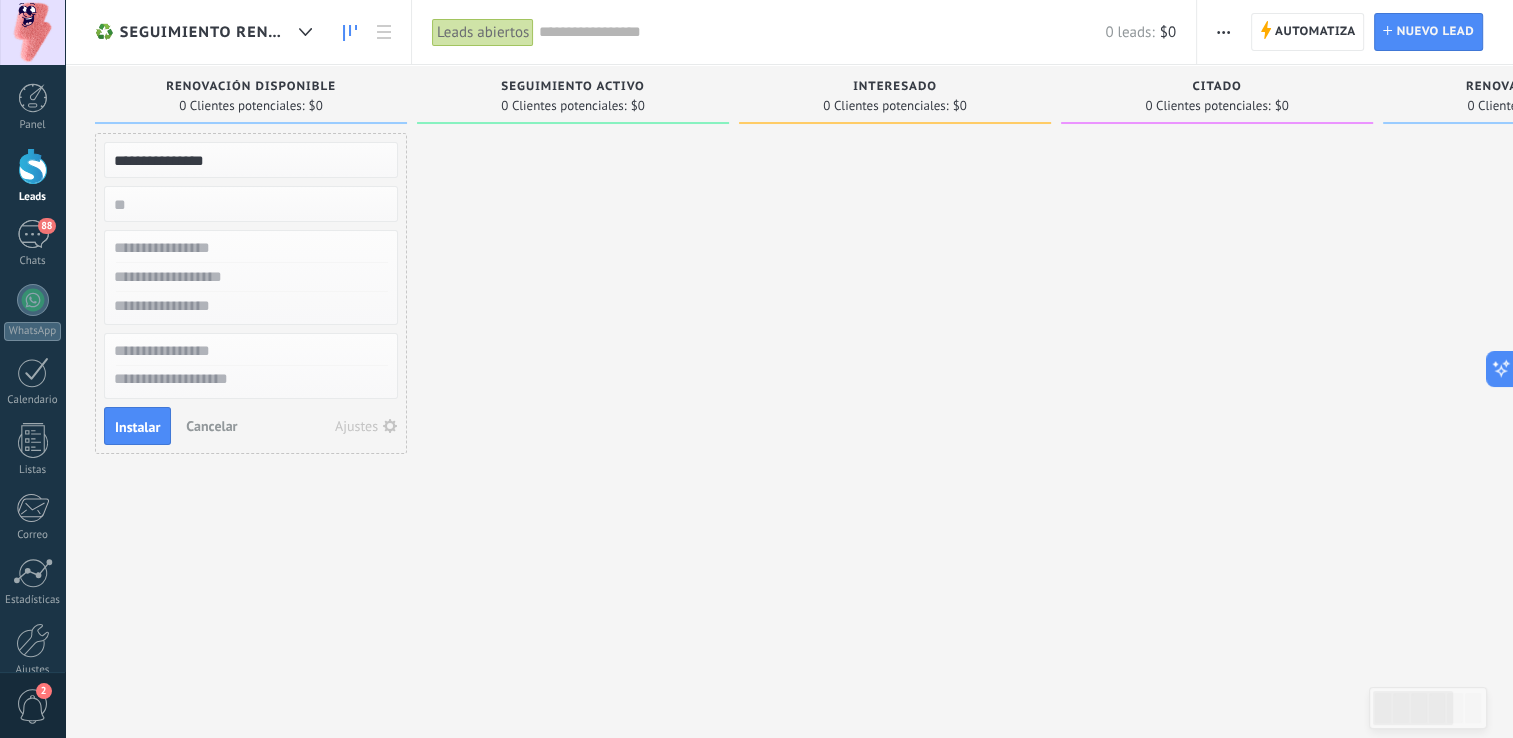 type on "**********" 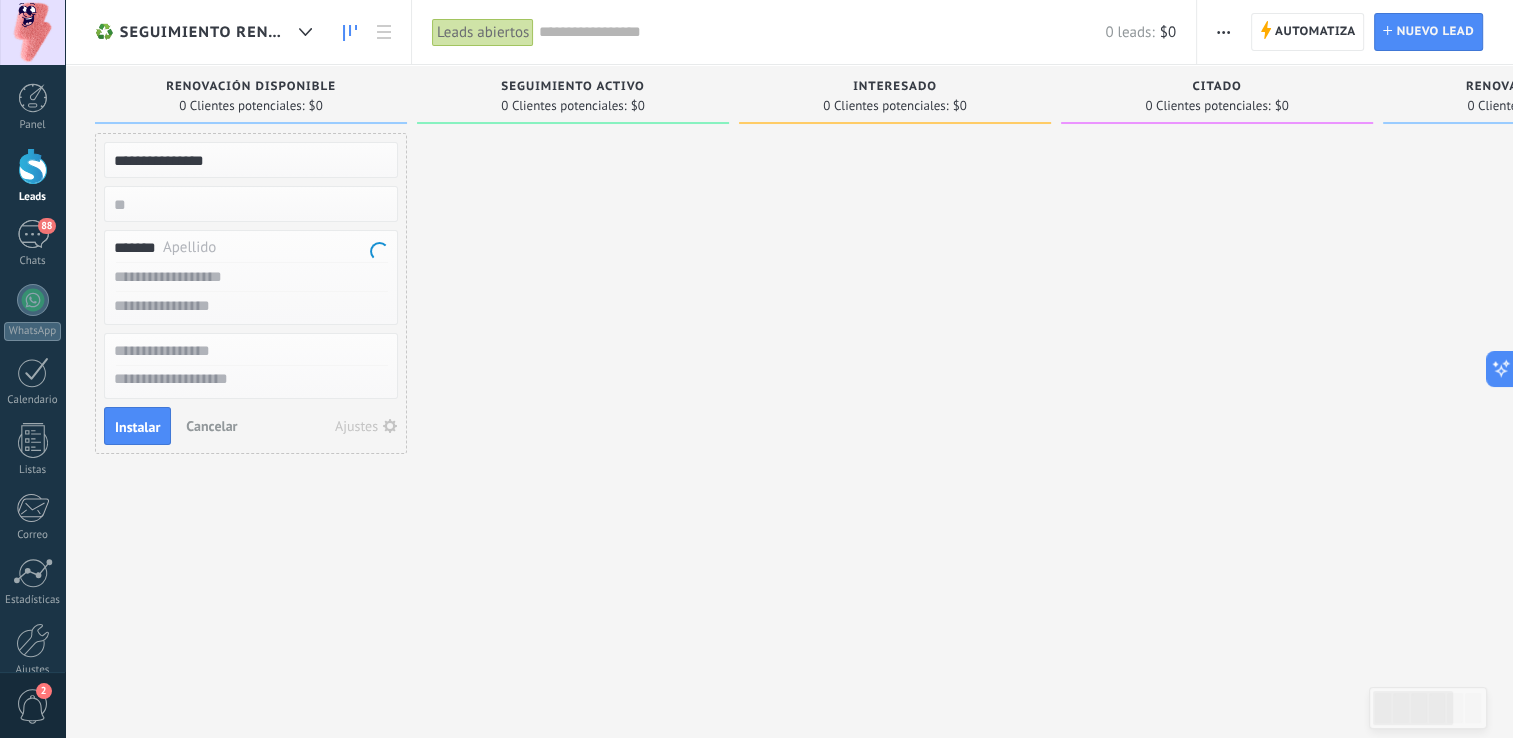 type on "**********" 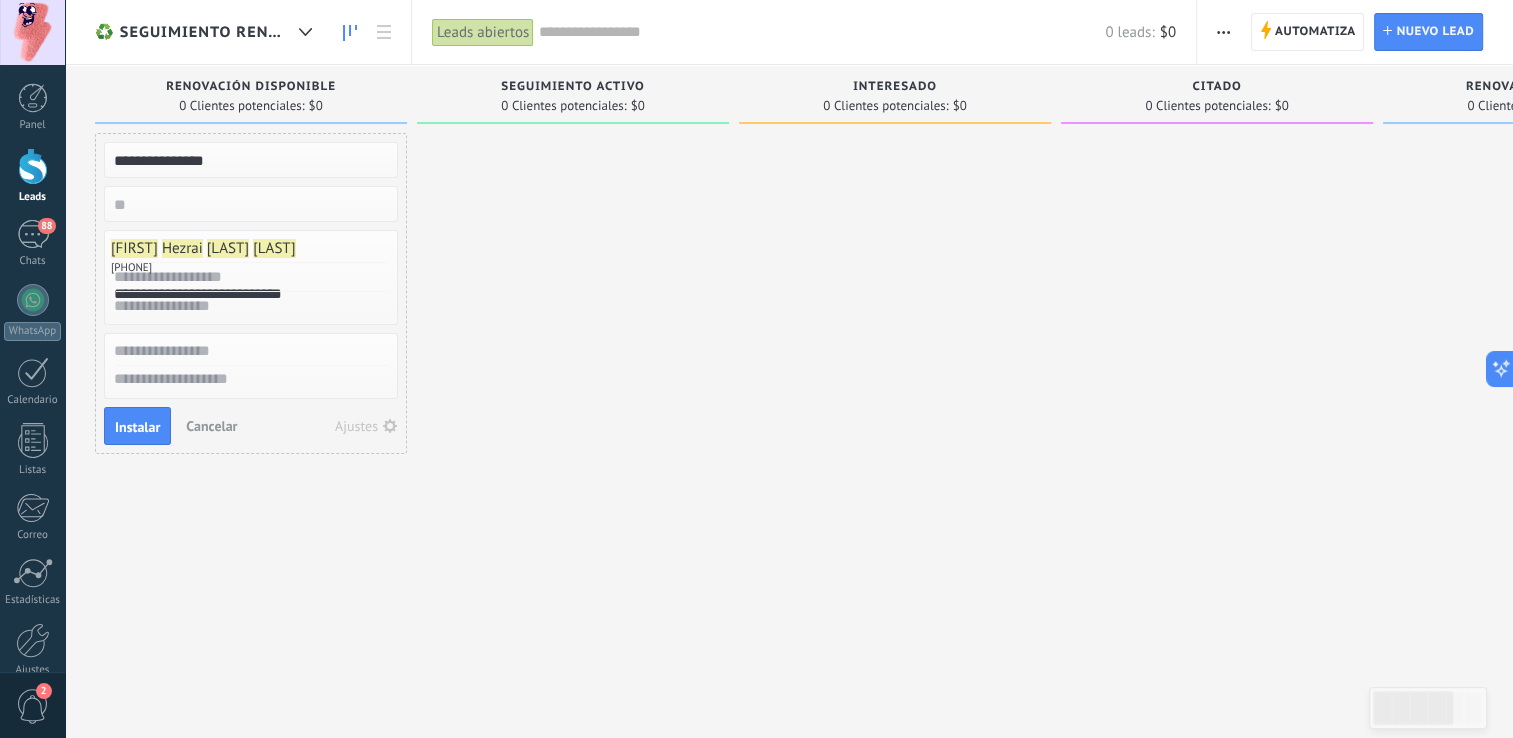 click at bounding box center (249, 277) 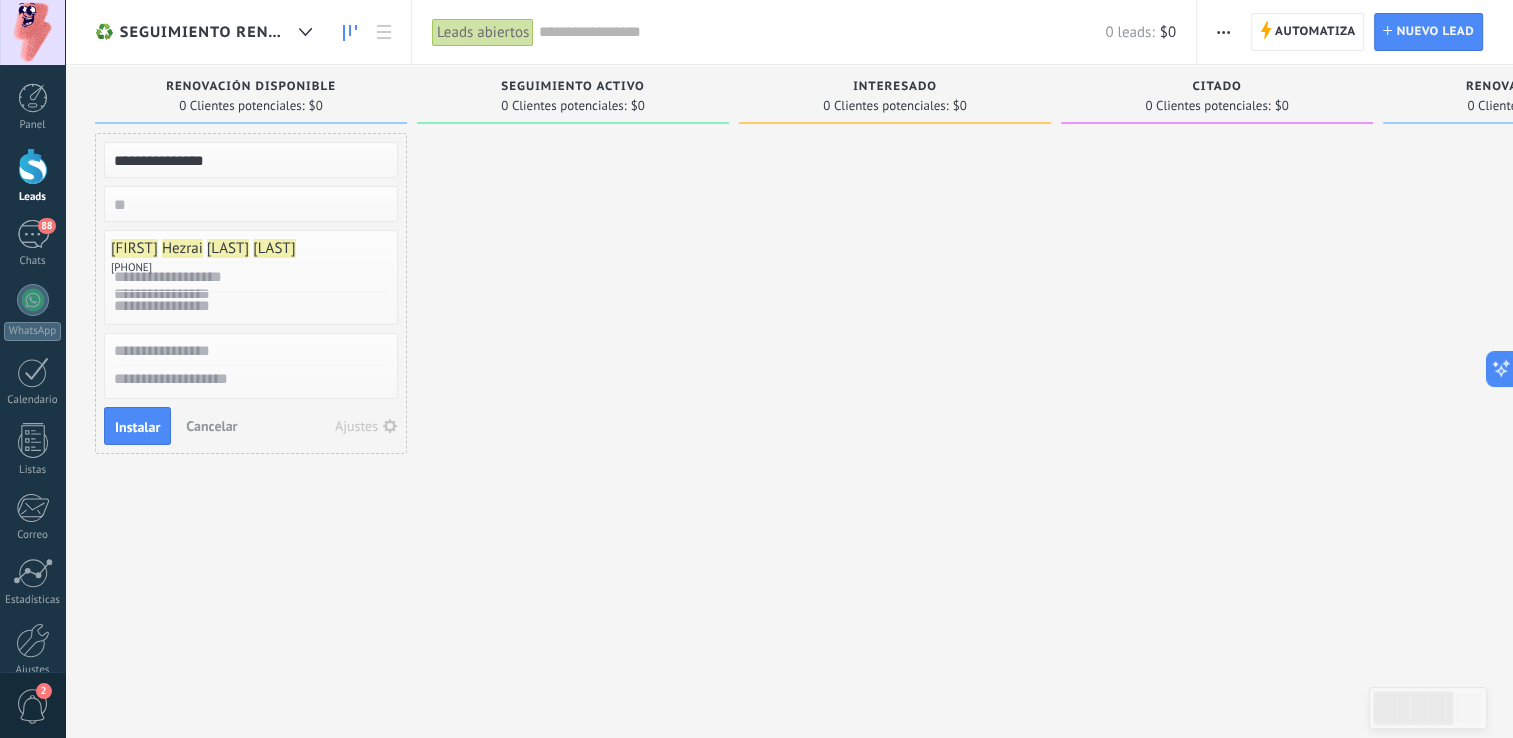 type 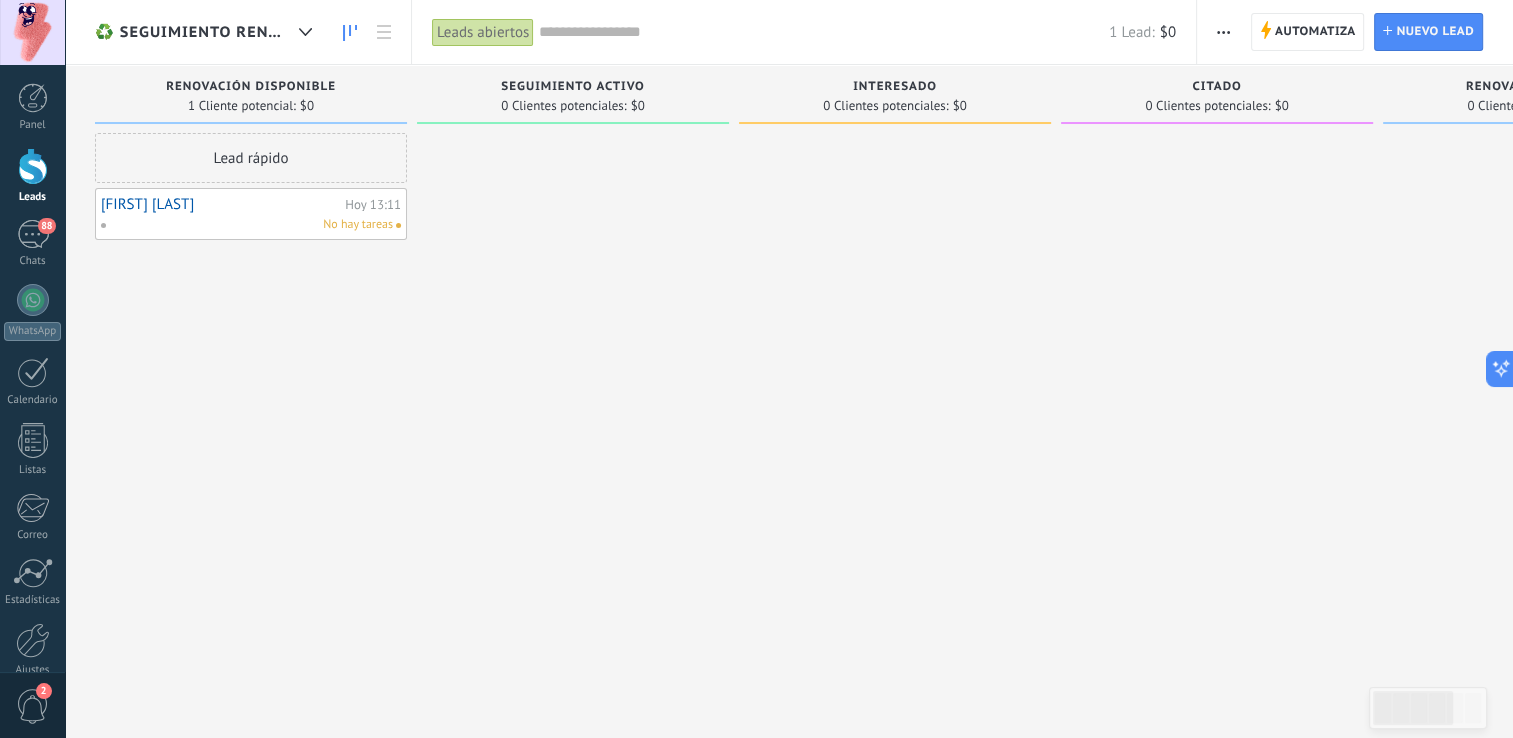 click on "[FIRST] [LAST]" at bounding box center (220, 204) 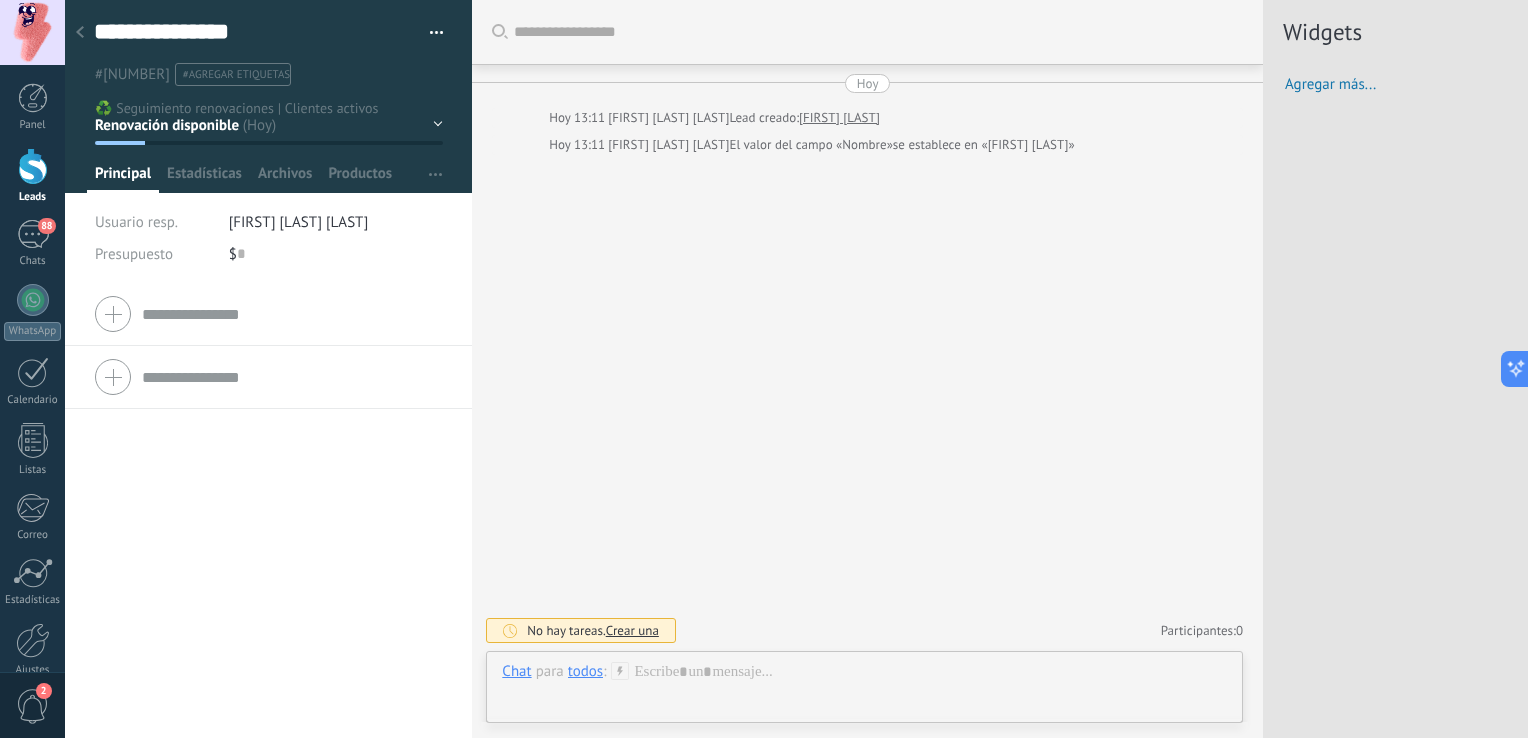 scroll, scrollTop: 29, scrollLeft: 0, axis: vertical 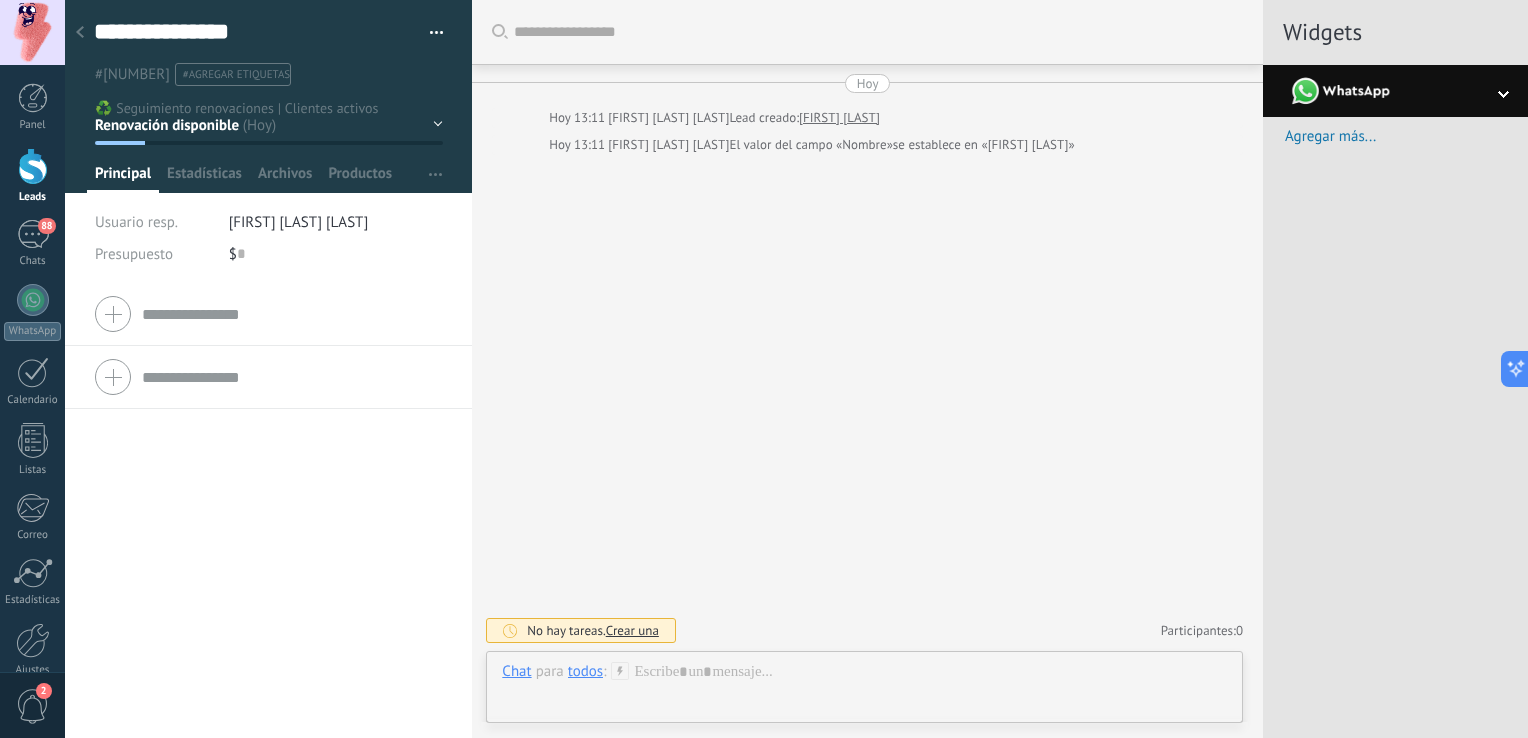 click 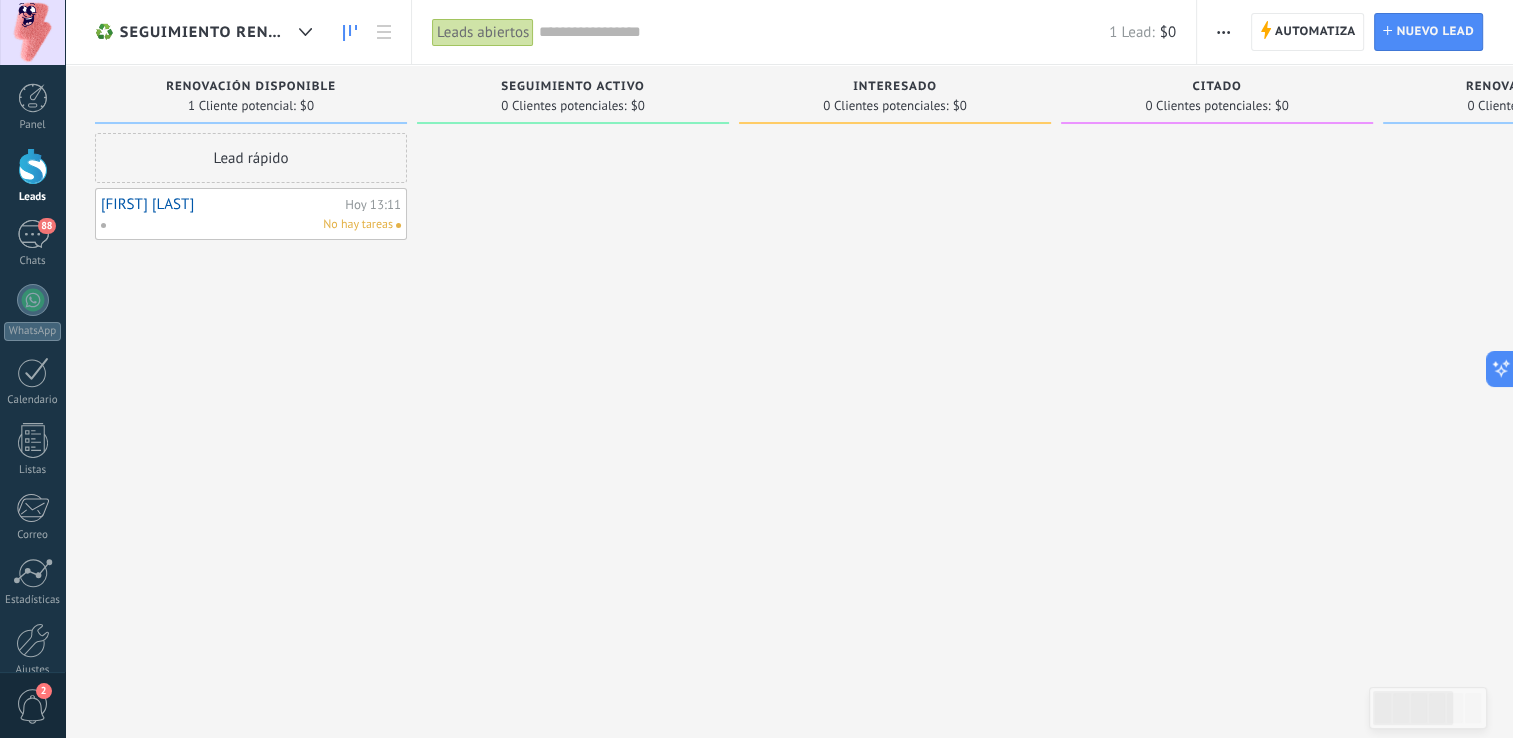 click on "No hay tareas" at bounding box center [246, 225] 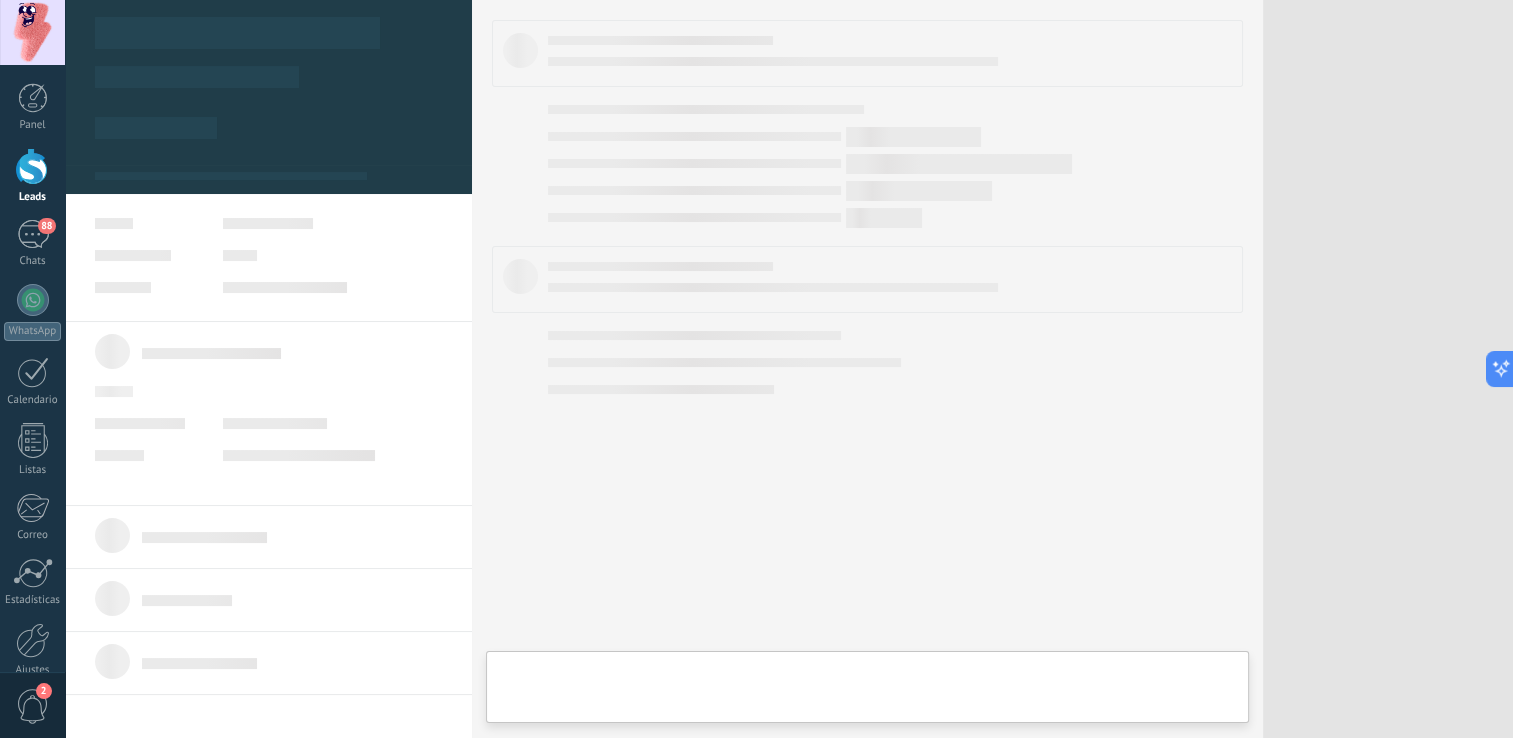 type on "**********" 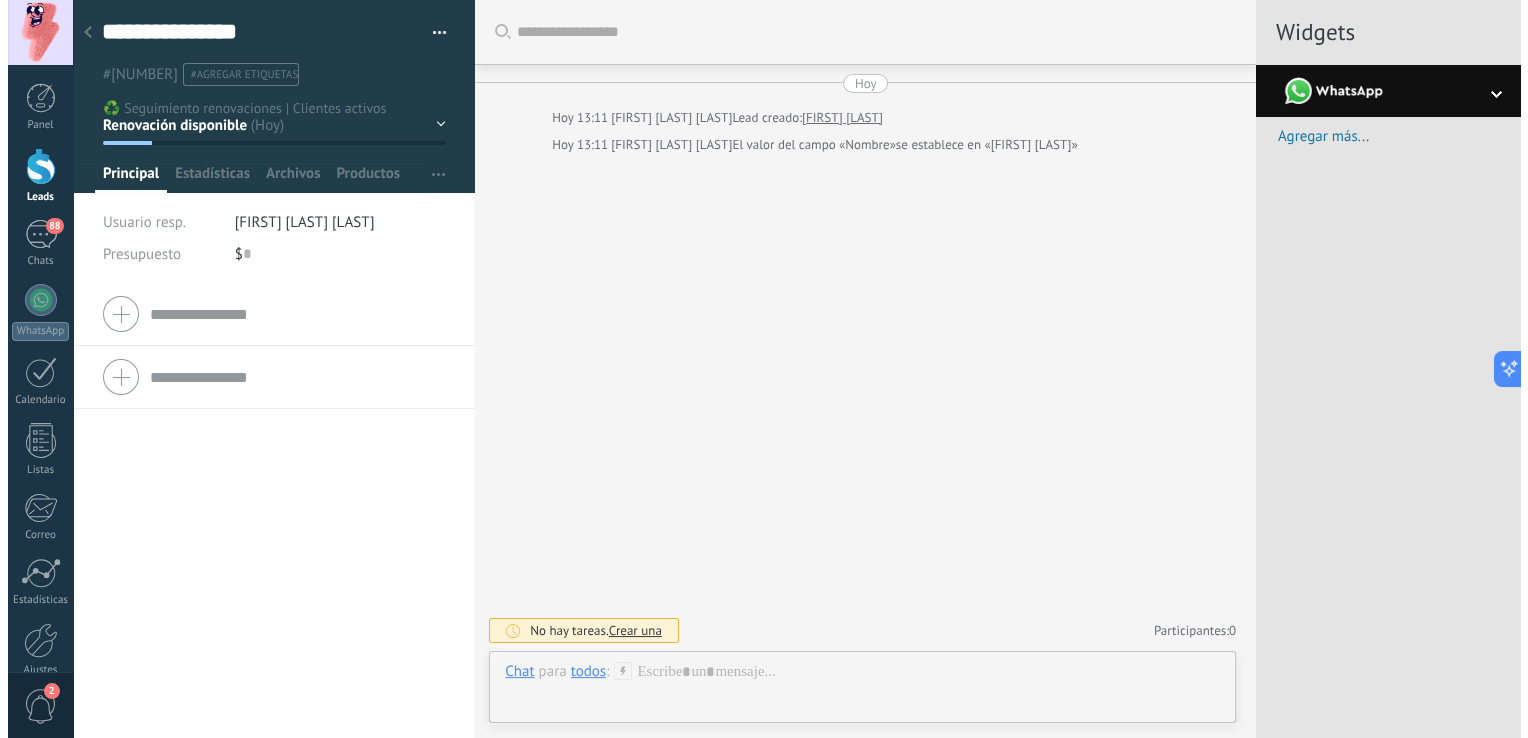 scroll, scrollTop: 29, scrollLeft: 0, axis: vertical 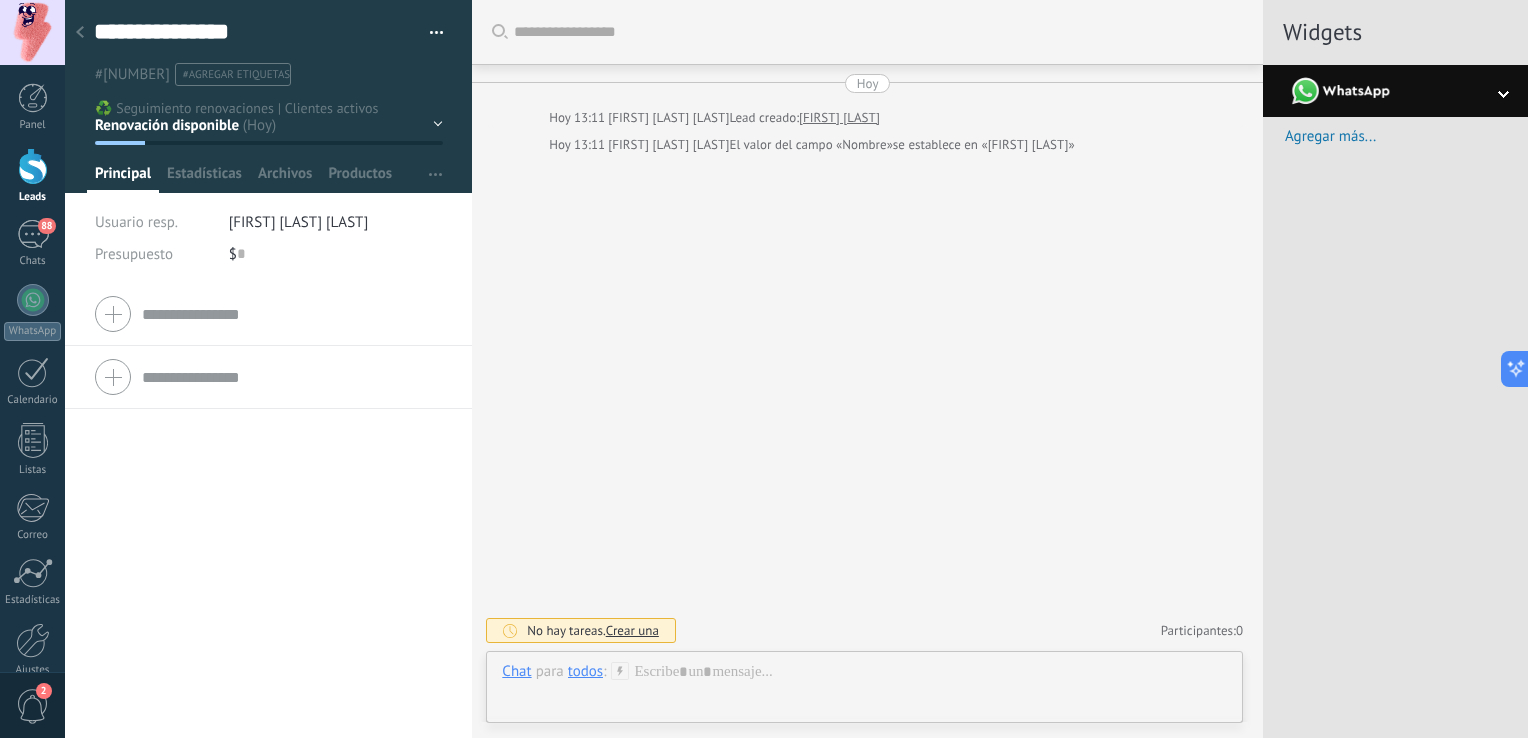 click at bounding box center [80, 33] 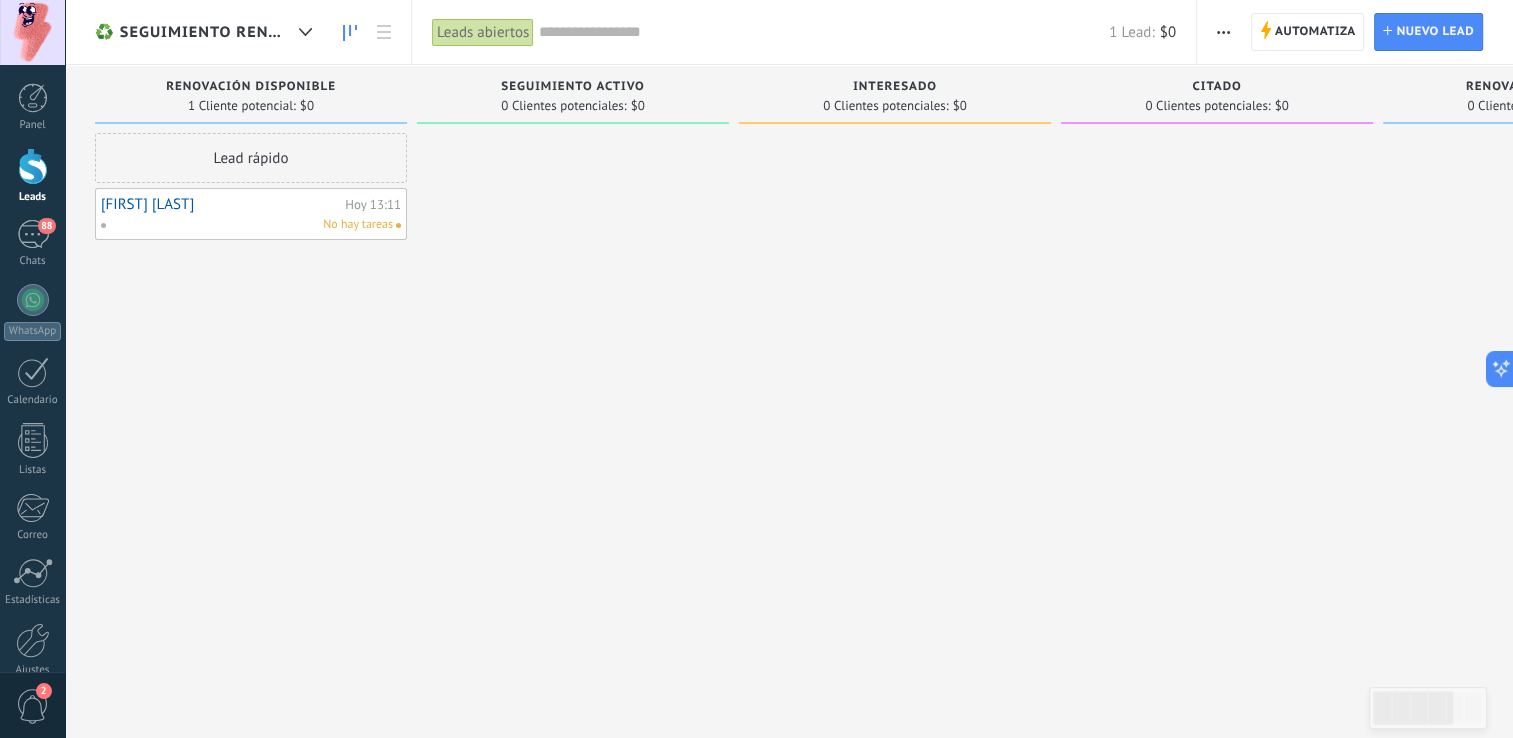 drag, startPoint x: 151, startPoint y: 224, endPoint x: 602, endPoint y: 154, distance: 456.40005 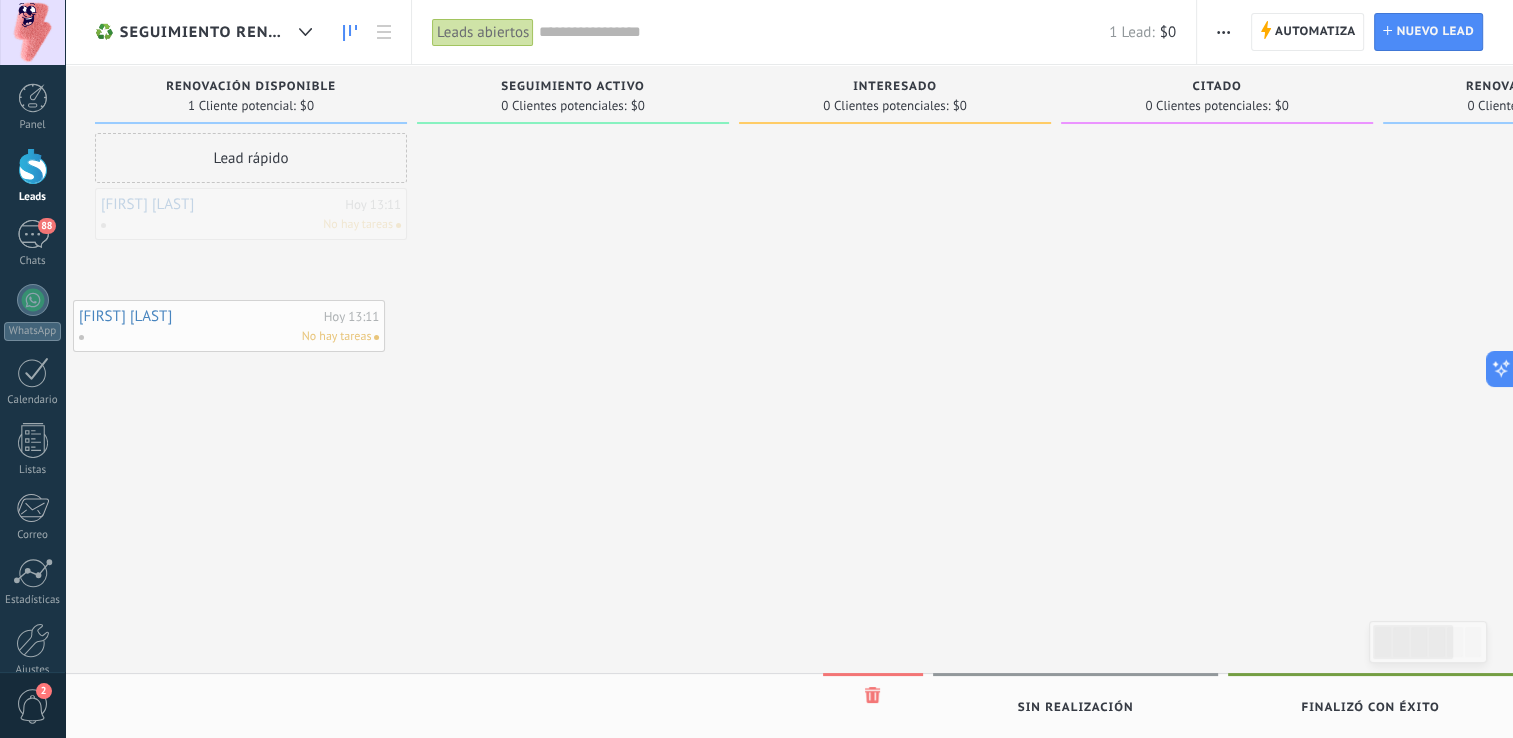 drag, startPoint x: 344, startPoint y: 206, endPoint x: 335, endPoint y: 295, distance: 89.453896 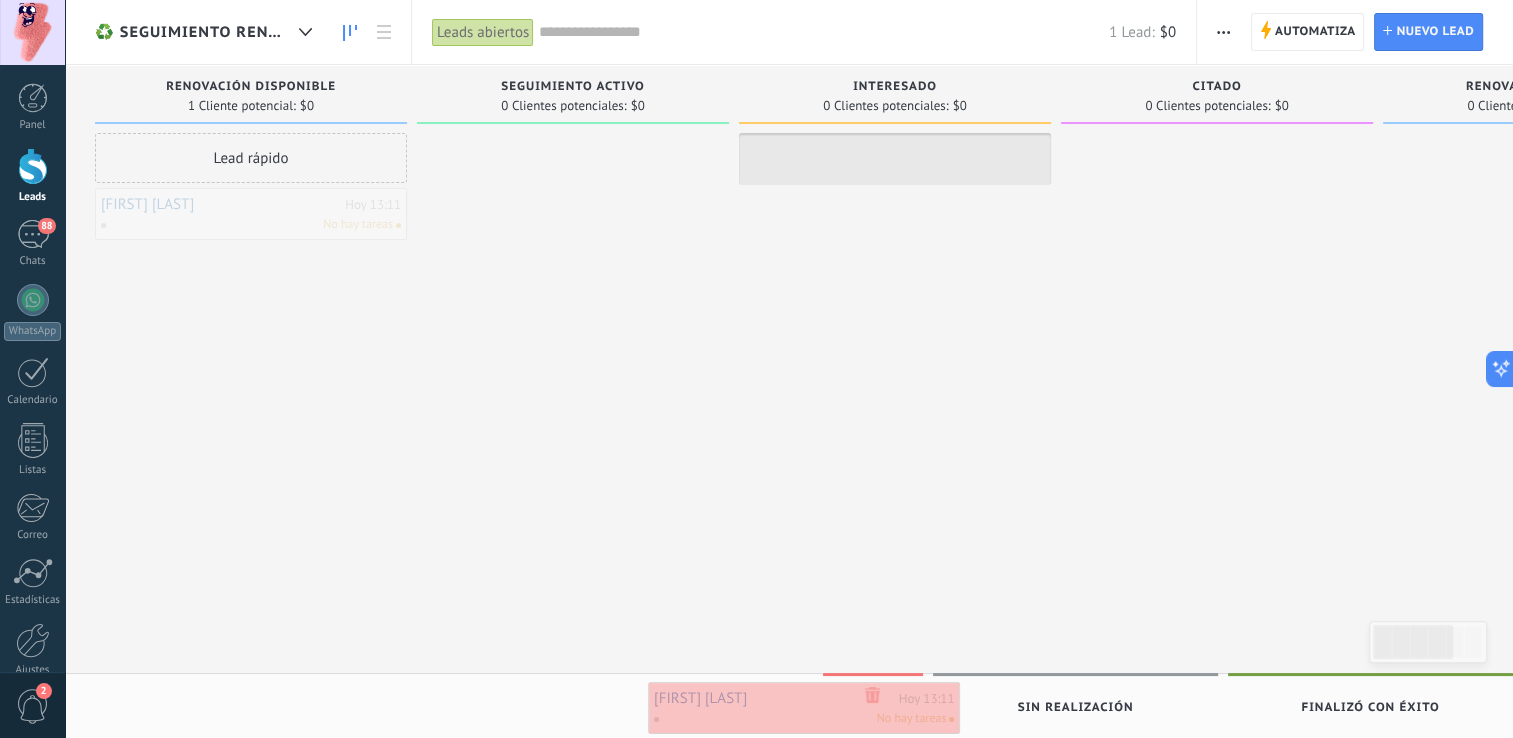 drag, startPoint x: 311, startPoint y: 215, endPoint x: 865, endPoint y: 708, distance: 741.59625 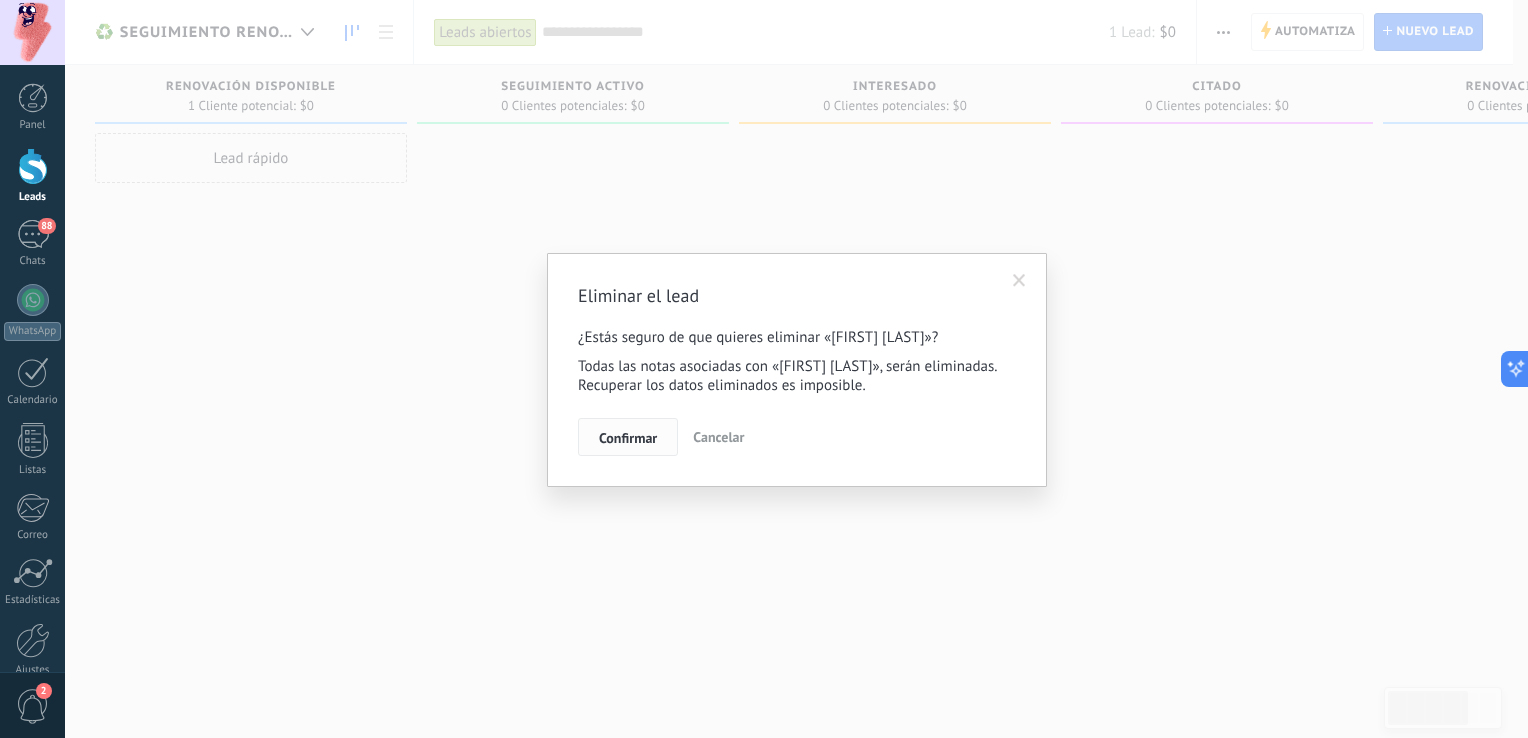 click on "Confirmar" at bounding box center (628, 437) 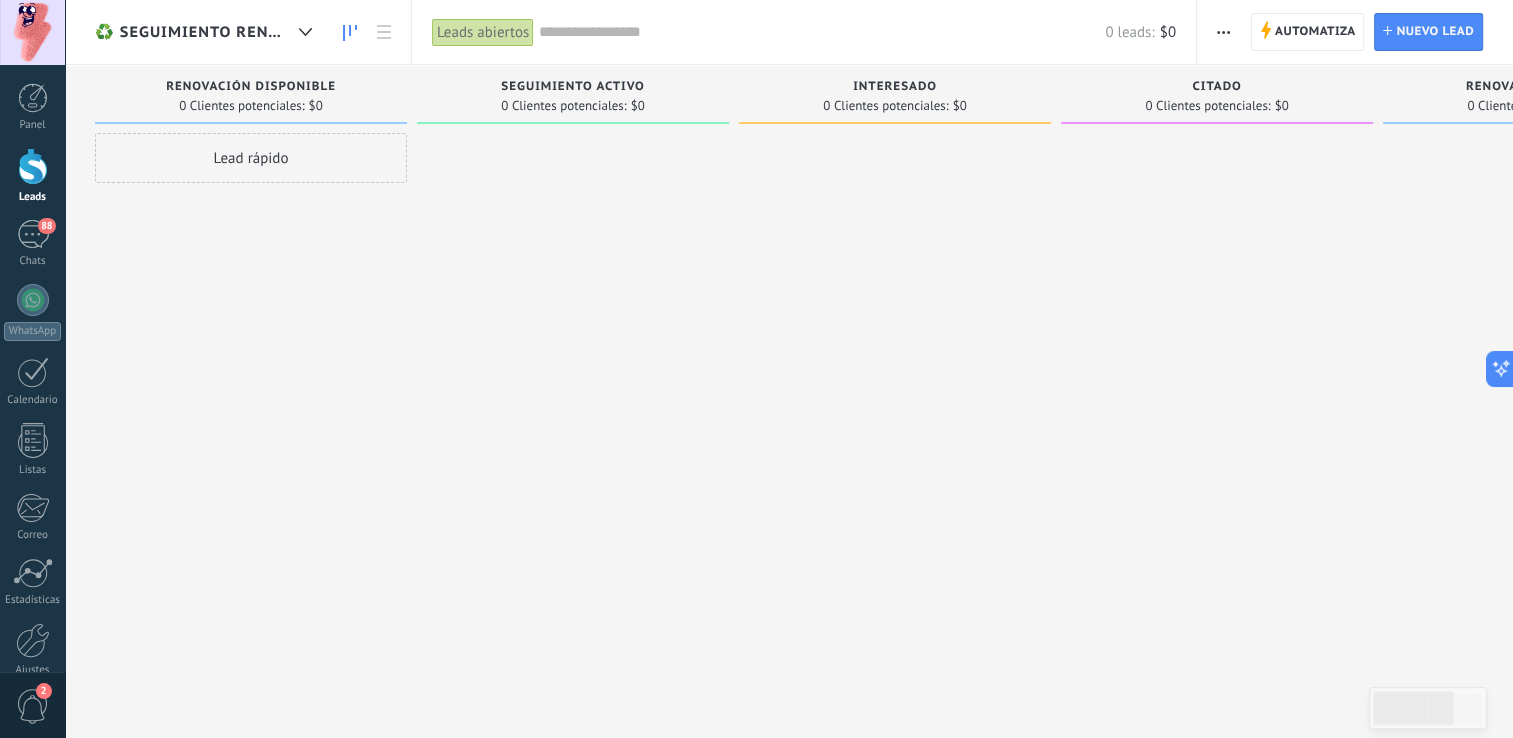 click on "Lead rápido" at bounding box center (251, 158) 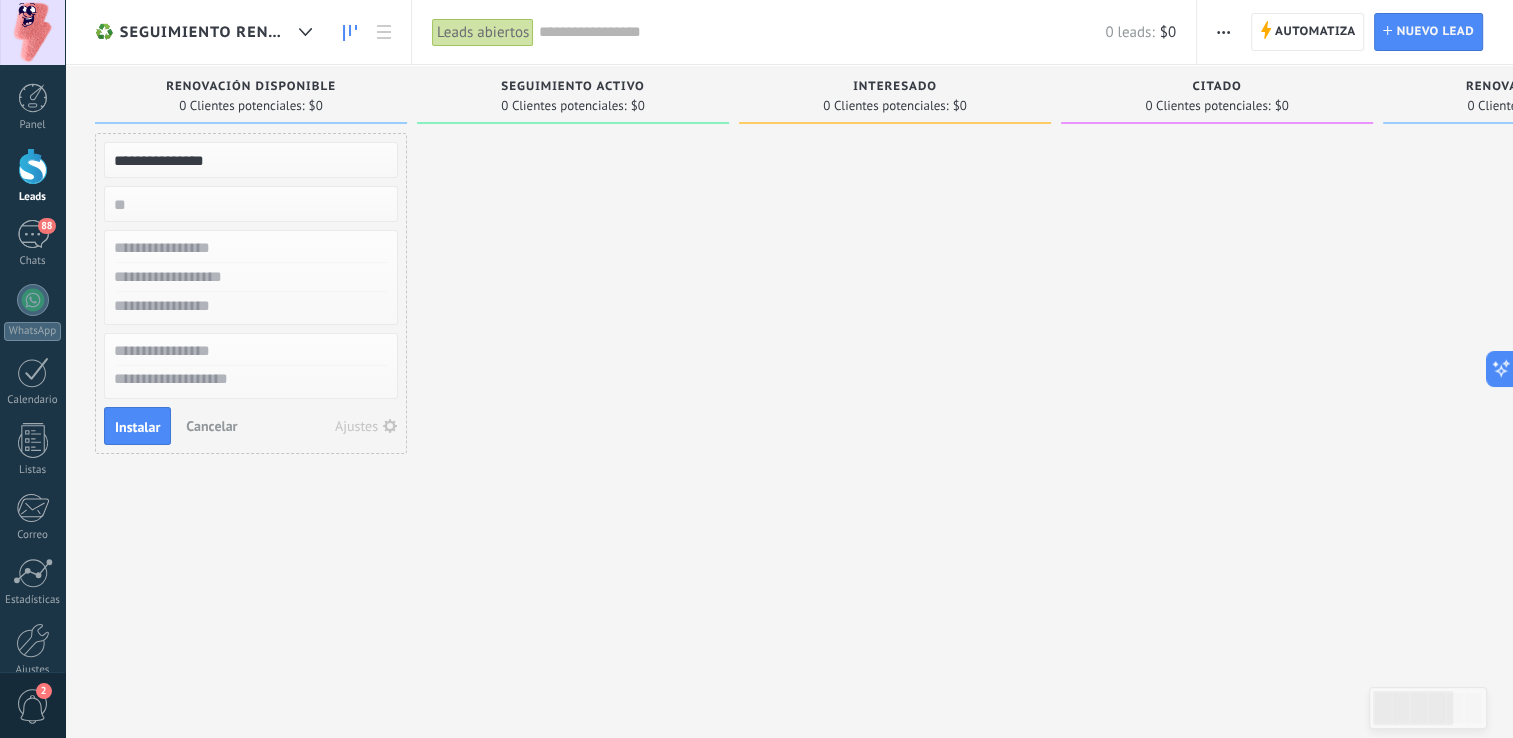 type on "**********" 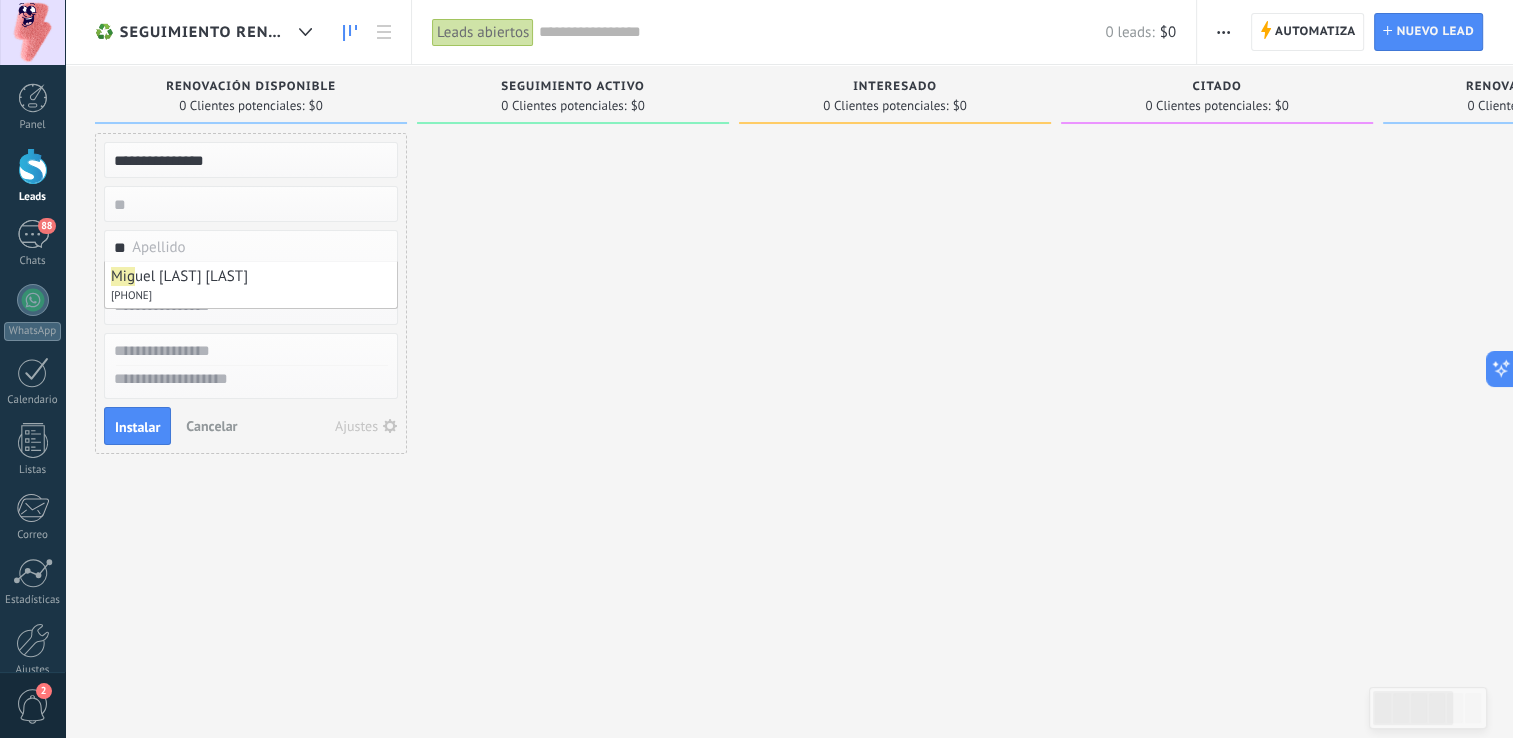 type on "*" 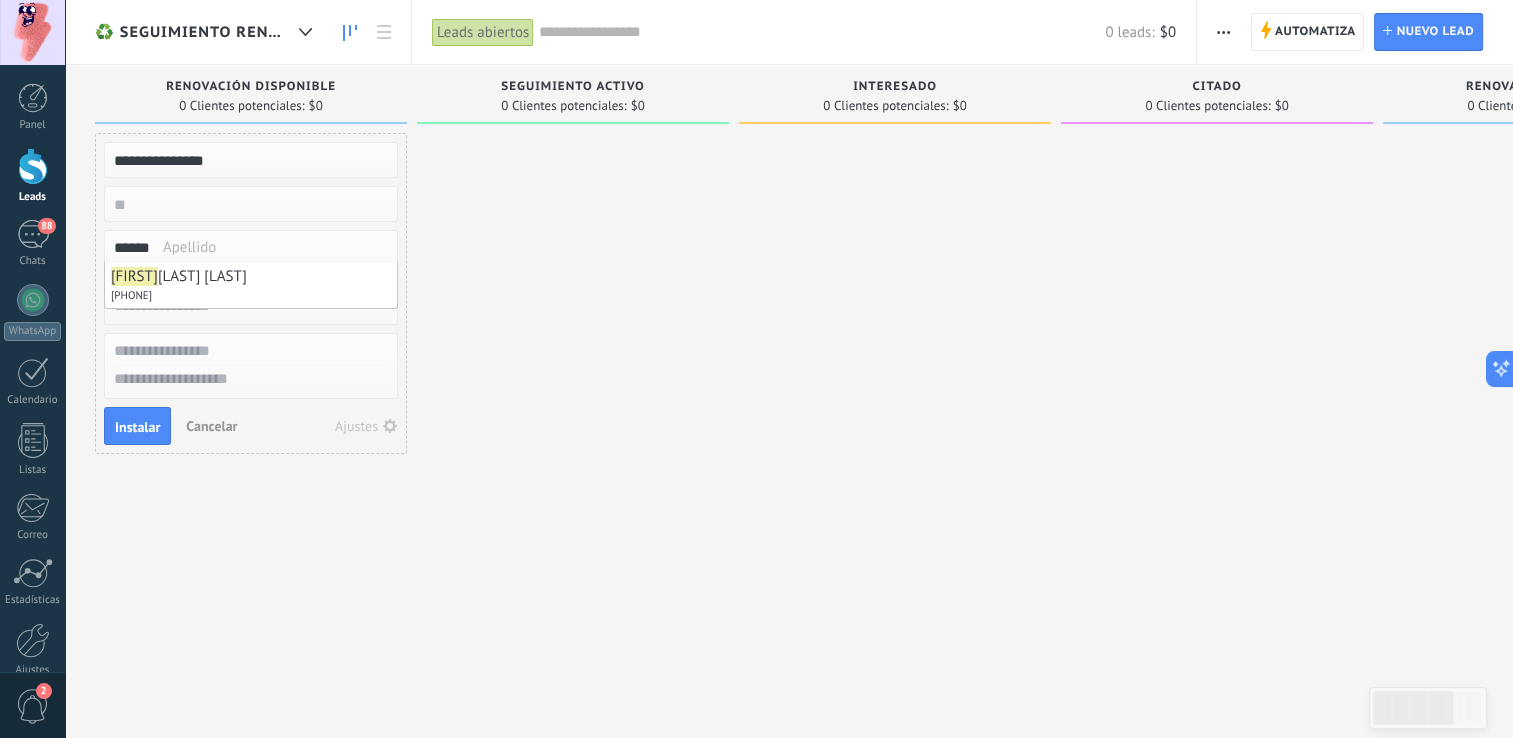 type on "**********" 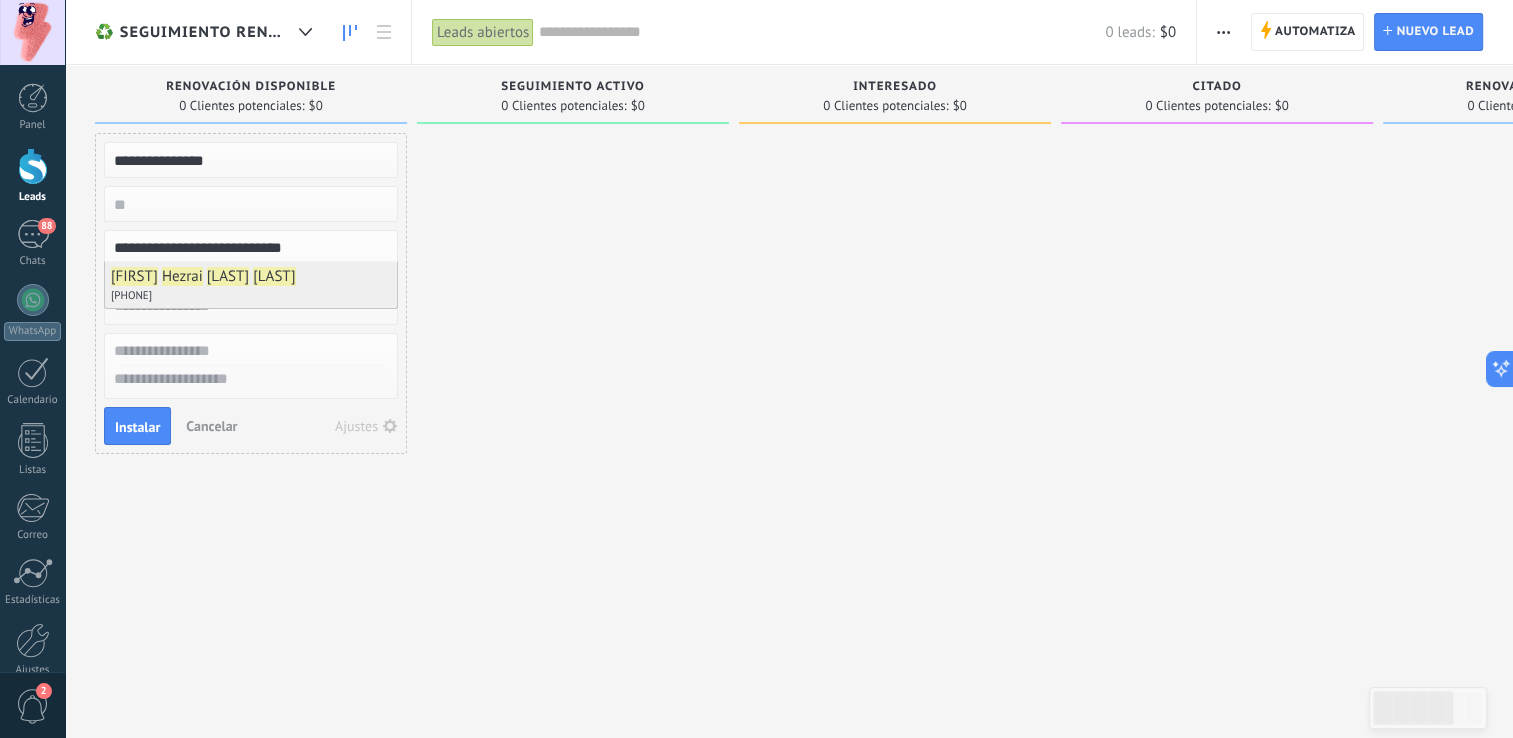 click on "[PHONE]" at bounding box center (251, 296) 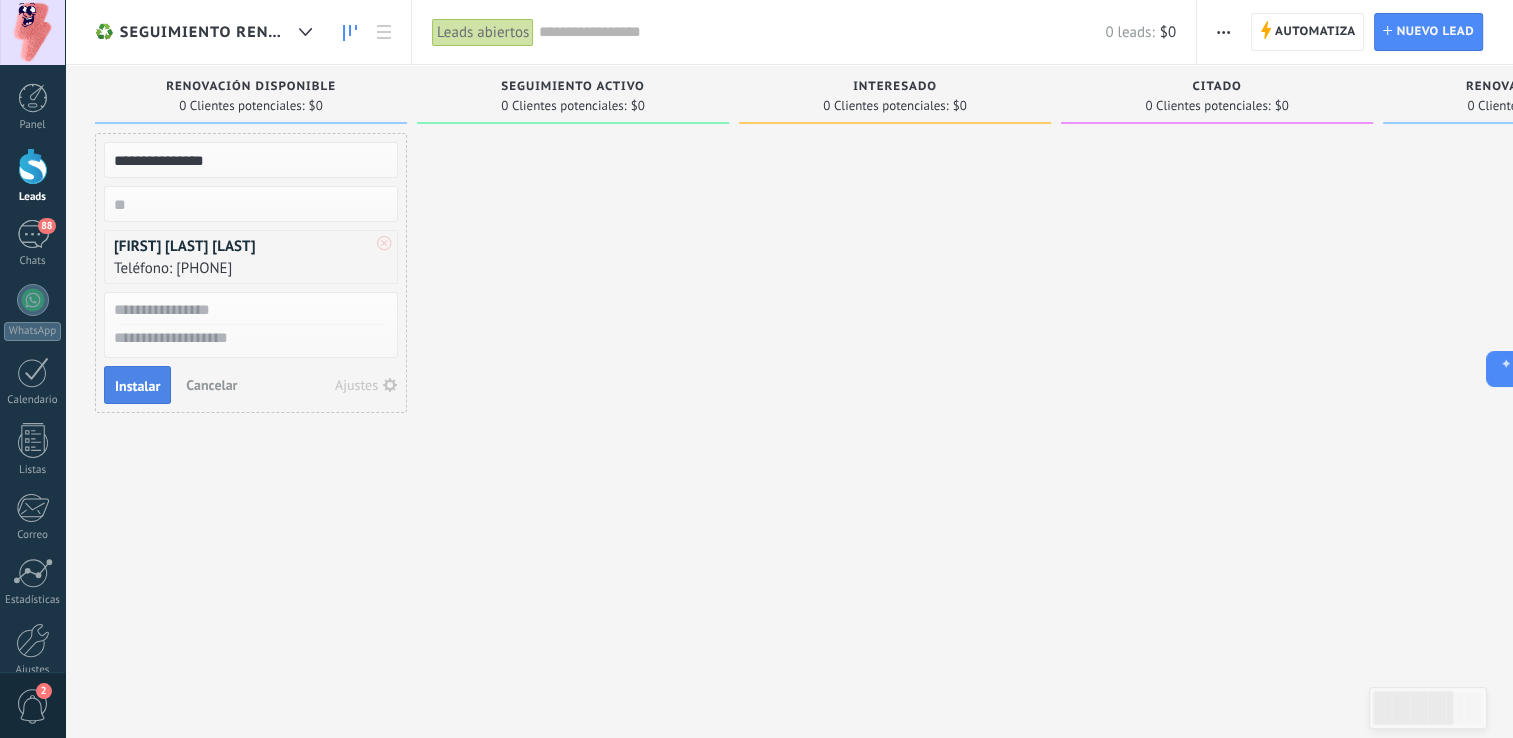 click on "Instalar" at bounding box center [137, 385] 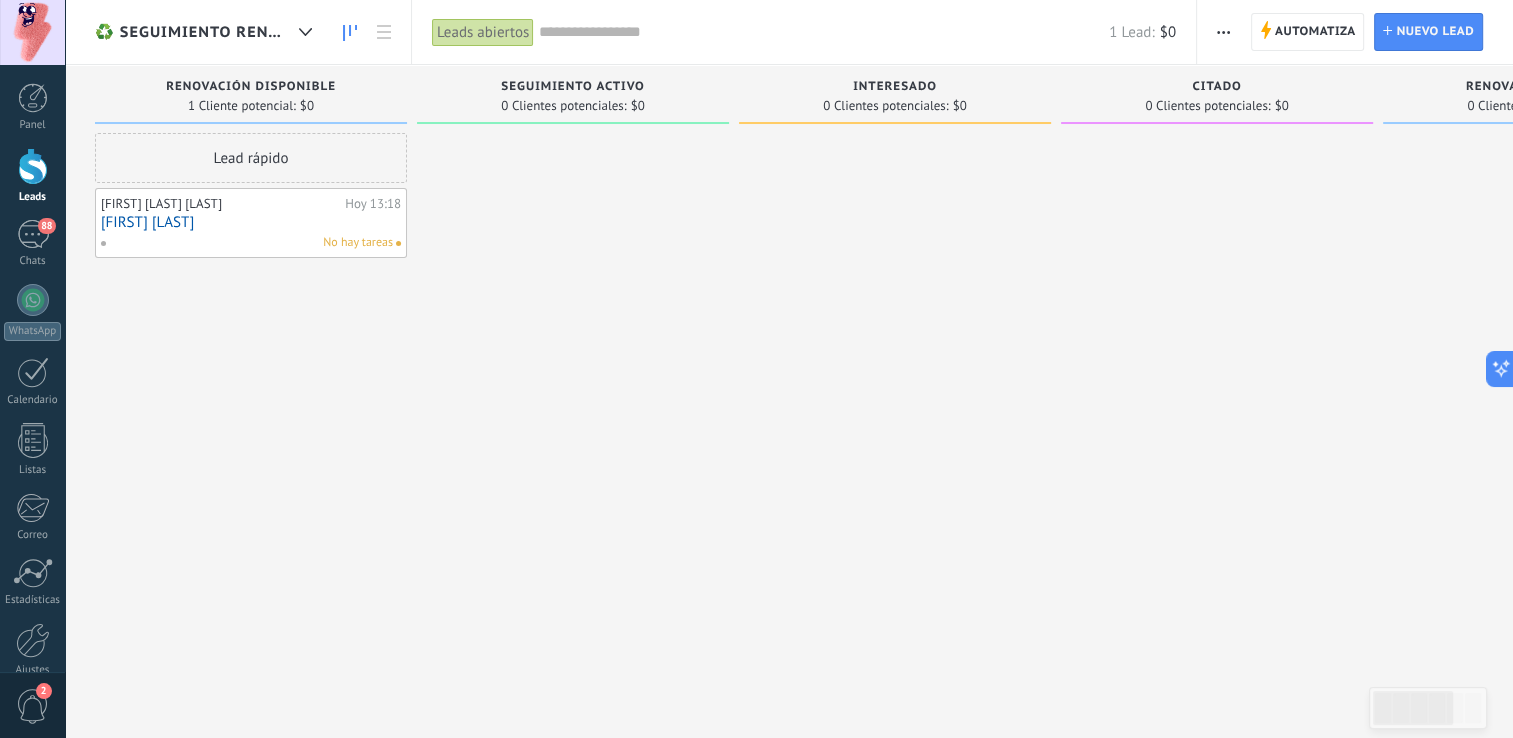 click on "miguel arambula" at bounding box center [251, 222] 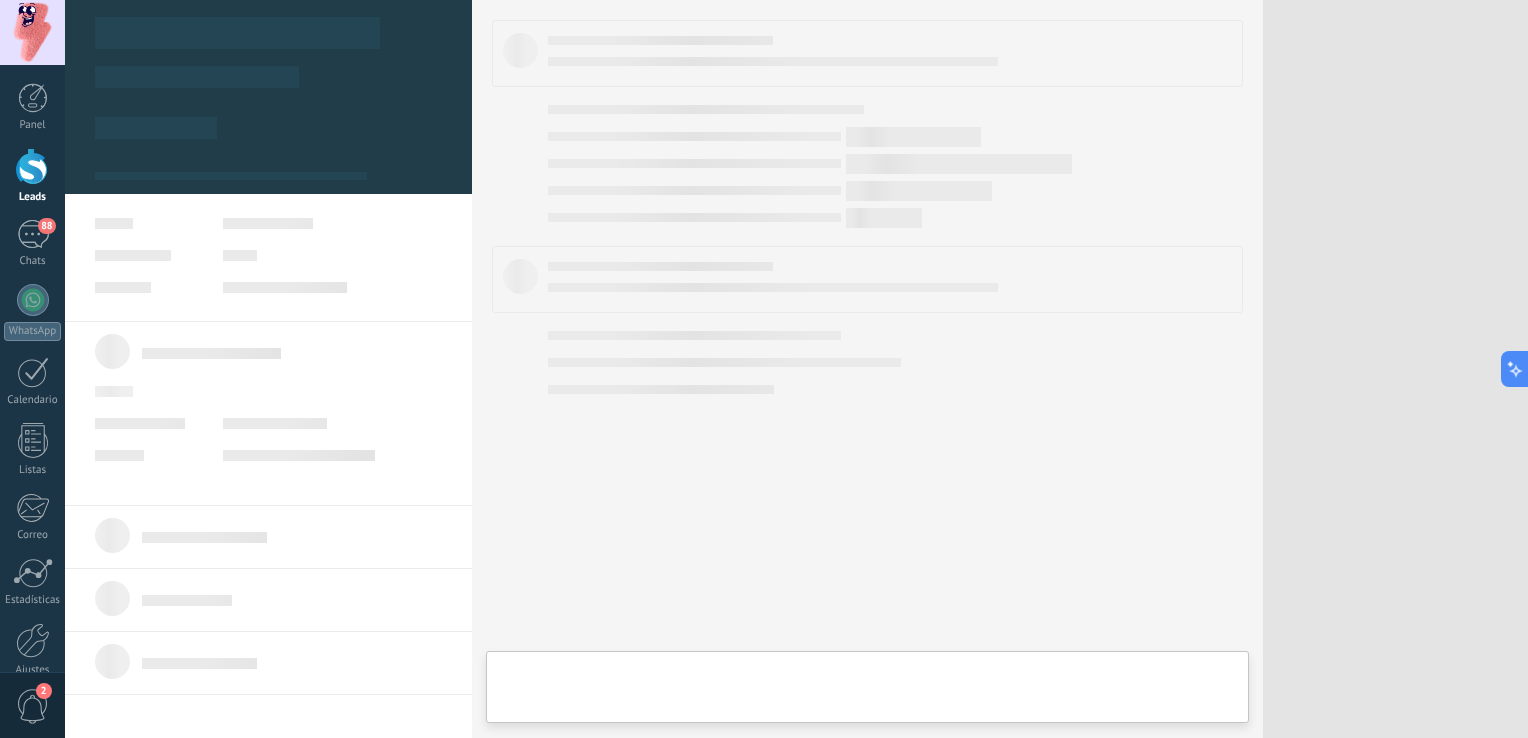 type on "**********" 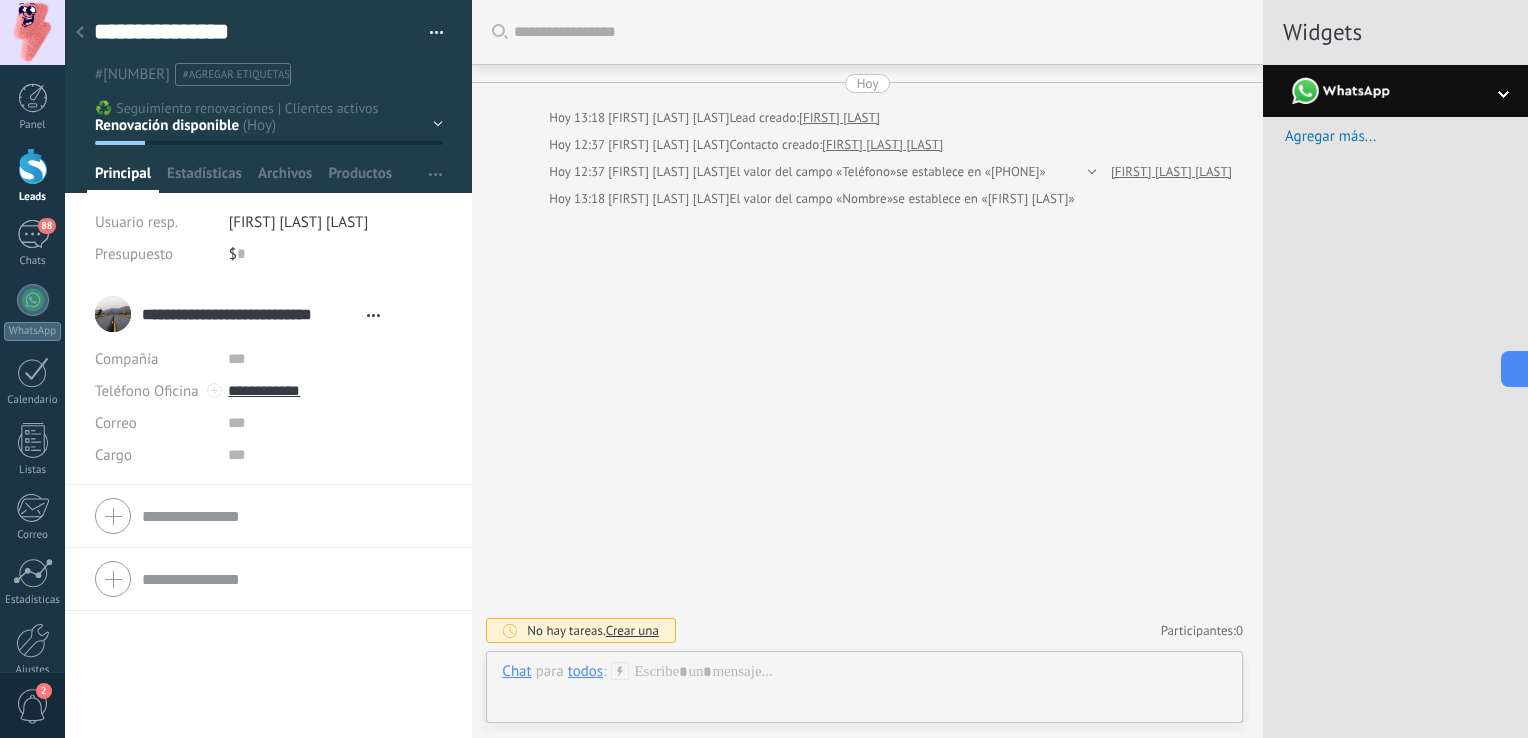 scroll, scrollTop: 29, scrollLeft: 0, axis: vertical 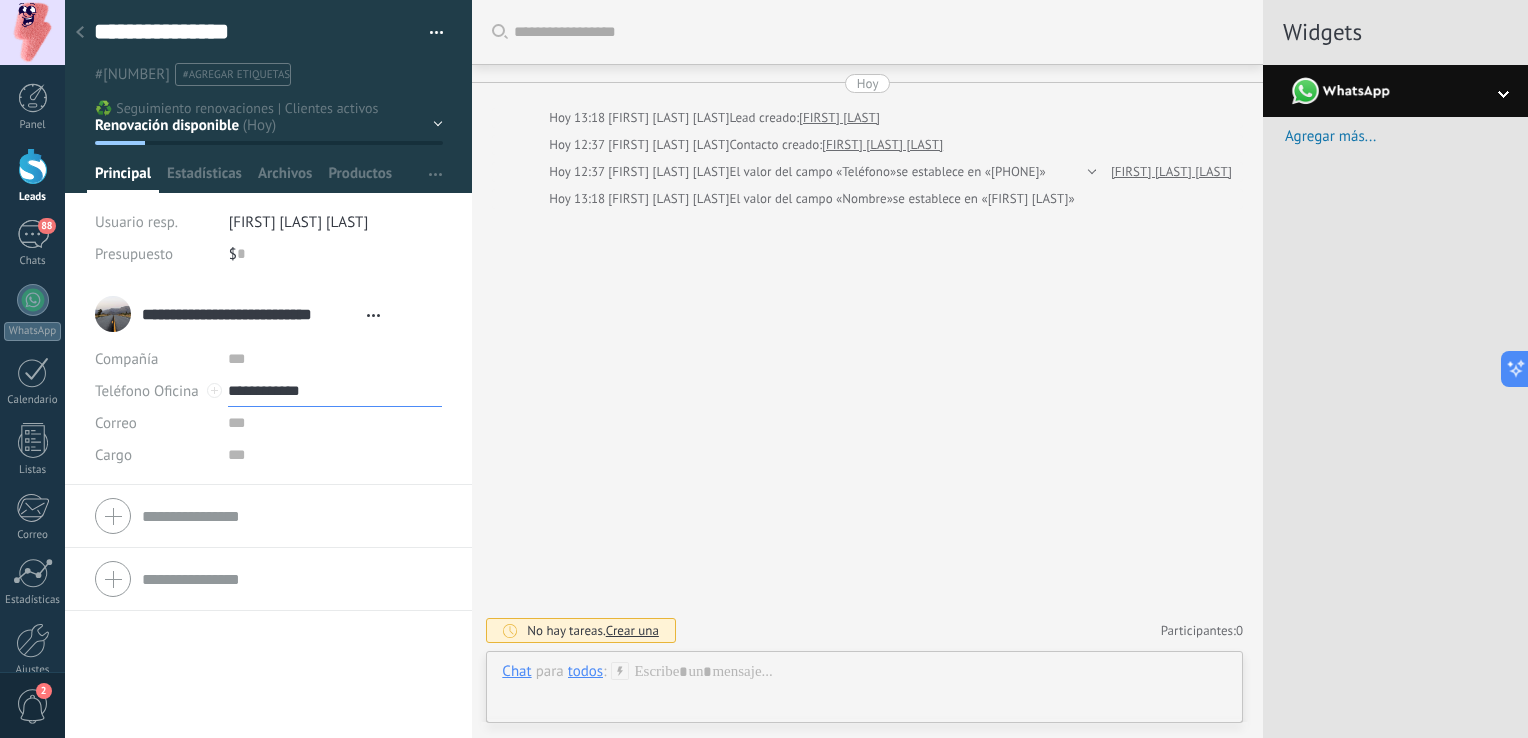 click on "**********" at bounding box center [335, 391] 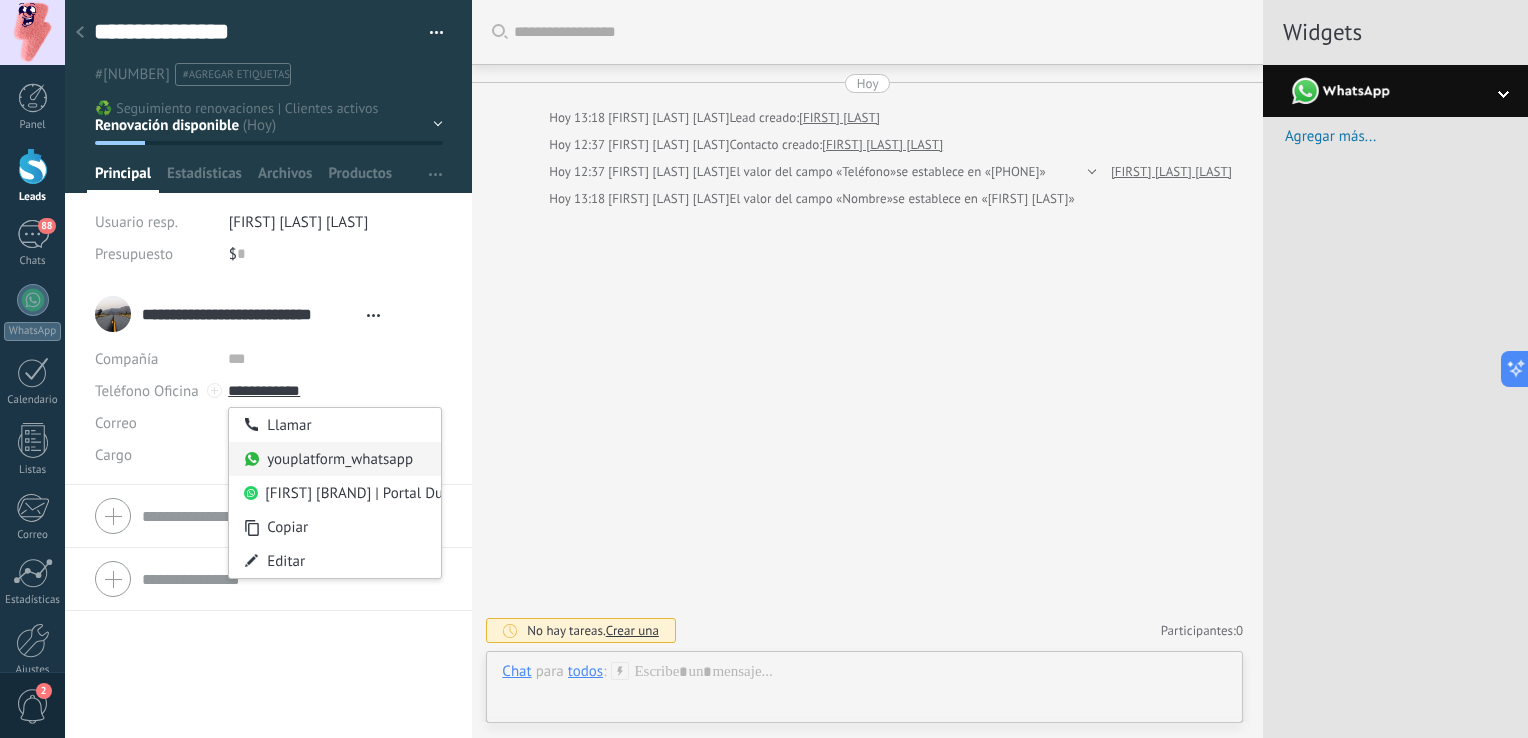 click on "youplatform_whatsapp" at bounding box center (335, 459) 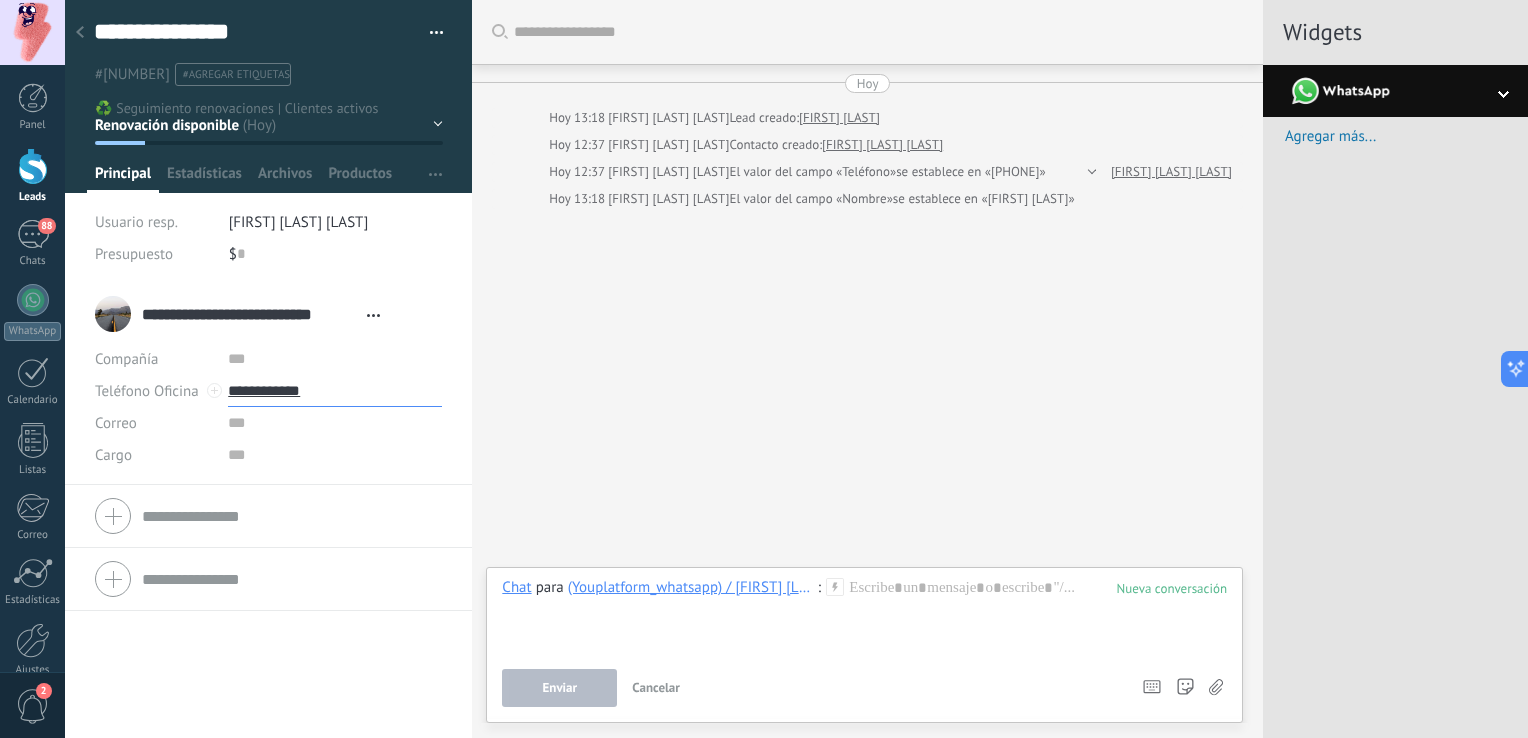 click on "**********" at bounding box center (335, 391) 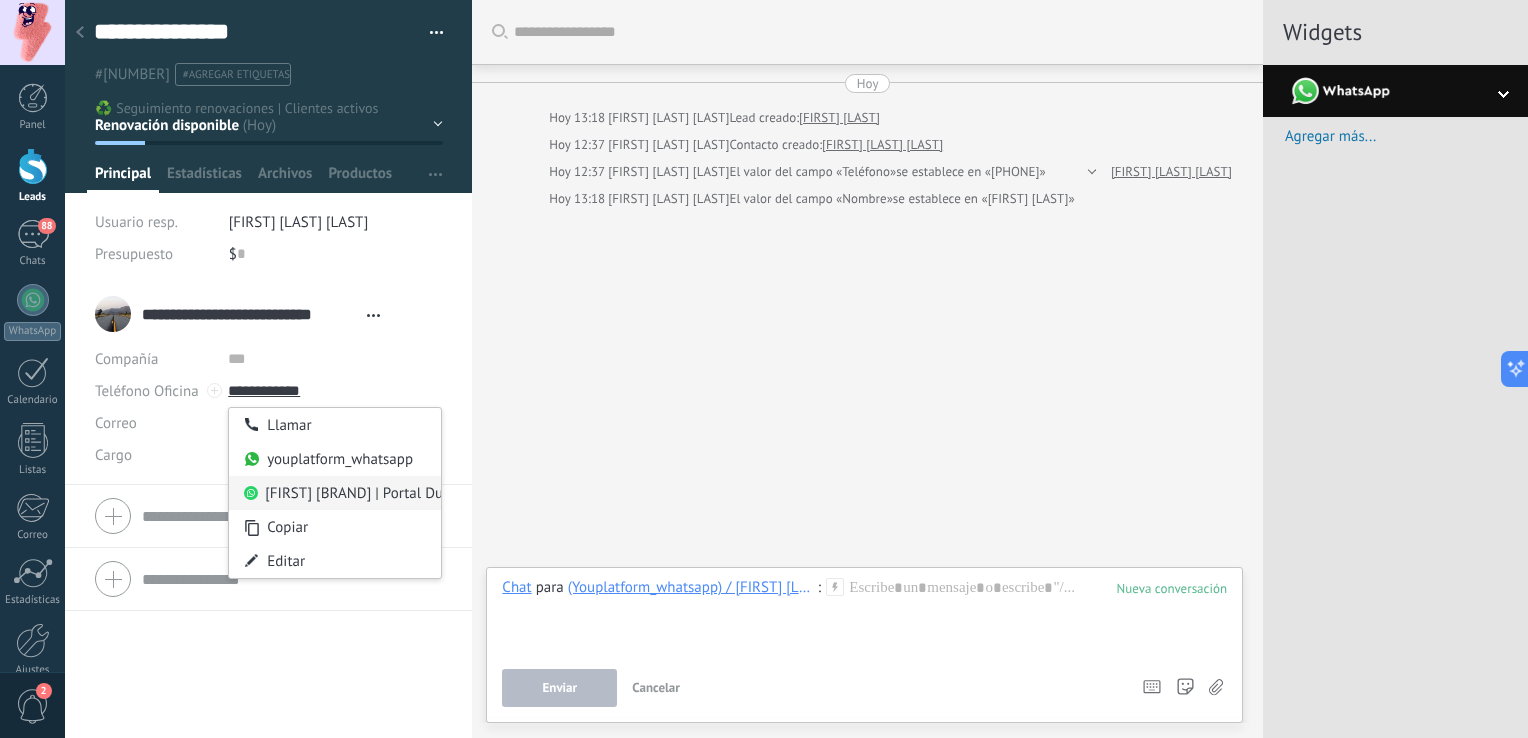 type on "**********" 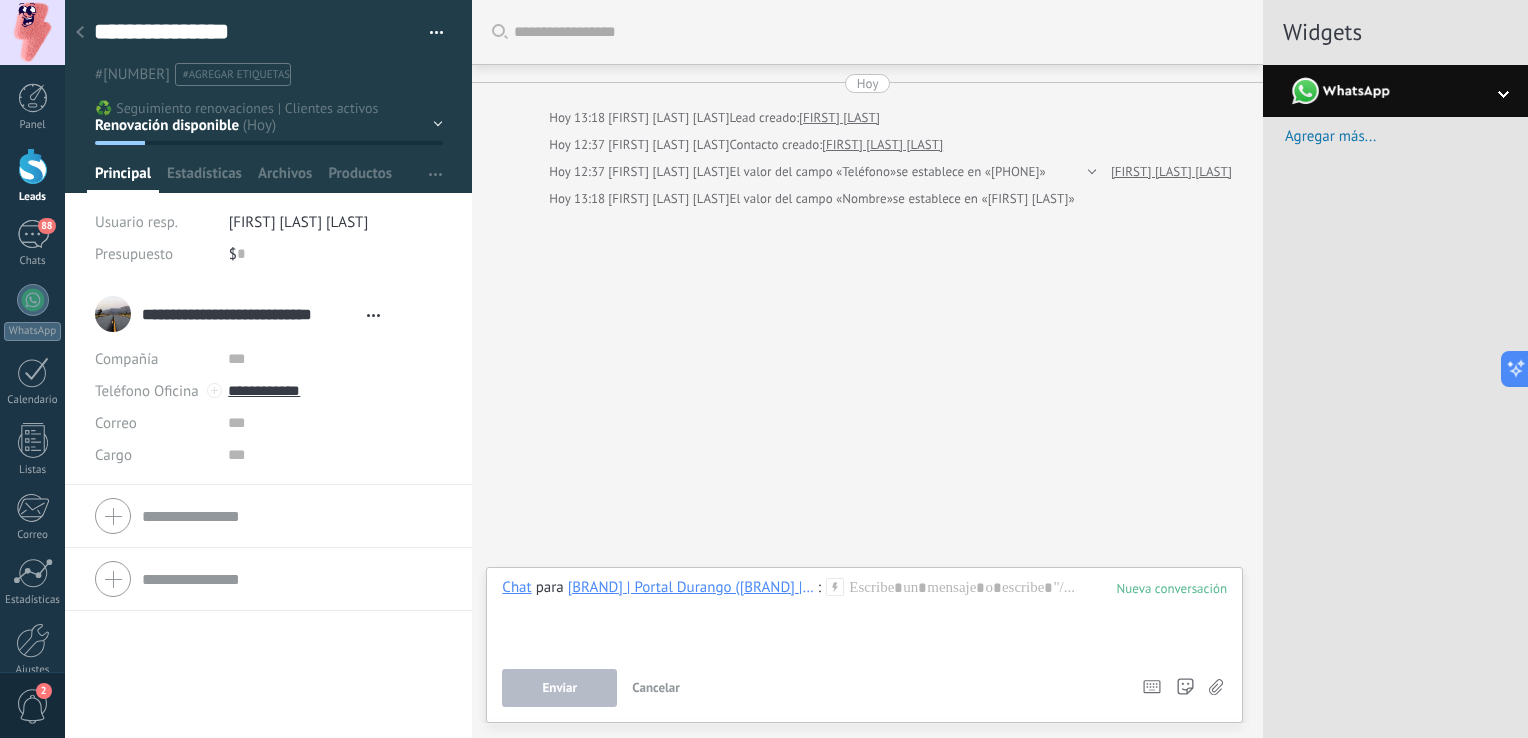 type 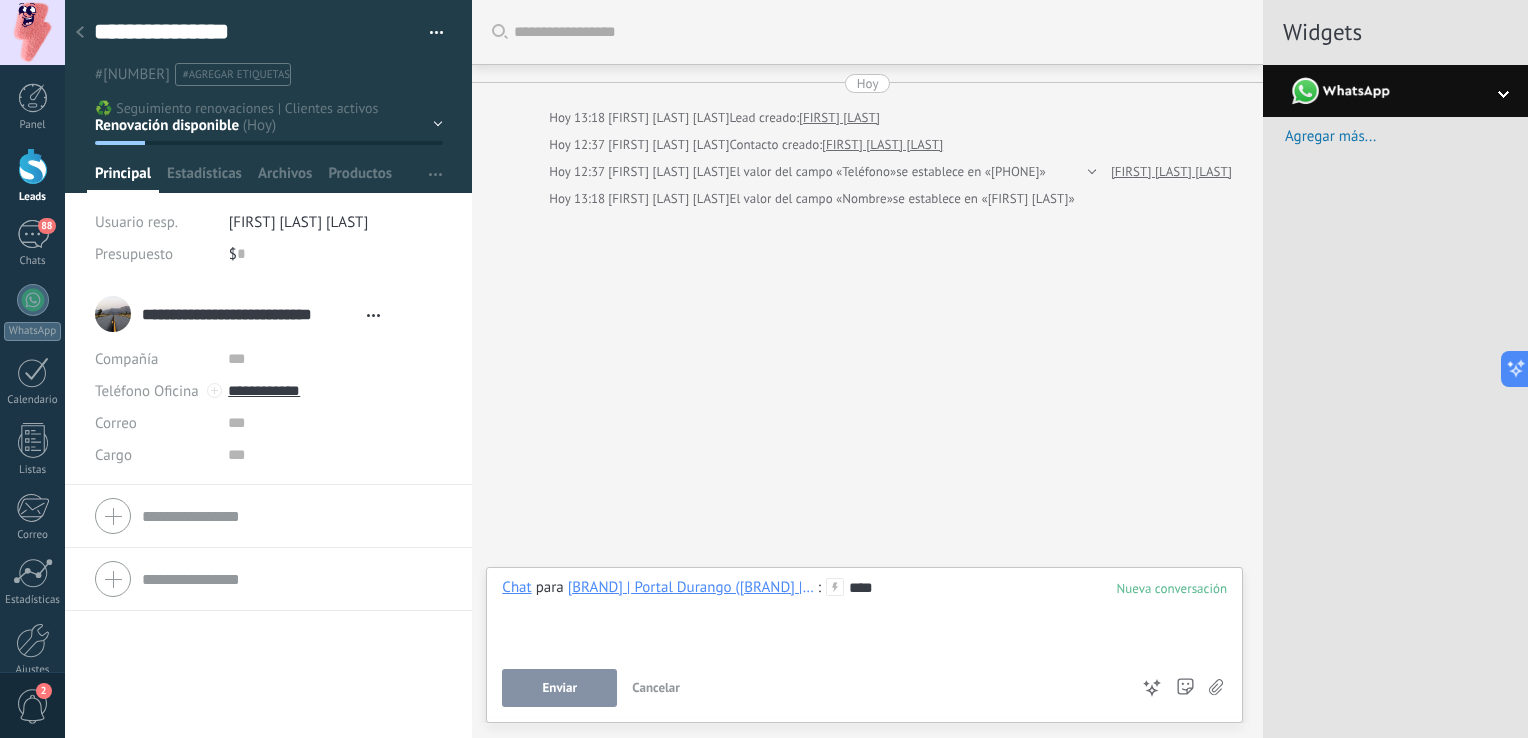 click on "Enviar" at bounding box center [560, 688] 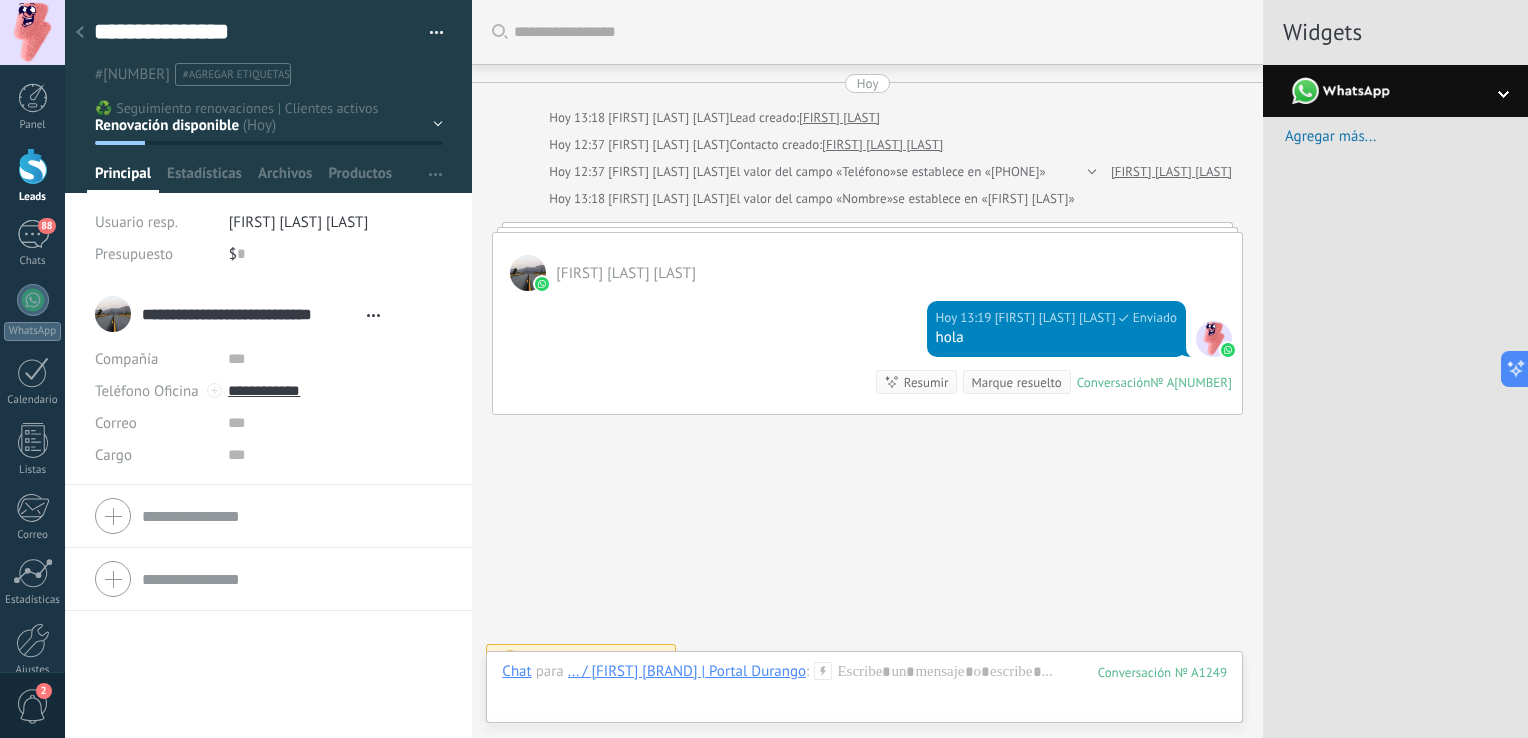scroll, scrollTop: 24, scrollLeft: 0, axis: vertical 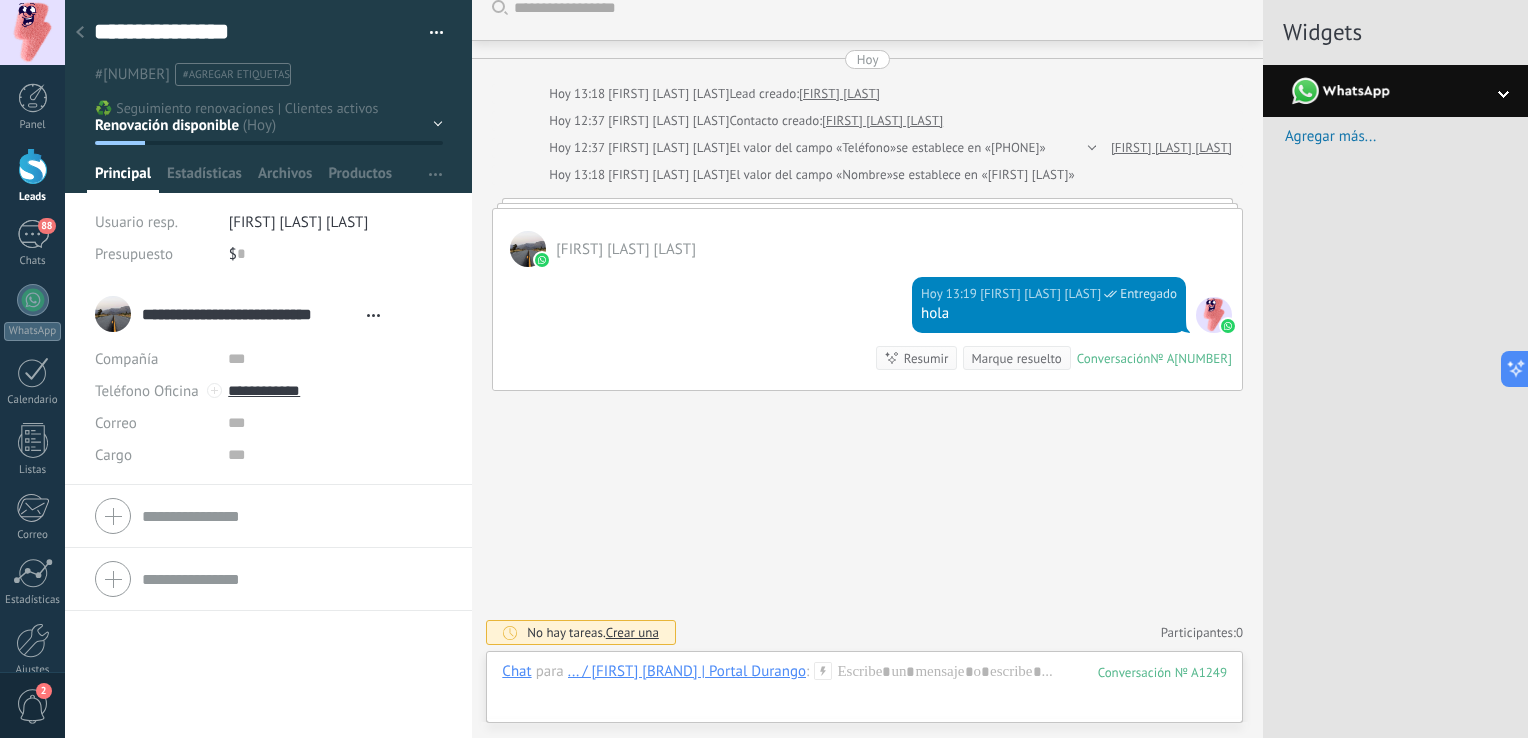 click 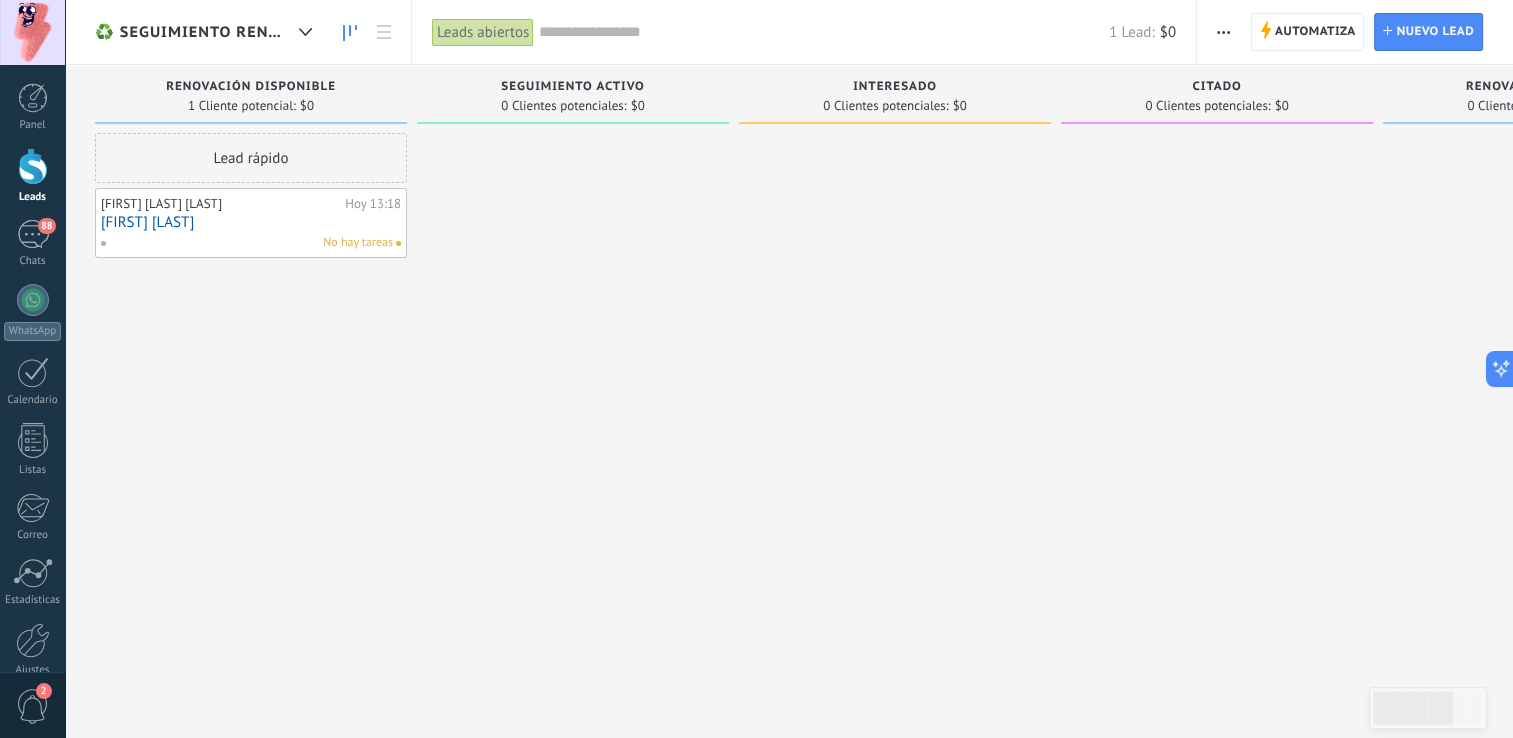 click on "[FIRST] [MIDDLE] [LAST]" at bounding box center [220, 204] 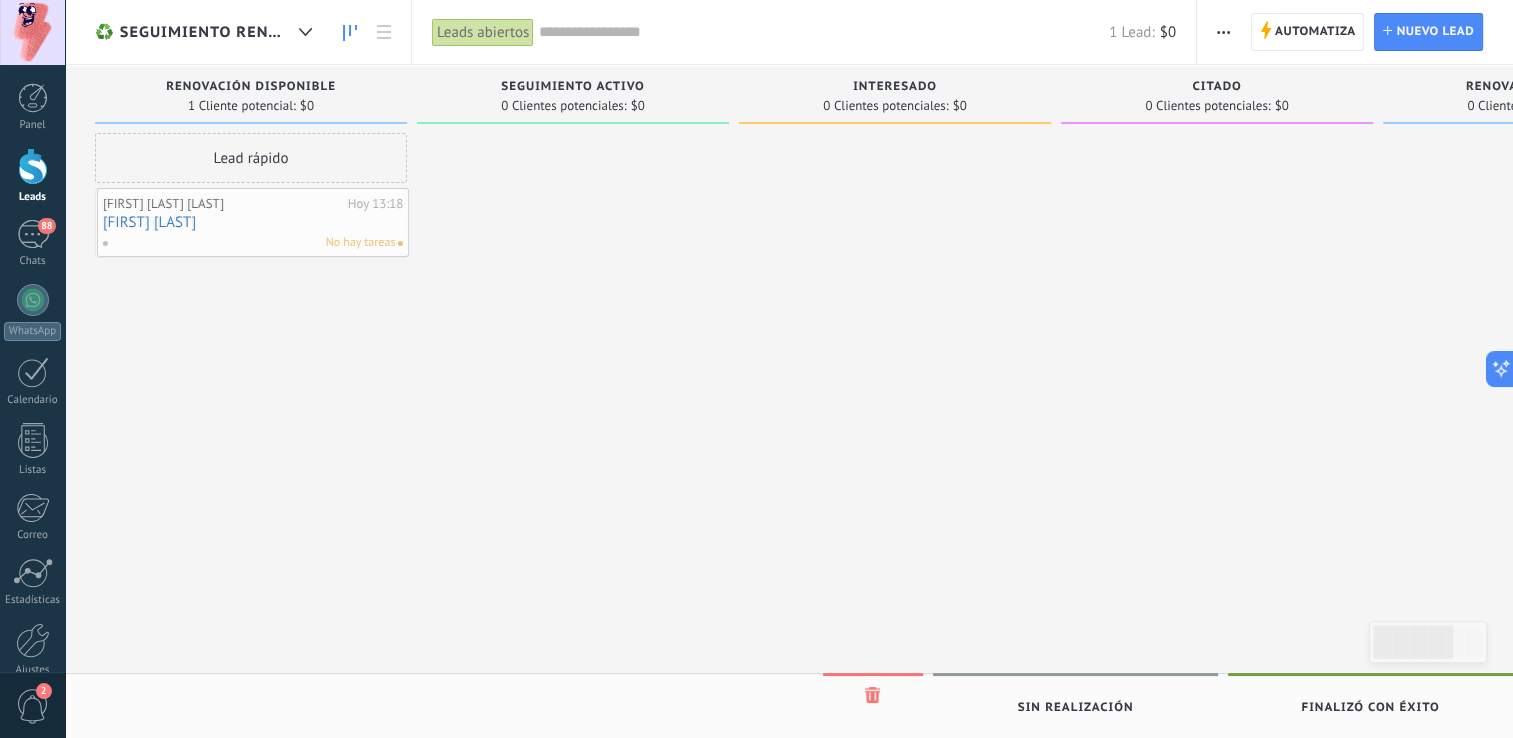 drag, startPoint x: 310, startPoint y: 208, endPoint x: 239, endPoint y: 214, distance: 71.25307 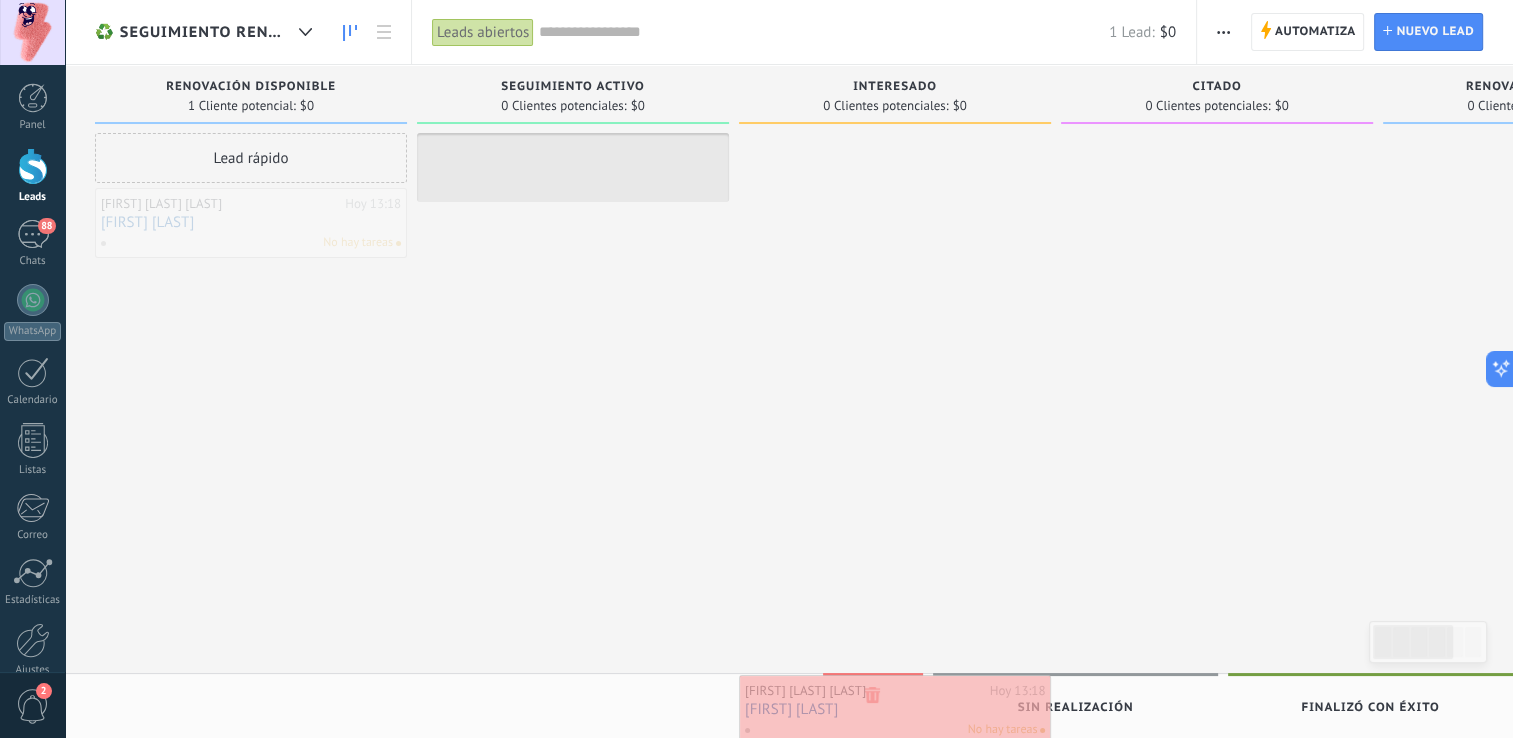 drag, startPoint x: 239, startPoint y: 214, endPoint x: 880, endPoint y: 701, distance: 805.0155 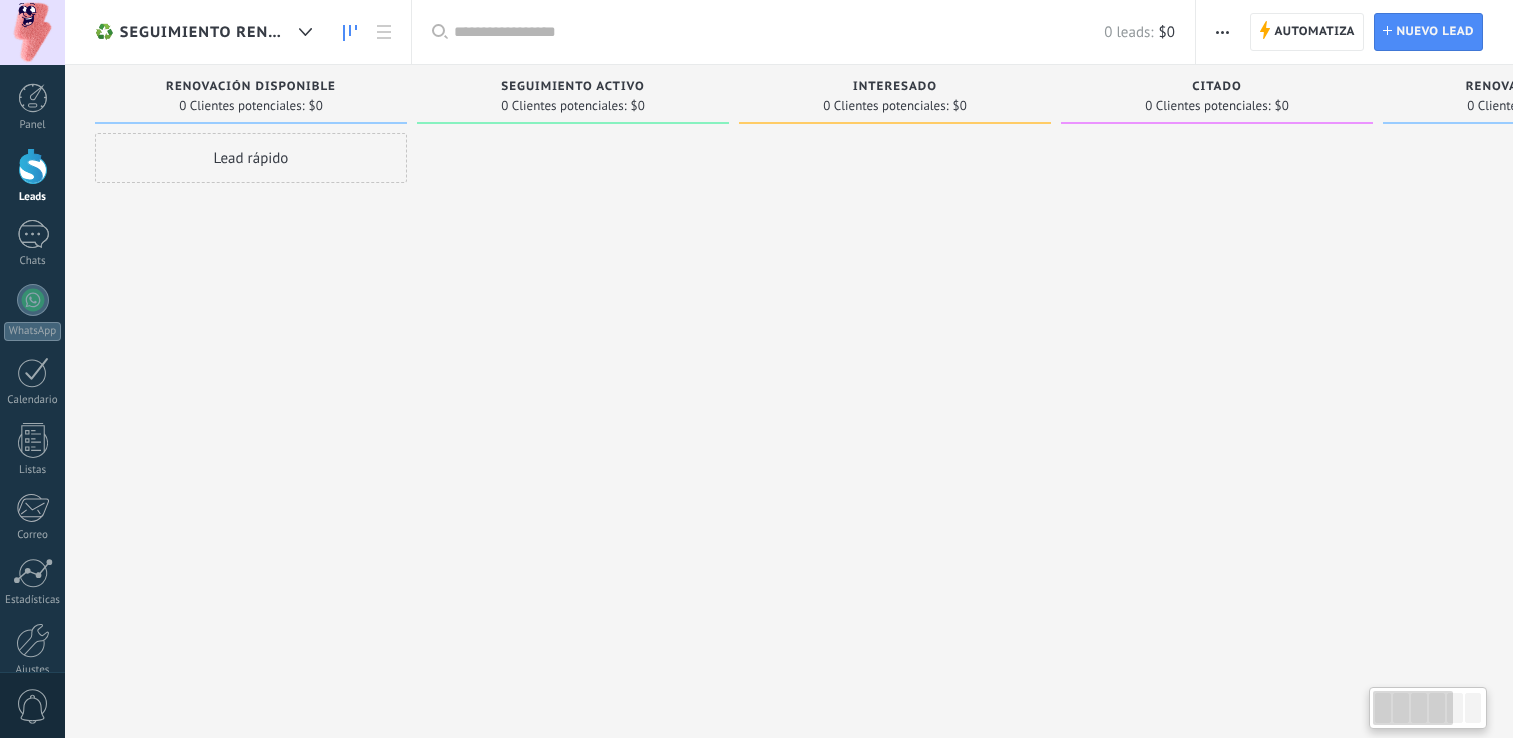 scroll, scrollTop: 0, scrollLeft: 0, axis: both 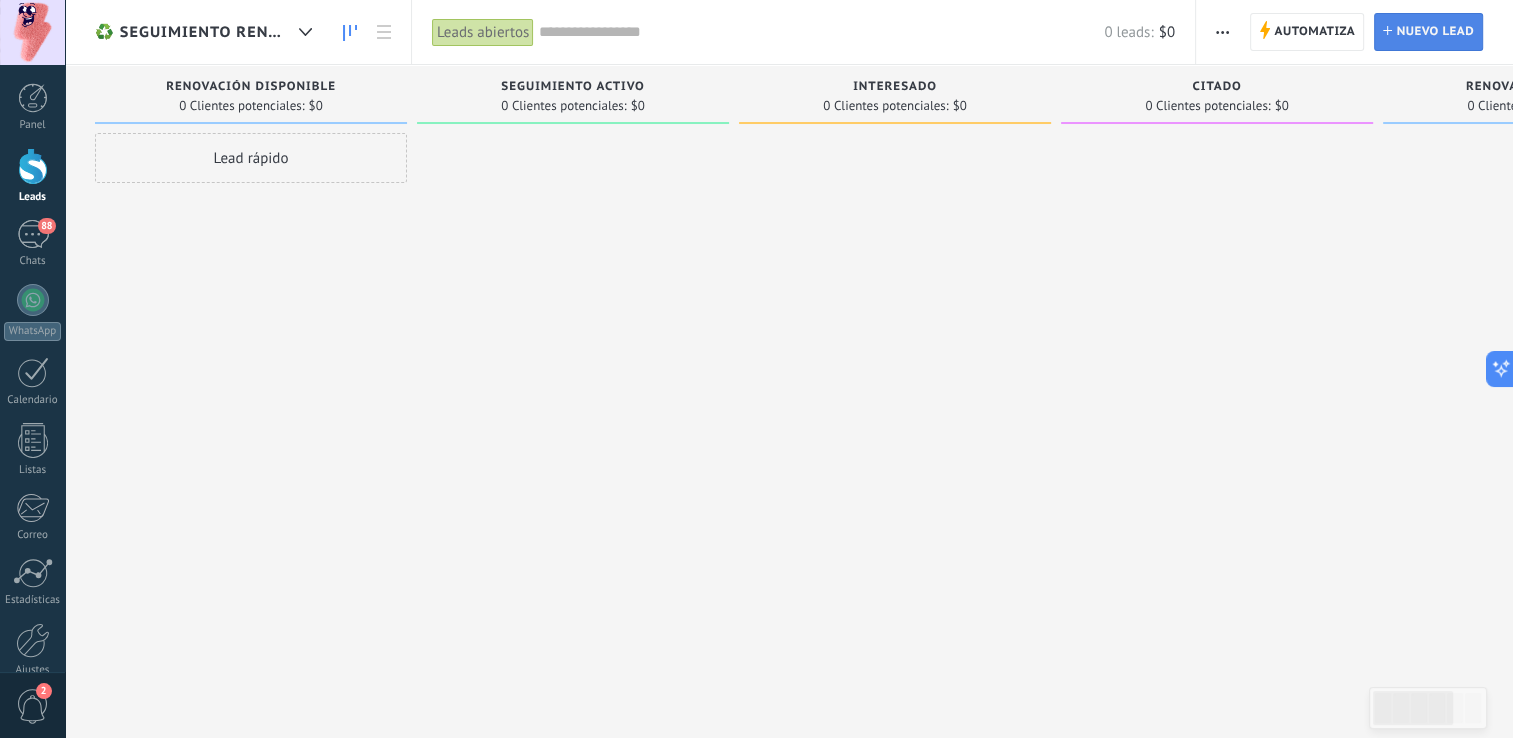 click on "Nuevo lead" at bounding box center [1435, 32] 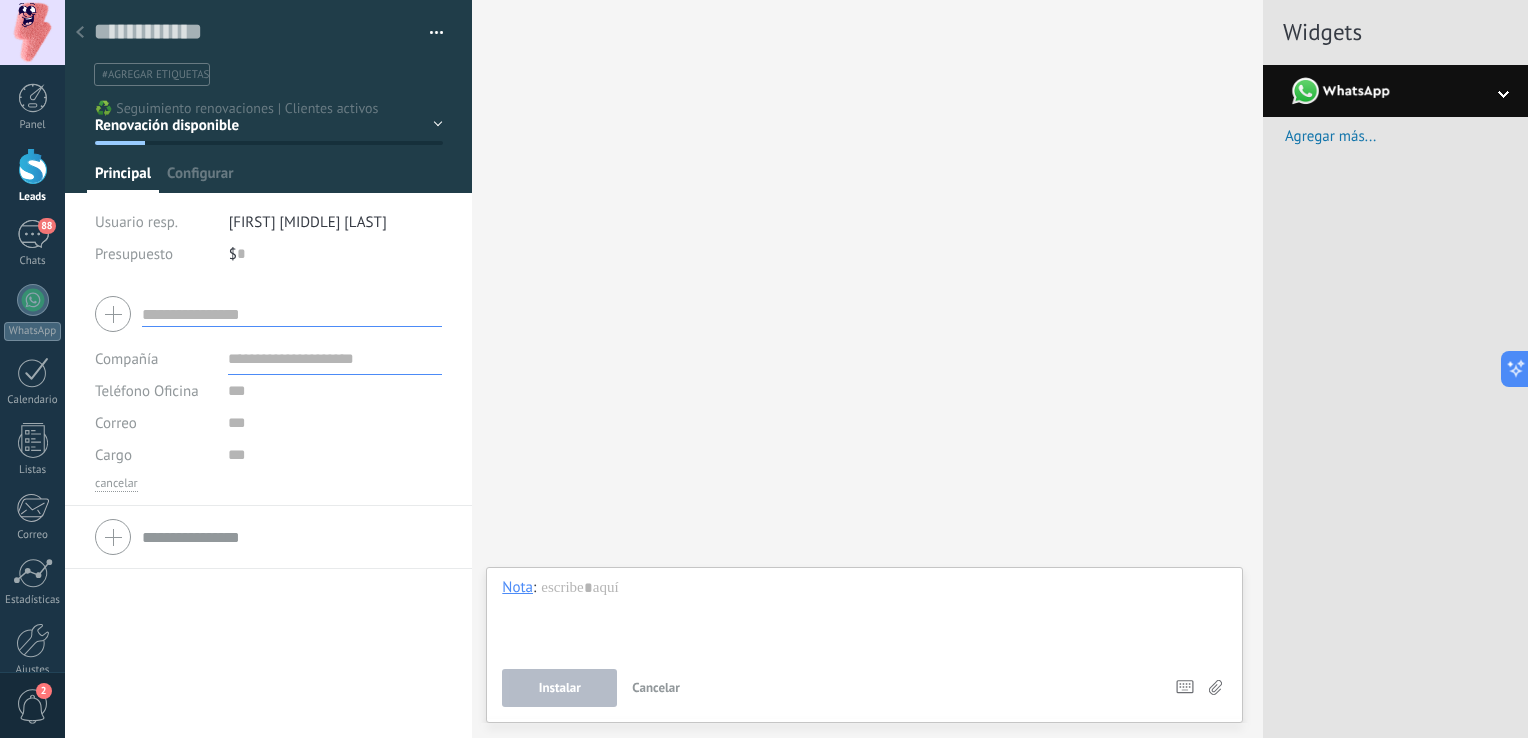 click at bounding box center (80, 33) 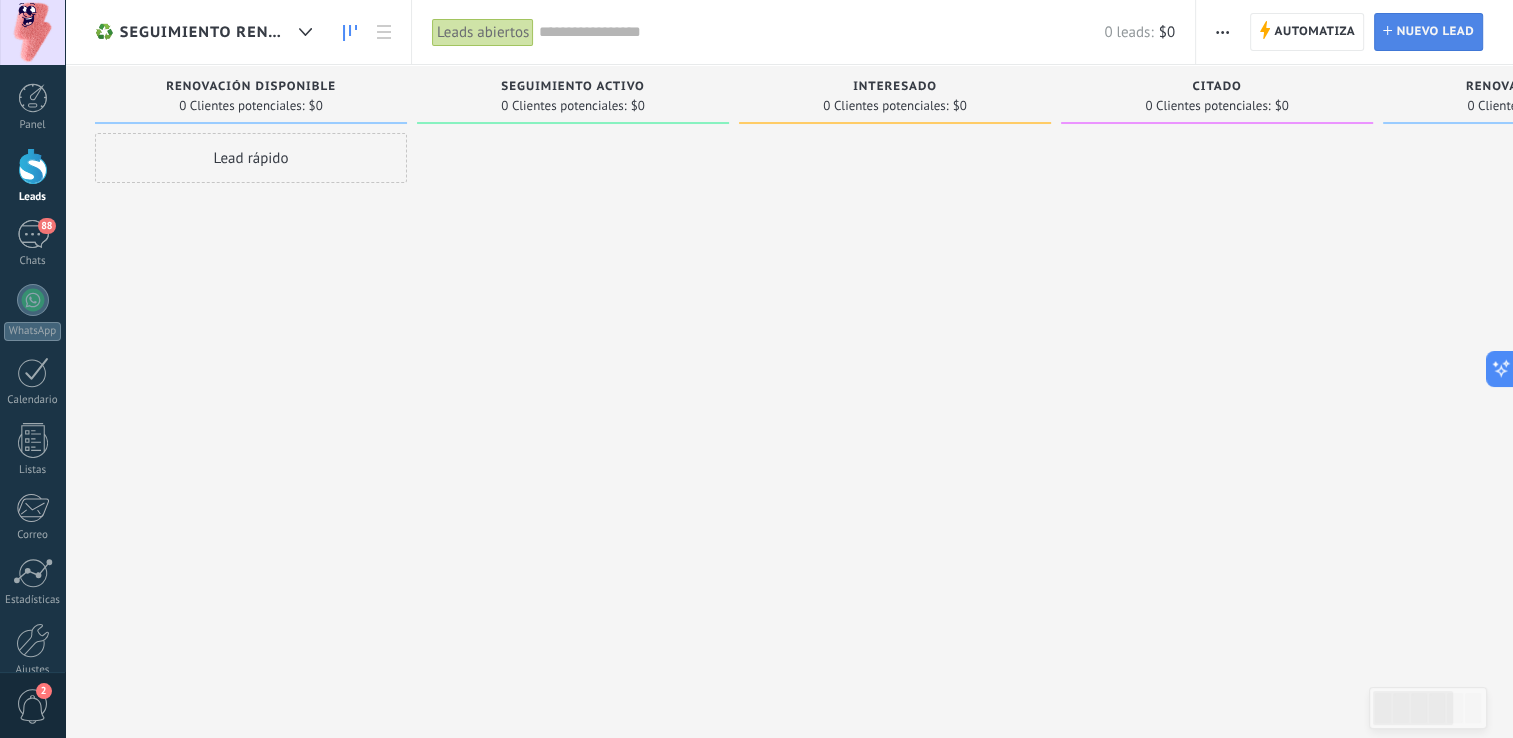 click on "Nuevo lead" at bounding box center [1435, 32] 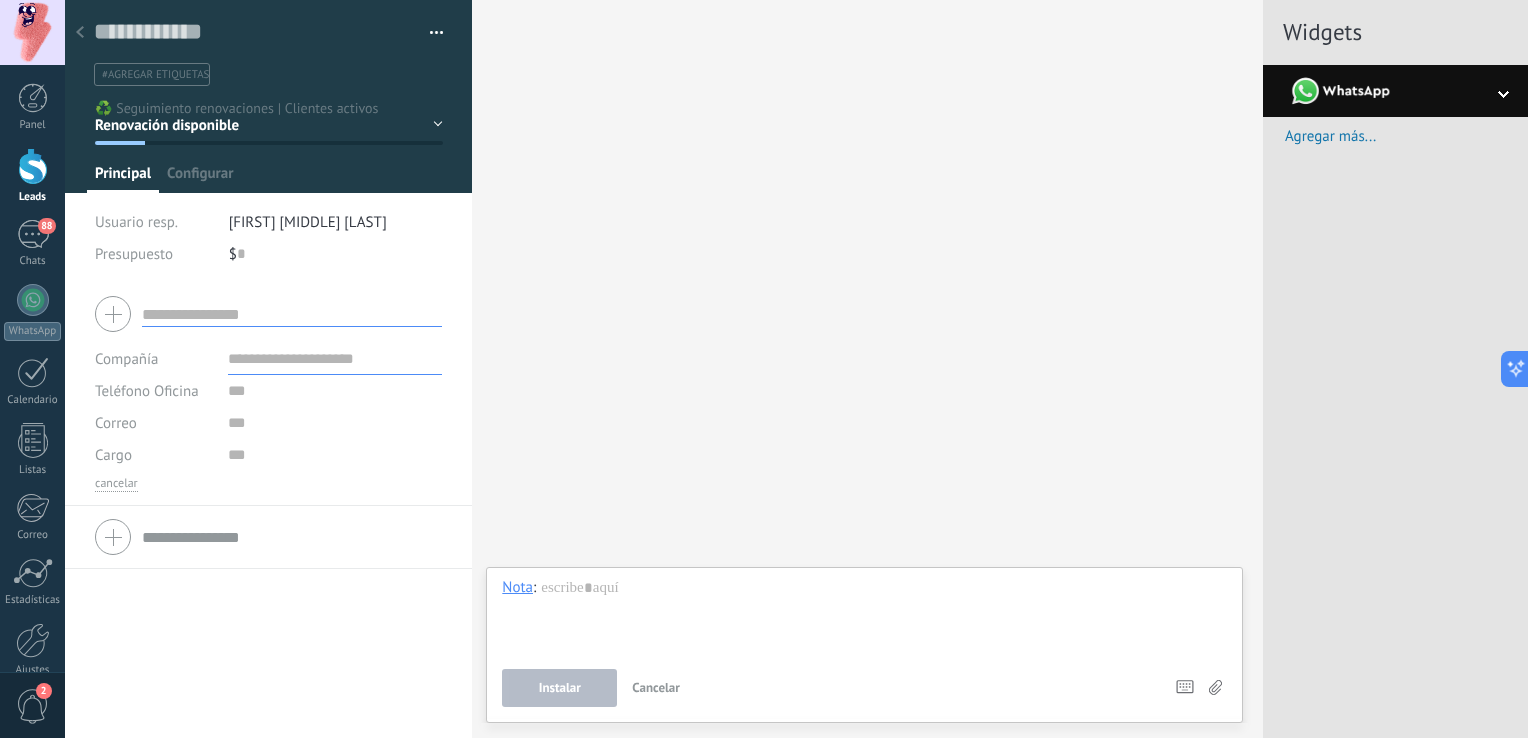 click at bounding box center (292, 314) 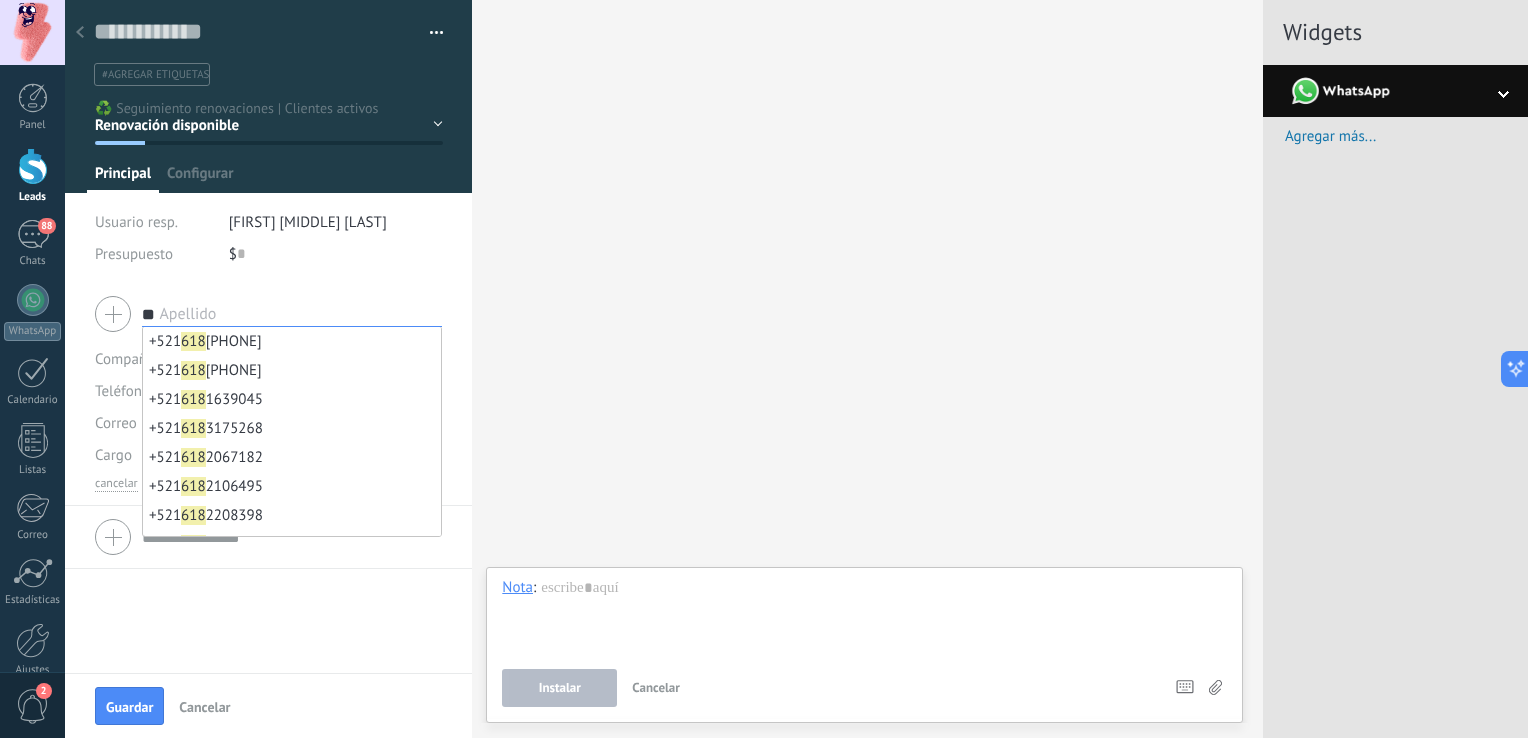 type on "*" 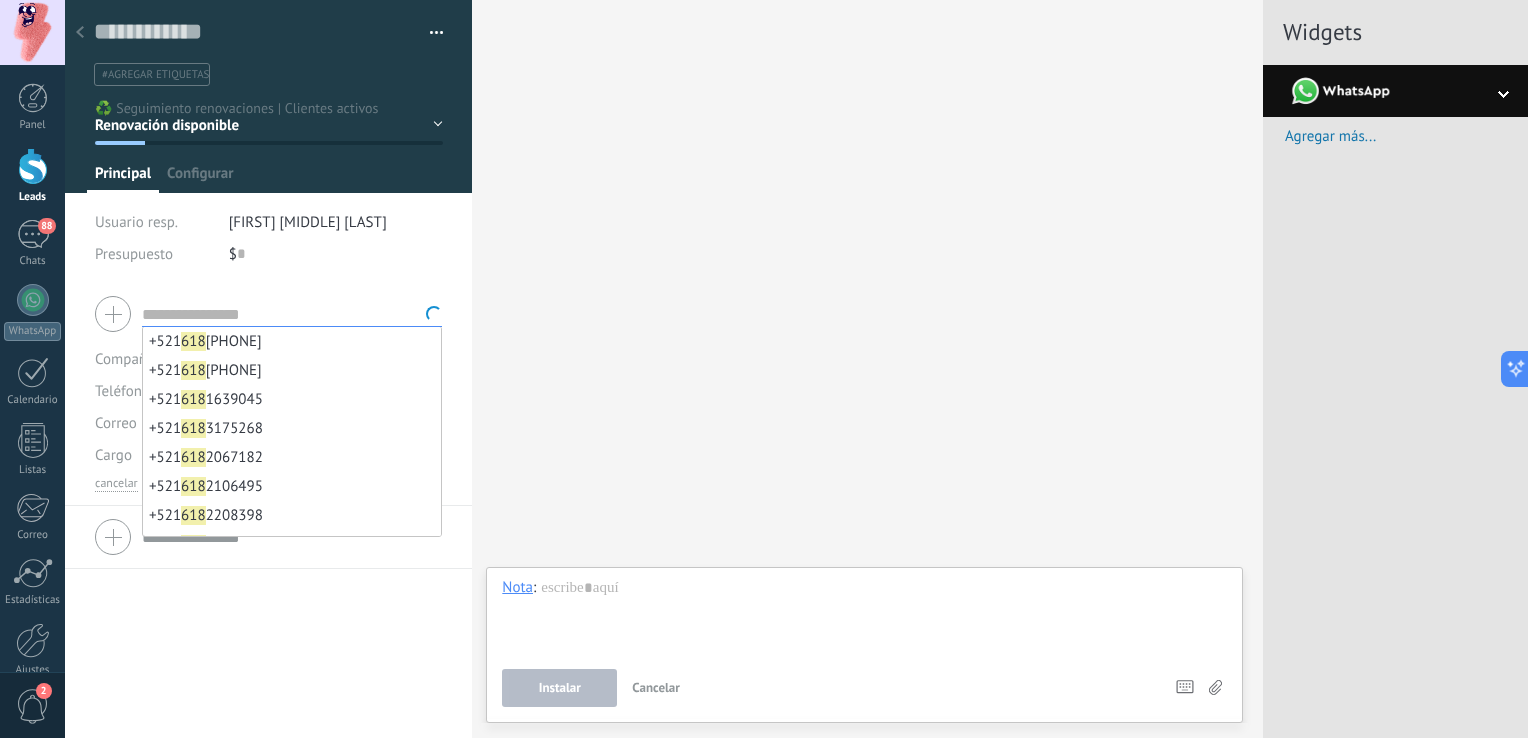 scroll, scrollTop: 0, scrollLeft: 0, axis: both 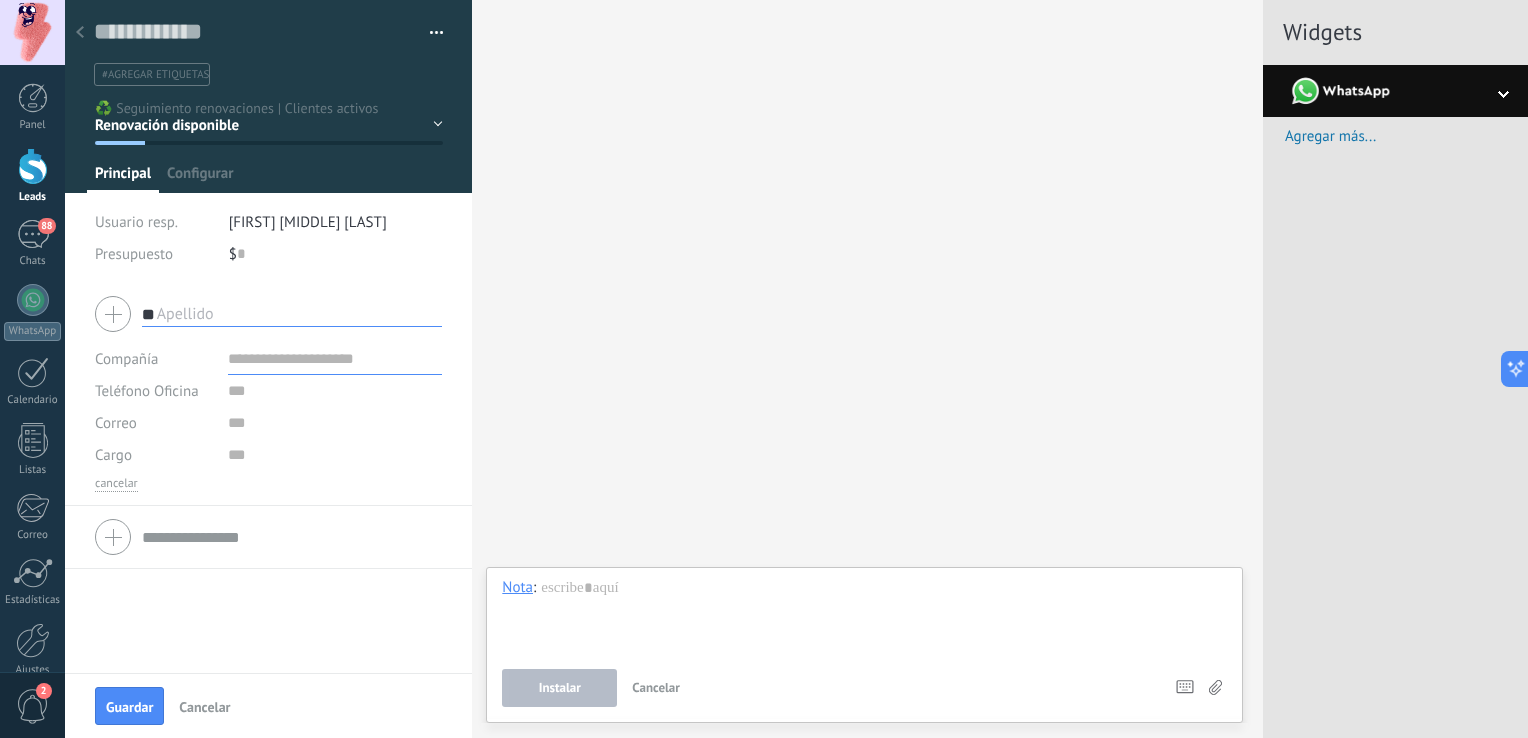 type on "*" 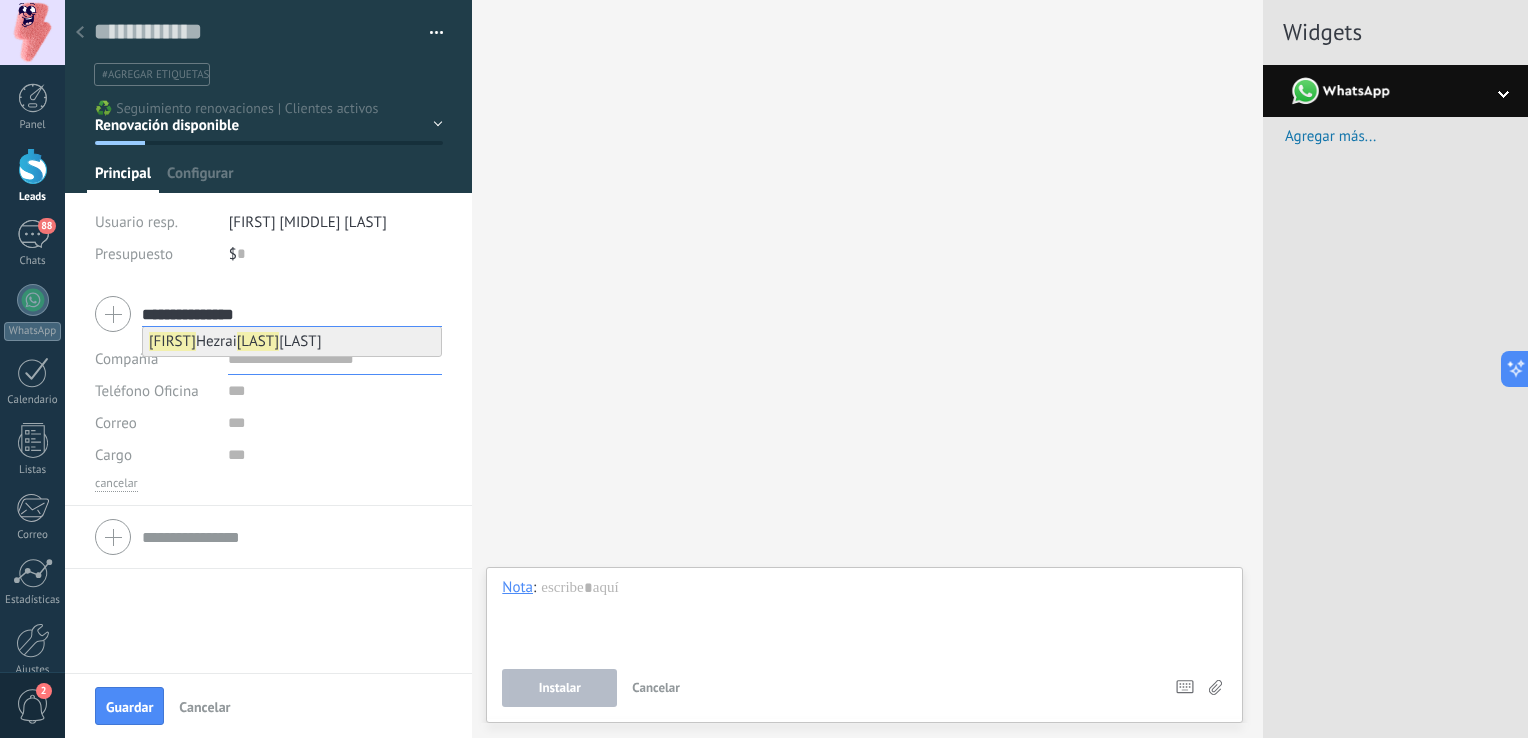 type on "**********" 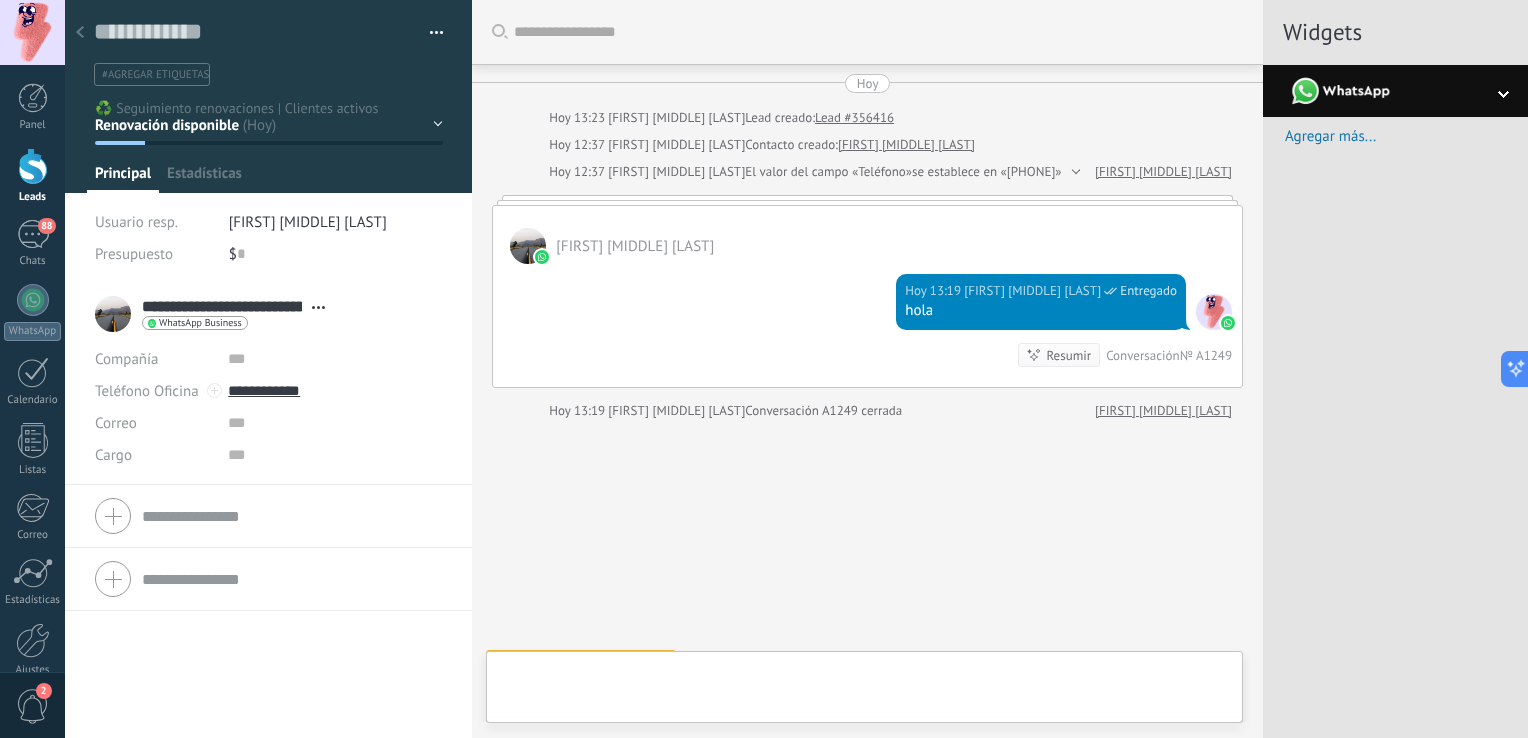scroll, scrollTop: 29, scrollLeft: 0, axis: vertical 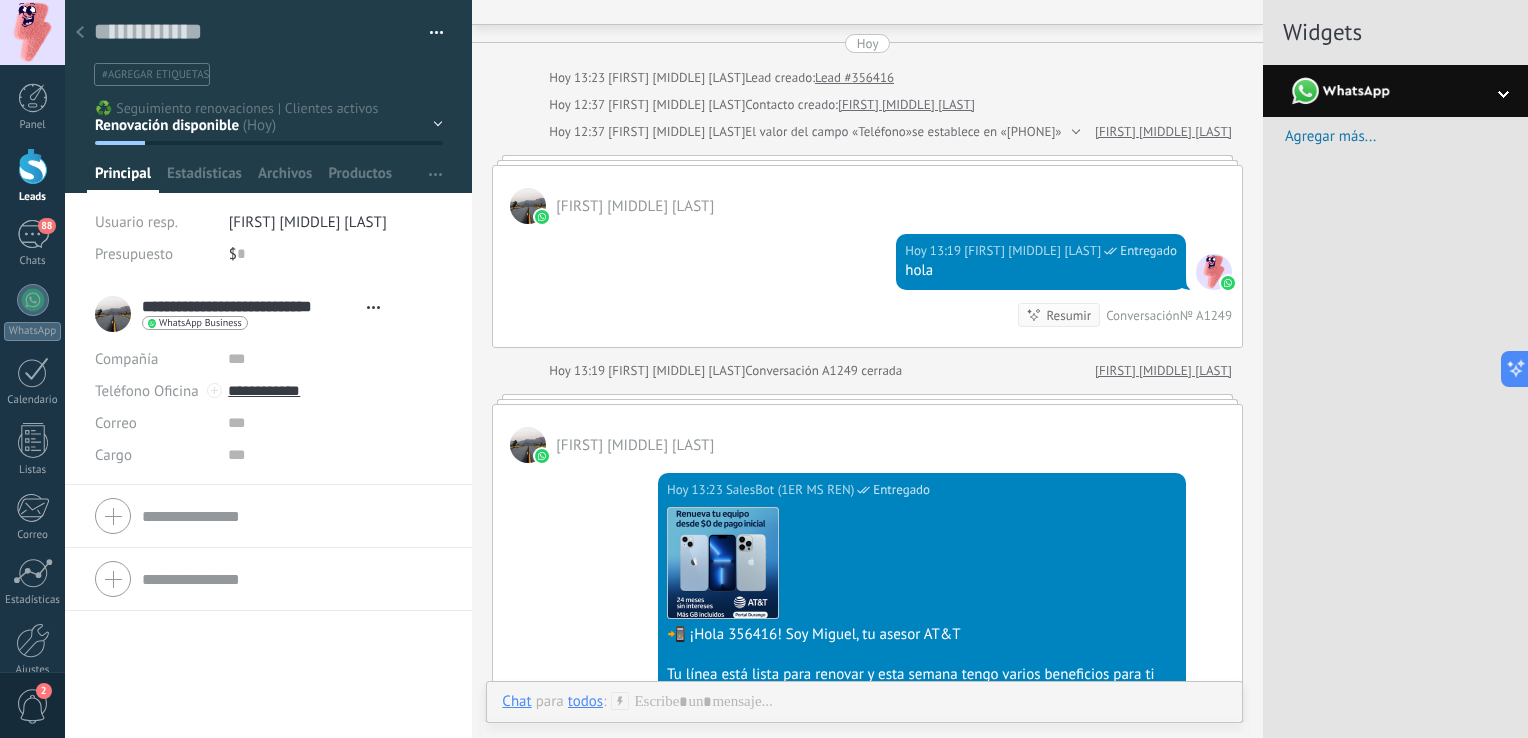 click at bounding box center [80, 33] 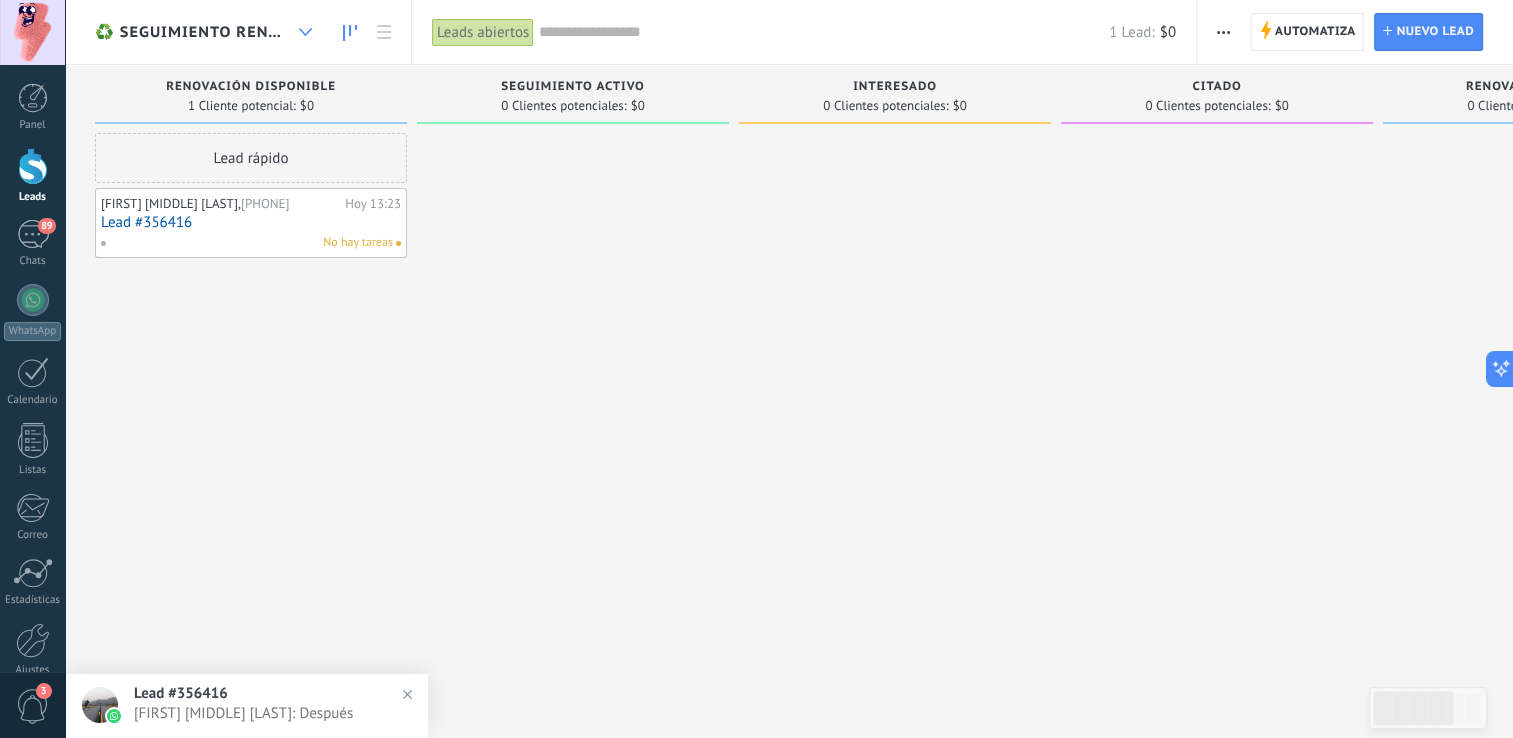 click at bounding box center [305, 32] 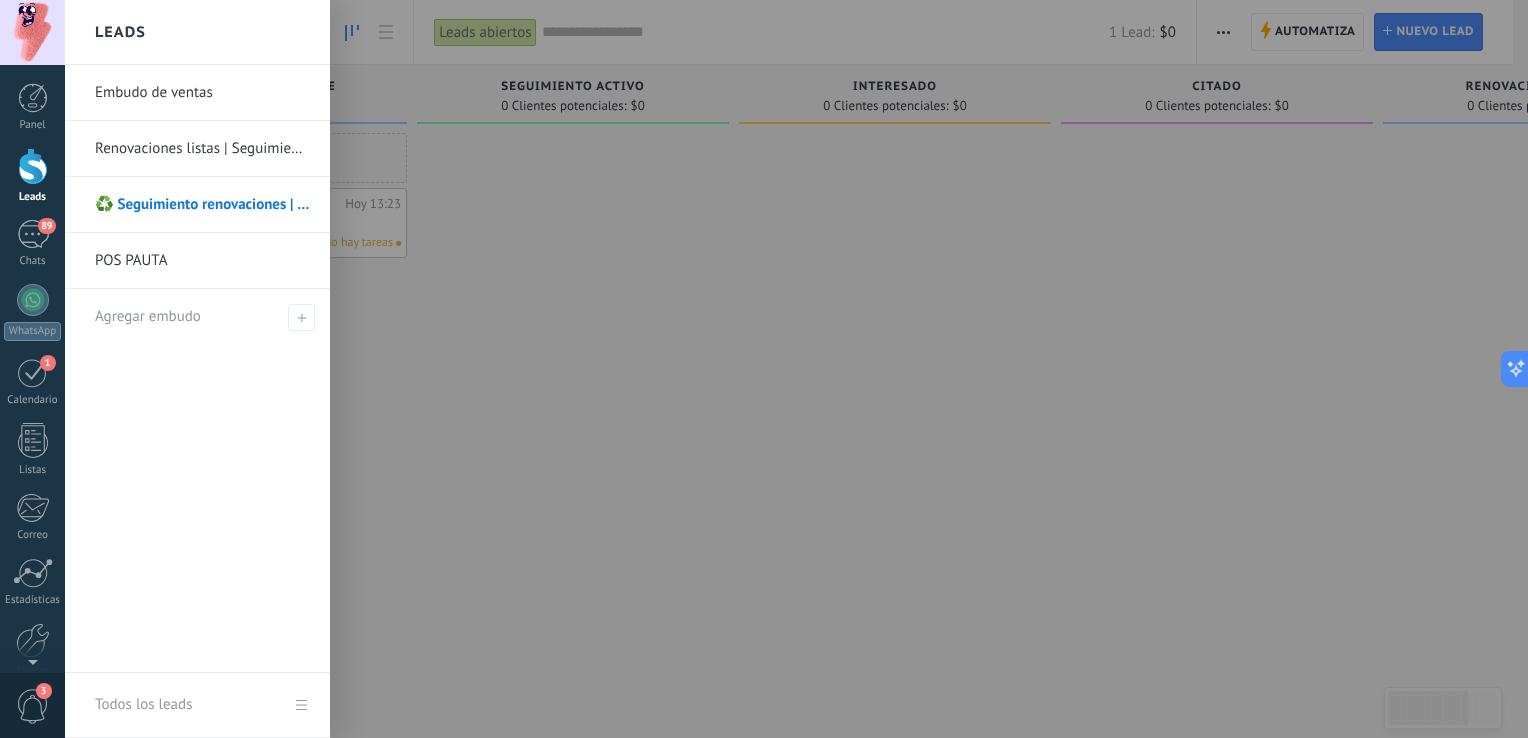click on "♻️ Seguimiento renovaciones | Clientes activos" at bounding box center (202, 205) 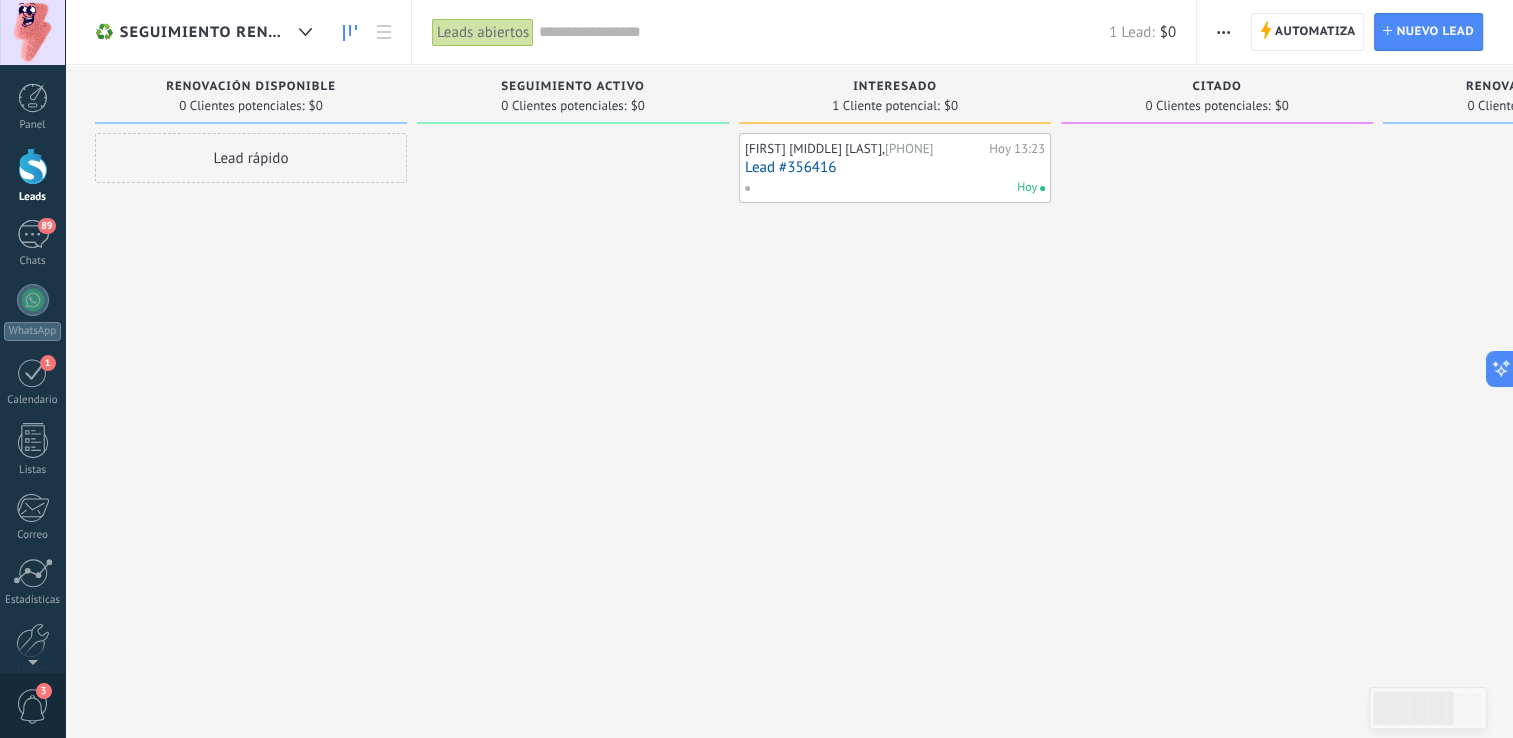 click on "[FIRST] [MIDDLE] [LAST], [PHONE] Hoy 13:23 Lead #356416 Hoy" at bounding box center [895, 168] 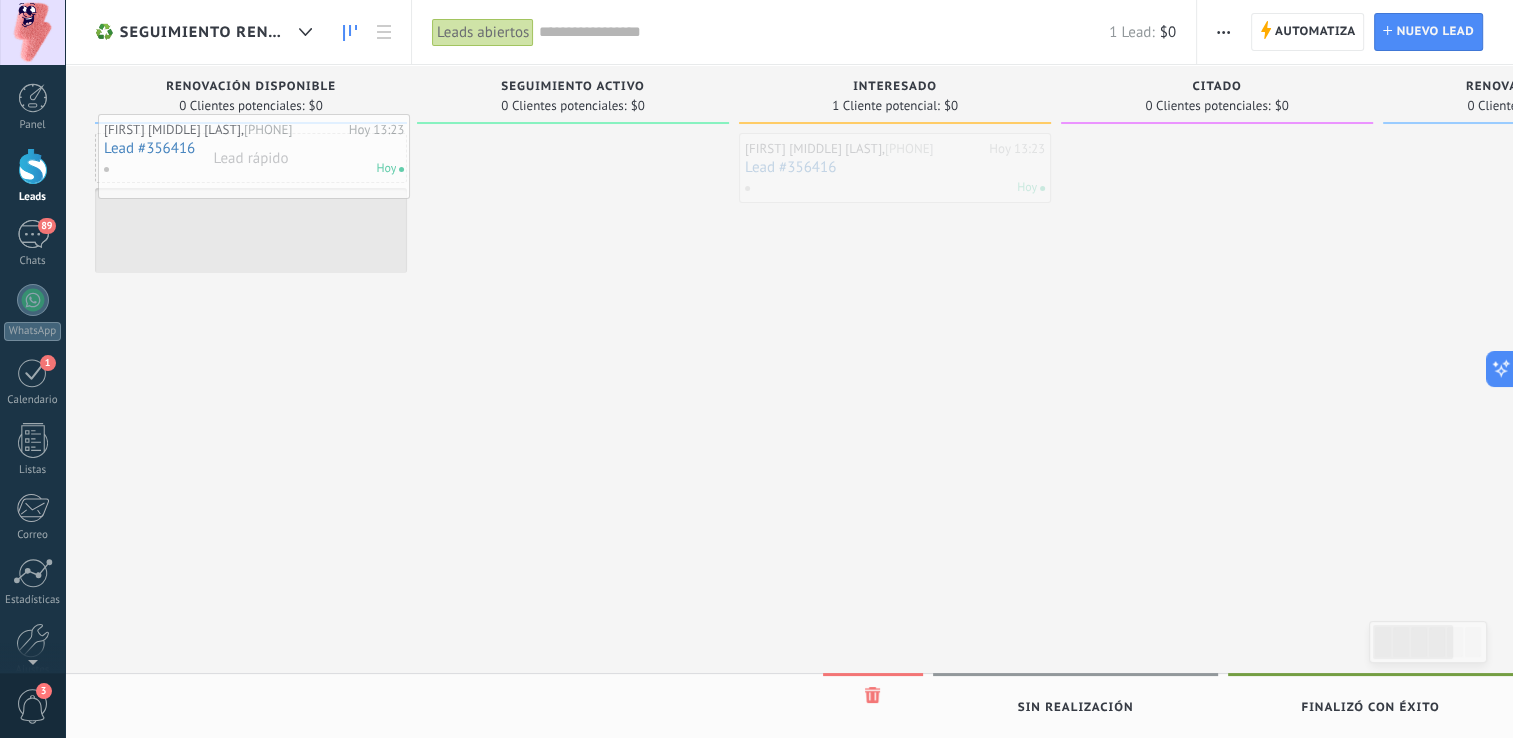 drag, startPoint x: 914, startPoint y: 201, endPoint x: 273, endPoint y: 184, distance: 641.2254 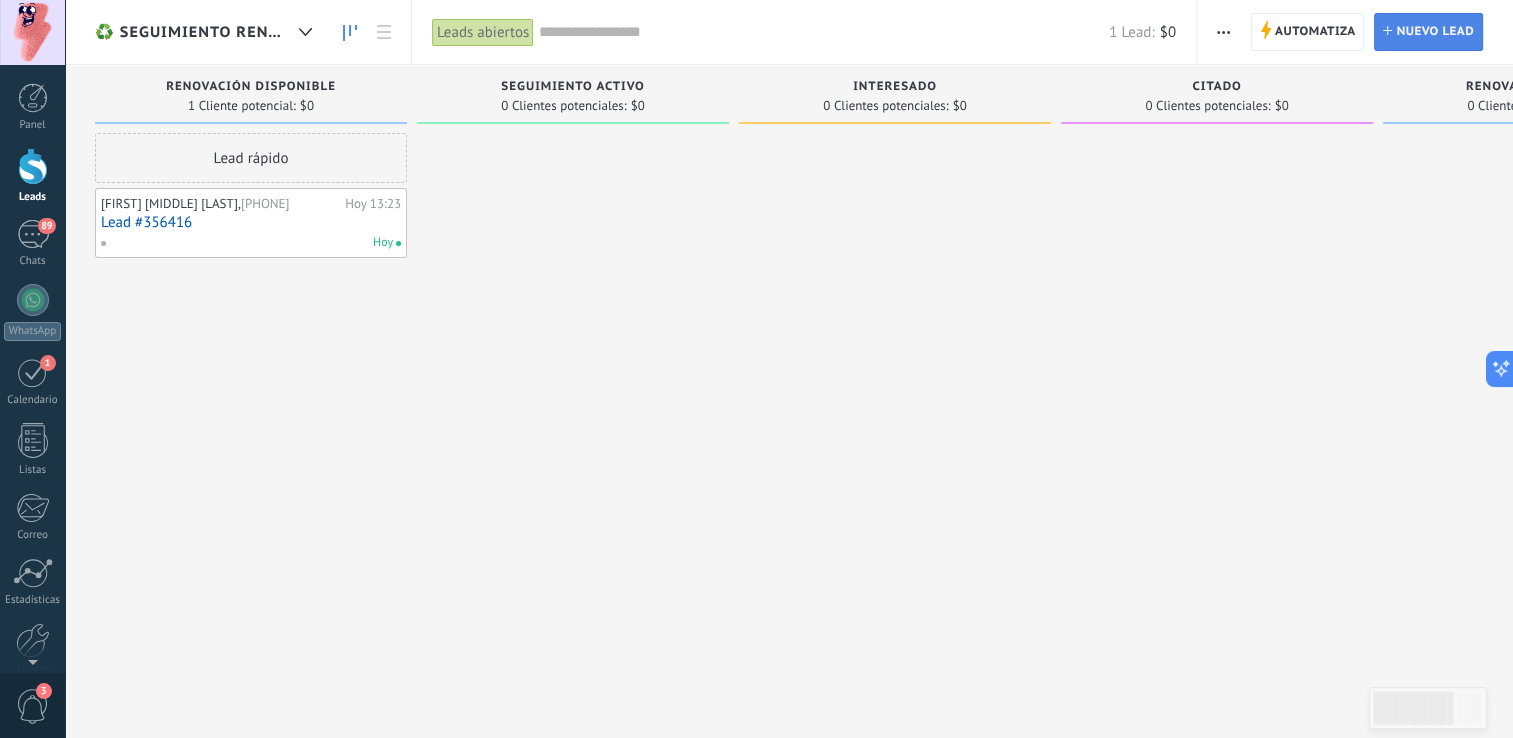 click on "Nuevo lead" at bounding box center (1435, 32) 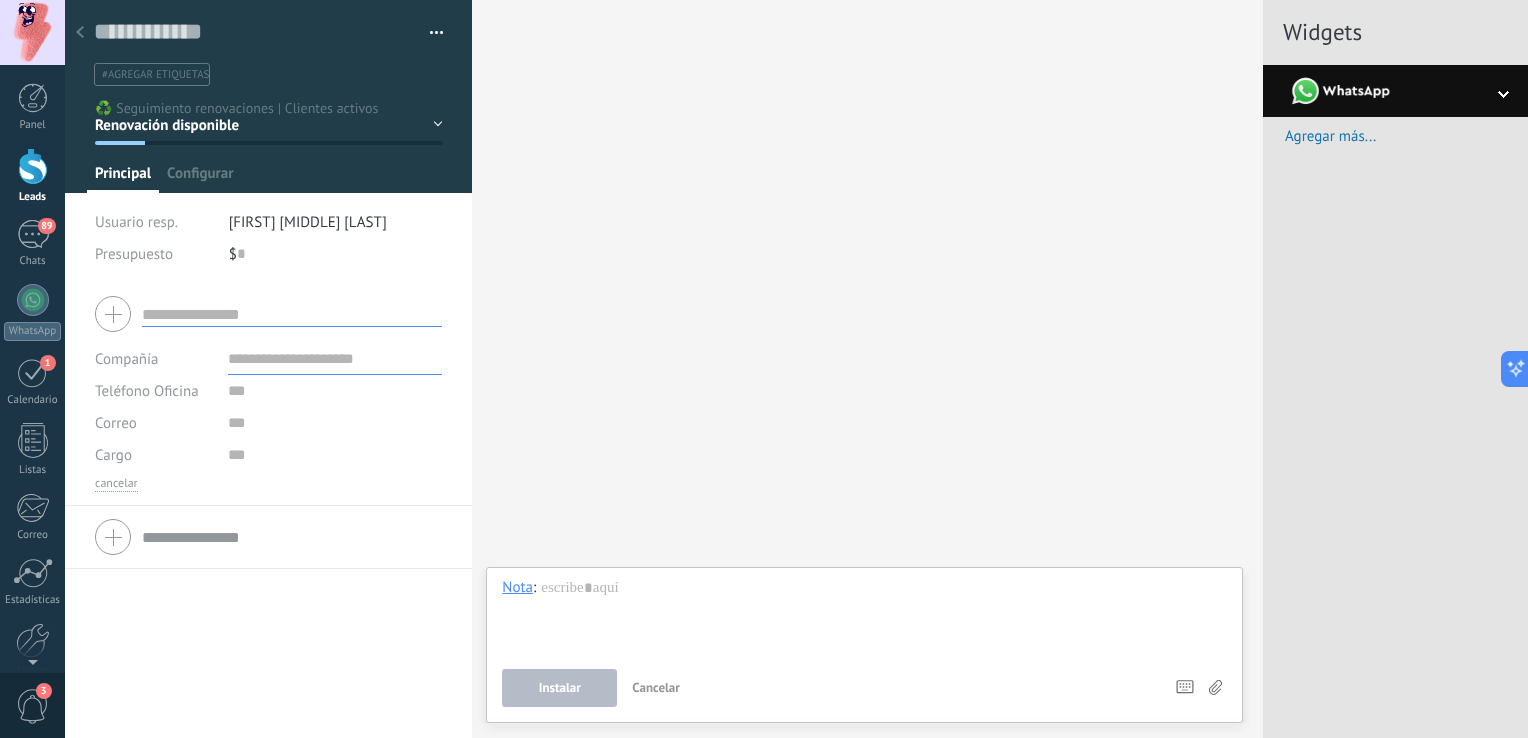 click at bounding box center [292, 314] 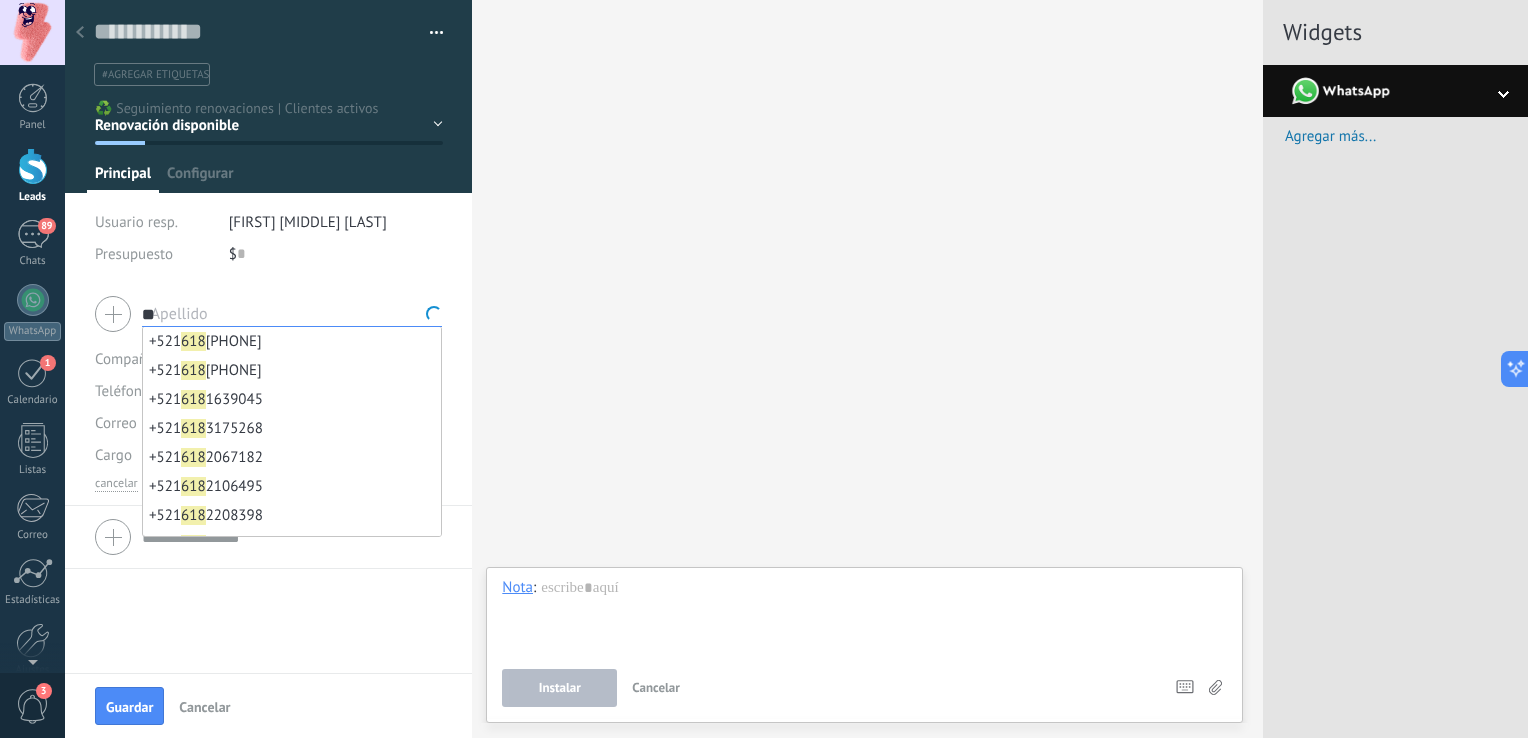 type on "*" 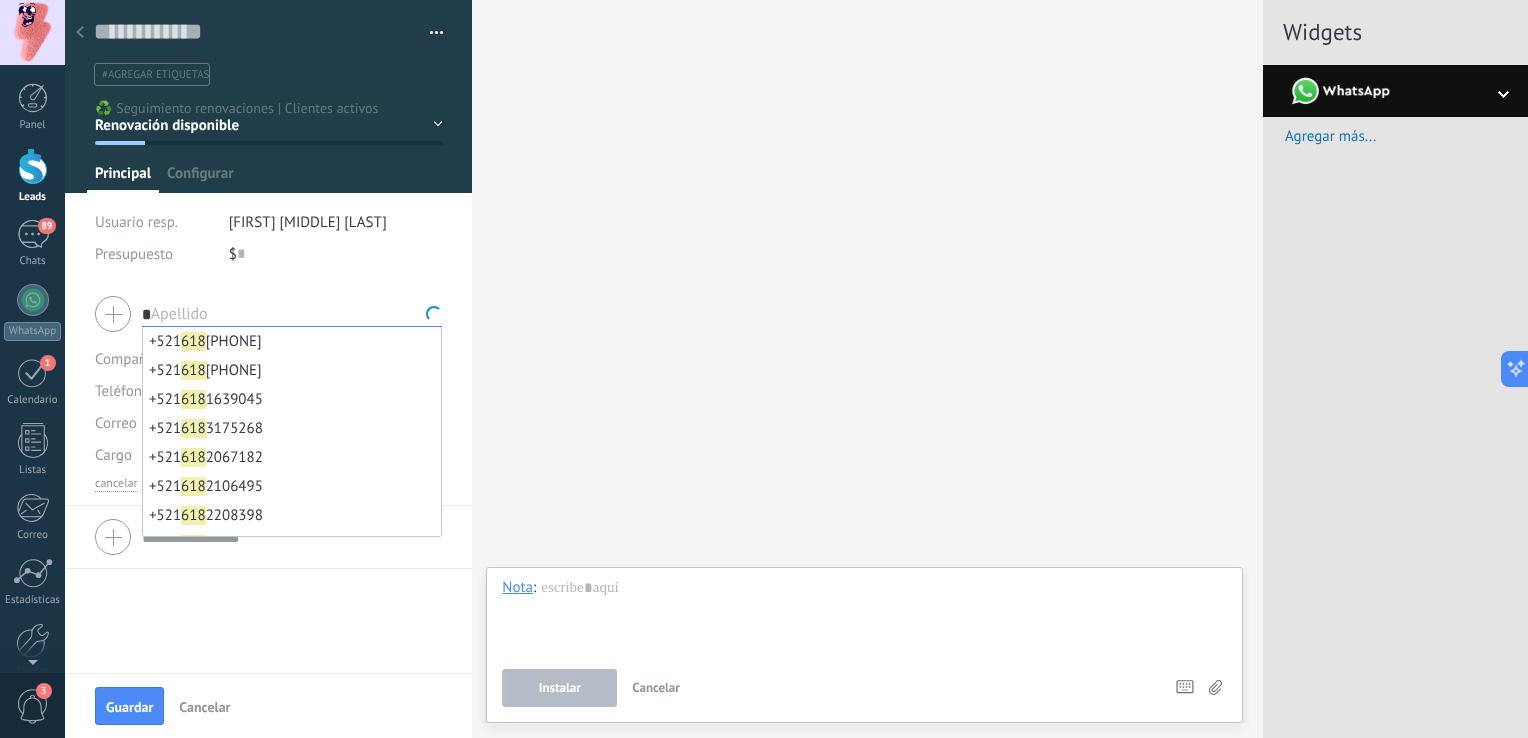 type 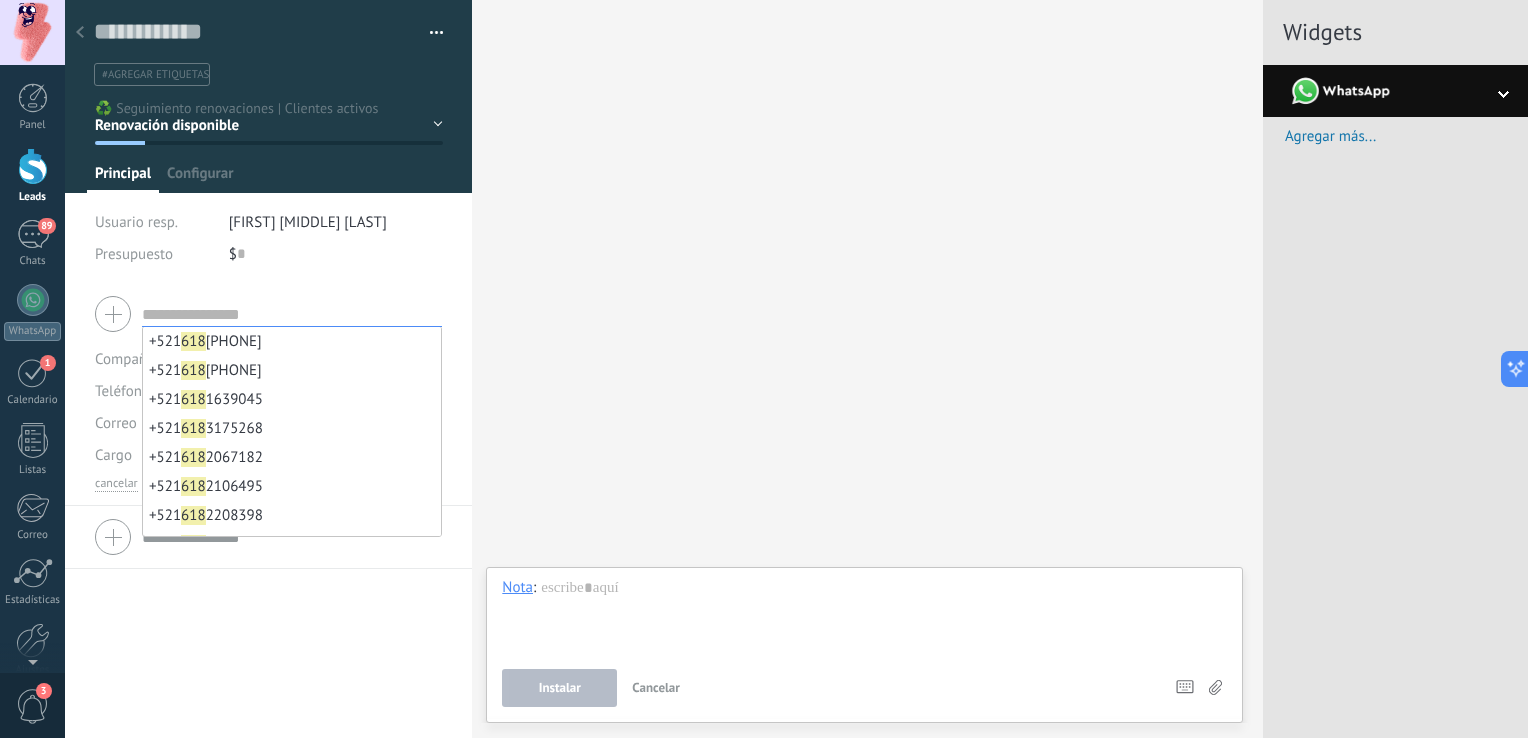 click on "Usuario resp. [FIRST] [MIDDLE] [LAST] Presupuesto
$
0" at bounding box center [269, 244] 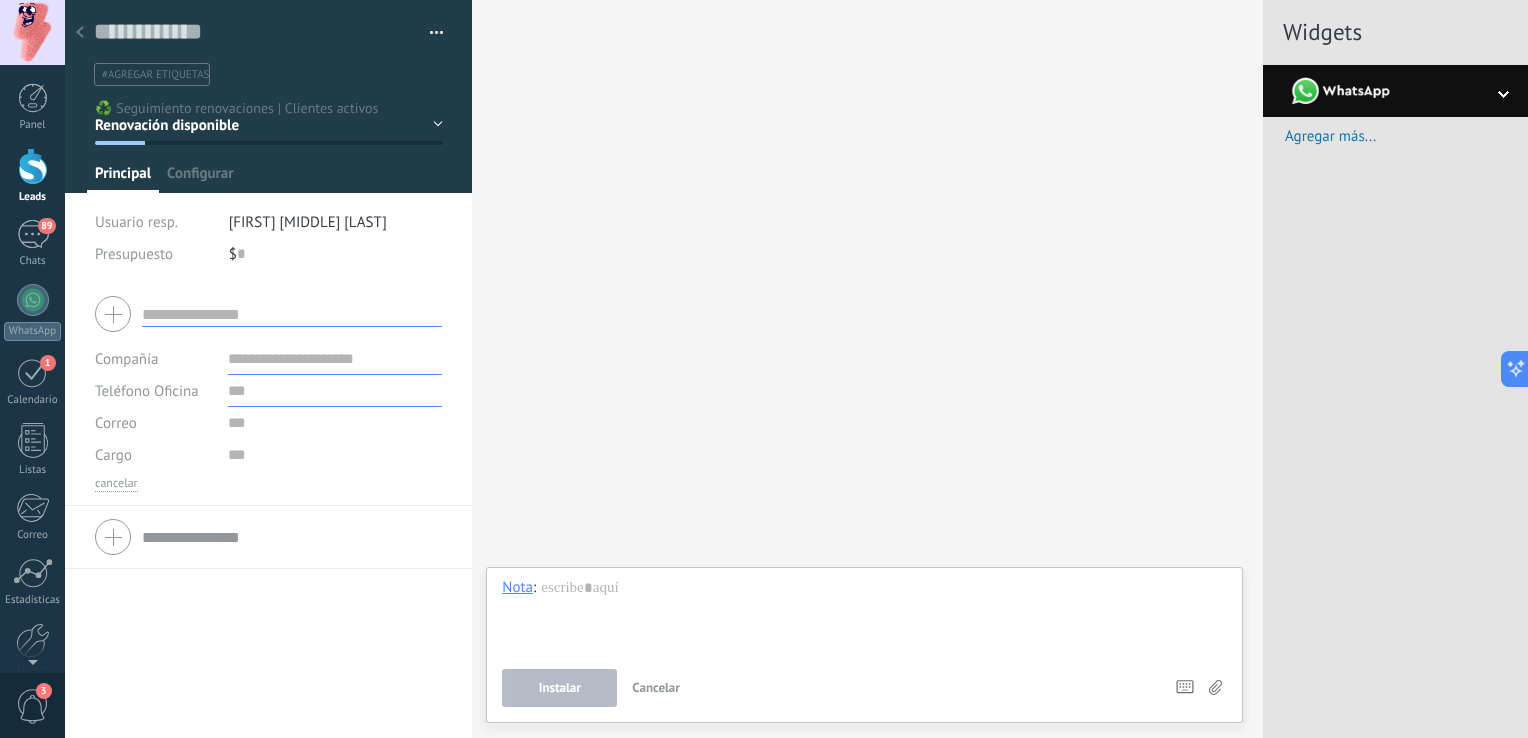 click at bounding box center (335, 391) 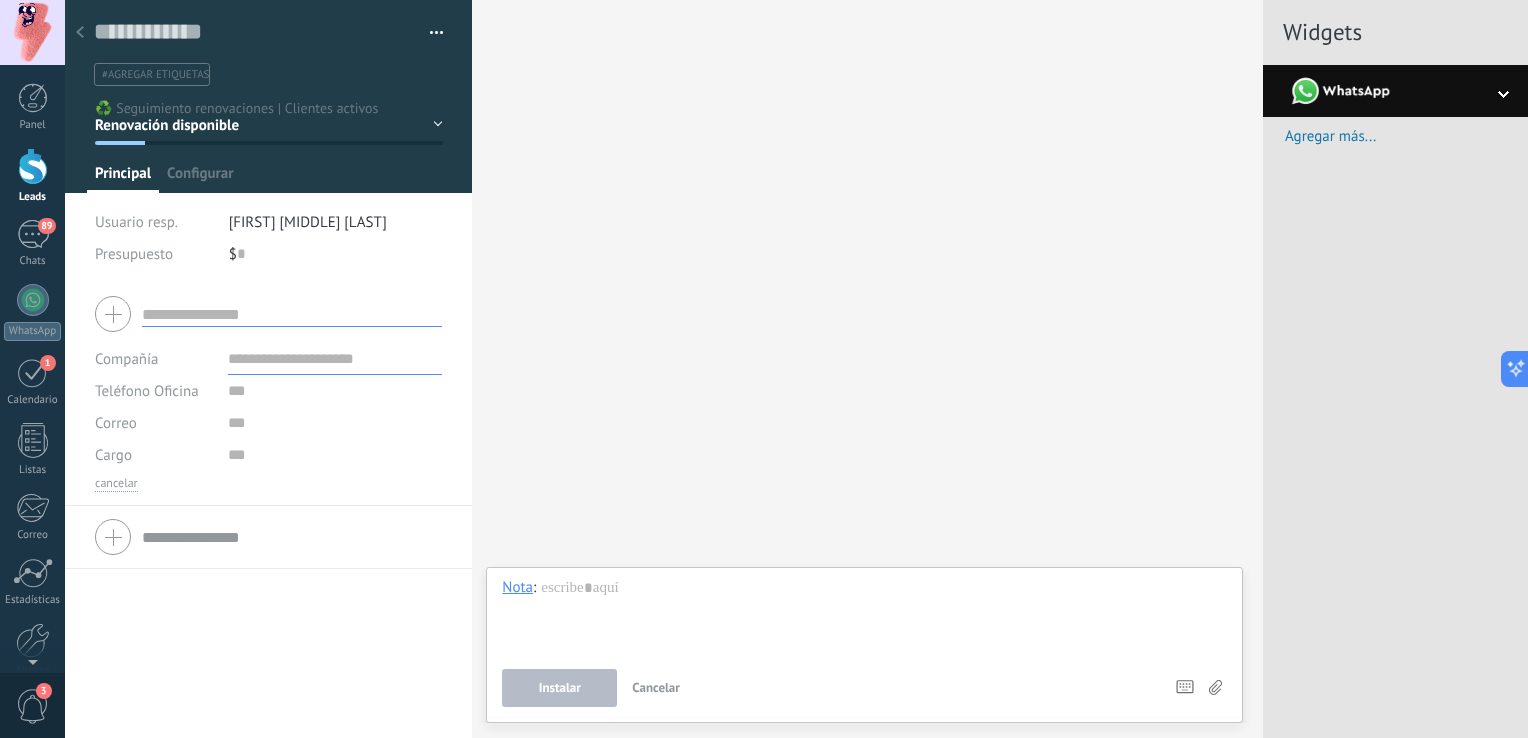 click 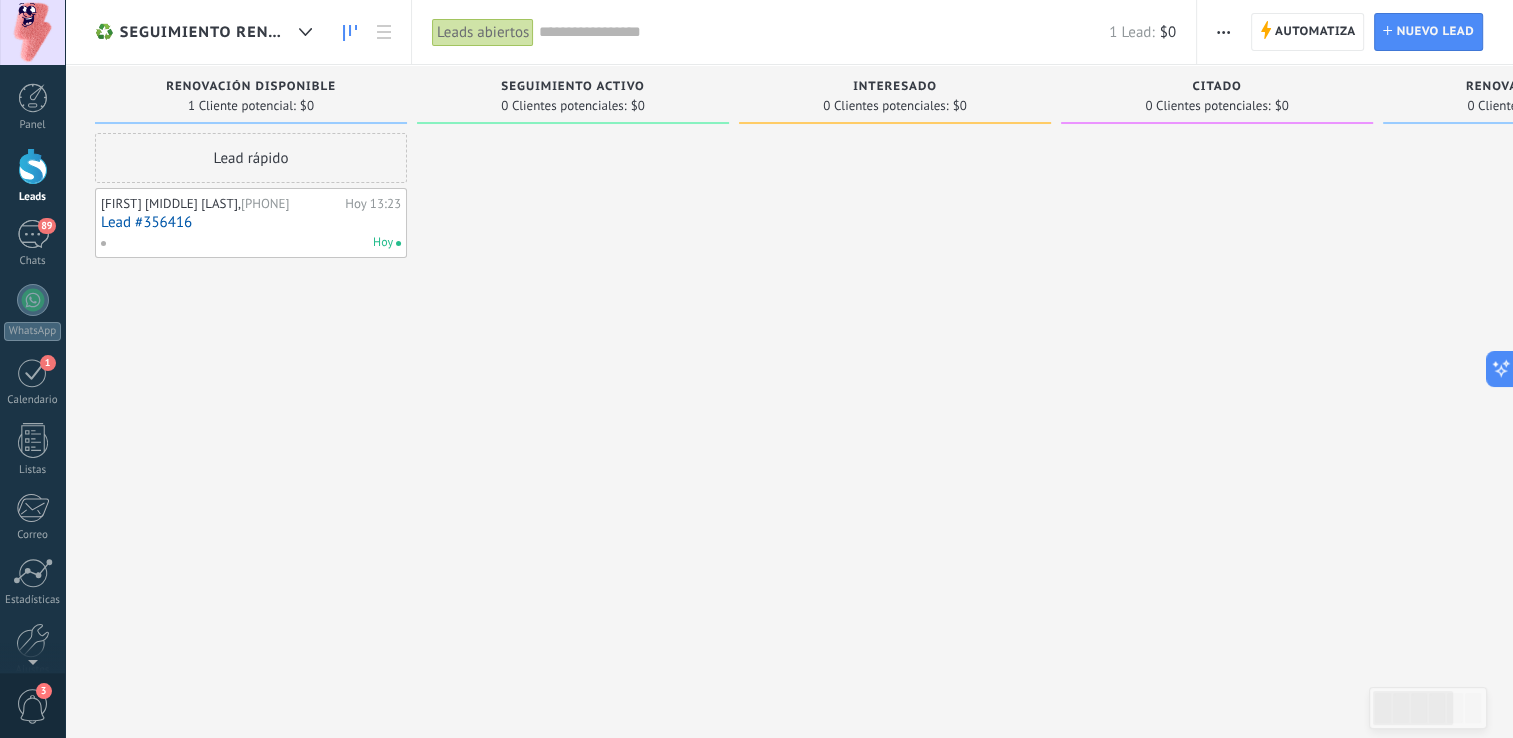 click at bounding box center (1223, 32) 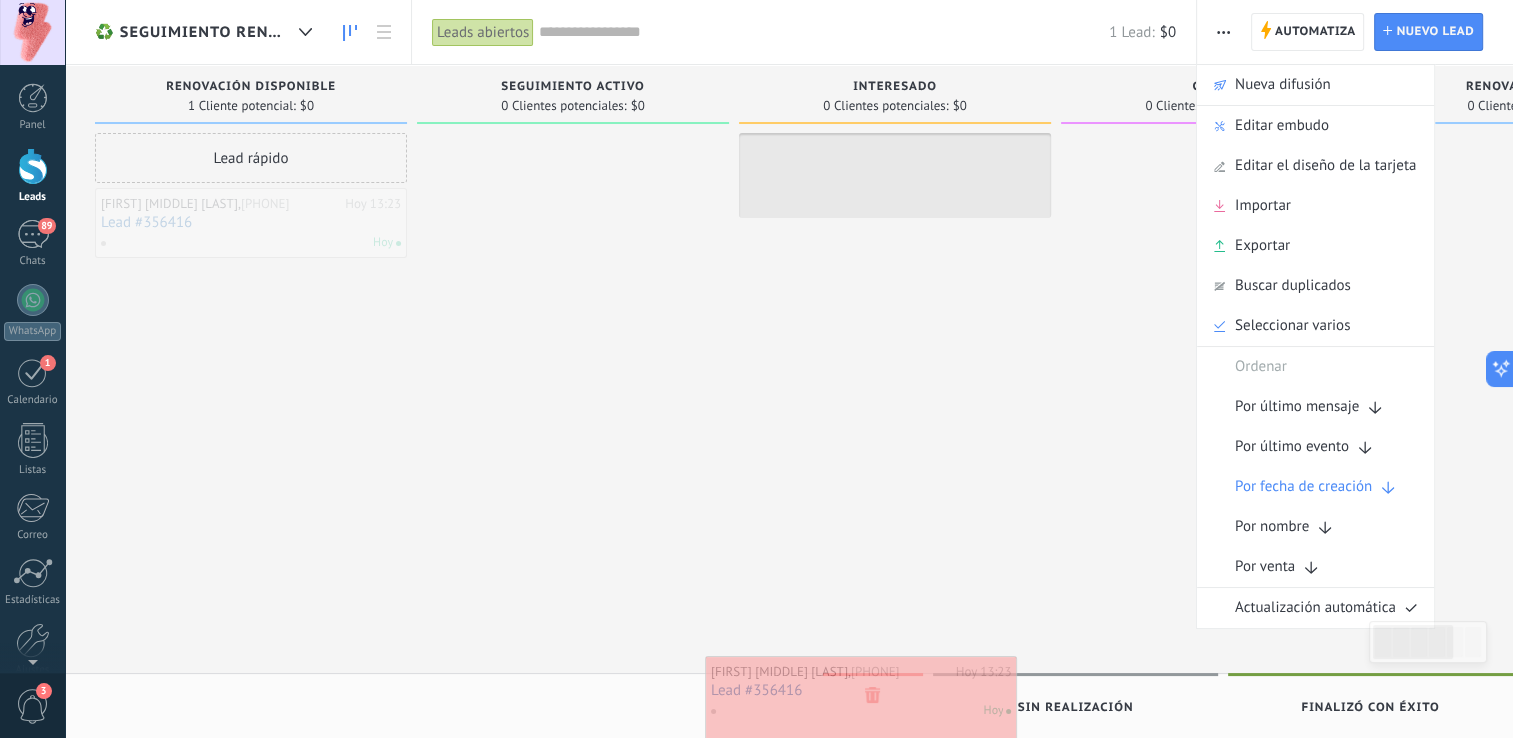 drag, startPoint x: 297, startPoint y: 240, endPoint x: 907, endPoint y: 708, distance: 768.8459 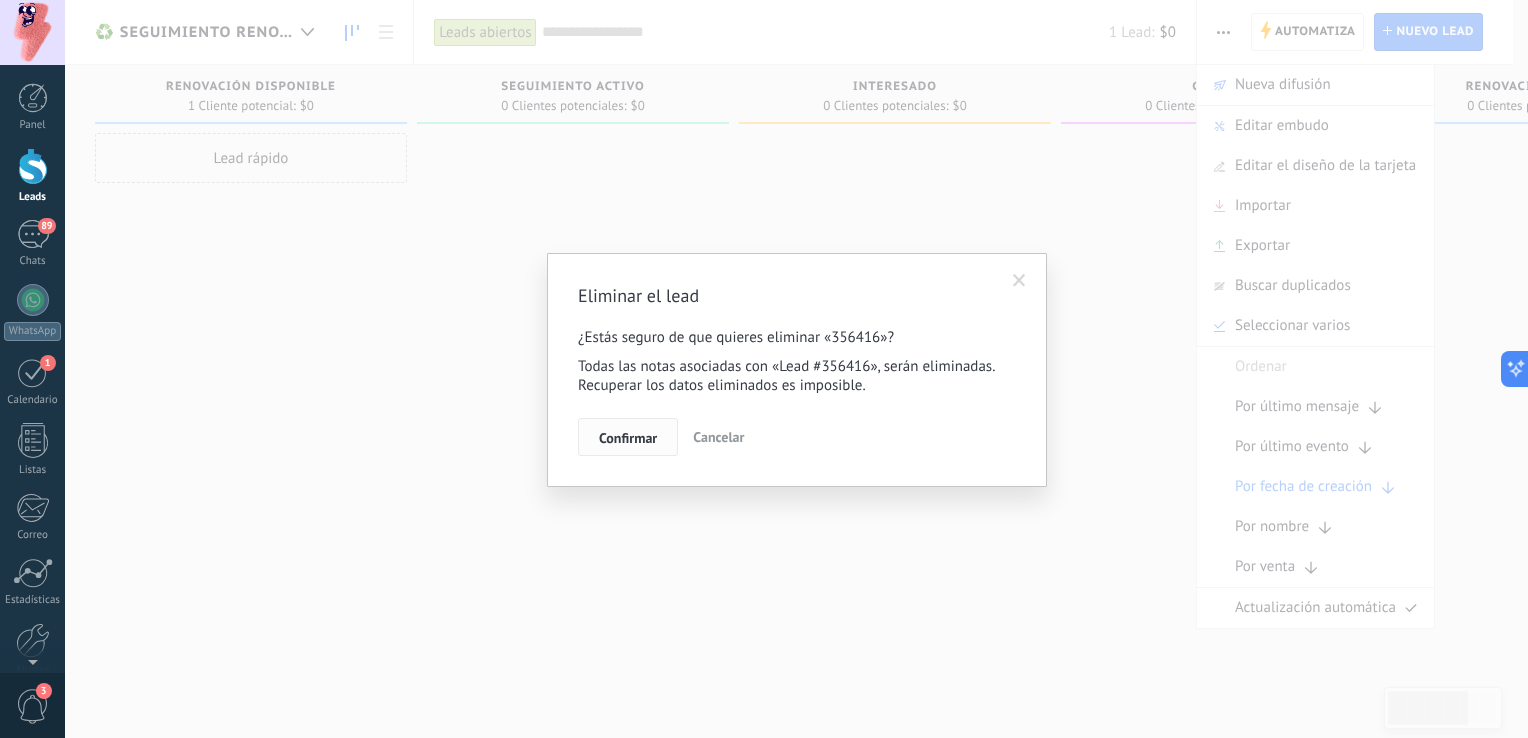 click on "Confirmar" at bounding box center (628, 437) 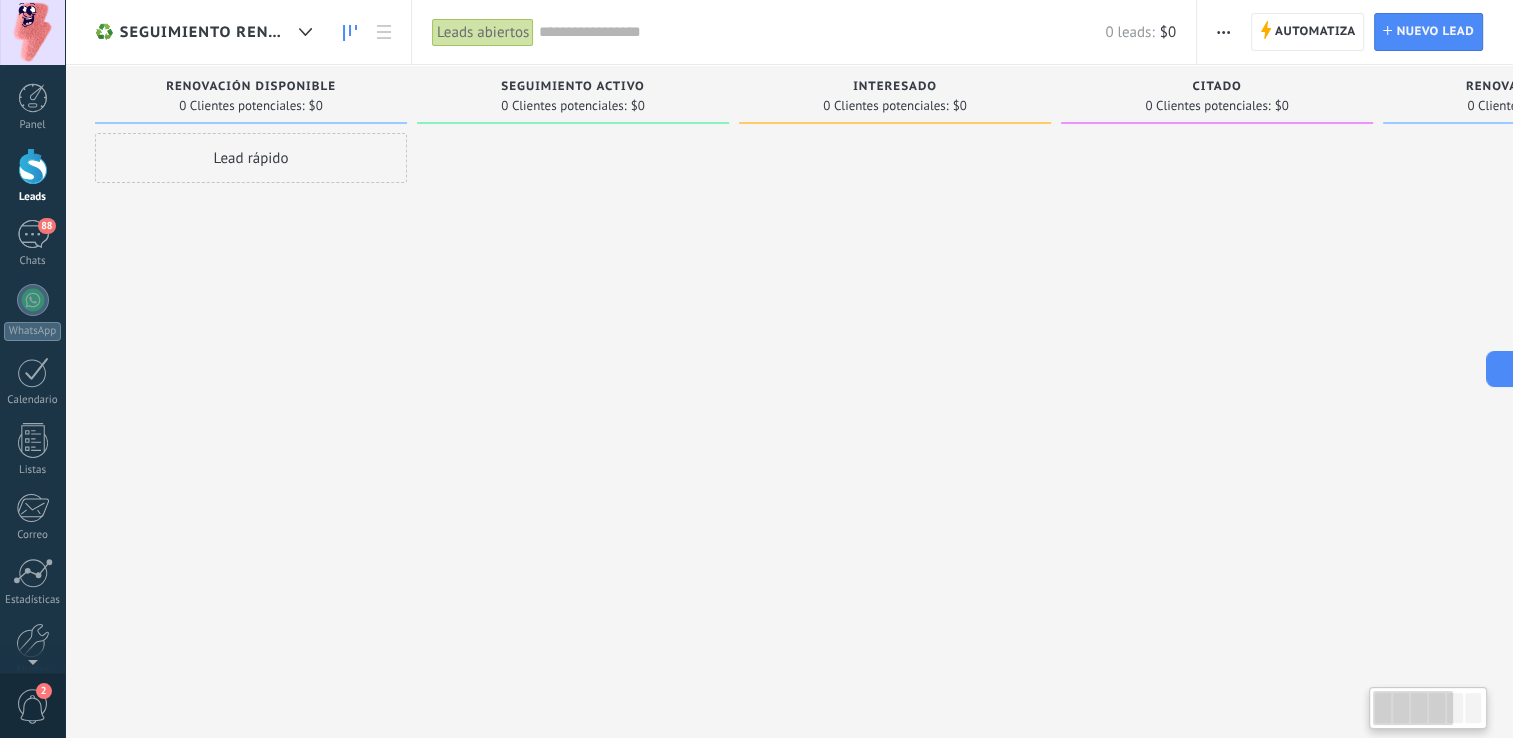click on "Lead rápido" at bounding box center (251, 158) 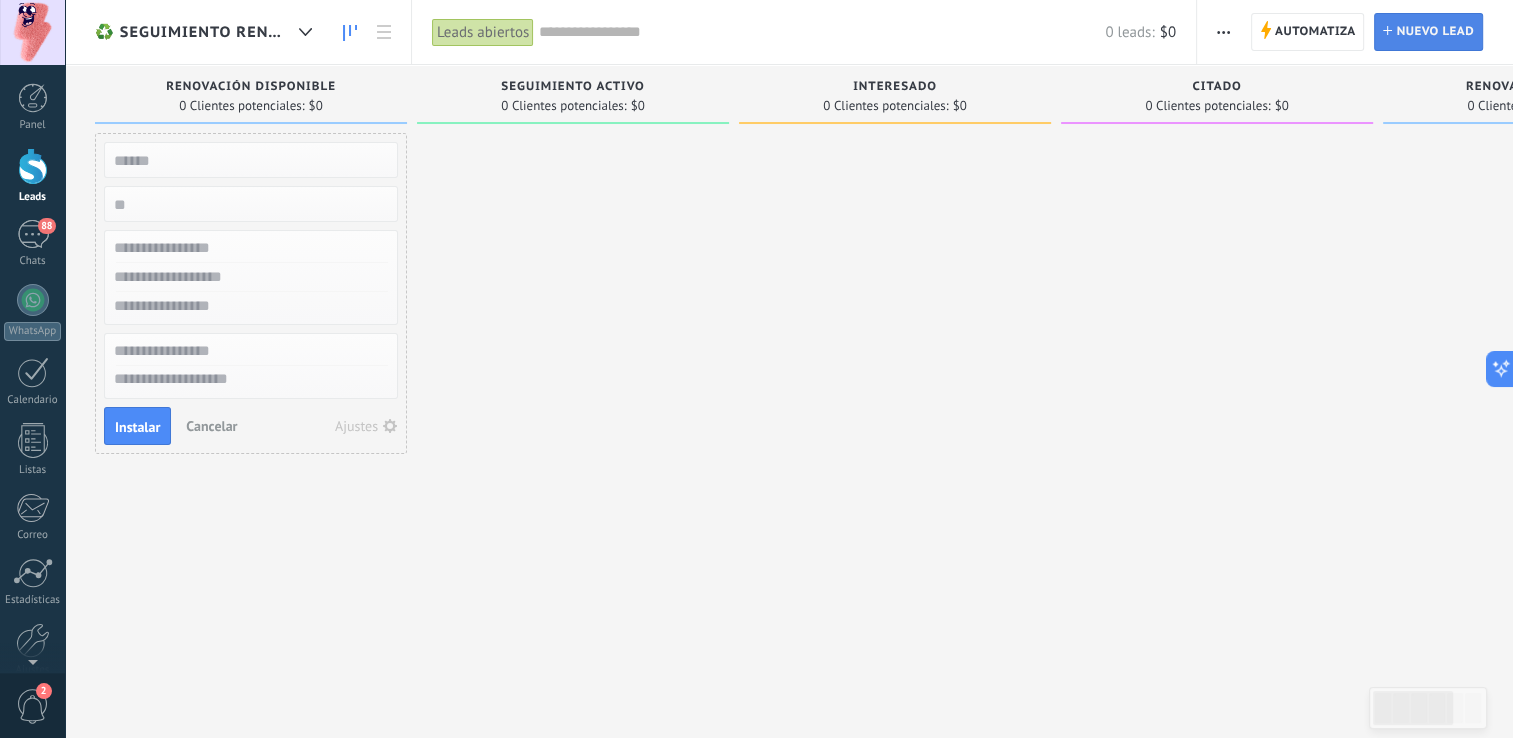 click on "Nuevo lead" at bounding box center [1435, 32] 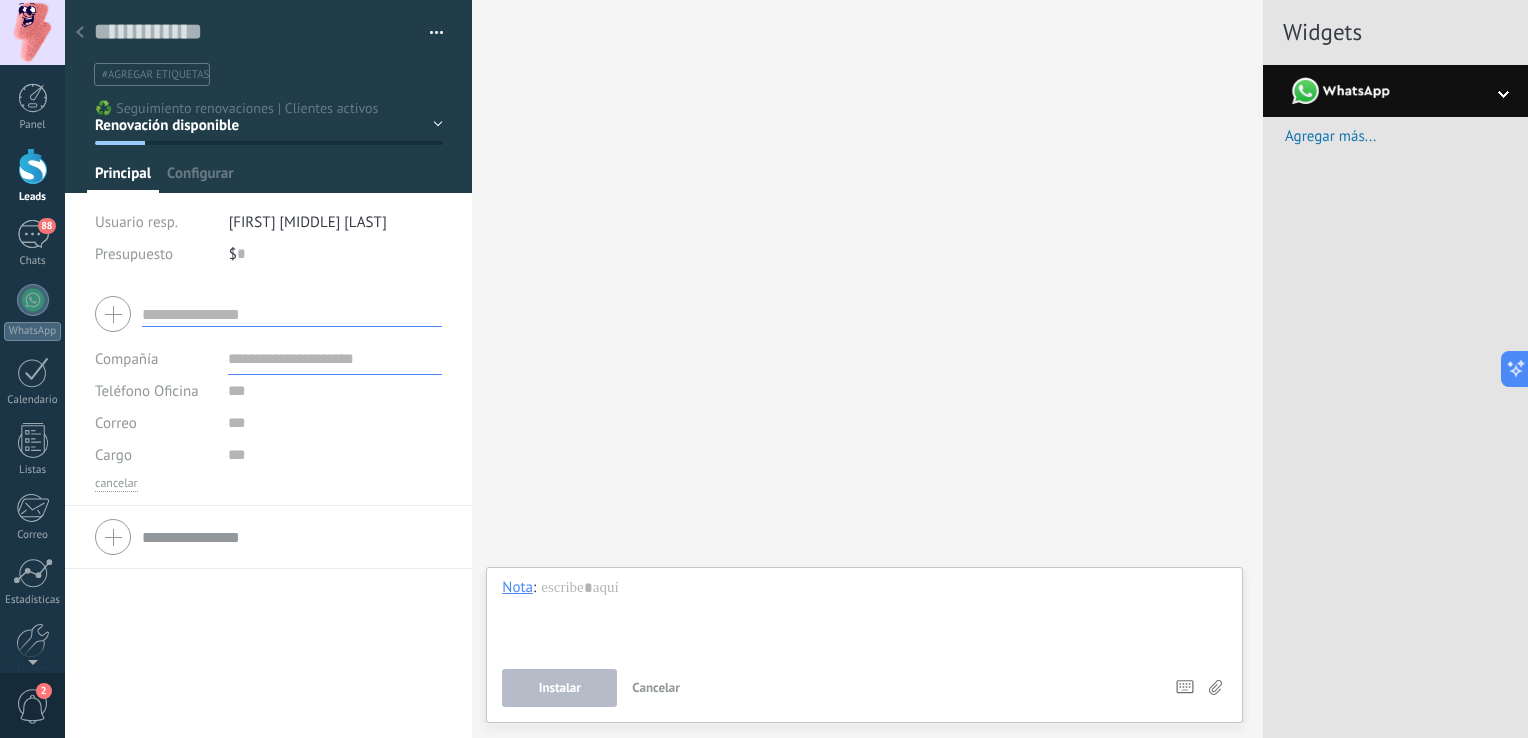 click at bounding box center (292, 314) 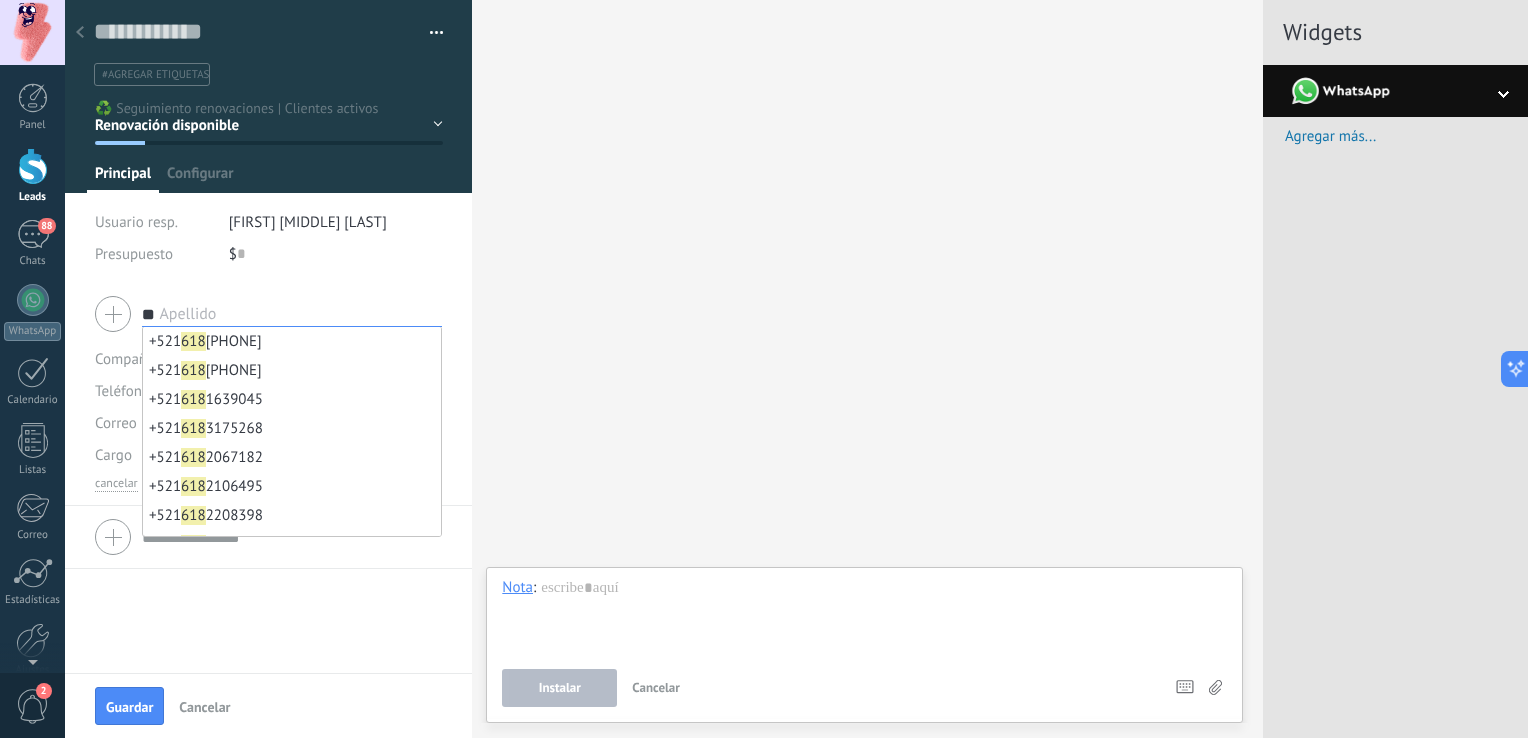 type on "*" 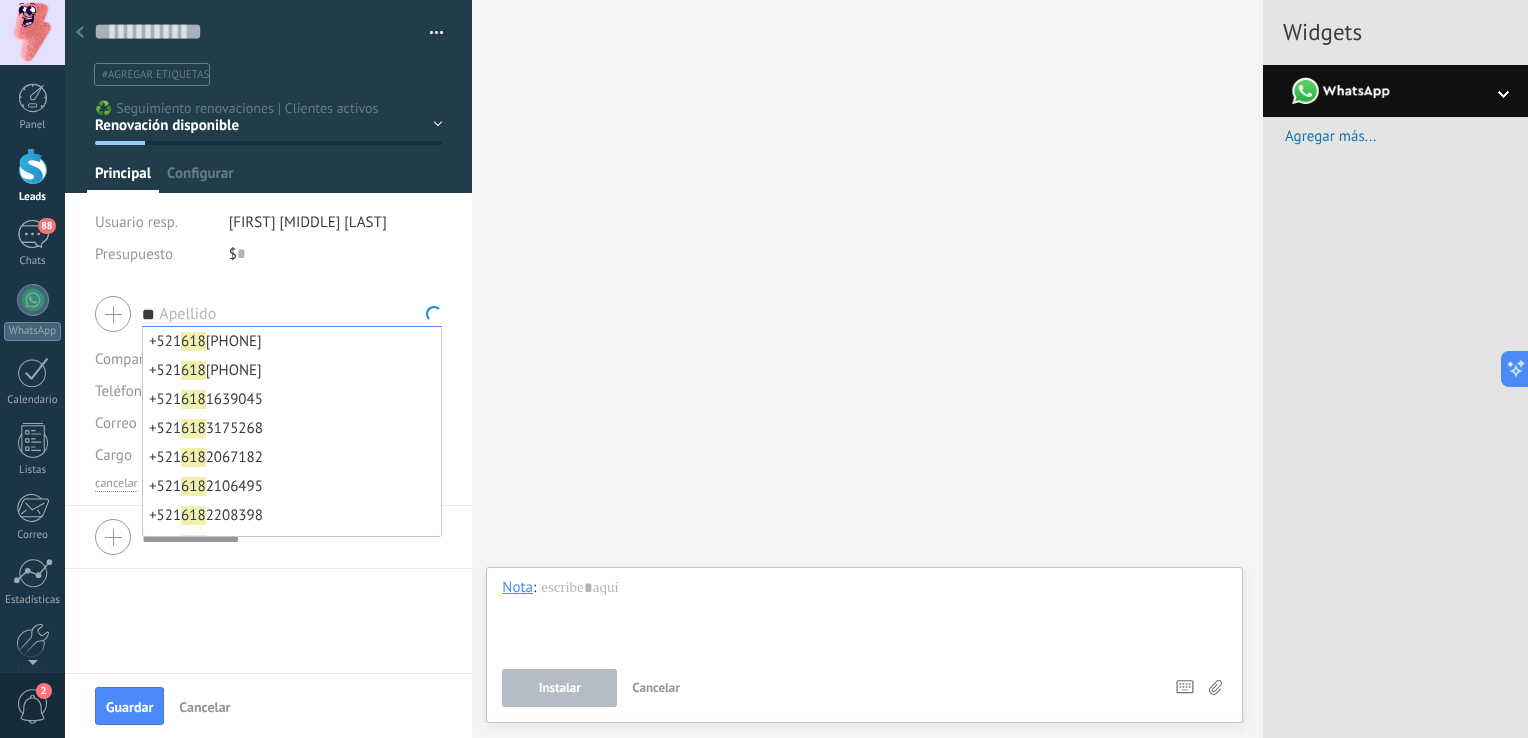 type on "*" 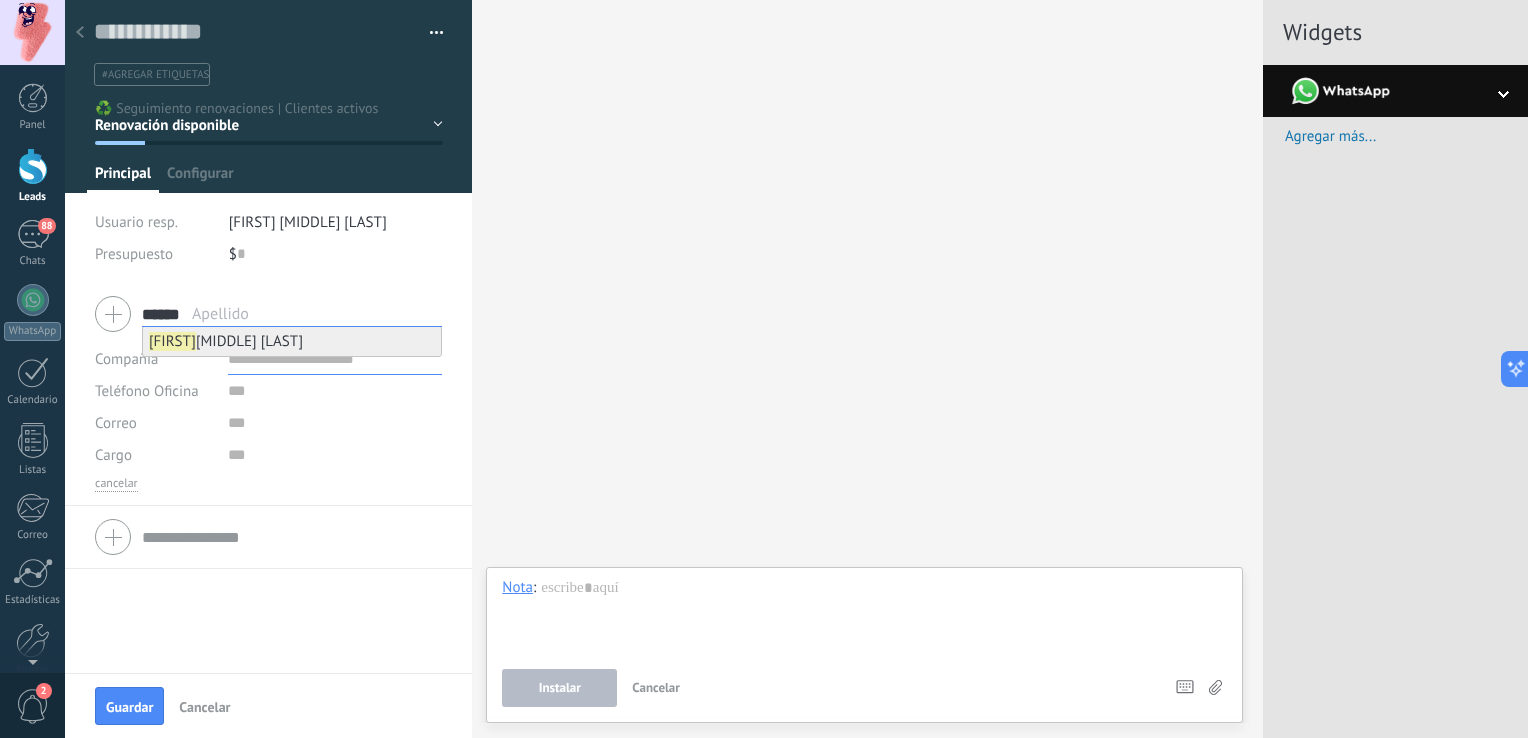type on "******" 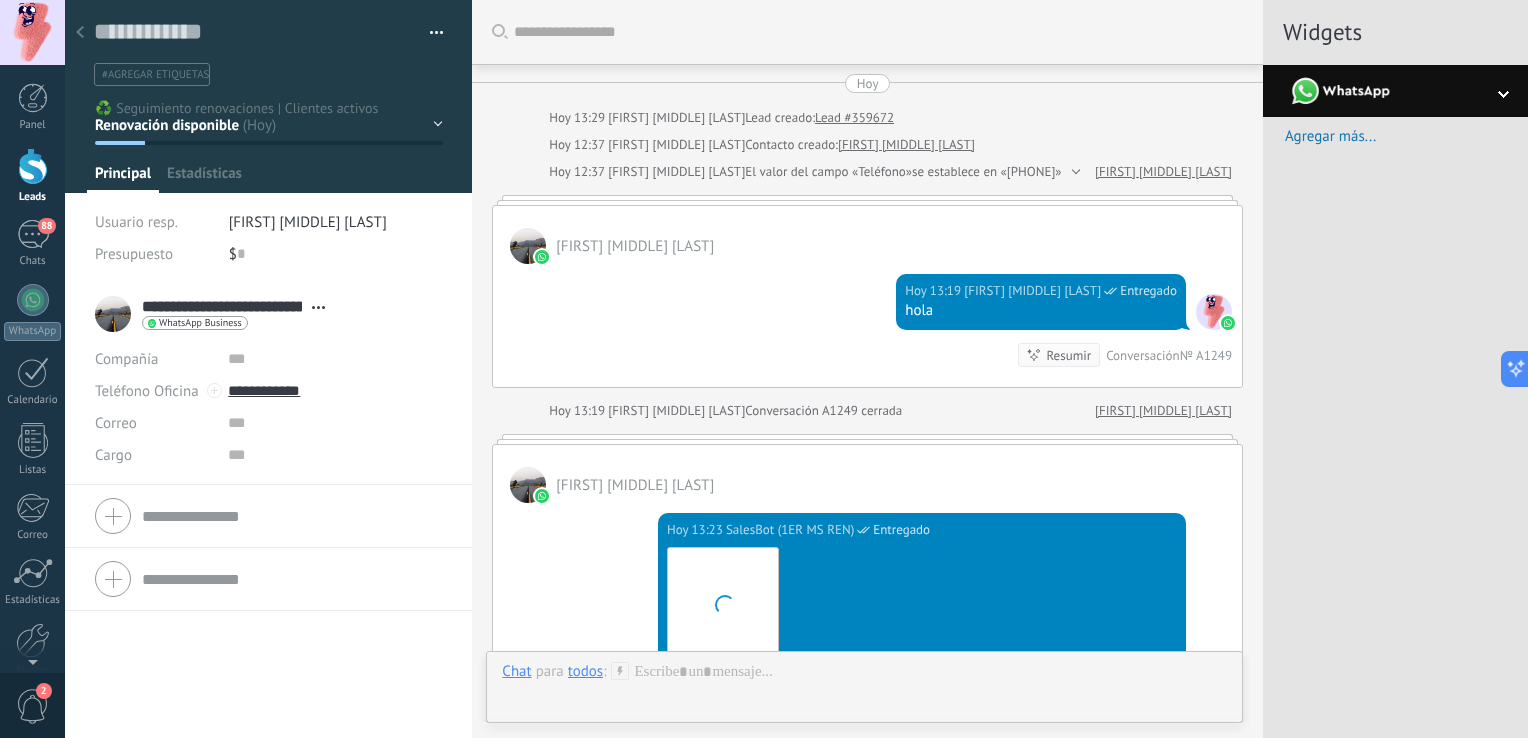 scroll, scrollTop: 29, scrollLeft: 0, axis: vertical 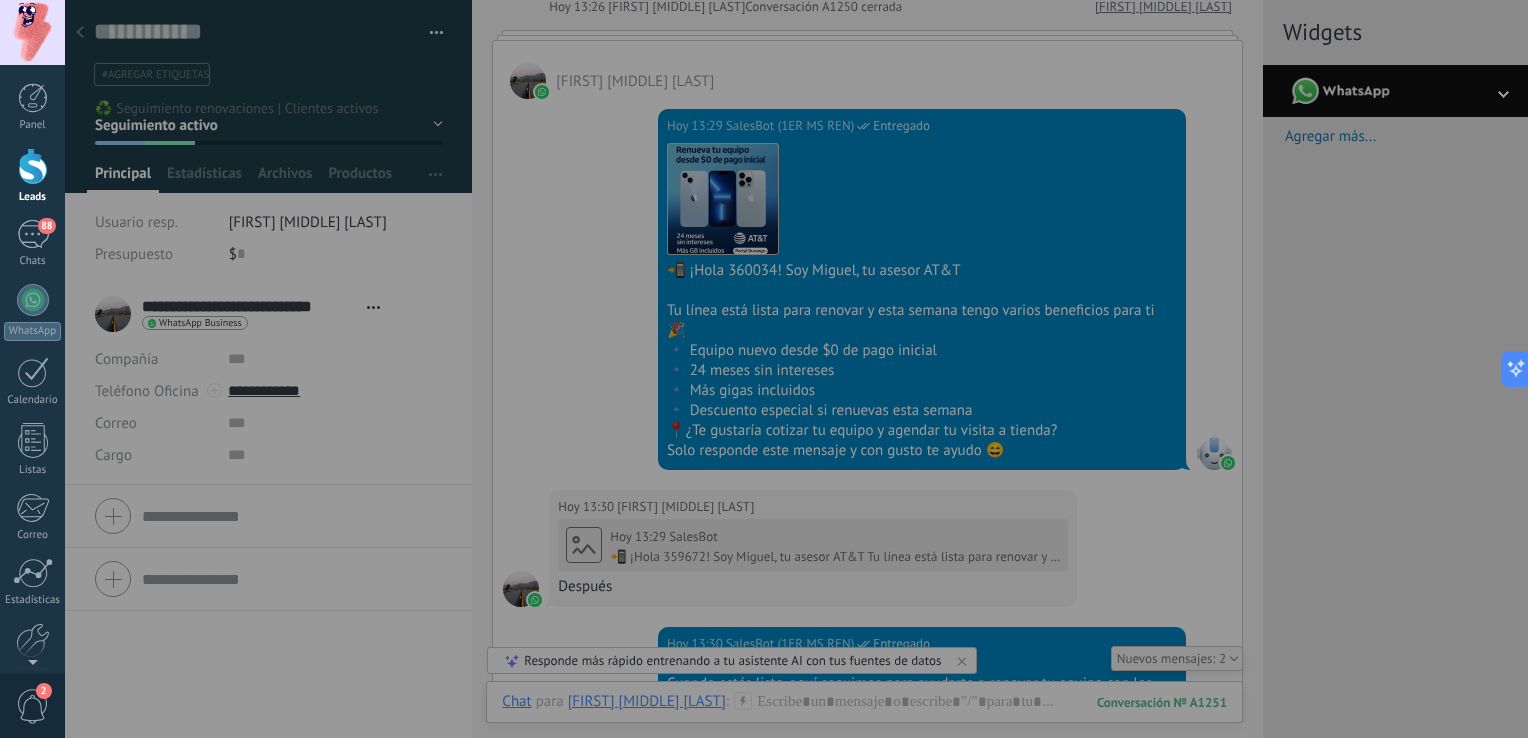 click at bounding box center [33, 166] 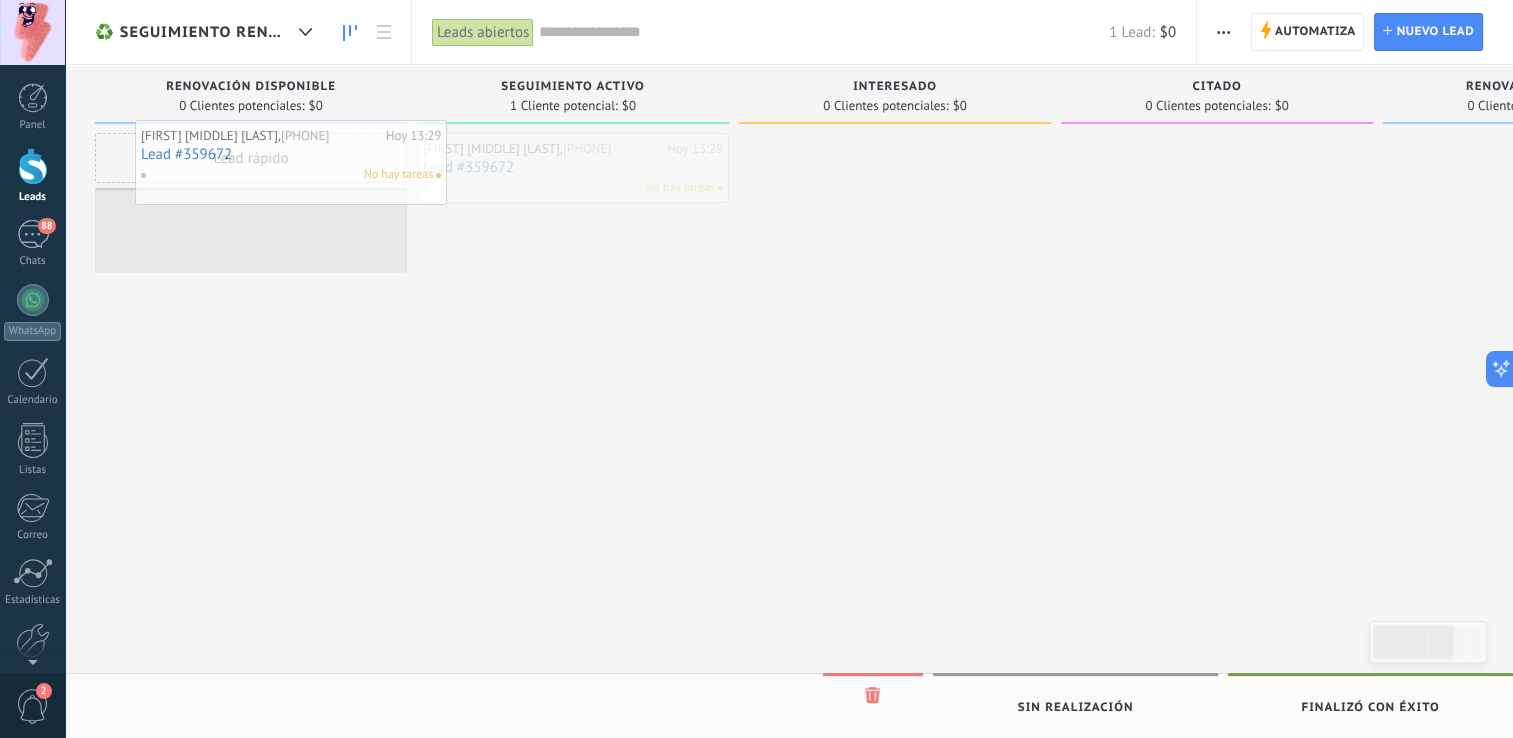 drag, startPoint x: 557, startPoint y: 190, endPoint x: 275, endPoint y: 177, distance: 282.2995 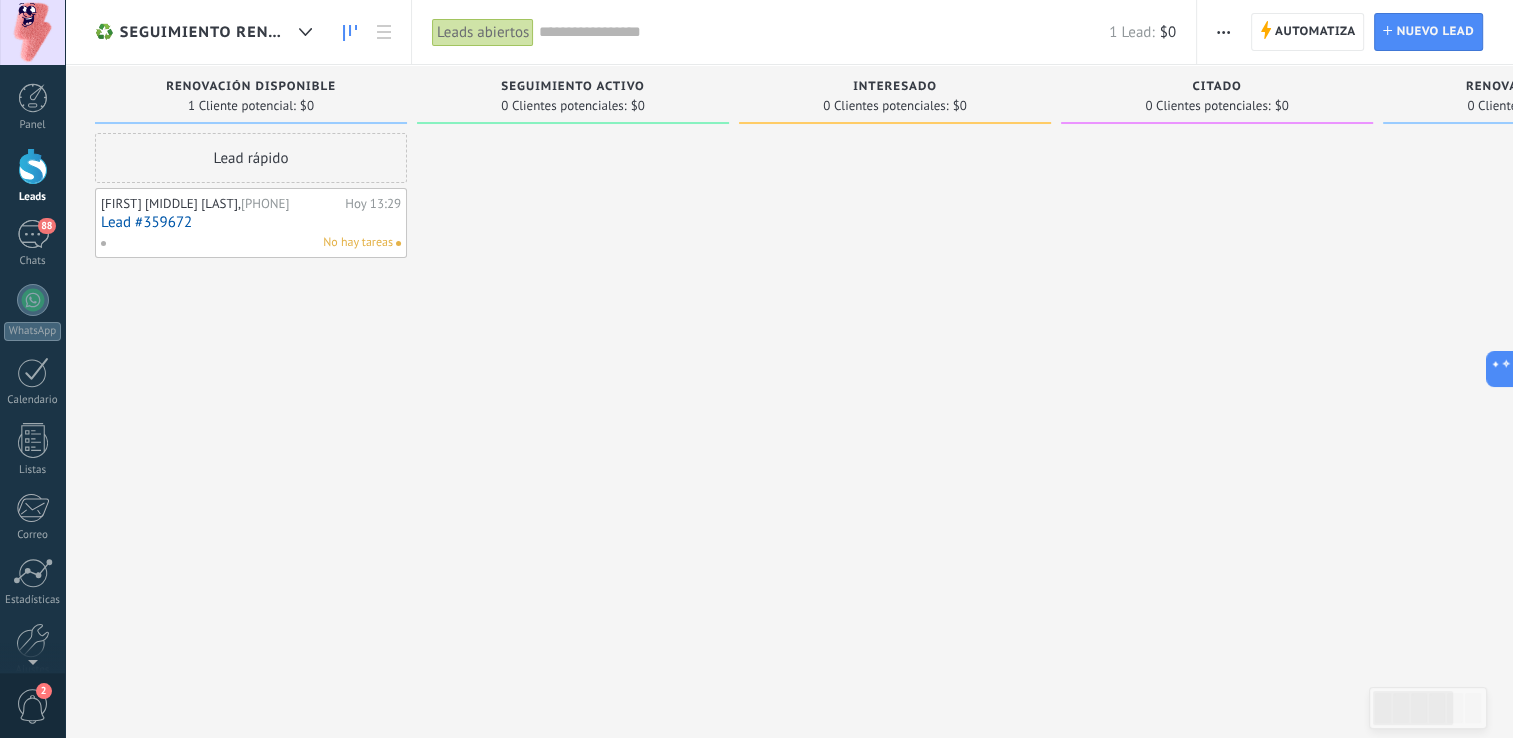 click on "Lead #359672" at bounding box center [251, 222] 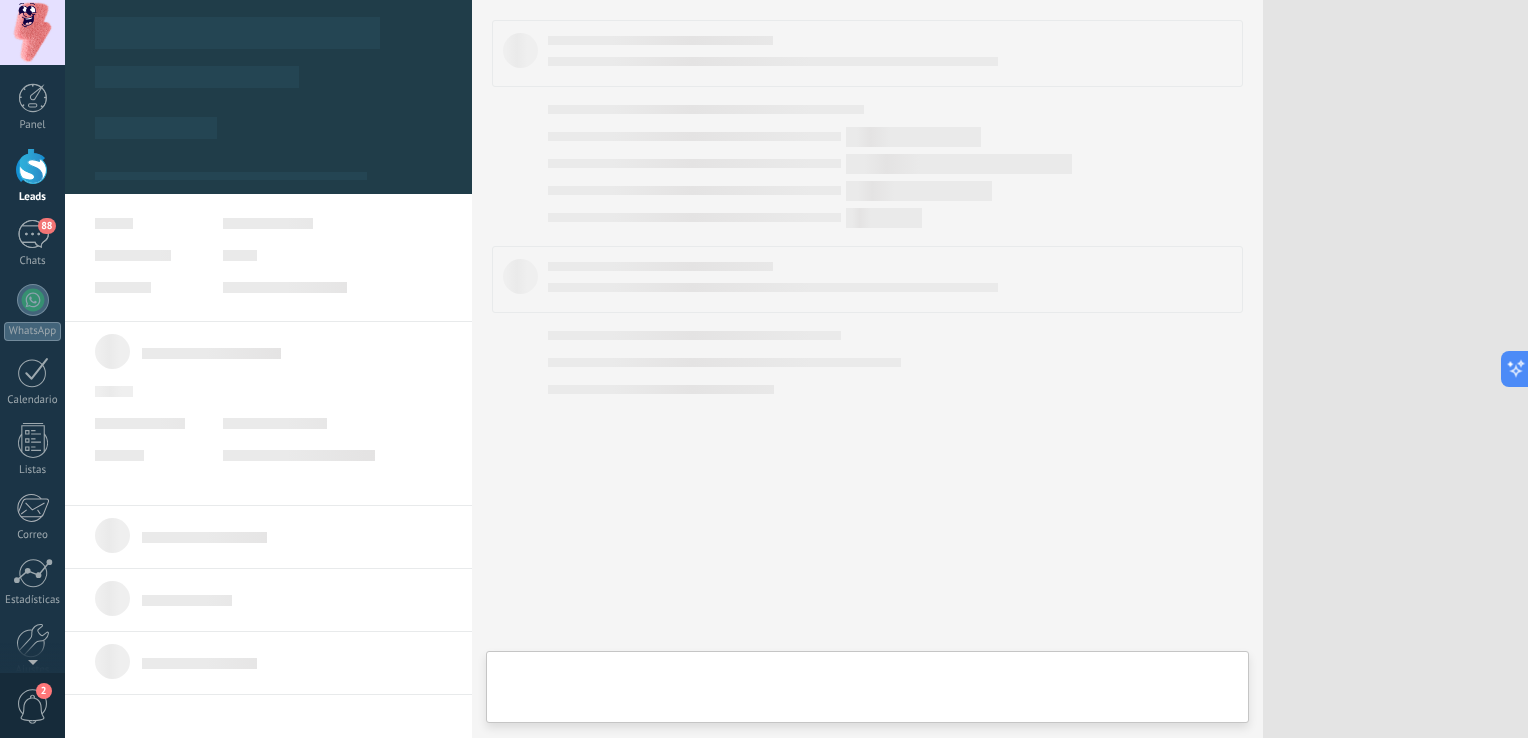 click on ".abccls-1,.abccls-2{fill-rule:evenodd}.abccls-2{fill:#fff} .abfcls-1{fill:none}.abfcls-2{fill:#fff} .abncls-1{isolation:isolate}.abncls-2{opacity:.06}.abncls-2,.abncls-3,.abncls-6{mix-blend-mode:multiply}.abncls-3{opacity:.15}.abncls-4,.abncls-8{fill:#fff}.abncls-5{fill:url(#abnlinear-gradient)}.abncls-6{opacity:.04}.abncls-7{fill:url(#abnlinear-gradient-2)}.abncls-8{fill-rule:evenodd} .abqst0{fill:#ffa200} .abwcls-1{fill:#252525} .cls-1{isolation:isolate} .acicls-1{fill:none} .aclcls-1{fill:#232323} .acnst0{display:none} .addcls-1,.addcls-2{fill:none;stroke-miterlimit:10}.addcls-1{stroke:#dfe0e5}.addcls-2{stroke:#a1a7ab} .adecls-1,.adecls-2{fill:none;stroke-miterlimit:10}.adecls-1{stroke:#dfe0e5}.adecls-2{stroke:#a1a7ab} .adqcls-1{fill:#8591a5;fill-rule:evenodd} .aeccls-1{fill:#5c9f37} .aeecls-1{fill:#f86161} .aejcls-1{fill:#8591a5;fill-rule:evenodd} .aekcls-1{fill-rule:evenodd} .aelcls-1{fill-rule:evenodd;fill:currentColor} .aemcls-1{fill-rule:evenodd;fill:currentColor} .aencls-2{fill:#f86161;opacity:.3}" at bounding box center (764, 369) 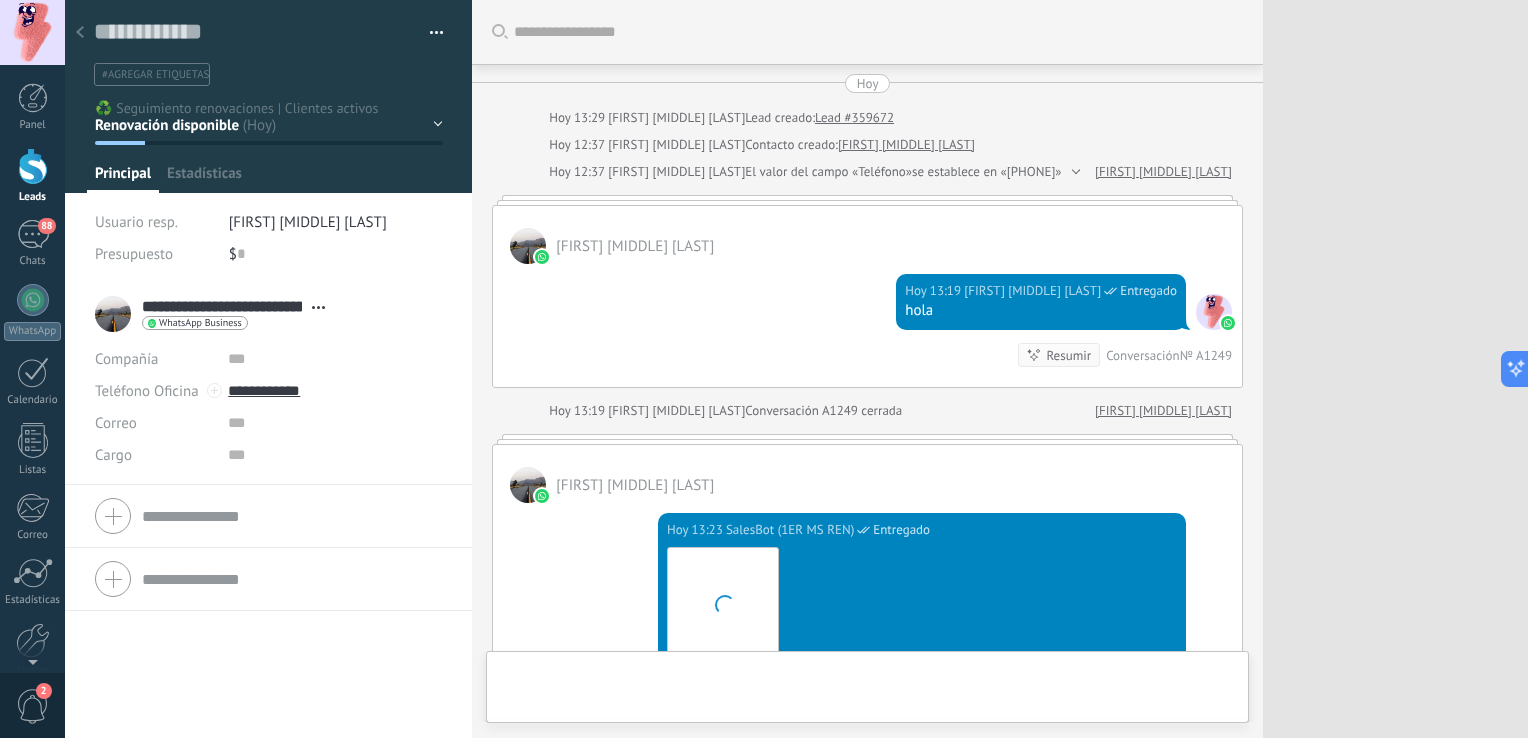 type on "**********" 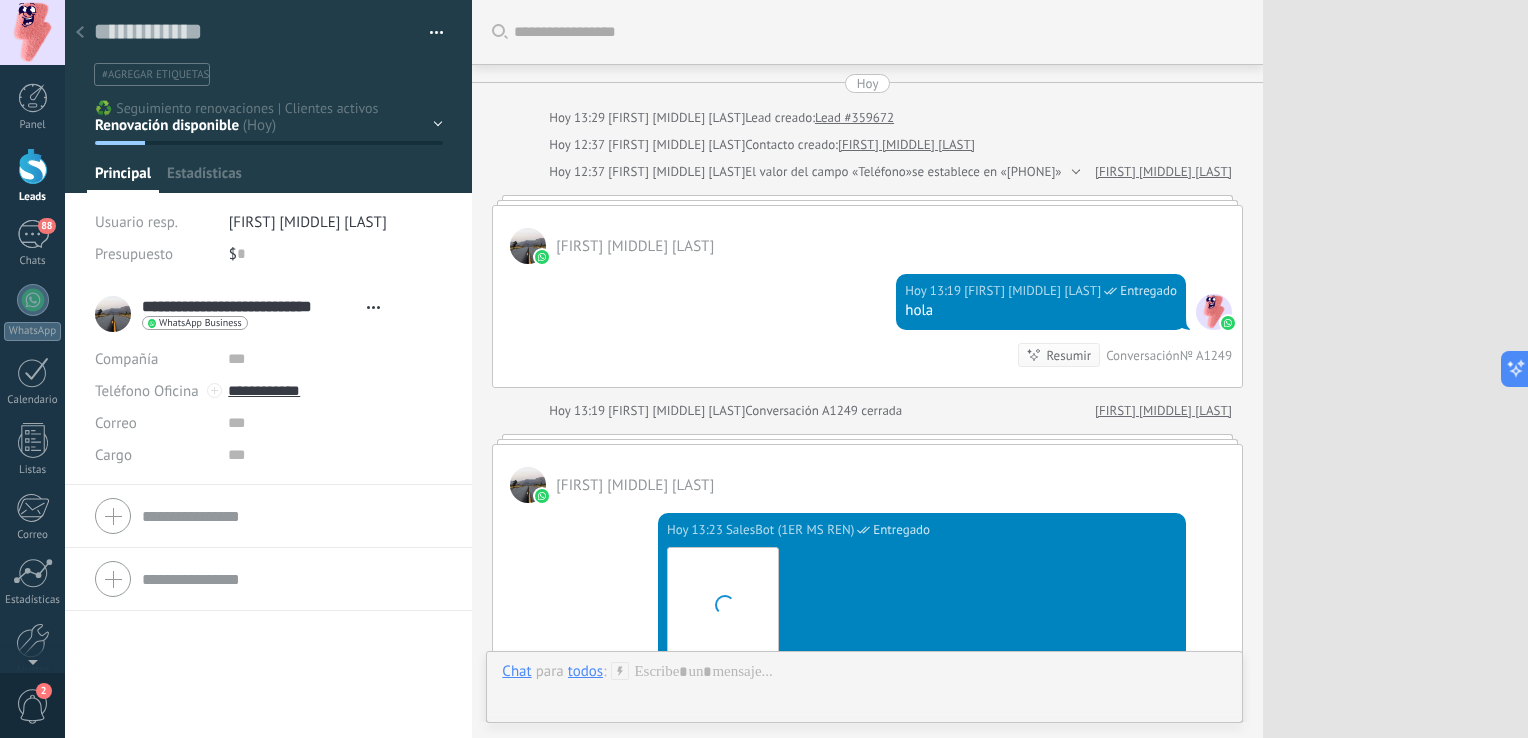 scroll, scrollTop: 29, scrollLeft: 0, axis: vertical 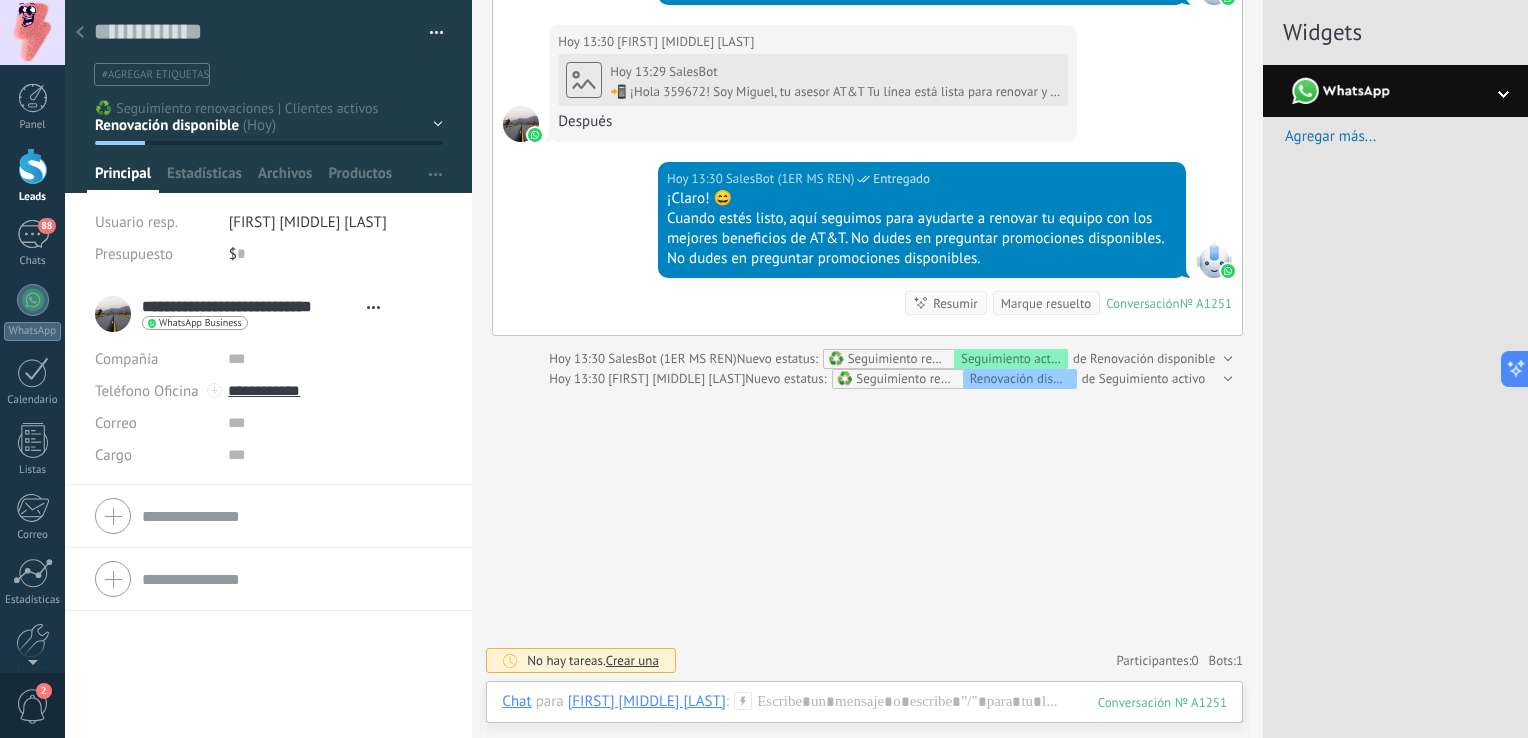 click at bounding box center [80, 33] 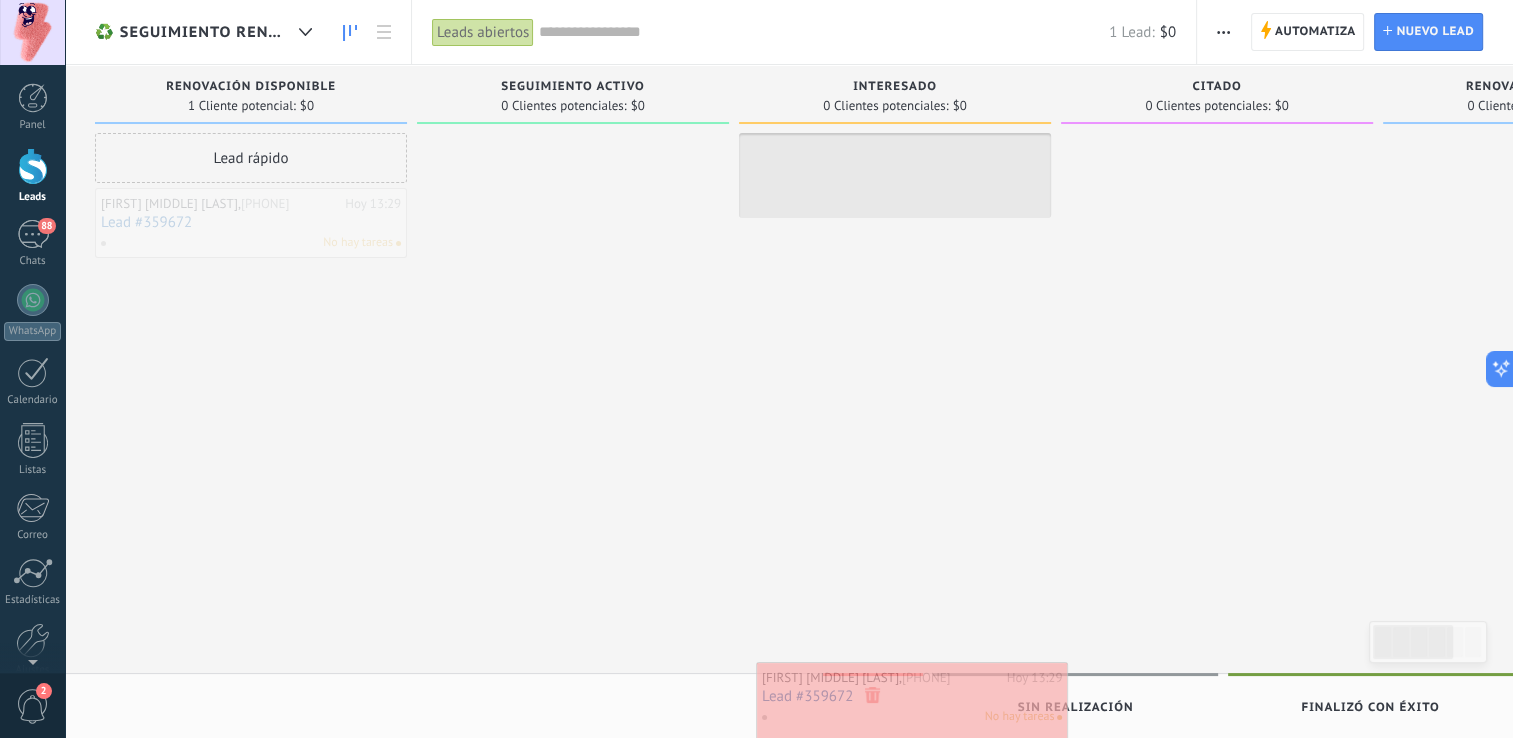 drag, startPoint x: 214, startPoint y: 237, endPoint x: 875, endPoint y: 711, distance: 813.3861 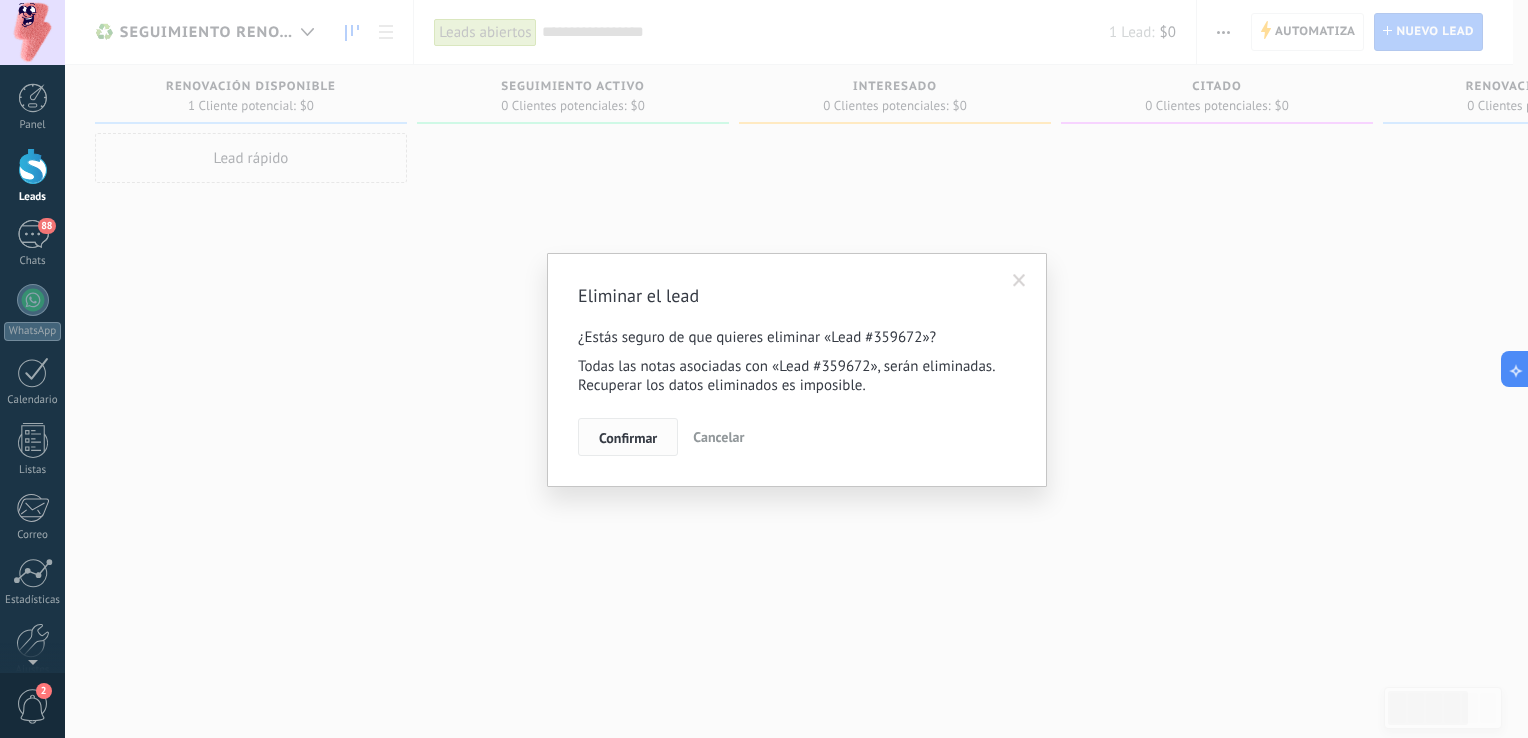 click on "Confirmar" at bounding box center (628, 437) 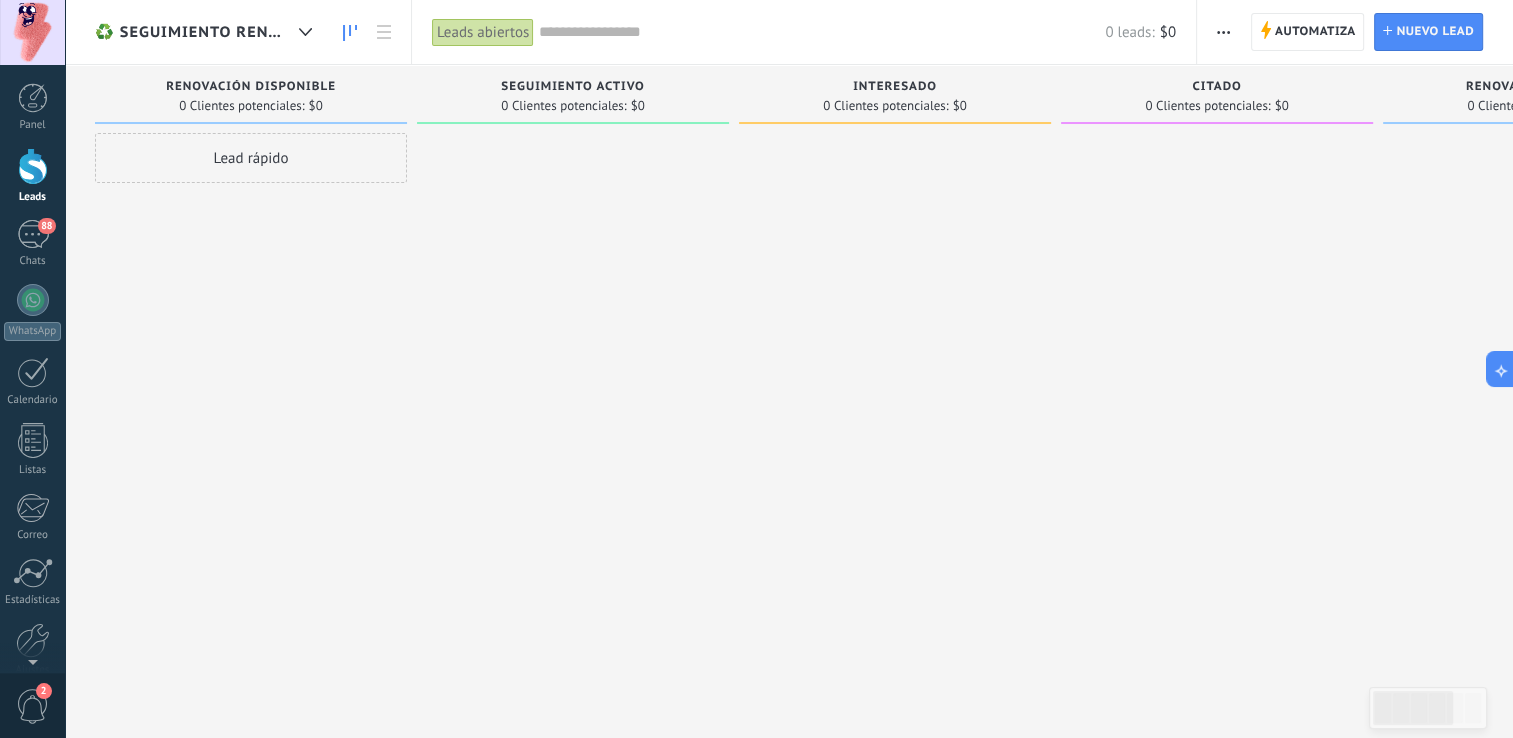 click on "Lead rápido" at bounding box center [251, 158] 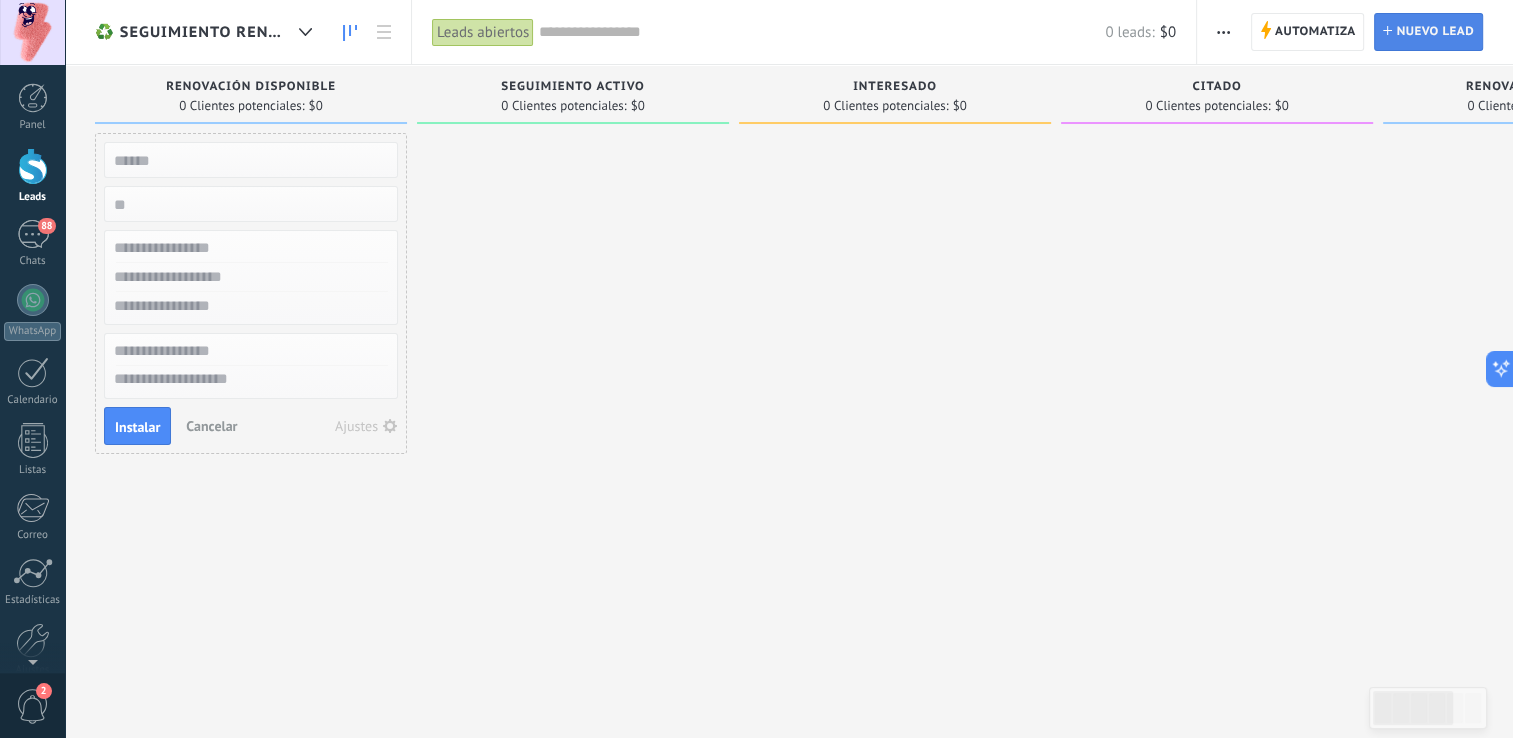click on "Nuevo lead" at bounding box center [1435, 32] 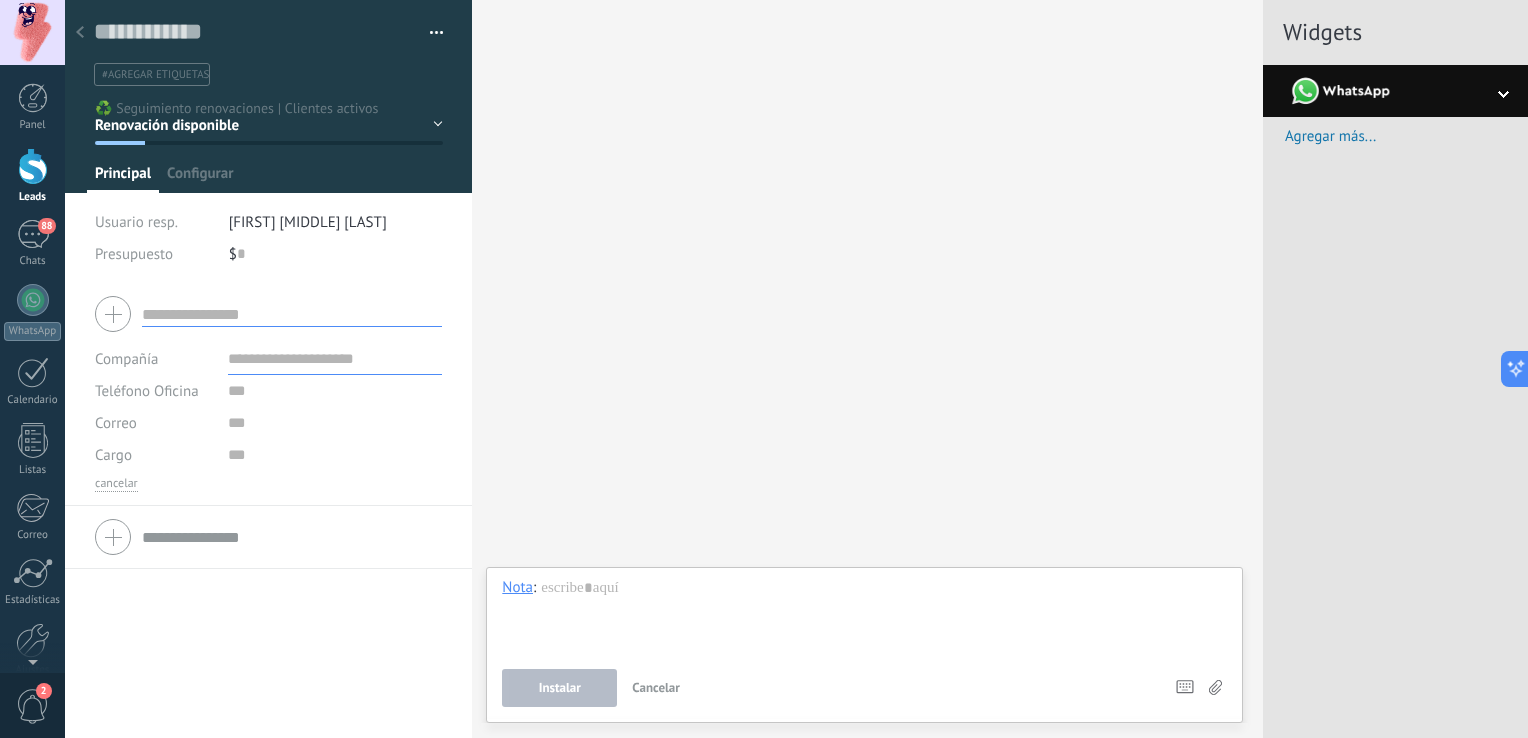 click at bounding box center (292, 314) 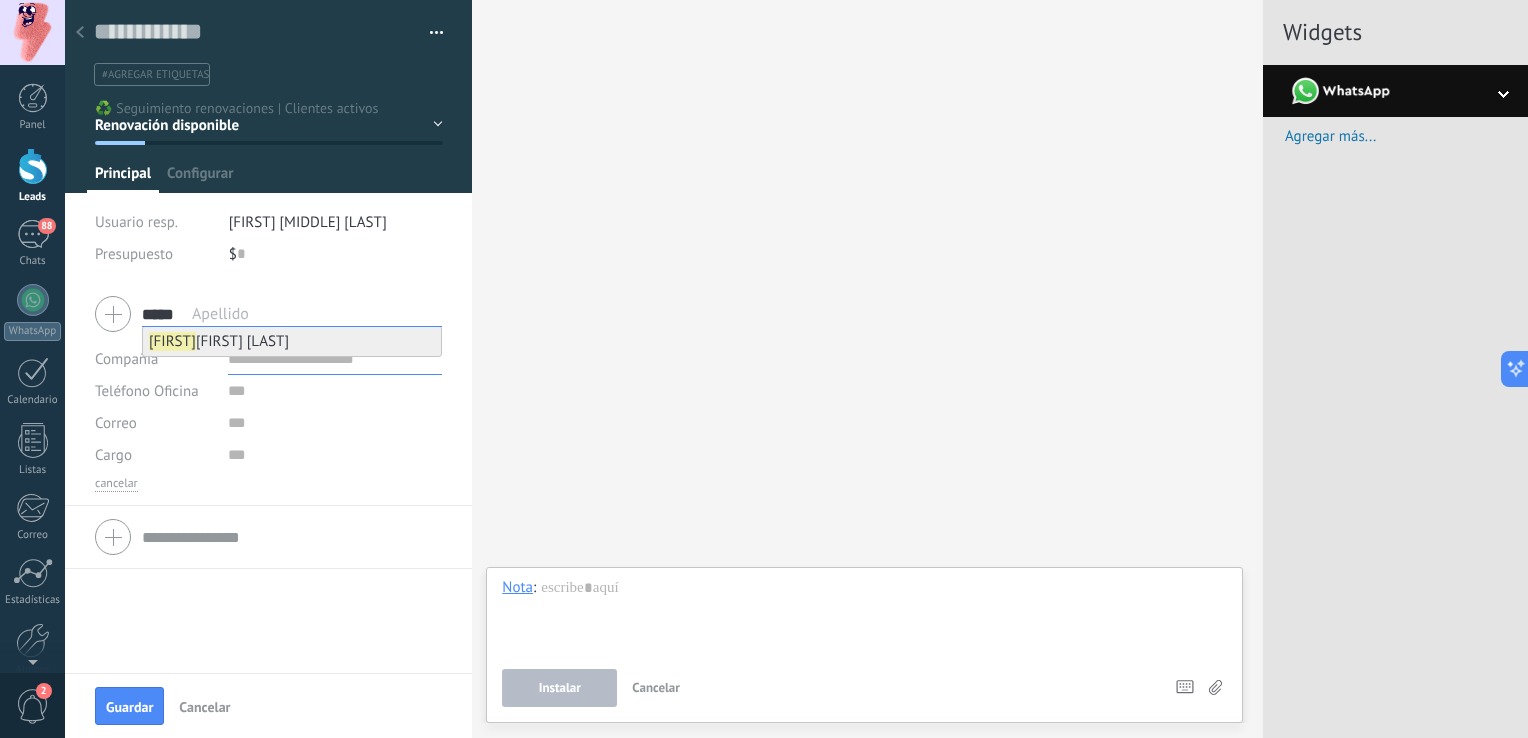 type on "*****" 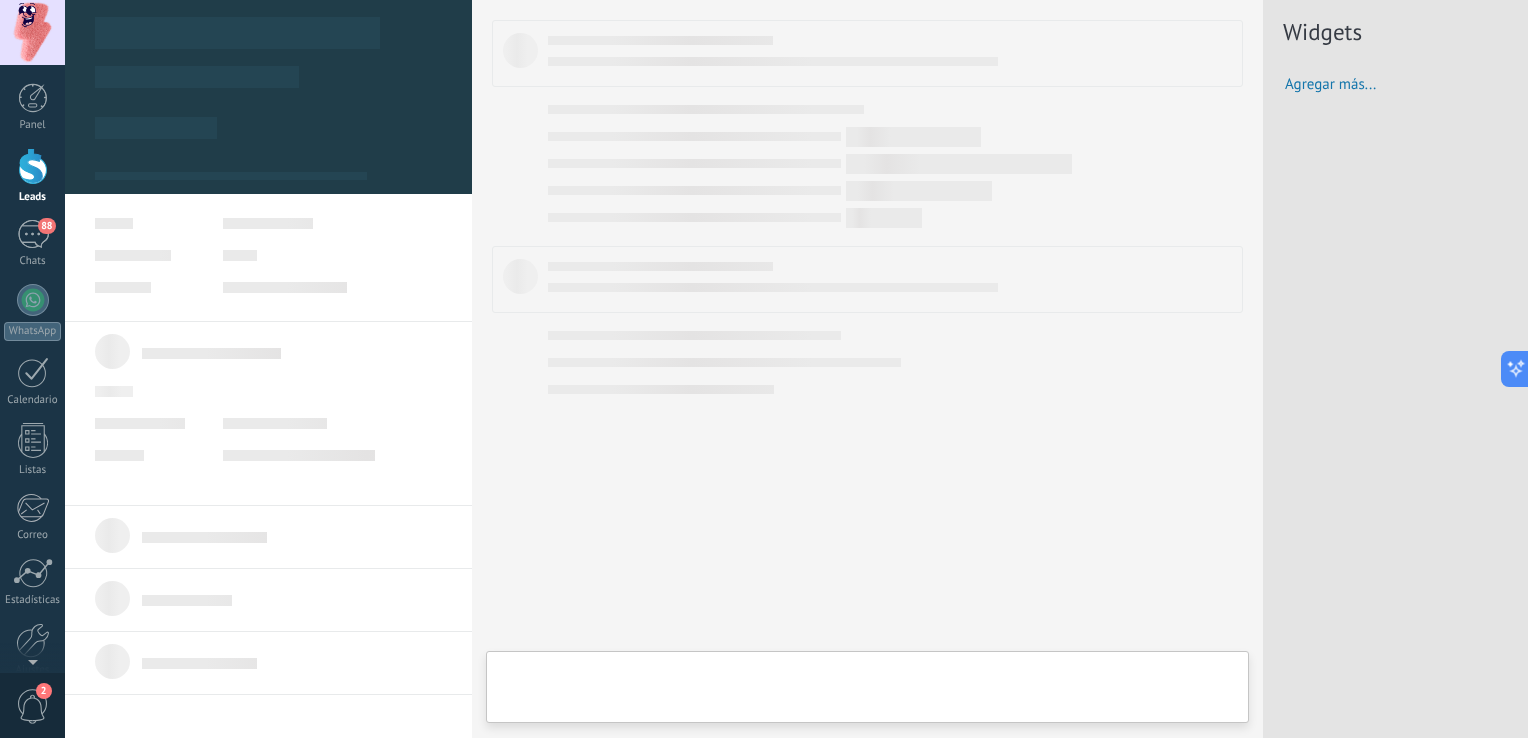 type on "**********" 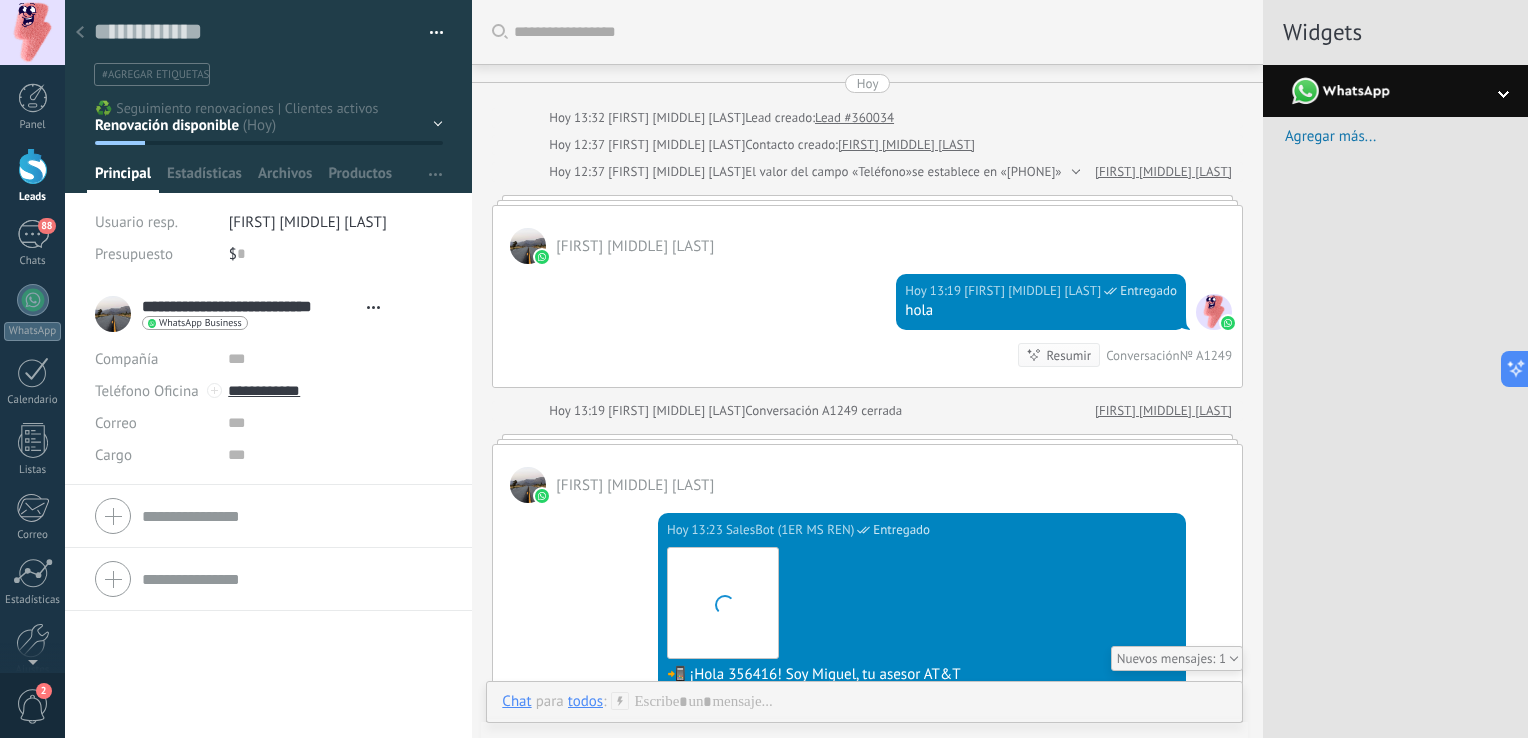 scroll, scrollTop: 29, scrollLeft: 0, axis: vertical 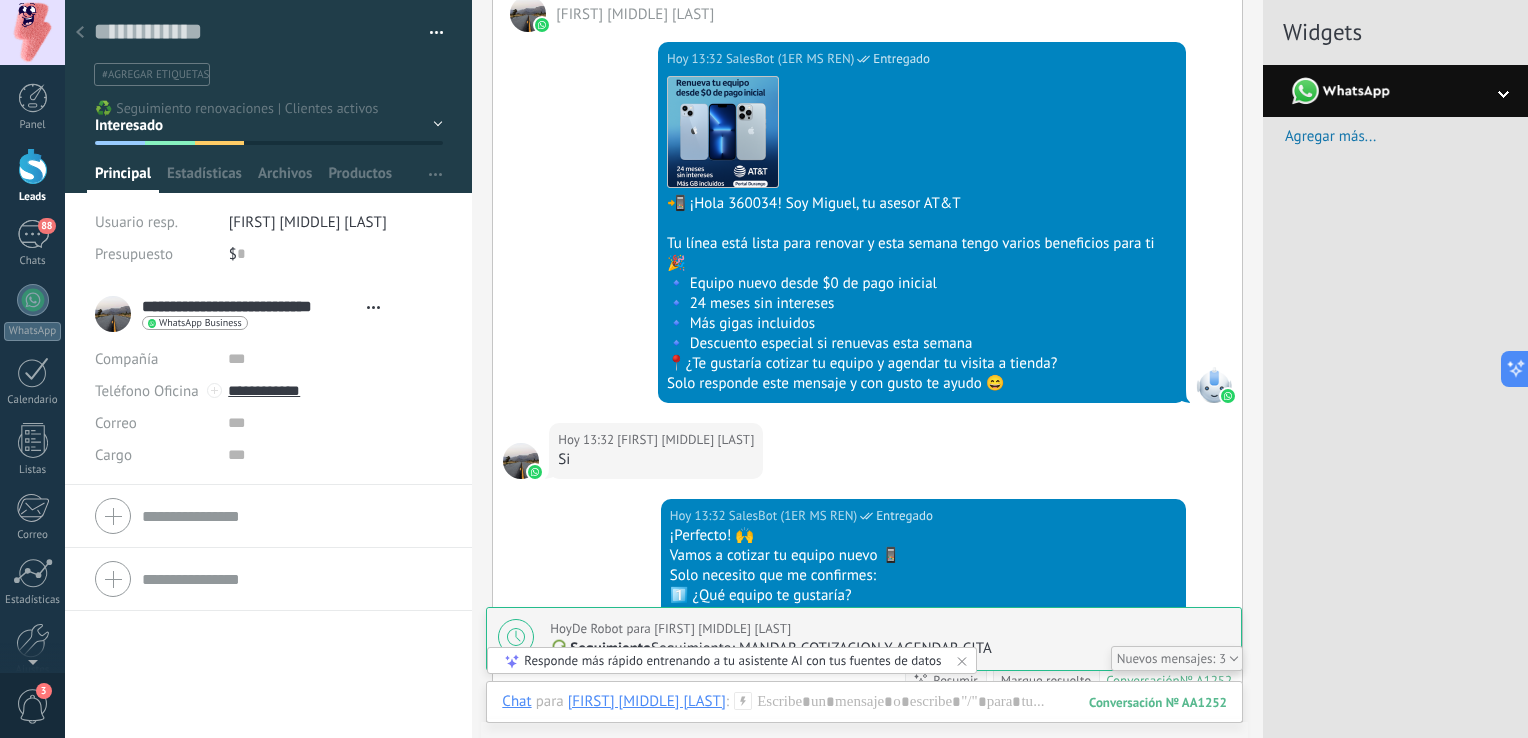 click at bounding box center (80, 33) 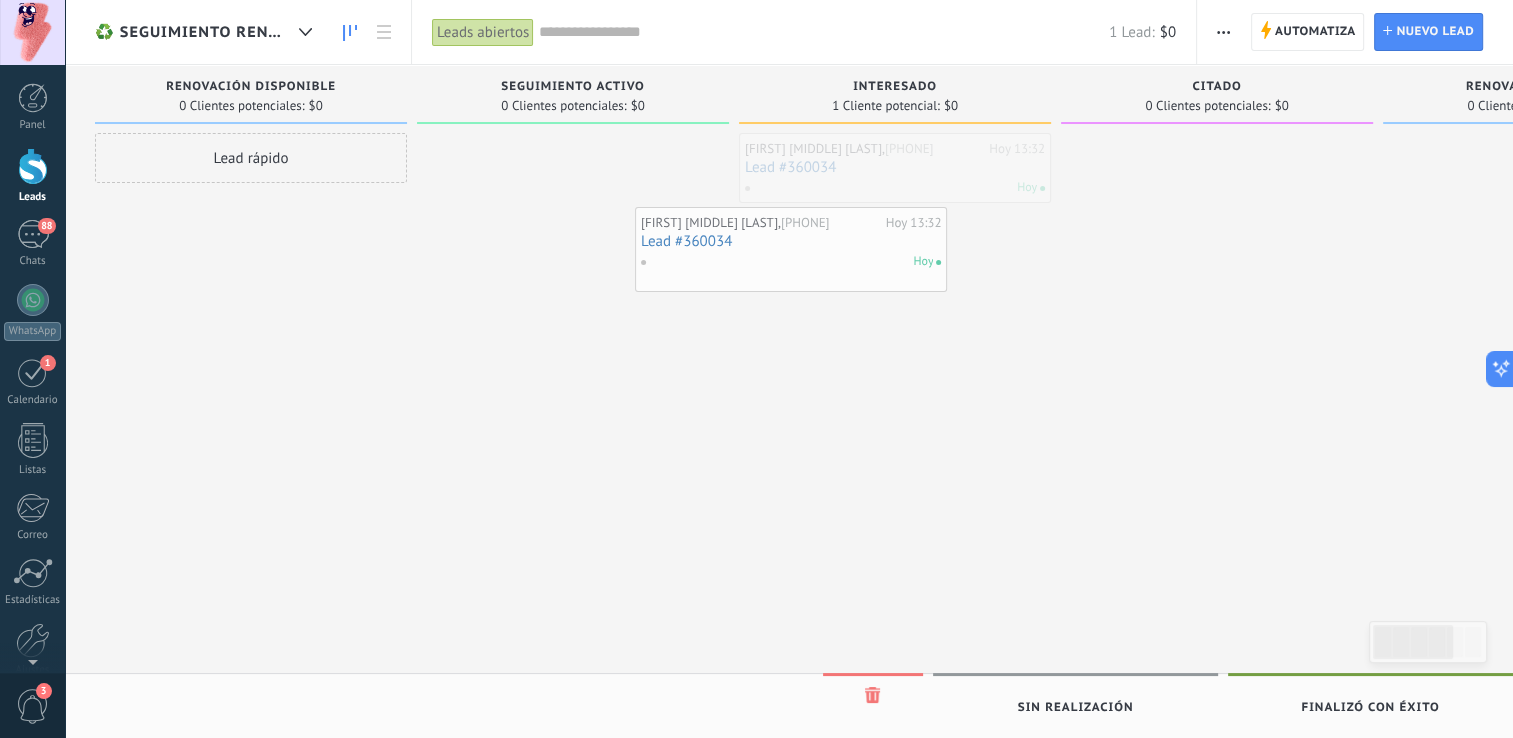 drag, startPoint x: 857, startPoint y: 172, endPoint x: 797, endPoint y: 215, distance: 73.817345 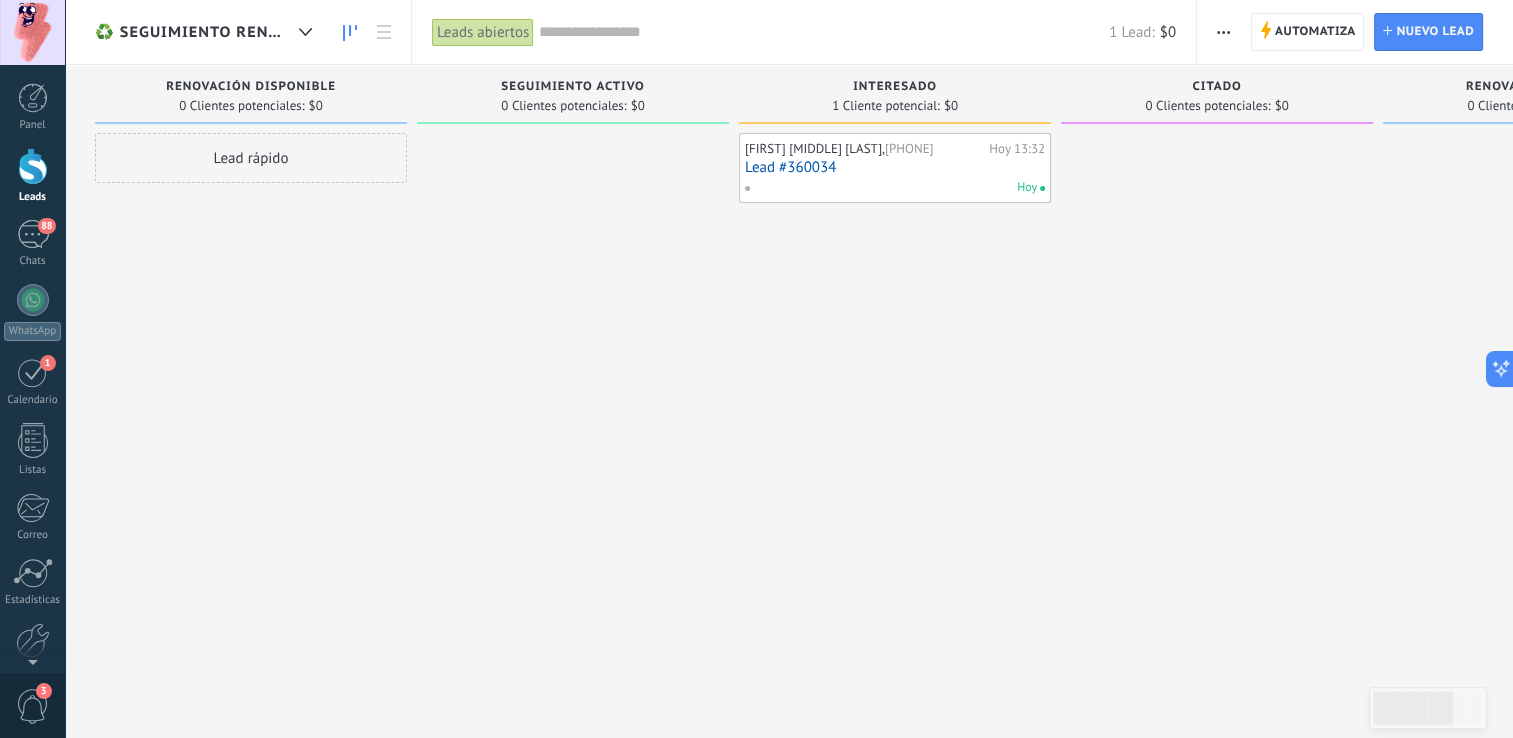 click on "Hoy" at bounding box center [890, 188] 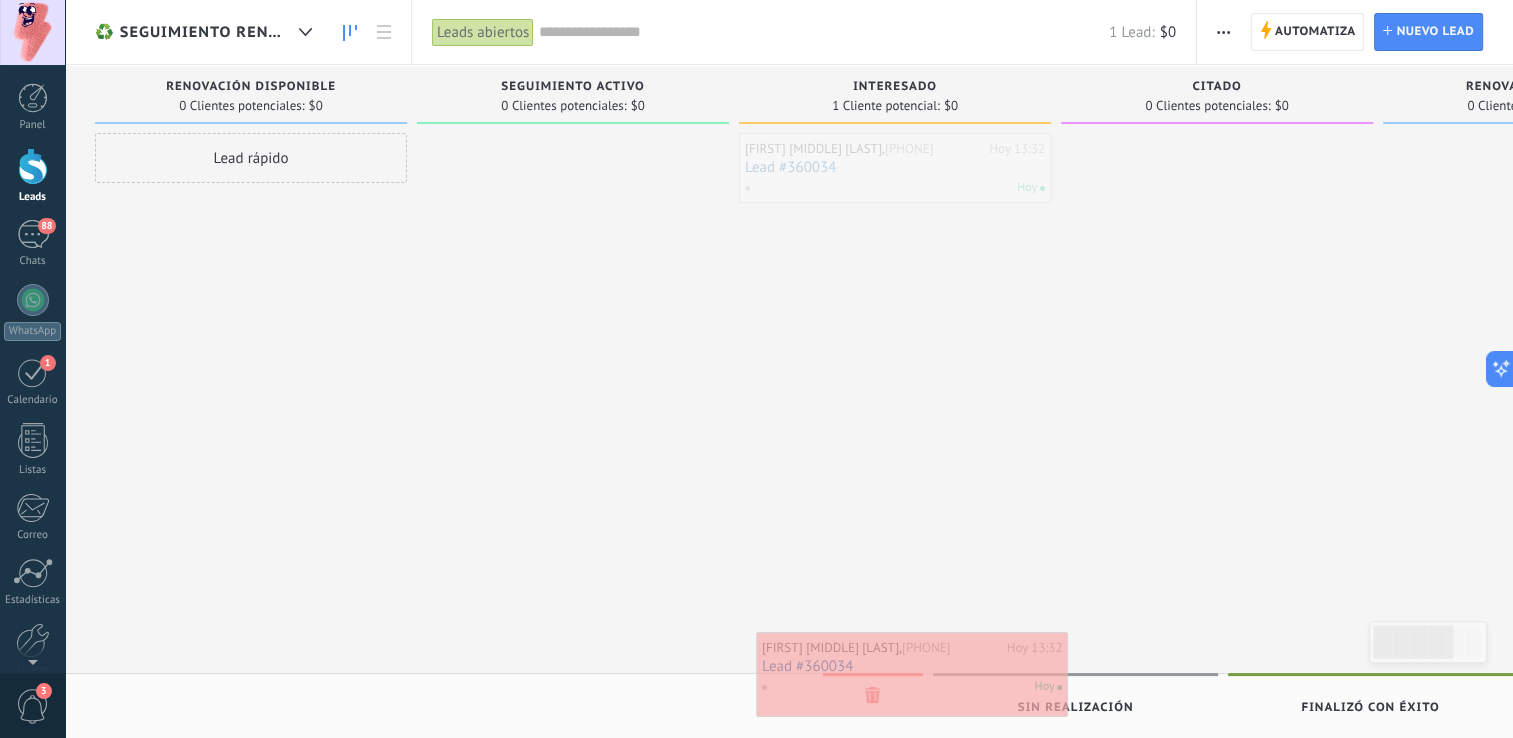 drag, startPoint x: 839, startPoint y: 199, endPoint x: 856, endPoint y: 699, distance: 500.2889 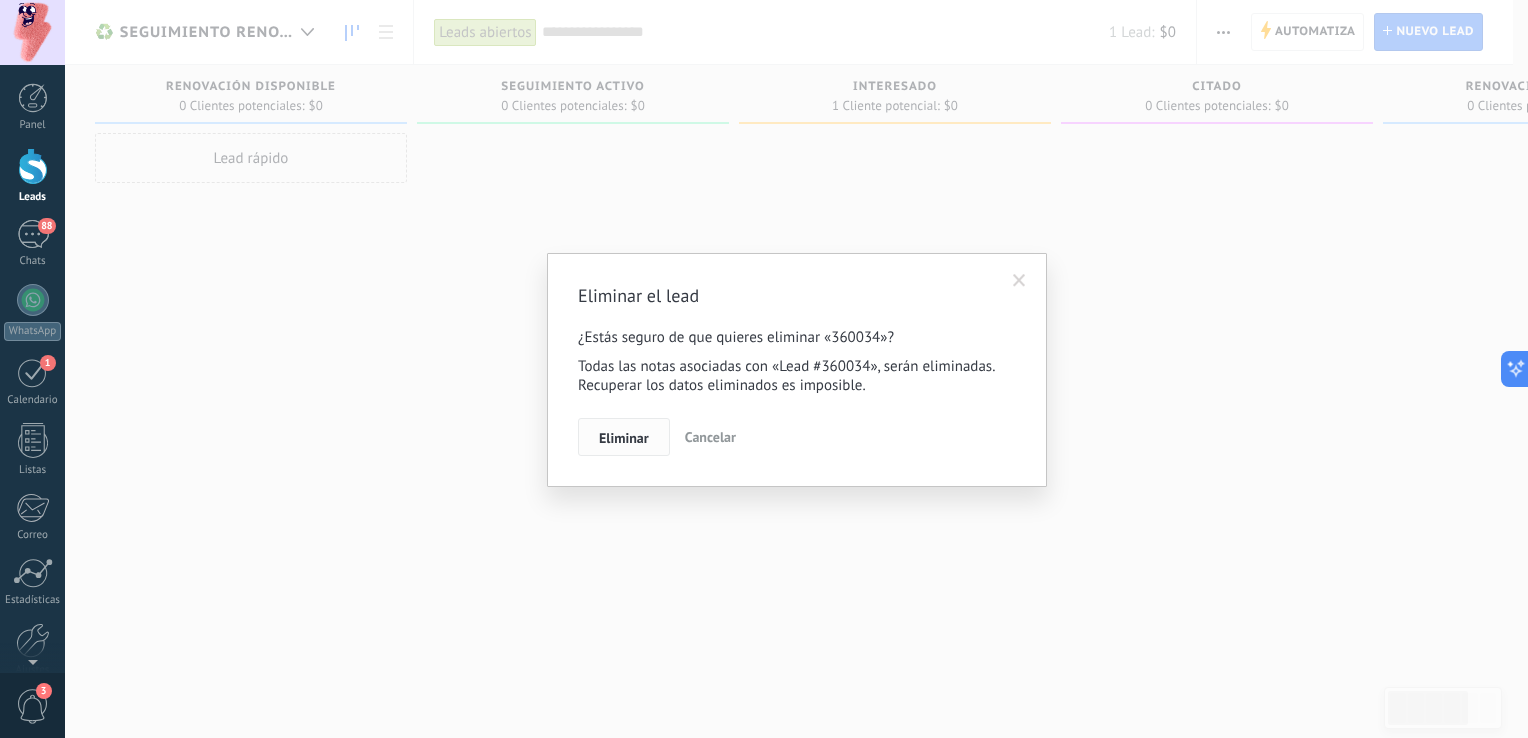 click on "Eliminar" at bounding box center (624, 438) 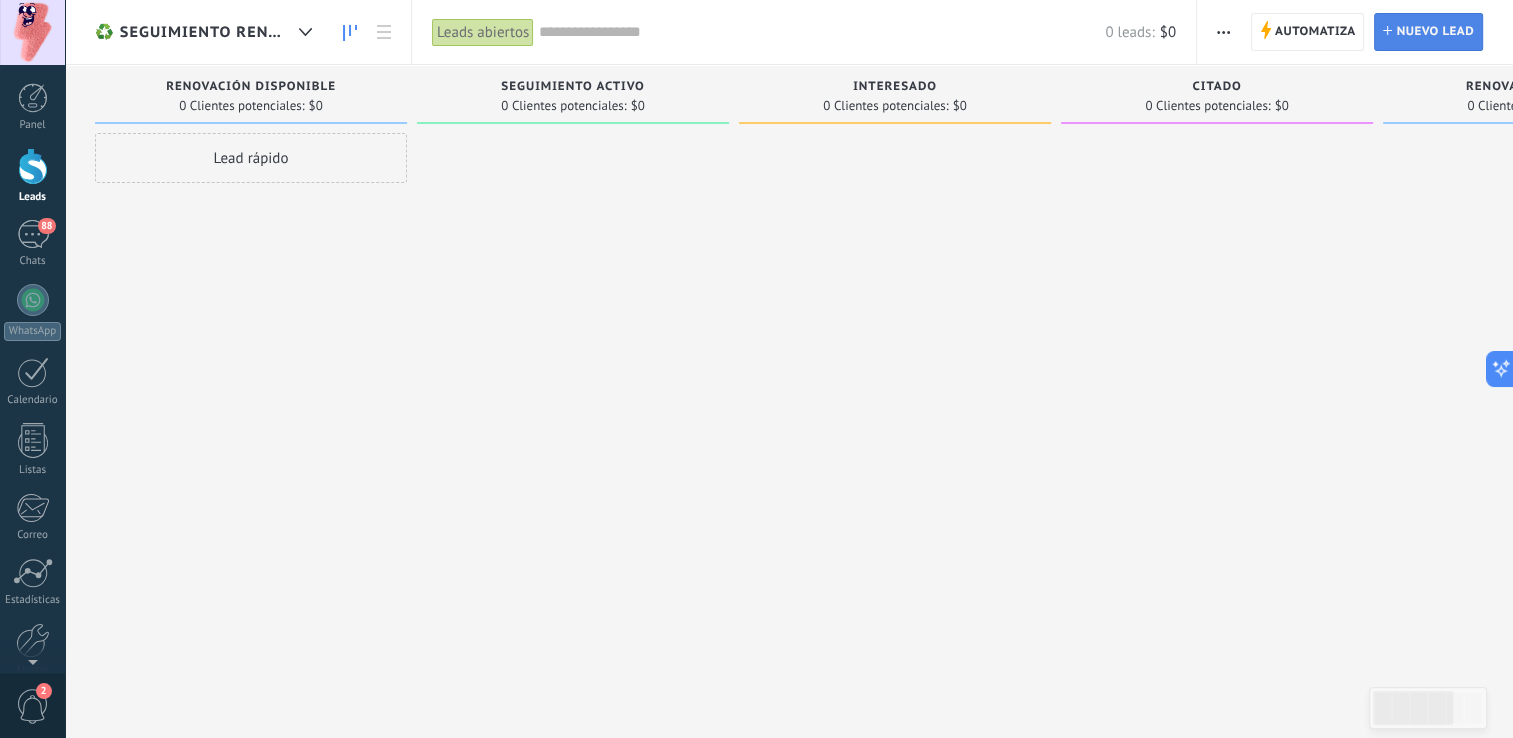 click on "Nuevo lead" at bounding box center [1435, 32] 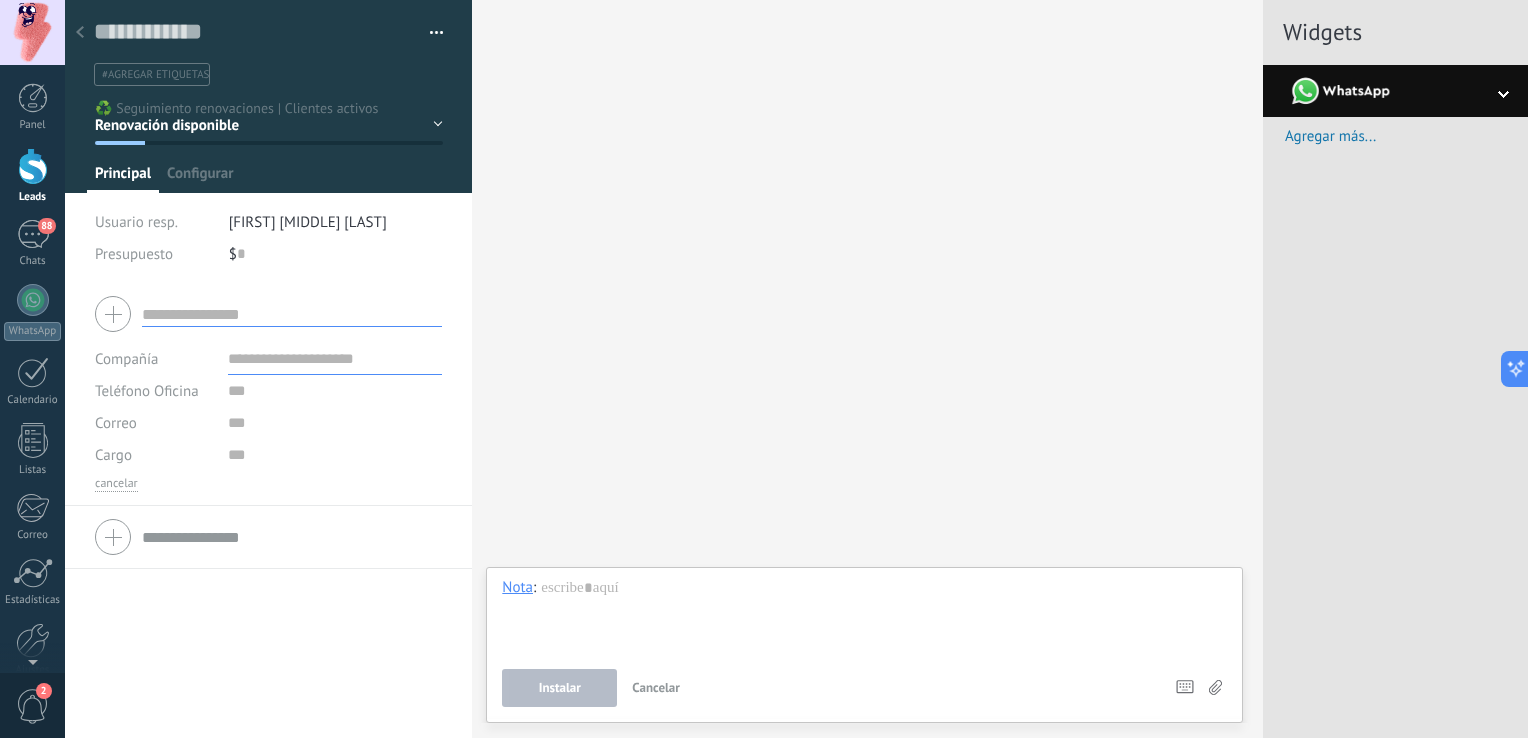 click at bounding box center (80, 33) 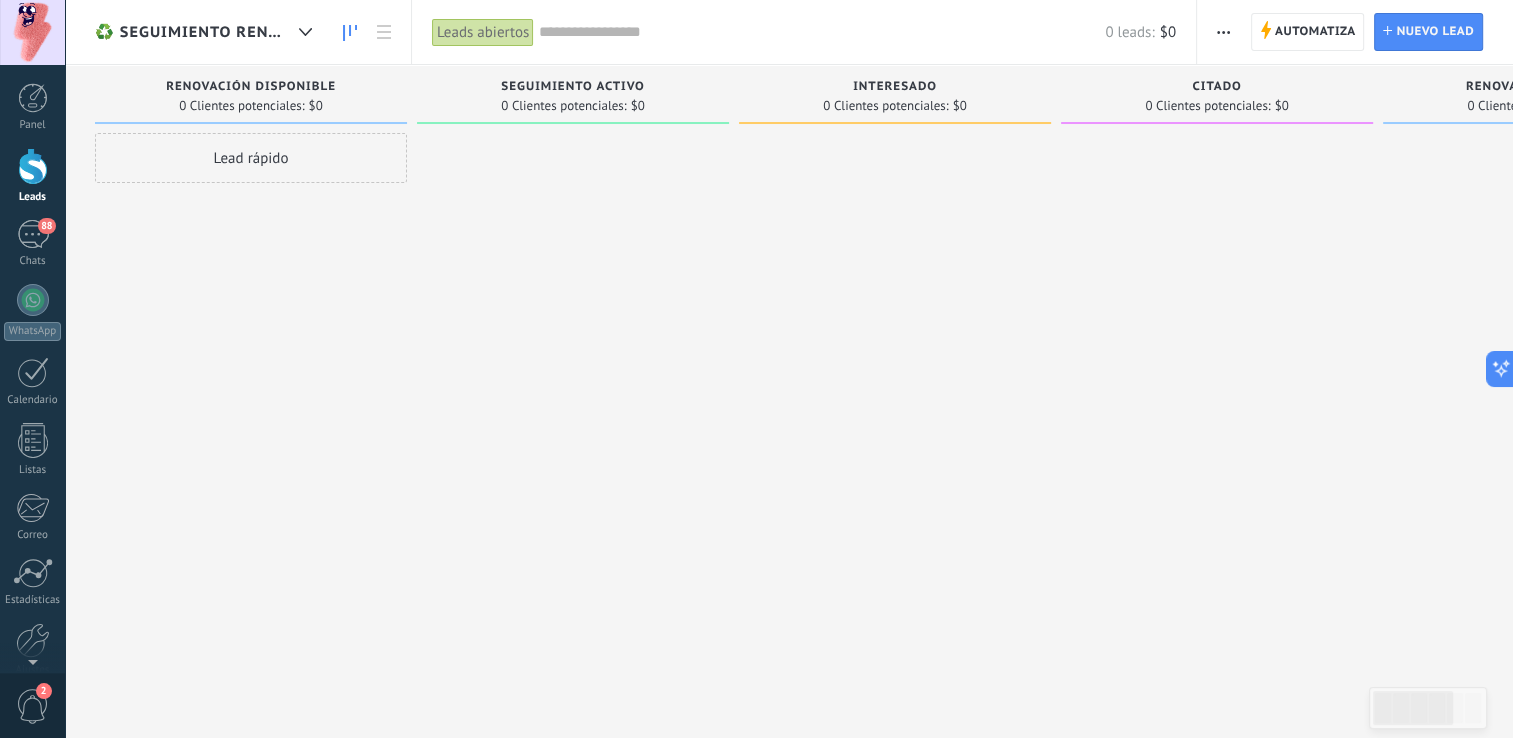 click at bounding box center [1223, 32] 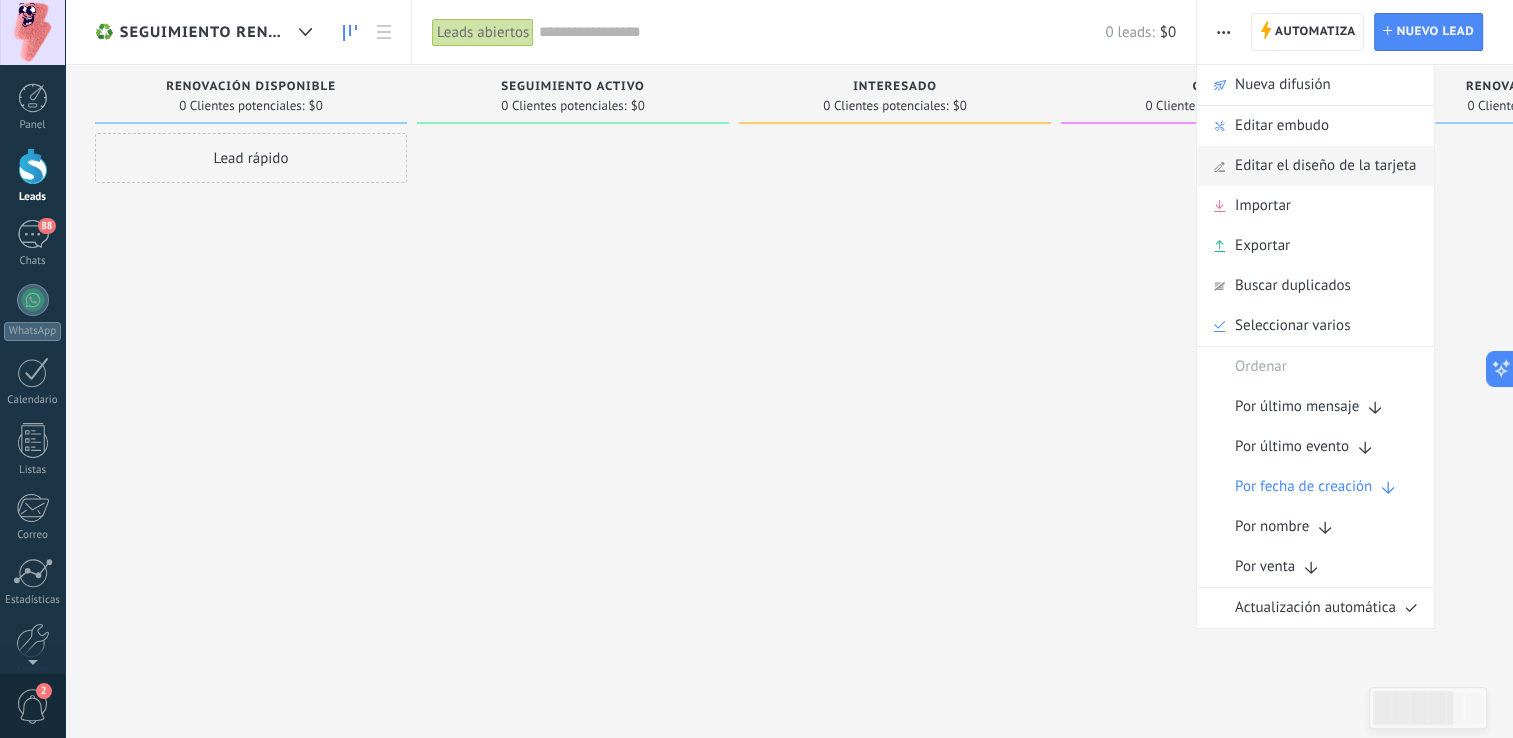 click on "Editar el diseño de la tarjeta" at bounding box center (1325, 166) 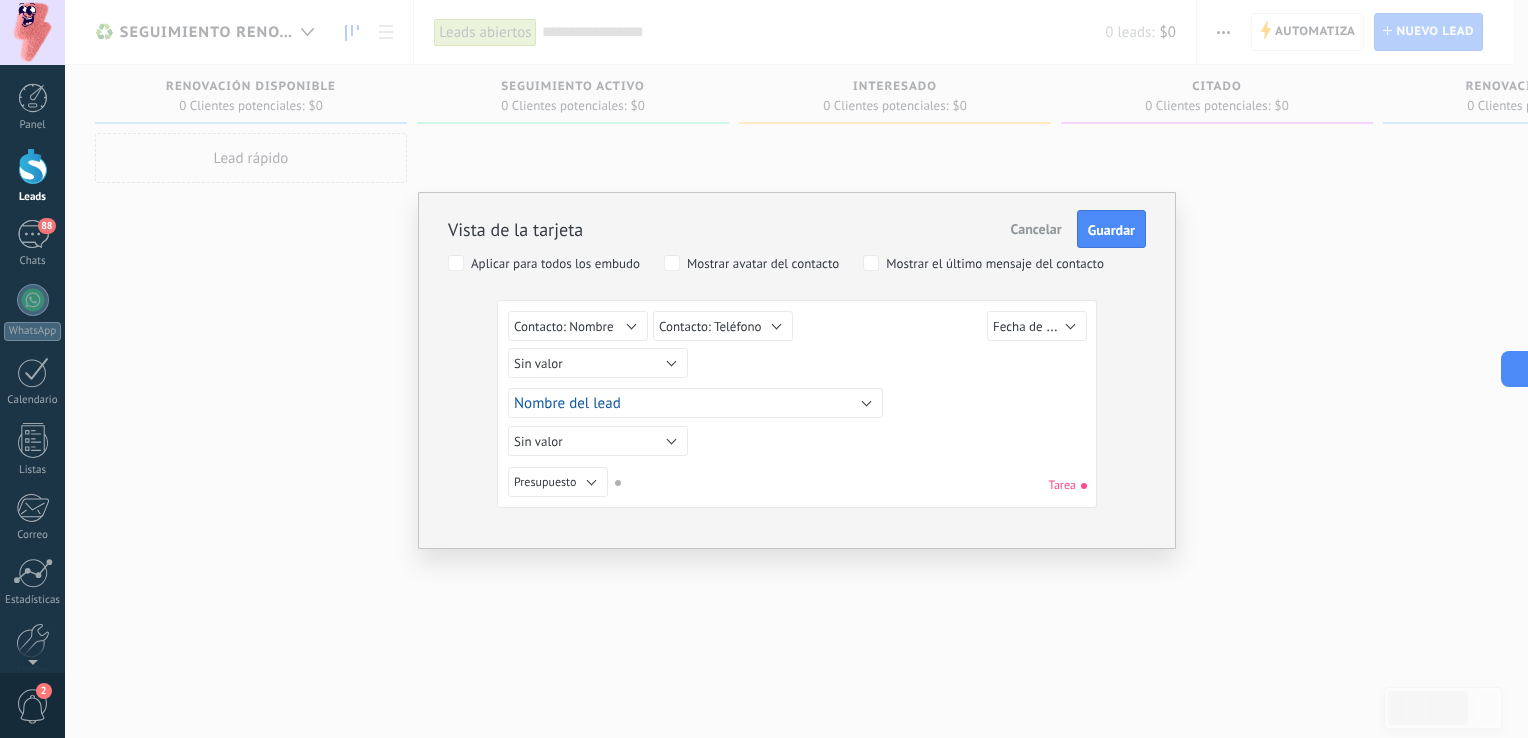 click on "Vista de la tarjeta Cancelar Guardar Aplicar para todos los embudo Mostrar avatar del contacto Mostrar el último mensaje del contacto Sin valor Lead ID del Lead Nombre del lead Fecha de Creación Presupuesto Usuario responsable utm_content utm_medium utm_campaign utm_source utm_term utm_referrer referrer gclientid gclid fbclid Contacto principal Contacto: Nombre Contacto: Teléfono Contacto: Correo Contacto: Cargo Compañía Compañía: Nombre Compañía: Teléfono Compañía: Correo Compañía: Página web Compañía: Dirección Contacto: Nombre Sin valor Lead ID del Lead Nombre del lead Fecha de Creación Presupuesto Usuario responsable utm_content utm_medium utm_campaign utm_source utm_term utm_referrer referrer gclientid gclid fbclid Contacto principal Contacto: Nombre Contacto: Teléfono Contacto: Correo Contacto: Cargo Compañía Compañía: Nombre Compañía: Teléfono Compañía: Correo Compañía: Página web Compañía: Dirección Contacto: Teléfono Sin valor Lead ID del Lead Nombre del lead gclid" at bounding box center (797, 347) 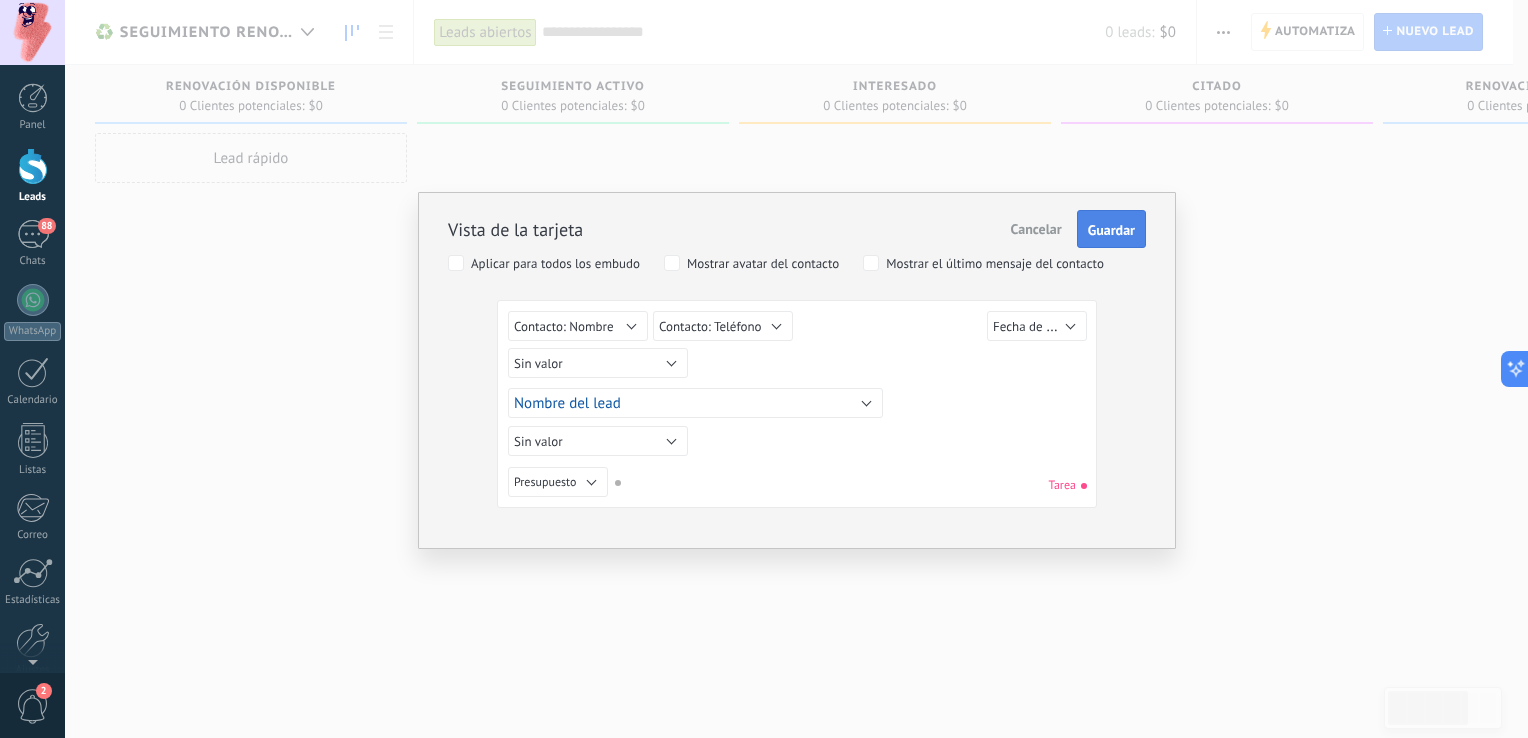 click on "Guardar" at bounding box center [1111, 230] 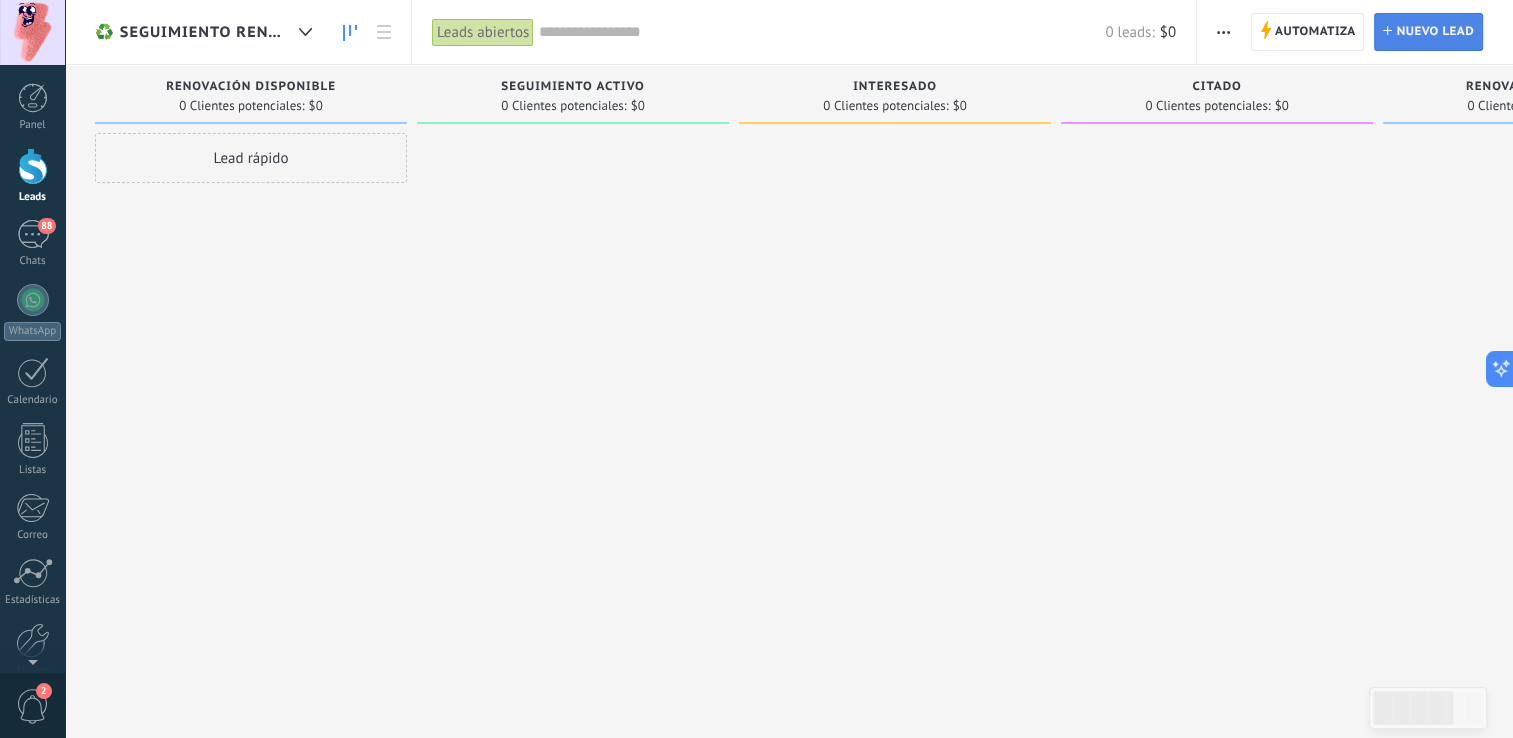 click on "Nuevo lead" at bounding box center [1435, 32] 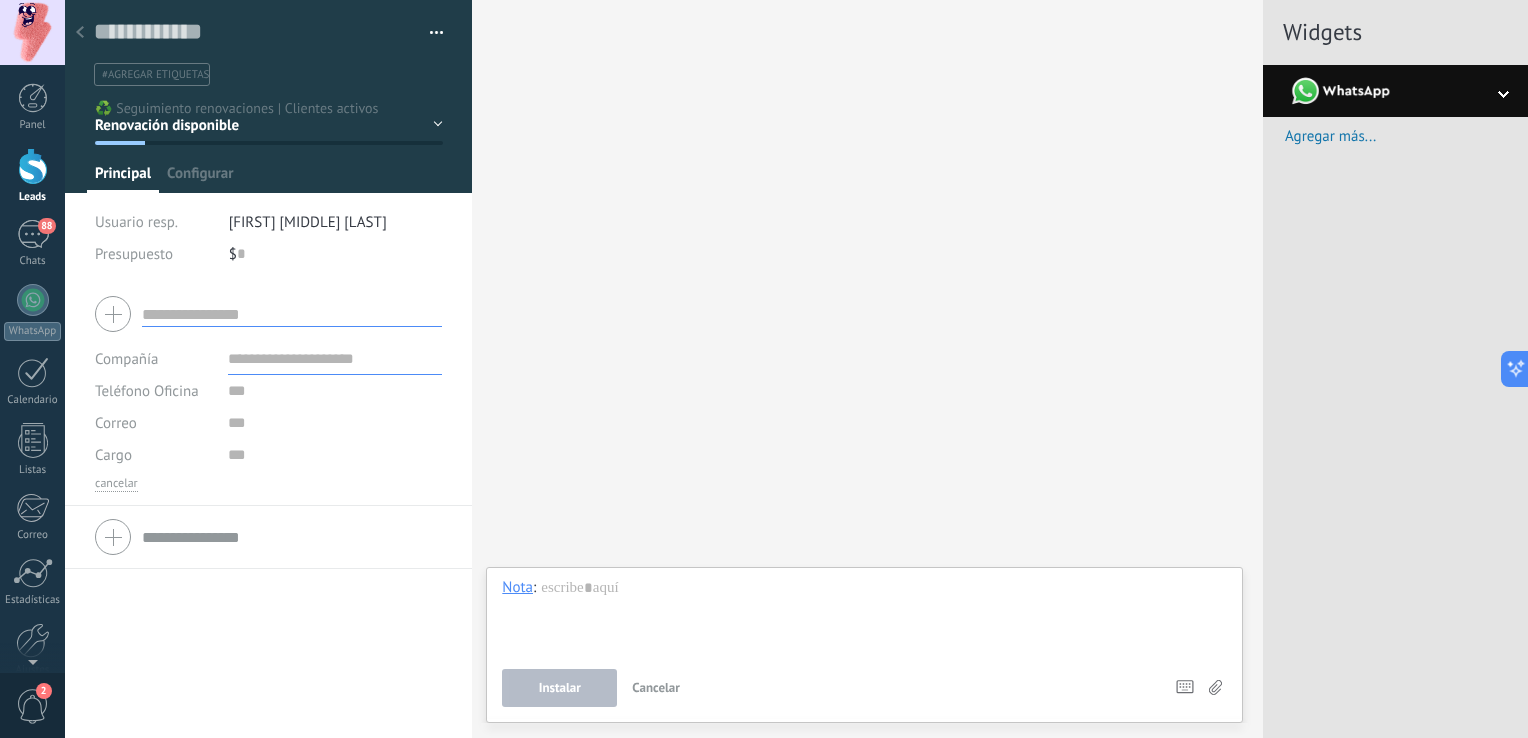 click at bounding box center (1395, 91) 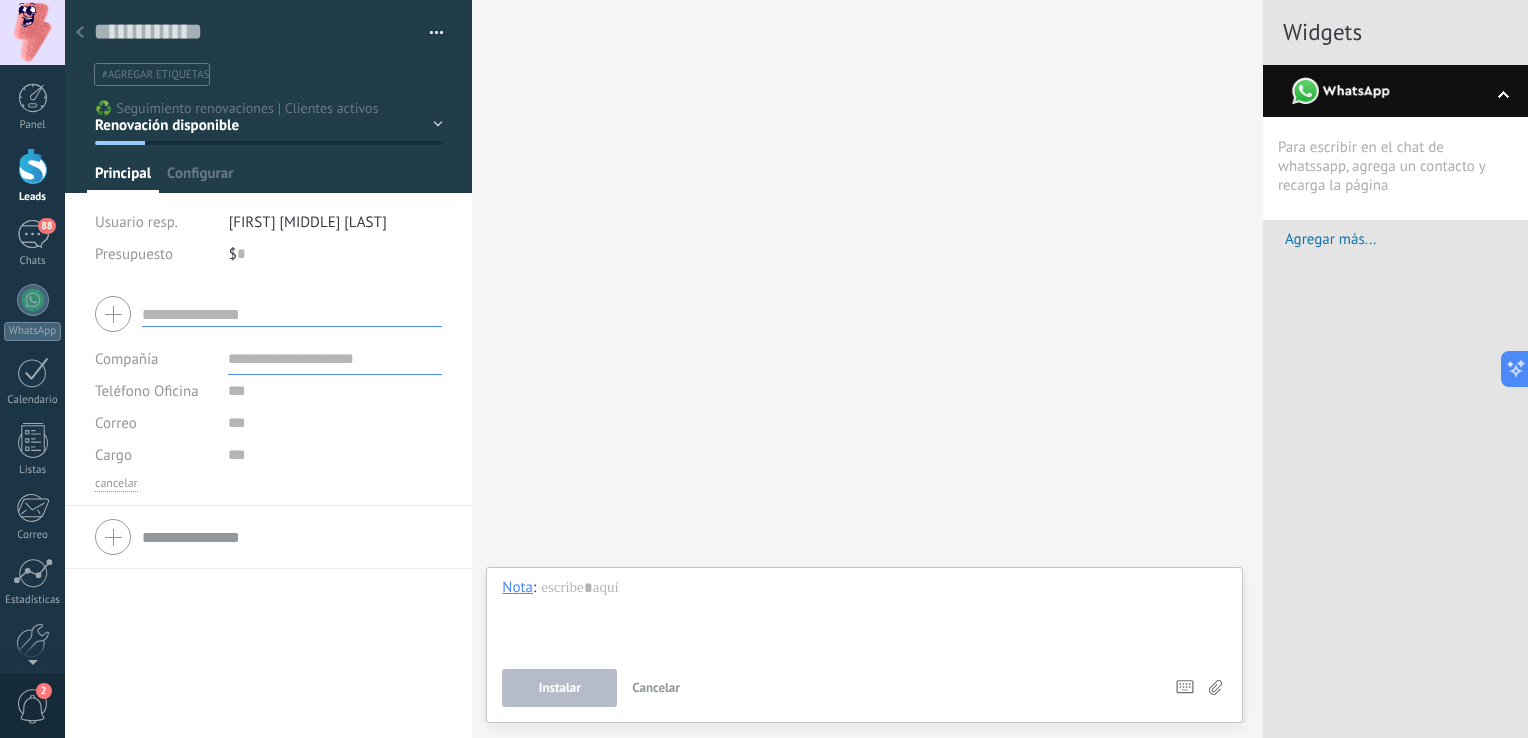 click at bounding box center [1395, 91] 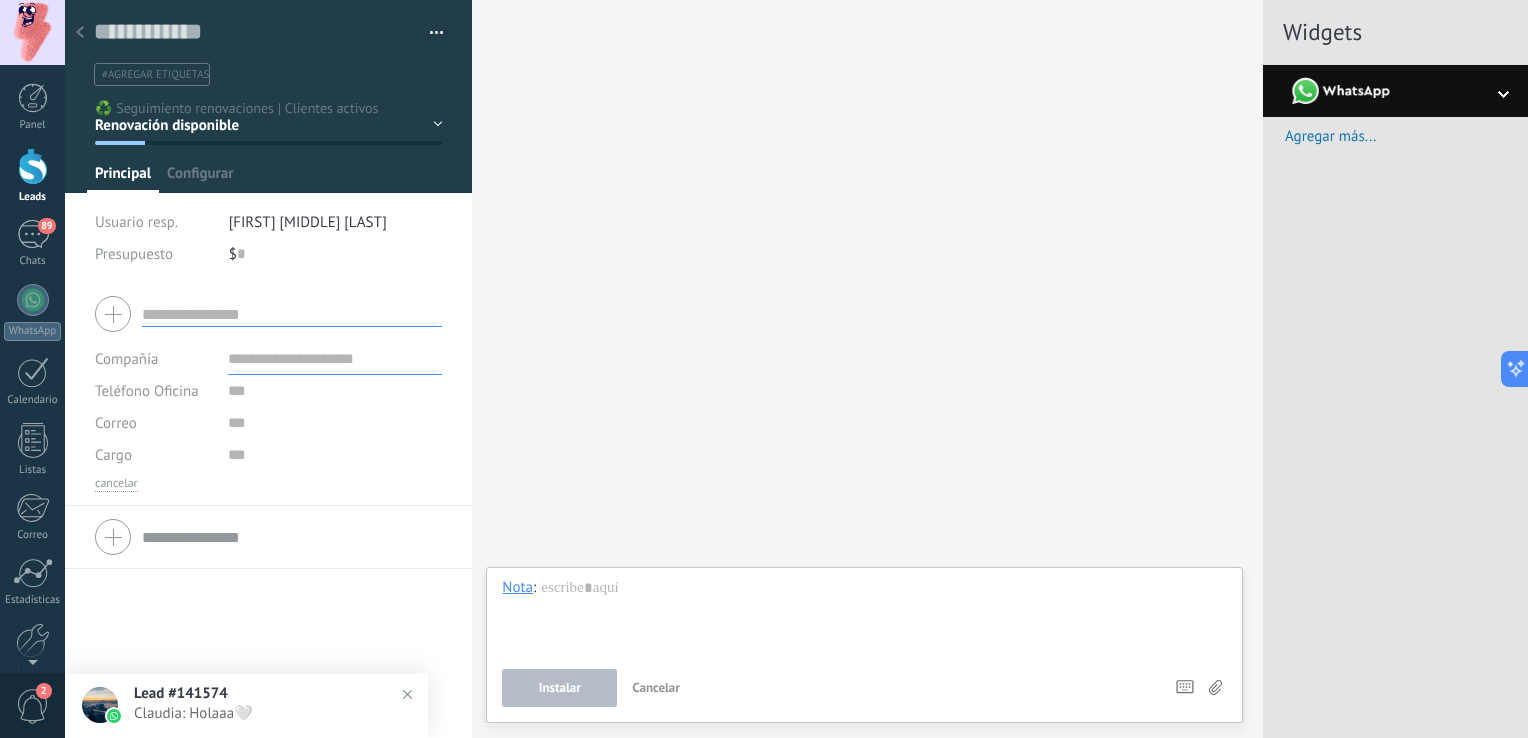 click at bounding box center [80, 33] 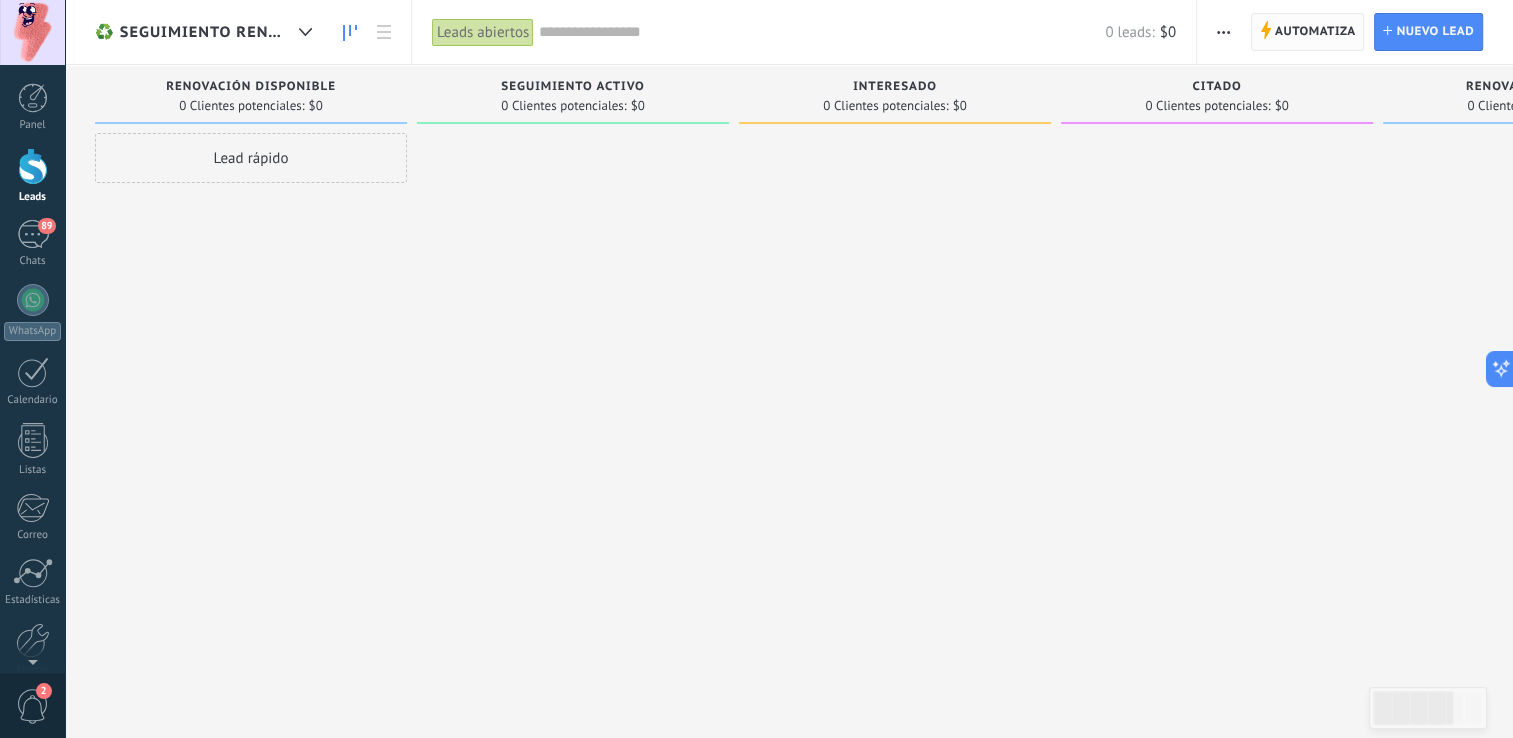 click on "Automatiza" at bounding box center (1315, 32) 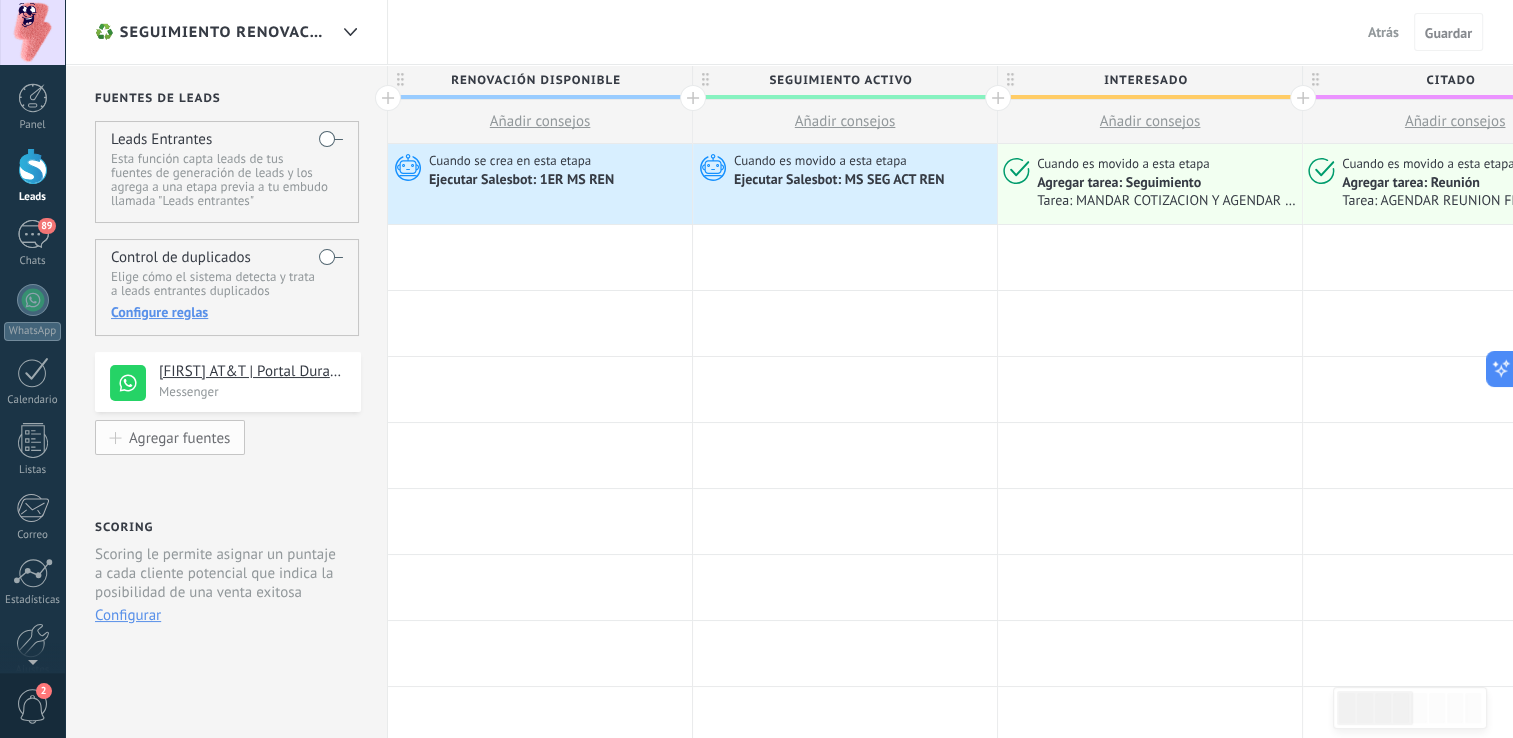 click on "Agregar fuentes" at bounding box center [179, 437] 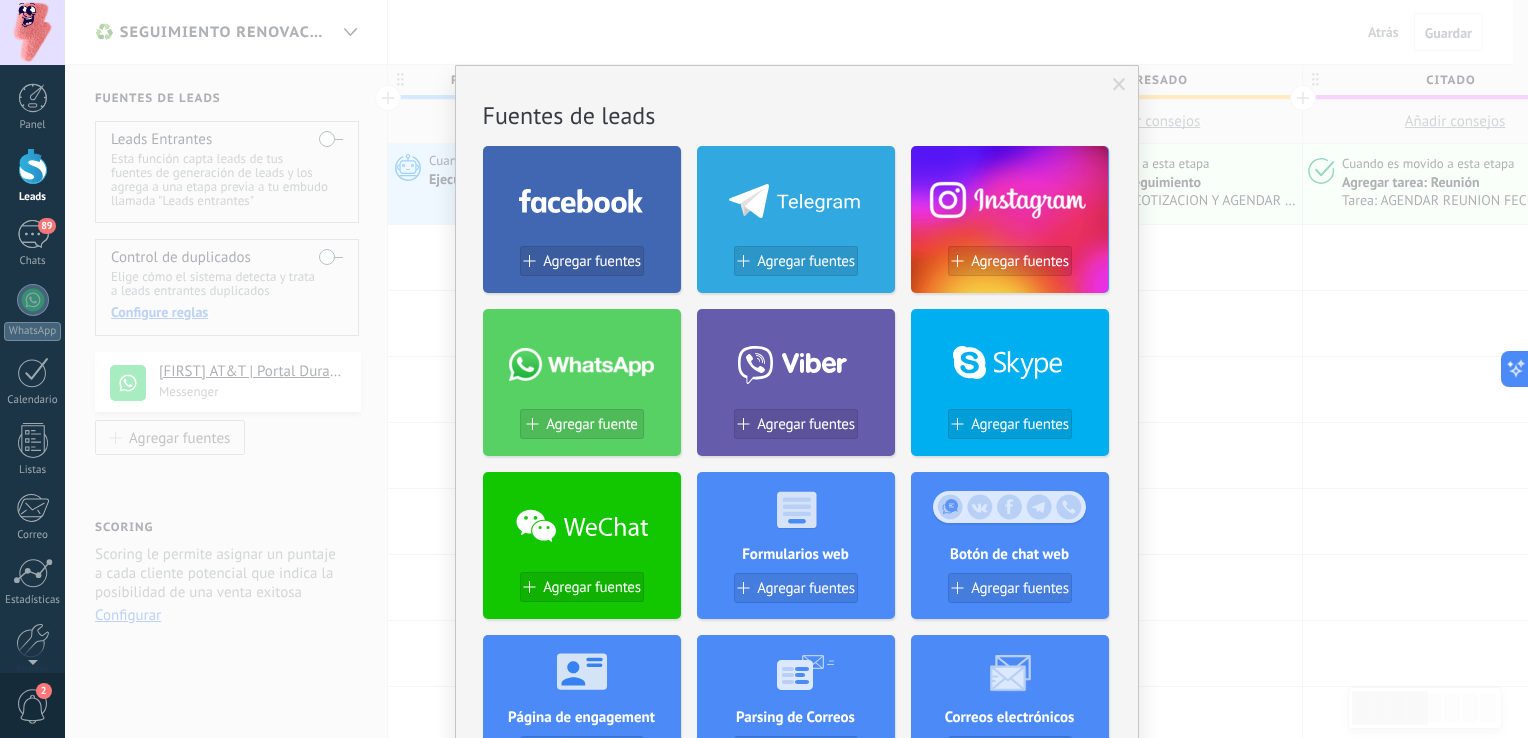 click on "No hay resultados Fuentes de leads Agregar fuentes Agregar fuentes Agregar fuentes Agregar fuente Agregar fuentes Agregar fuentes Agregar fuentes Formularios web Agregar fuentes Botón de chat web Agregar fuentes Página de engagement Agregar fuentes Parsing de Correos Agregar fuentes Correos electrónicos Agregar fuentes Lead scraper Añadir Fuente Tablas Agregar fuentes Agregar fuentes Widgets WebConnect por KWID Reciba datos de cualquier fuente Instalar Avito por Whatcrm Conecta la integración de Avito en un minuto Instalar Chatter - WA+ChatGPT via Komanda F5 Integración de WhatsApp, Telegram, Avito & VK Instalar Whatsapp de YouMessages Integración de Whatsapp y creador de bots Instalar WPForms Wordpress via CRMapp Conecta formularios en minutos Instalar Woocommerce Wordpress via CRMapp Conecte la tienda en minutos Instalar" at bounding box center [797, 760] 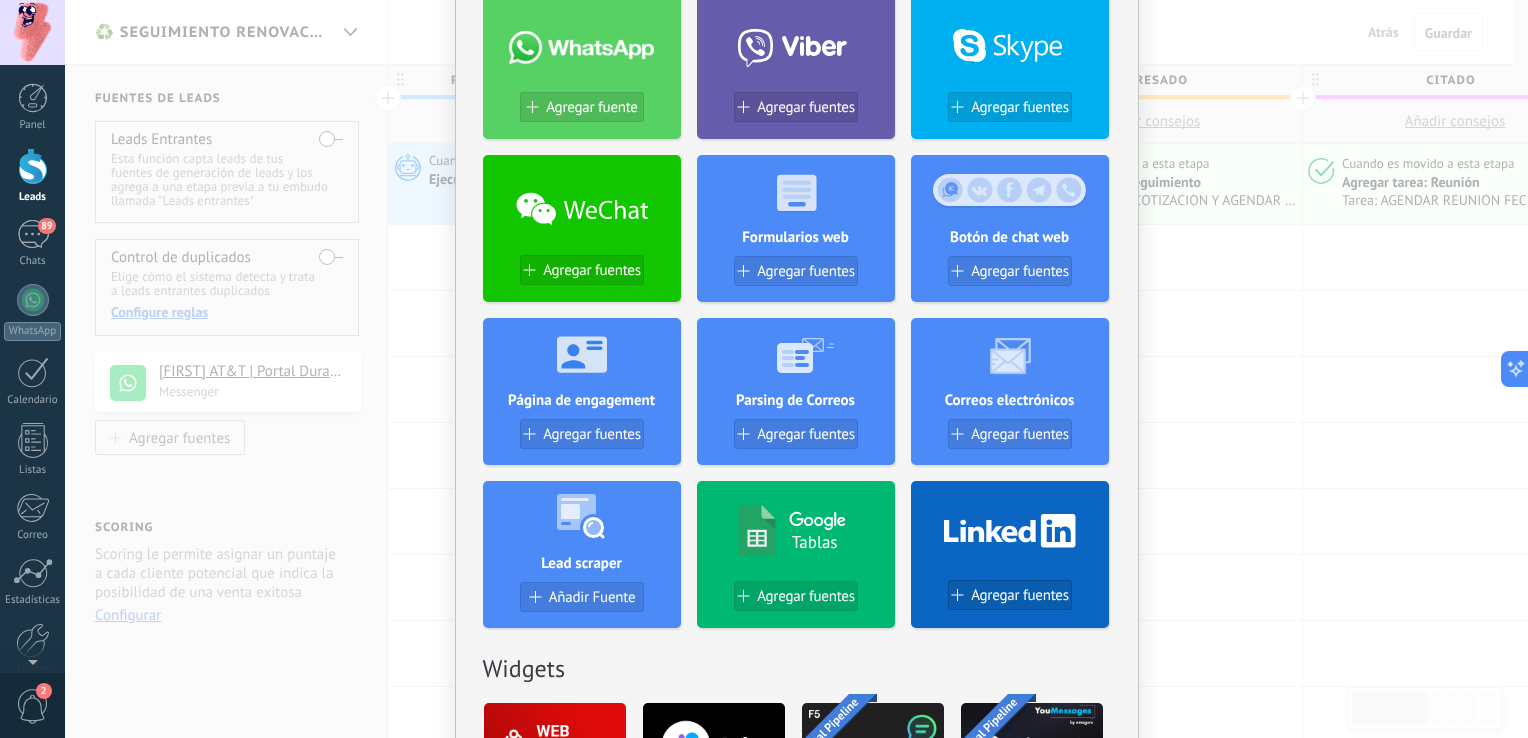 scroll, scrollTop: 320, scrollLeft: 0, axis: vertical 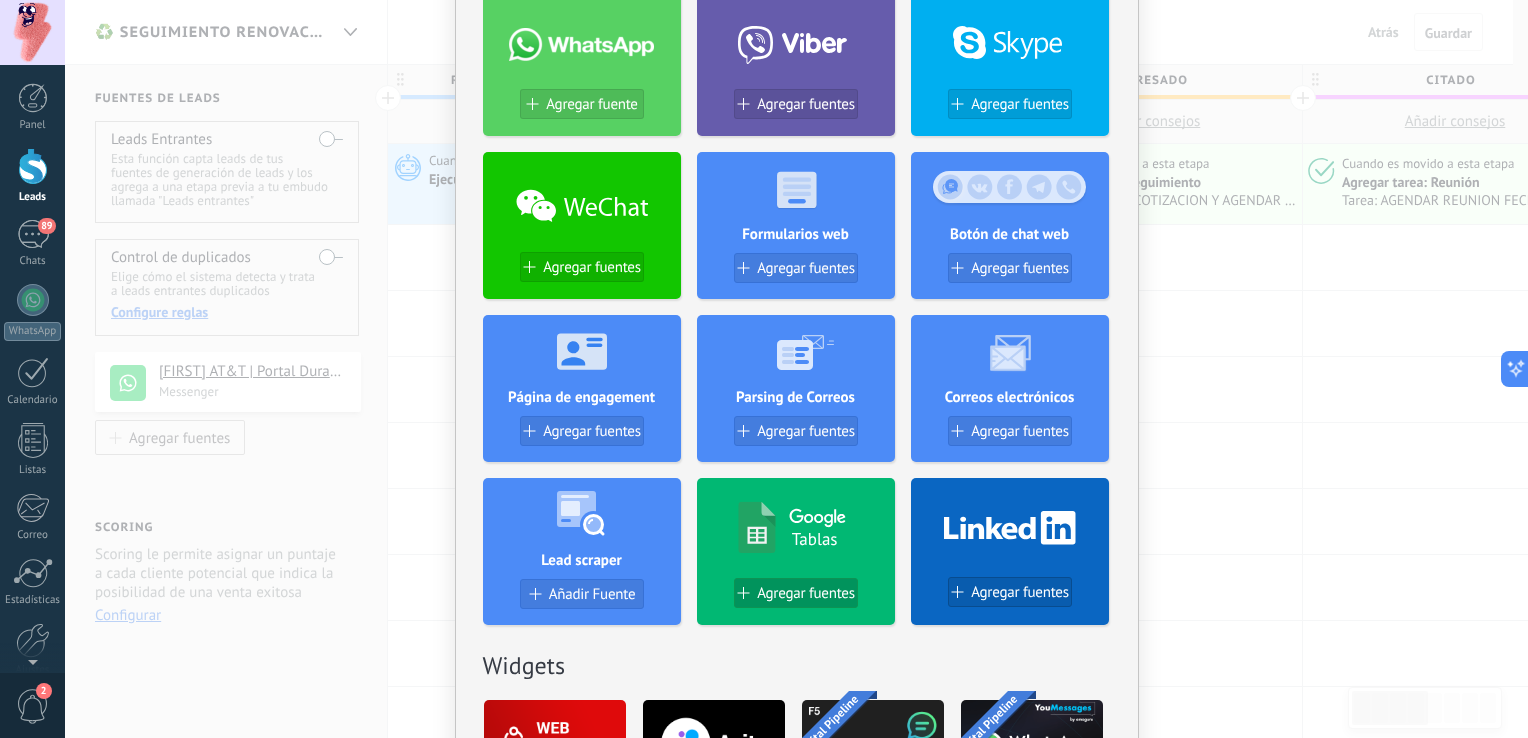 click on "Agregar fuentes" at bounding box center (806, 593) 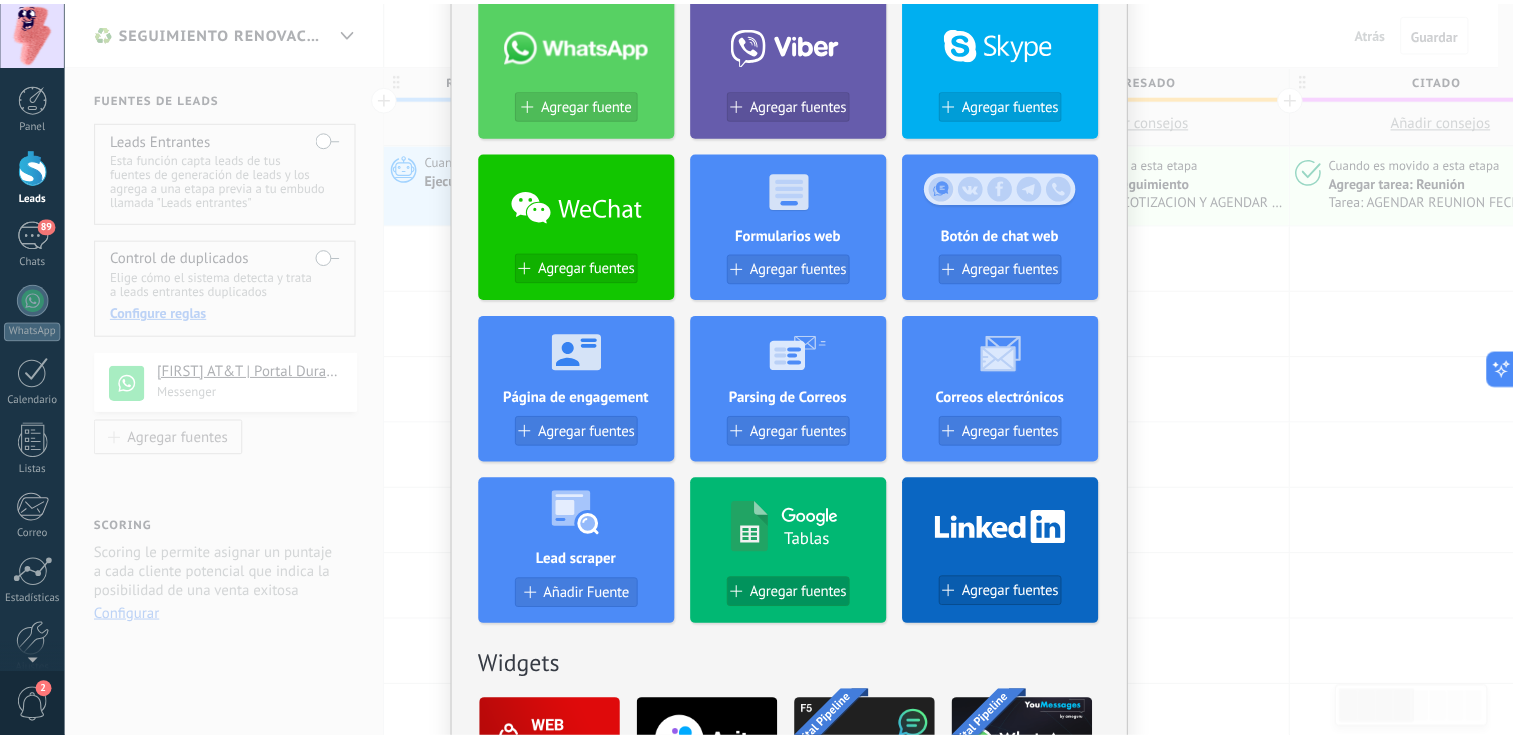scroll, scrollTop: 0, scrollLeft: 0, axis: both 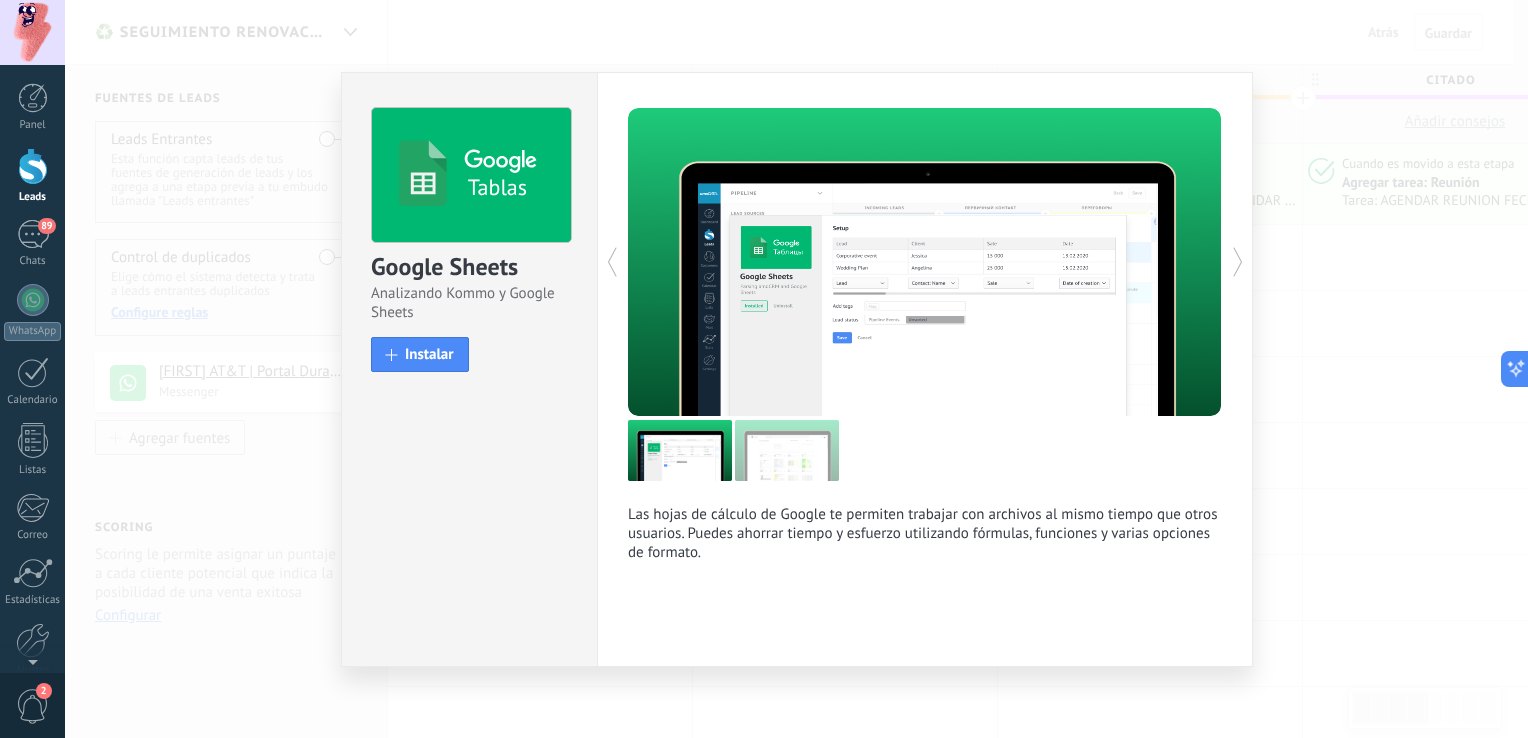 click on "Las hojas de cálculo de Google te permiten trabajar con archivos al mismo tiempo que otros usuarios. Puedes ahorrar tiempo y esfuerzo utilizando fórmulas, funciones y varias opciones de formato. más" at bounding box center [925, 369] 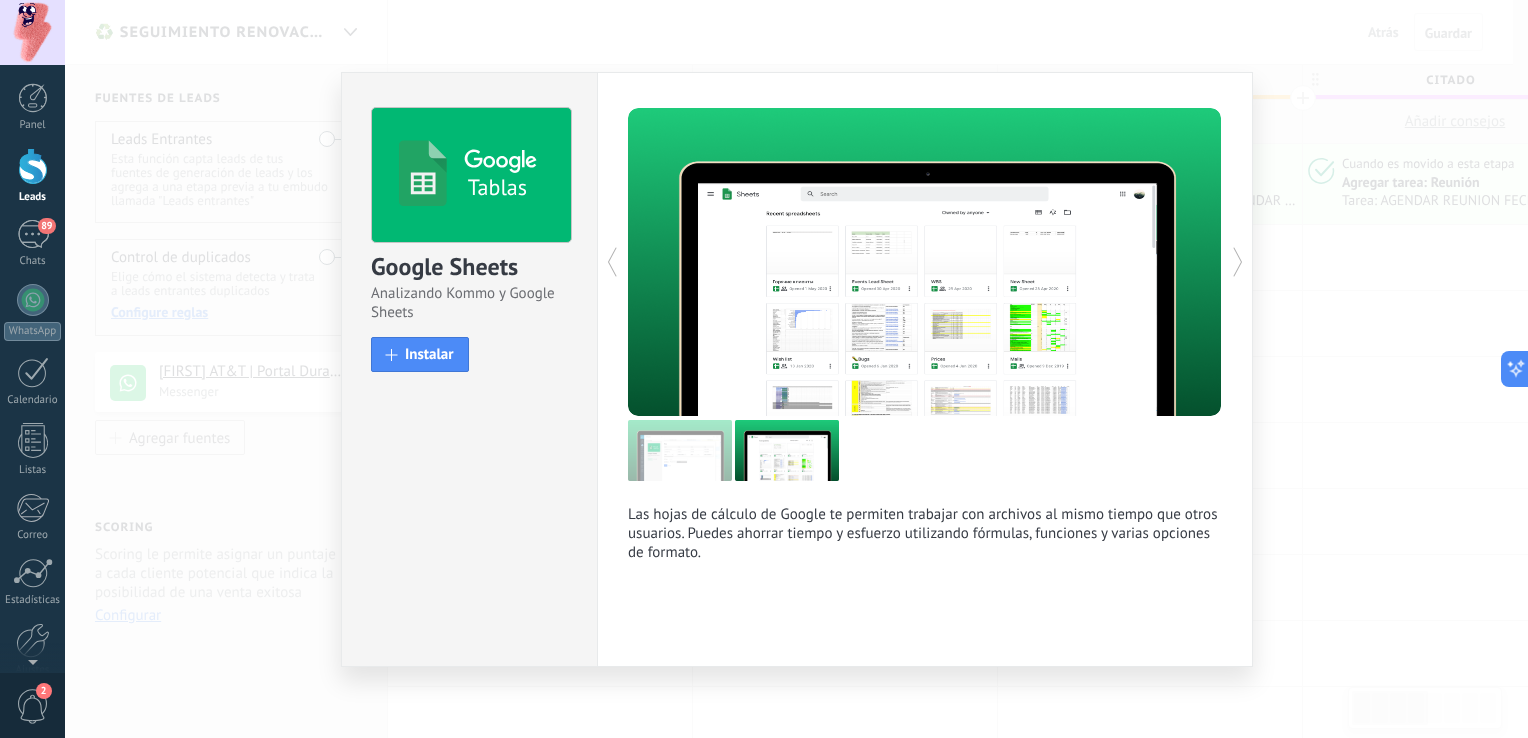 click 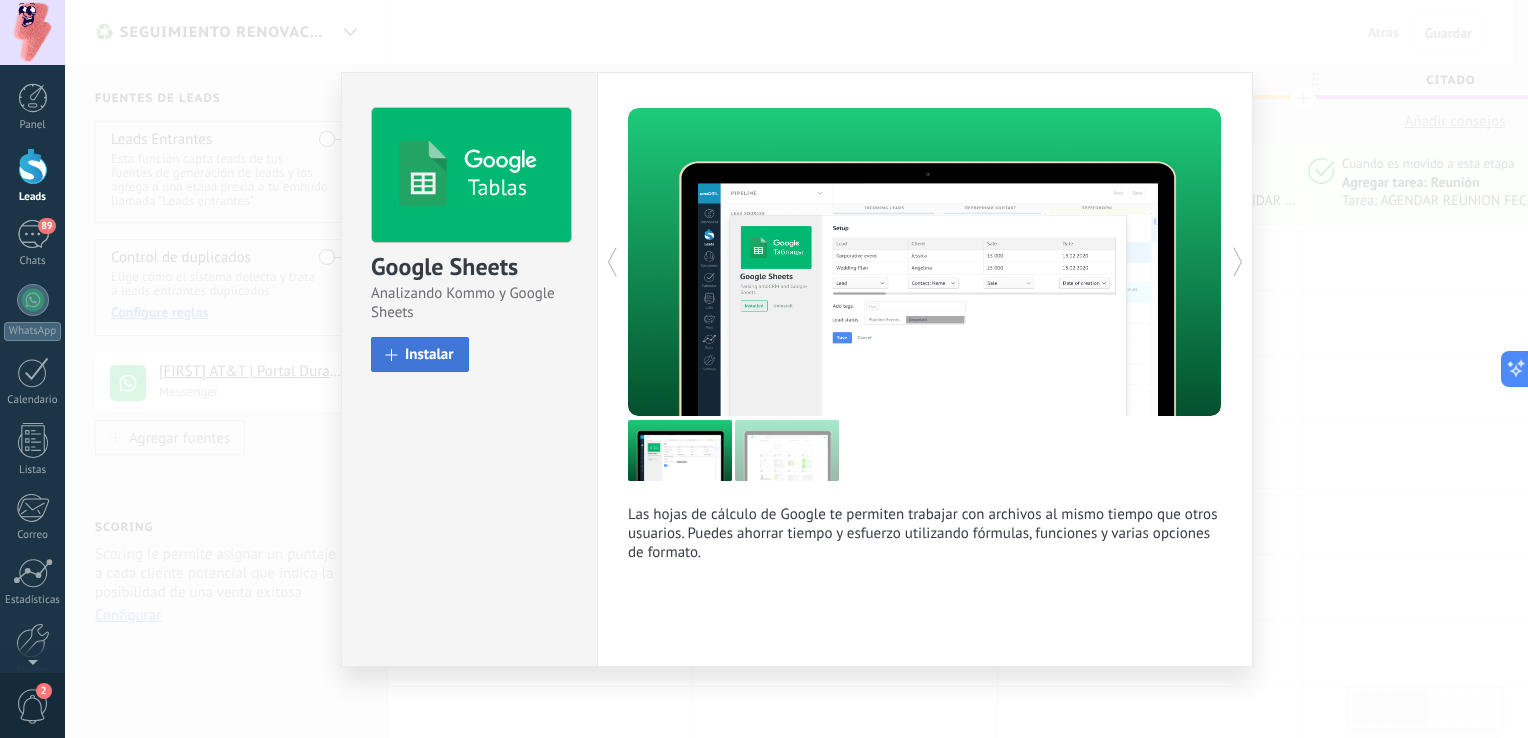 click on "Instalar" at bounding box center (429, 354) 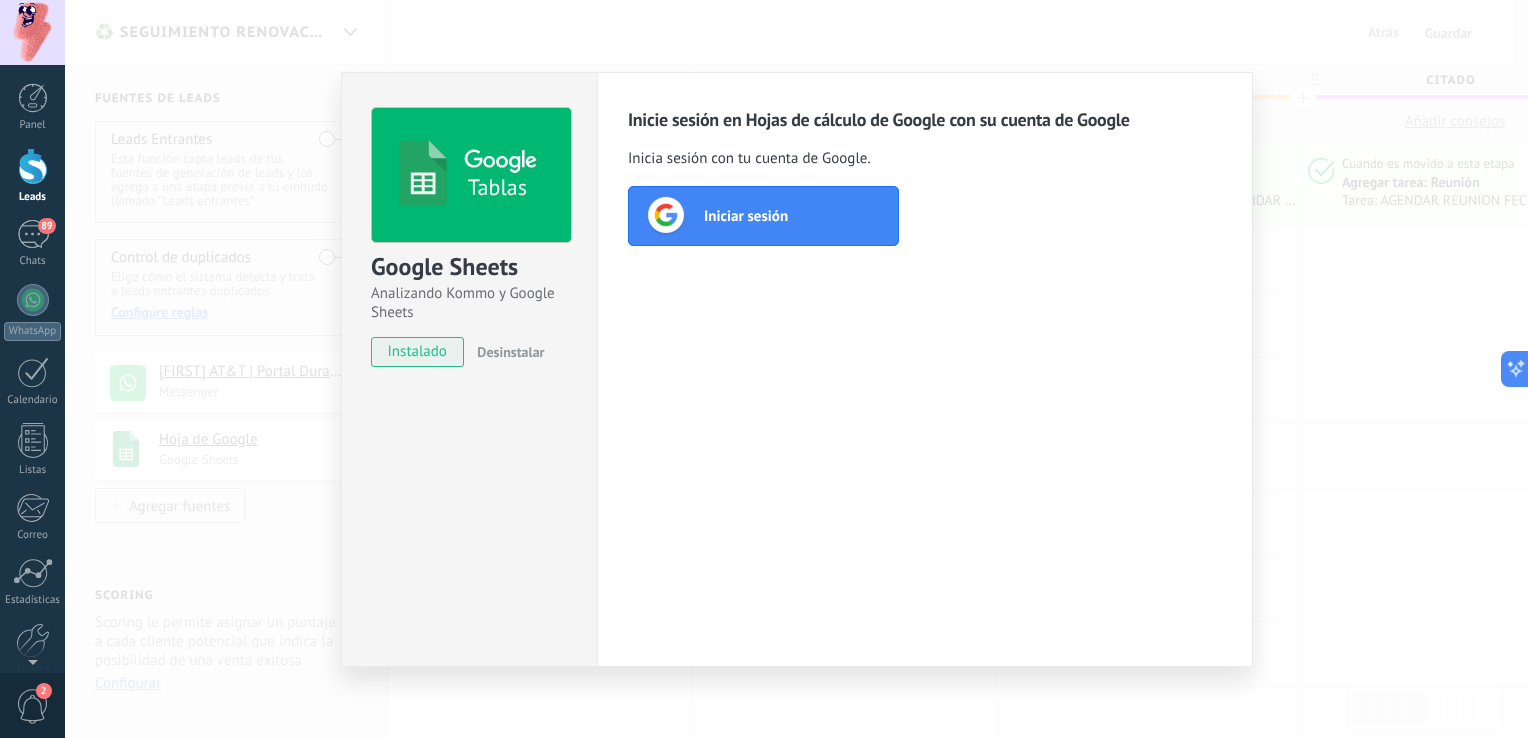 click on "Iniciar sesión" at bounding box center [763, 216] 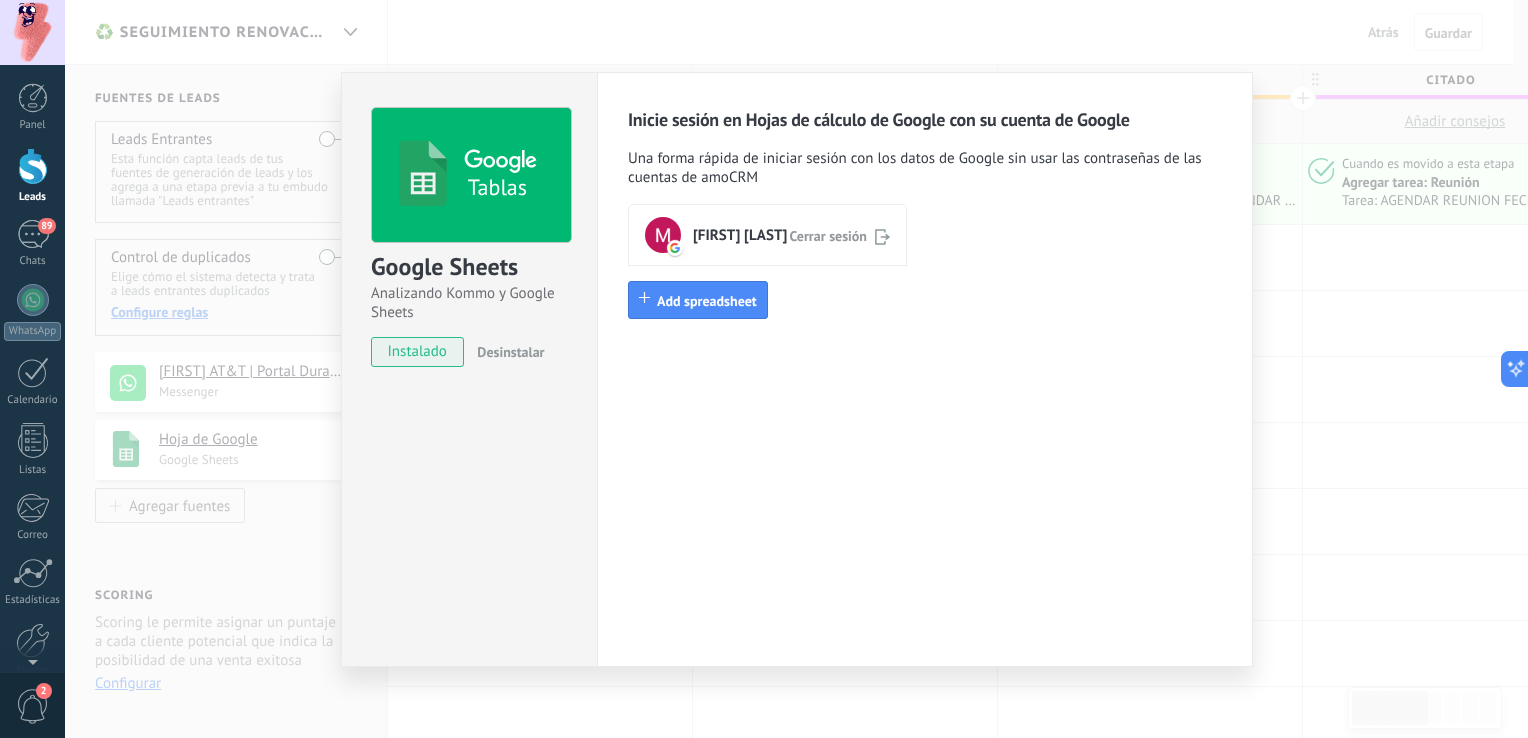 click on "Tablas Google Sheets Analizando Kommo y Google Sheets instalado Desinstalar Inicie sesión en Hojas de cálculo de Google con su cuenta de Google Una forma rápida de iniciar sesión con los datos de Google sin usar las contraseñas de las cuentas de amoCRM [FIRST] [LAST] Cerrar sesión Add spreadsheet más" at bounding box center (796, 369) 